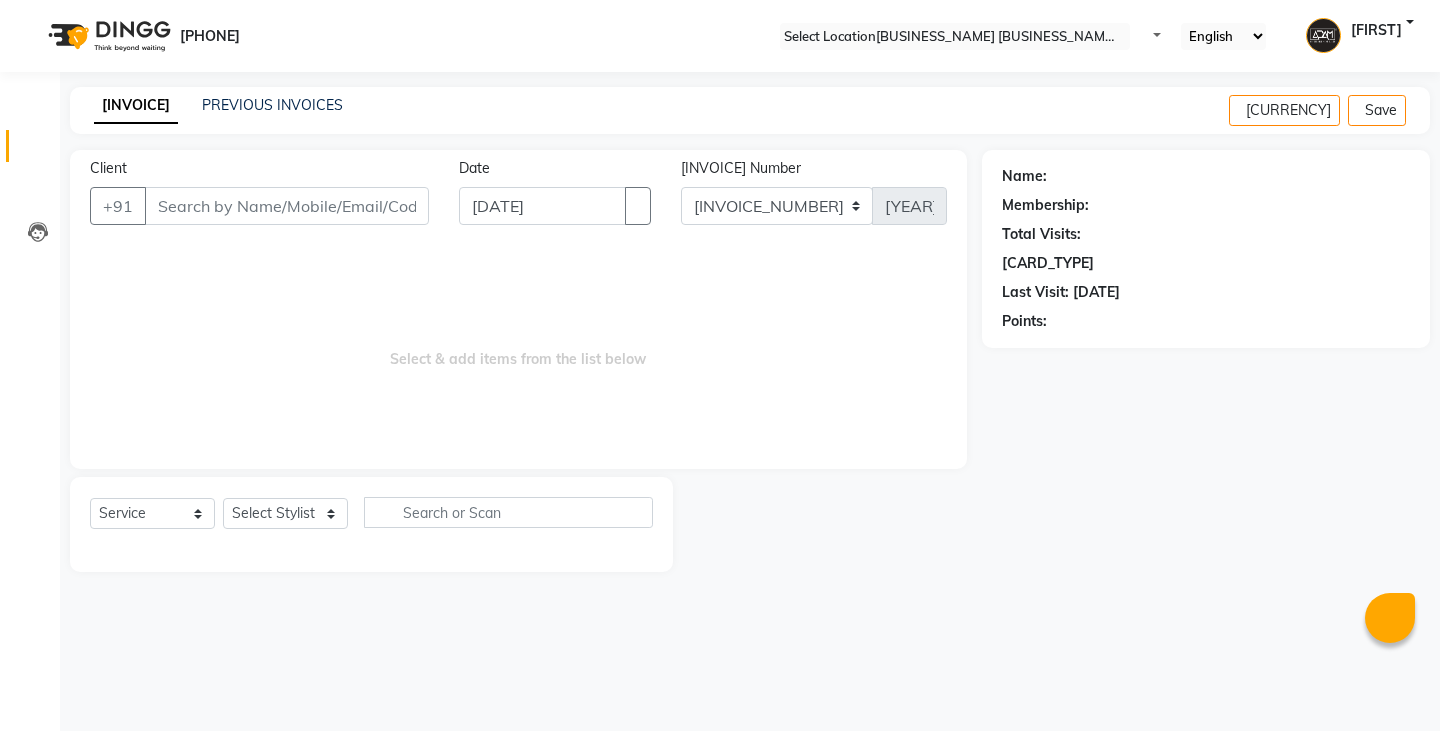 scroll, scrollTop: 0, scrollLeft: 0, axis: both 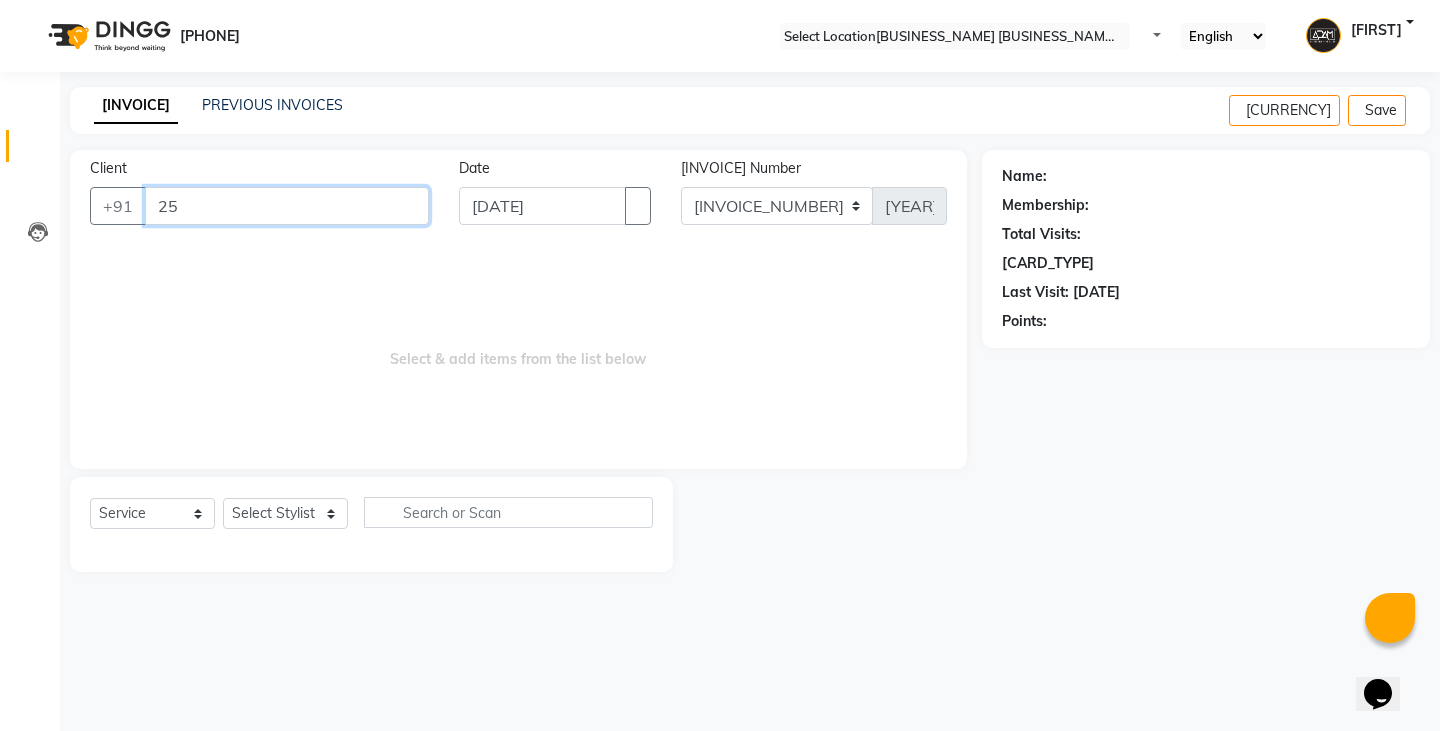 type on "[NUMBER]" 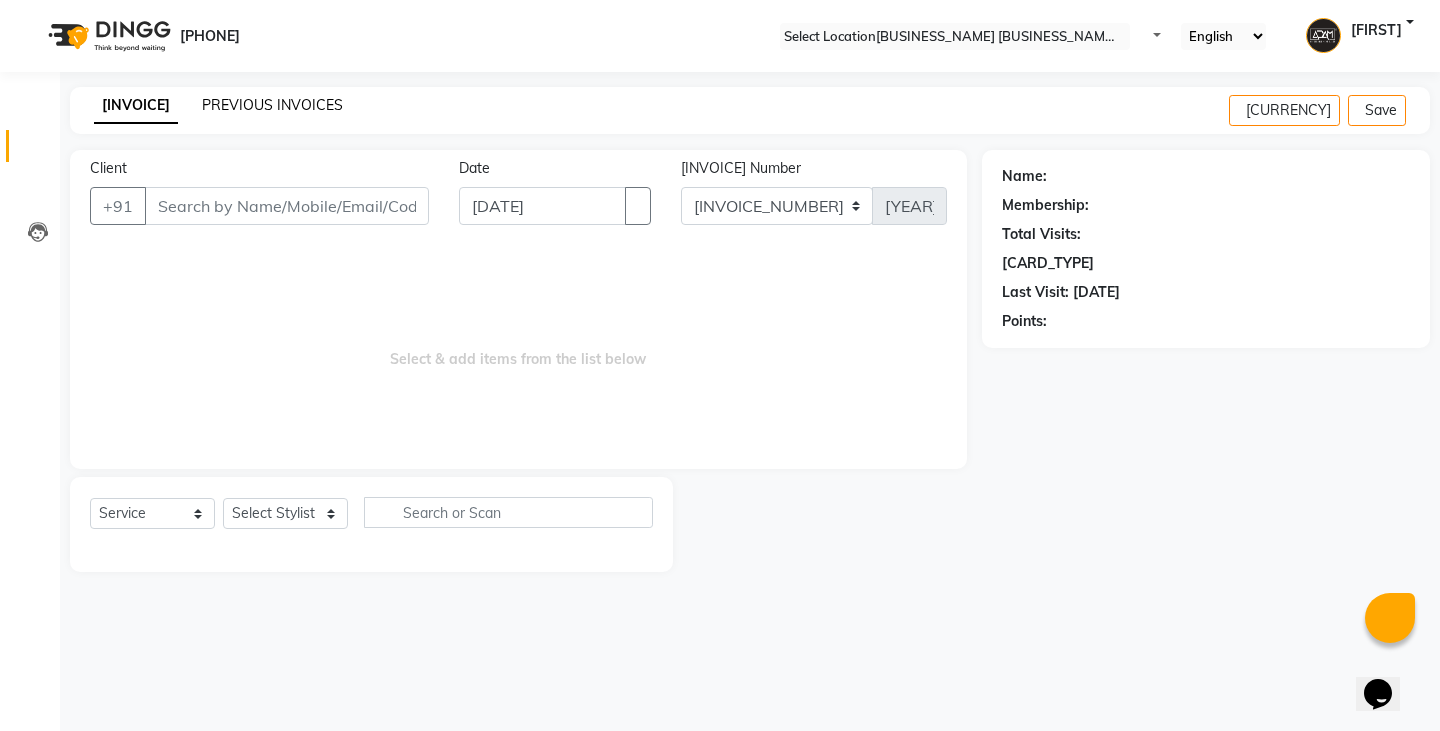 click on "PREVIOUS INVOICES" at bounding box center (272, 105) 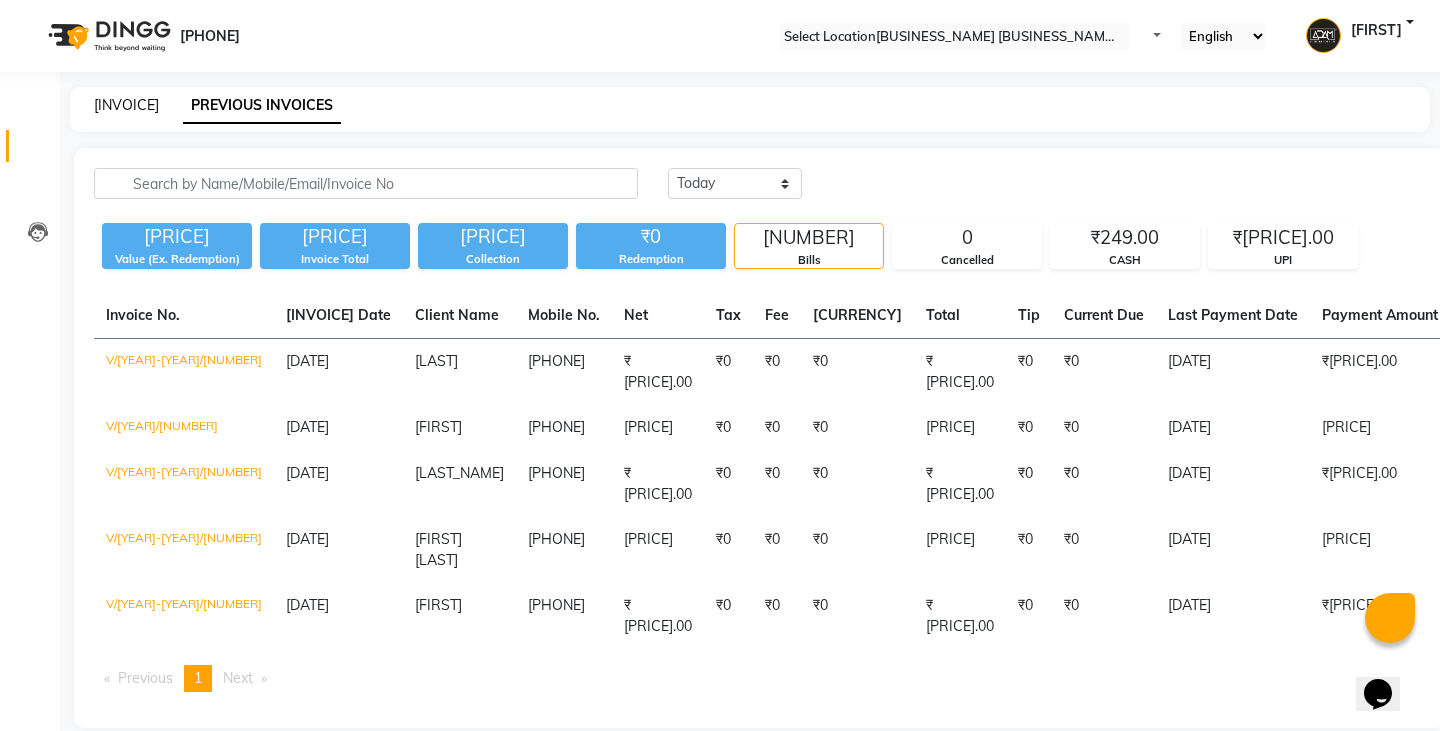 click on "[INVOICE]" at bounding box center [126, 105] 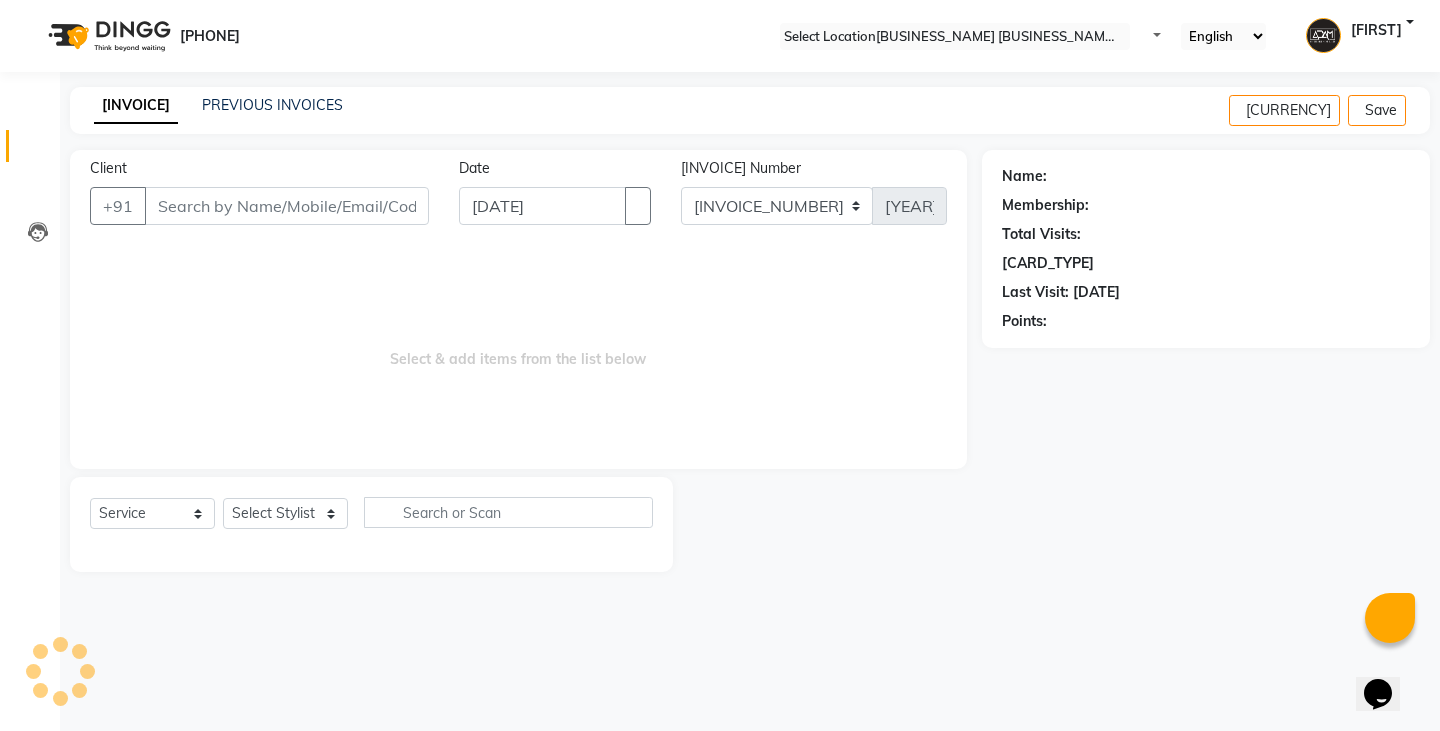 click on "Client" at bounding box center (287, 206) 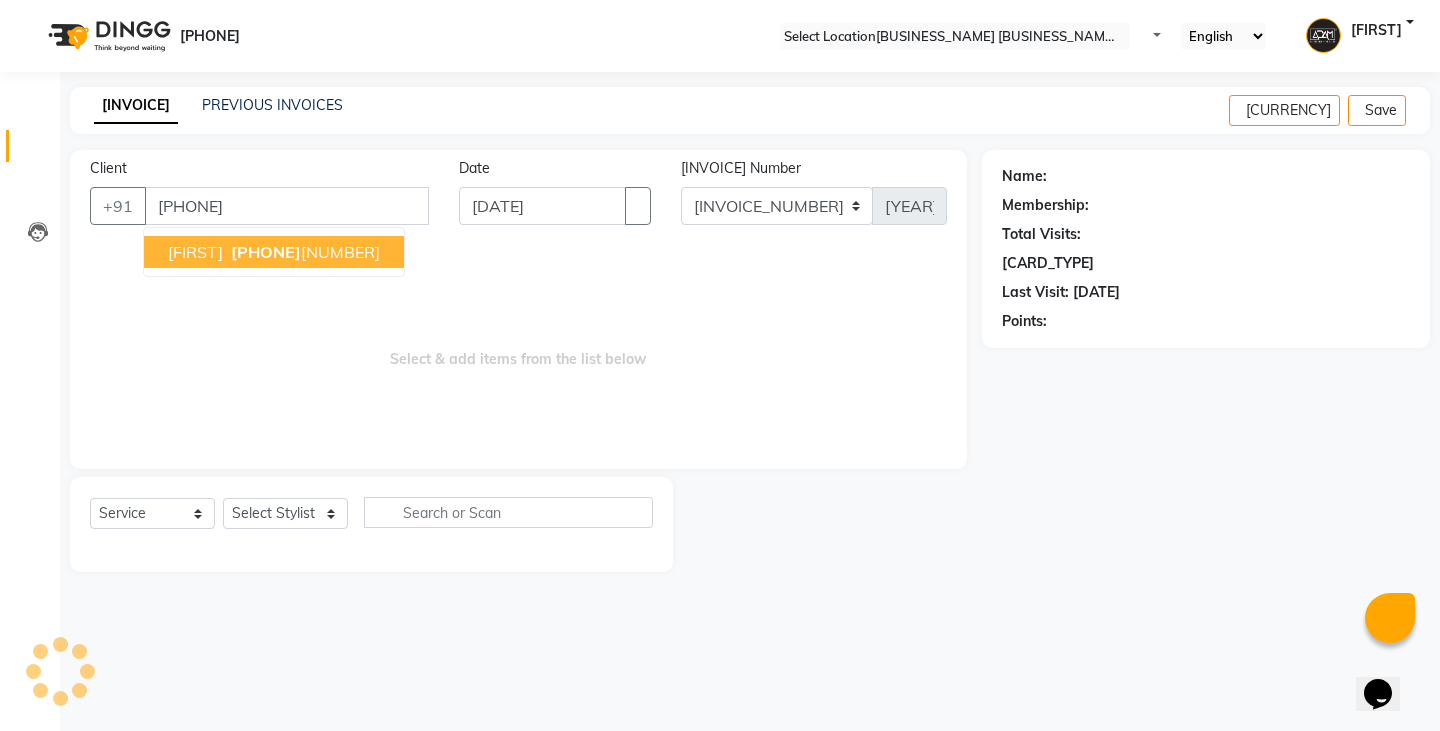 type on "[PHONE]" 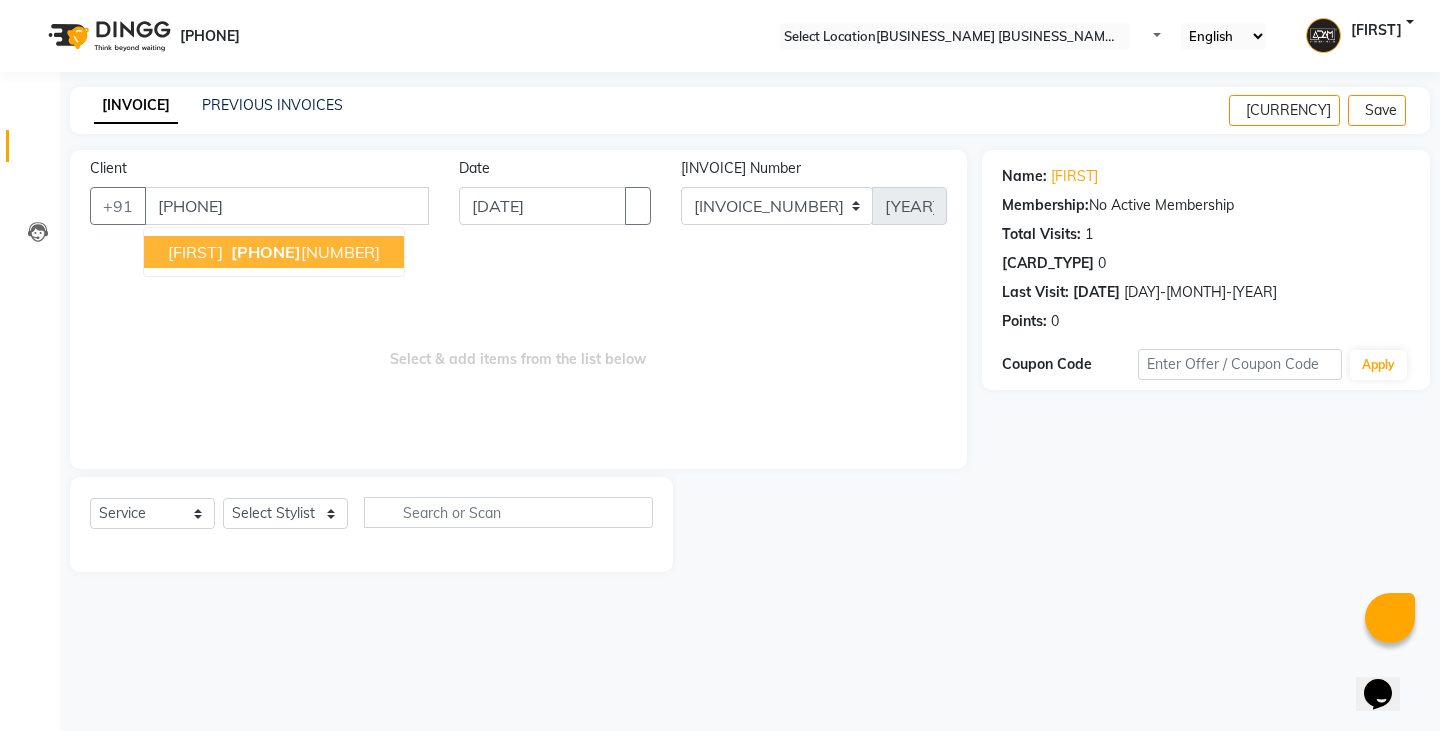 click on "[PHONE]" at bounding box center [266, 252] 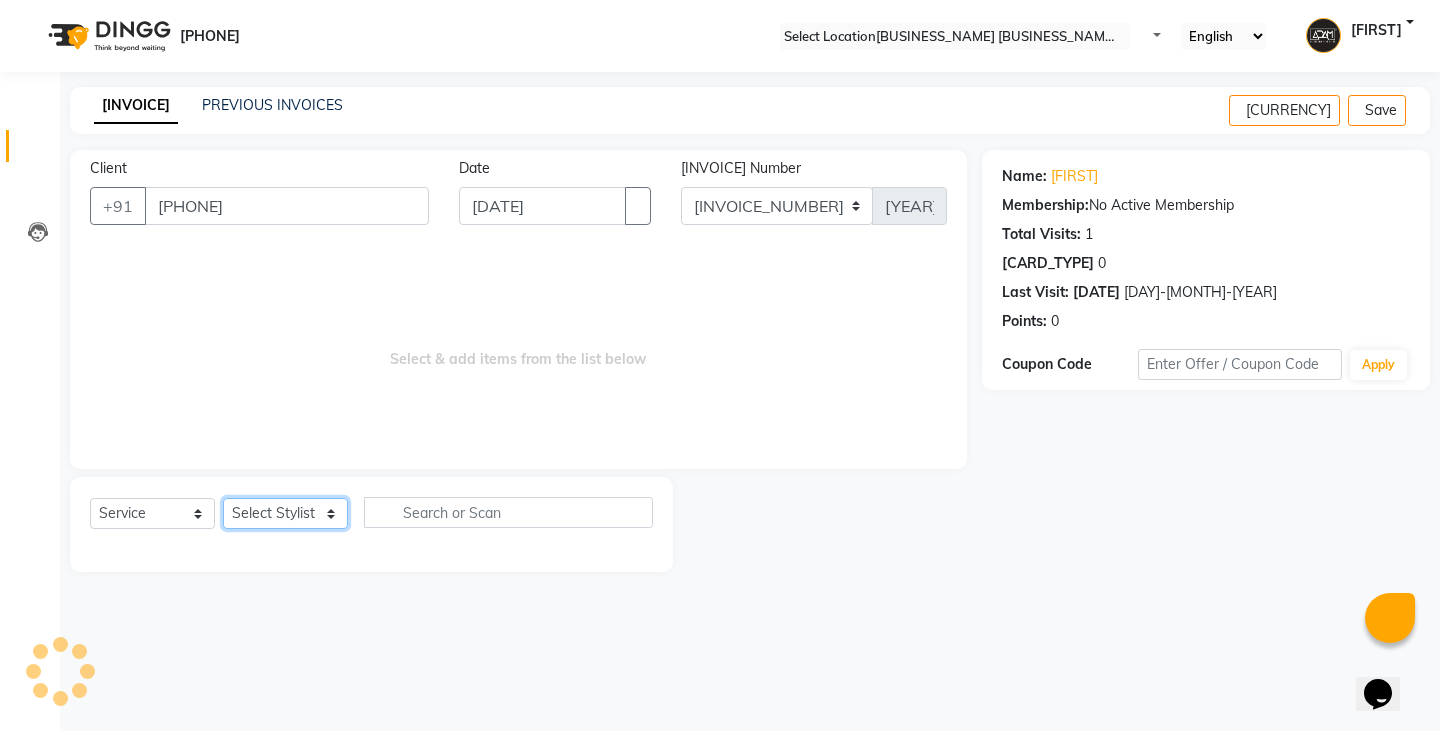 click on "Select Stylist Admin [FIRST] [FIRST] [FIRST] [FIRST] [FIRST] [FIRST] [FIRST]" at bounding box center (285, 513) 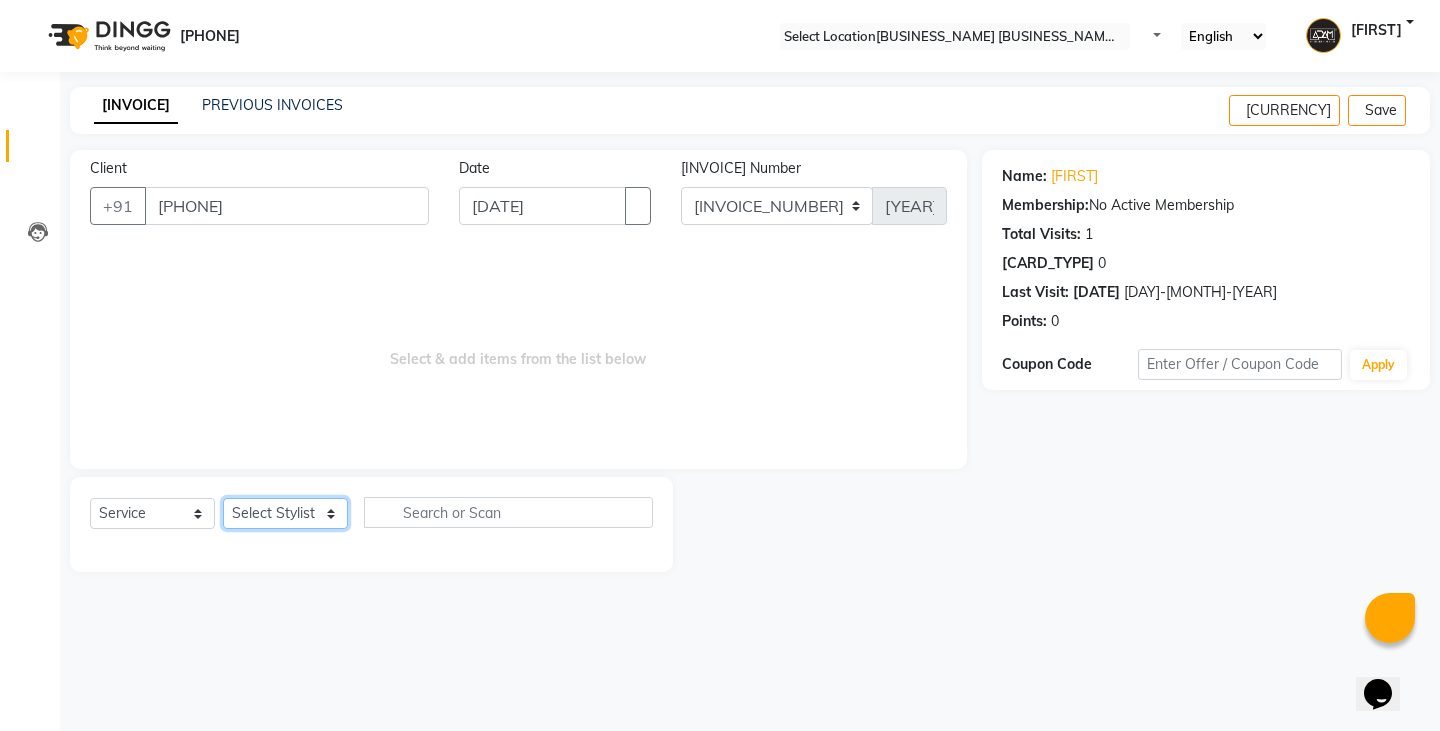 select on "[NUMBER]" 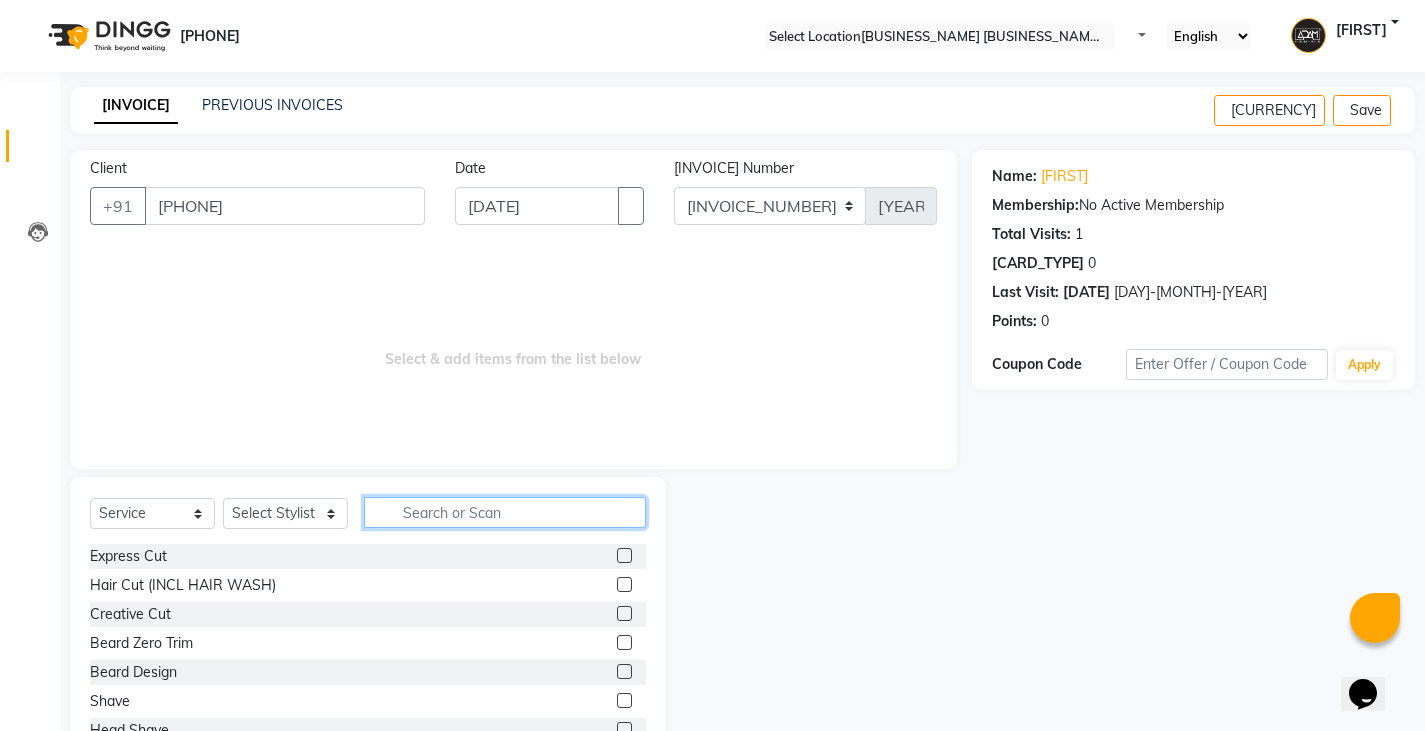 click at bounding box center (505, 512) 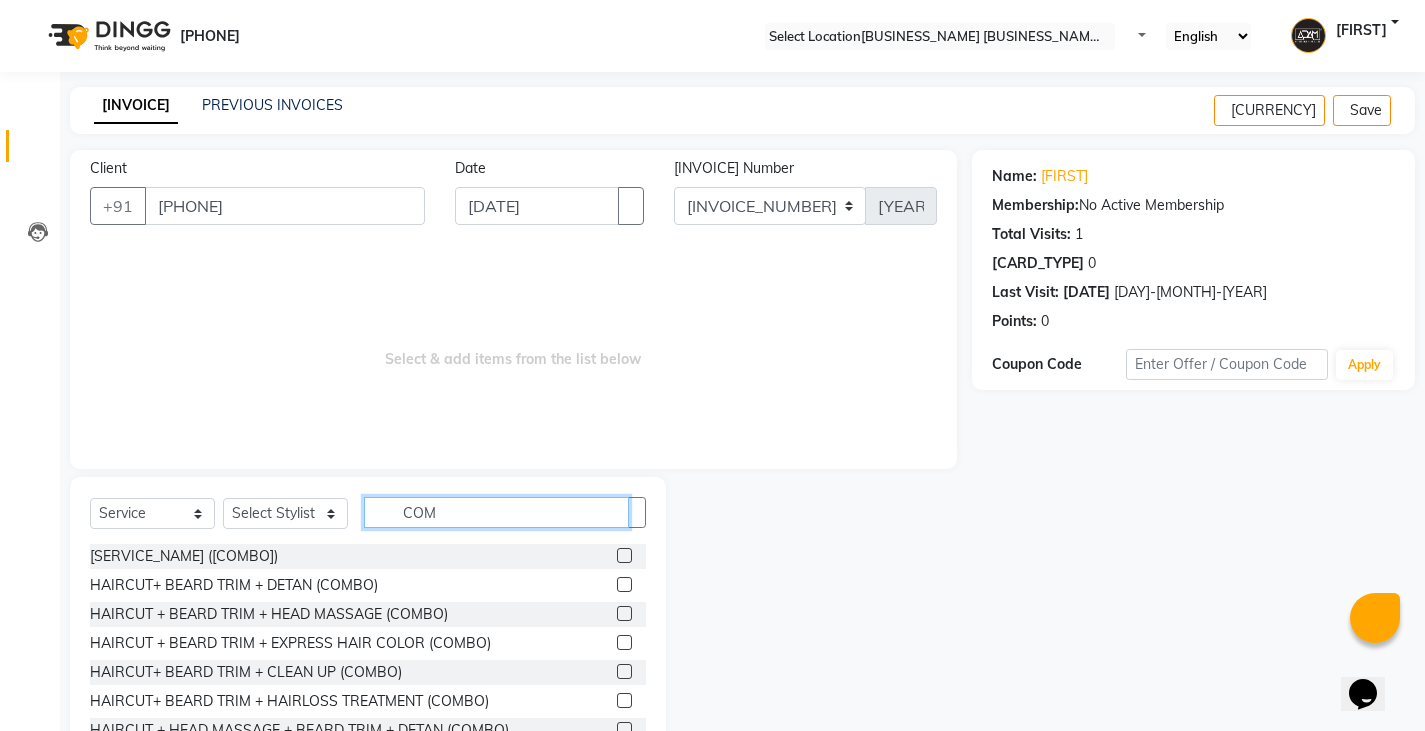 type on "COM" 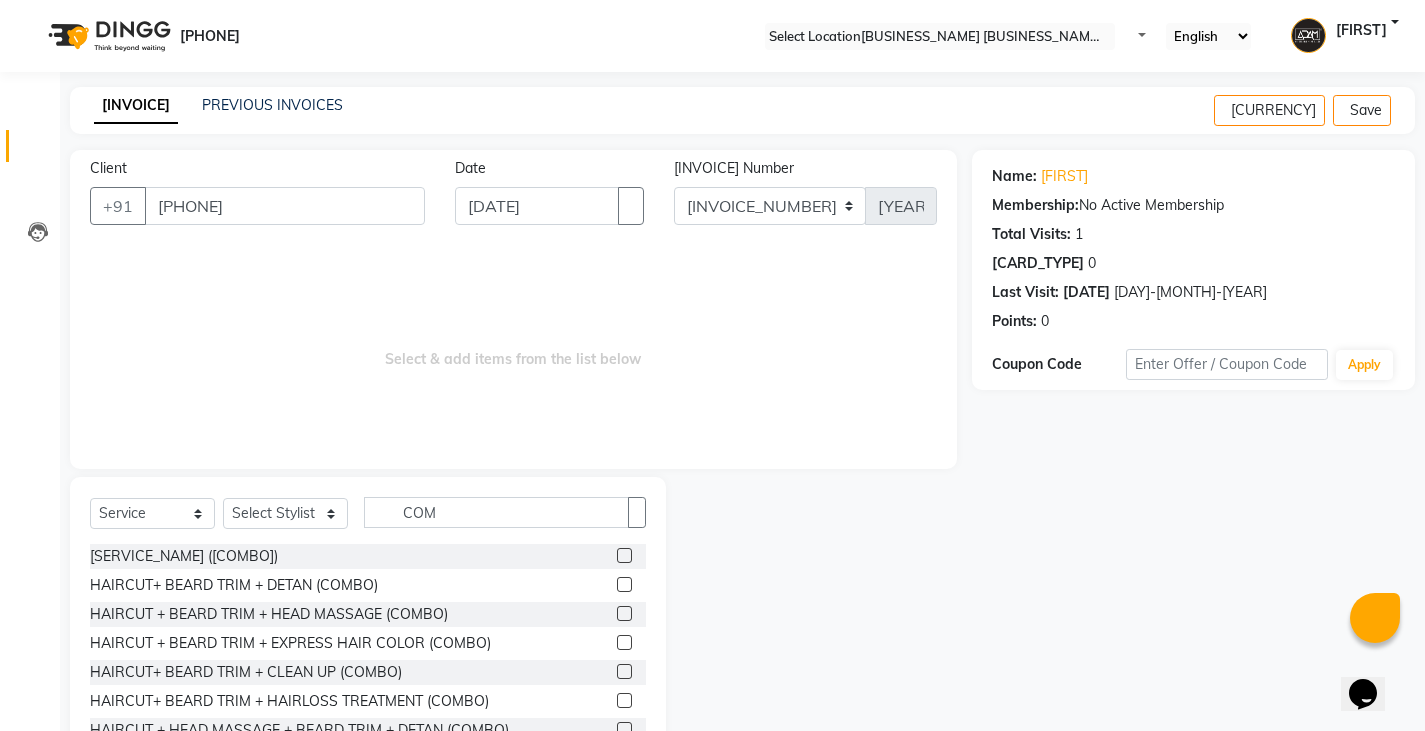 click at bounding box center (624, 584) 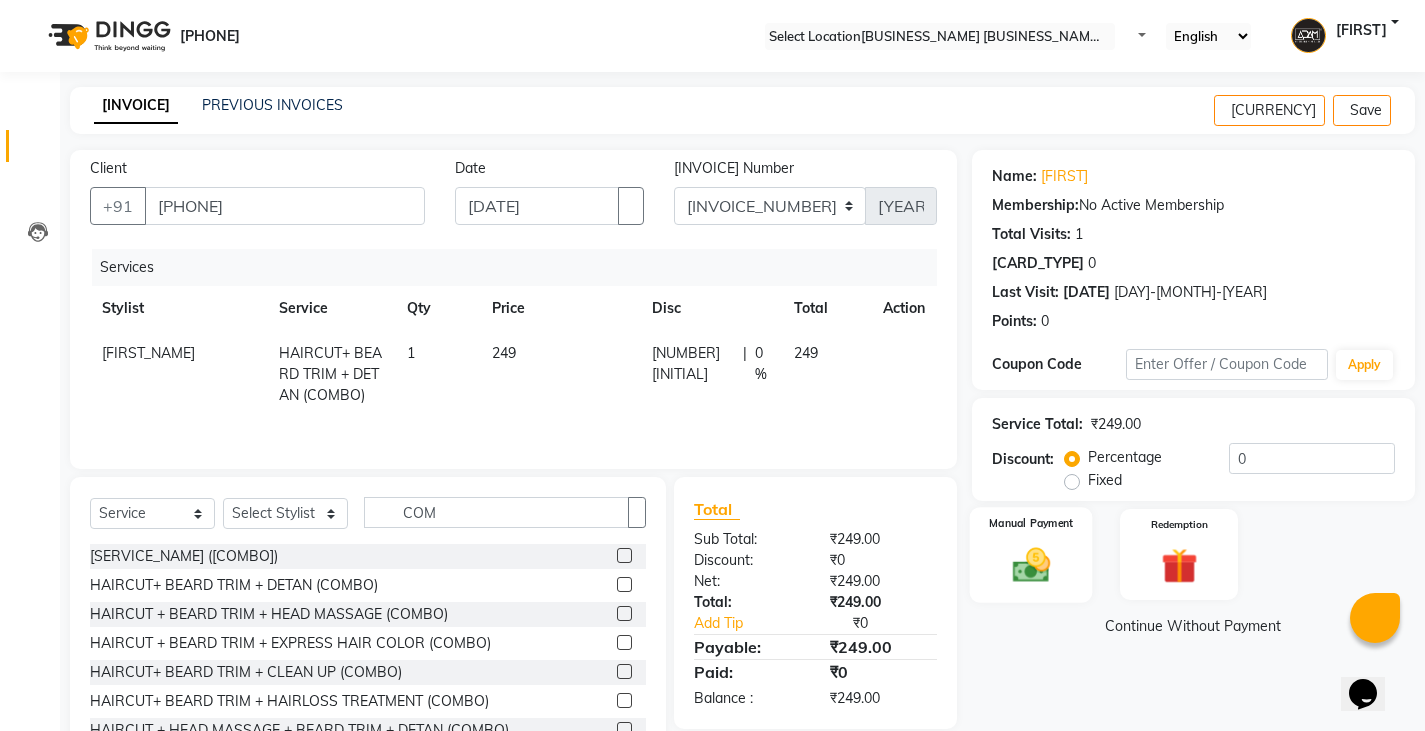 click on "Manual Payment" at bounding box center [1031, 523] 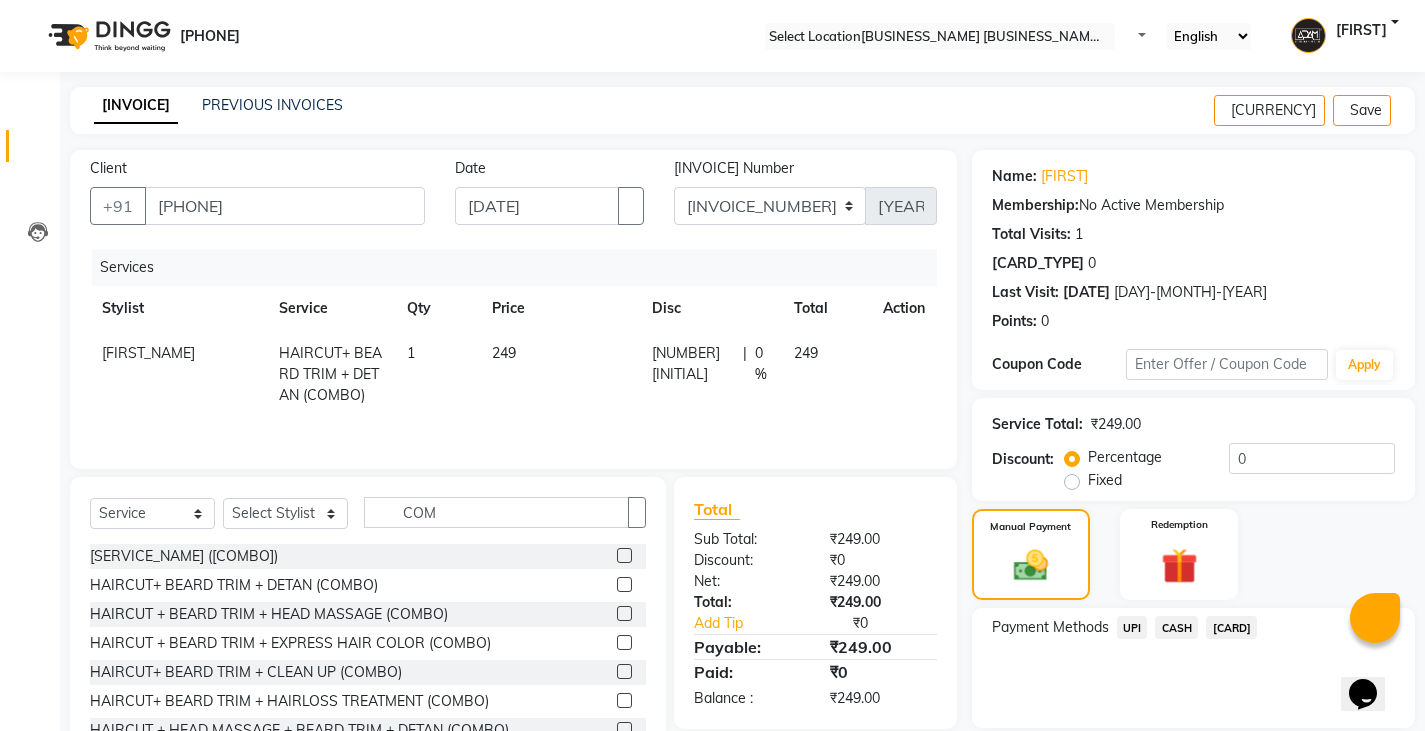 click on "CASH" at bounding box center (1132, 627) 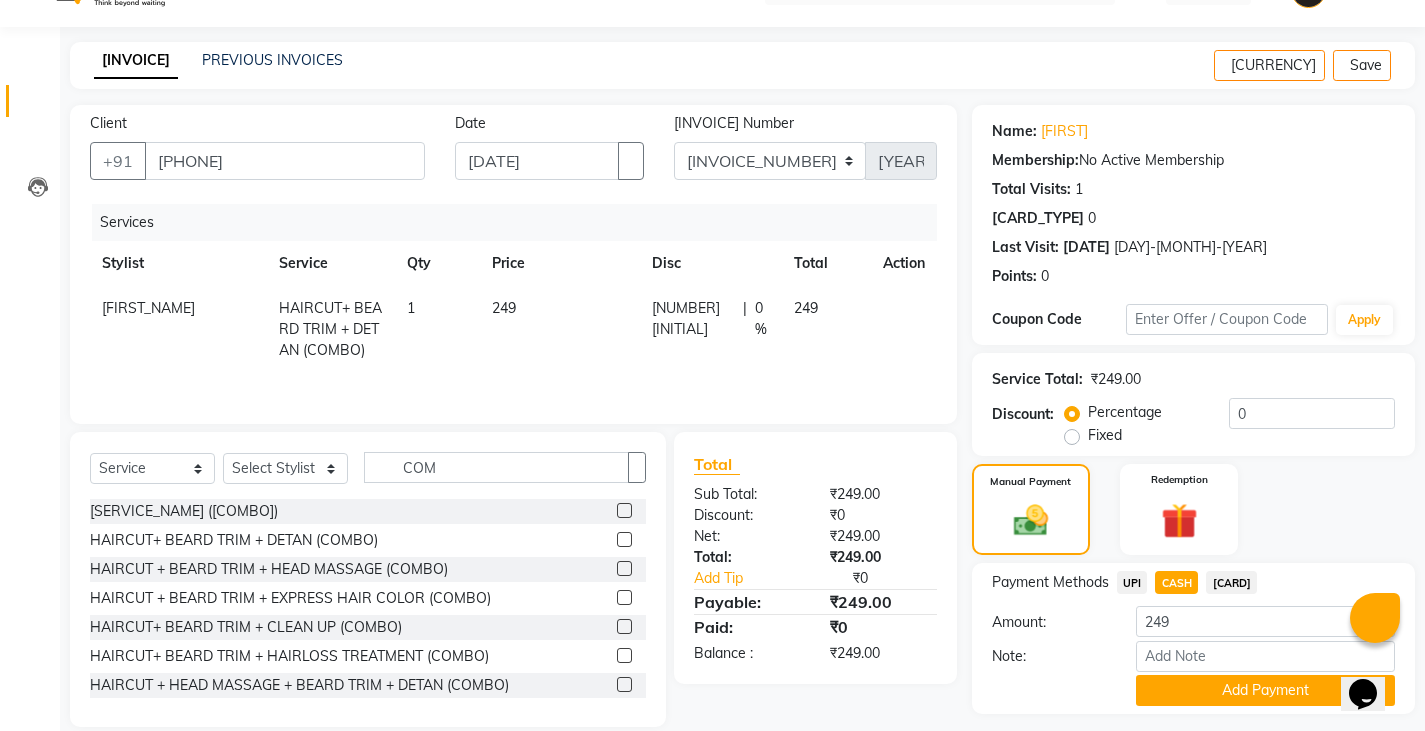 scroll, scrollTop: 104, scrollLeft: 0, axis: vertical 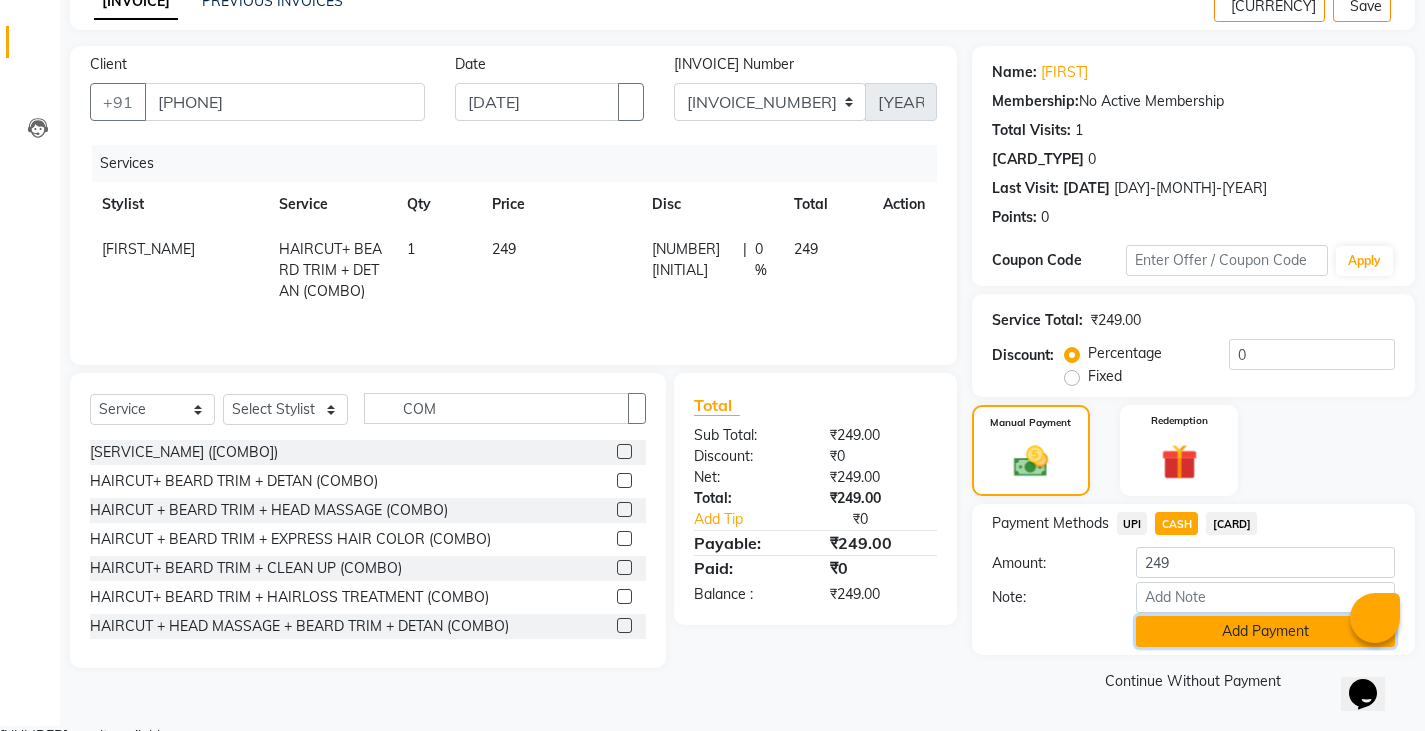 click on "Add Payment" at bounding box center [1265, 631] 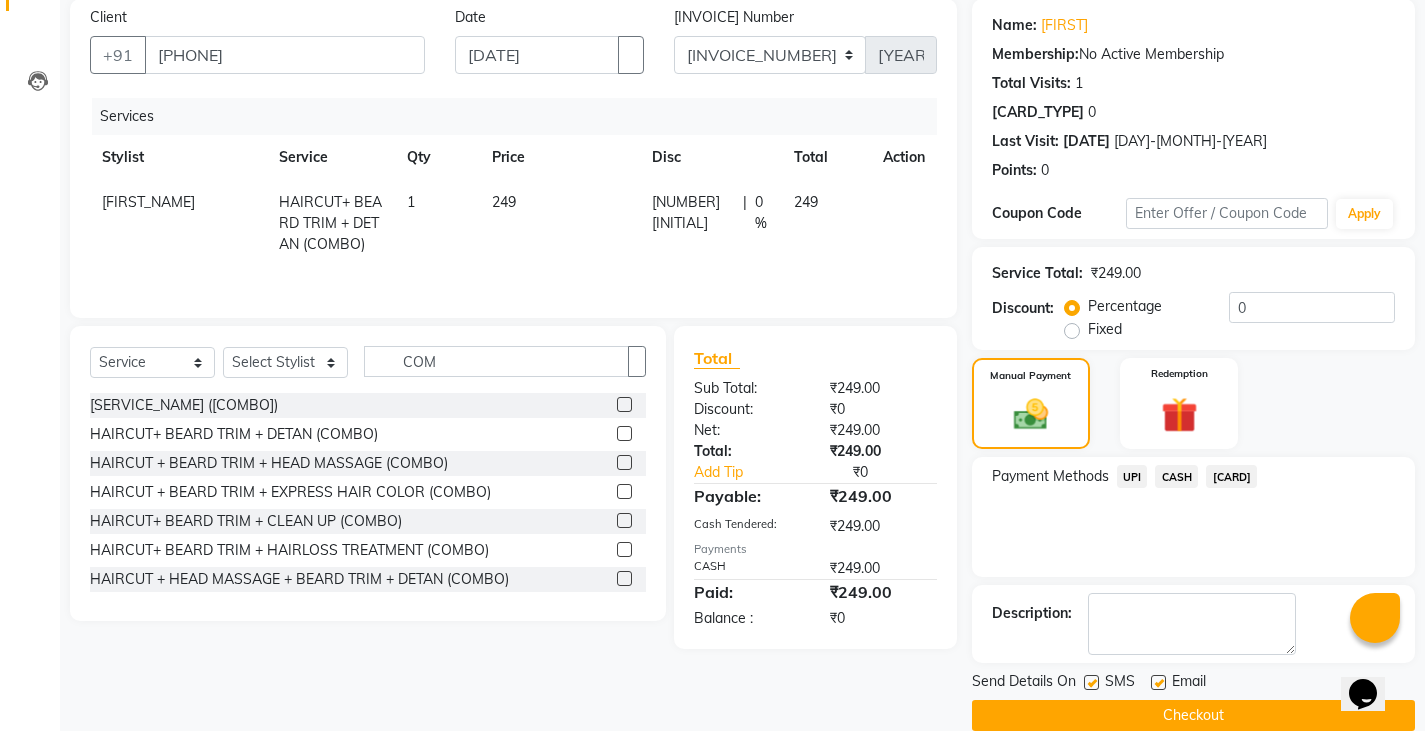 scroll, scrollTop: 188, scrollLeft: 0, axis: vertical 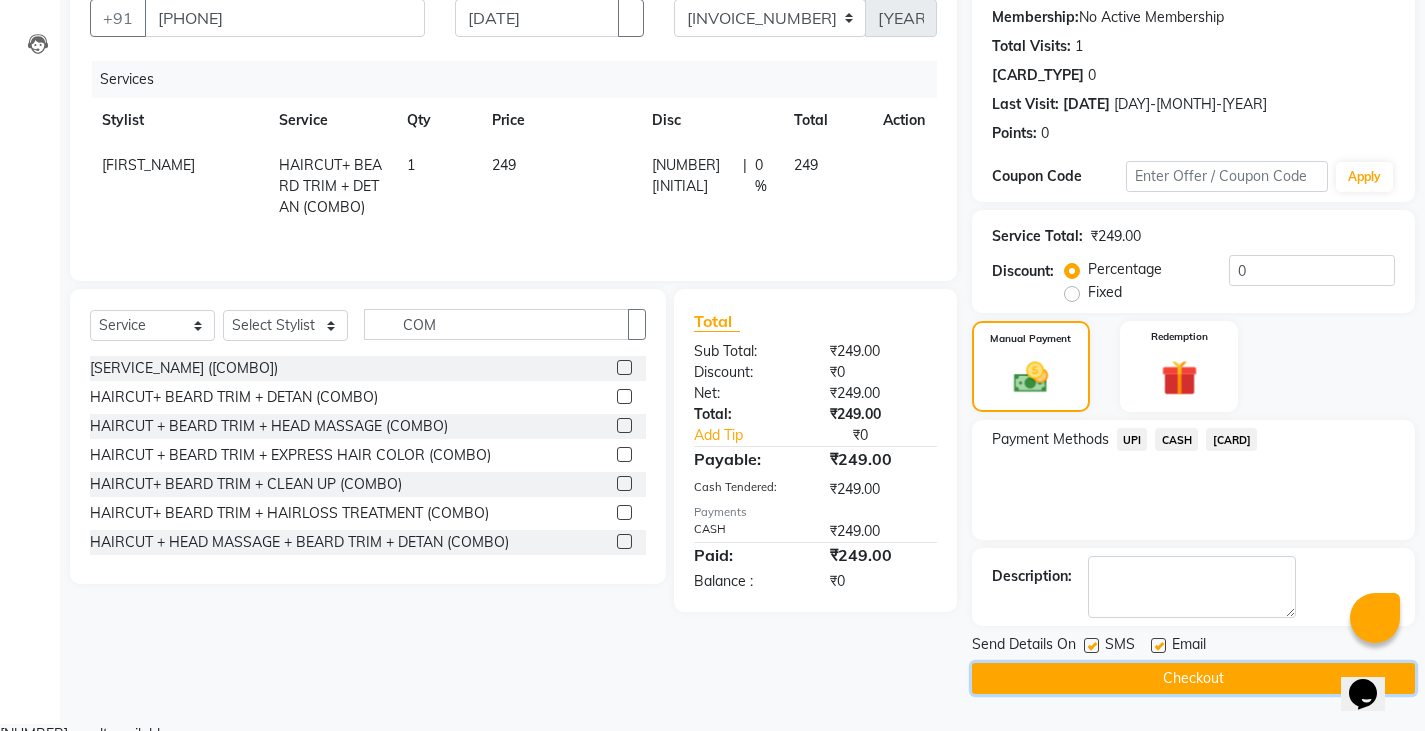 click on "Checkout" at bounding box center (1193, 678) 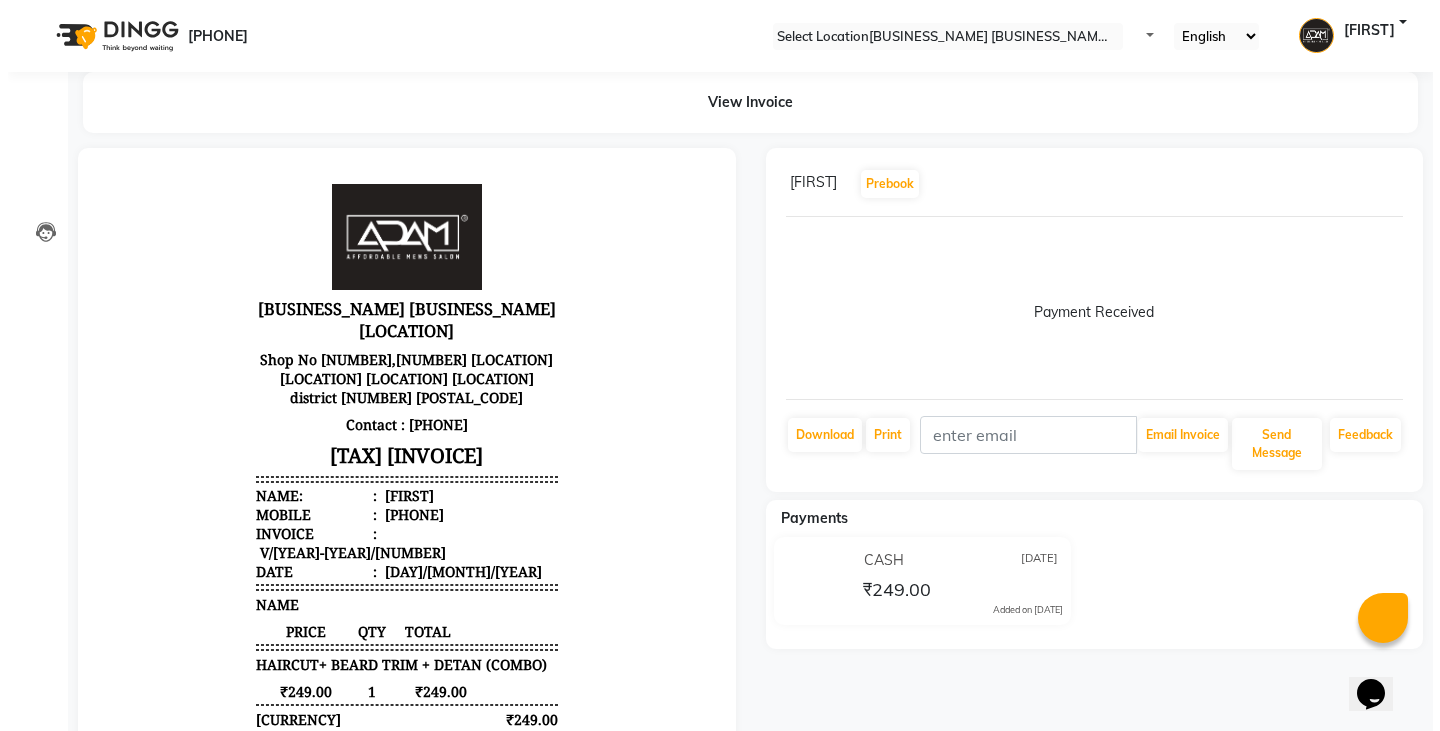 scroll, scrollTop: 0, scrollLeft: 0, axis: both 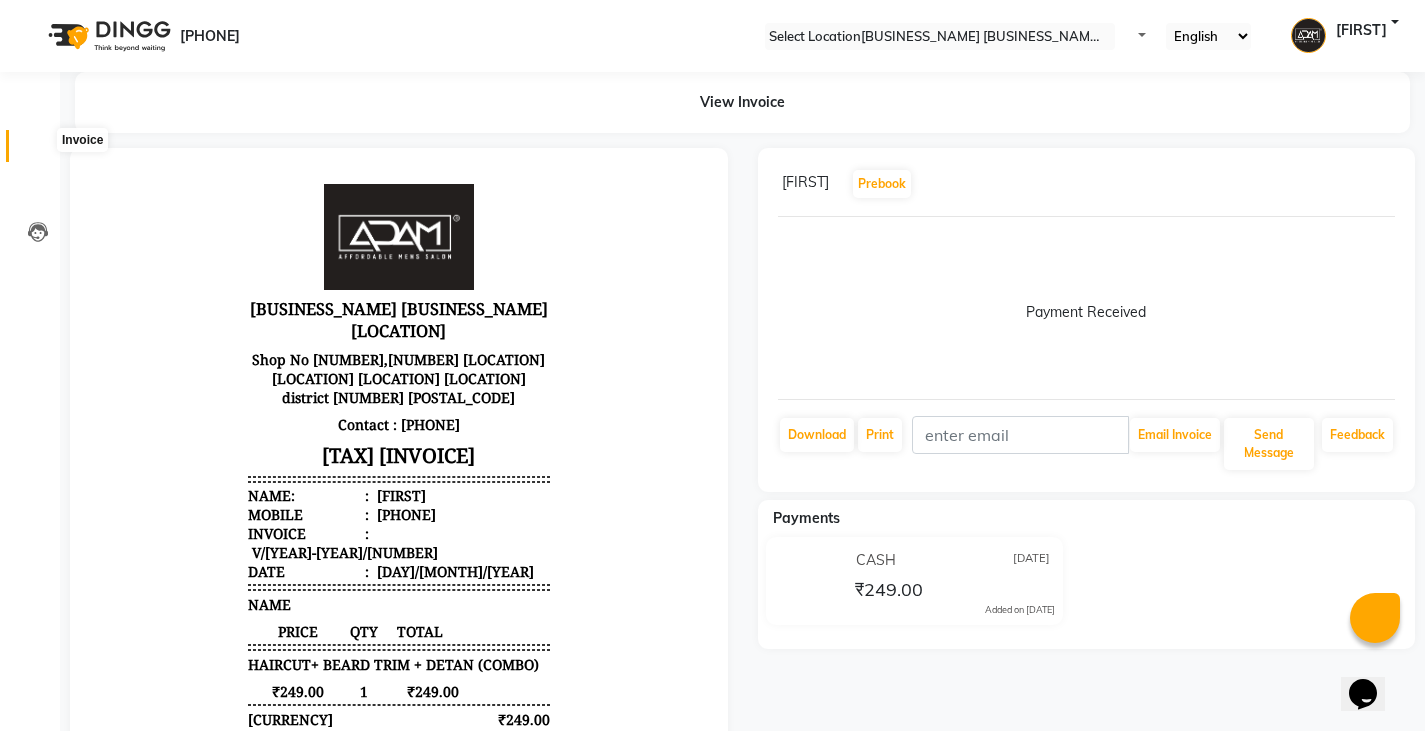 click at bounding box center (38, 151) 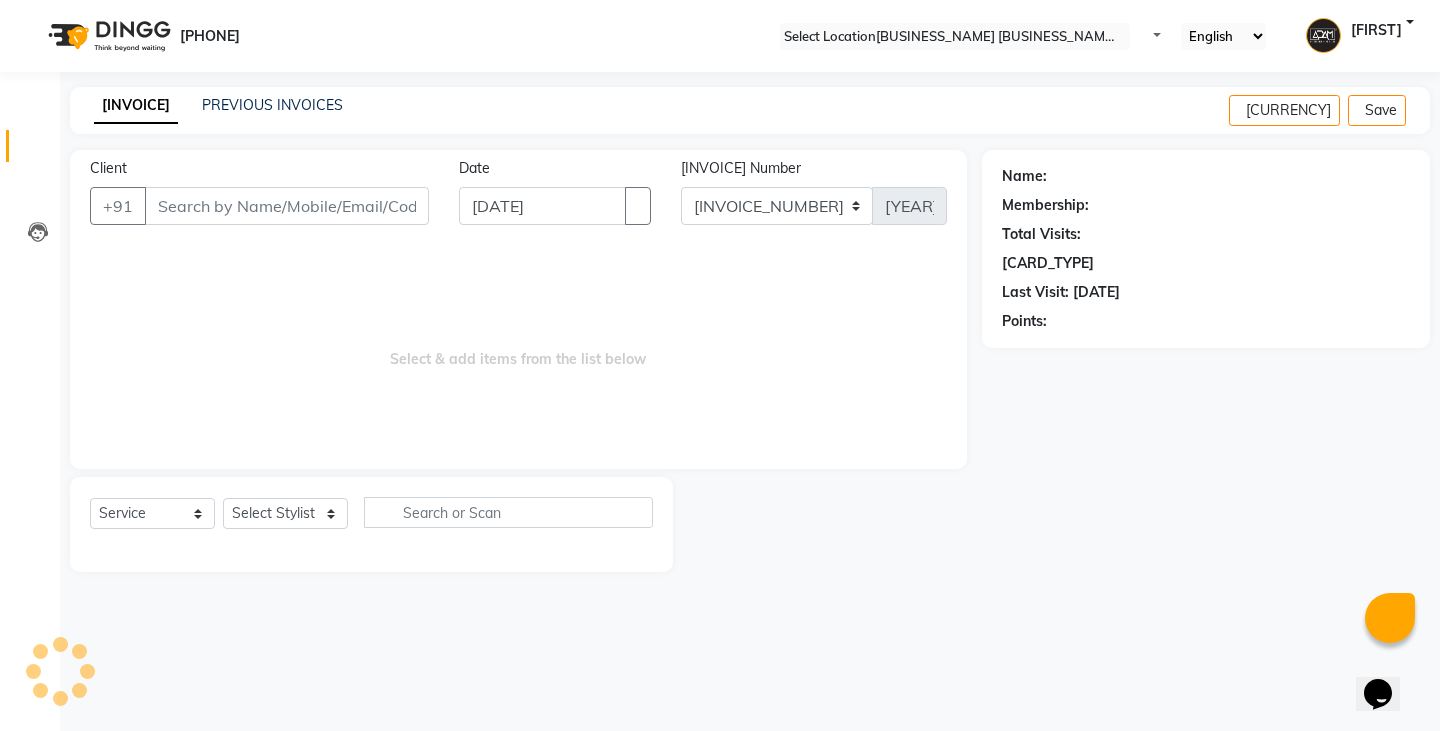 click on "Client" at bounding box center (287, 206) 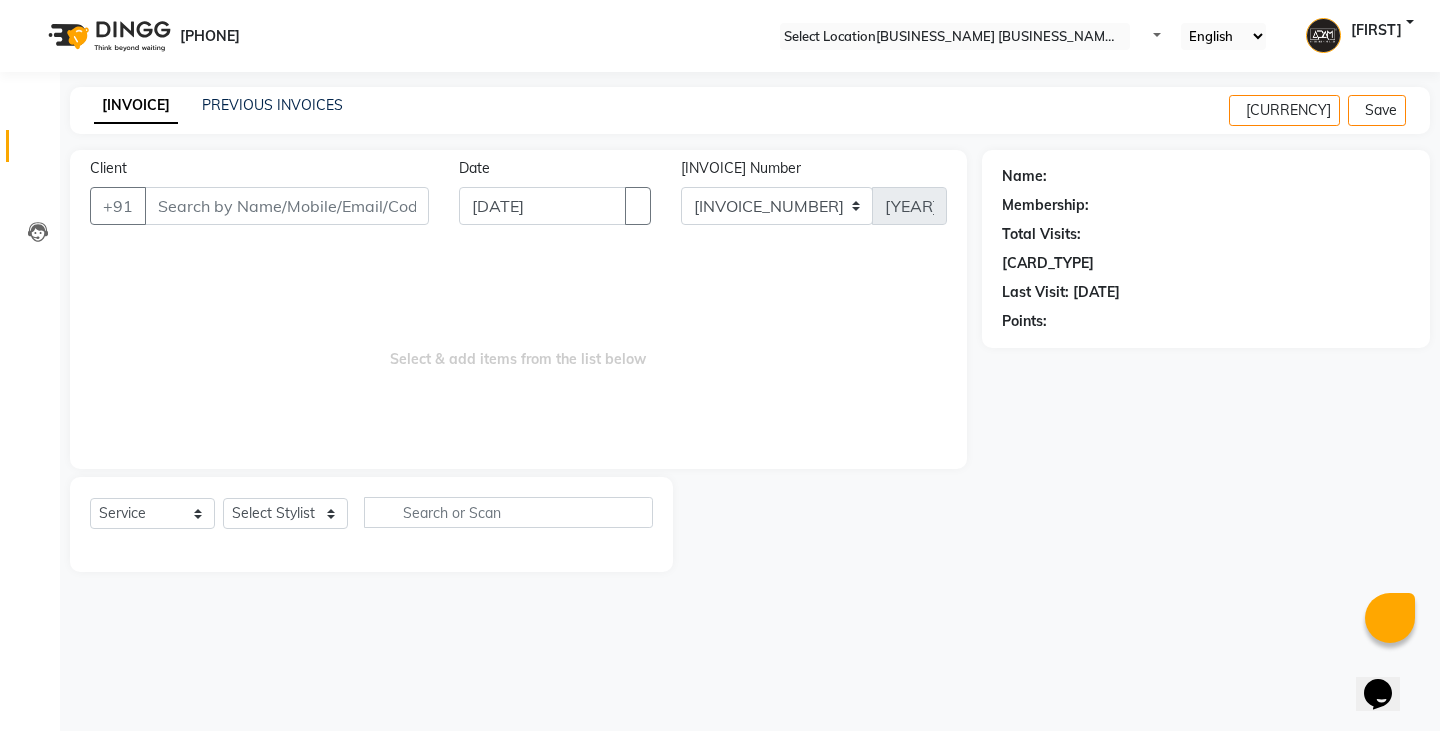click on "Client" at bounding box center (287, 206) 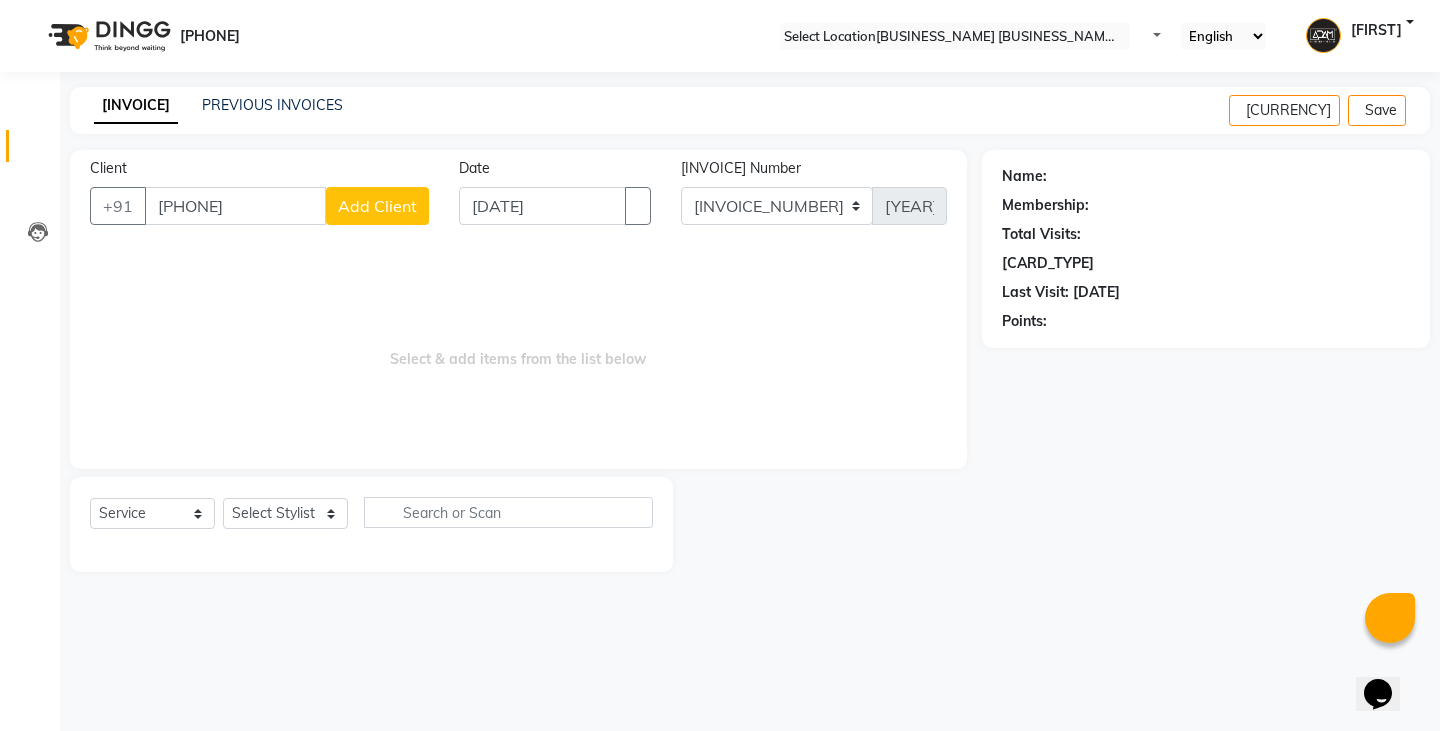 type on "[PHONE]" 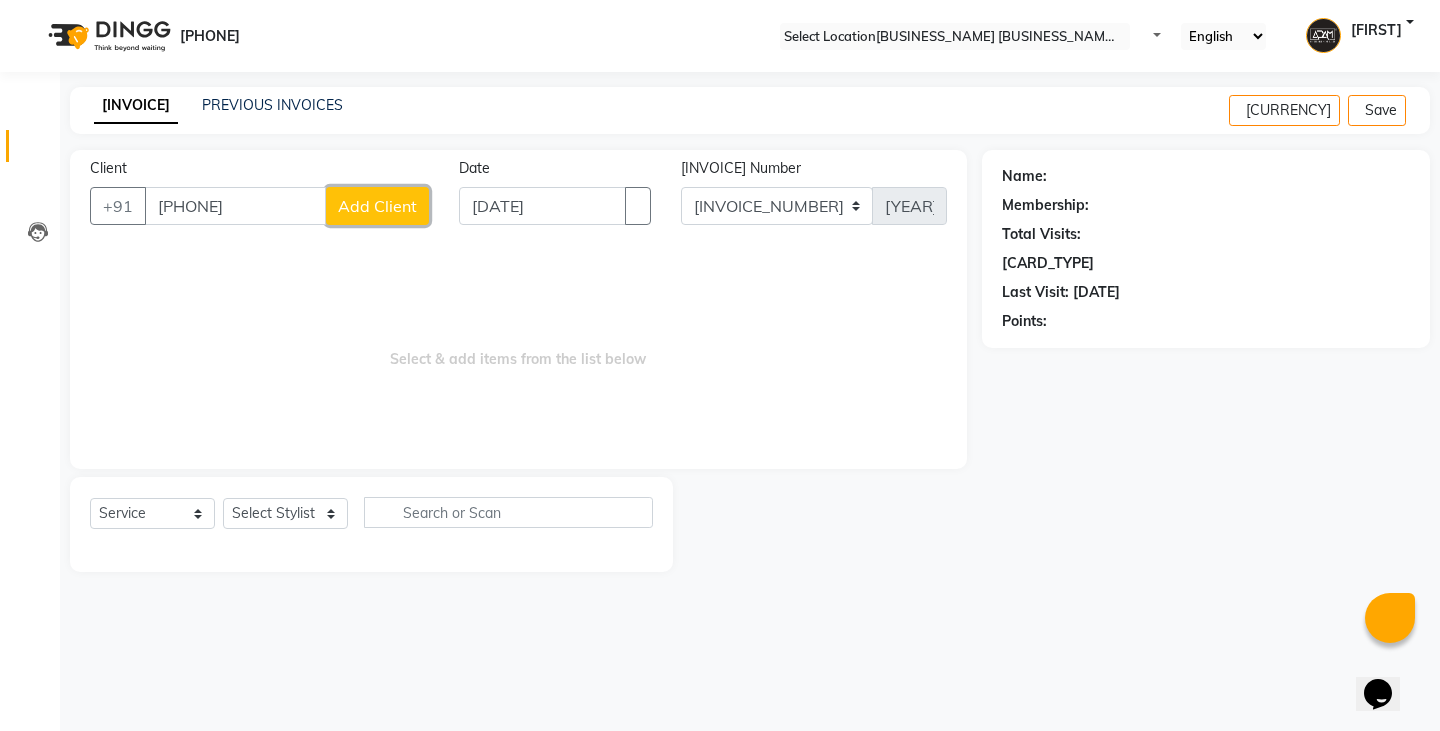 click on "Add Client" at bounding box center (377, 206) 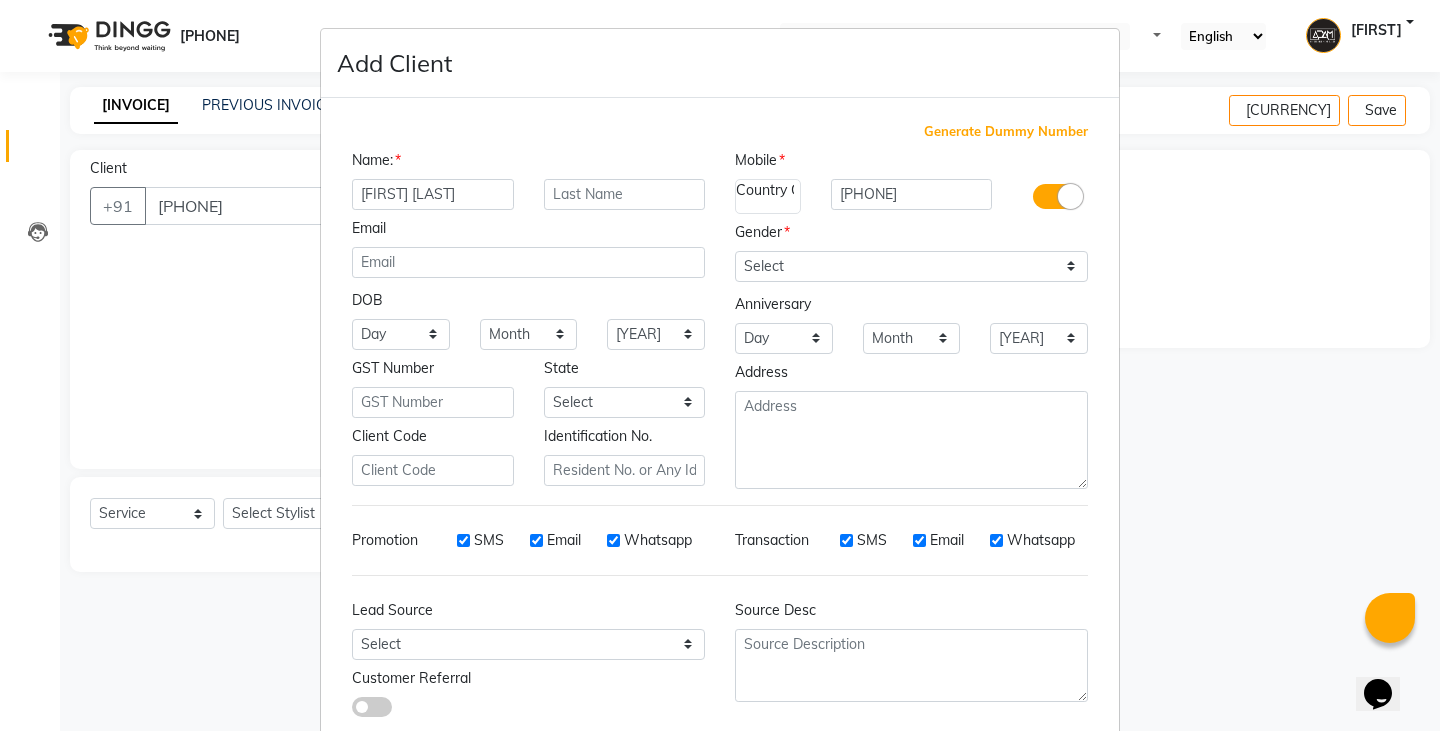 type on "[FIRST] [LAST]" 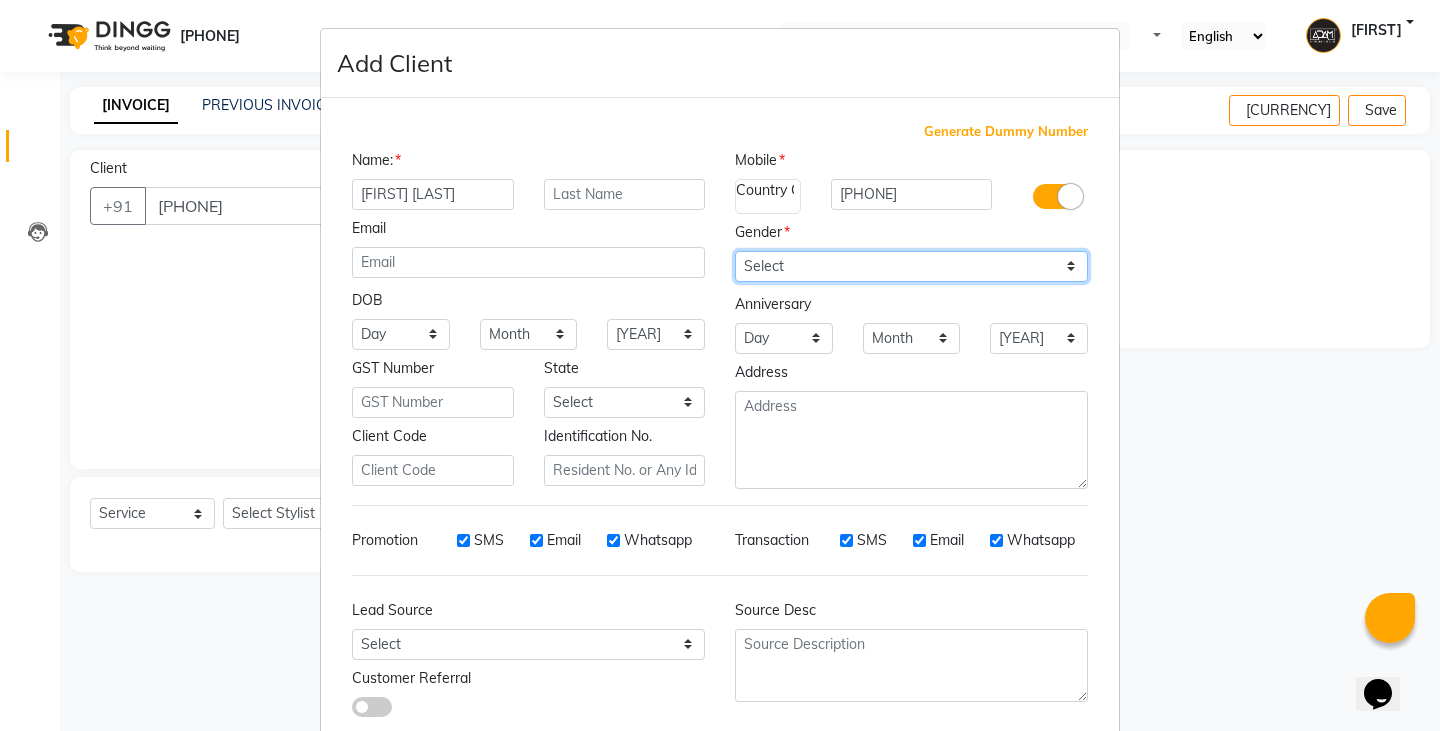 click on "Select Male Female Other Prefer Not To Say" at bounding box center (911, 266) 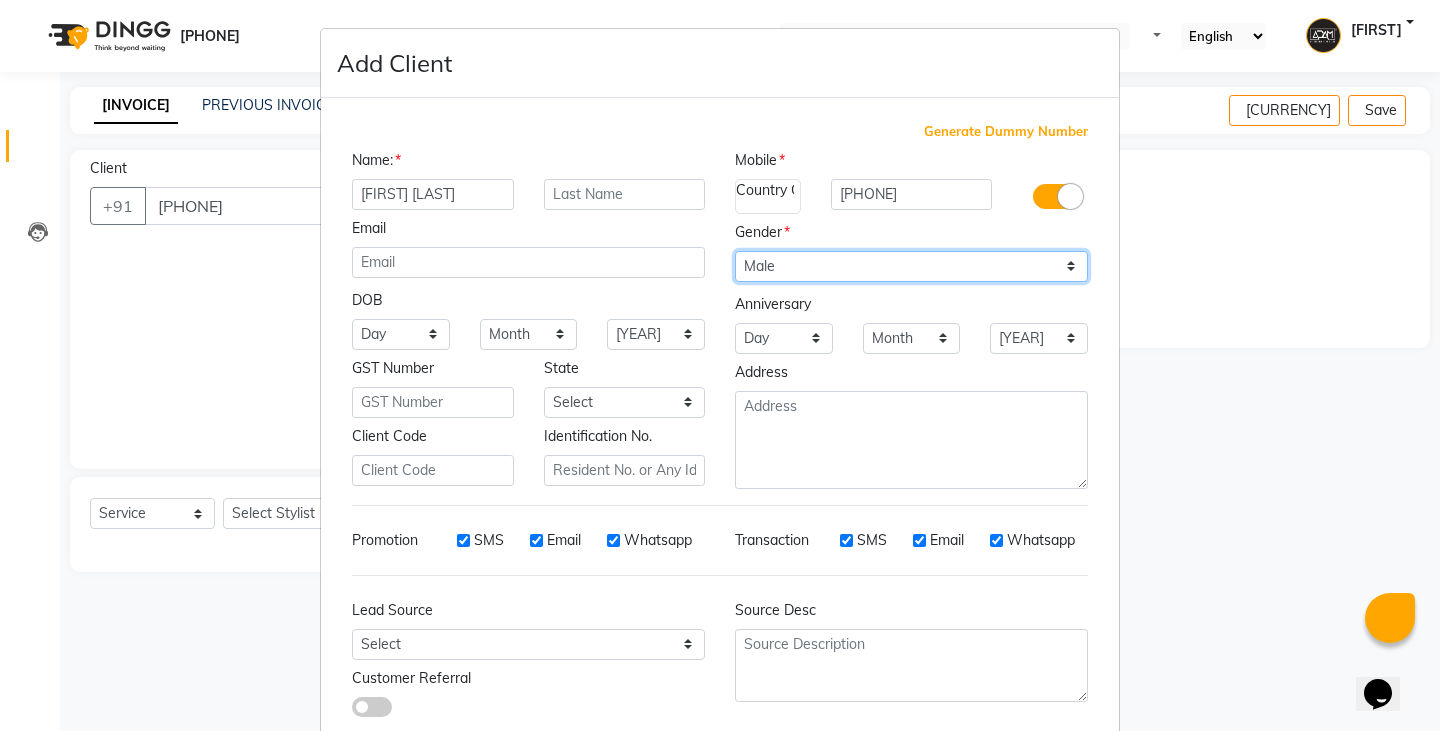click on "Select Male Female Other Prefer Not To Say" at bounding box center (911, 266) 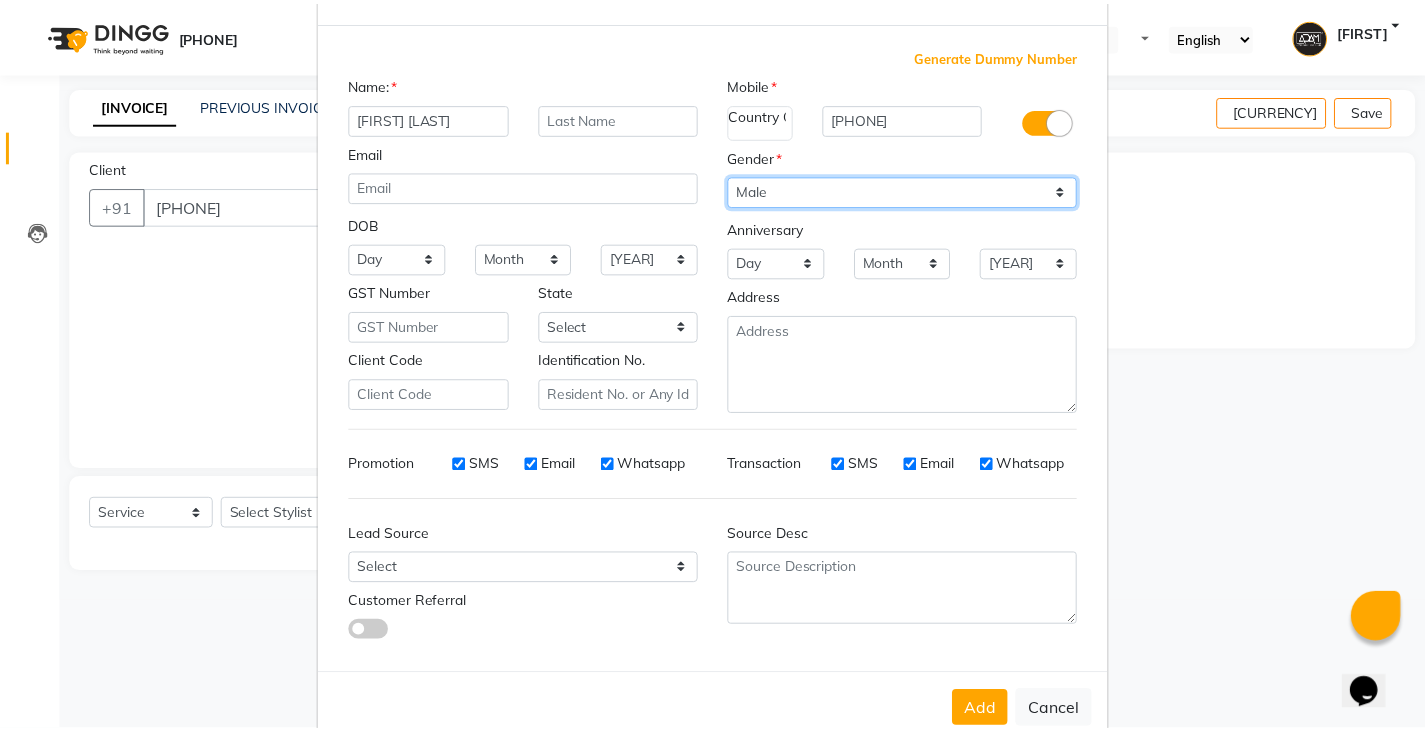 scroll, scrollTop: 118, scrollLeft: 0, axis: vertical 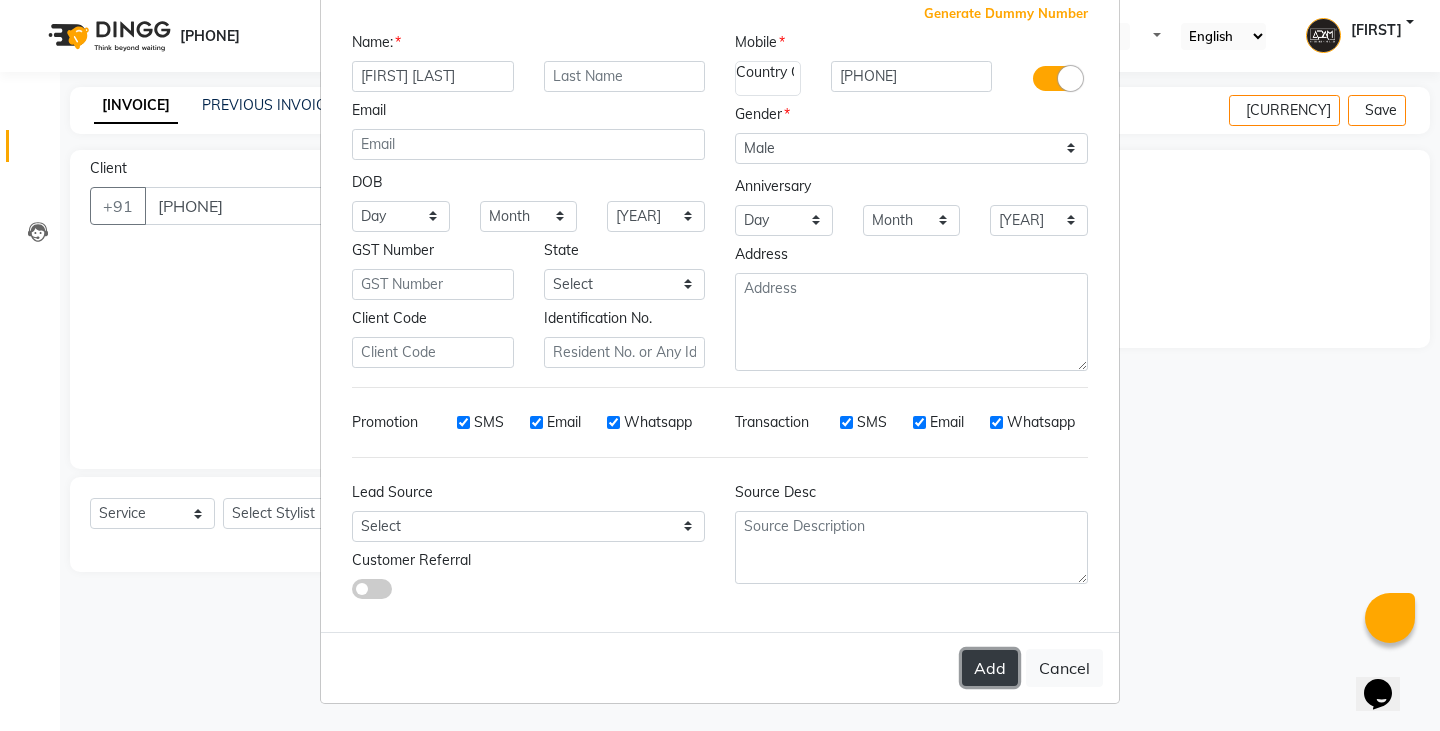 click on "Add" at bounding box center (990, 668) 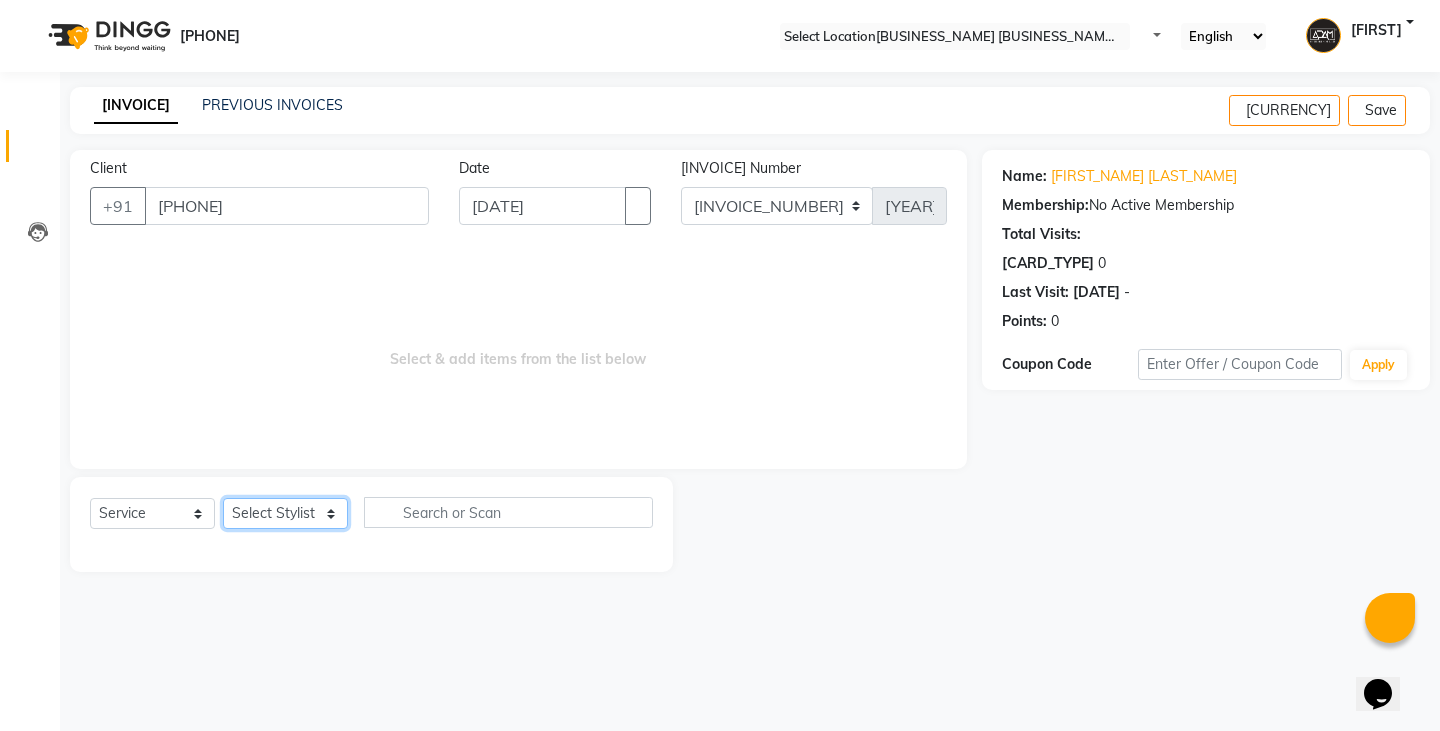 click on "Select Stylist Admin [FIRST] [FIRST] [FIRST] [FIRST] [FIRST] [FIRST] [FIRST]" at bounding box center [285, 513] 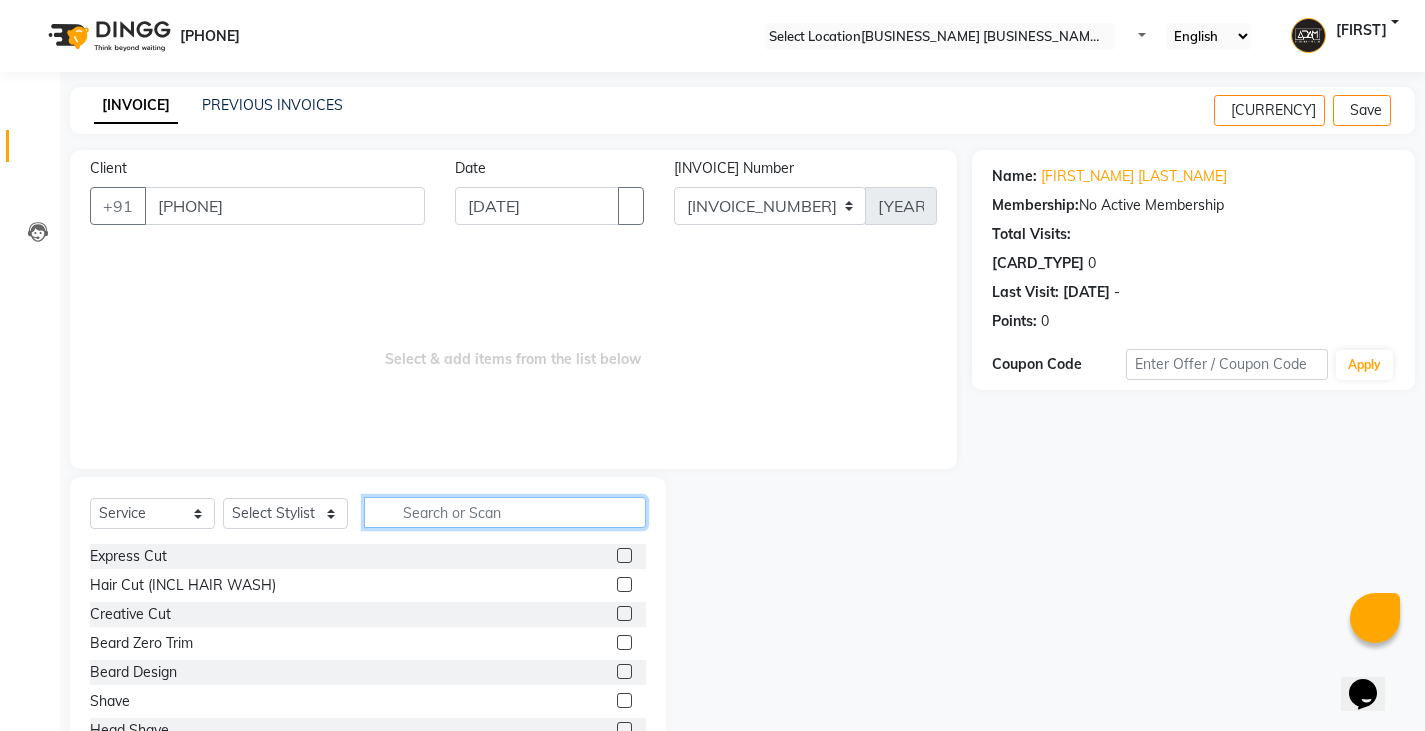 click at bounding box center (505, 512) 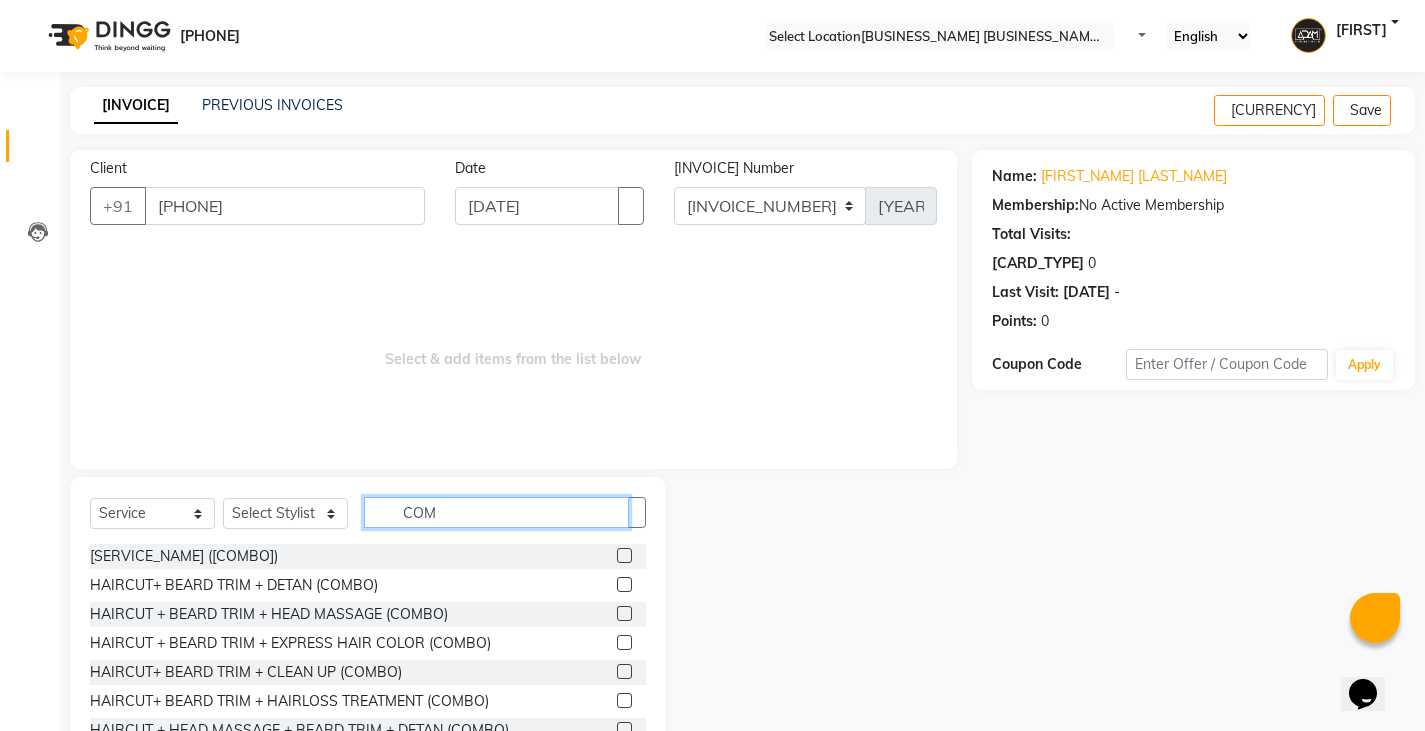 type on "COM" 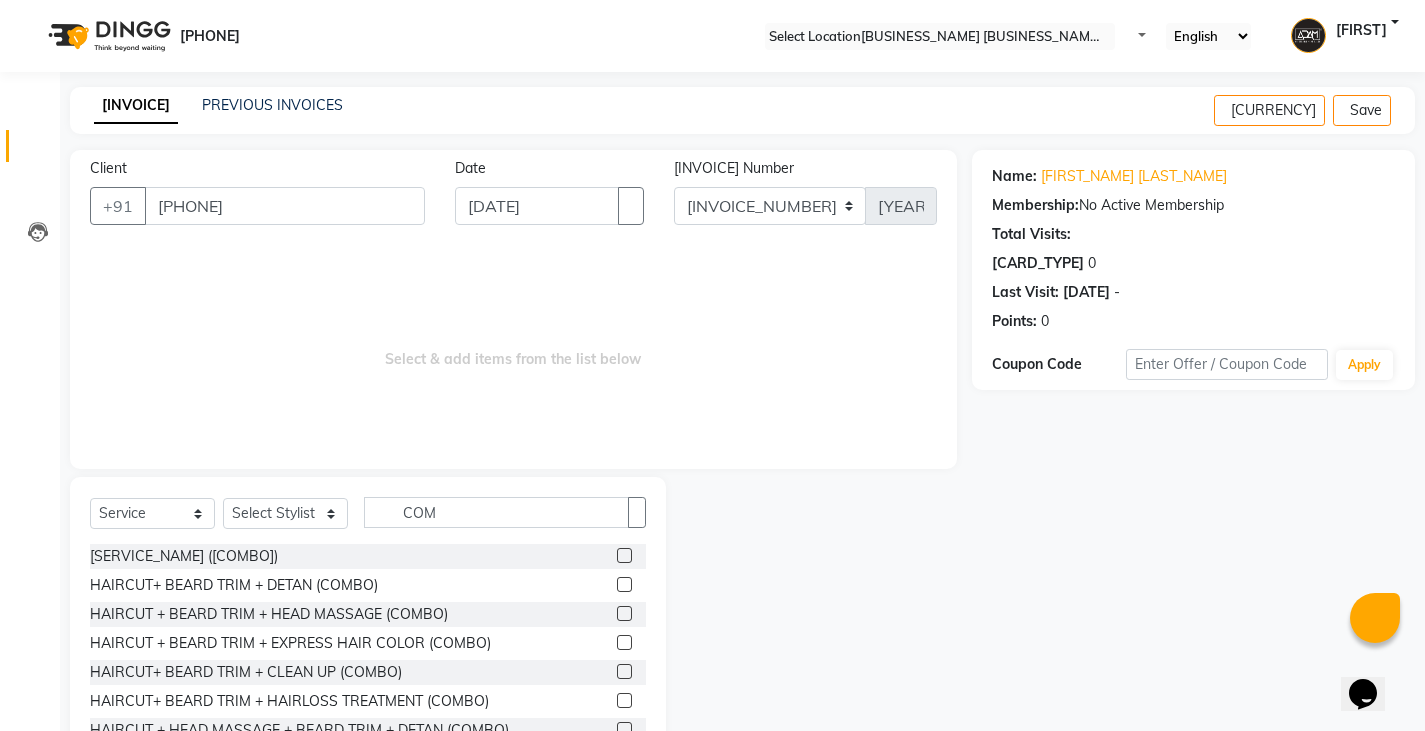 click at bounding box center [624, 584] 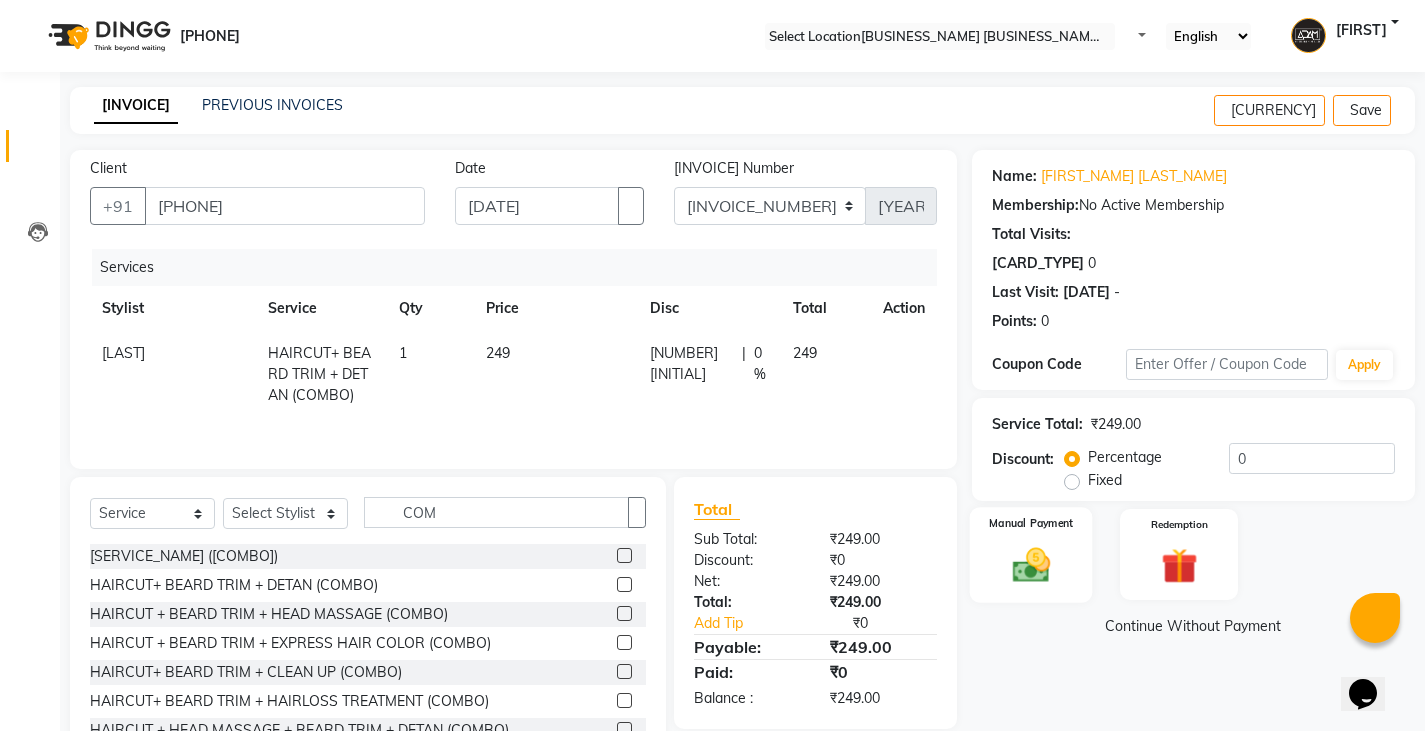 click at bounding box center (1030, 564) 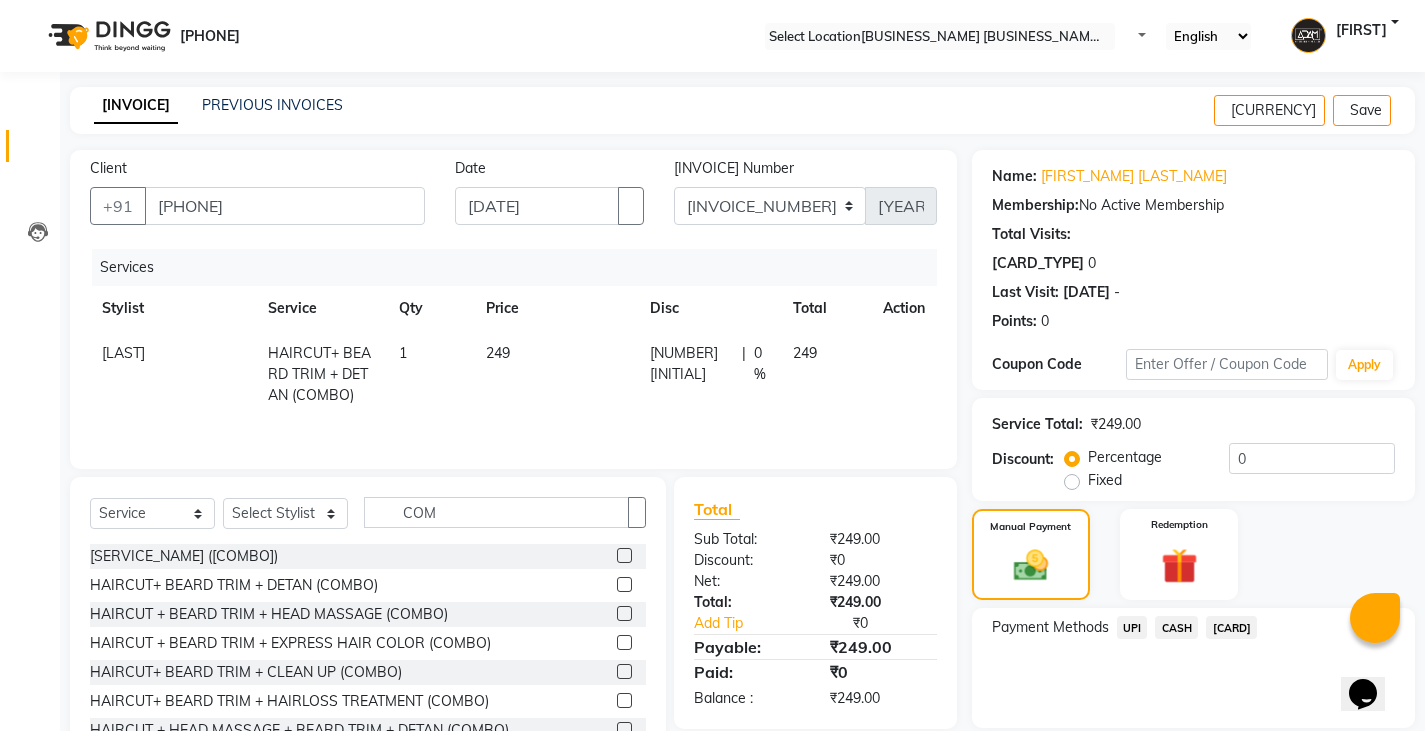click on "UPI" at bounding box center (1132, 627) 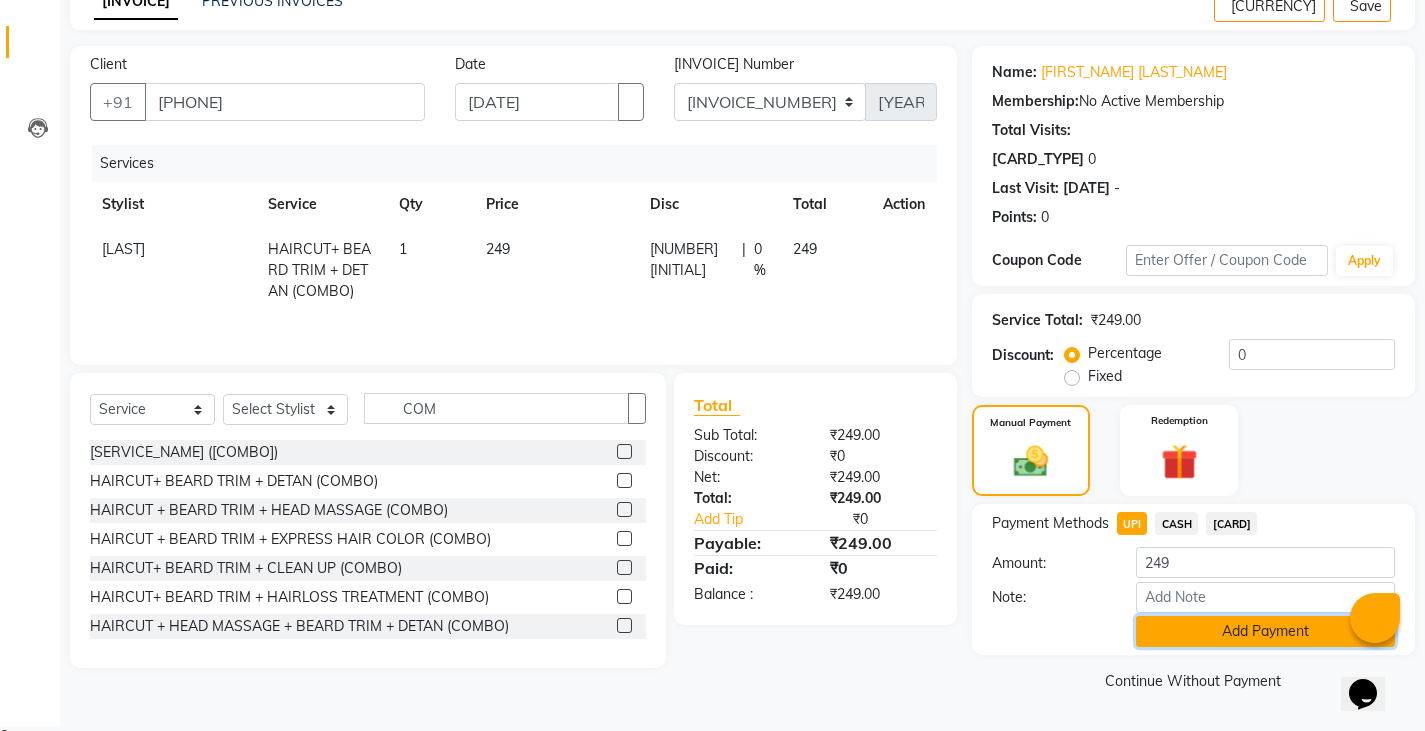 click on "Add Payment" at bounding box center (1265, 631) 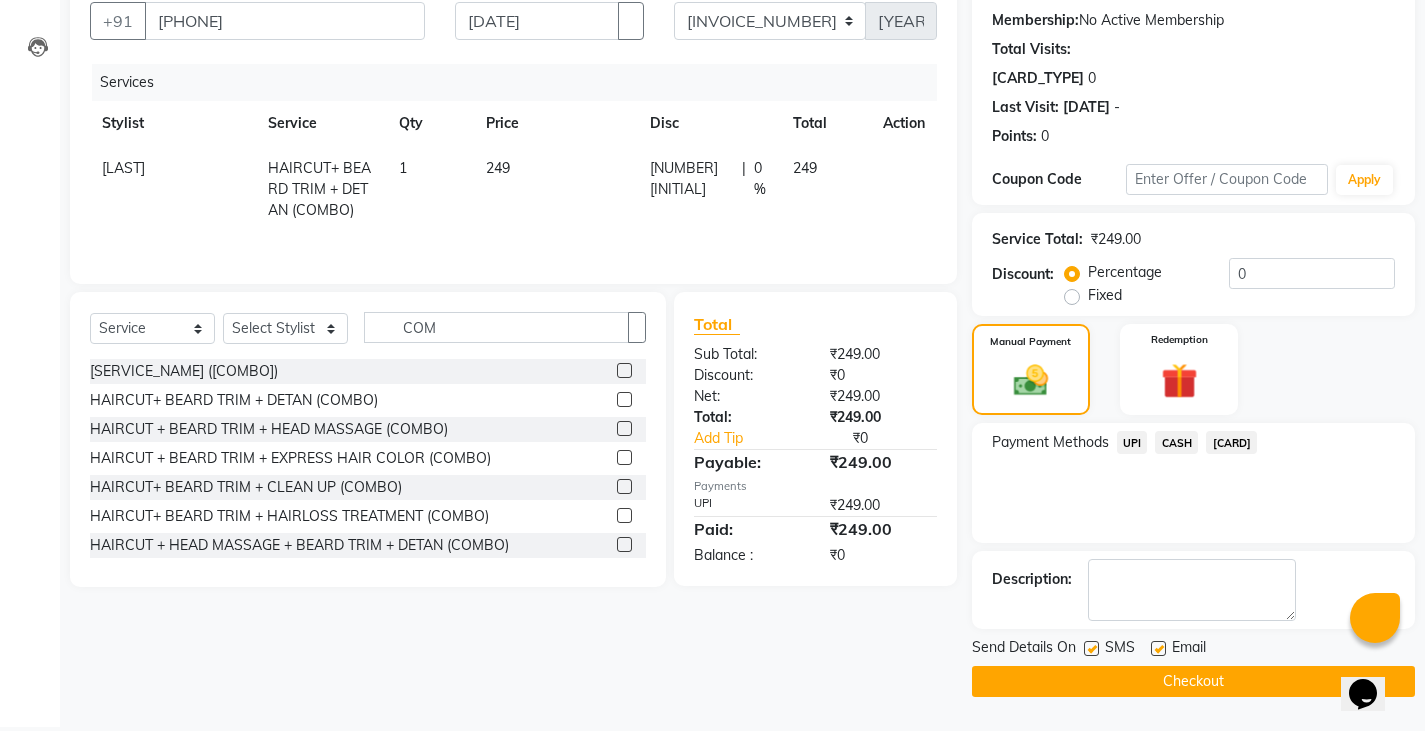 scroll, scrollTop: 188, scrollLeft: 0, axis: vertical 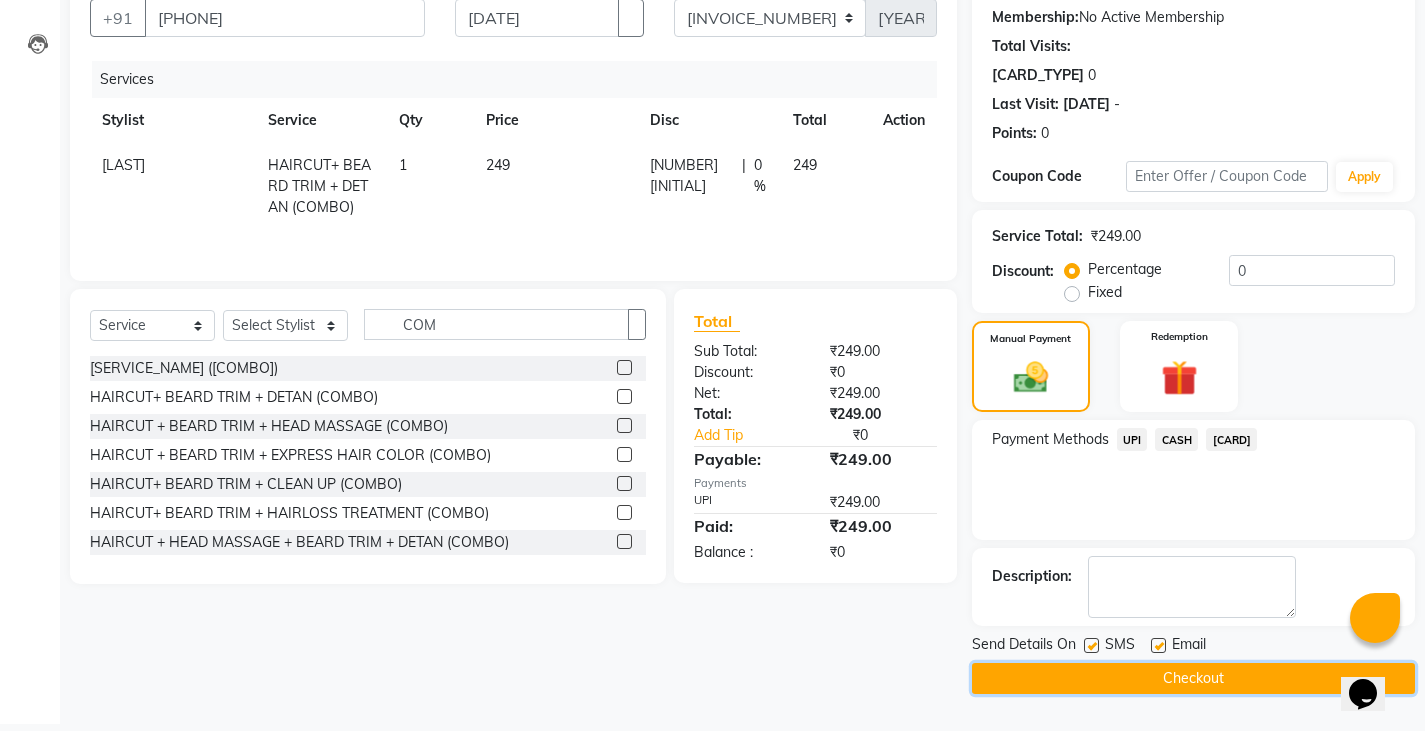 click on "Checkout" at bounding box center [1193, 678] 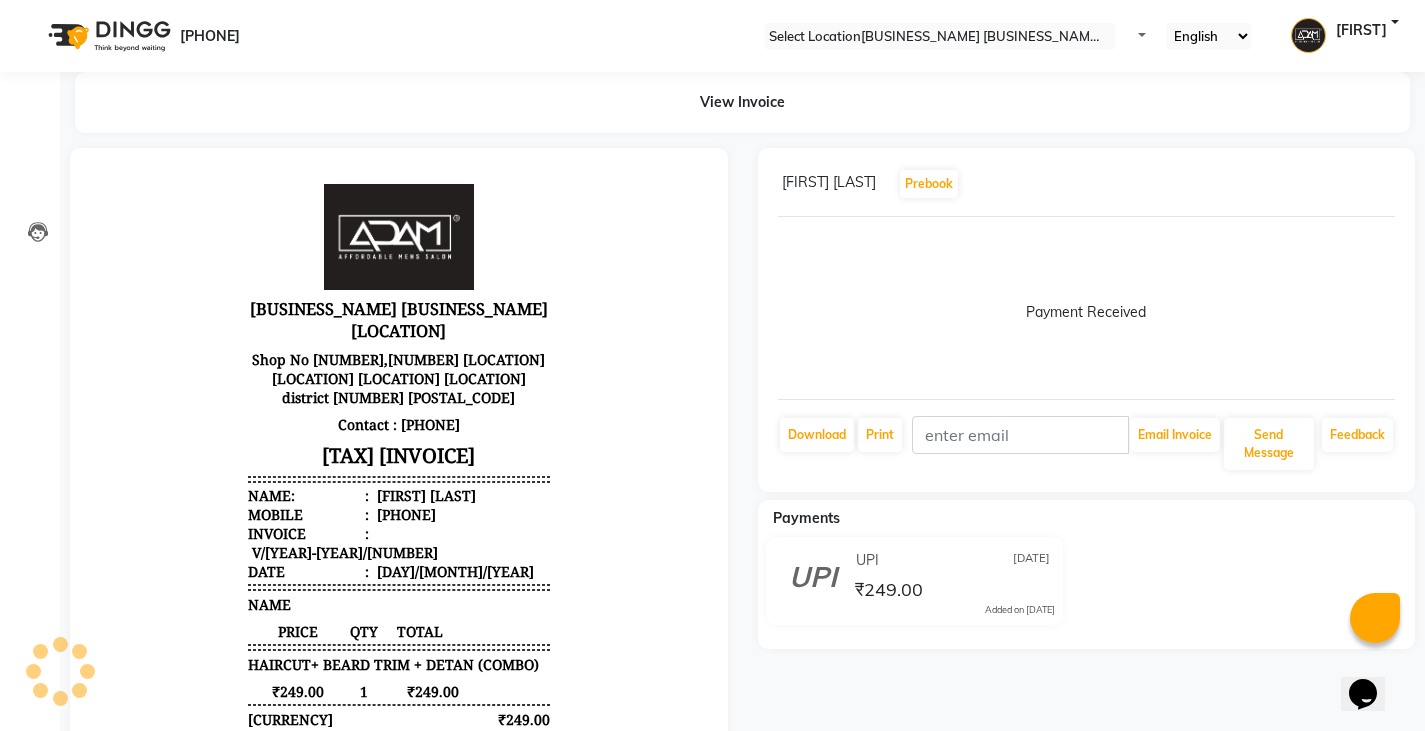 scroll, scrollTop: 0, scrollLeft: 0, axis: both 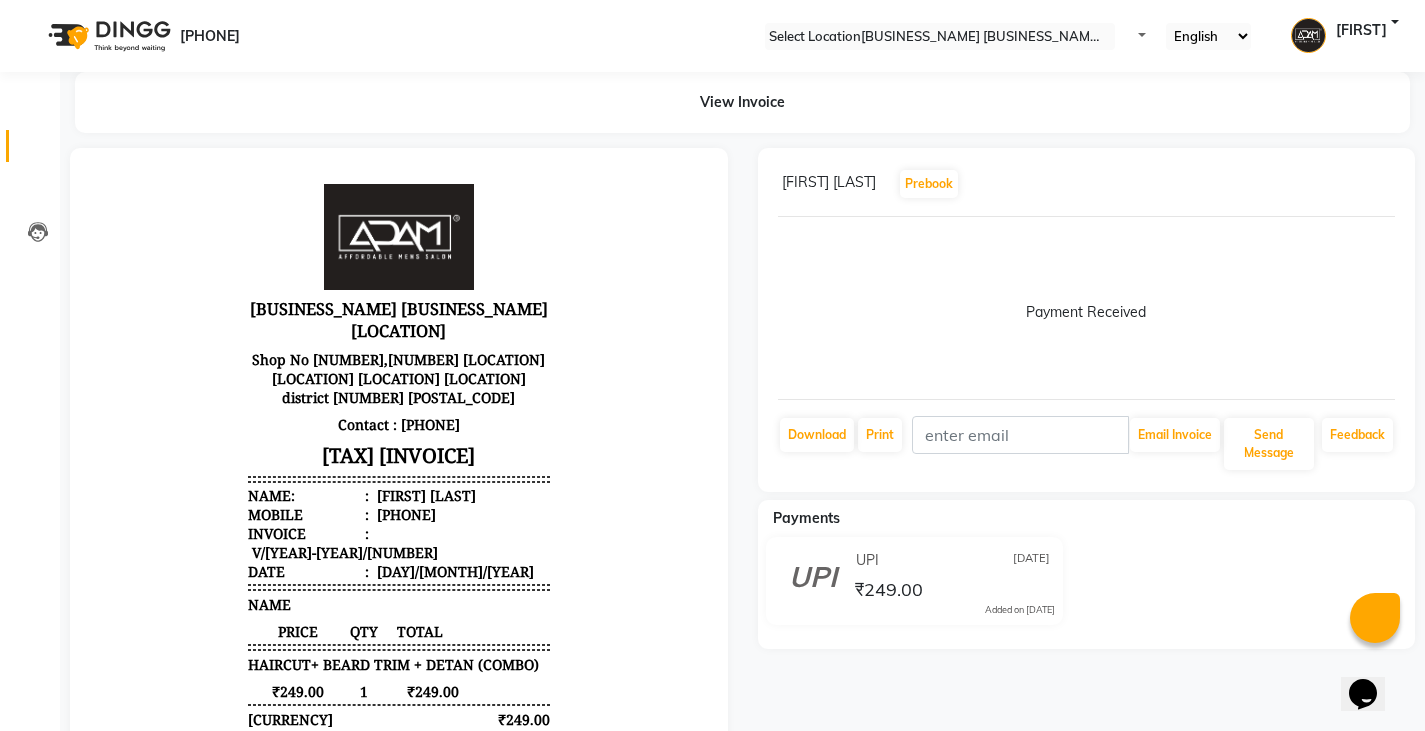 click on "Invoice" at bounding box center [30, 146] 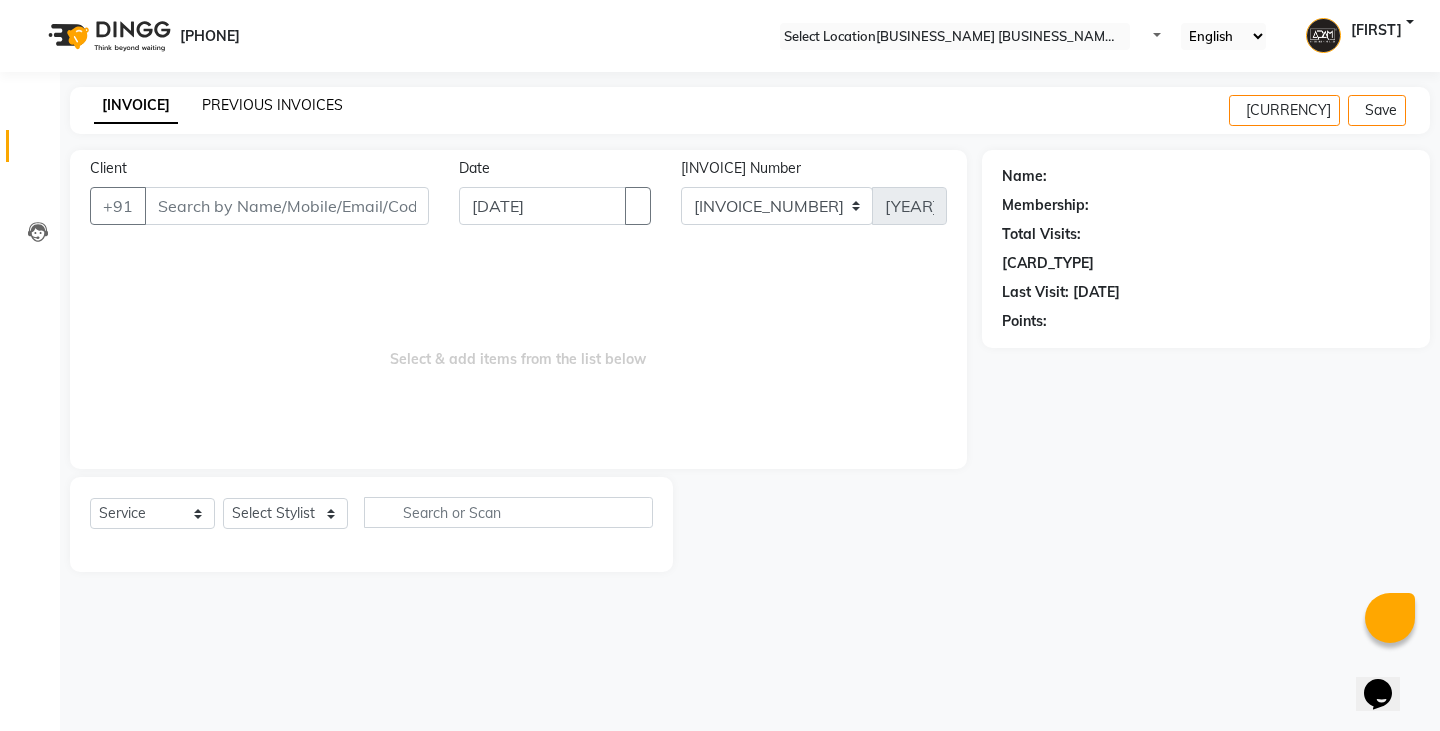 click on "PREVIOUS INVOICES" at bounding box center [272, 105] 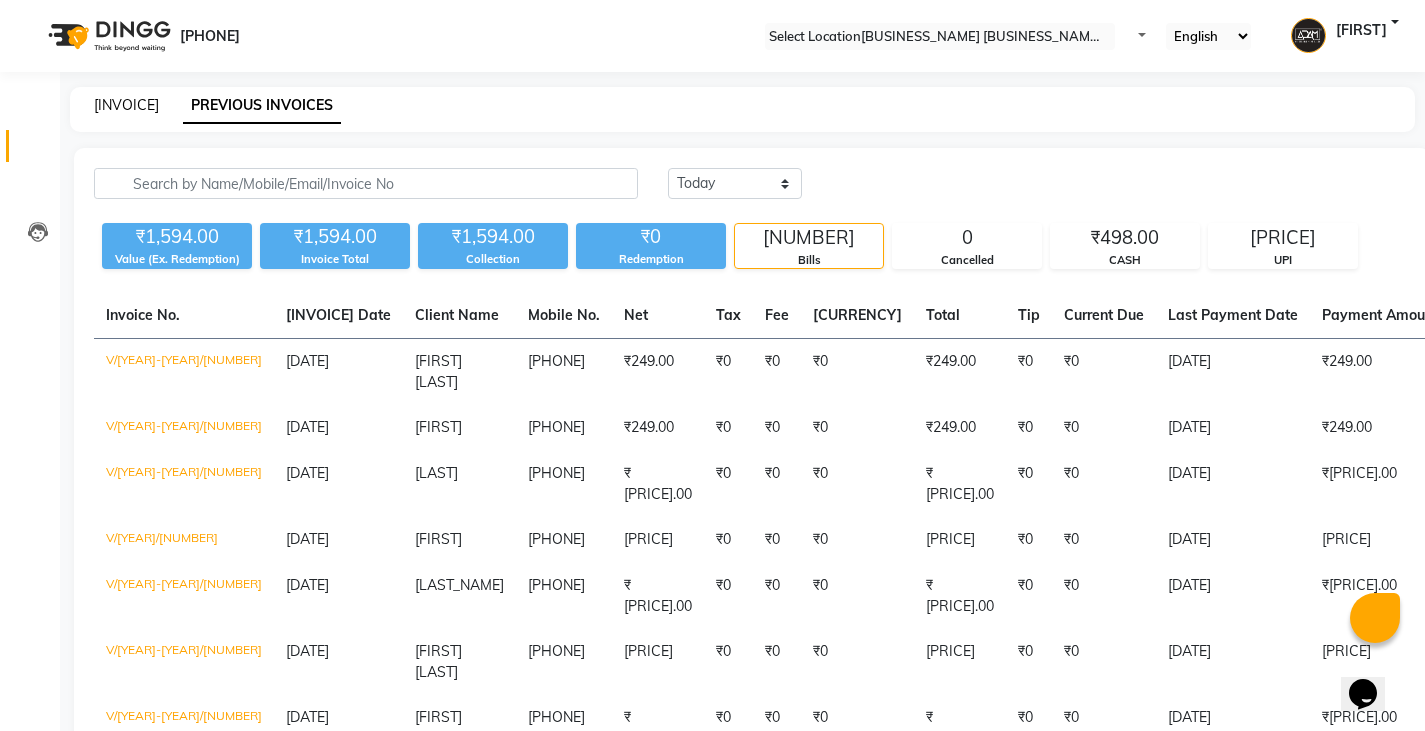 click on "[INVOICE]" at bounding box center (126, 105) 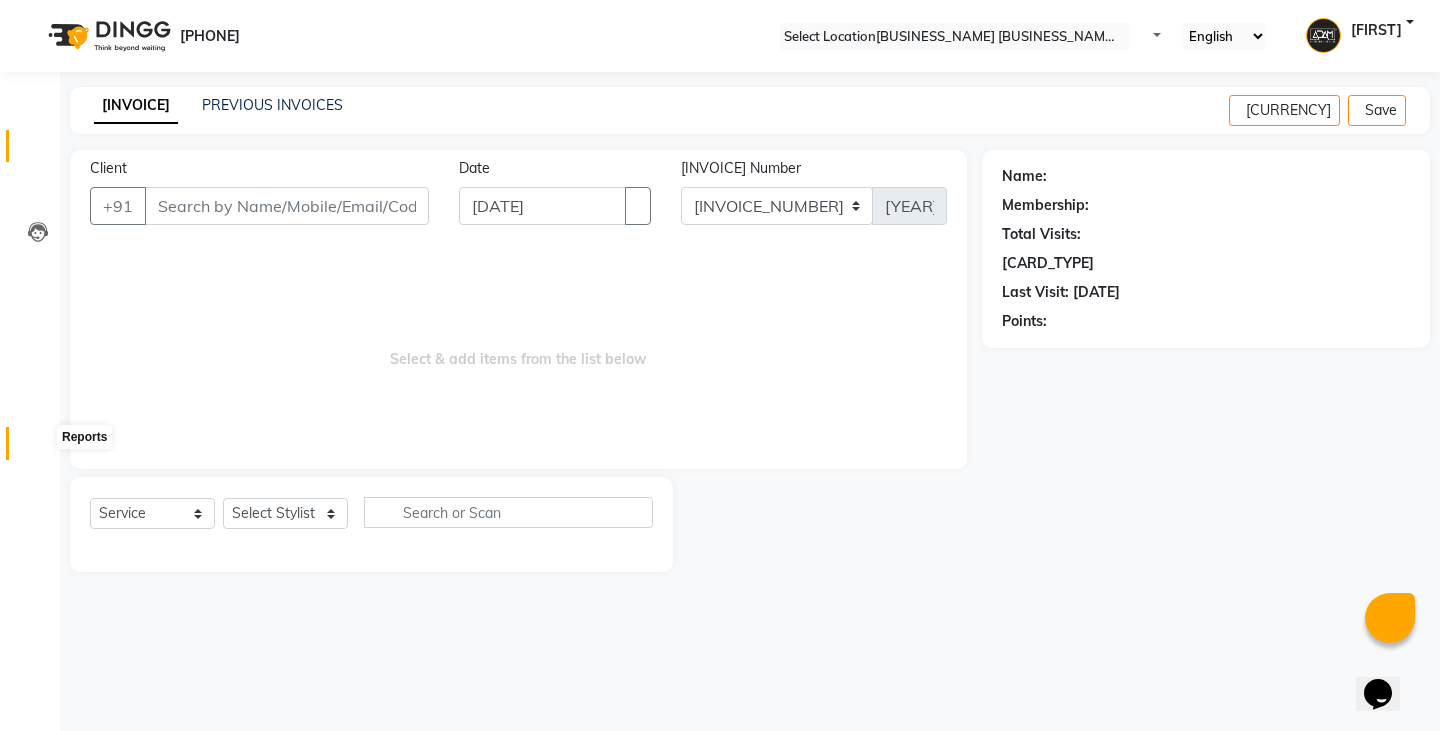 click at bounding box center [38, 448] 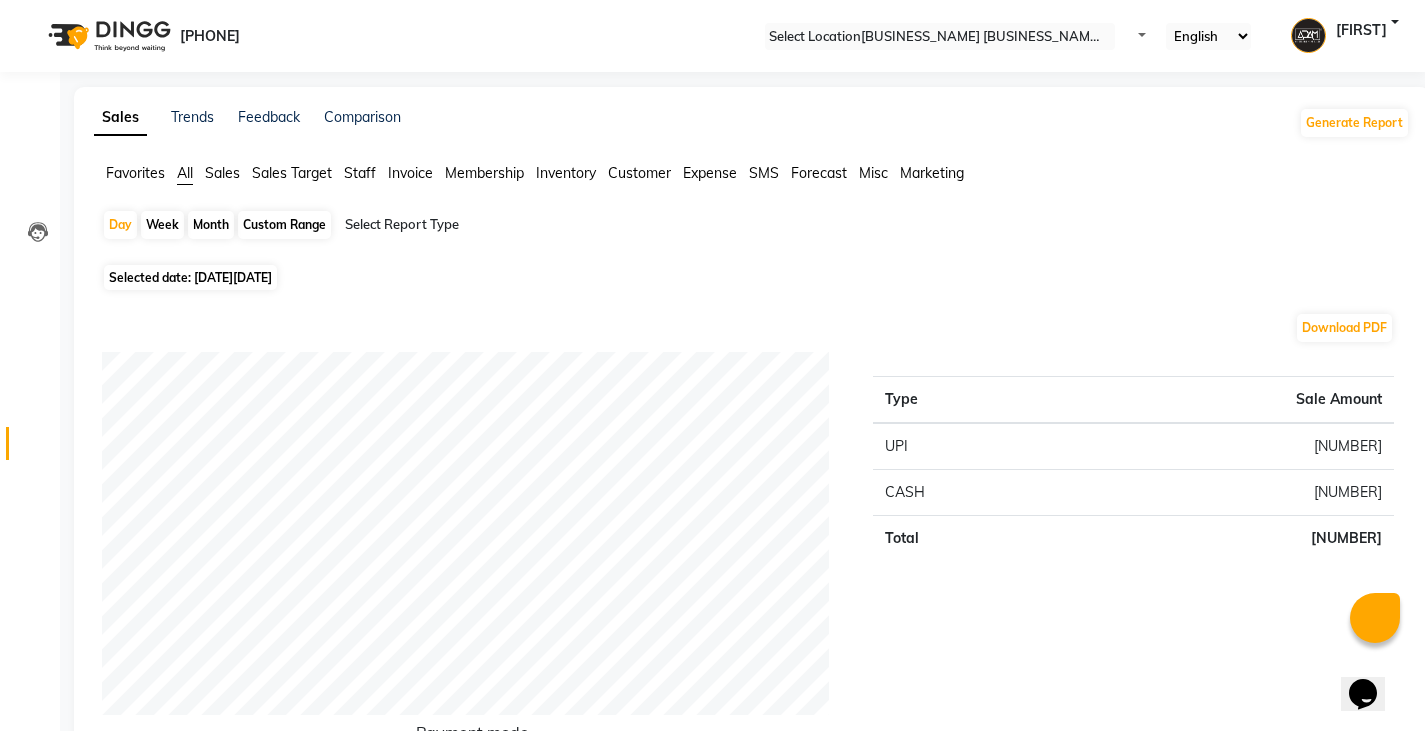 click on "Staff" at bounding box center [135, 173] 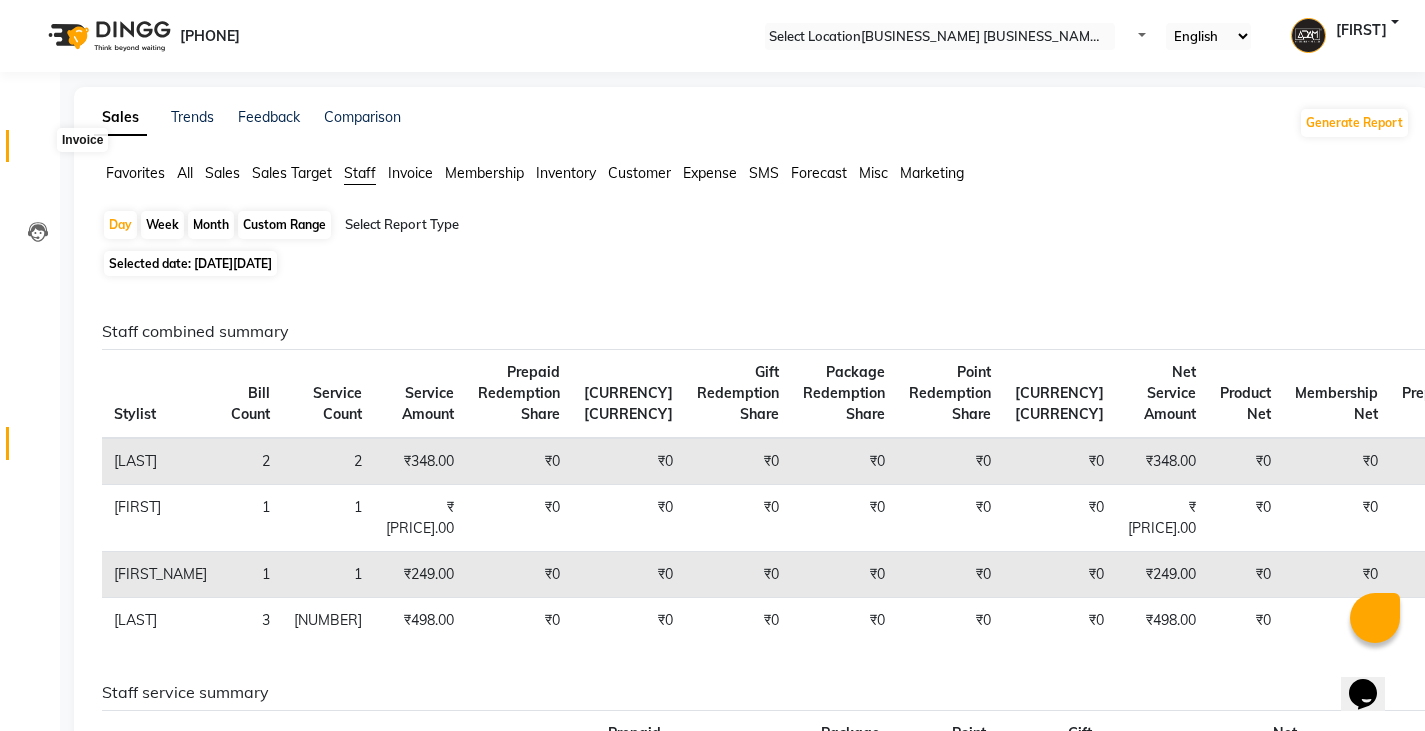 click at bounding box center [38, 151] 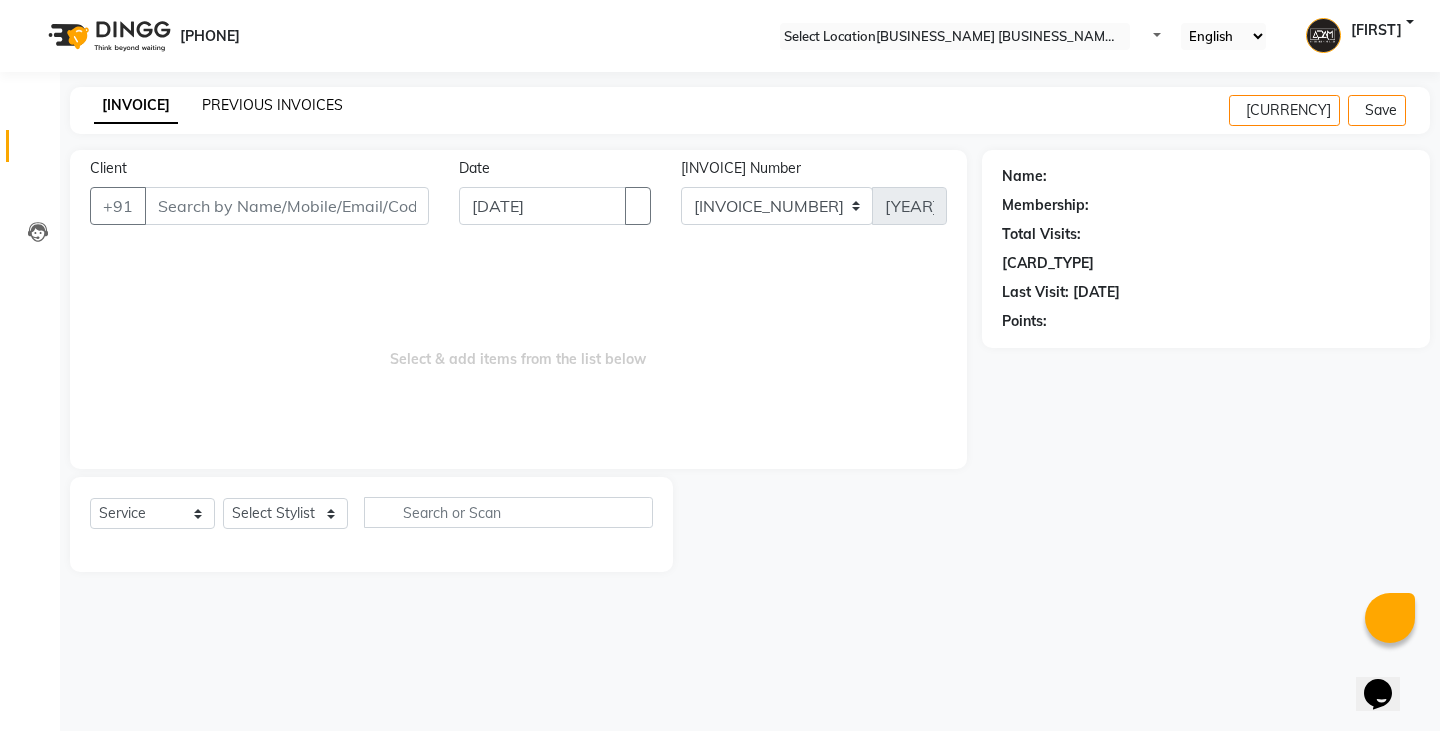 click on "PREVIOUS INVOICES" at bounding box center (272, 105) 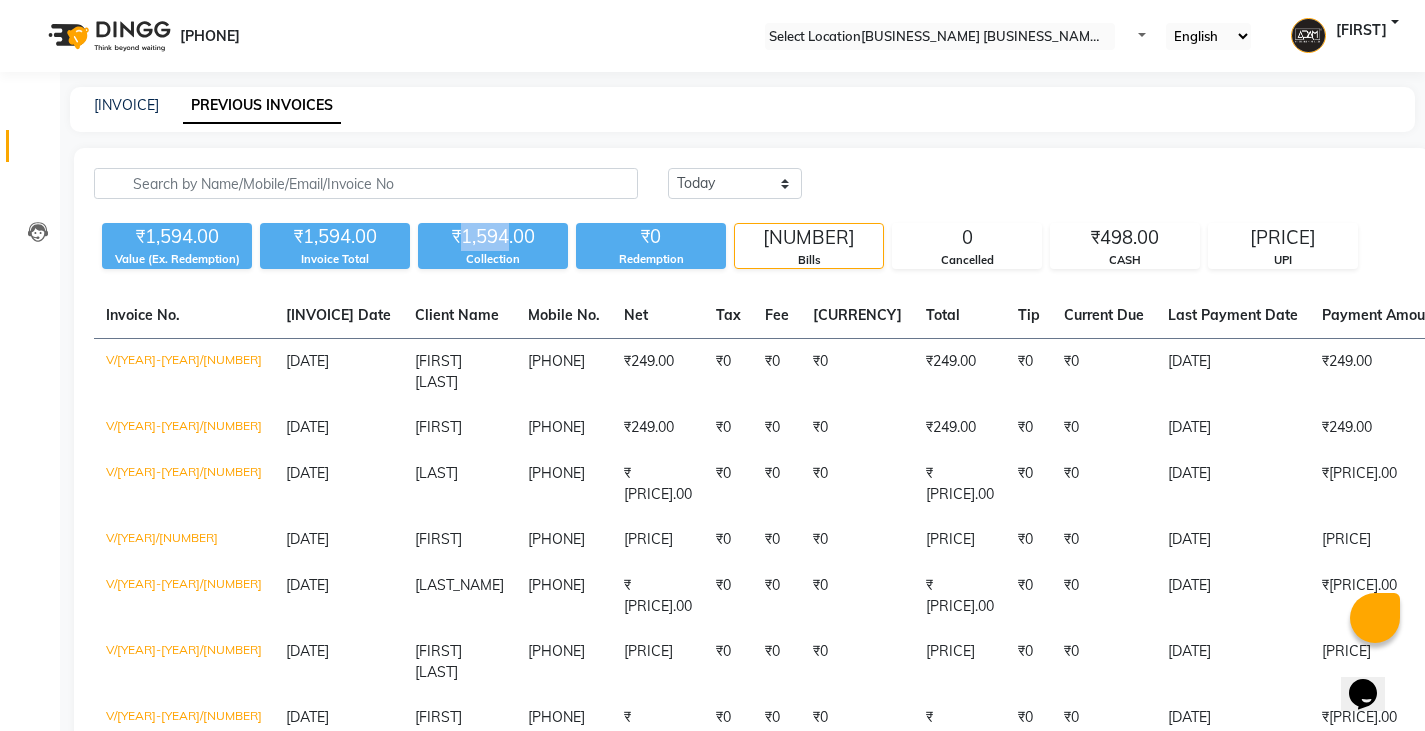 drag, startPoint x: 475, startPoint y: 235, endPoint x: 517, endPoint y: 233, distance: 42.047592 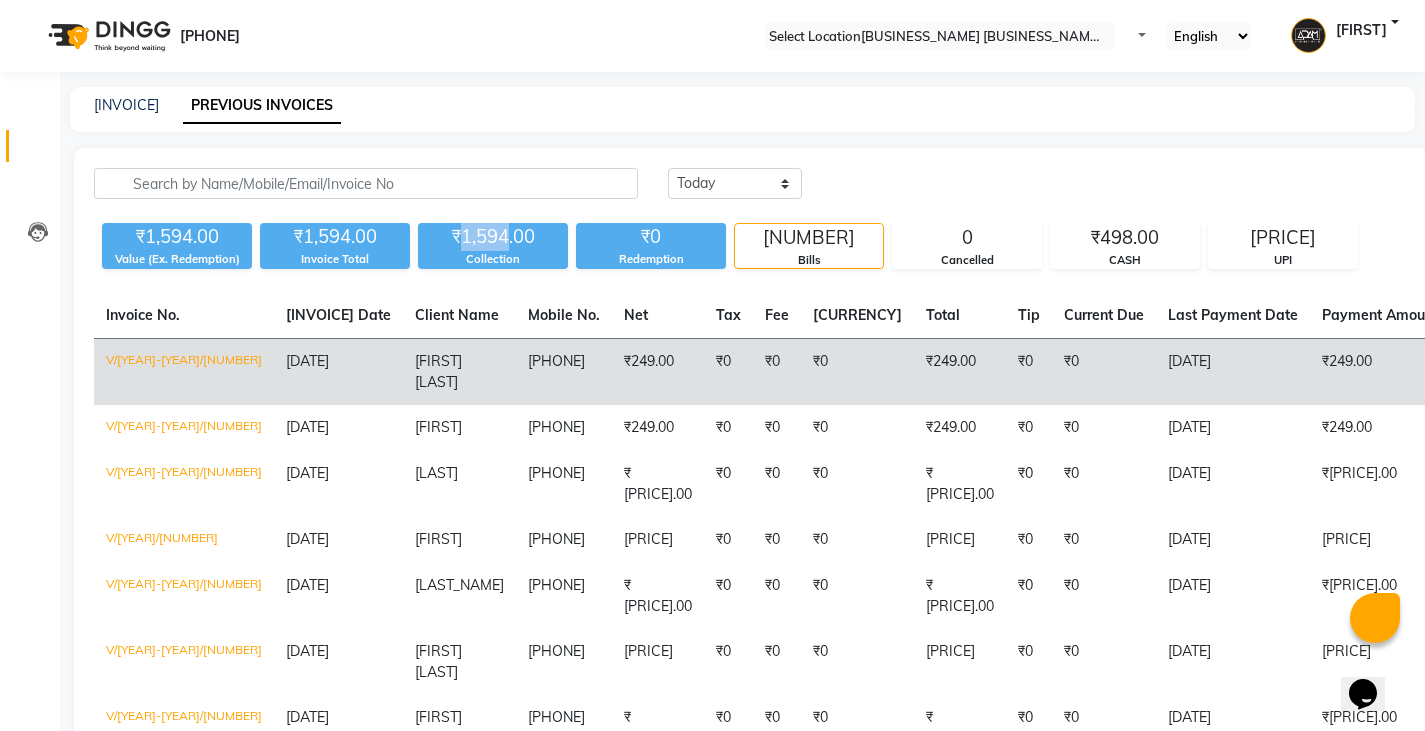 copy on "[NUMBER] / [NUMBER]" 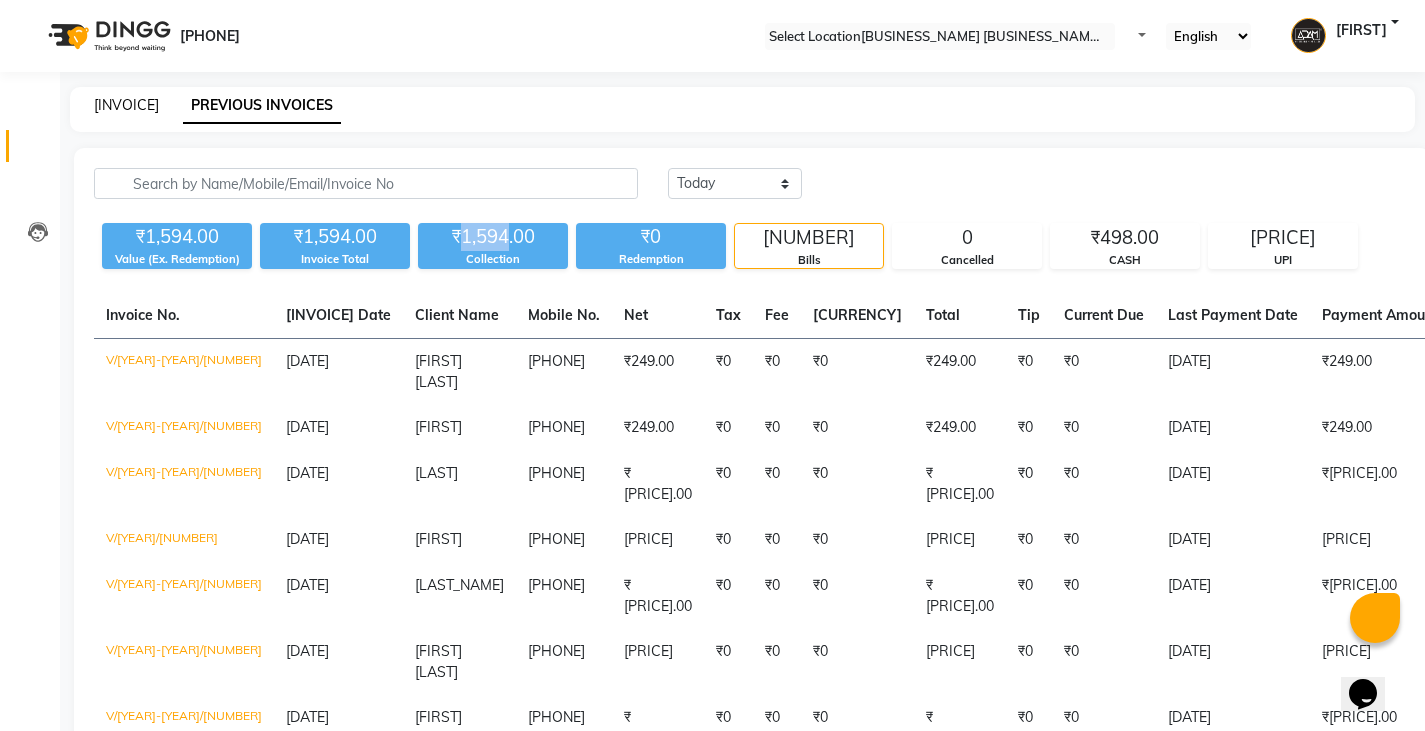 click on "[INVOICE]" at bounding box center (126, 105) 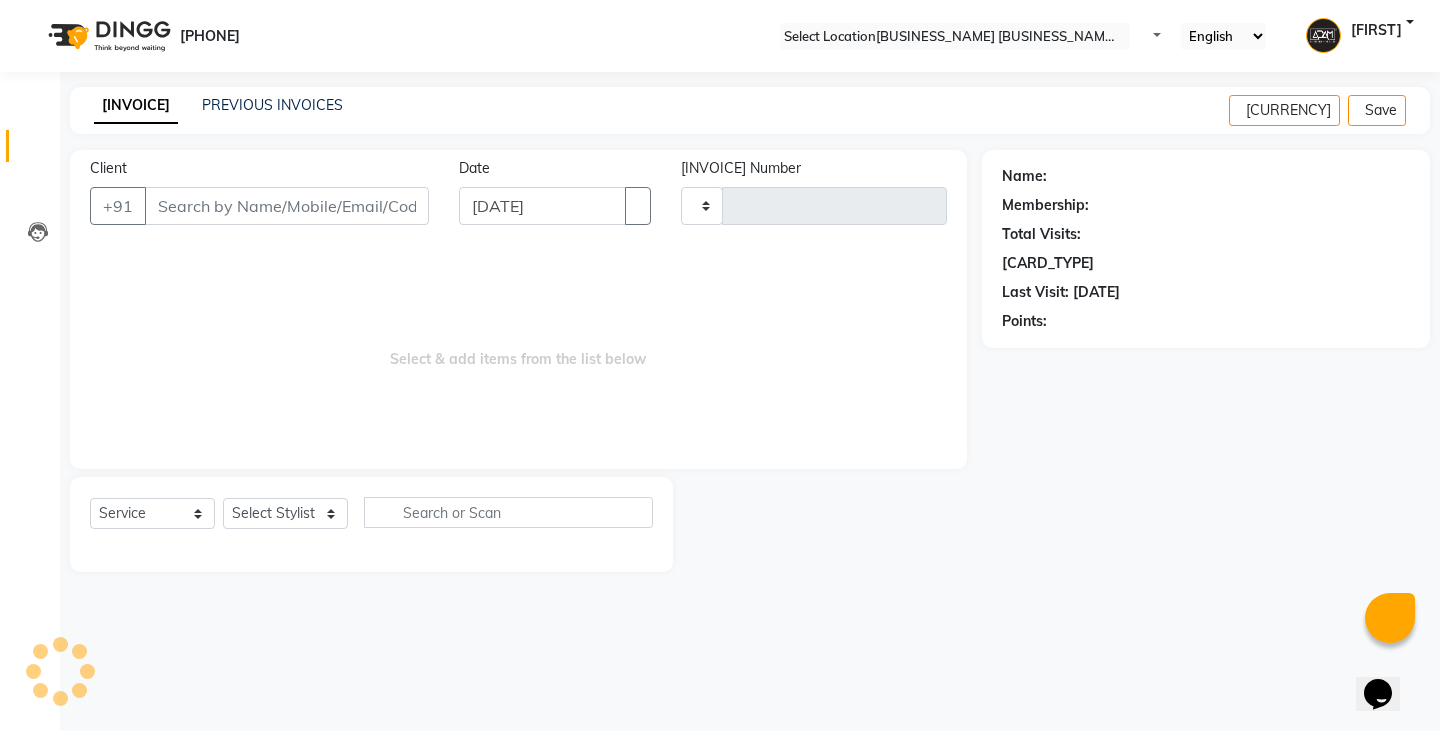 click on "Client" at bounding box center (287, 206) 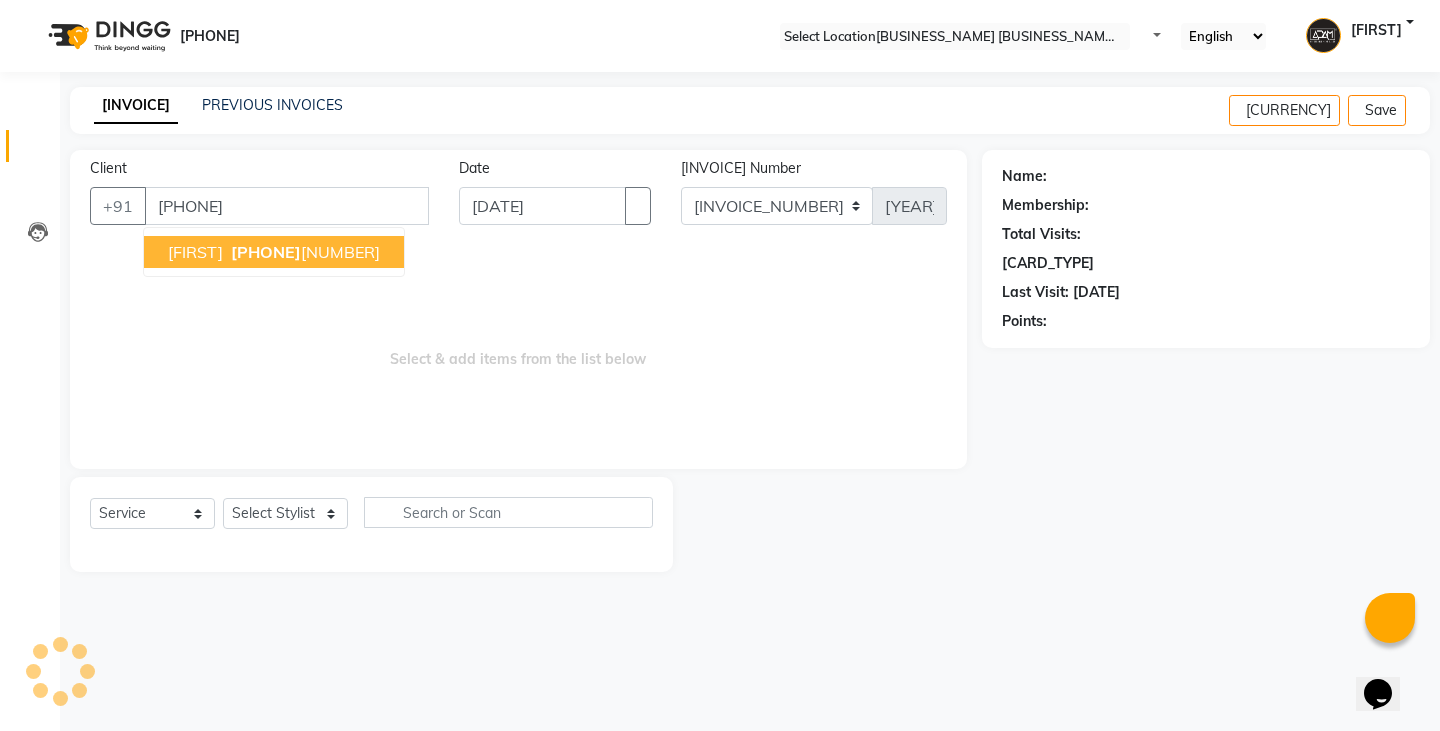 type on "[PHONE]" 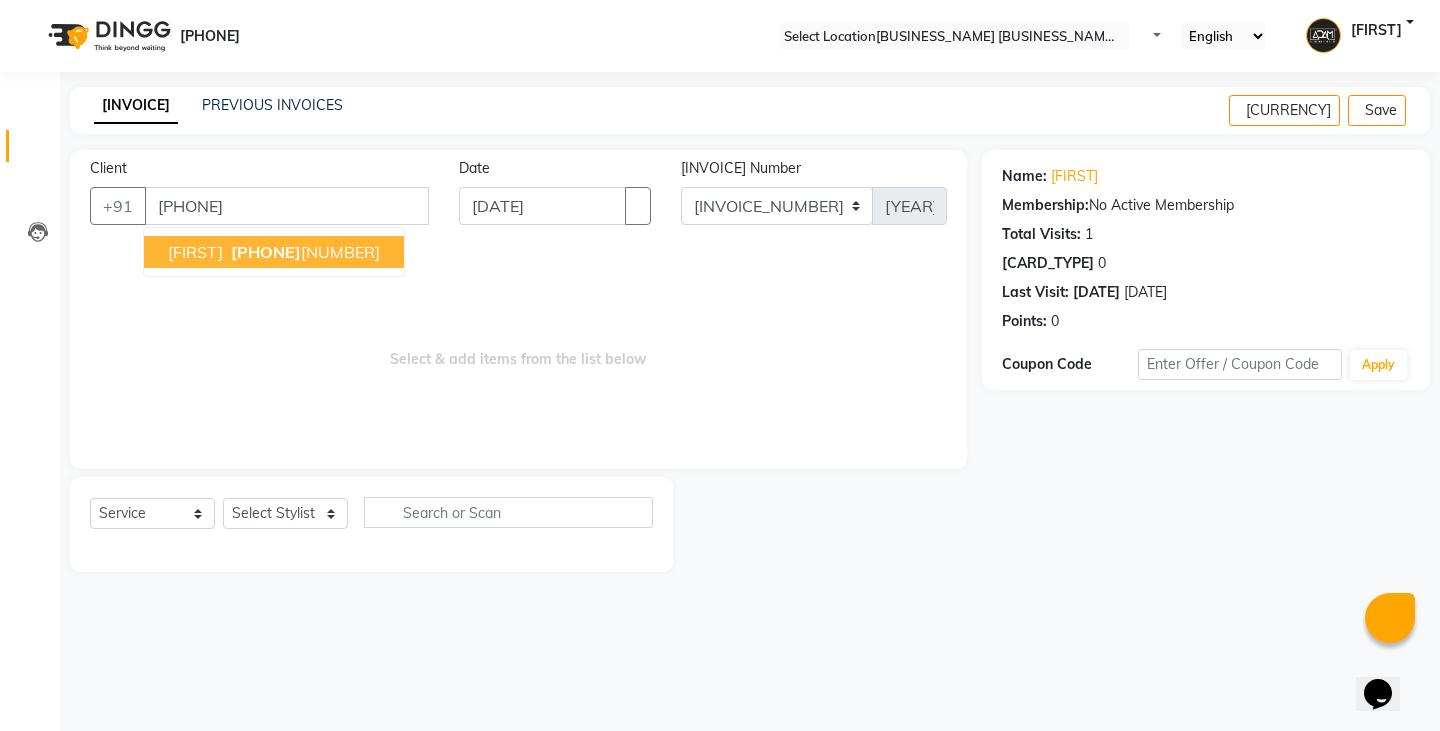 click on "[FIRST] [PHONE]" at bounding box center [274, 252] 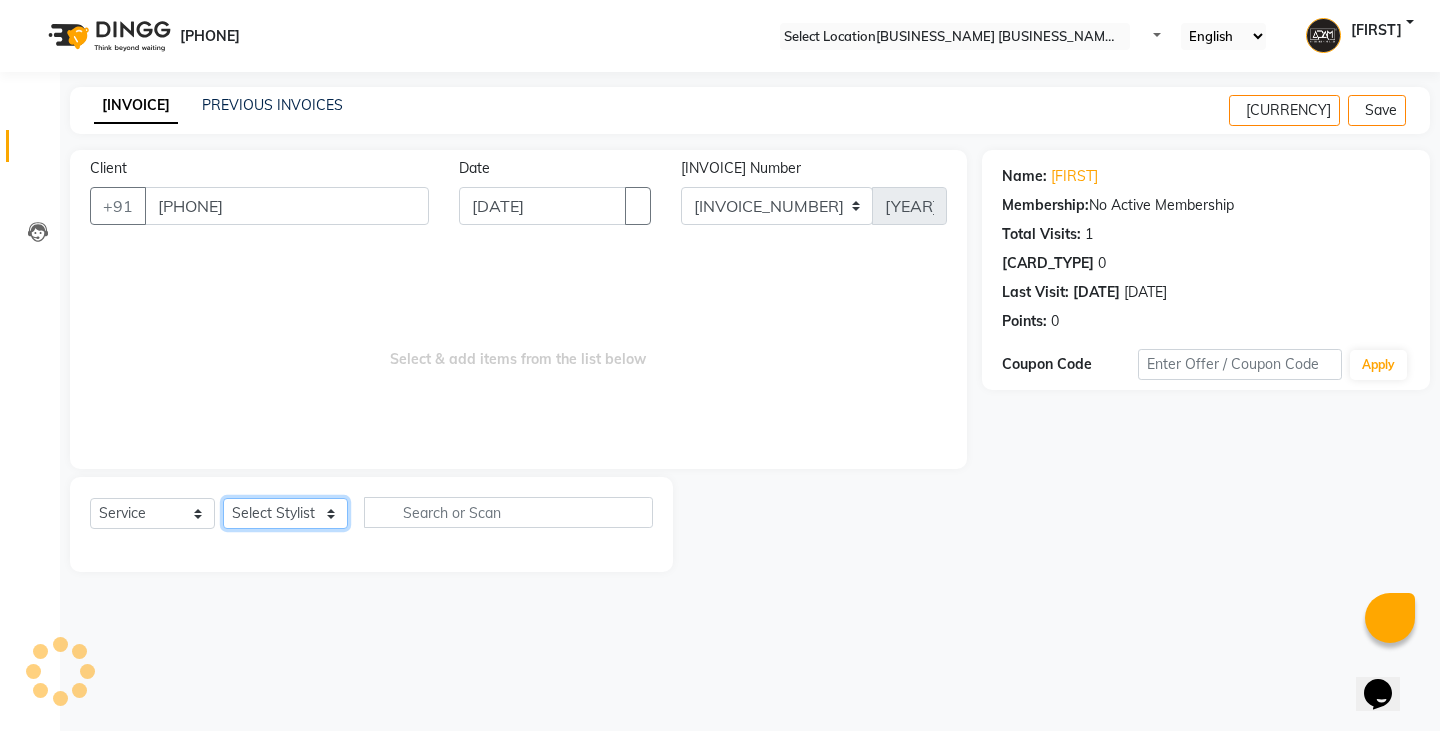 click on "Select Stylist Admin [FIRST] [FIRST] [FIRST] [FIRST] [FIRST] [FIRST] [FIRST]" at bounding box center [285, 513] 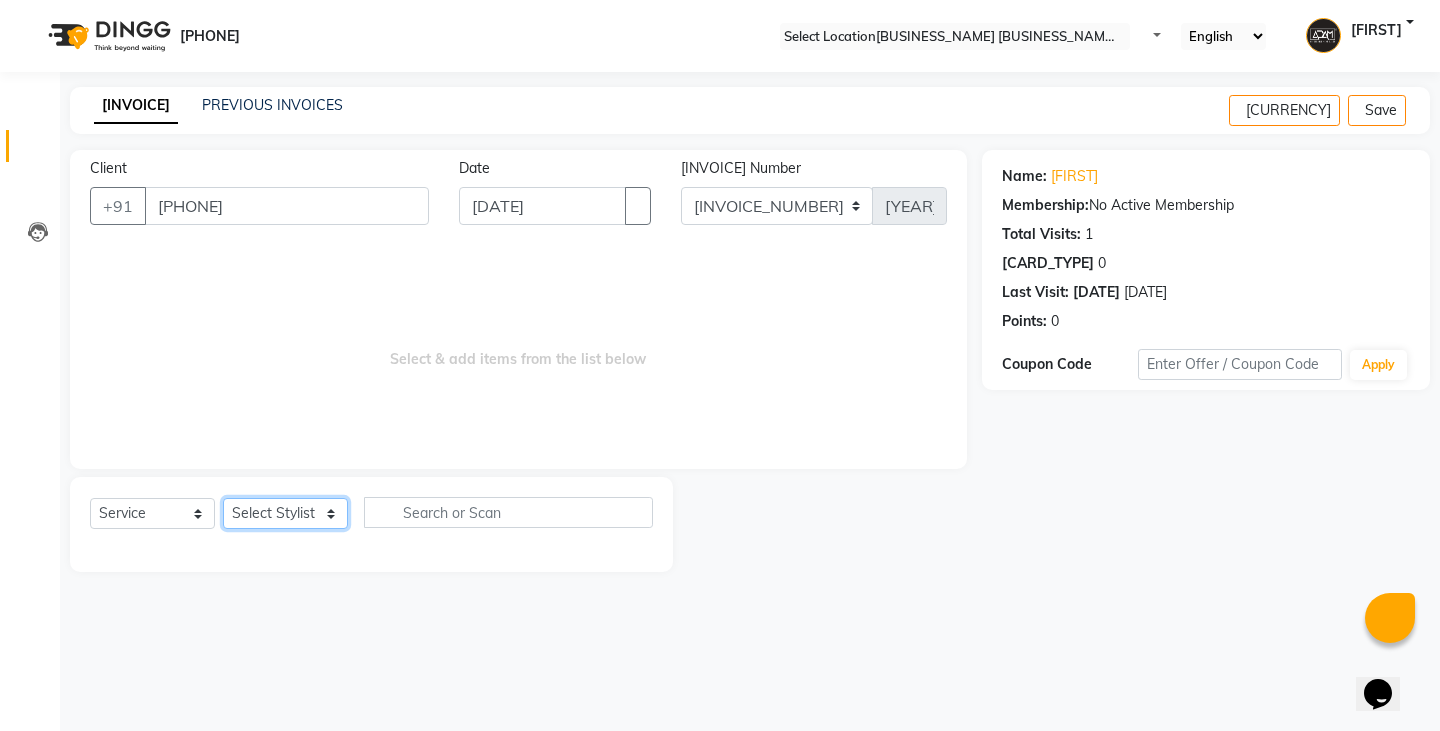 click on "Select Stylist Admin [FIRST] [FIRST] [FIRST] [FIRST] [FIRST] [FIRST] [FIRST]" at bounding box center [285, 513] 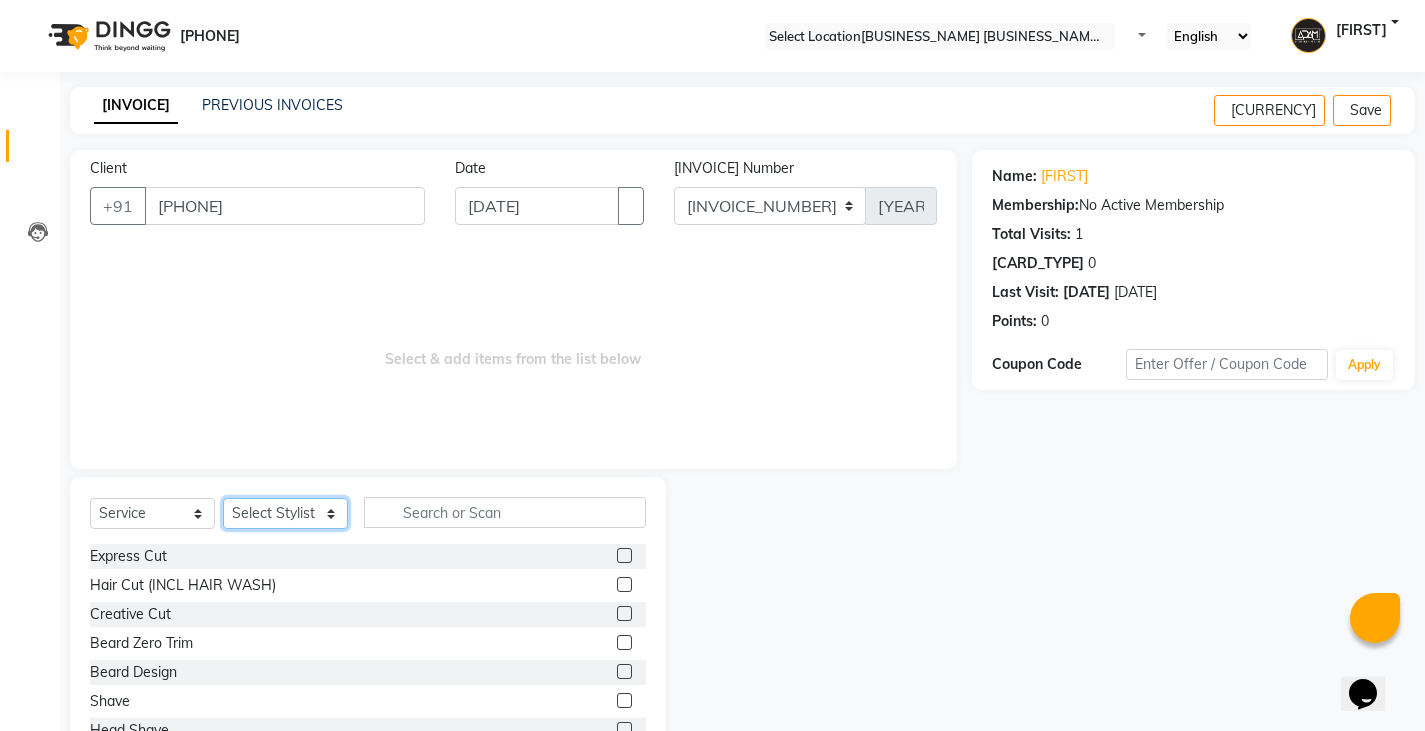 click on "Select Stylist Admin [FIRST] [FIRST] [FIRST] [FIRST] [FIRST] [FIRST] [FIRST]" at bounding box center (285, 513) 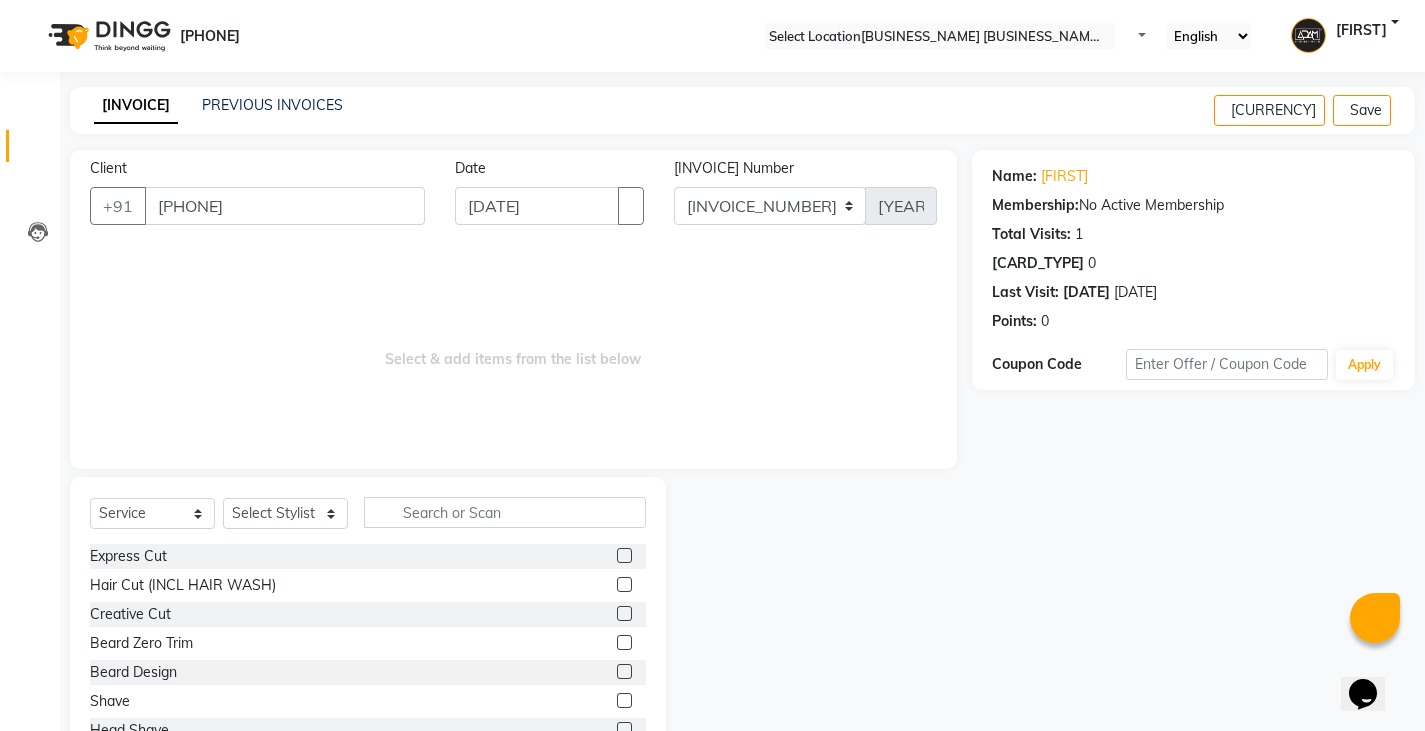 click at bounding box center (624, 700) 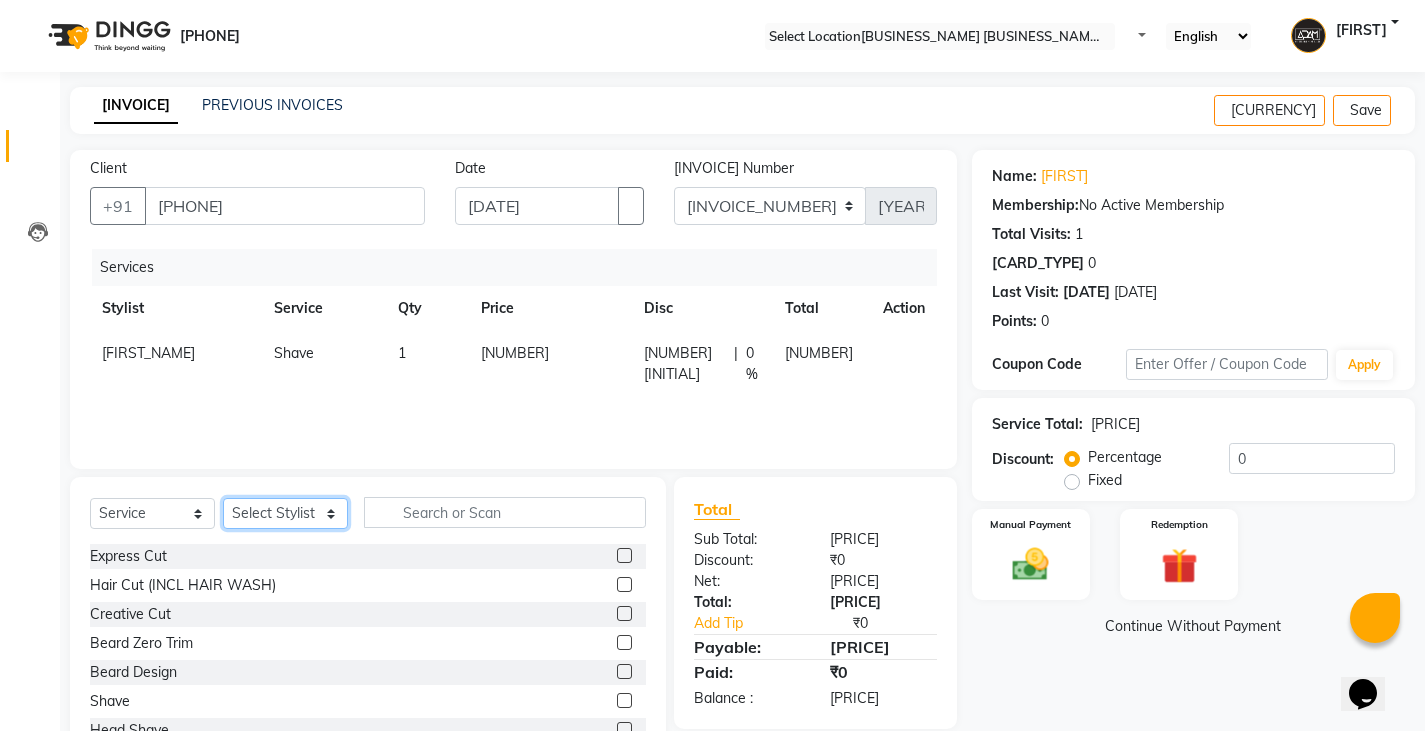 click on "Select Stylist Admin [FIRST] [FIRST] [FIRST] [FIRST] [FIRST] [FIRST] [FIRST]" at bounding box center (285, 513) 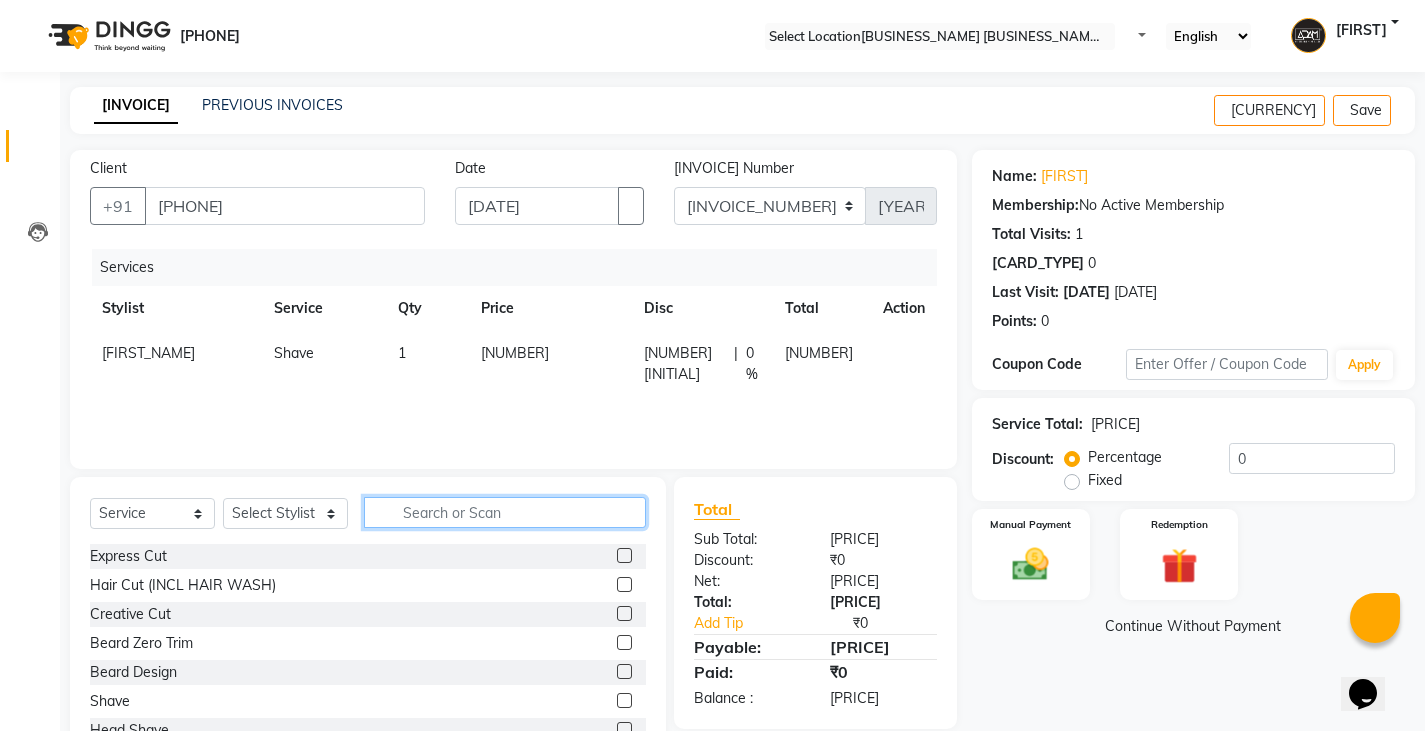 click at bounding box center [505, 512] 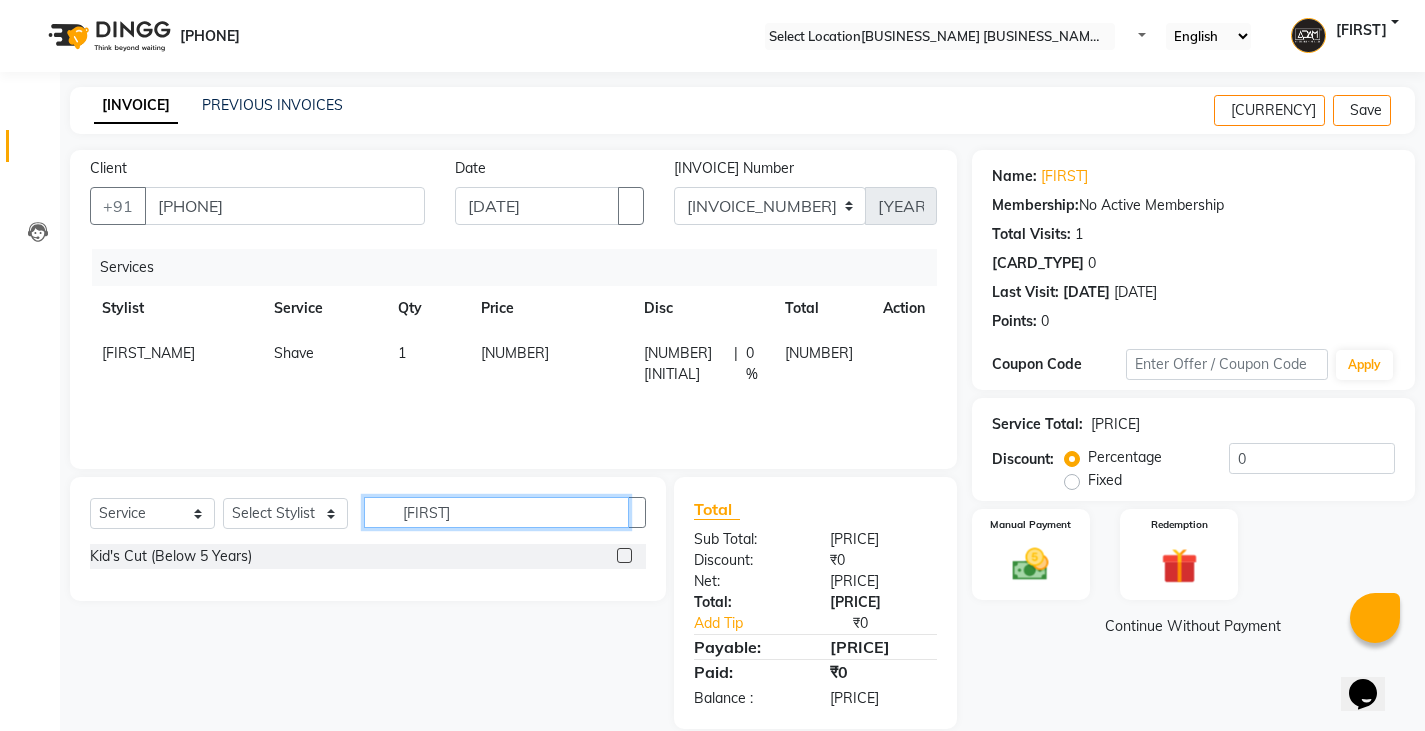 type on "[FIRST]" 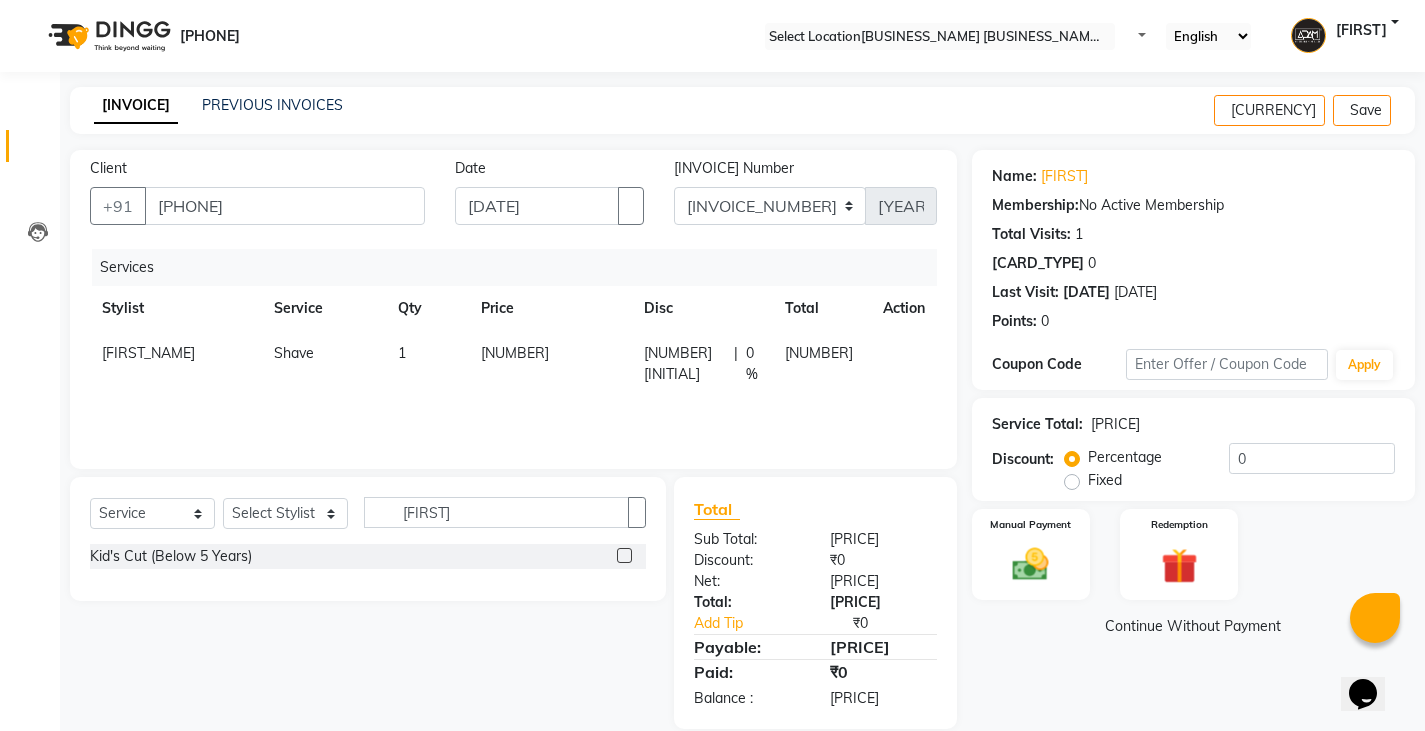 click at bounding box center (631, 556) 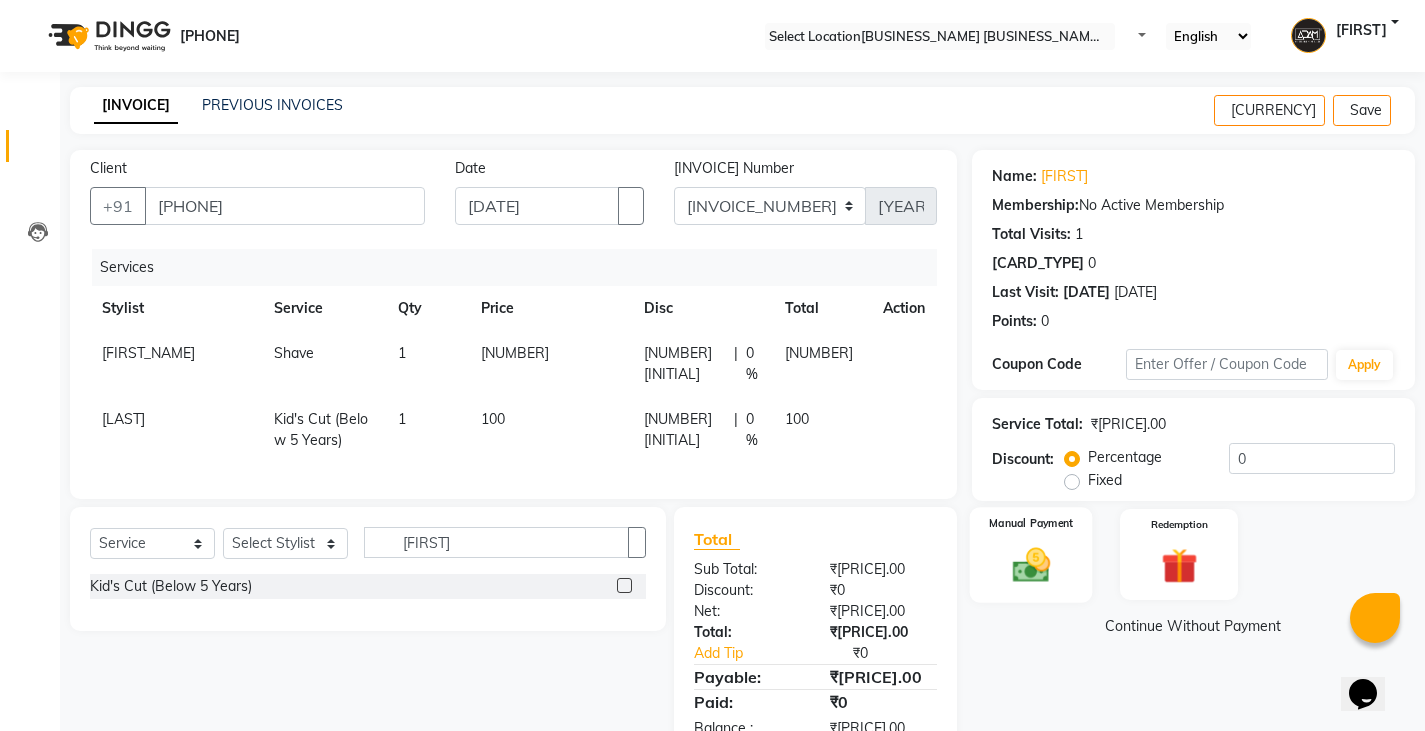 drag, startPoint x: 1058, startPoint y: 561, endPoint x: 1066, endPoint y: 584, distance: 24.351591 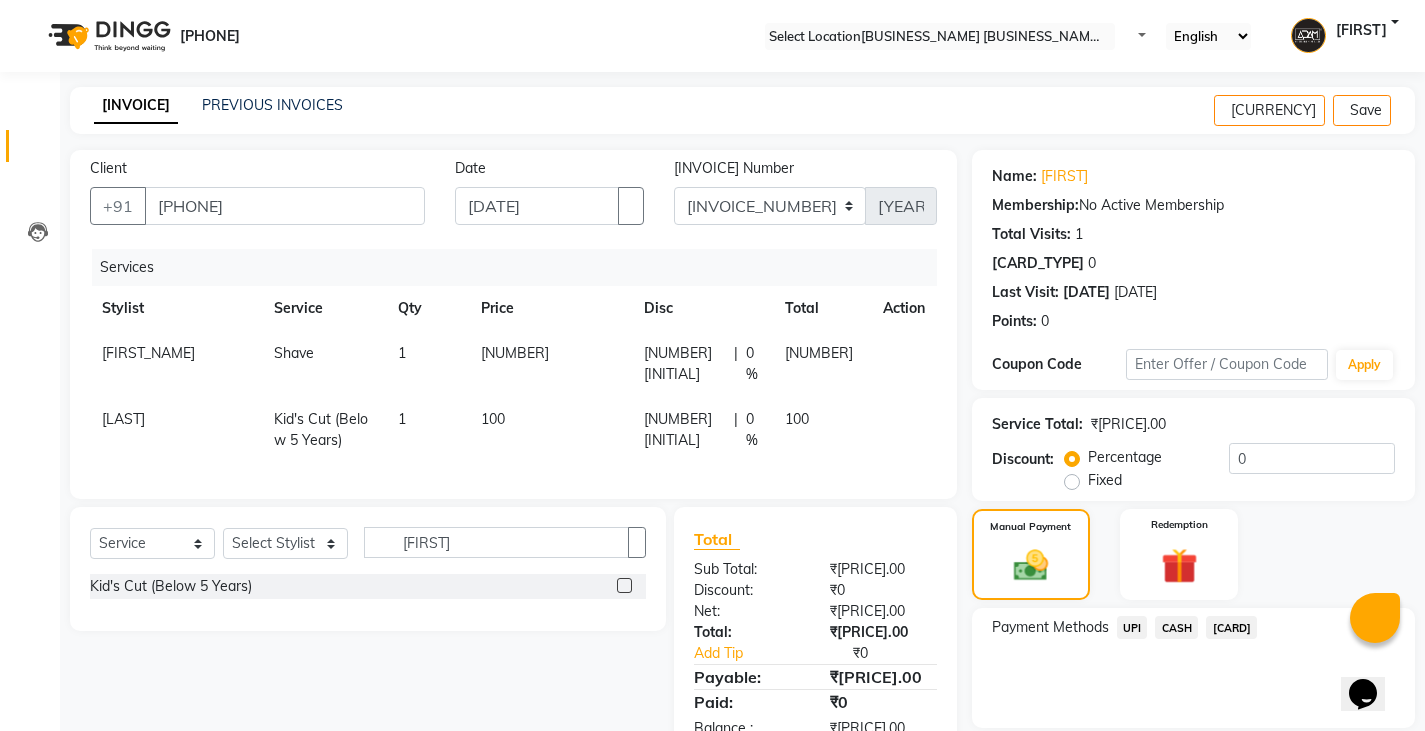 click on "UPI" at bounding box center (1132, 627) 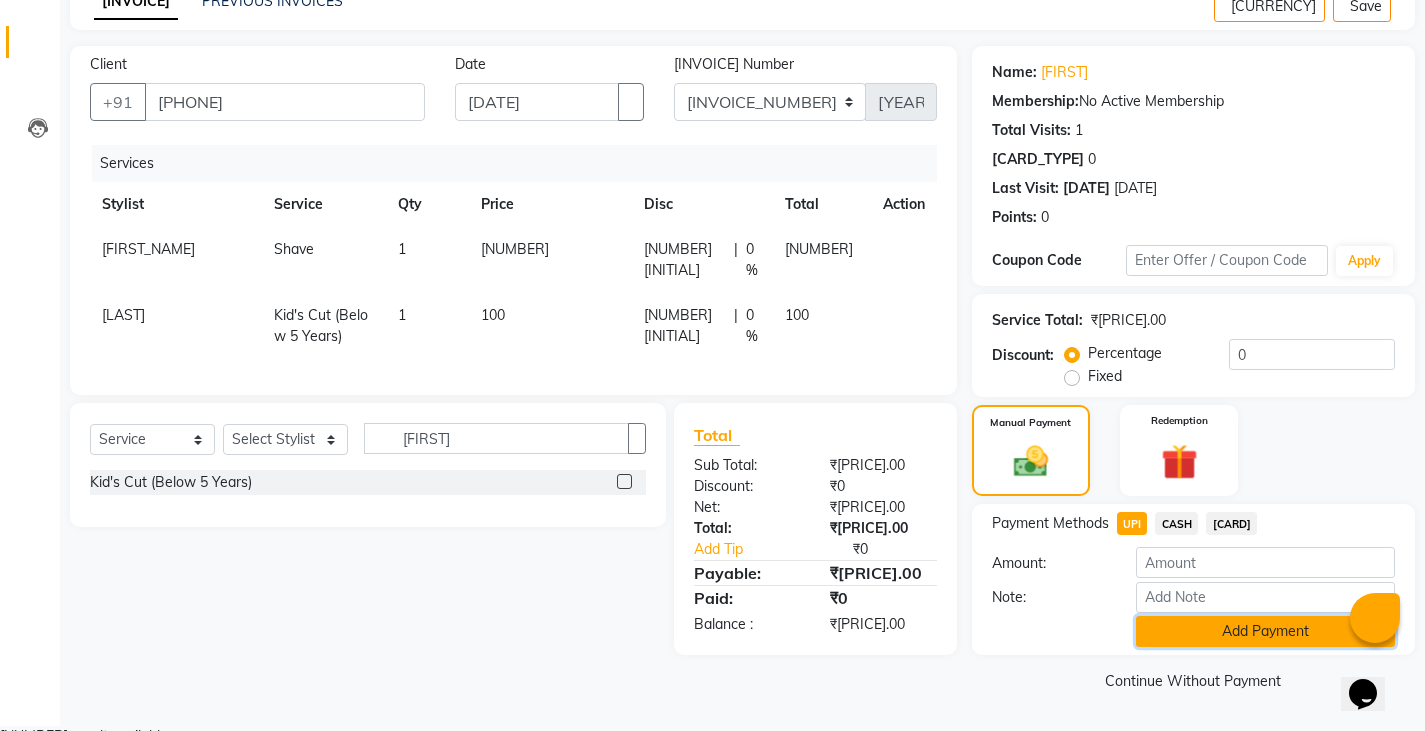 click on "Add Payment" at bounding box center (1265, 631) 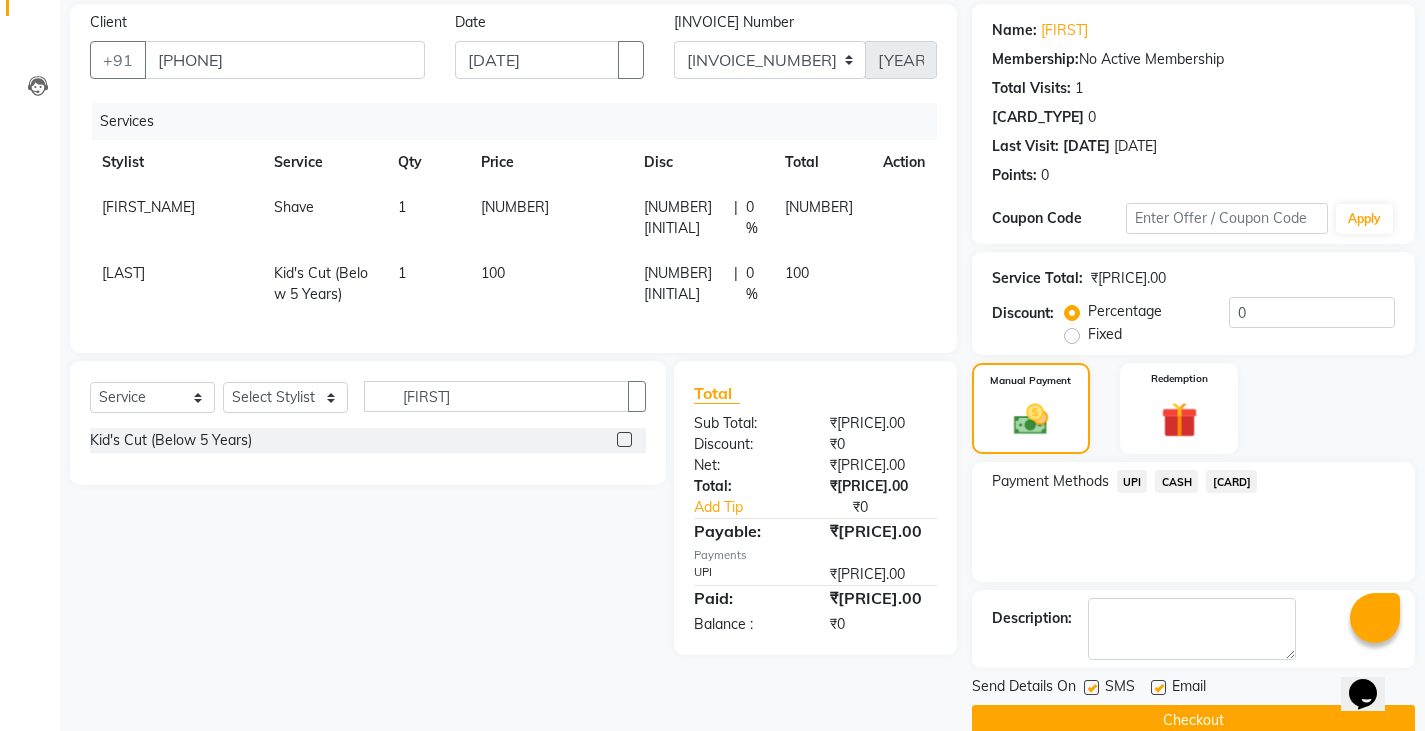 scroll, scrollTop: 188, scrollLeft: 0, axis: vertical 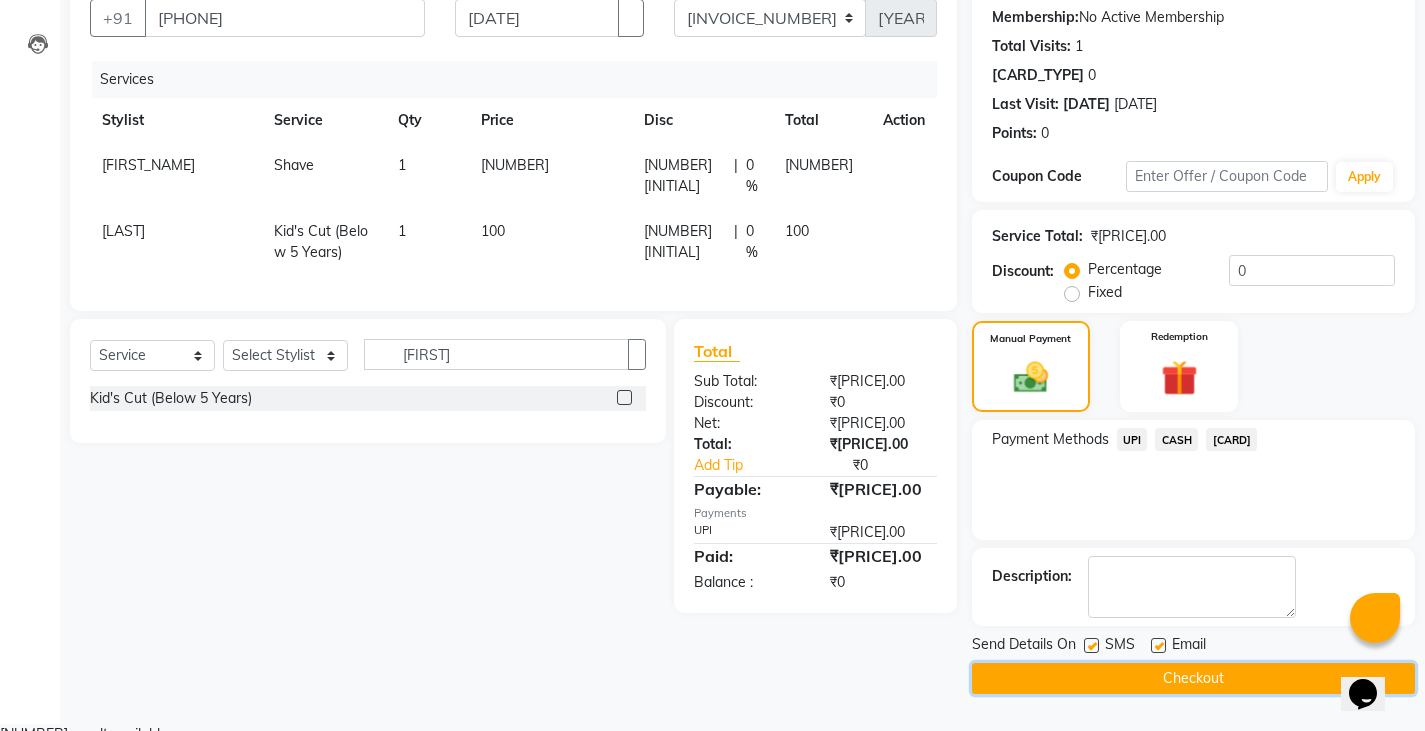 click on "Checkout" at bounding box center (1193, 678) 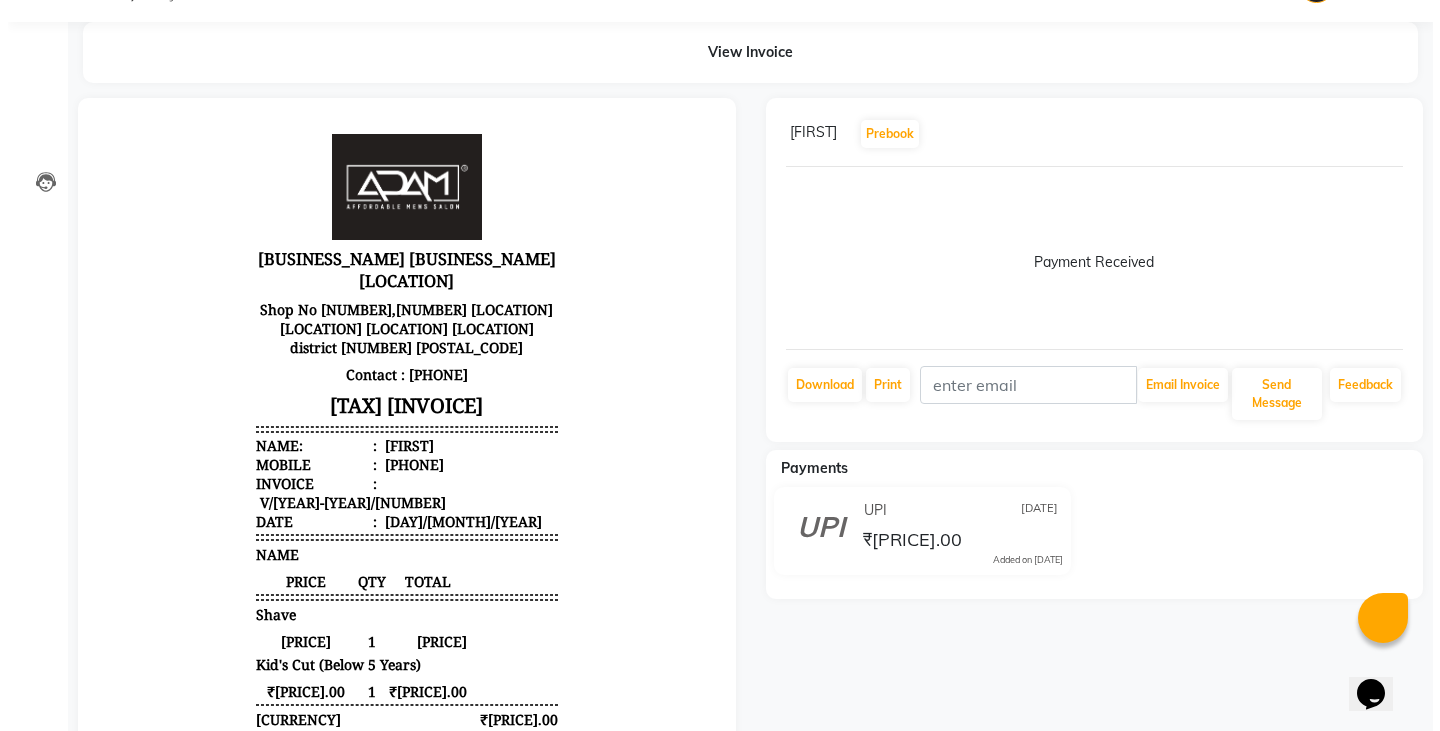 scroll, scrollTop: 0, scrollLeft: 0, axis: both 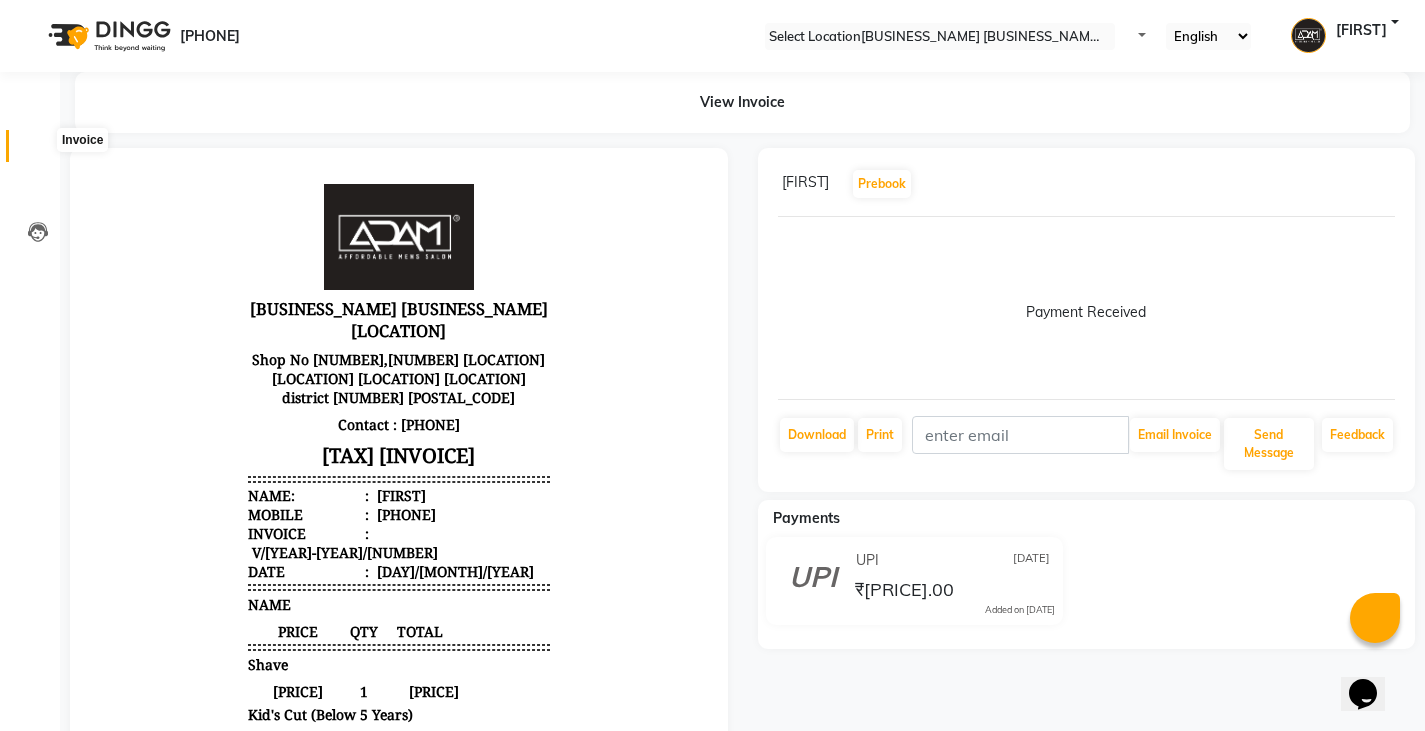 click at bounding box center [38, 151] 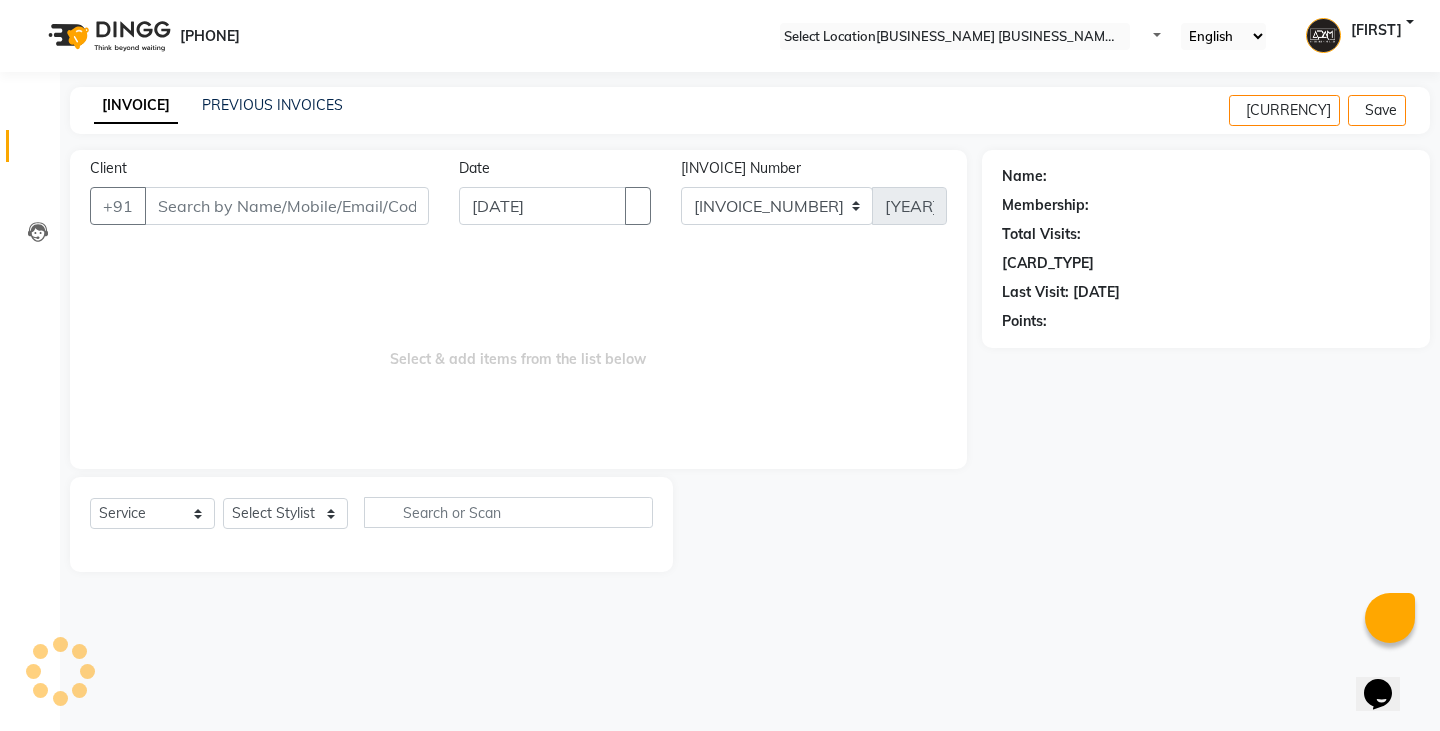 click on "INVOICE PREVIOUS INVOICES Create New Save" at bounding box center [750, 110] 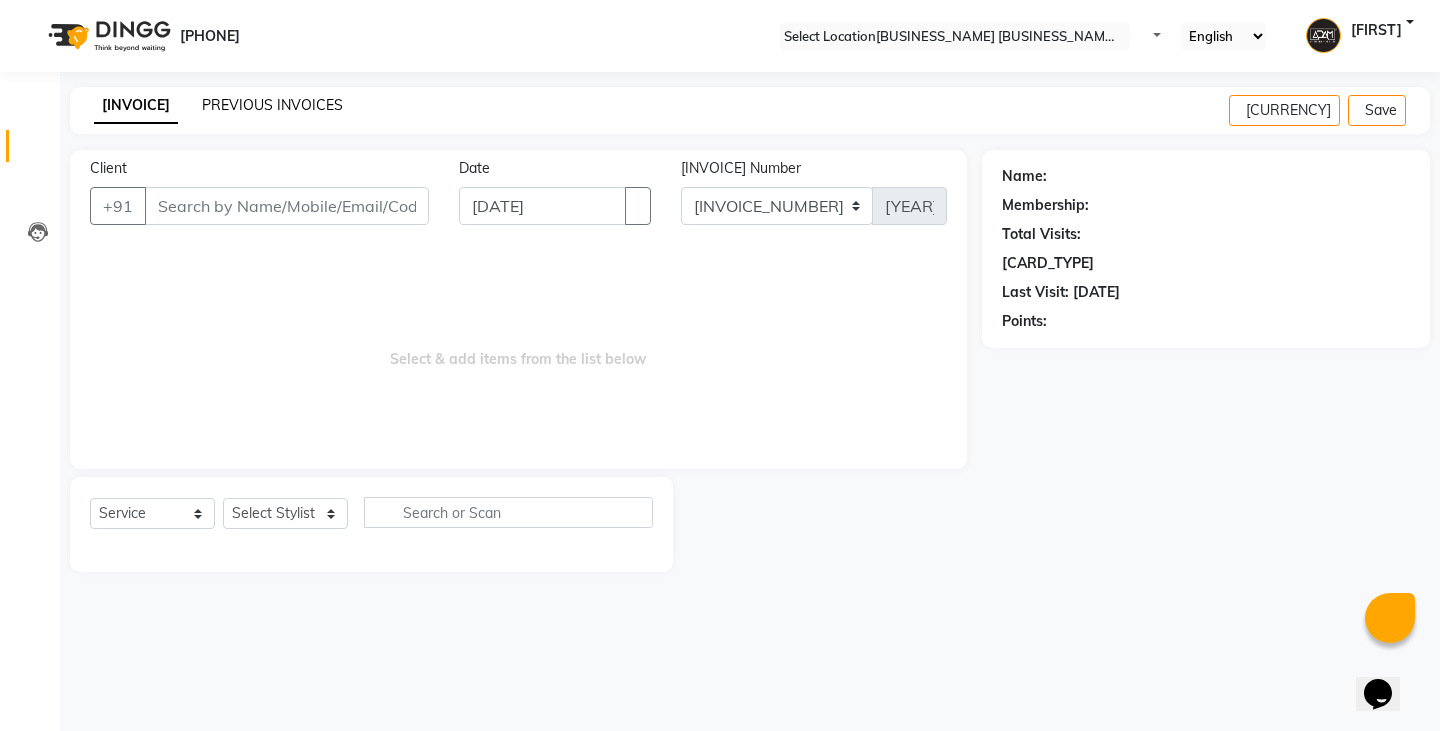 click on "PREVIOUS INVOICES" at bounding box center (272, 105) 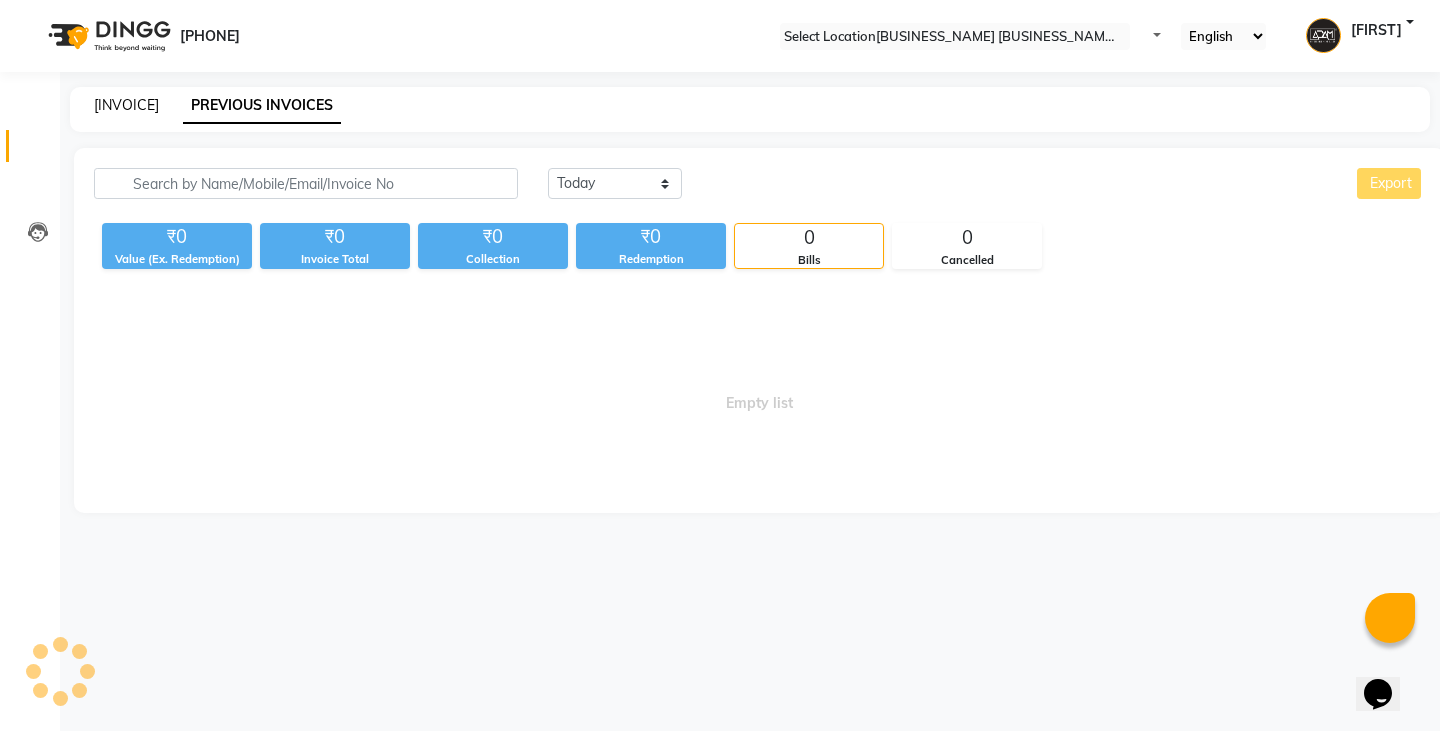 click on "[INVOICE]" at bounding box center [126, 105] 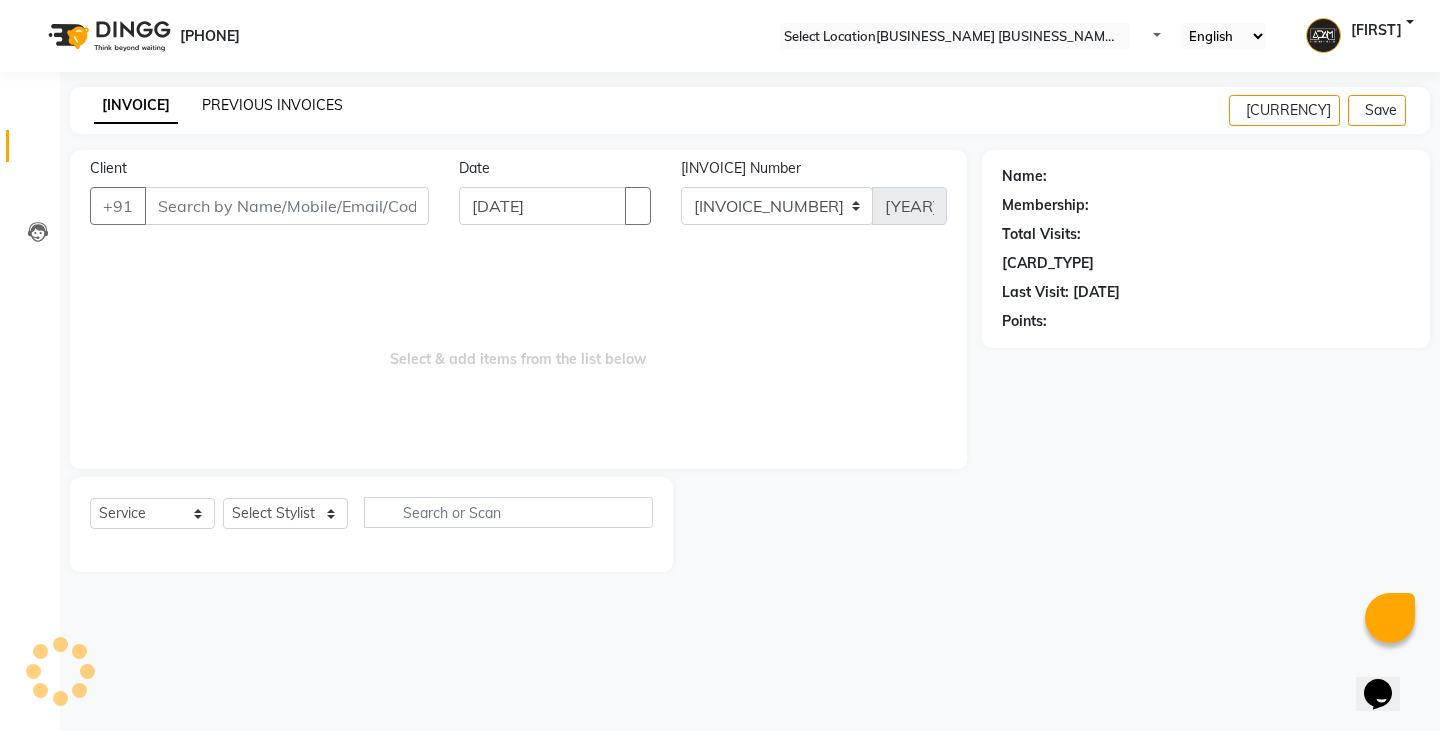 click on "PREVIOUS INVOICES" at bounding box center [272, 105] 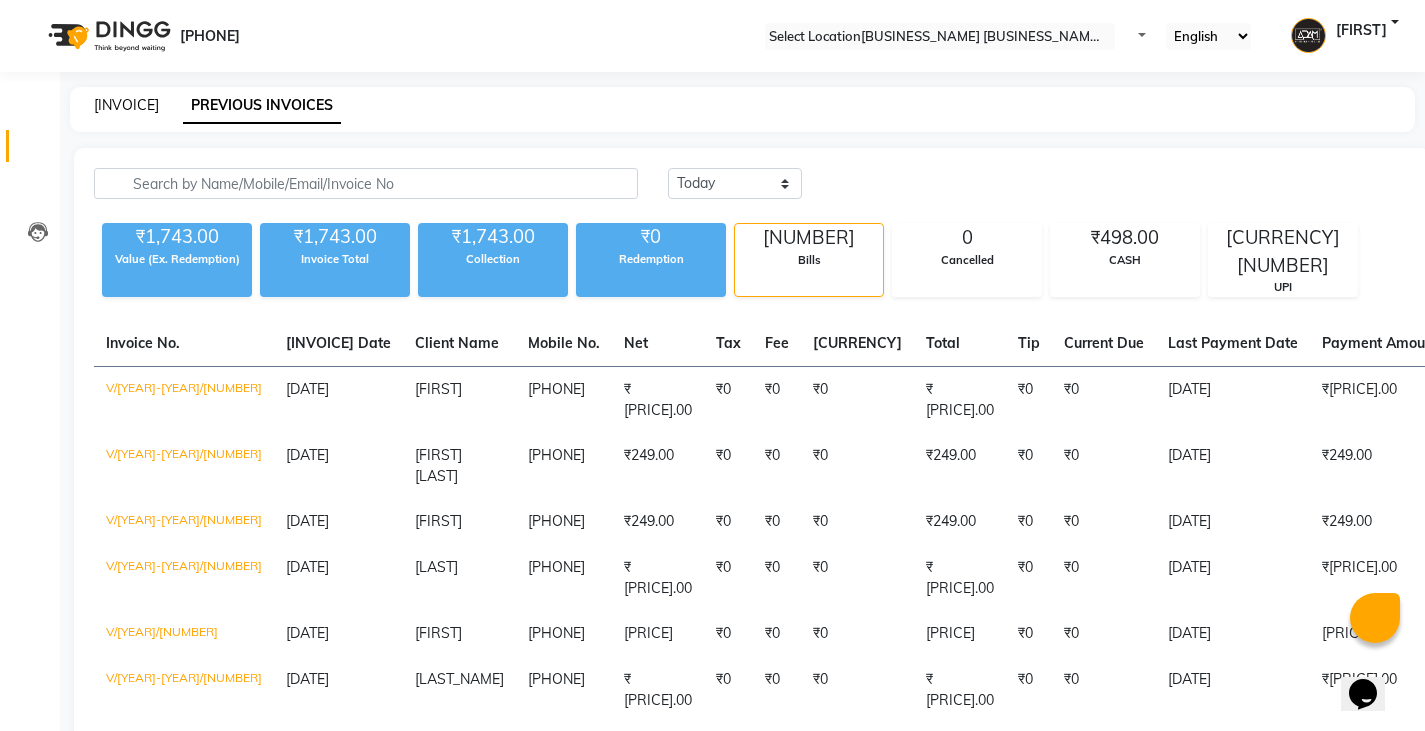 click on "[INVOICE]" at bounding box center (126, 105) 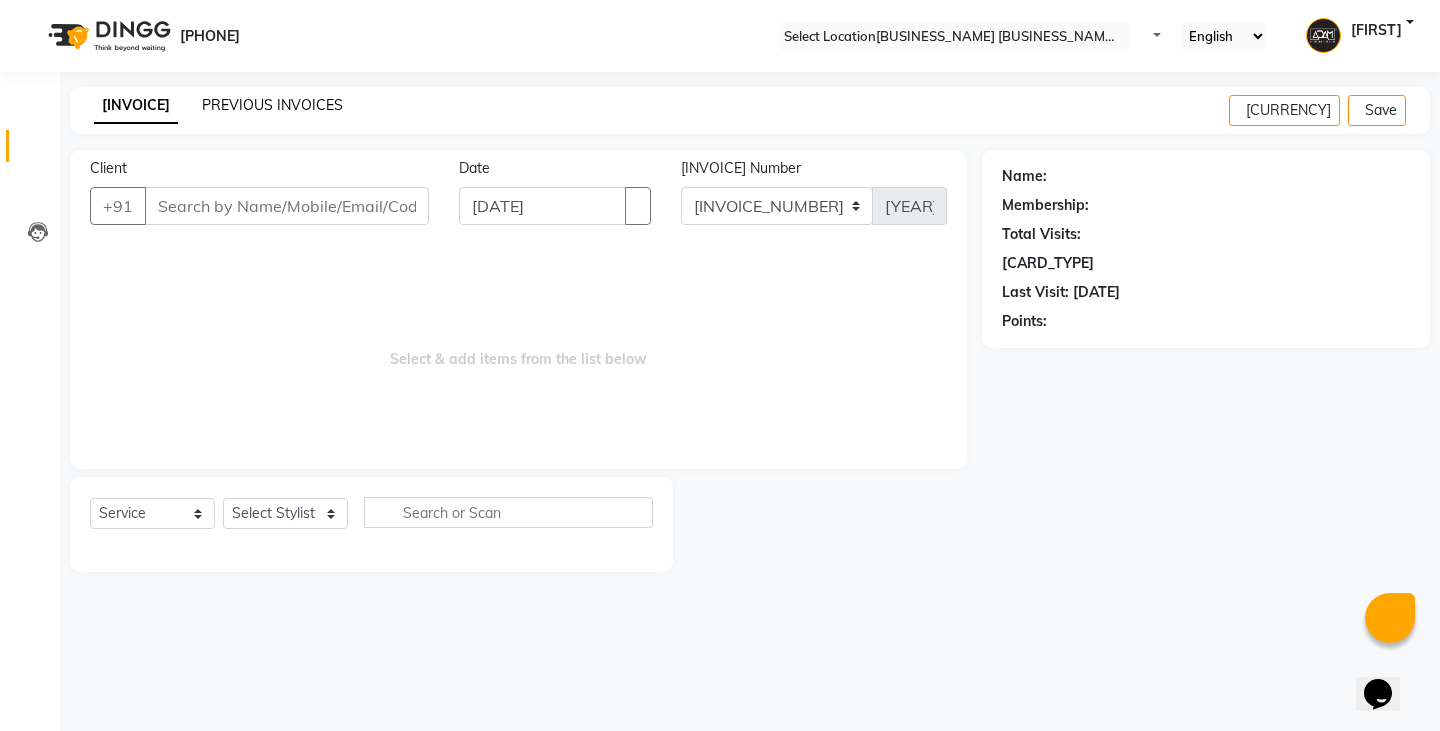 click on "PREVIOUS INVOICES" at bounding box center [272, 105] 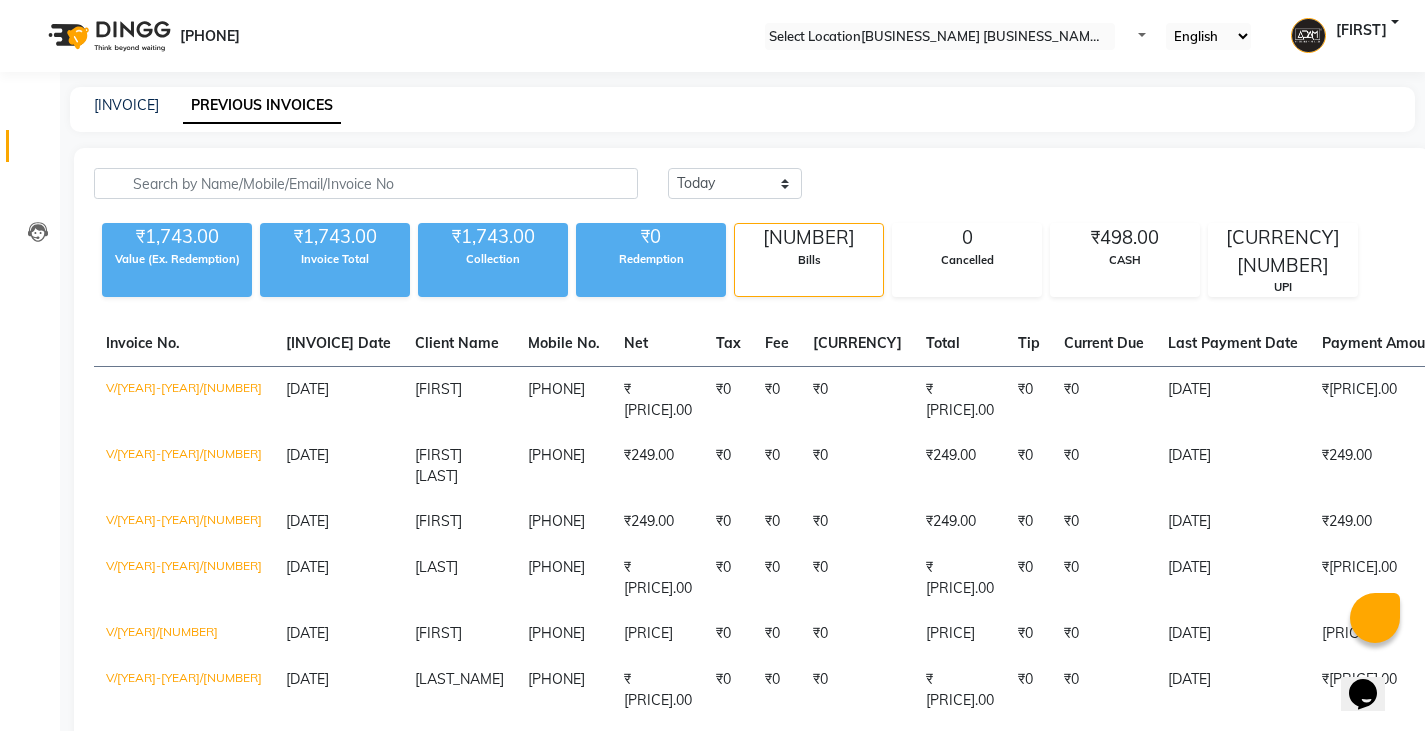 click on "[INVOICE] PREVIOUS [INVOICES]" at bounding box center [742, 109] 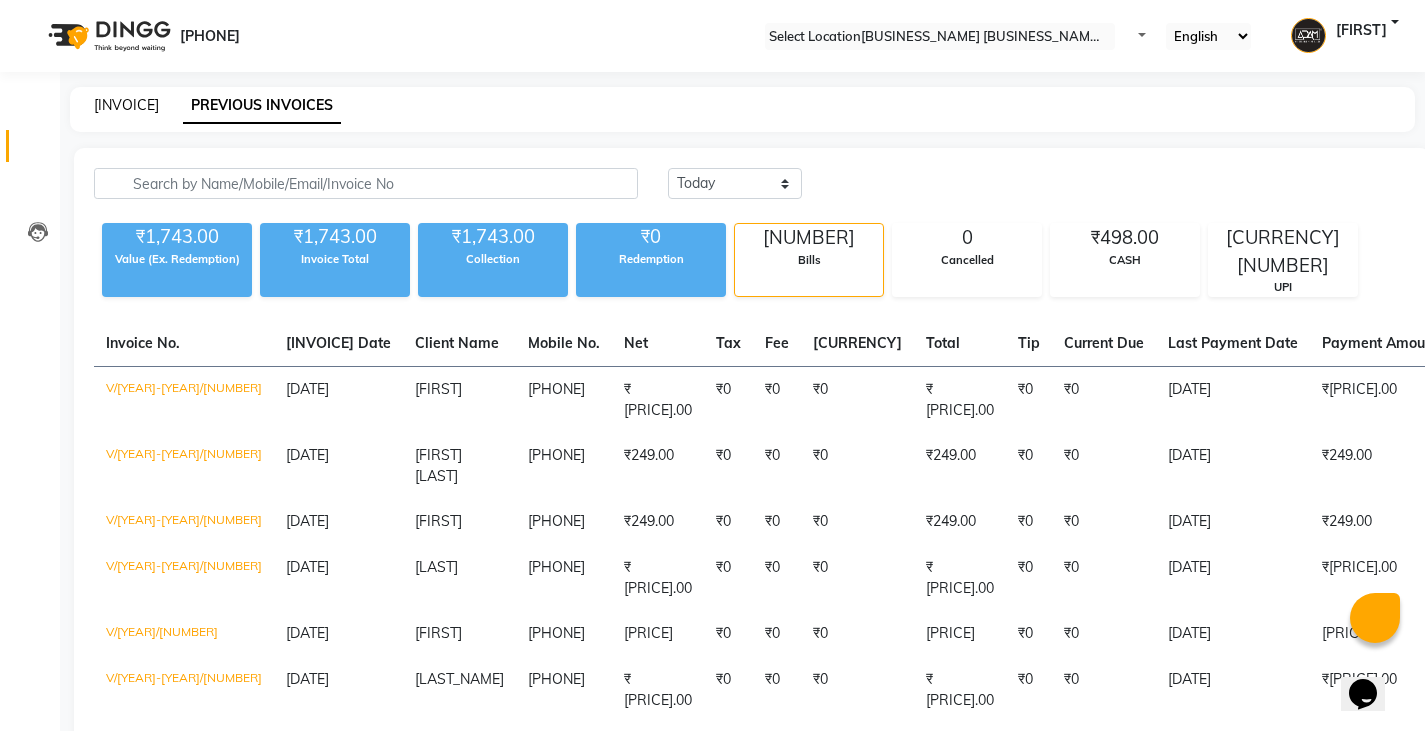 click on "[INVOICE]" at bounding box center (126, 105) 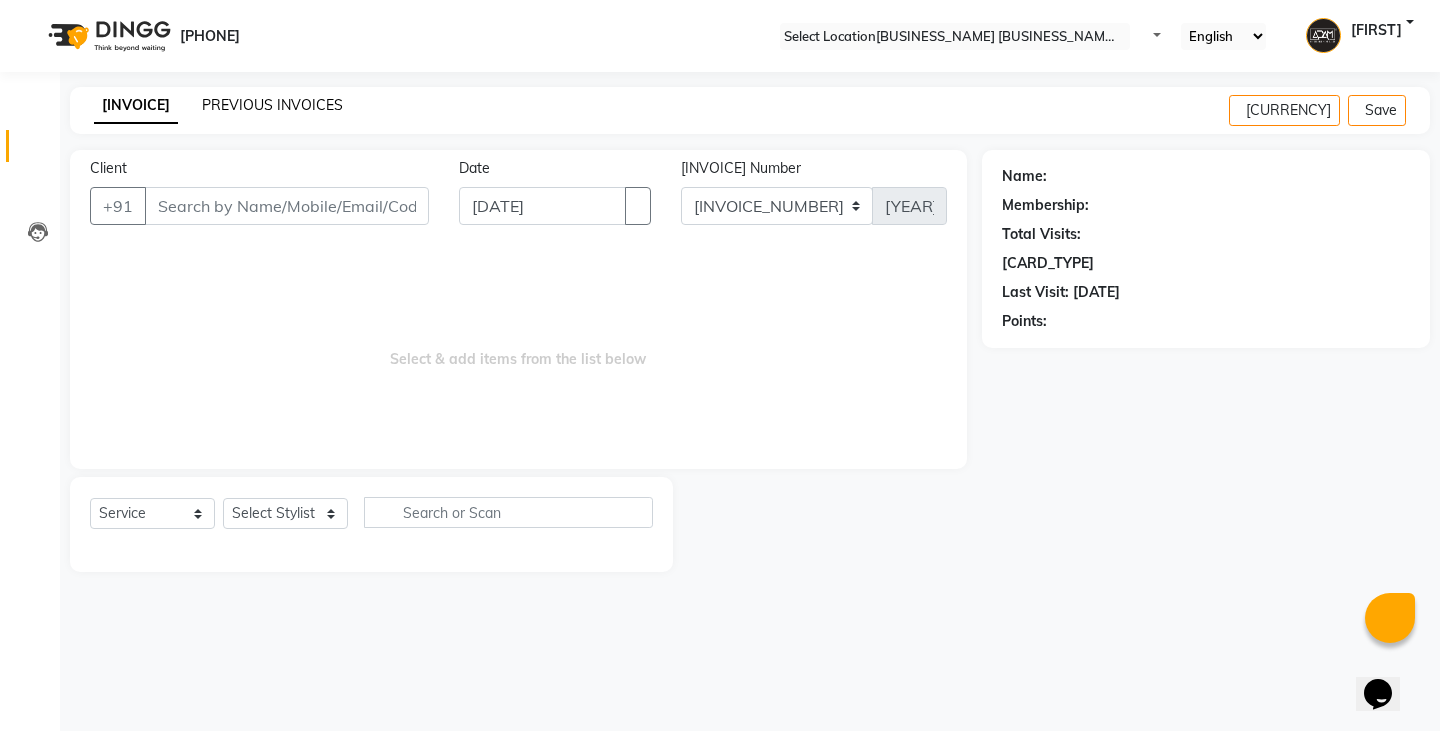 drag, startPoint x: 280, startPoint y: 87, endPoint x: 271, endPoint y: 103, distance: 18.35756 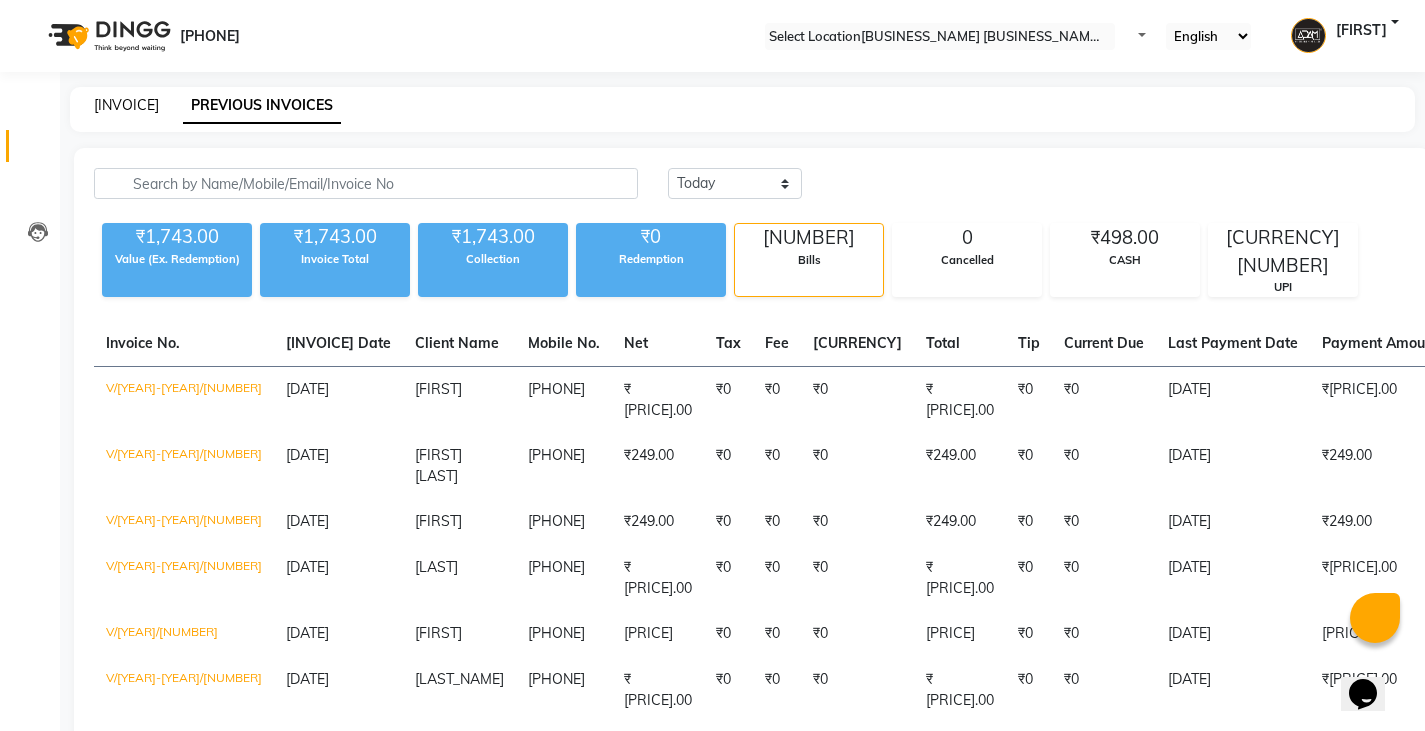 click on "[INVOICE]" at bounding box center [126, 105] 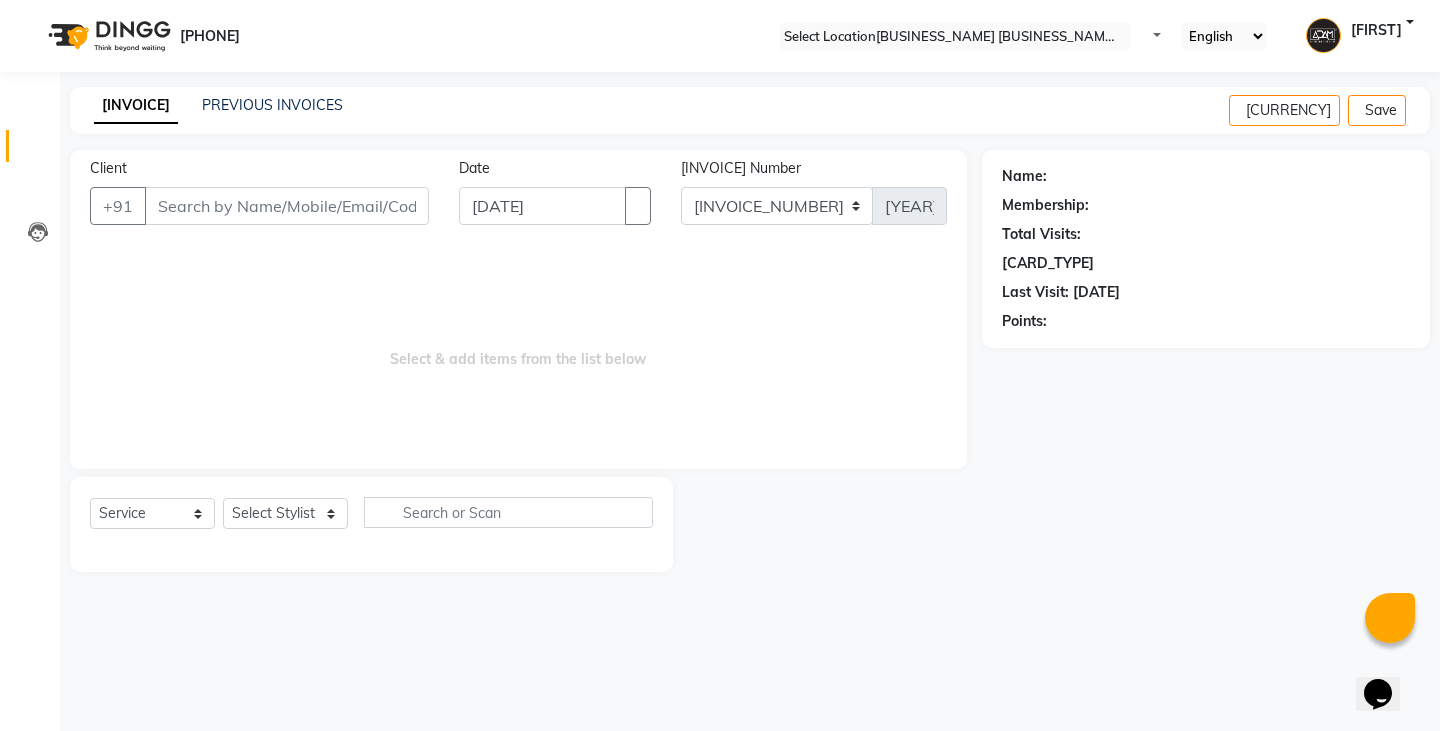 click on "INVOICE PREVIOUS INVOICES Create New Save" at bounding box center [750, 110] 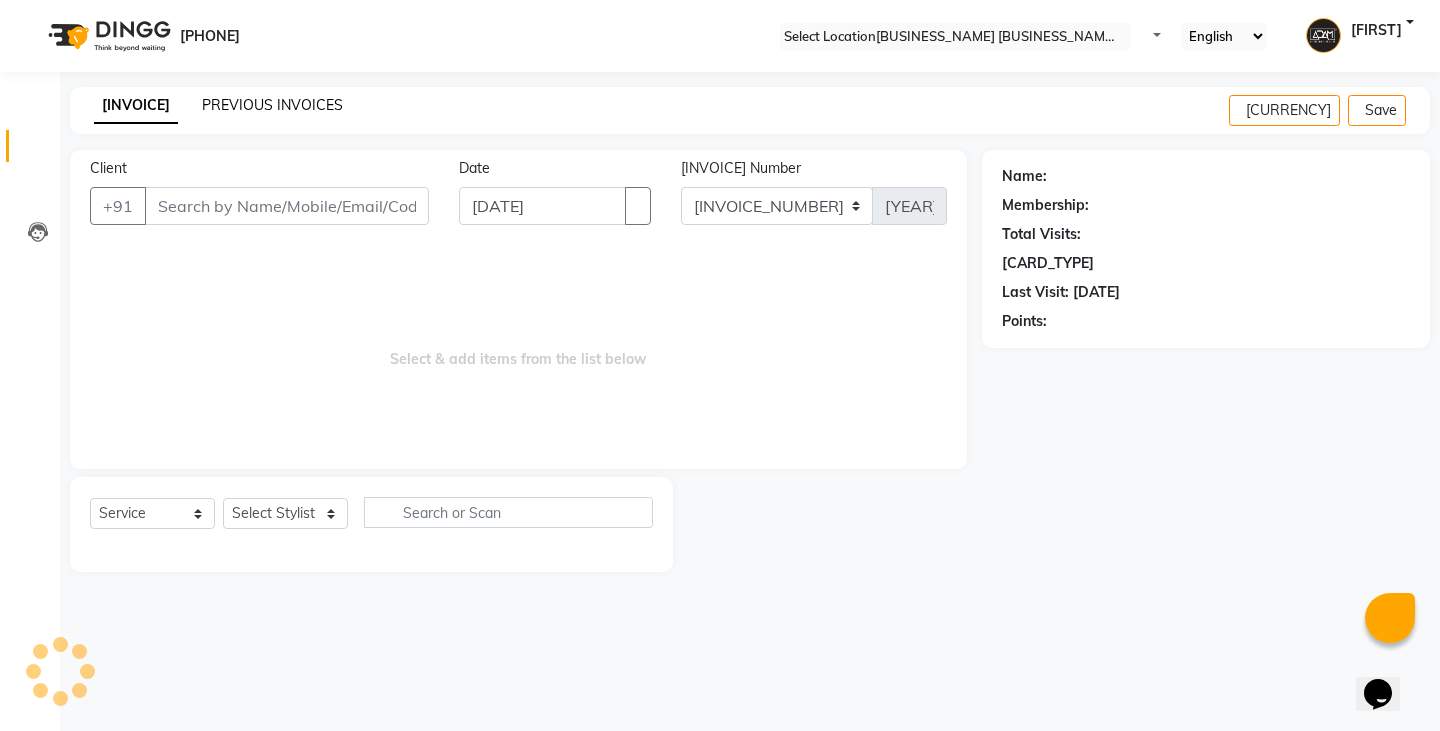click on "PREVIOUS INVOICES" at bounding box center [272, 105] 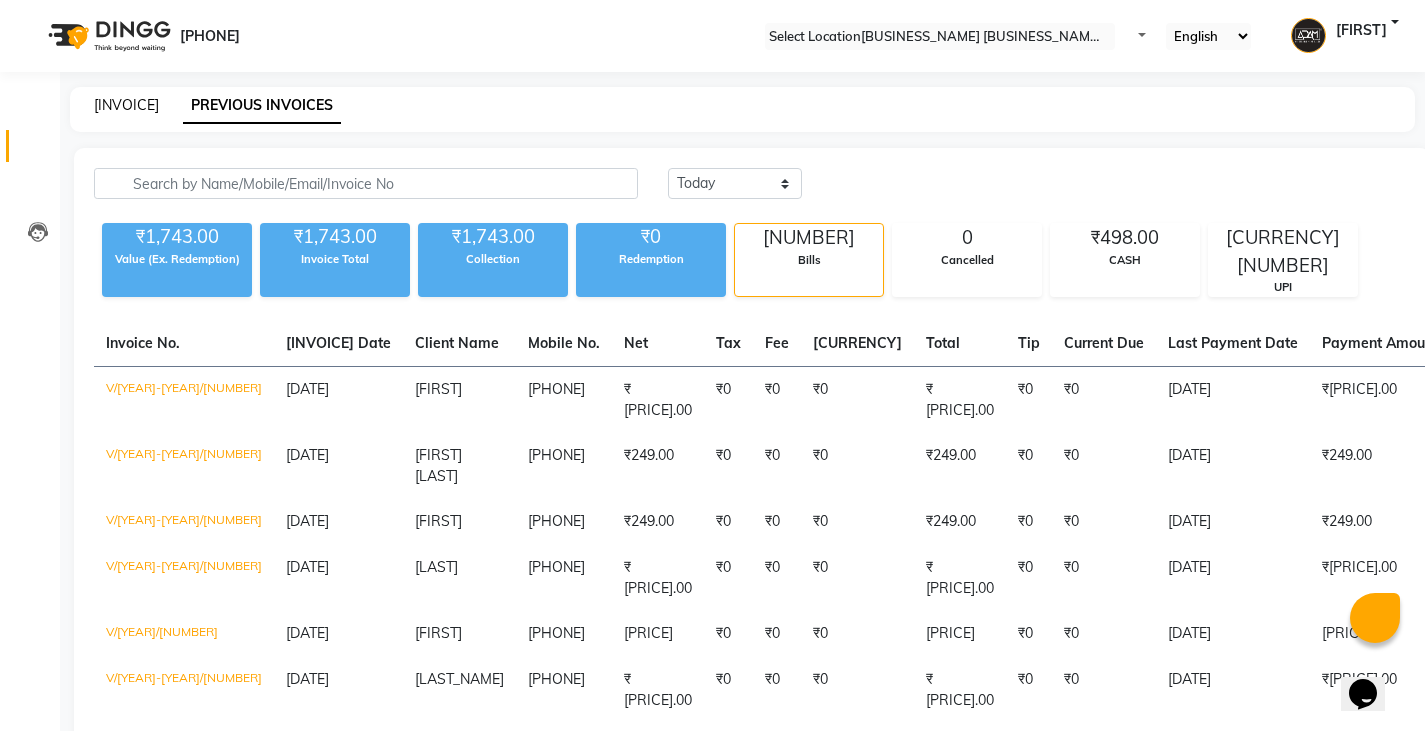 click on "[INVOICE]" at bounding box center [126, 105] 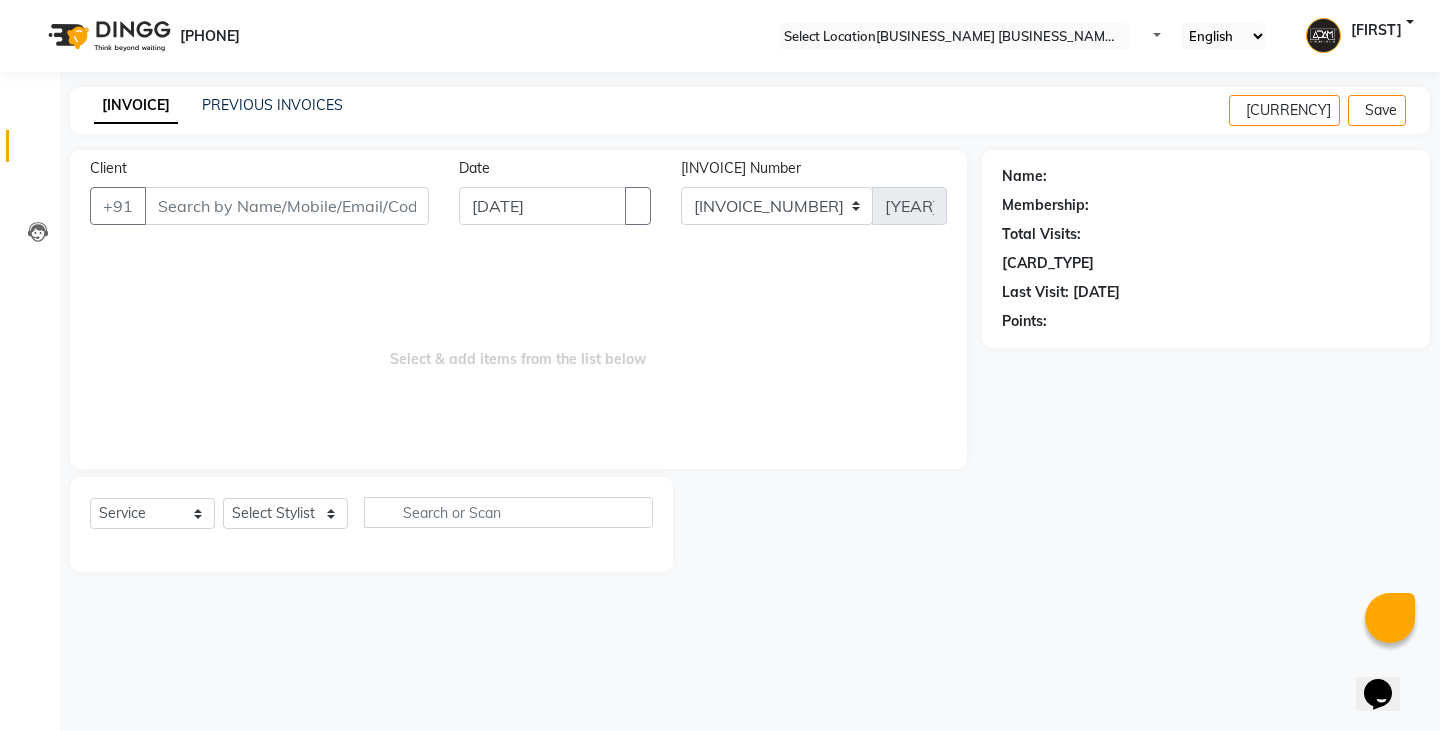 drag, startPoint x: 341, startPoint y: 548, endPoint x: 358, endPoint y: 452, distance: 97.49359 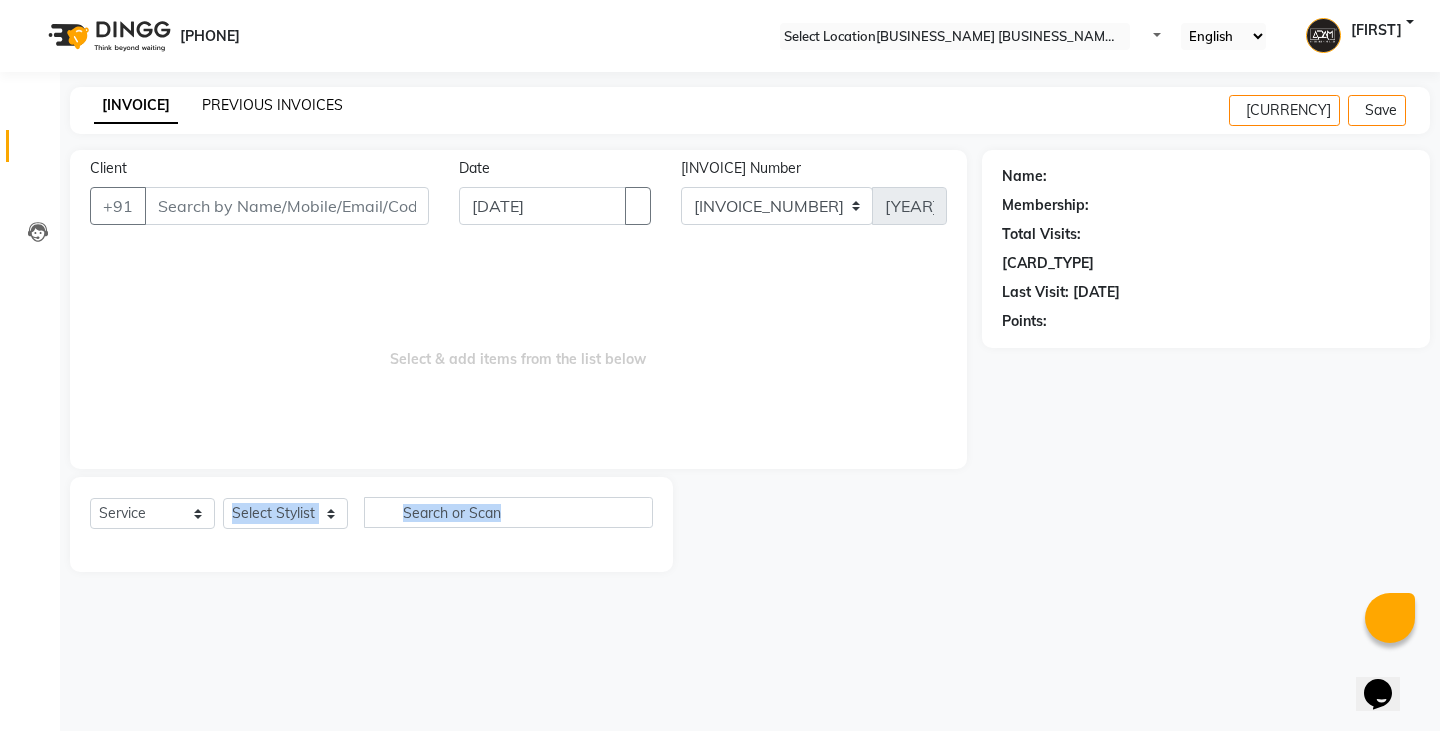 click on "PREVIOUS INVOICES" at bounding box center [272, 105] 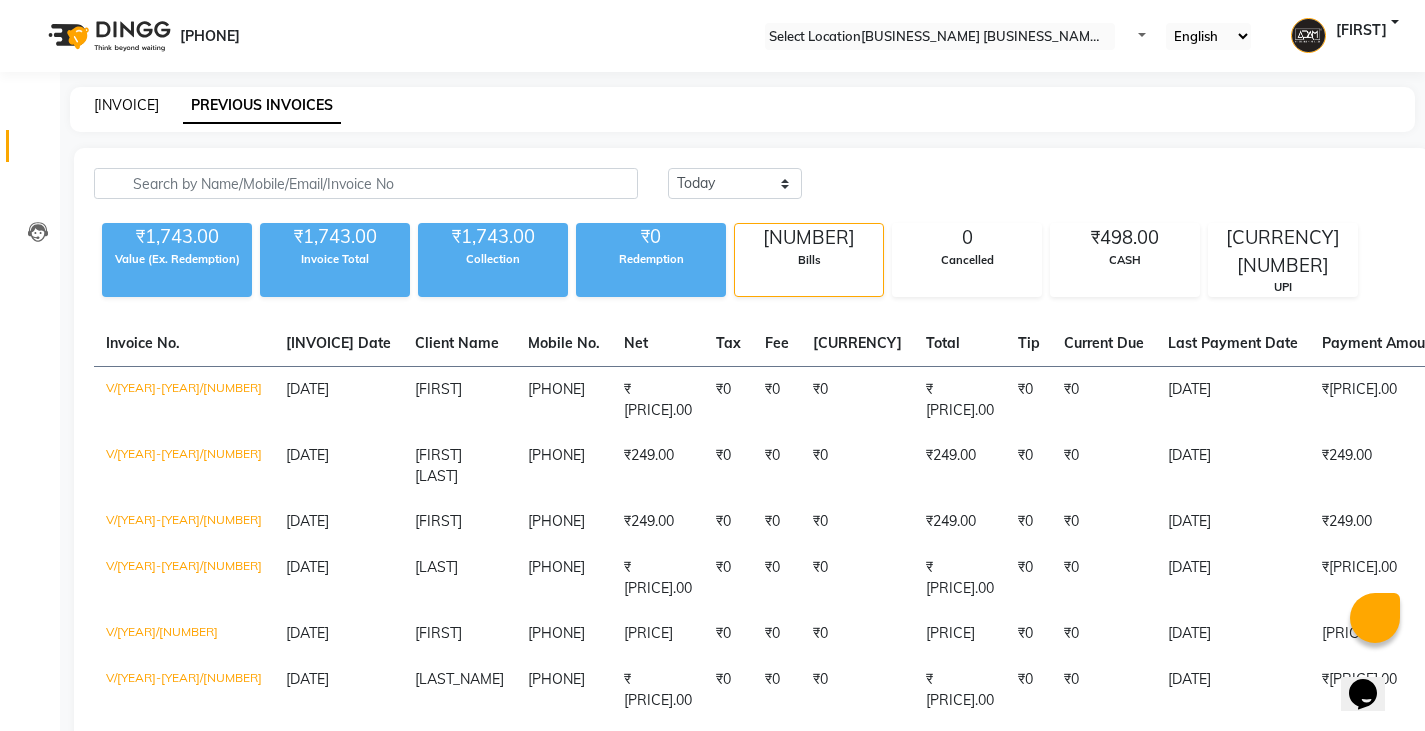 click on "[INVOICE]" at bounding box center (126, 105) 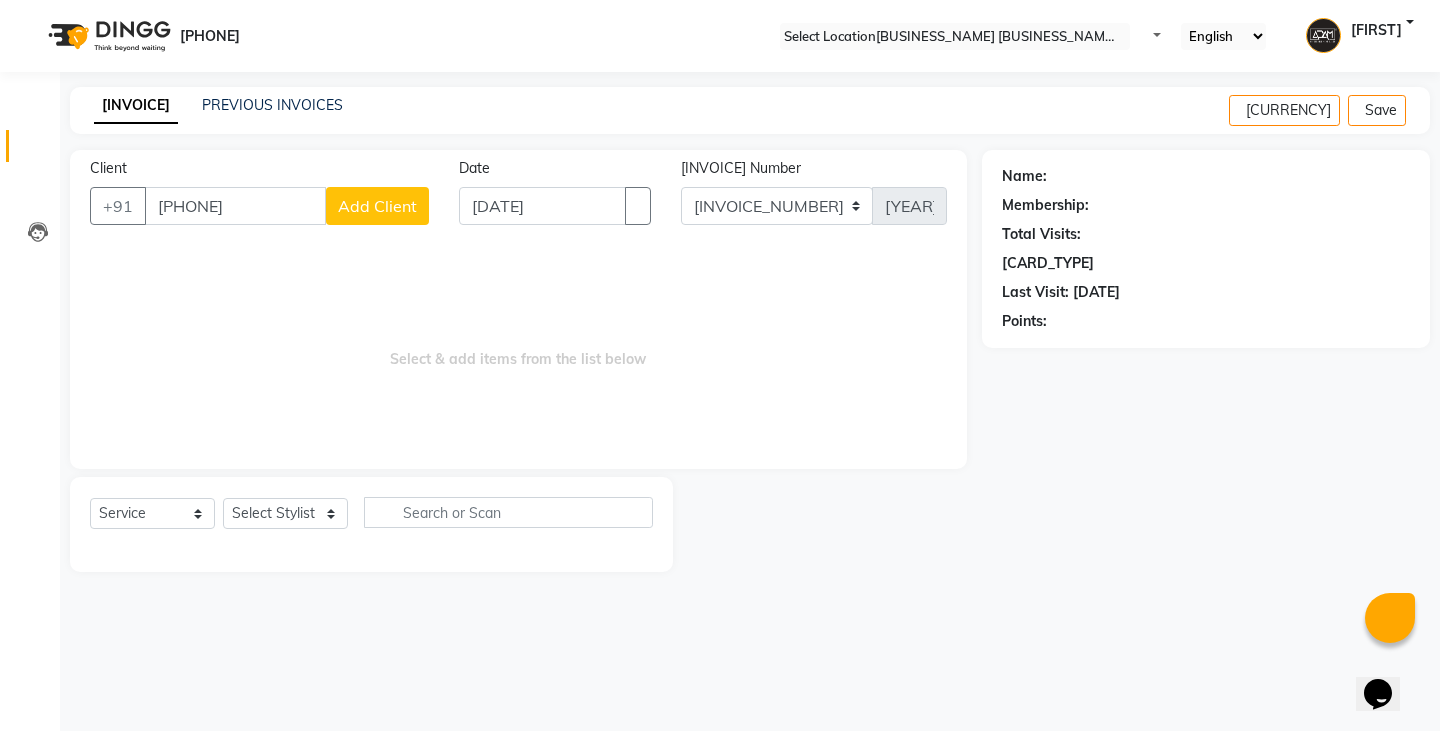 type on "[PHONE]" 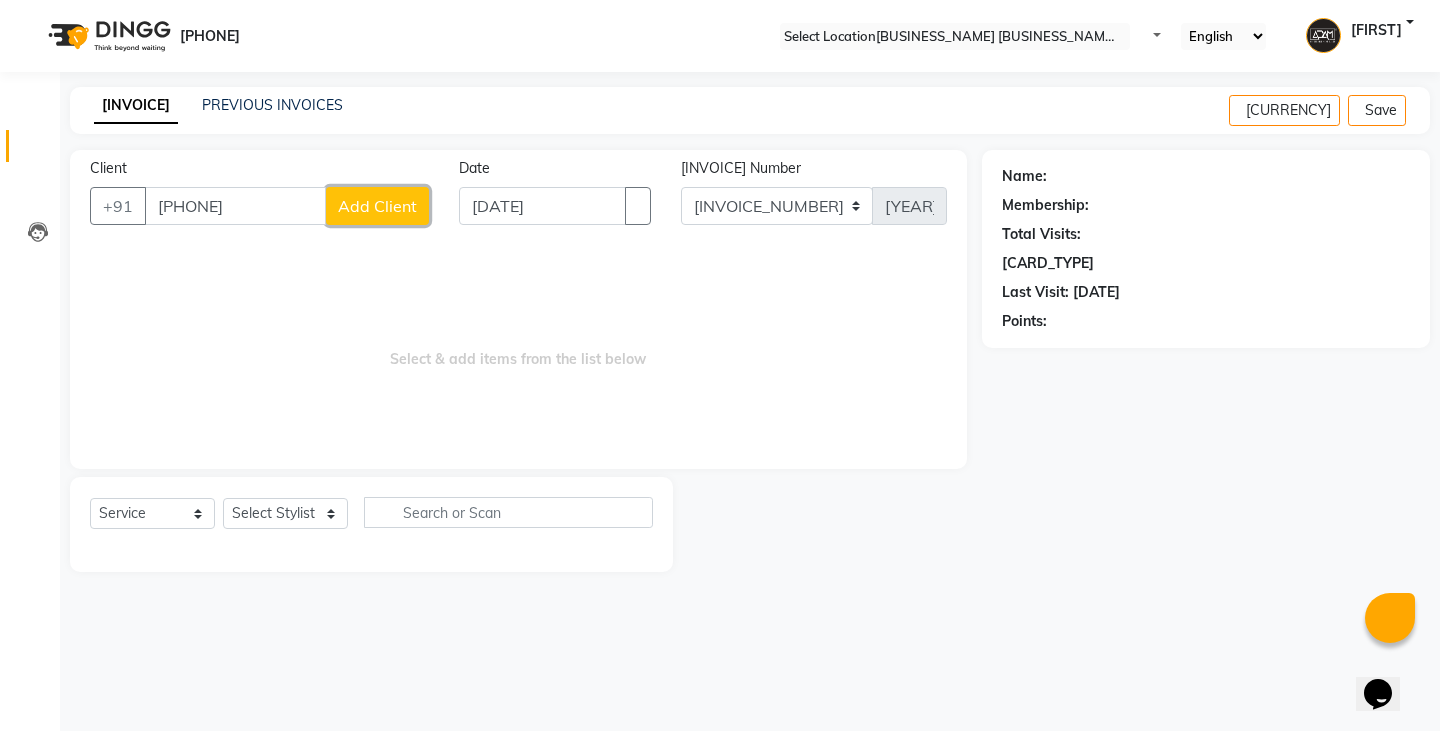 click on "Add Client" at bounding box center (377, 206) 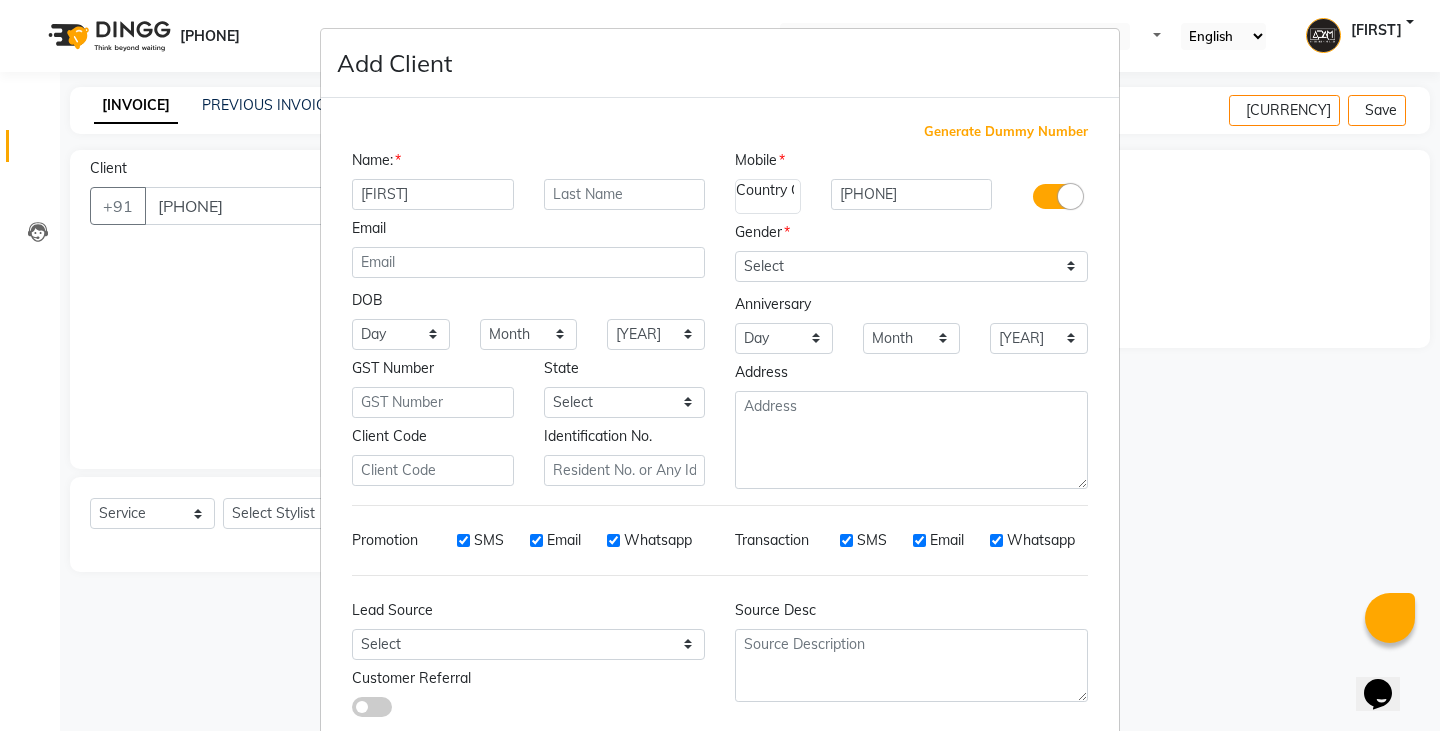 type on "[FIRST]" 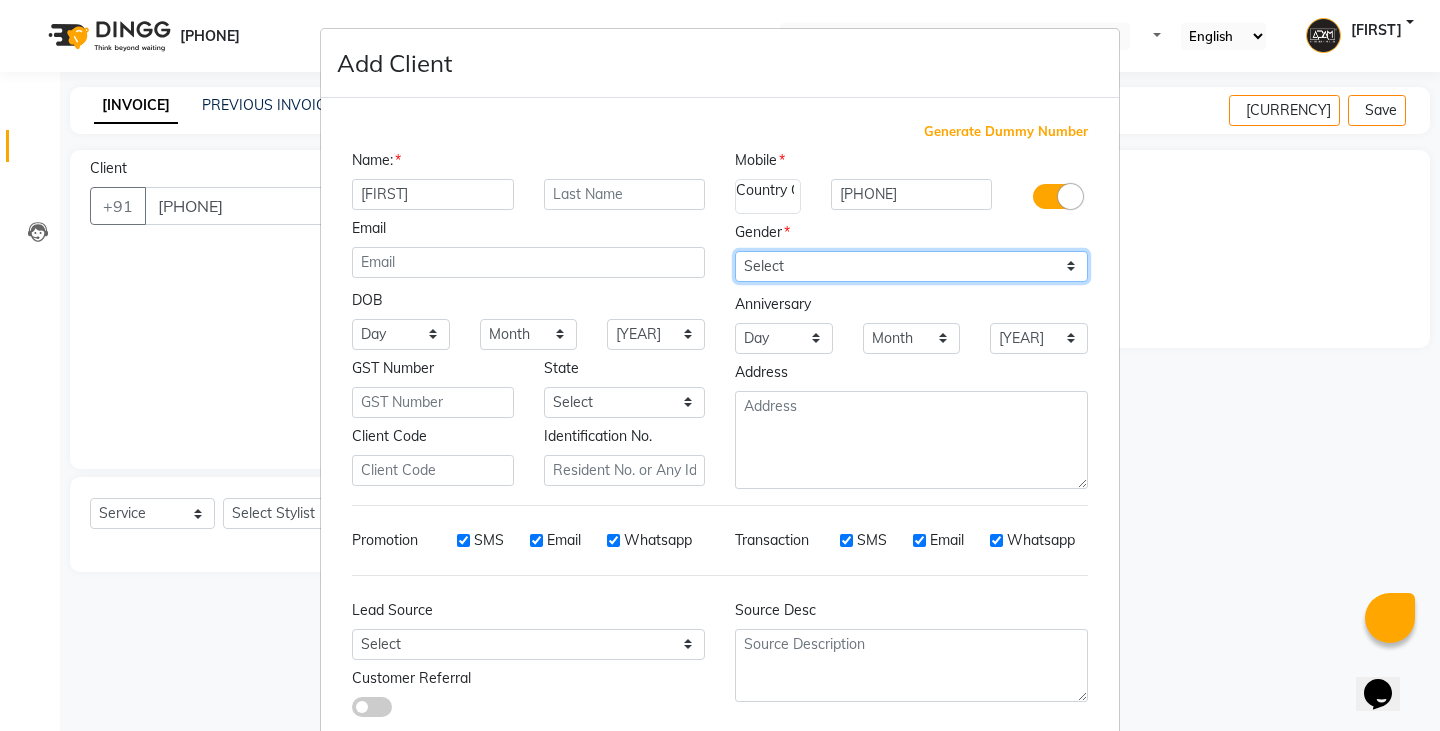 click on "Select Male Female Other Prefer Not To Say" at bounding box center [911, 266] 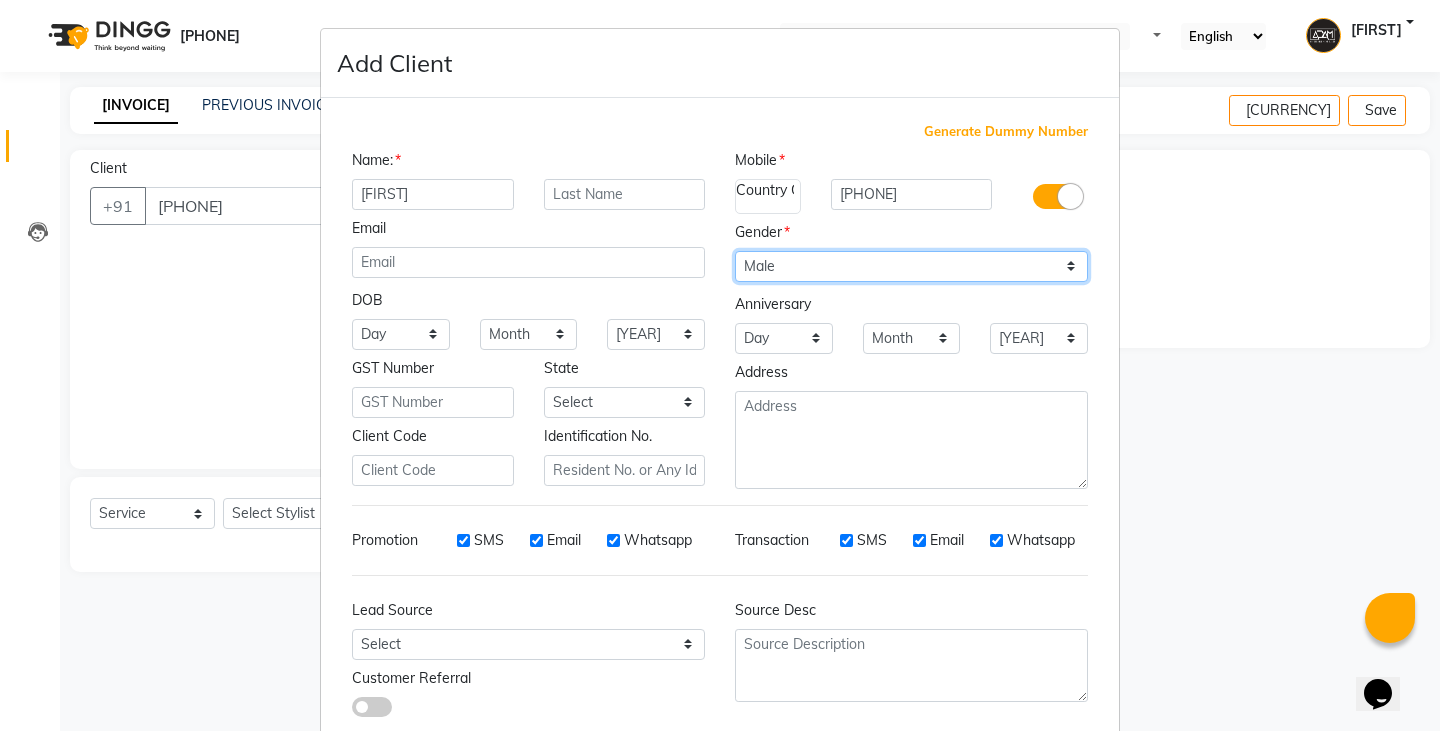 click on "Select Male Female Other Prefer Not To Say" at bounding box center [911, 266] 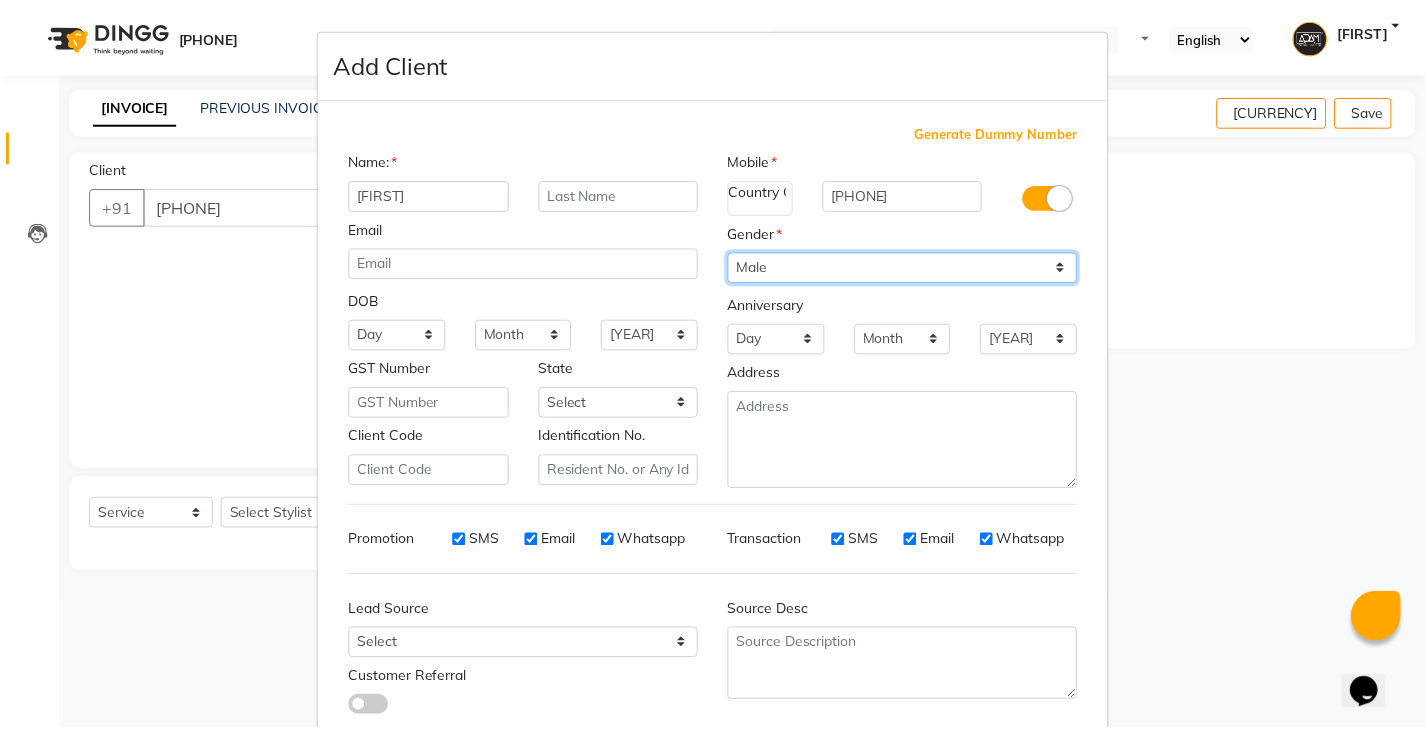 scroll, scrollTop: 118, scrollLeft: 0, axis: vertical 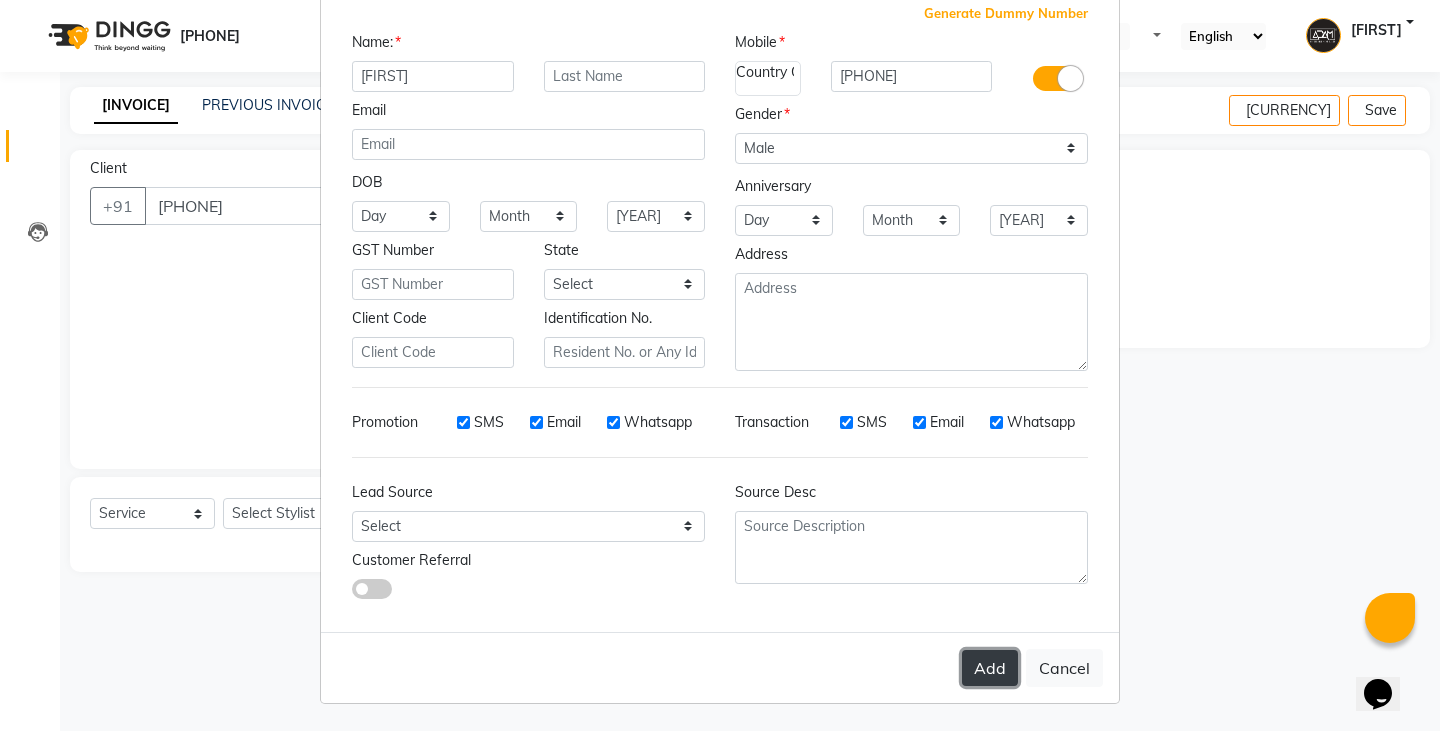click on "Add" at bounding box center [990, 668] 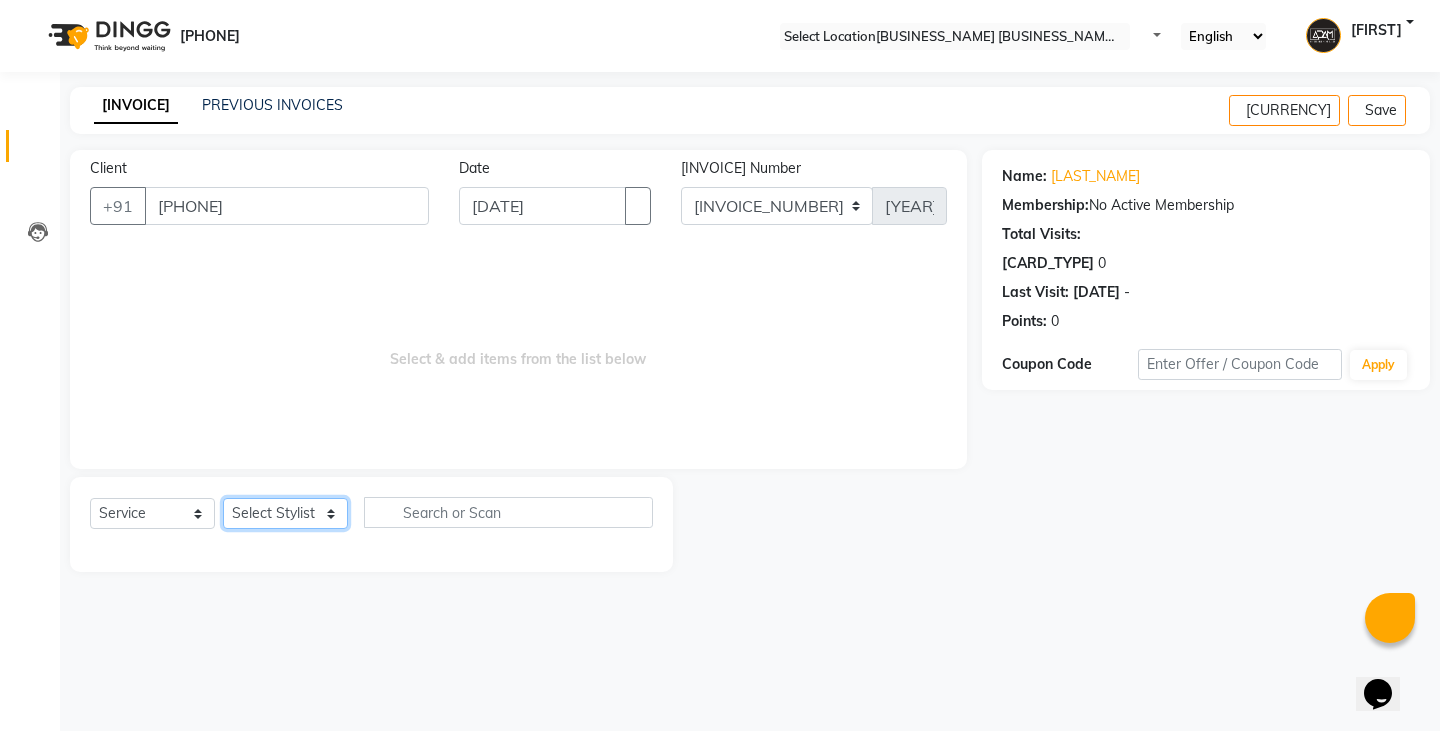 click on "Select Stylist Admin [FIRST] [FIRST] [FIRST] [FIRST] [FIRST] [FIRST] [FIRST]" at bounding box center (285, 513) 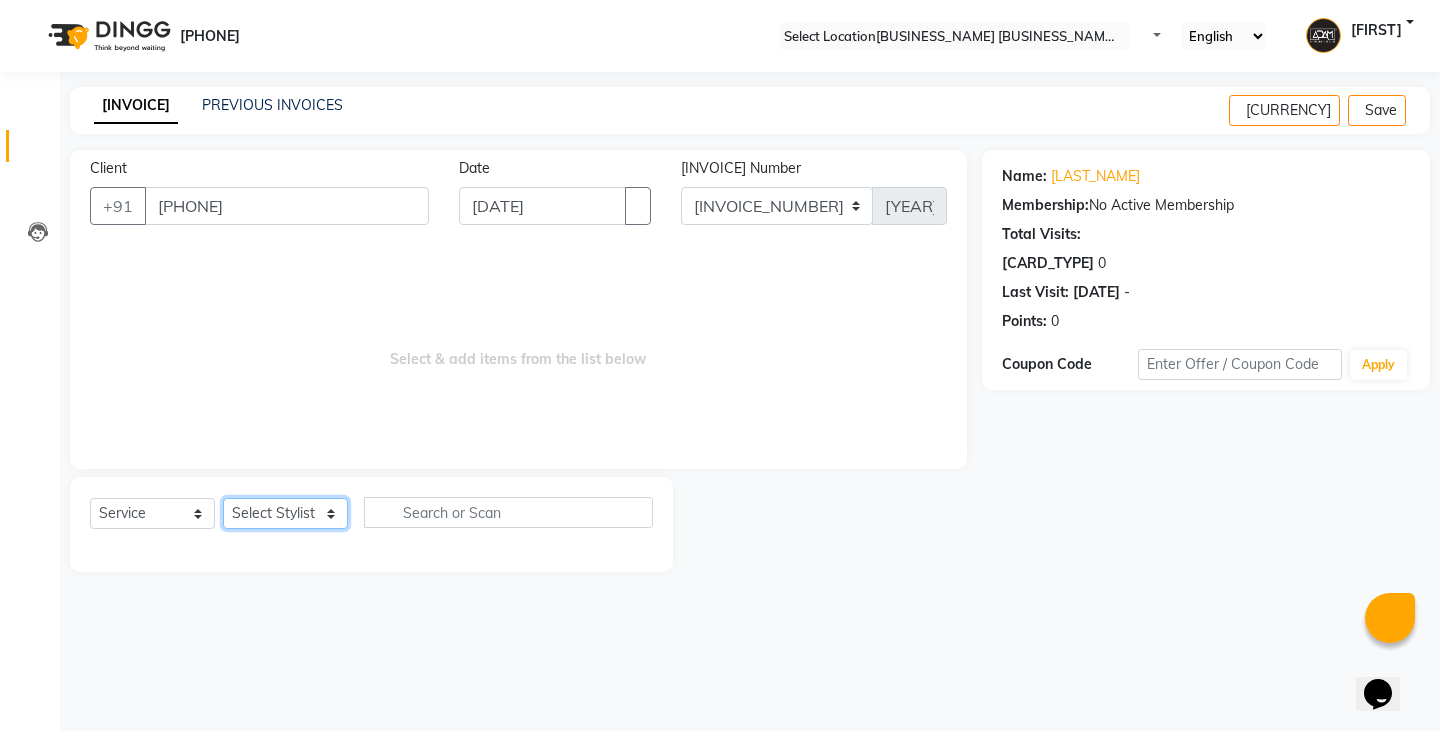 select on "[PHONE]" 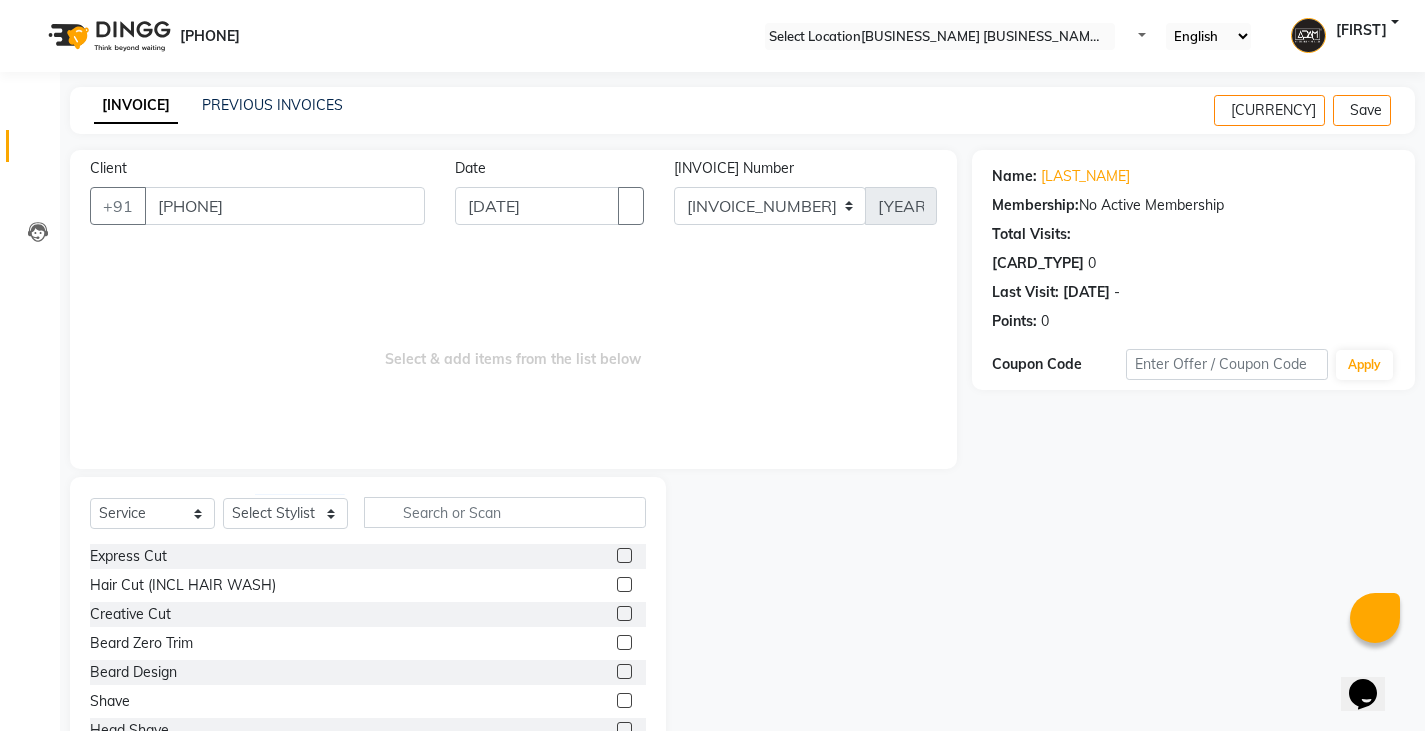 click at bounding box center [624, 700] 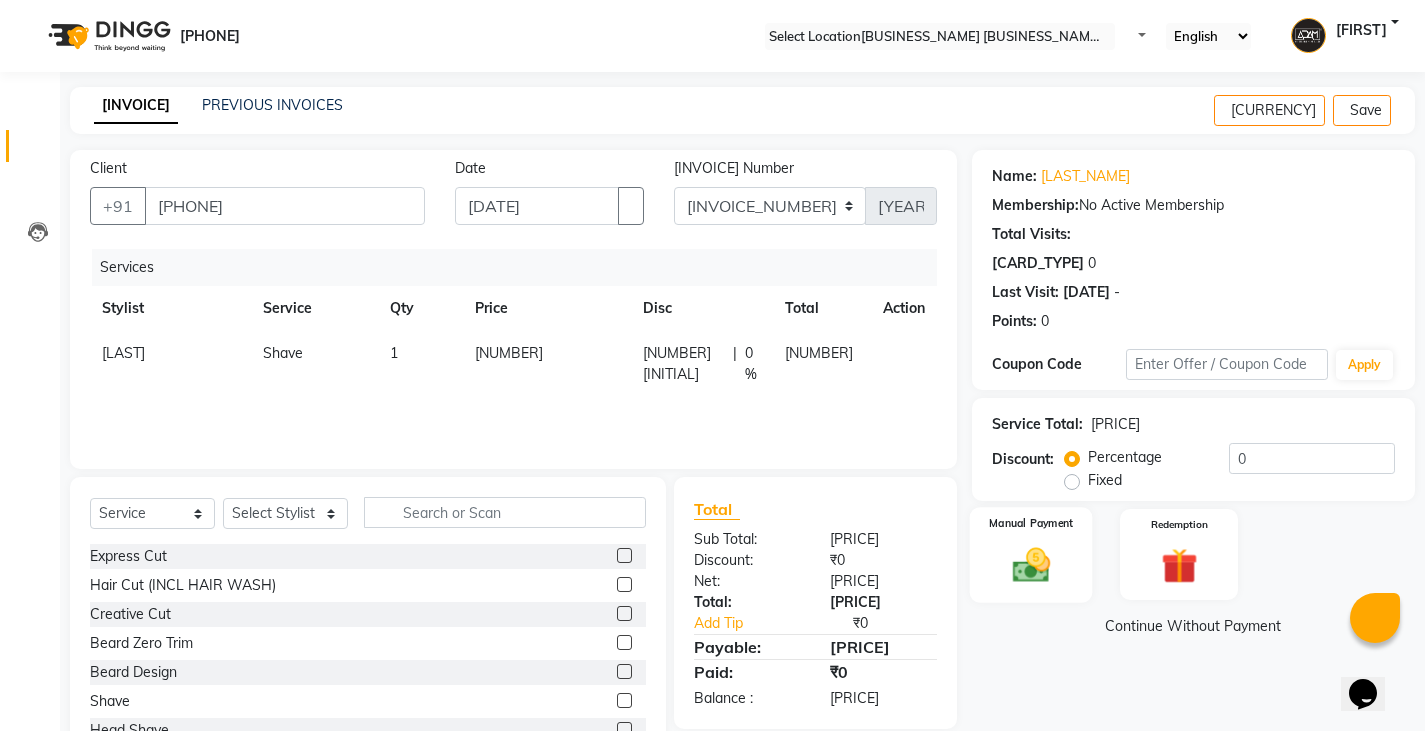 click on "Manual Payment" at bounding box center (1030, 555) 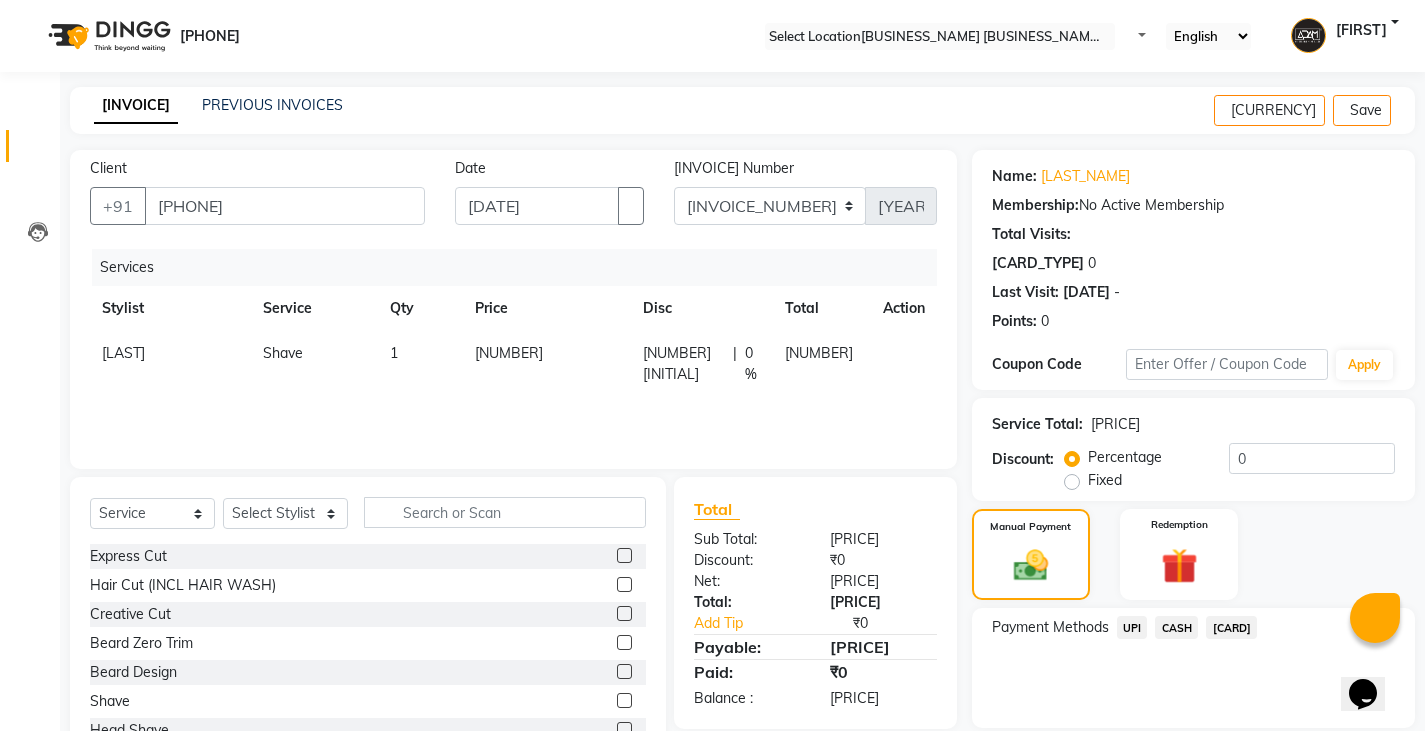 drag, startPoint x: 1129, startPoint y: 632, endPoint x: 1119, endPoint y: 638, distance: 11.661903 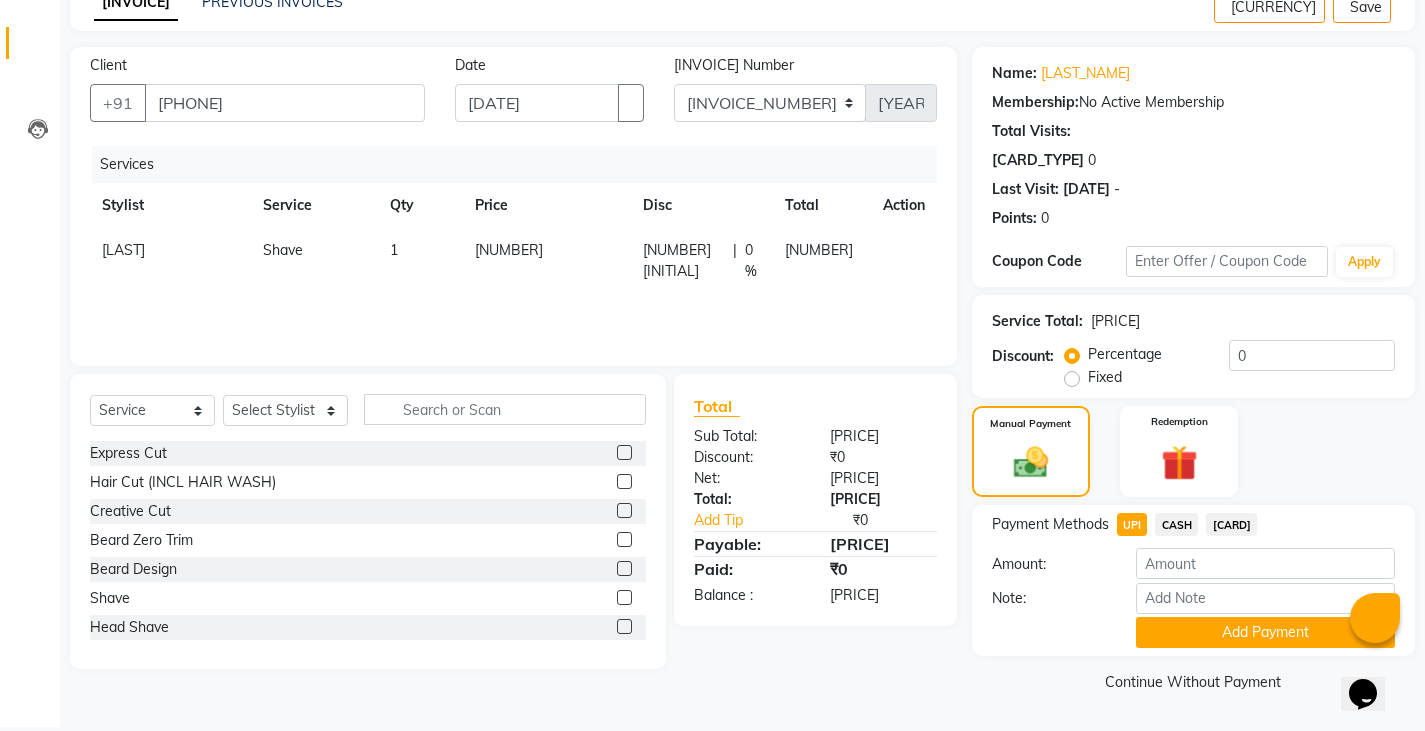 scroll, scrollTop: 104, scrollLeft: 0, axis: vertical 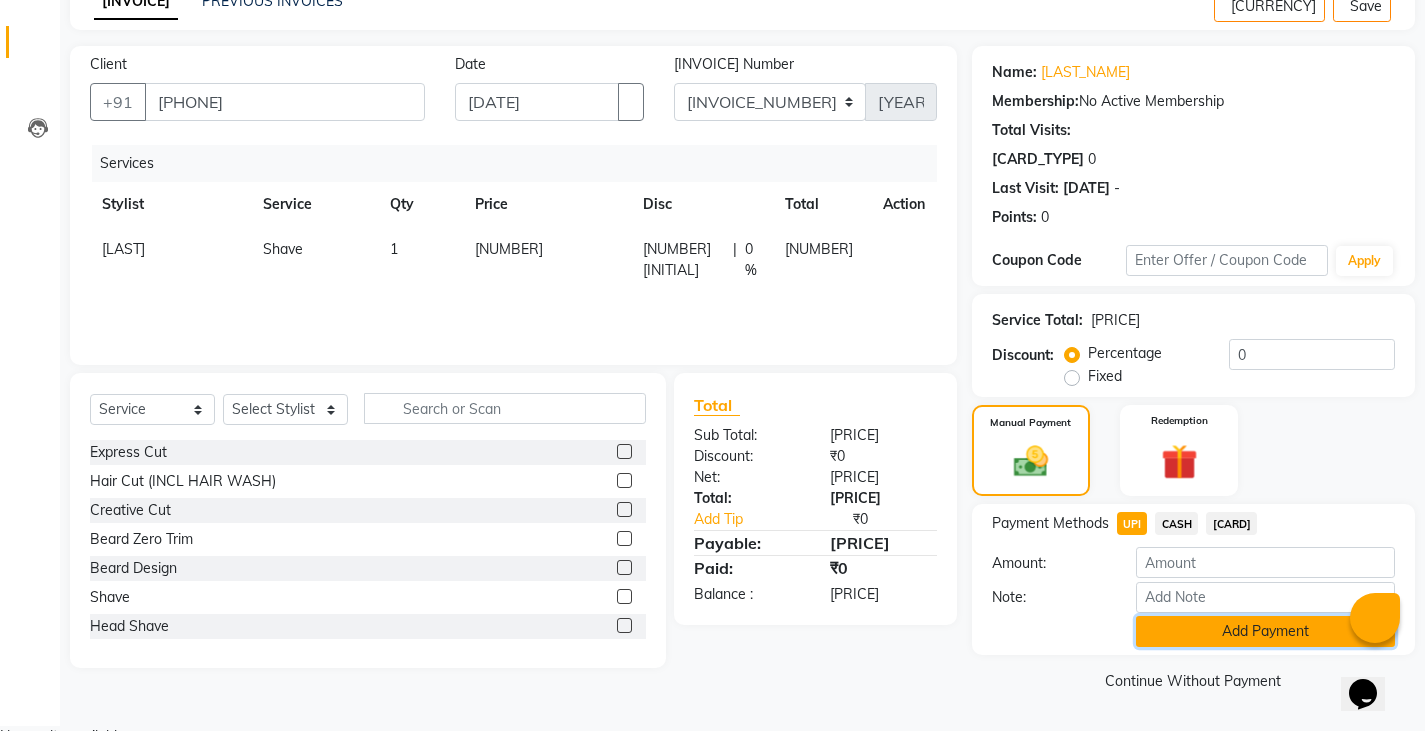 click on "Add Payment" at bounding box center [1265, 631] 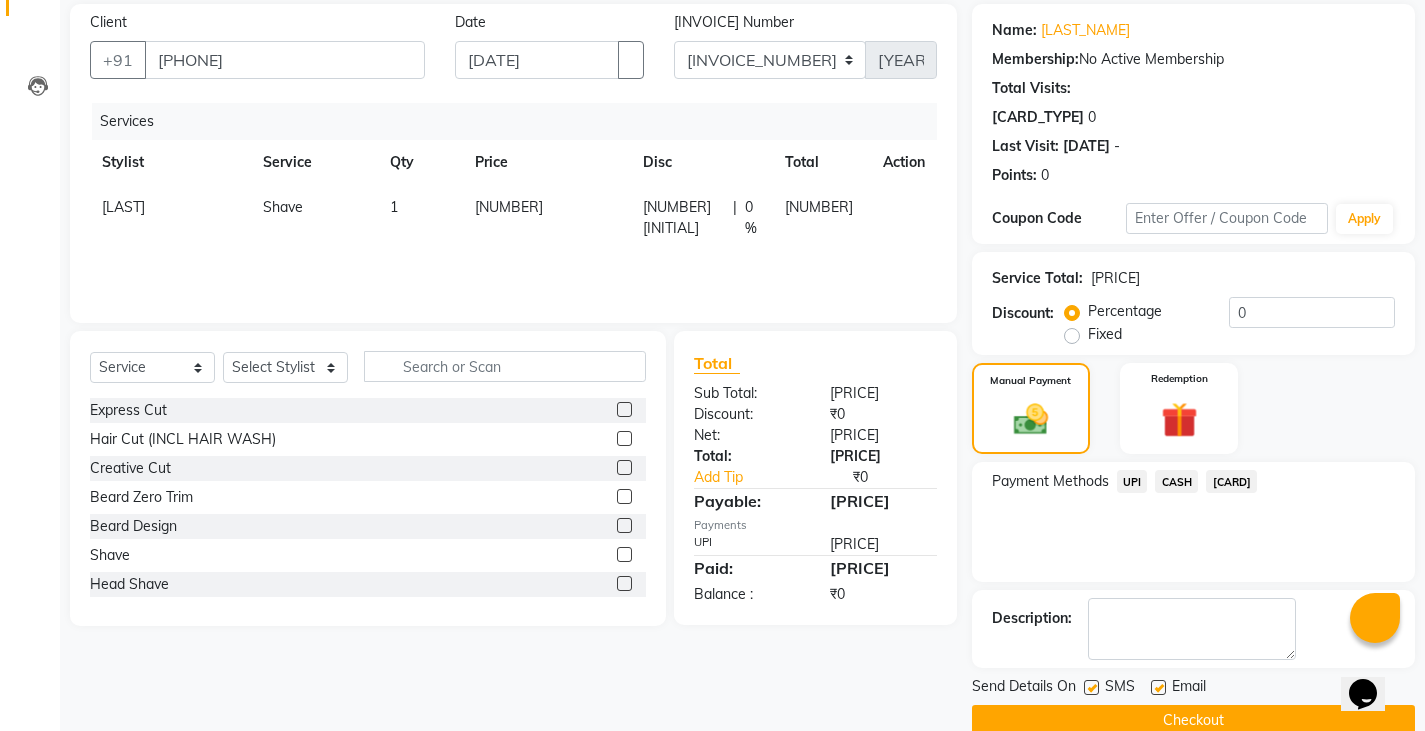 scroll, scrollTop: 188, scrollLeft: 0, axis: vertical 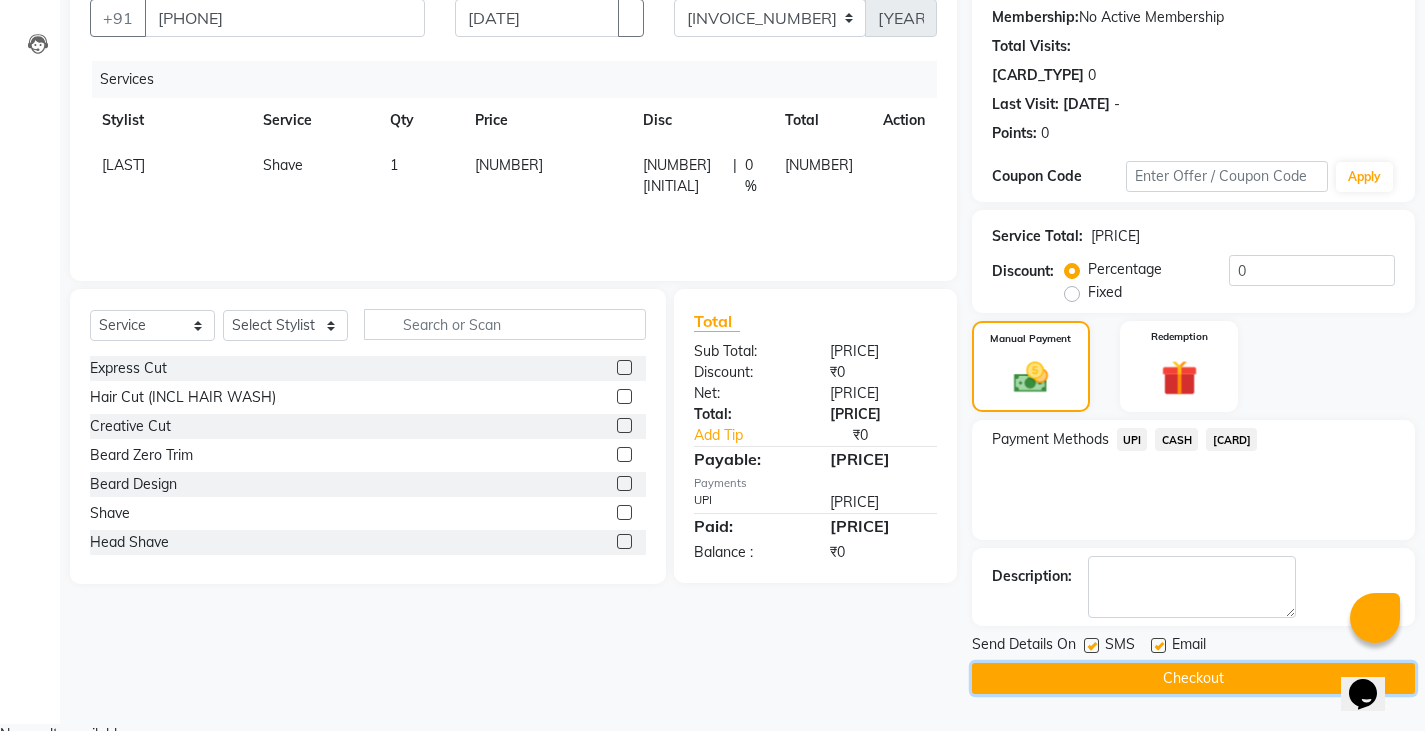 click on "Checkout" at bounding box center [1193, 678] 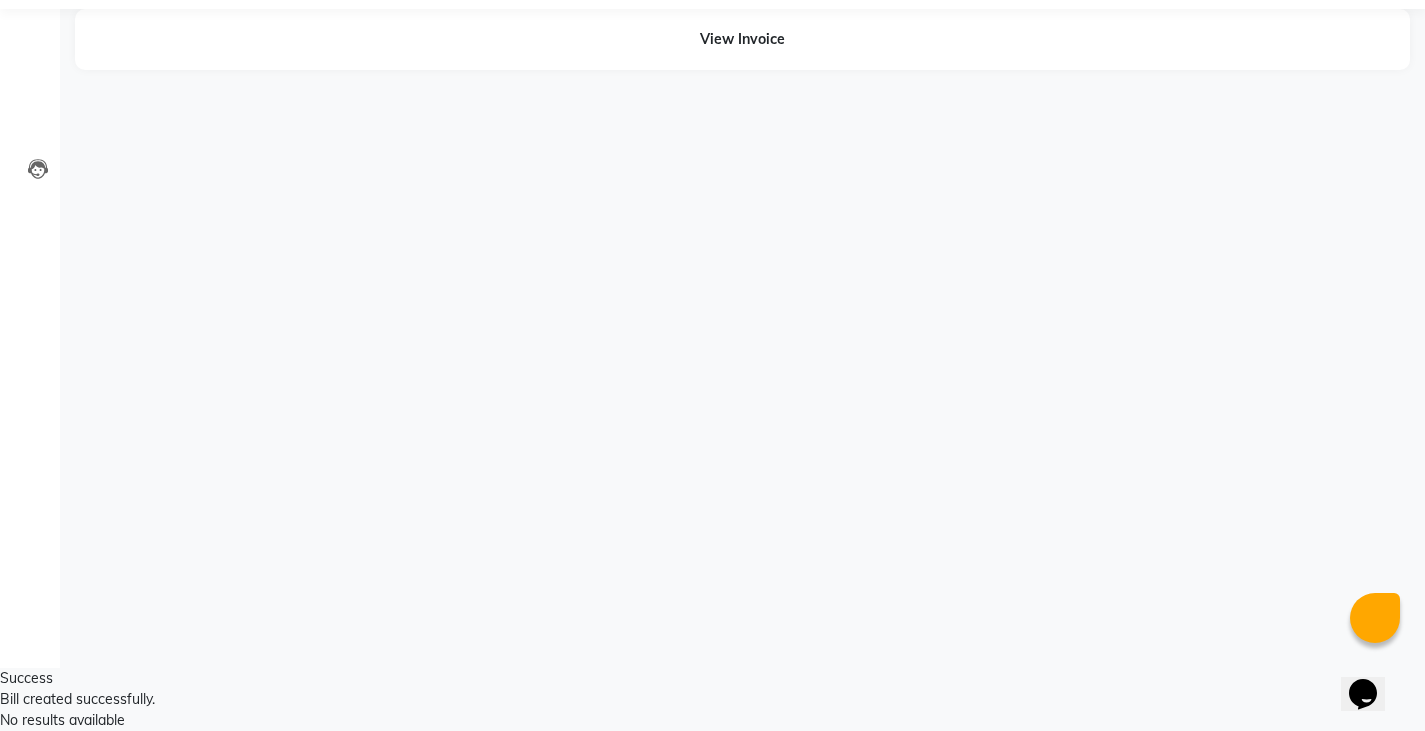 scroll, scrollTop: 0, scrollLeft: 0, axis: both 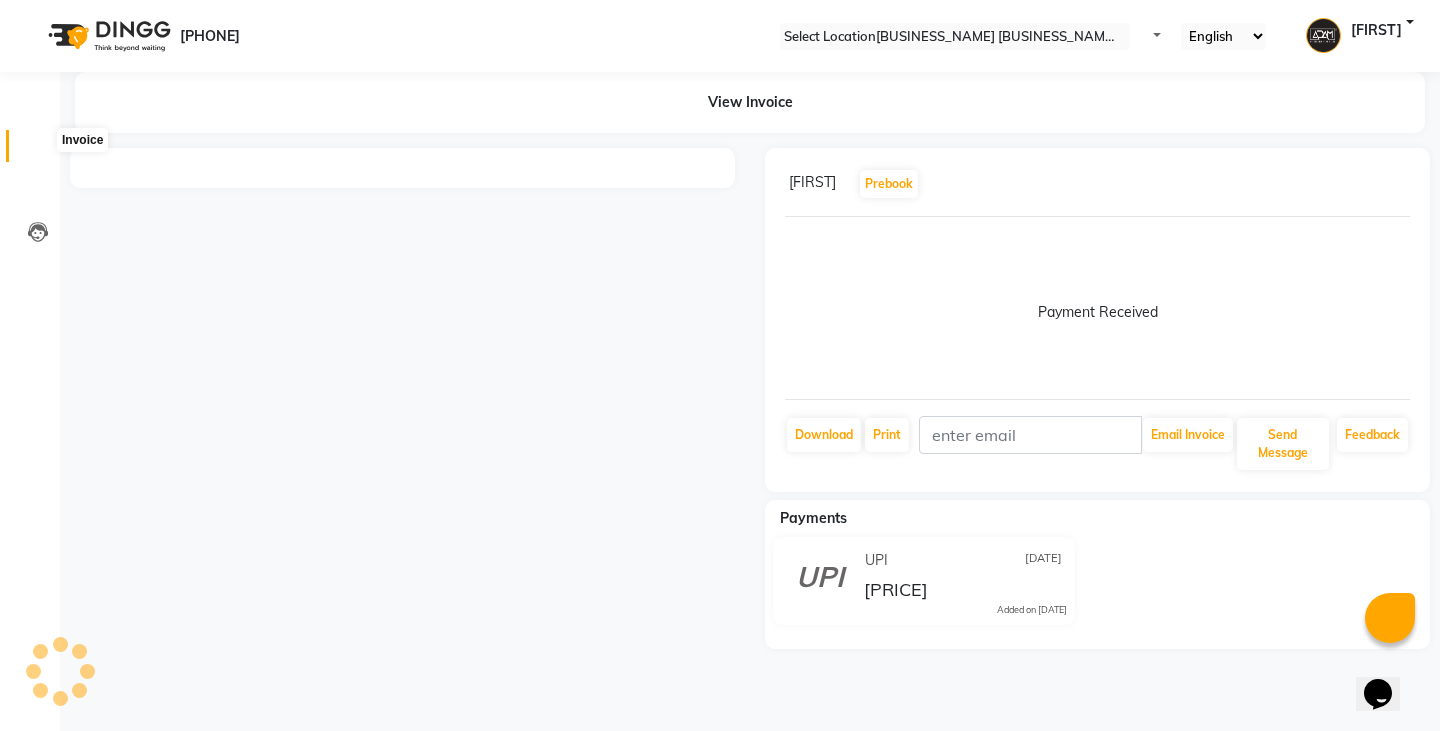 click at bounding box center (38, 151) 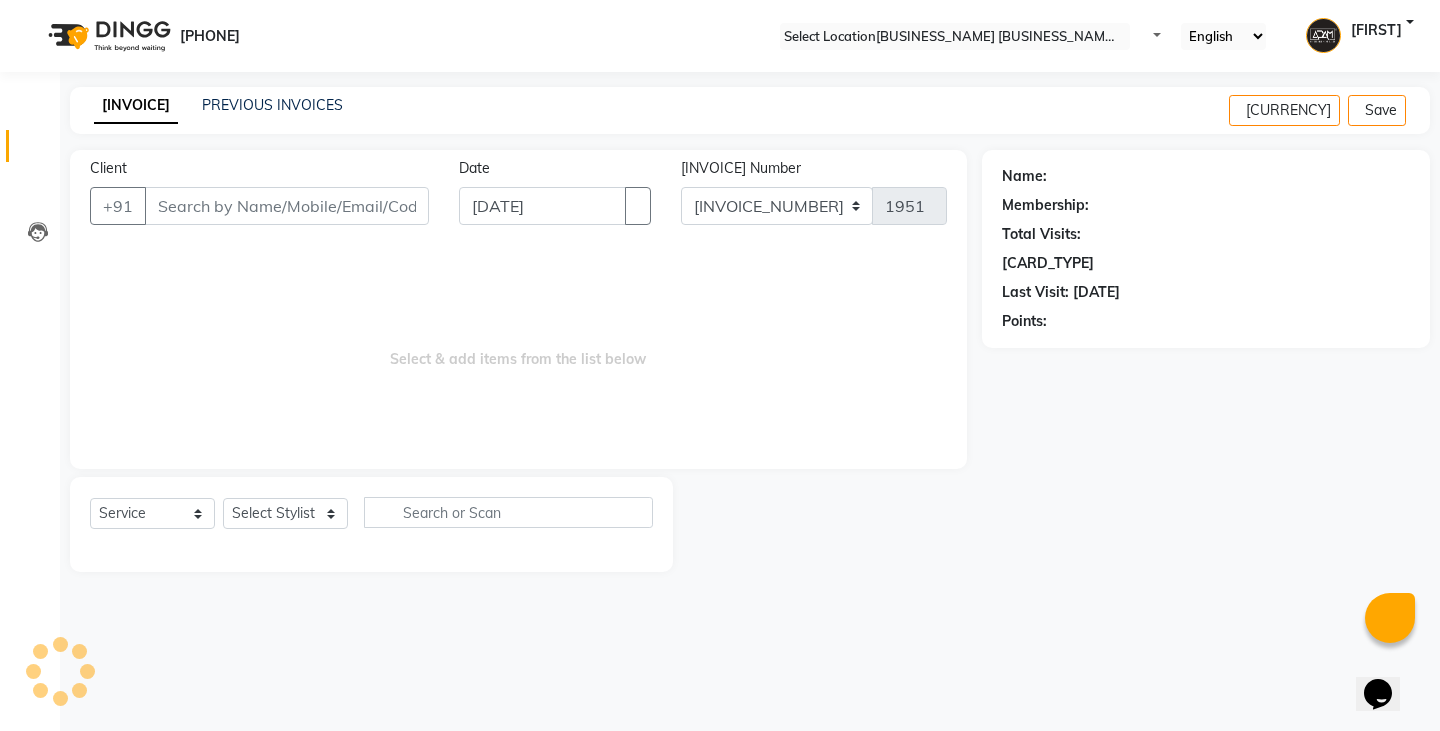 click on "Client" at bounding box center (287, 206) 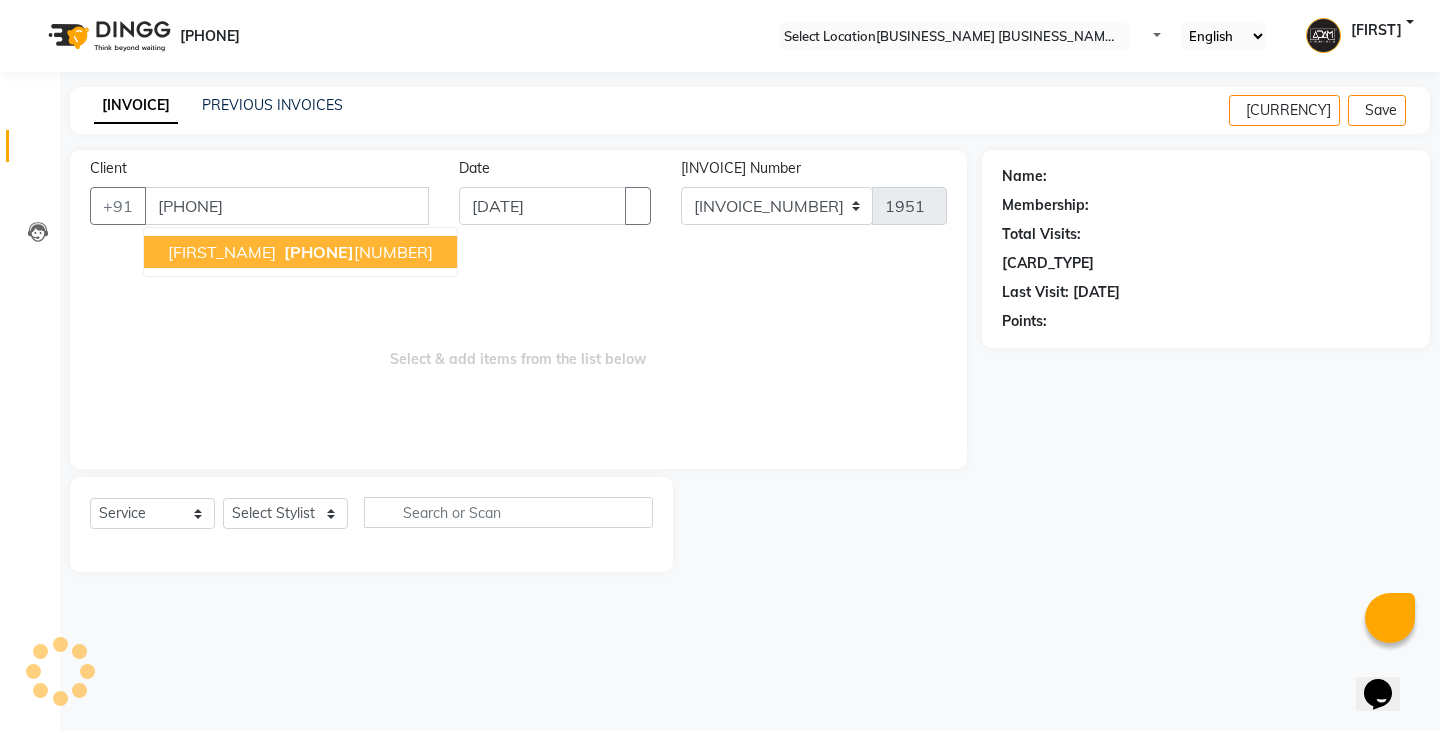 type on "[PHONE]" 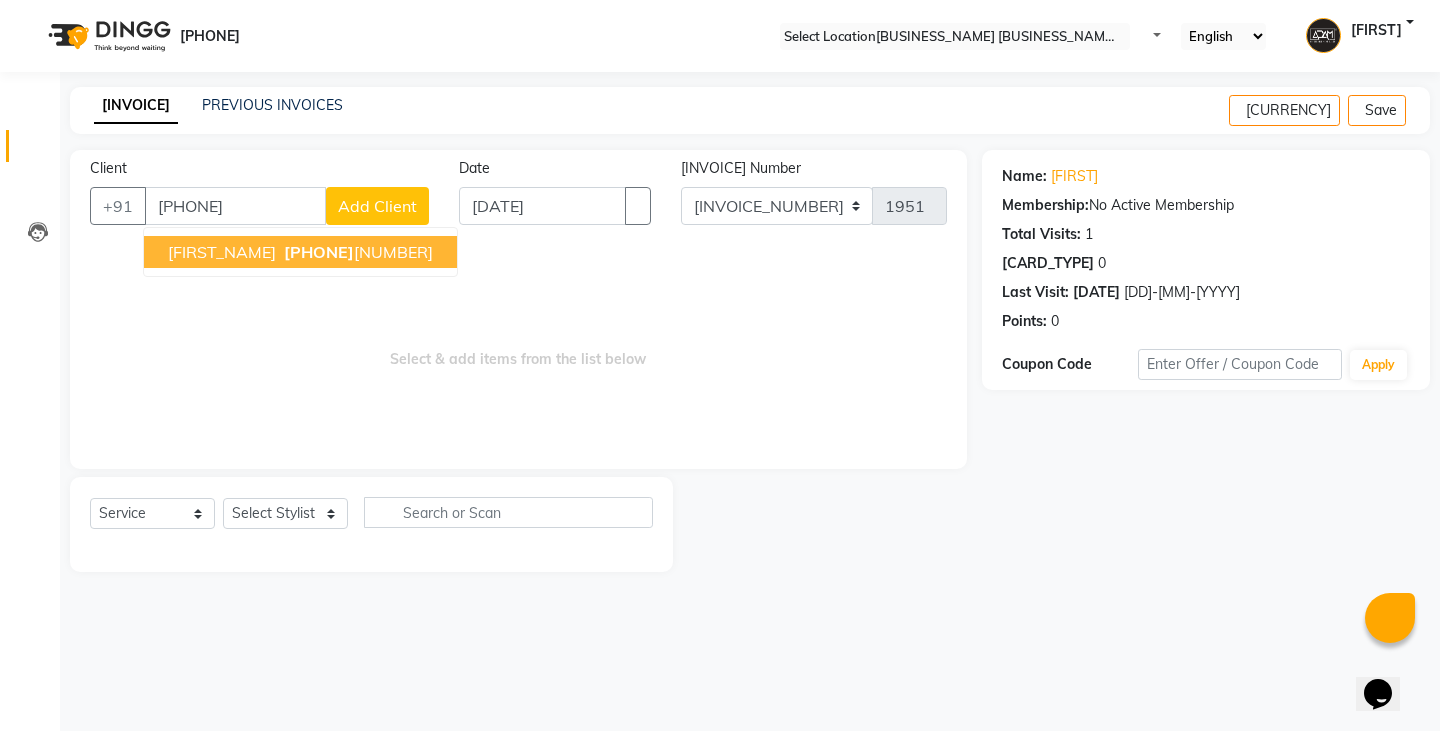click on "[FIRST_NAME]" at bounding box center (222, 252) 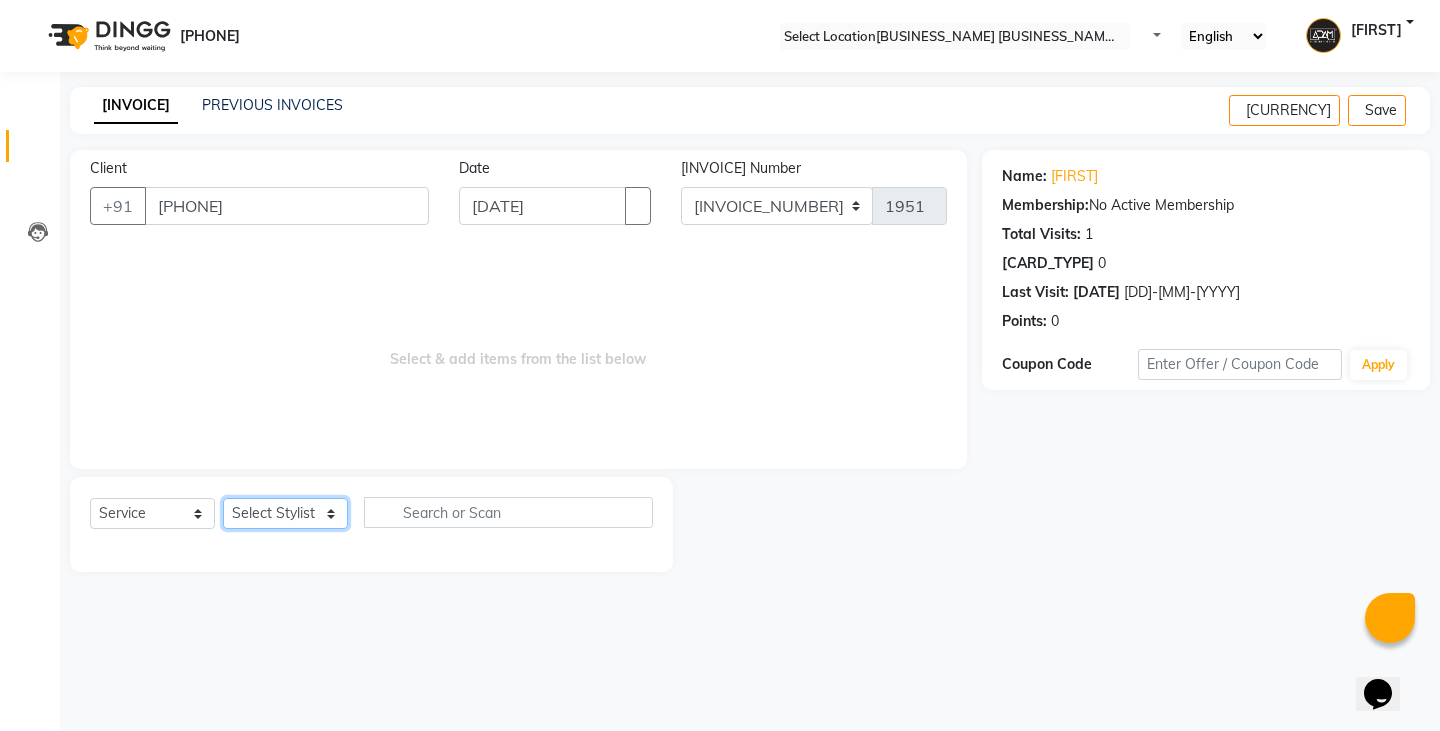 click on "Select Stylist Admin [FIRST] [FIRST] [FIRST] [FIRST] [FIRST] [FIRST] [FIRST]" at bounding box center [285, 513] 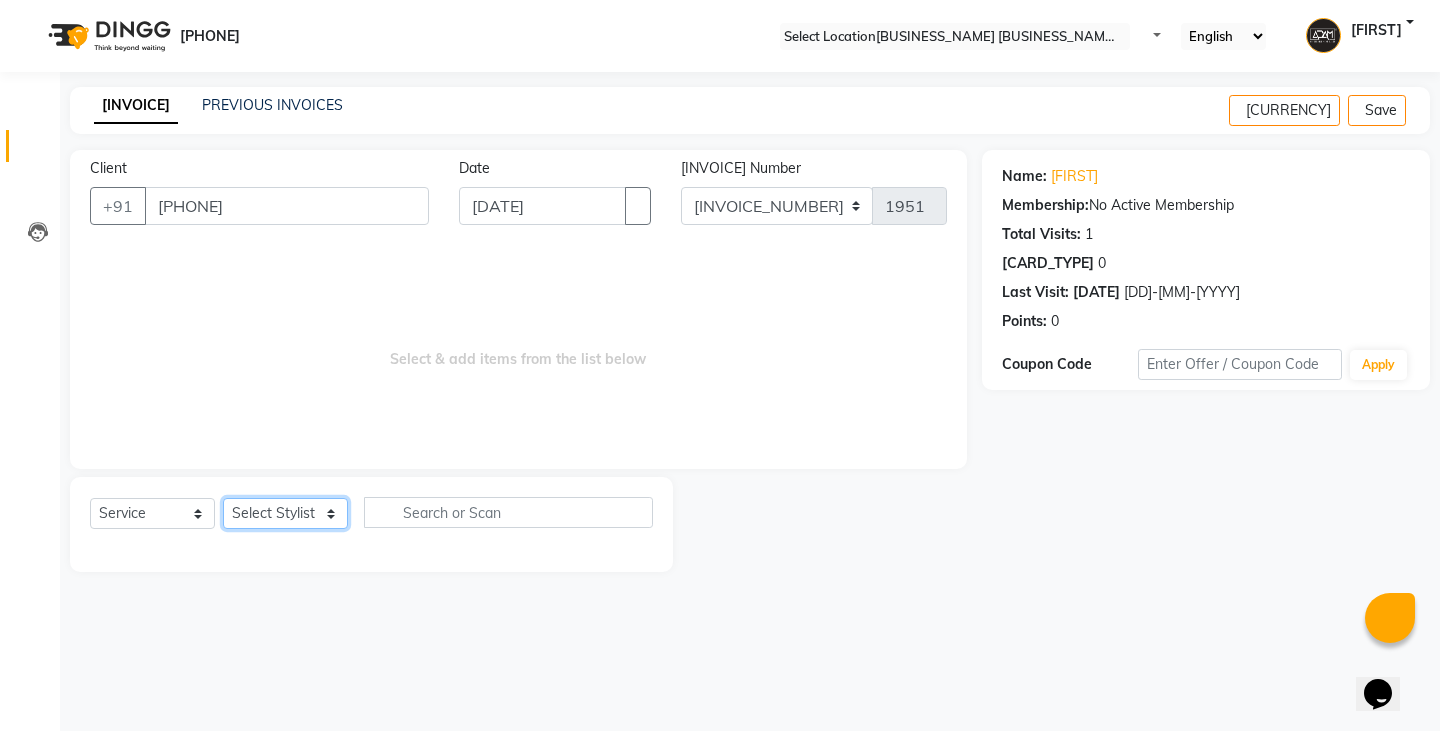 select on "[PHONE]" 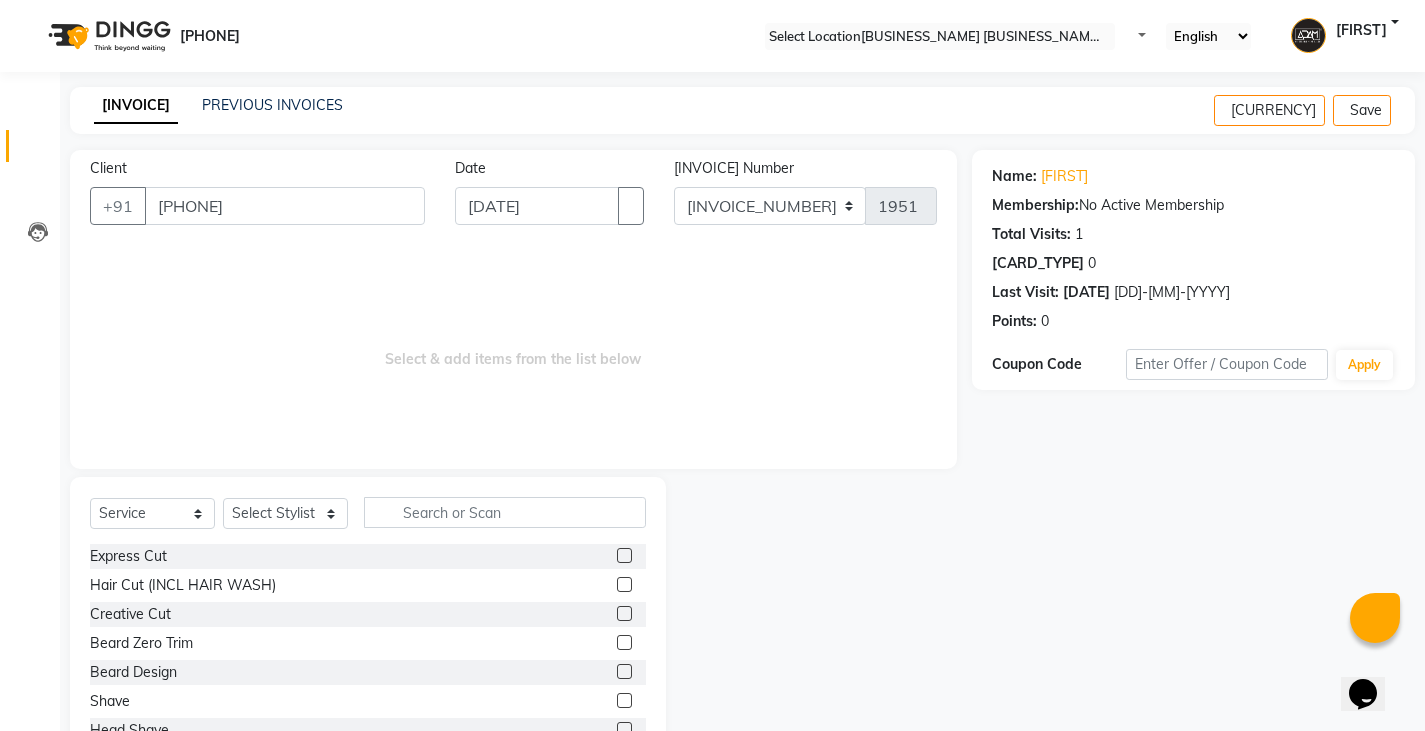 click at bounding box center (624, 555) 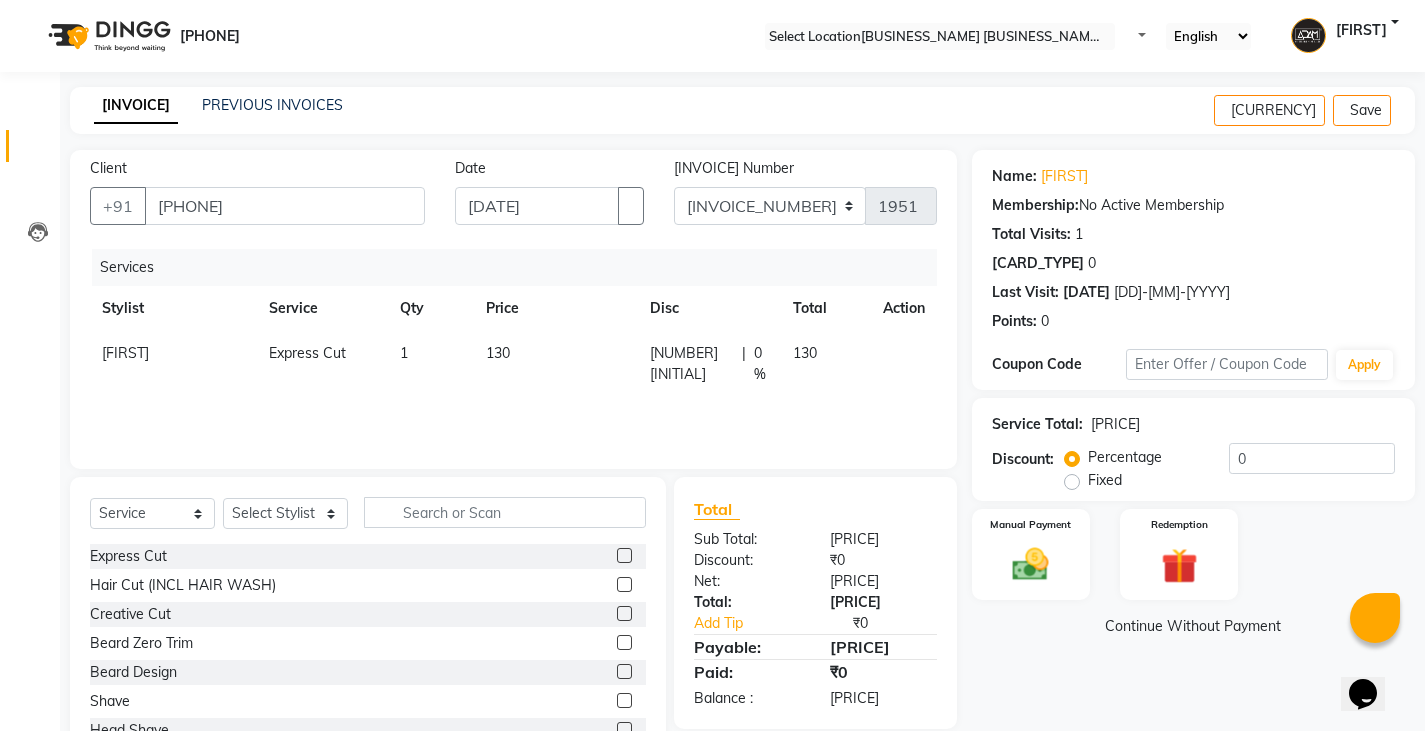 click at bounding box center (624, 671) 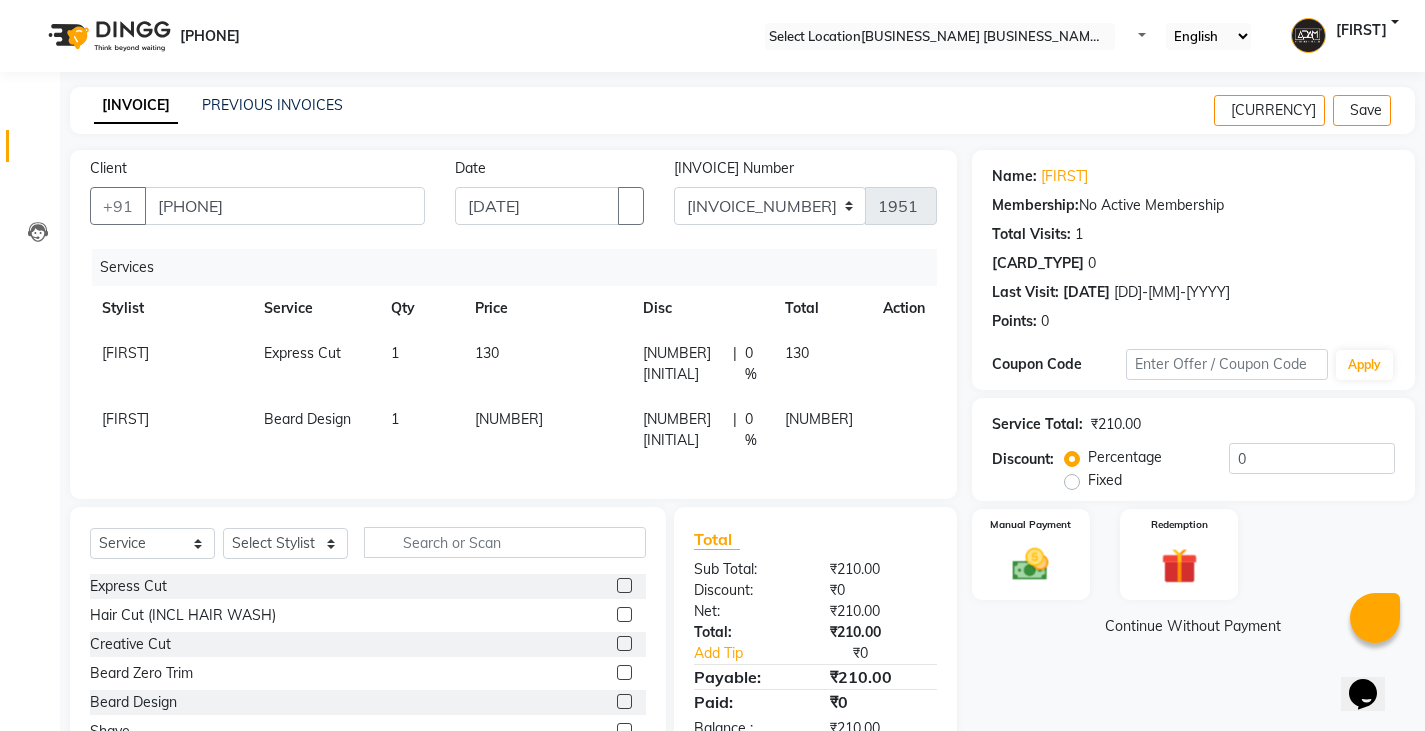click on "130" at bounding box center (125, 353) 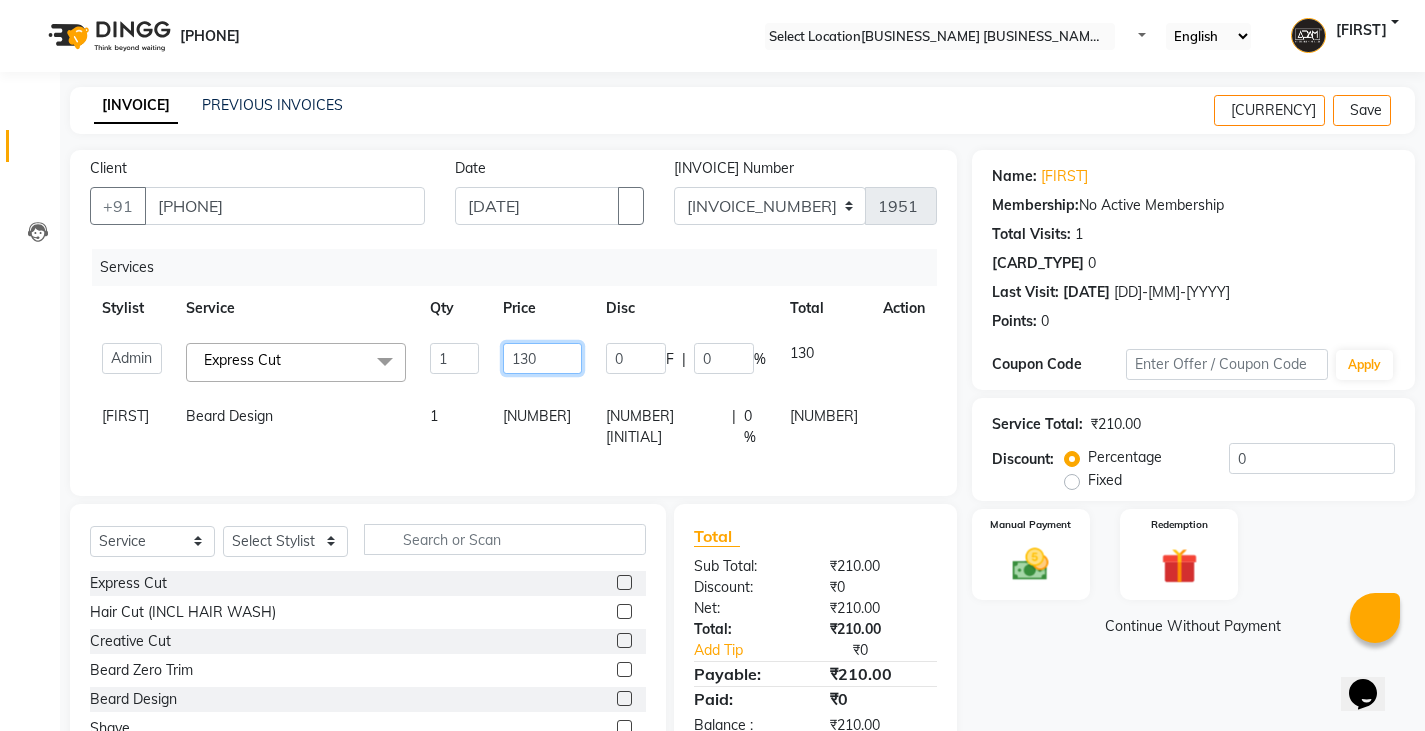 drag, startPoint x: 544, startPoint y: 352, endPoint x: 559, endPoint y: 400, distance: 50.289165 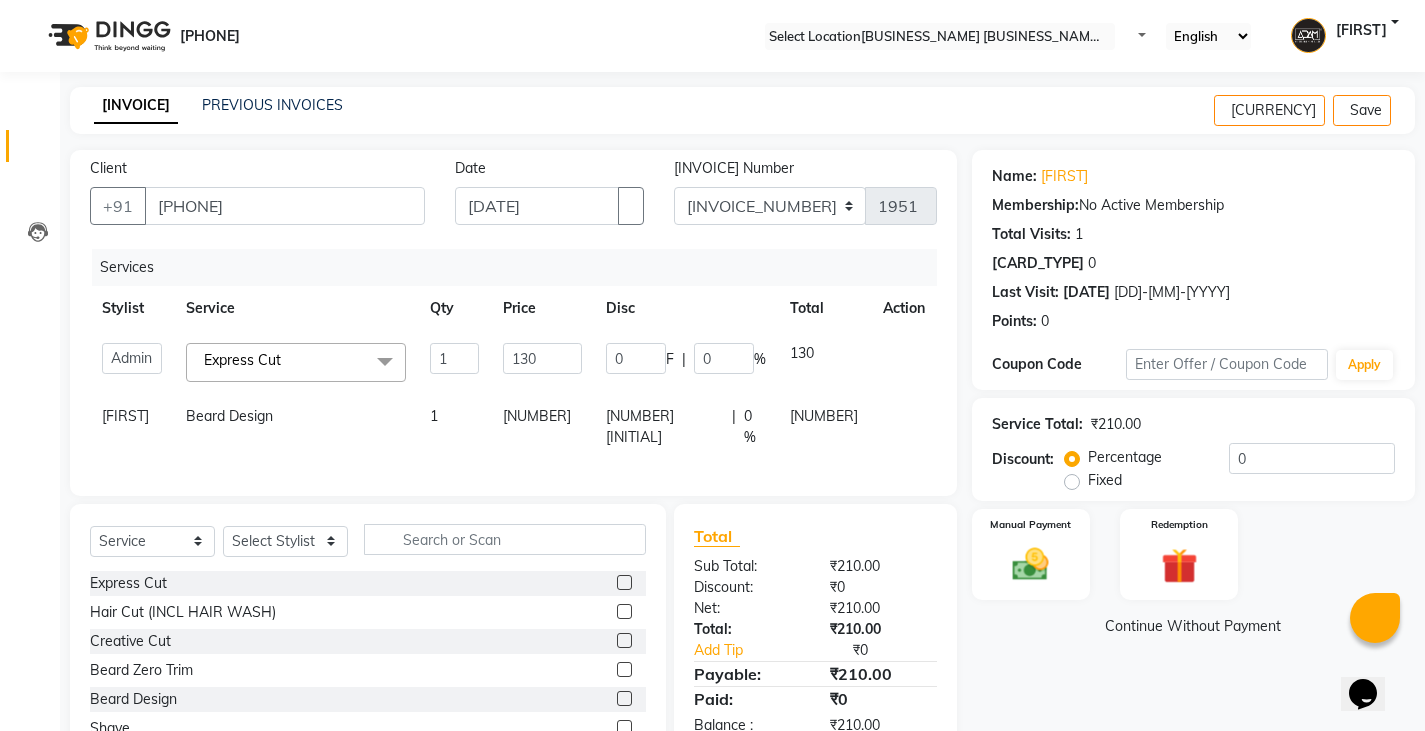 click on "Admin [FIRST] [FIRST] [FIRST] [FIRST] [FIRST] [FIRST] [FIRST] [FIRST] Express Cut x Express Cut Hair Cut (INCL HAIR WASH) Creative Cut Beard Zero Trim Beard Design Shave Head Shave Kid's Cut (Below 5 Years) Wash & Blast Dry EXPRESS GLOBAL HAIR COLOR GLOBAL HAIR COLOUR AMMONIA GOLBAL HAIR COLOUR NON AMMONIA L'OREAL GOLBAL HAIR COLOUR AMMONIA L'OREAL GOLBAL HAIR COLOUR NON AMMONIA GLOBAL FASHION HAIR COLOUR MOUSTACHE COLOUR BEARD COLOUR PER STREAK HIGHLIGHT CAP HIGHLIGHTS NOURISHING HAIR SPA VITALIZING HAIR SPA REPAIR TREATMENT DANDRUFF TREATMENT HAIR LOSS TREATMENT HAIR STRAIGHTENING HAIR REBONDING KERATIN ALMOND OIL NAVARATNA OIL CLEAN UP HYPER PIGMENTATION CLEAN UP REJUVANATE Fruit Facial Instant Glow Charcaol Skin Lightening Skin Brightening FACE & NECK BLEACH FACE & NECK DETAN PRE BRIDEGROOM DELUXE PRE BRIDEGROOM ADVANCE (COMBO) NORMAL PREMIUM HAIRCUT+ BEARD TRIM + DETAN HAIRCUT + BEARD TRIM + HEAD MASSAGE HAIRCUT + BEARD TRIM + EXPRESS HAIR COLOR HAIRCUT+ BEARD TRIM + CLEAN UP [NUMBER] [NUMBER] F | [NUMBER] %" at bounding box center [513, 395] 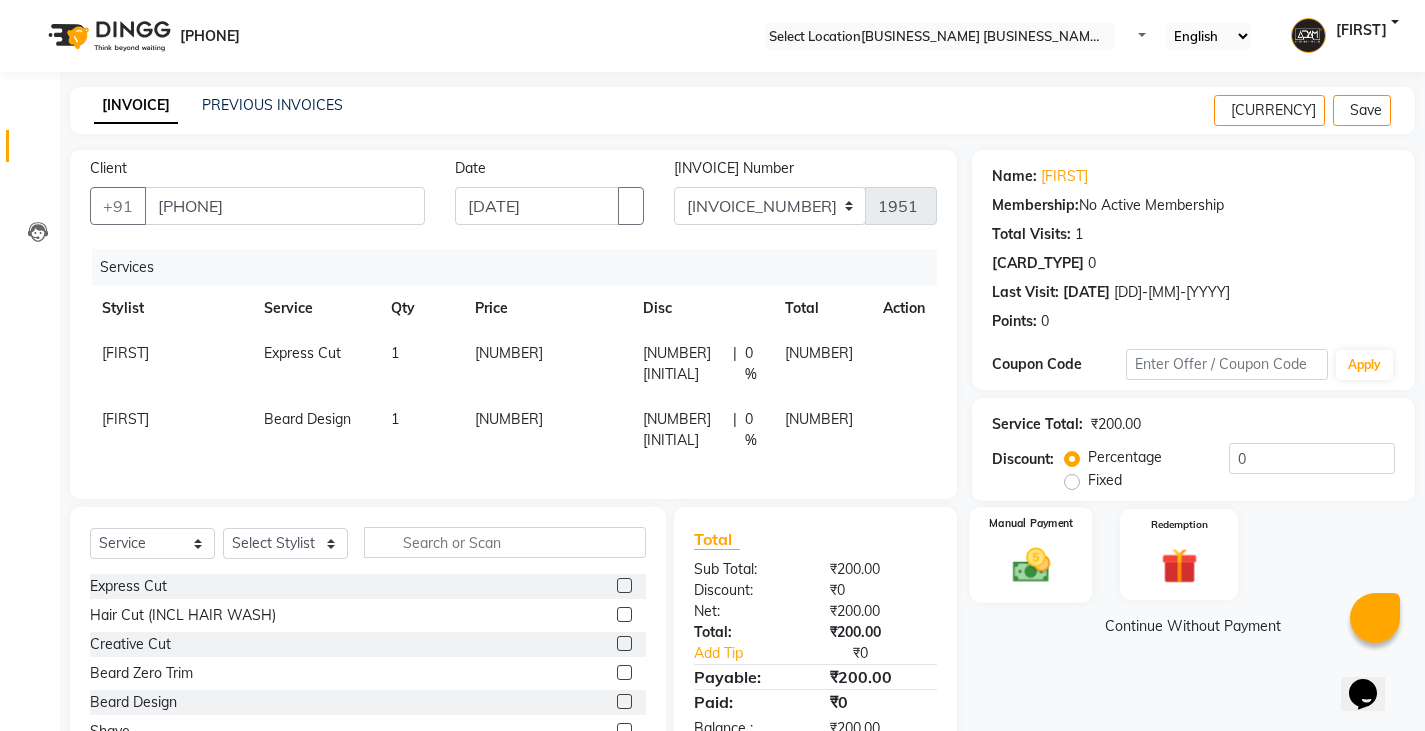 click at bounding box center [1030, 564] 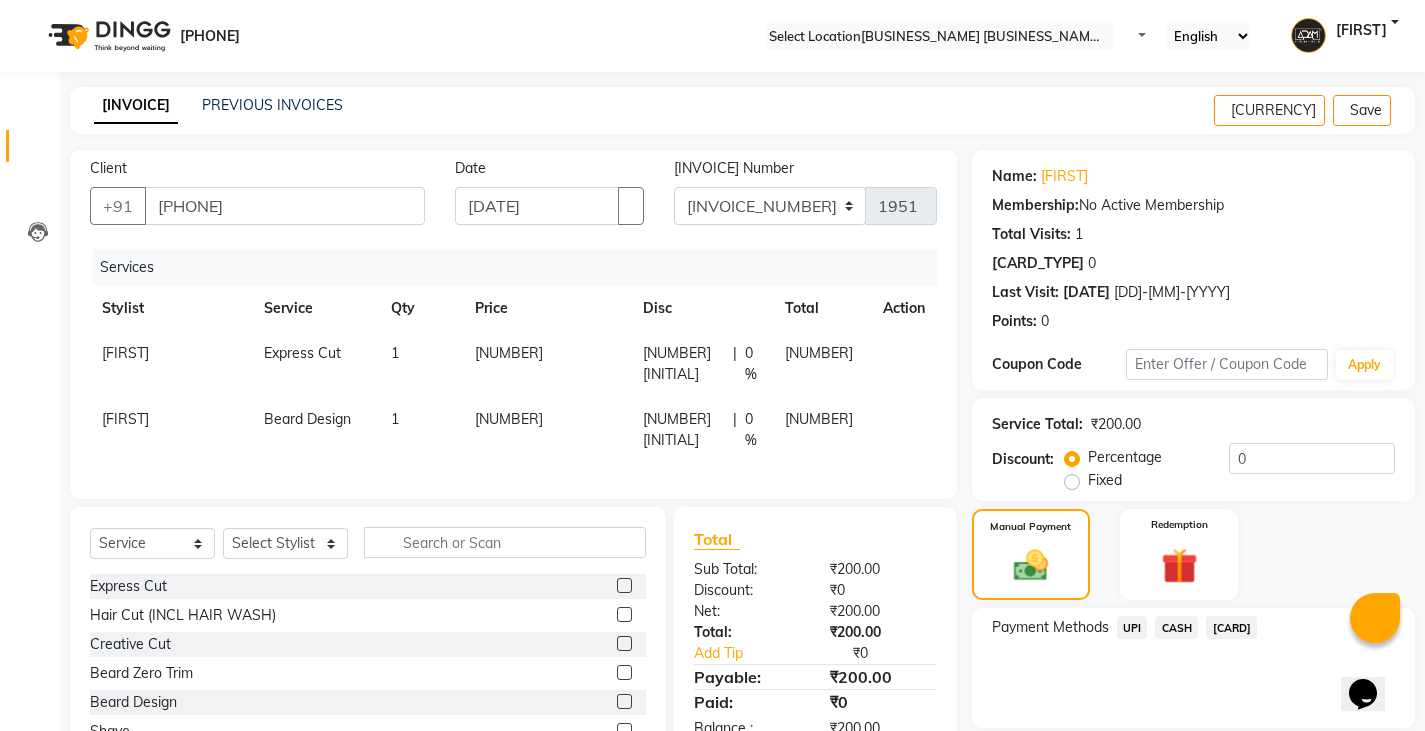 click on "UPI" at bounding box center (1132, 627) 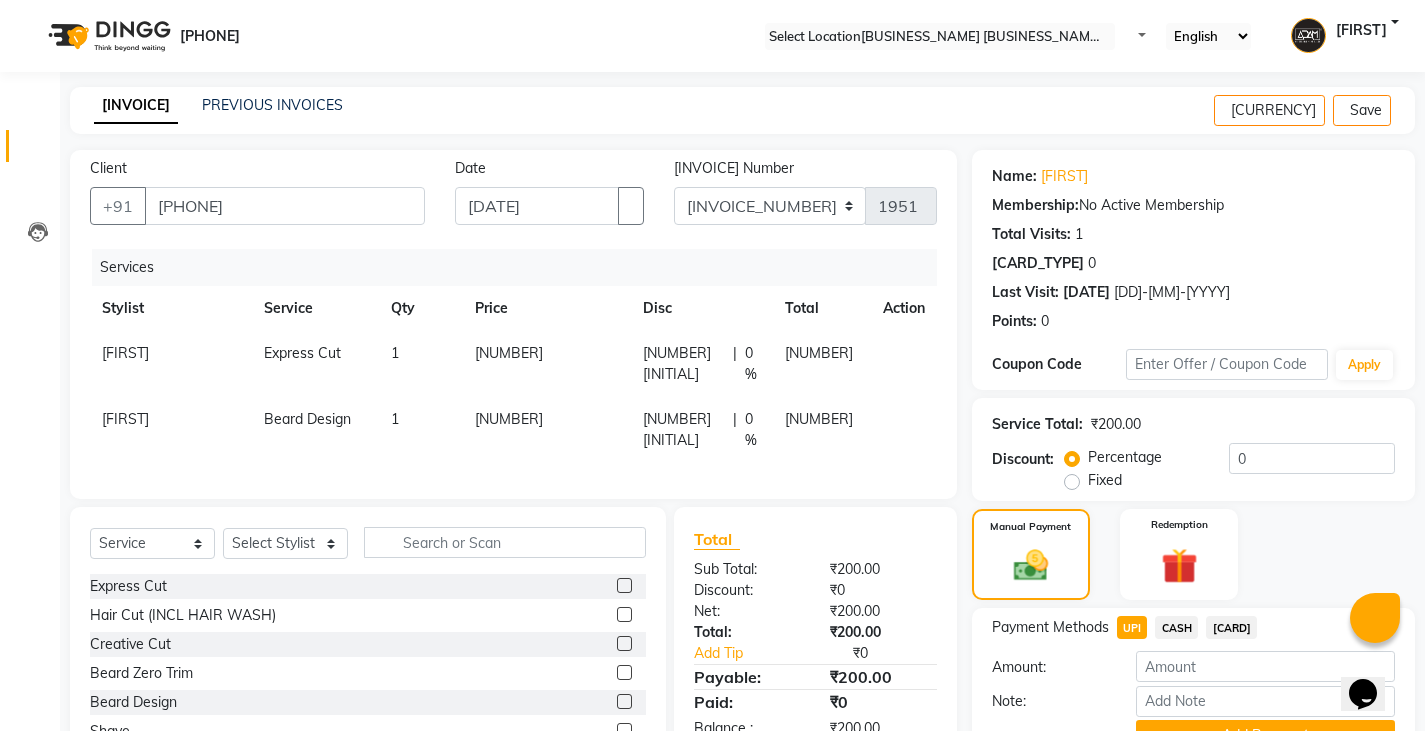 scroll, scrollTop: 104, scrollLeft: 0, axis: vertical 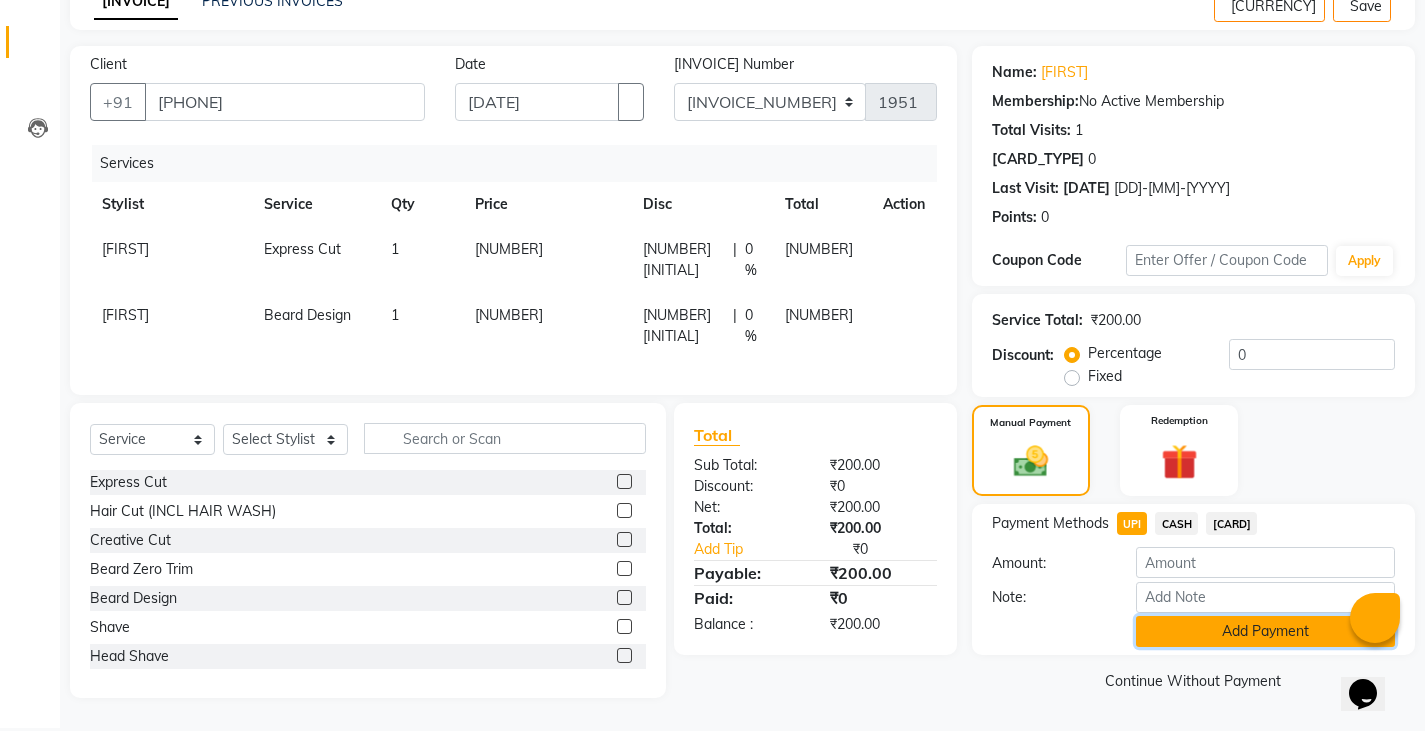click on "Add Payment" at bounding box center (1265, 631) 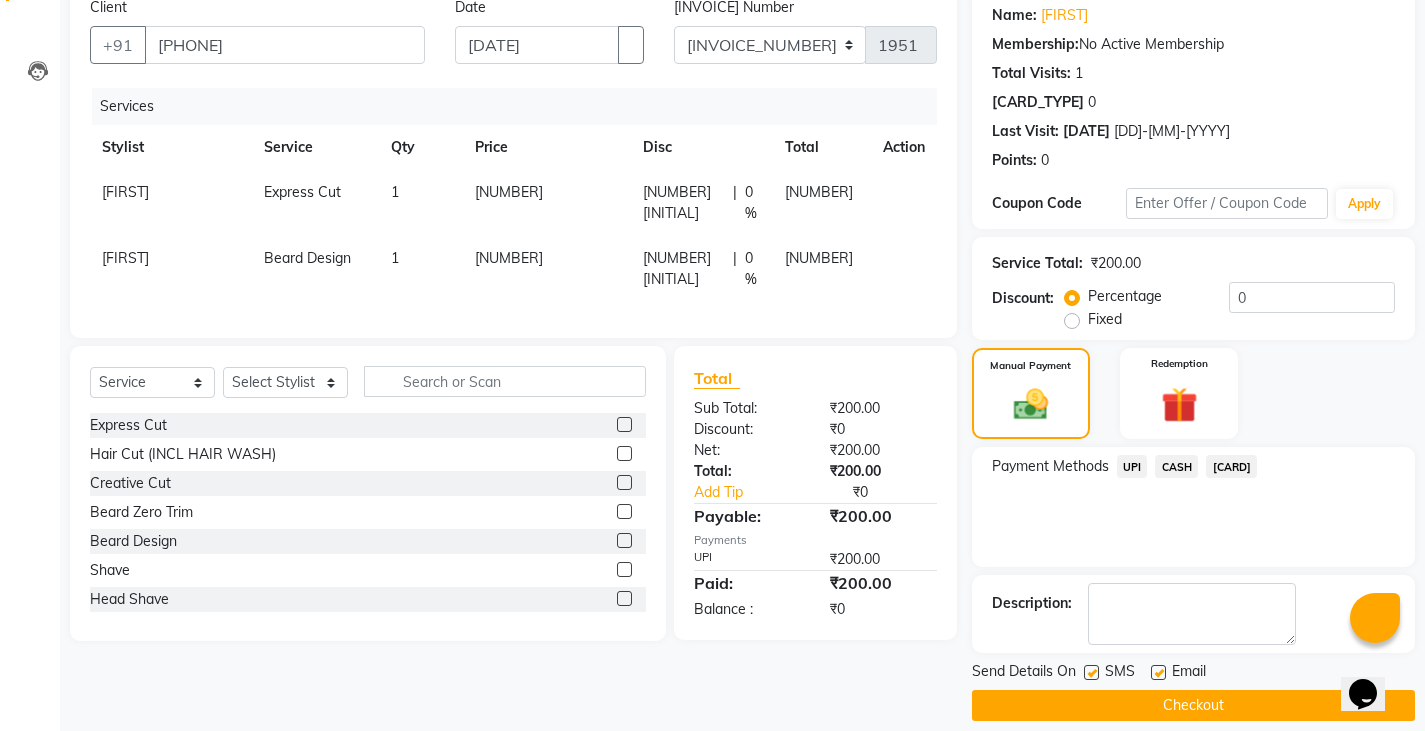 scroll, scrollTop: 188, scrollLeft: 0, axis: vertical 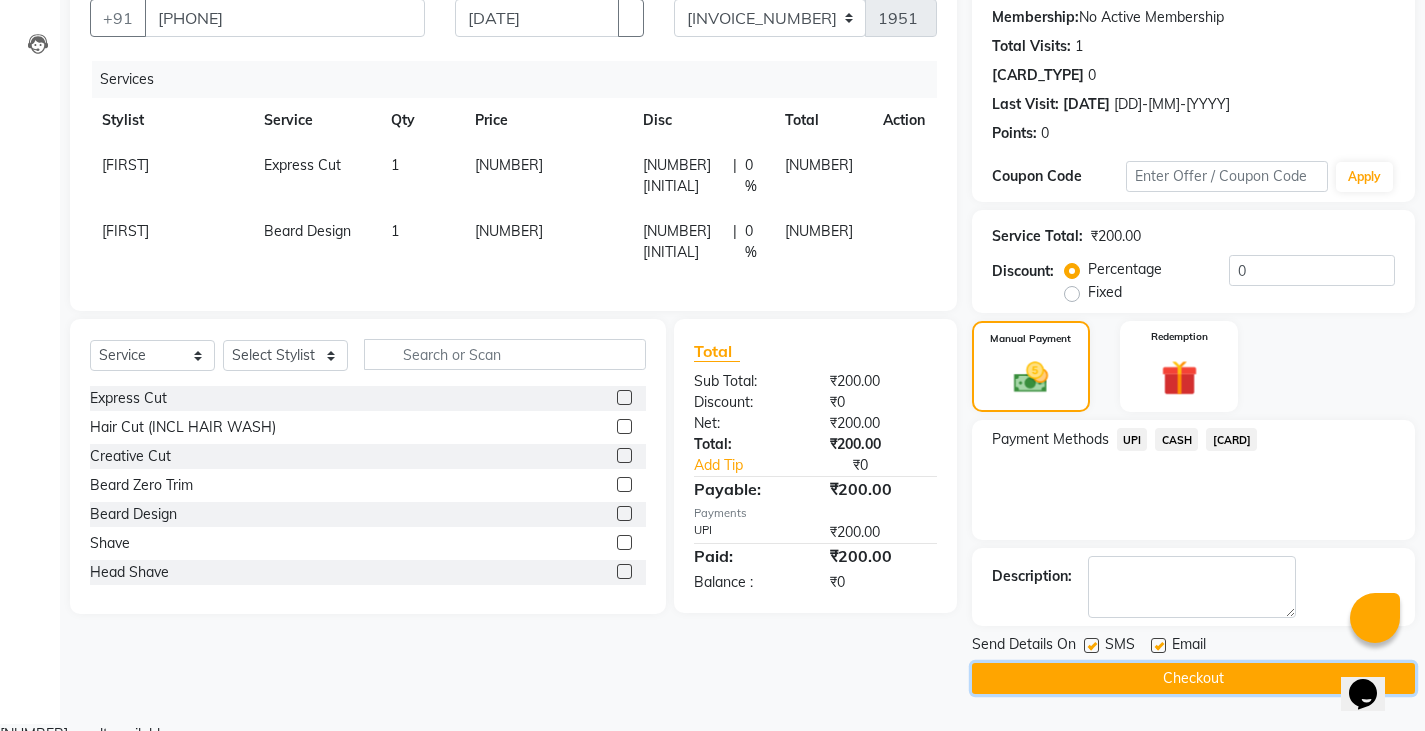 click on "Checkout" at bounding box center (1193, 678) 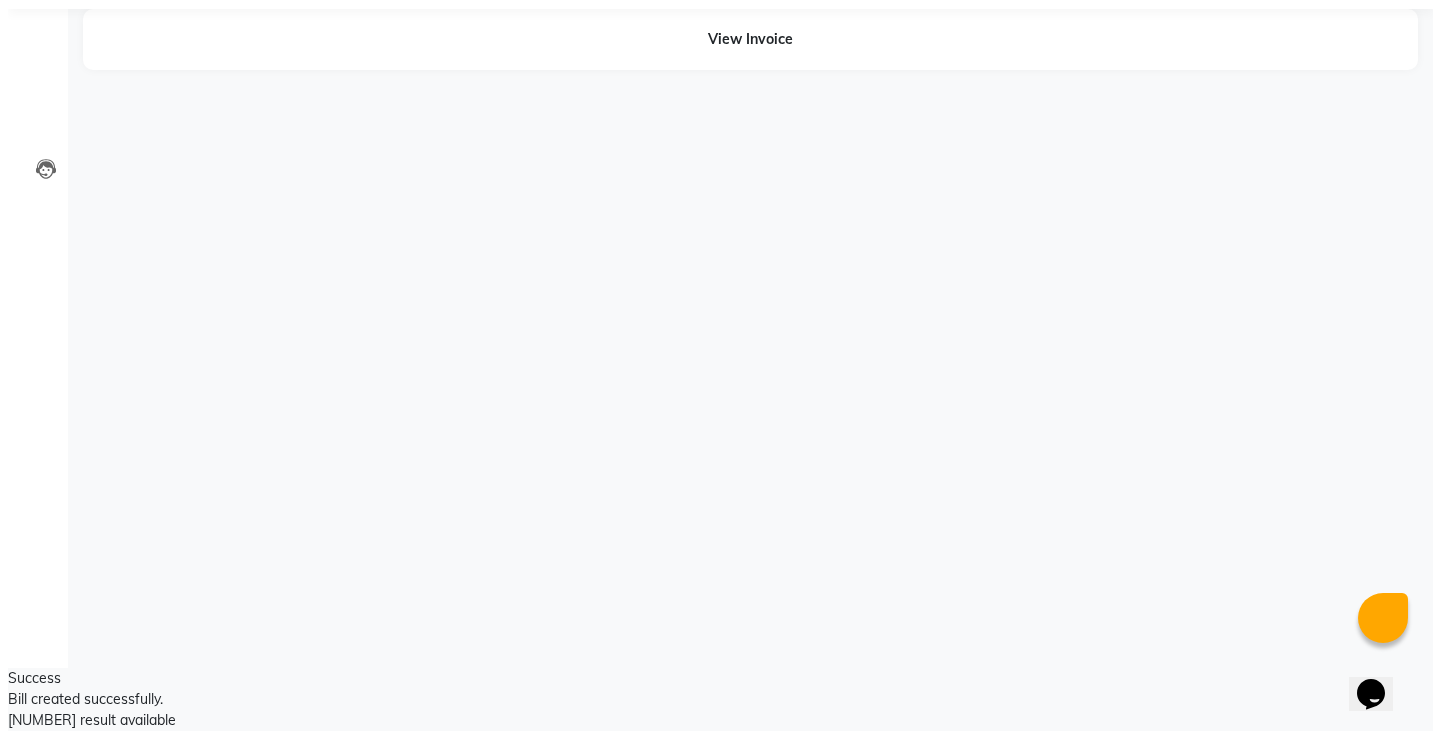 scroll, scrollTop: 0, scrollLeft: 0, axis: both 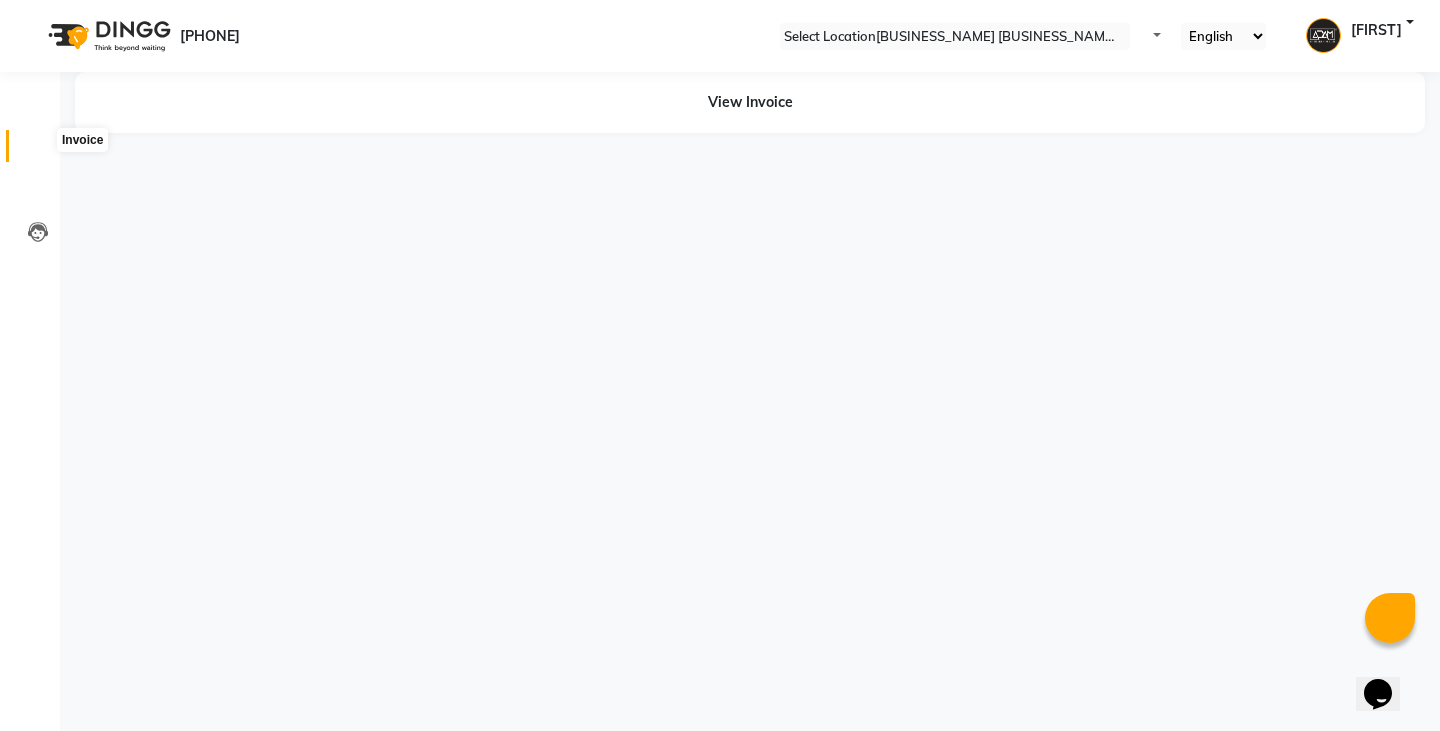 click on "Invoice" at bounding box center [30, 146] 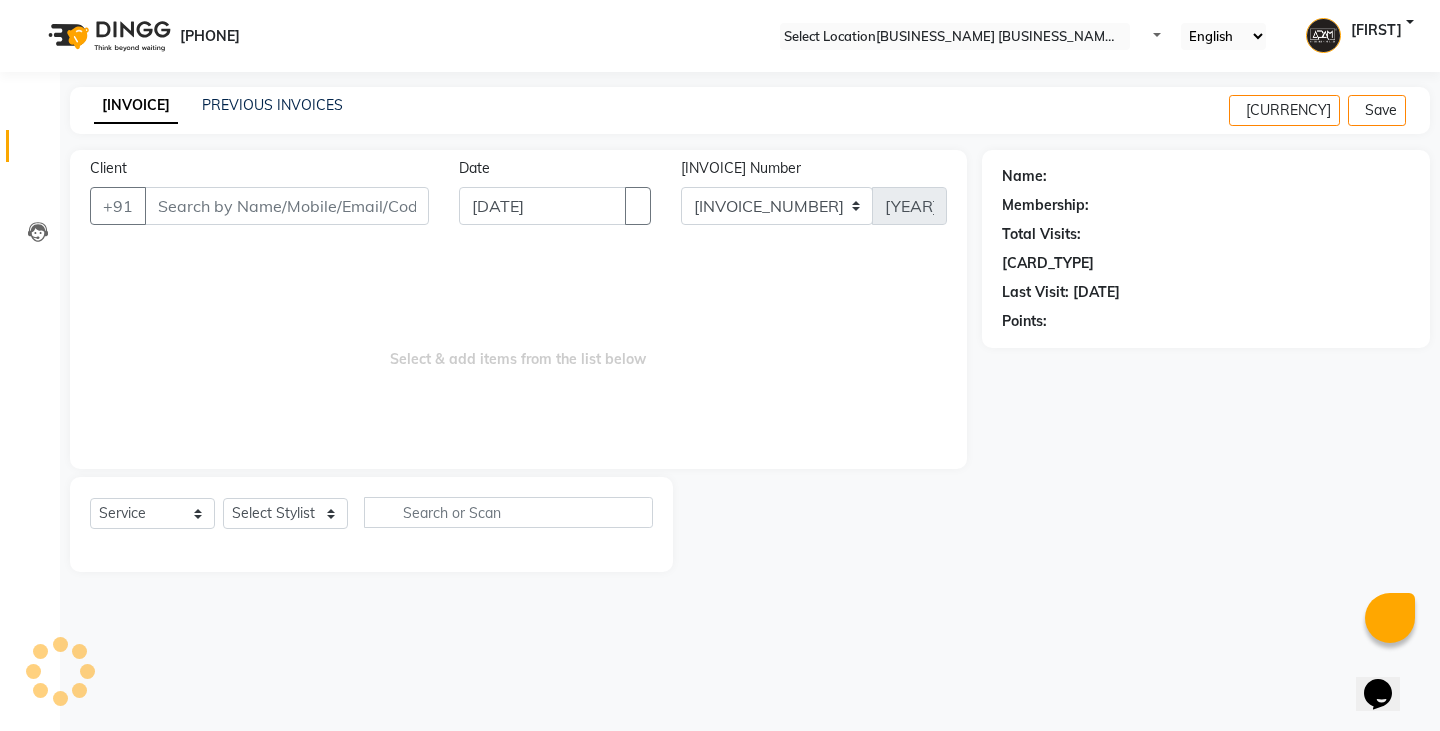 click on "INVOICE PREVIOUS INVOICES Create New Save" at bounding box center (750, 110) 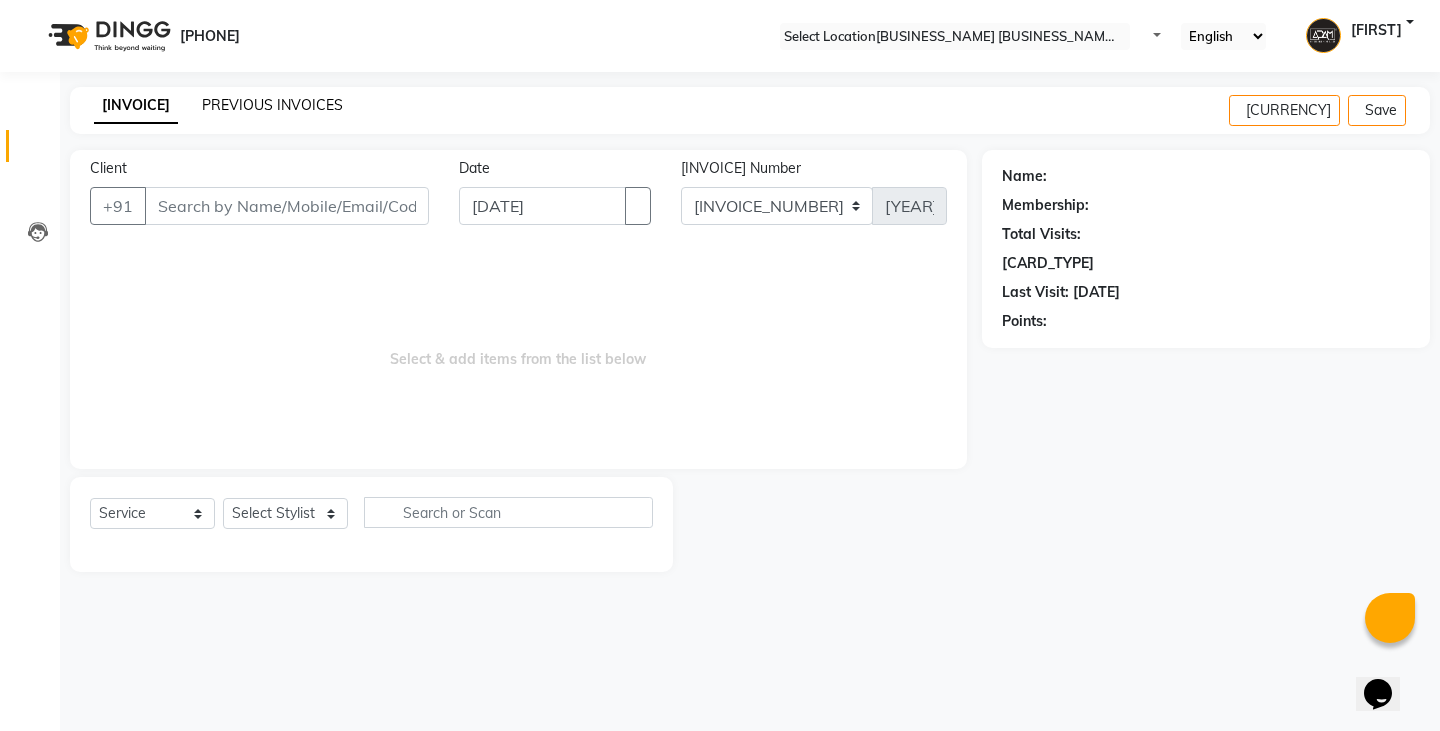 click on "PREVIOUS INVOICES" at bounding box center [272, 105] 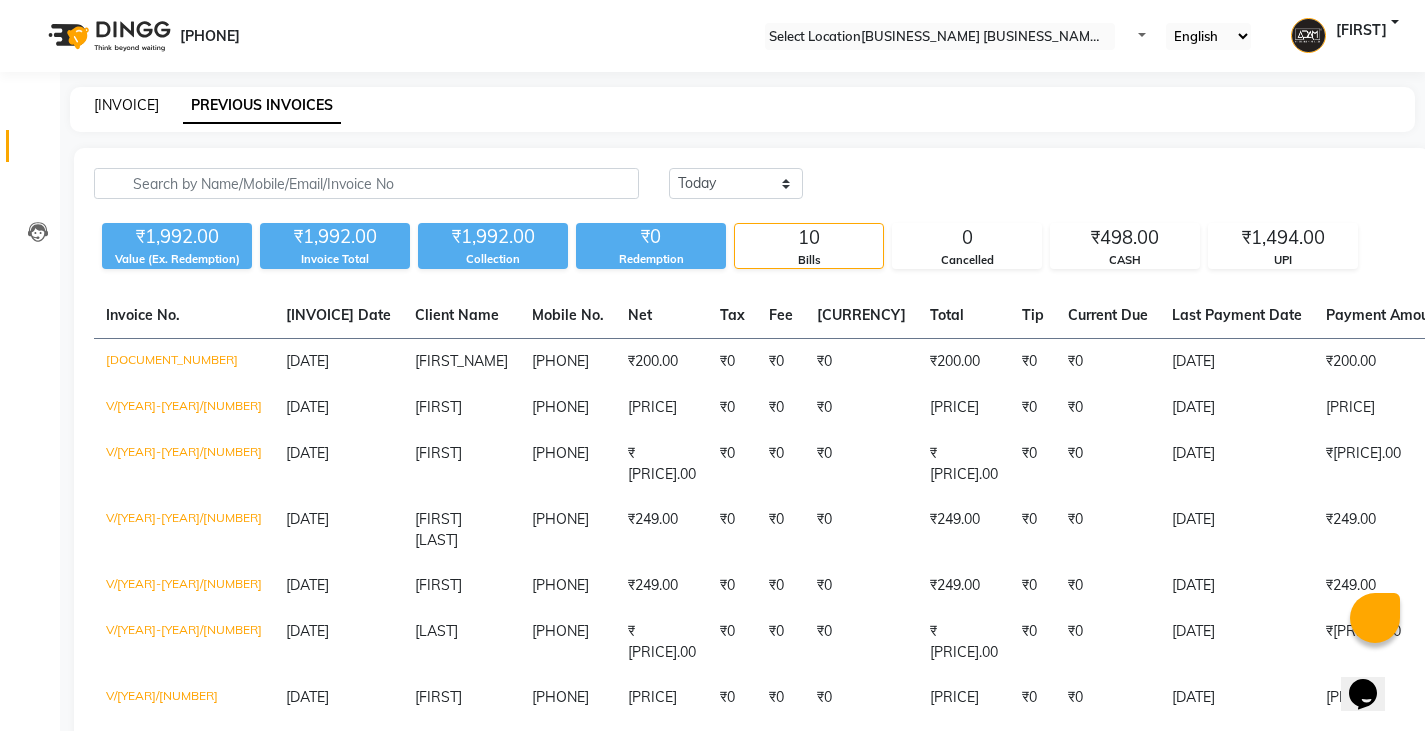 click on "[INVOICE]" at bounding box center (126, 105) 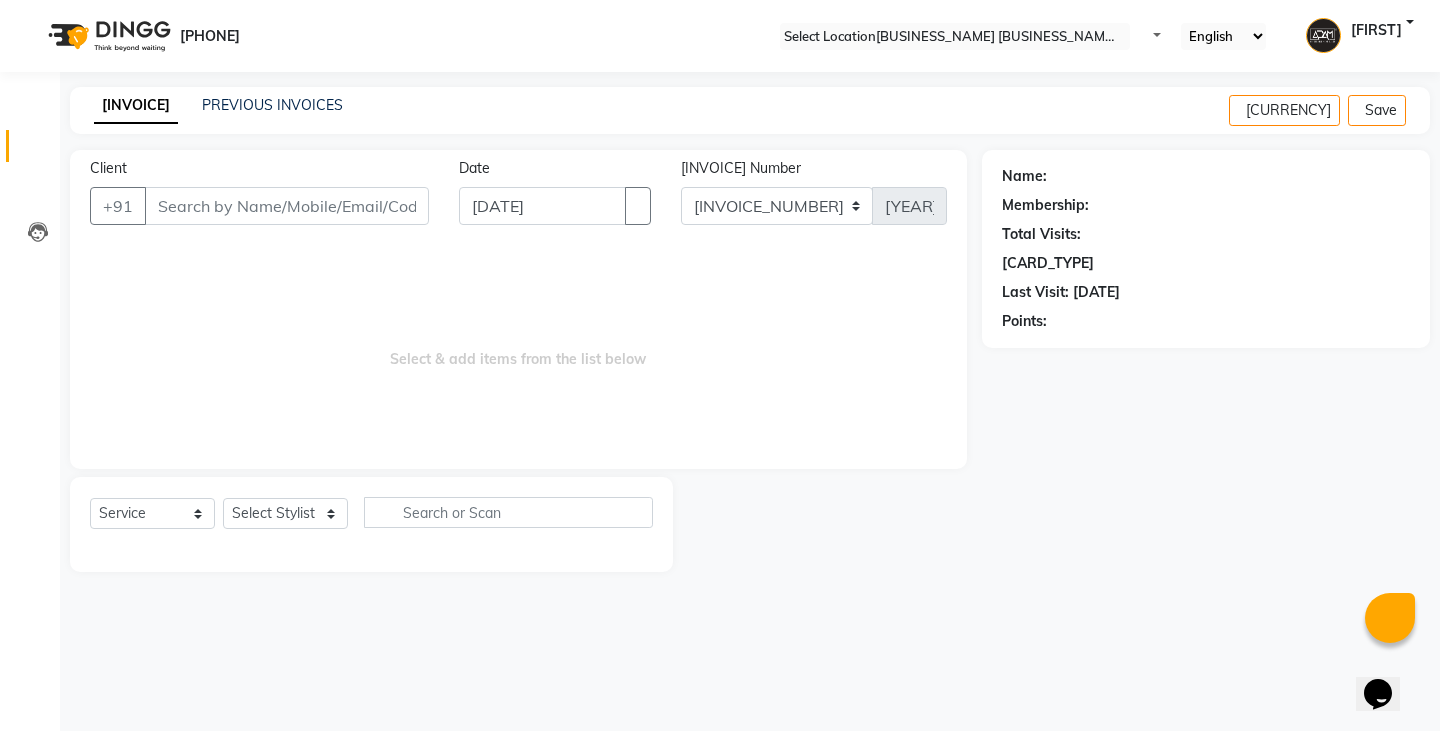 click on "INVOICE PREVIOUS INVOICES Create New Save" at bounding box center [750, 110] 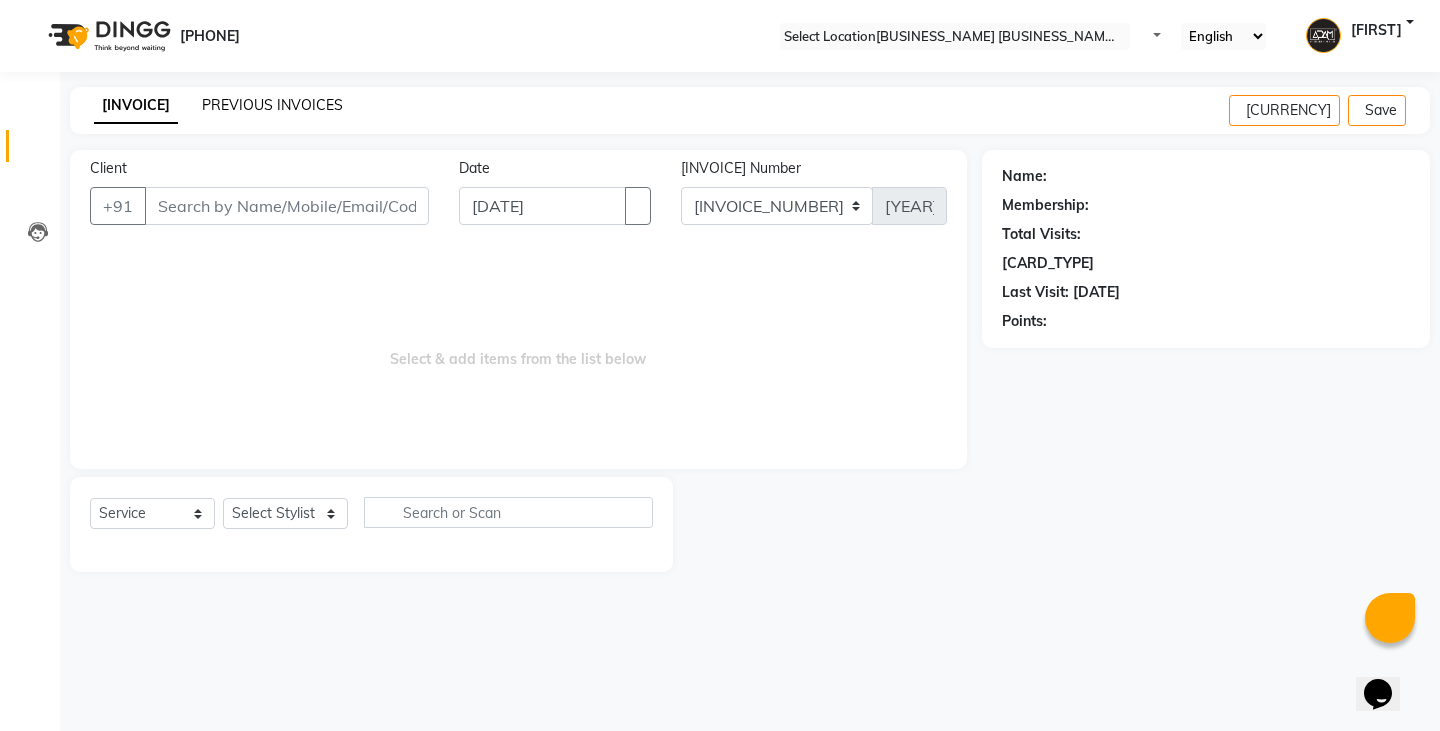 click on "PREVIOUS INVOICES" at bounding box center (272, 105) 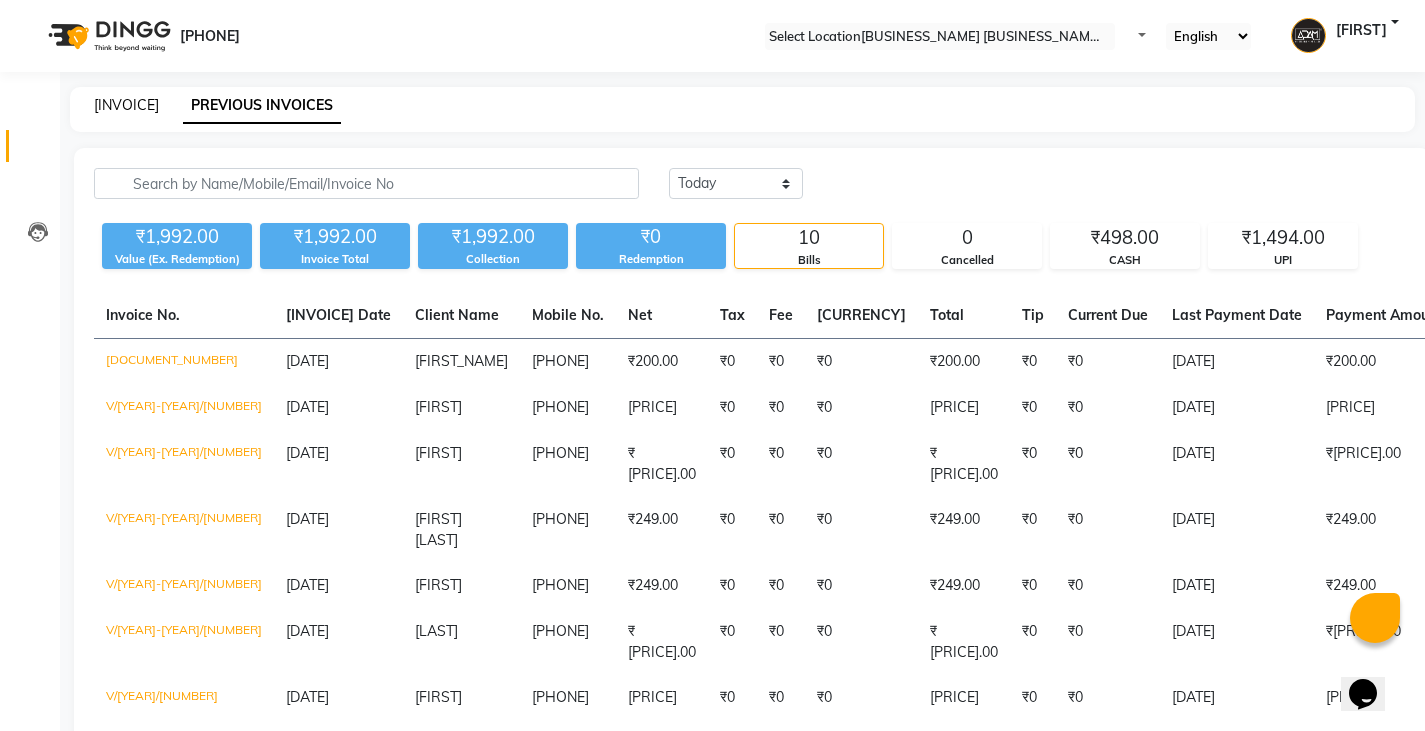 click on "[INVOICE]" at bounding box center (126, 105) 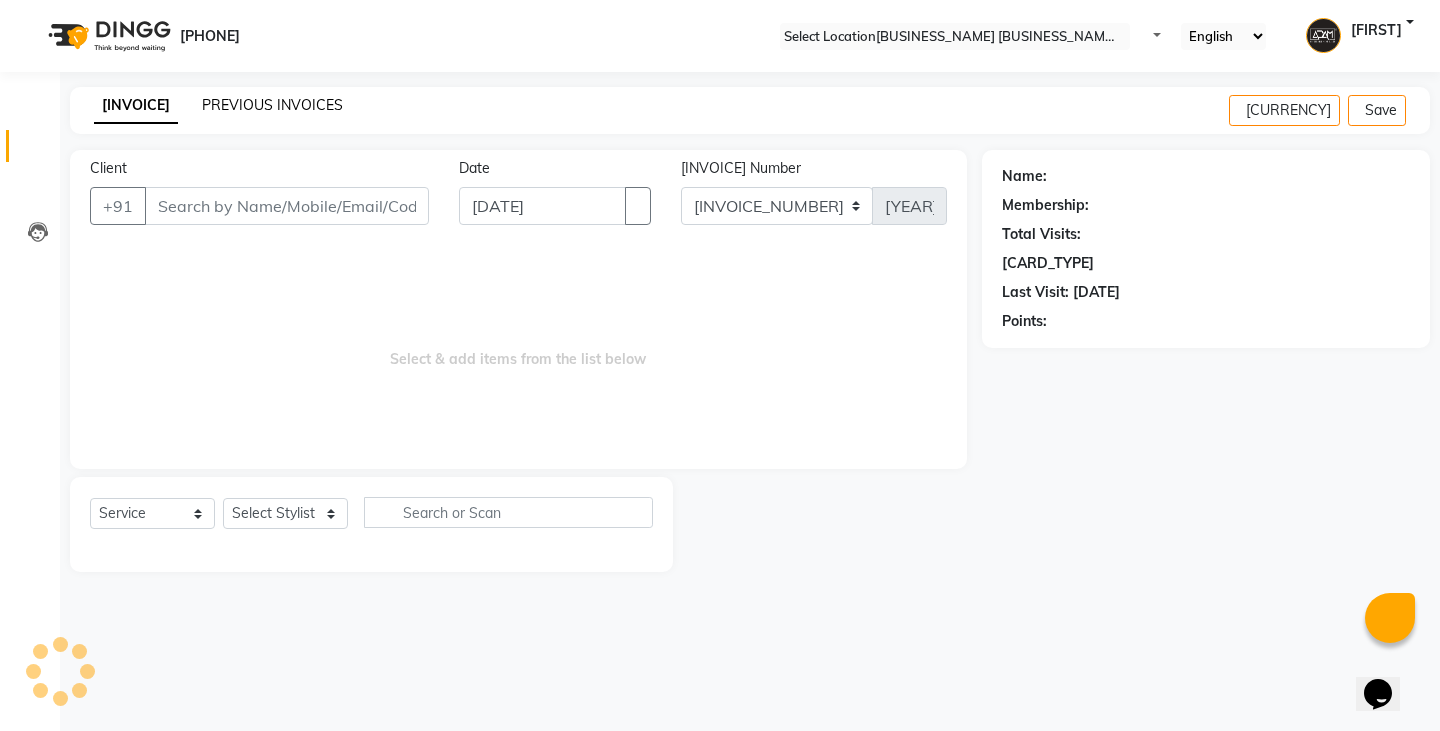 click on "PREVIOUS INVOICES" at bounding box center [272, 105] 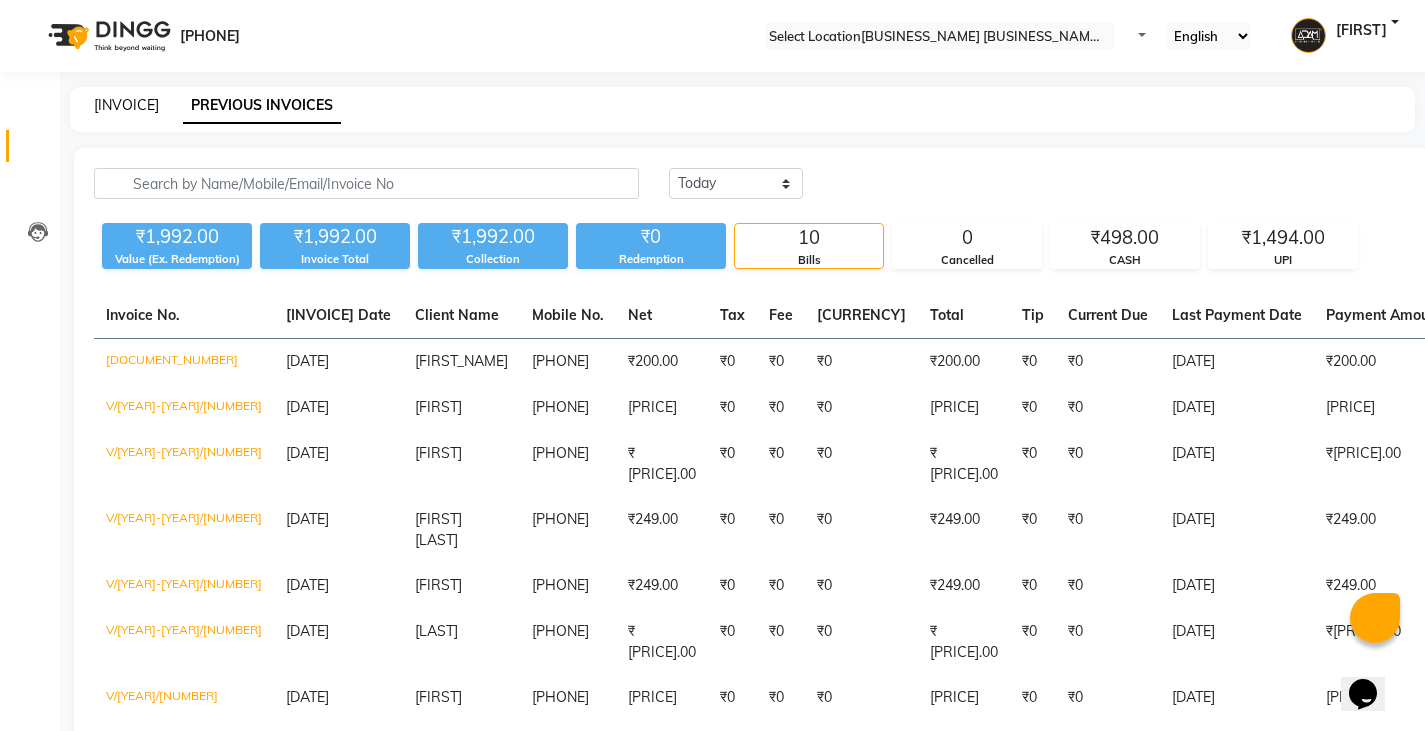 click on "[INVOICE]" at bounding box center [126, 105] 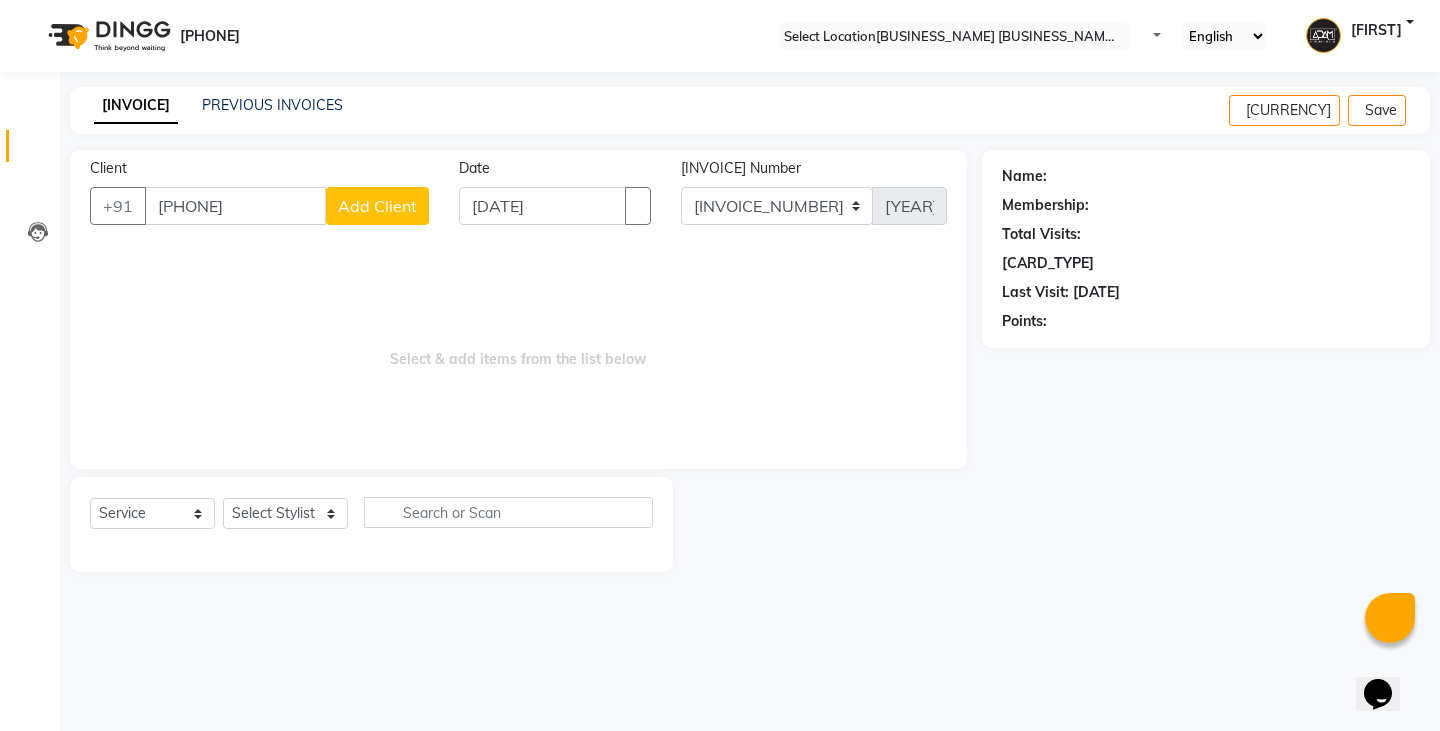 type on "[PHONE]" 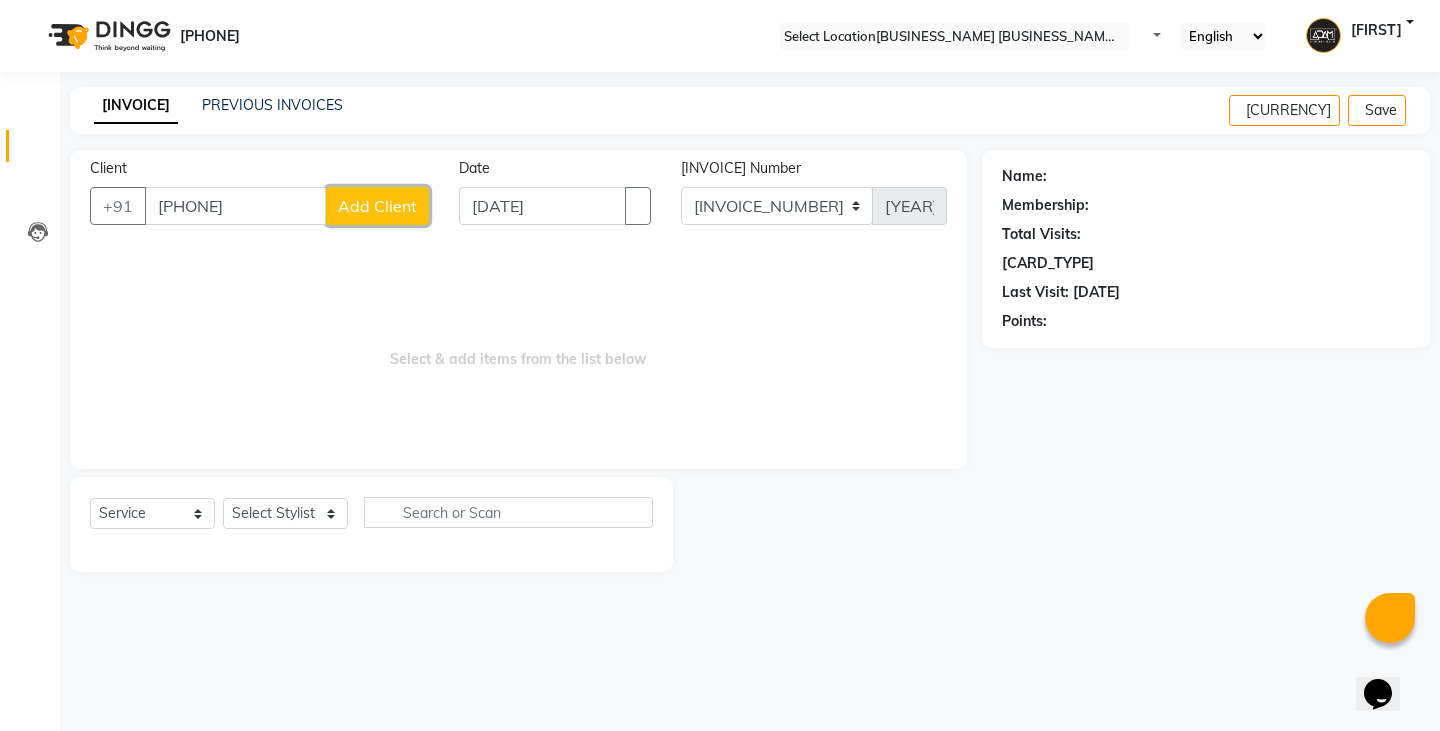 click on "Add Client" at bounding box center [377, 206] 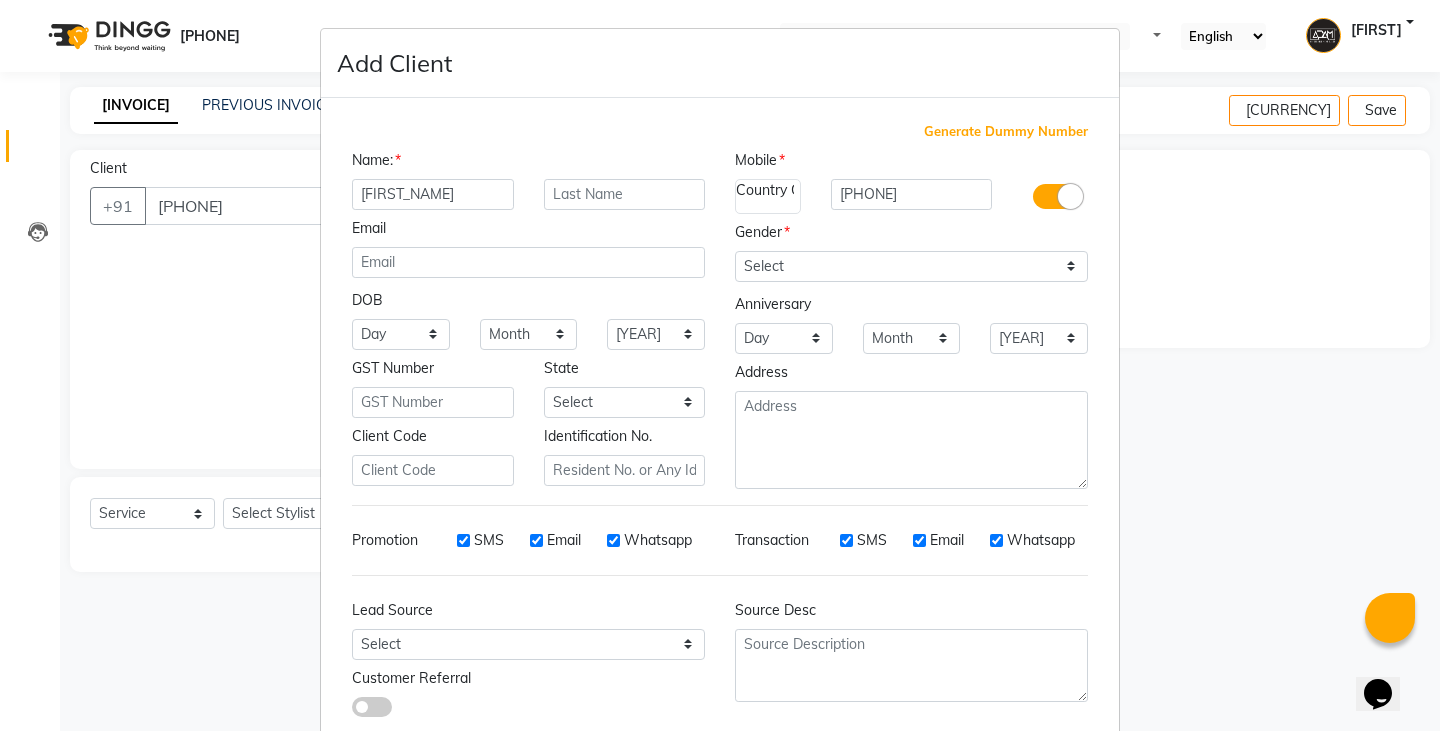 type on "[FIRST_NAME]" 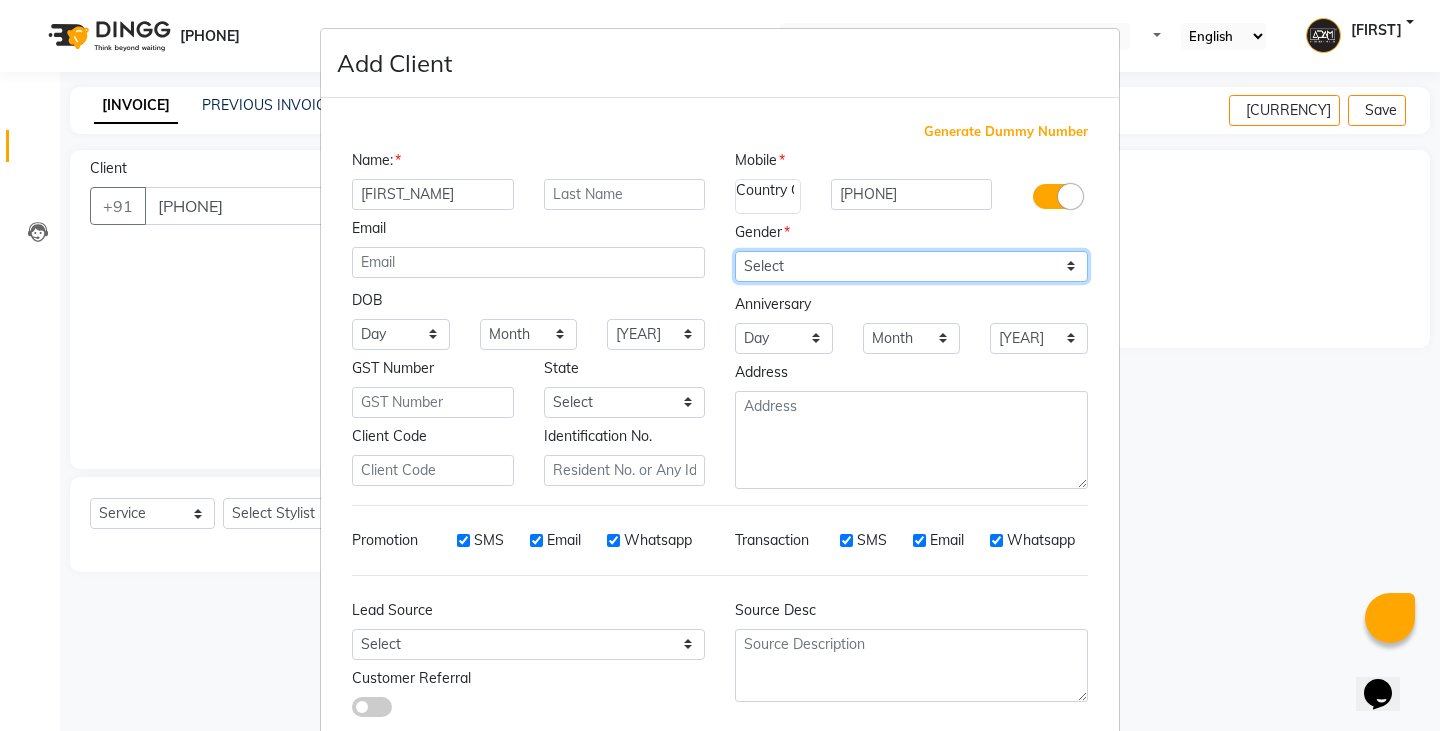 drag, startPoint x: 812, startPoint y: 255, endPoint x: 813, endPoint y: 275, distance: 20.024984 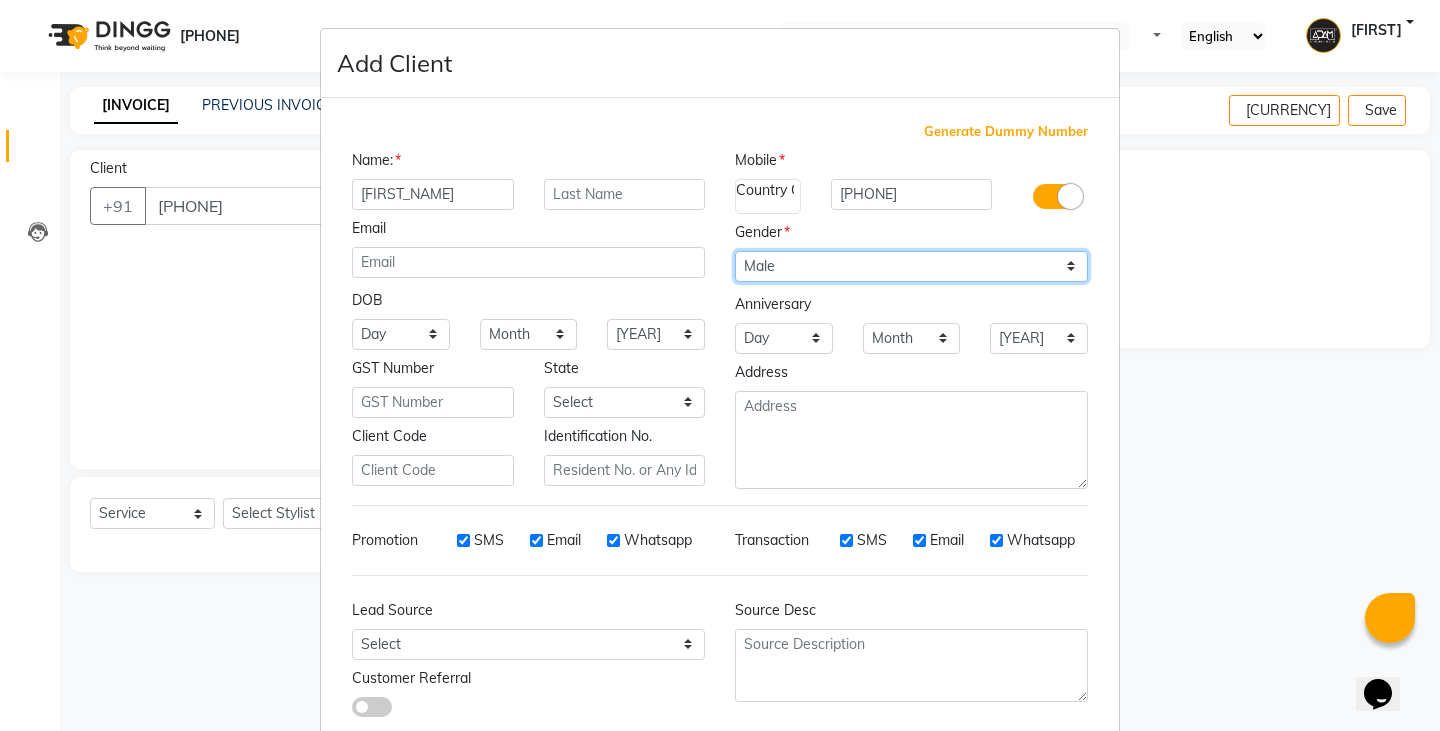 click on "Select Male Female Other Prefer Not To Say" at bounding box center (911, 266) 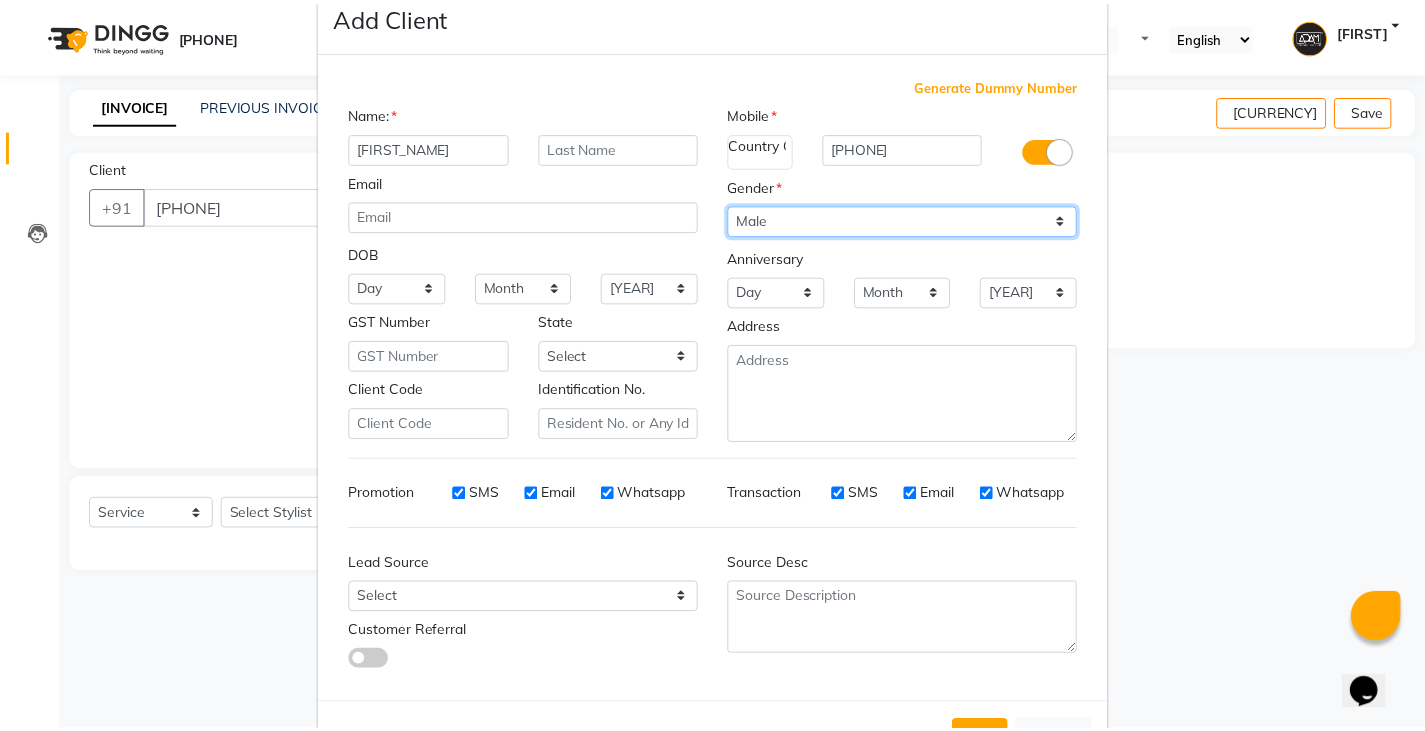 scroll, scrollTop: 118, scrollLeft: 0, axis: vertical 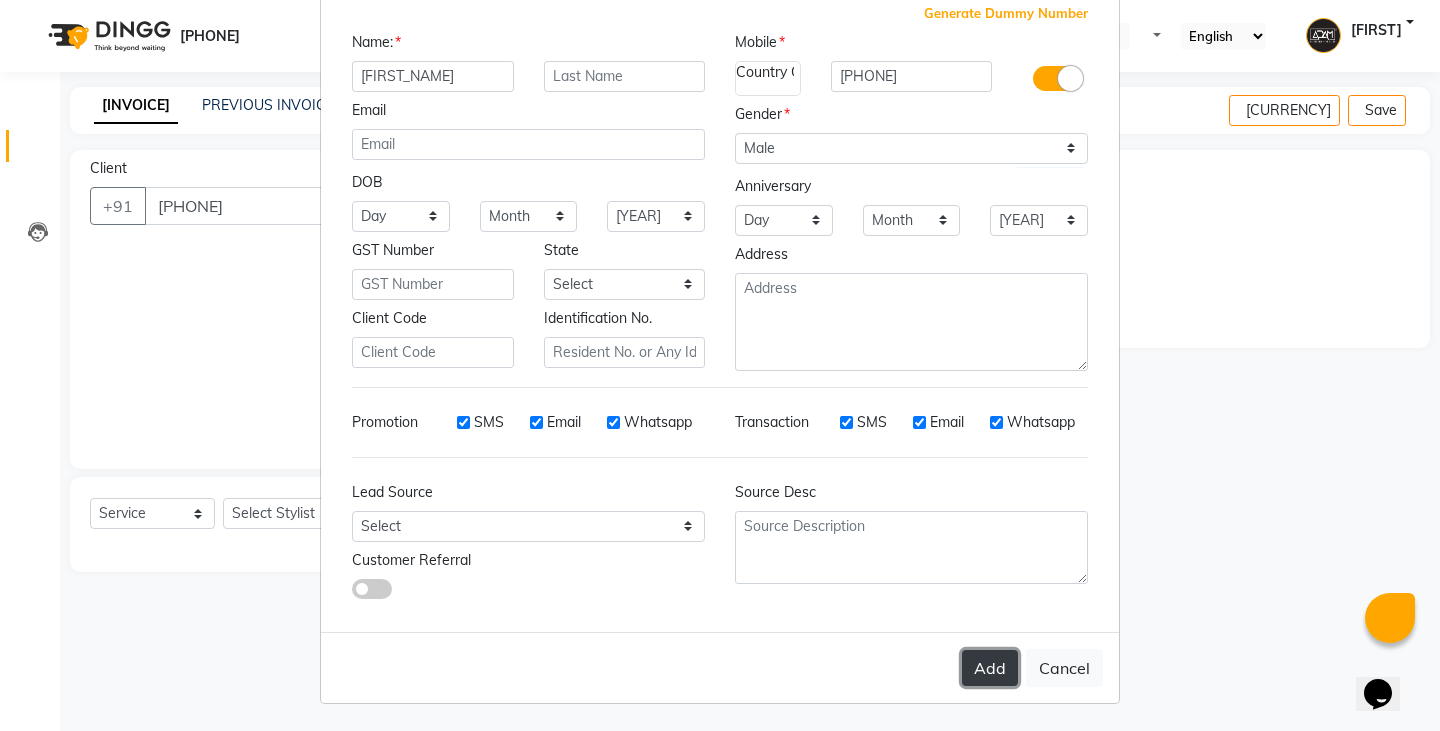 click on "Add" at bounding box center [990, 668] 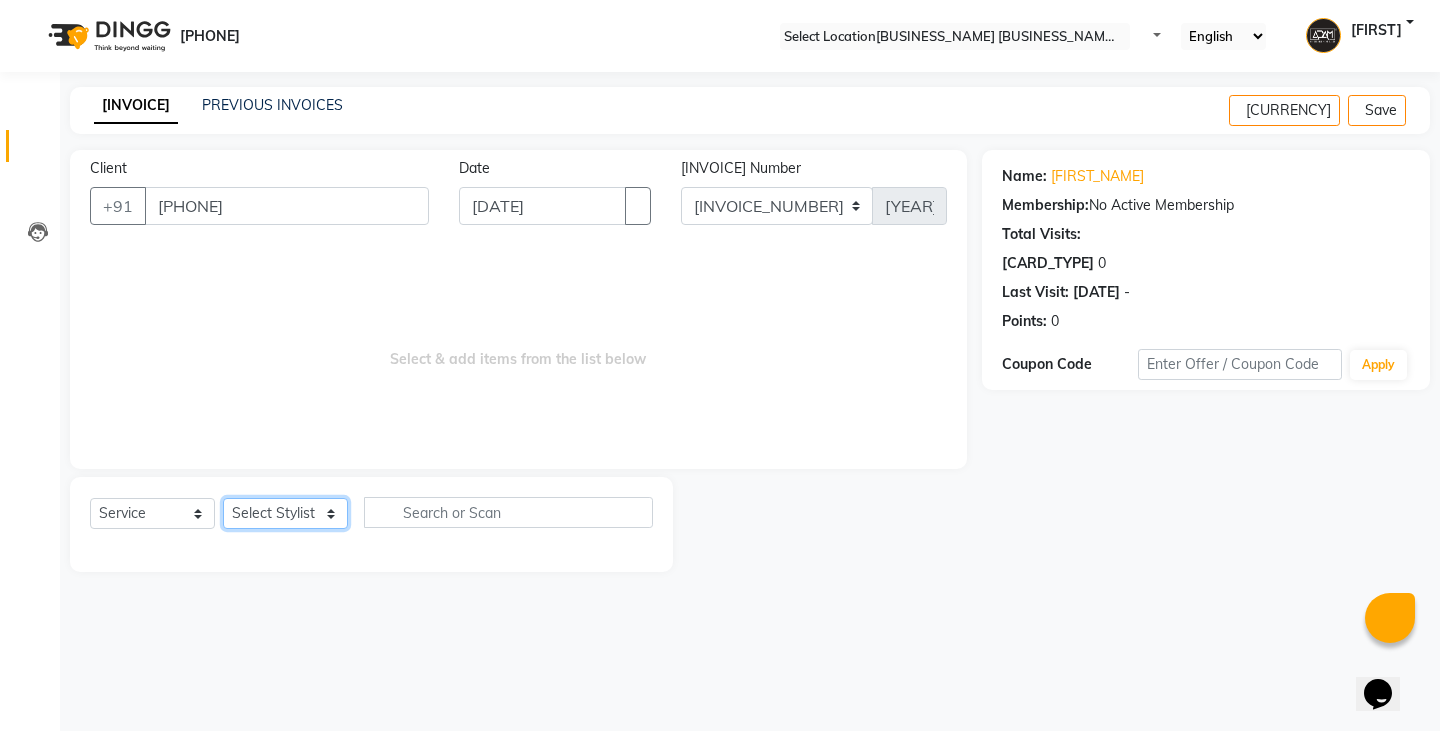 click on "Select Stylist Admin [FIRST] [FIRST] [FIRST] [FIRST] [FIRST] [FIRST] [FIRST]" at bounding box center [285, 513] 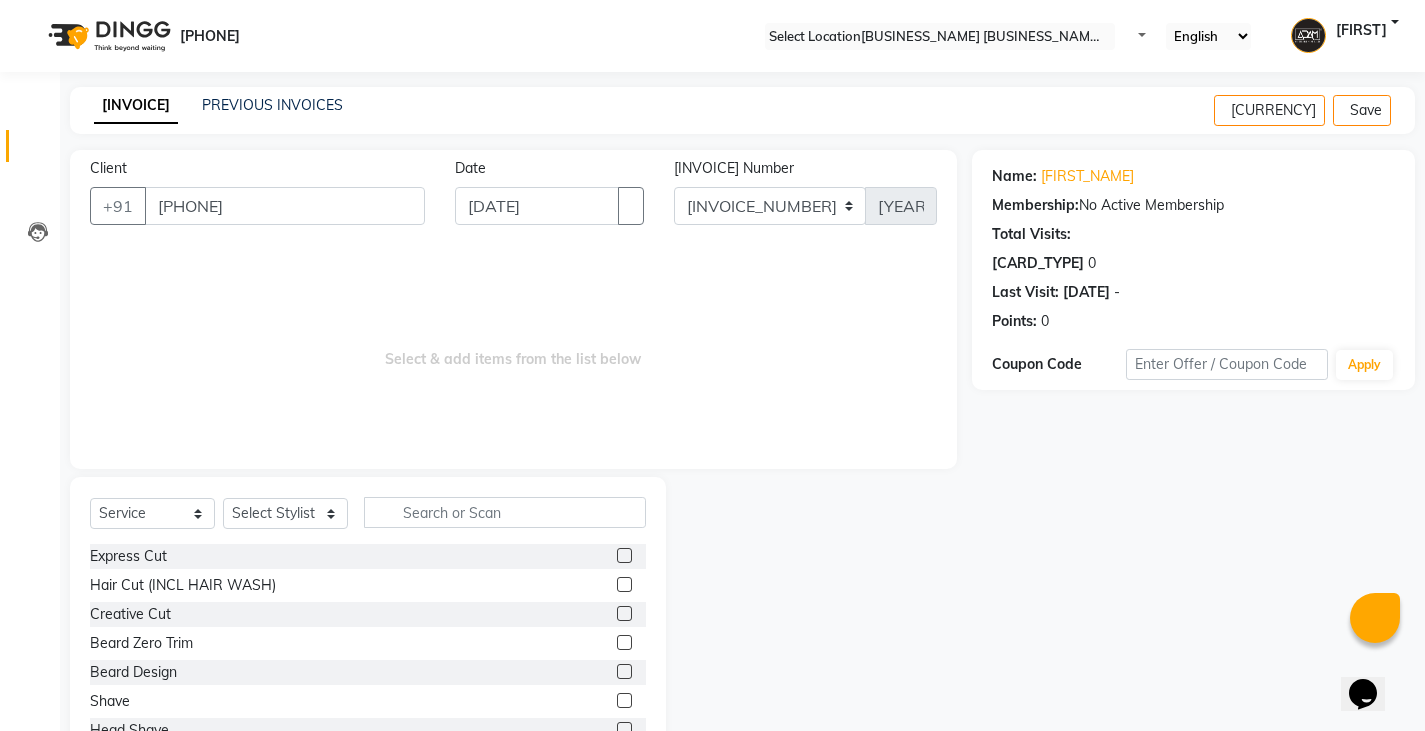 click at bounding box center [624, 555] 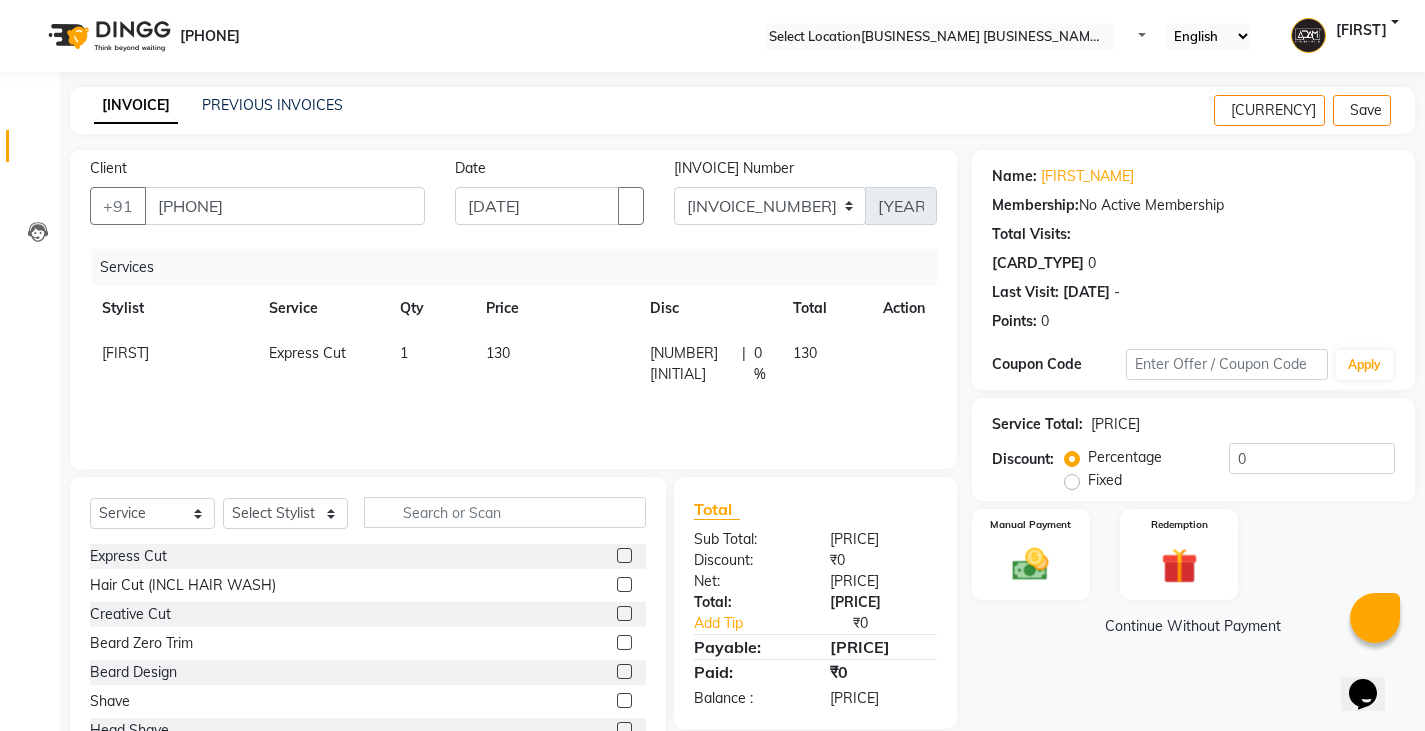 click on "130" at bounding box center [556, 364] 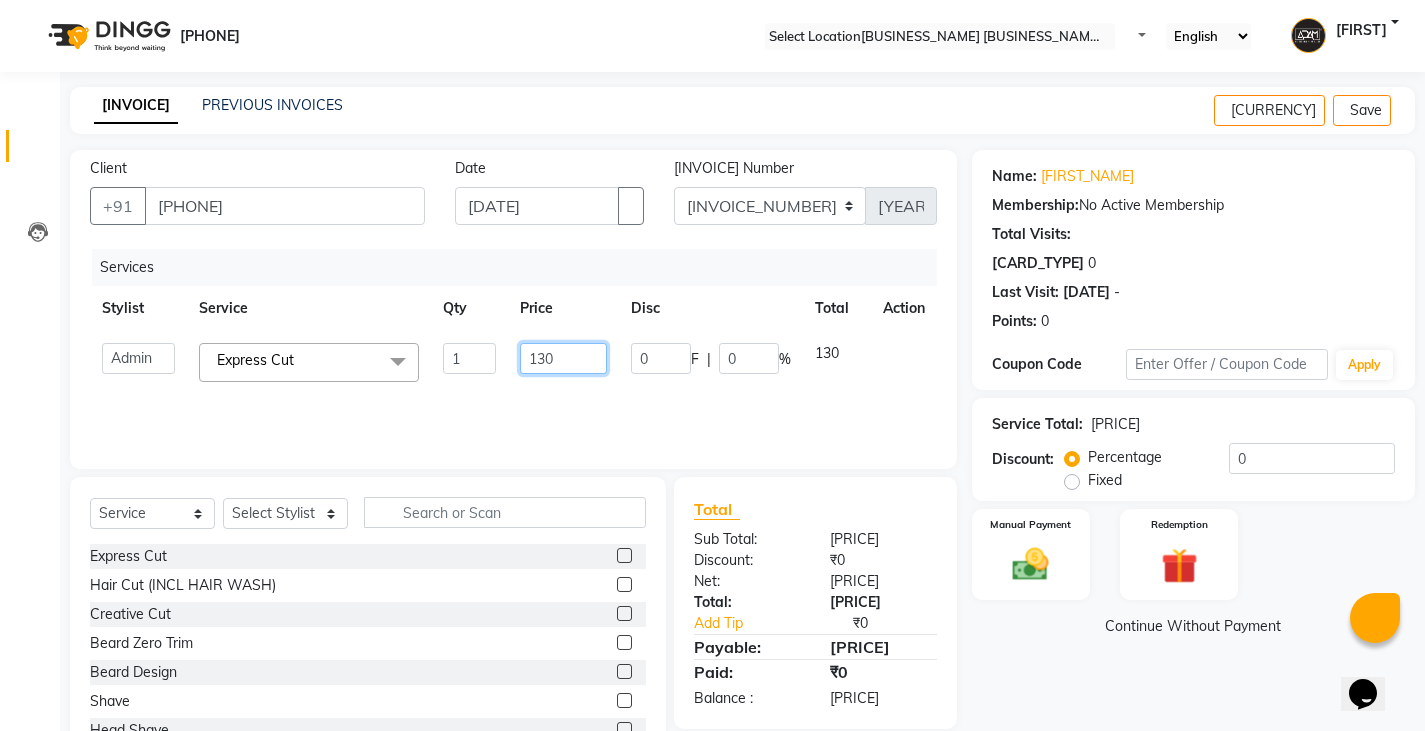 click on "130" at bounding box center [469, 358] 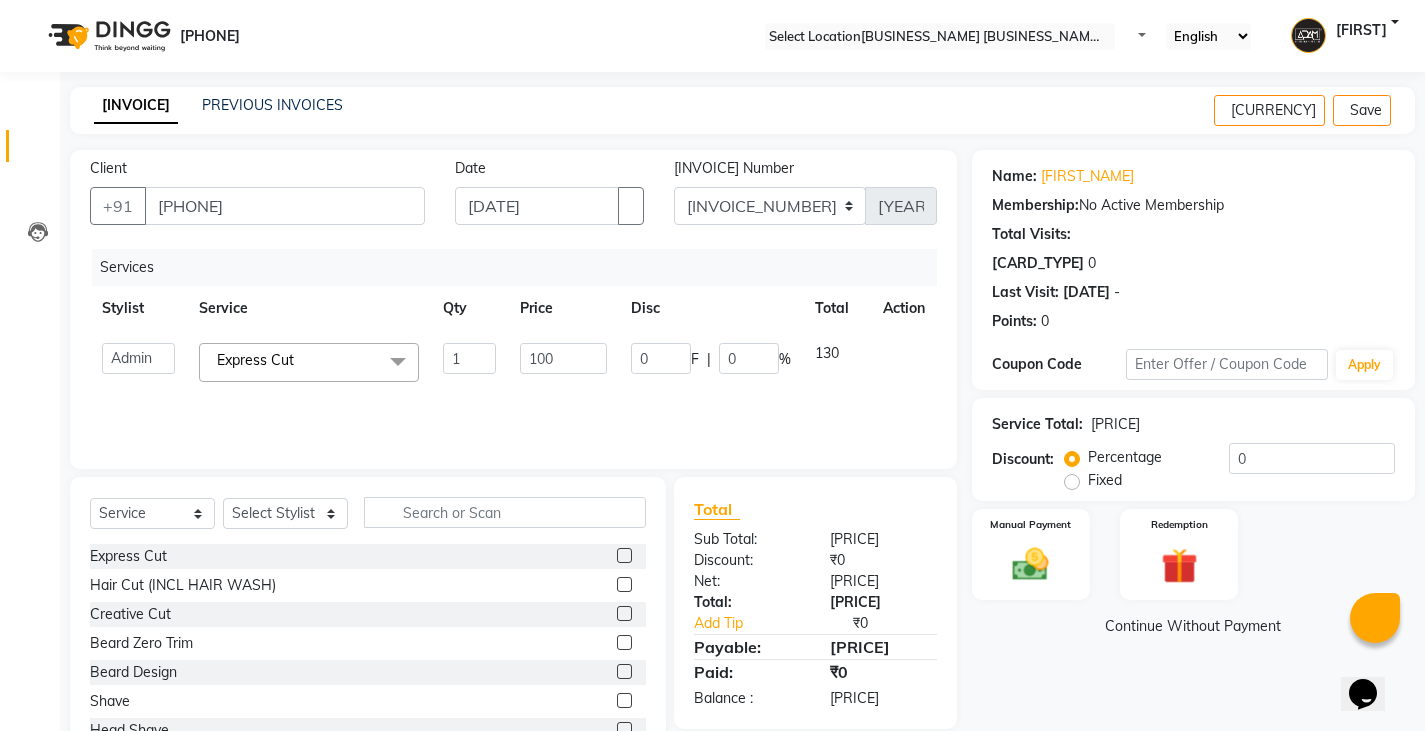 click on "Services Stylist Service Qty Price Disc Total Action Admin [FIRST] [FIRST] [FIRST] [FIRST] [FIRST] [FIRST] [FIRST] [FIRST] Express Cut x Express Cut Hair Cut (INCL HAIR WASH) Creative Cut Beard Zero Trim Beard Design Shave Head Shave Kid's Cut (Below 5 Years) Wash Blast Dry EXPRESS GLOBAL HAIR COLOR GLOBAL HAIR COLOUR AMMONIA GOLBAL HAIR COLOUR NON AMMONIA L'OREAL GOLBAL HAIR COLOUR AMMONIA L'OREAL GOLBAL HAIR COLOUR NON AMMONIA GLOBAL FASHION HAIR COLOUR MOUSTACHE COLOUR BEARD COLOUR PER STREAK HIGHLIGHT CAP HIGHLIGHTS NOURISHING HAIR SPA VITALIZING HAIR SPA REPAIR TREATMENT DANDRUFF TREATMENT HAIR LOSS TREATMENT HAIR STRAIGHTENING HAIR REBONDING KERATIN ALMOND OIL NAVARATNA OIL CLEAN UP HYPER PIGMENTATION CLEAN UP REJUVANATE Fruit Facial Instant Glow Charcaol Skin Lightening Skin Brightening FACE NECK BLEACH FACE NECK DETAN PRE BRIDEGROOM DELUXE PRE BRIDEGROOM ADVANCE (COMBO) NORMAL PREMIUM ELEGANT HAIRCUT+ BEARD TRIM + DETAN HAIRCUT + BEARD TRIM + HEAD MASSAGE HAIRCUT+ BEARD TRIM + CLEAN UP 1 0" at bounding box center (513, 349) 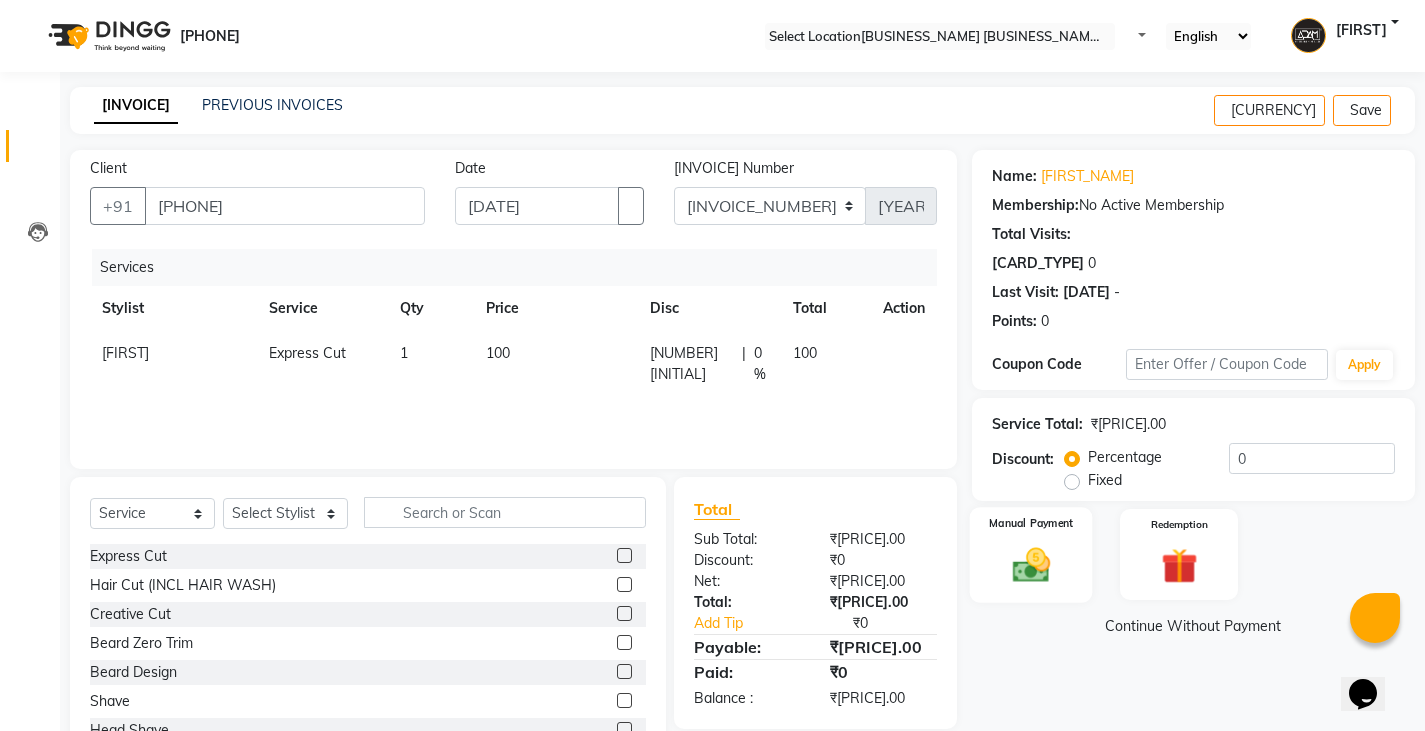 click at bounding box center (1030, 564) 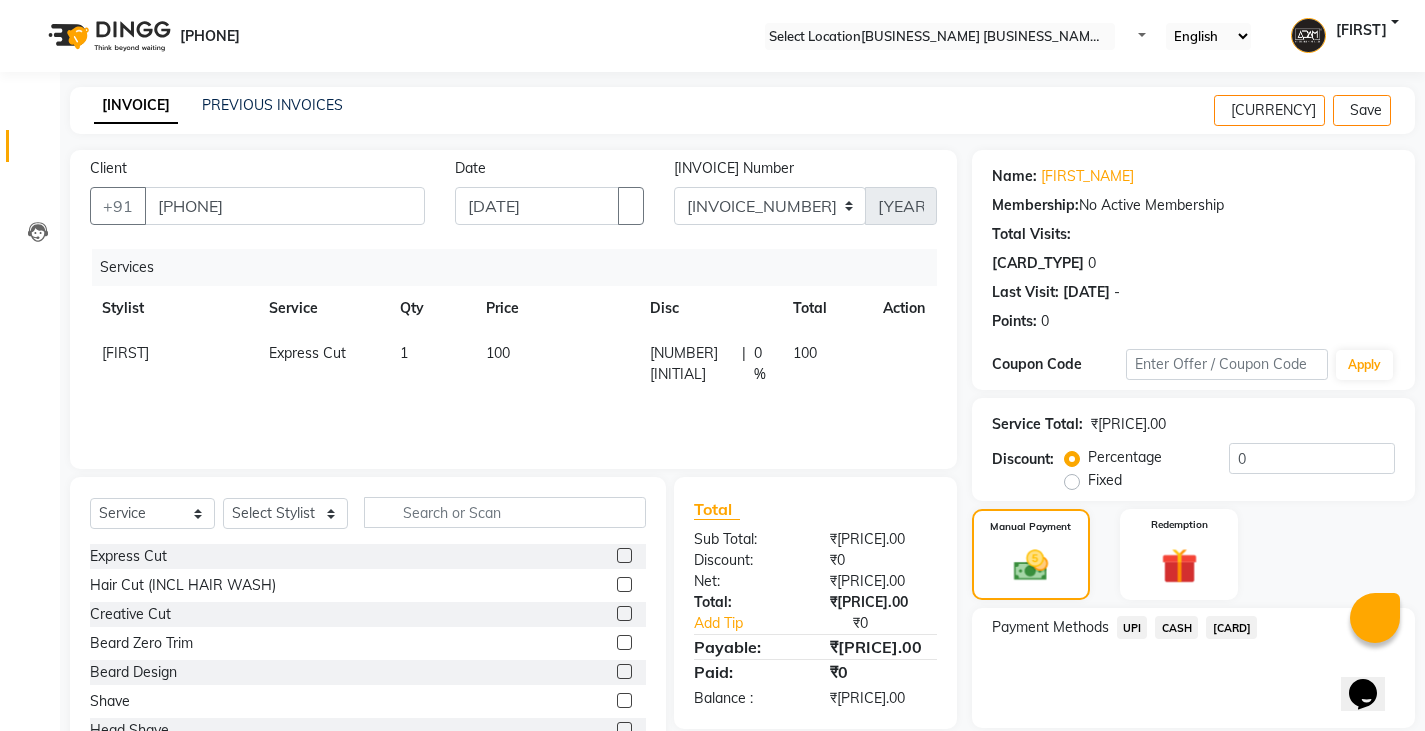 click on "CASH" at bounding box center (1132, 627) 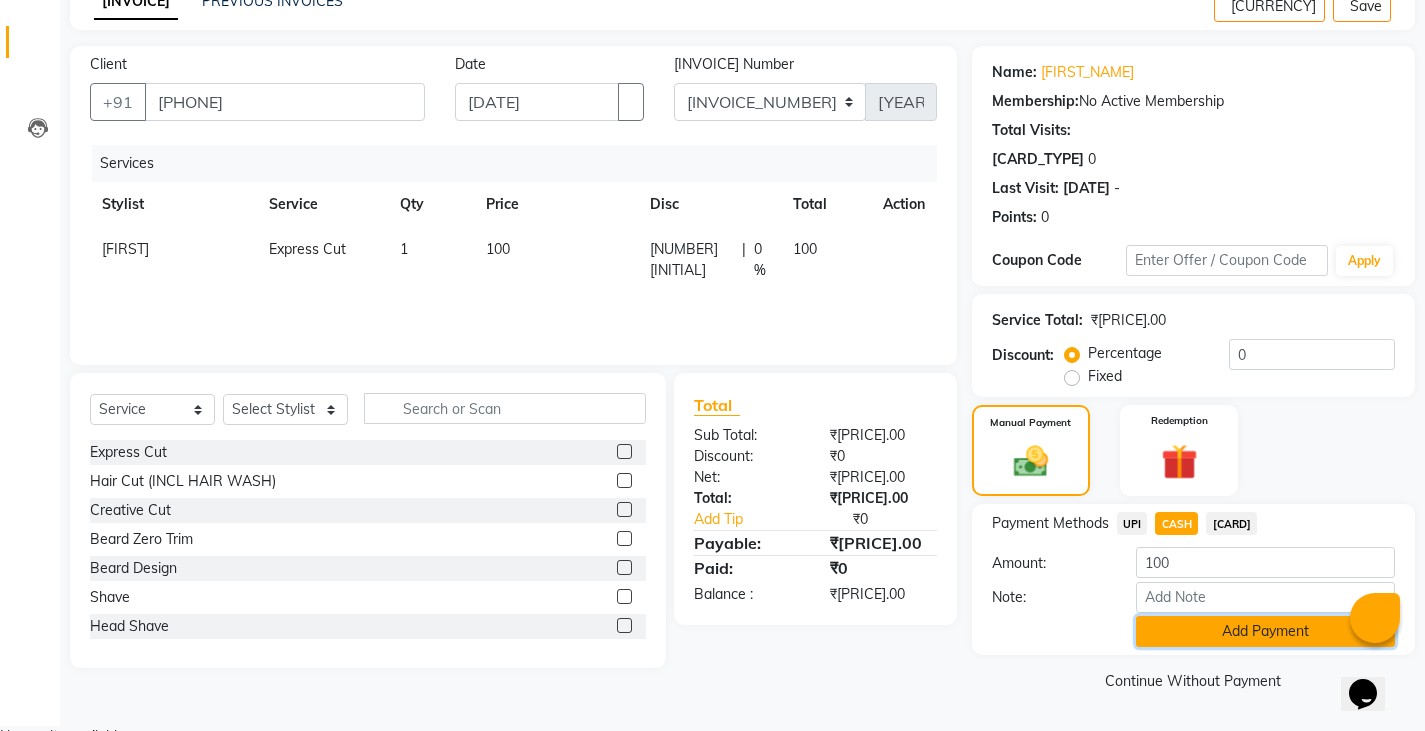 click on "Add Payment" at bounding box center (1265, 631) 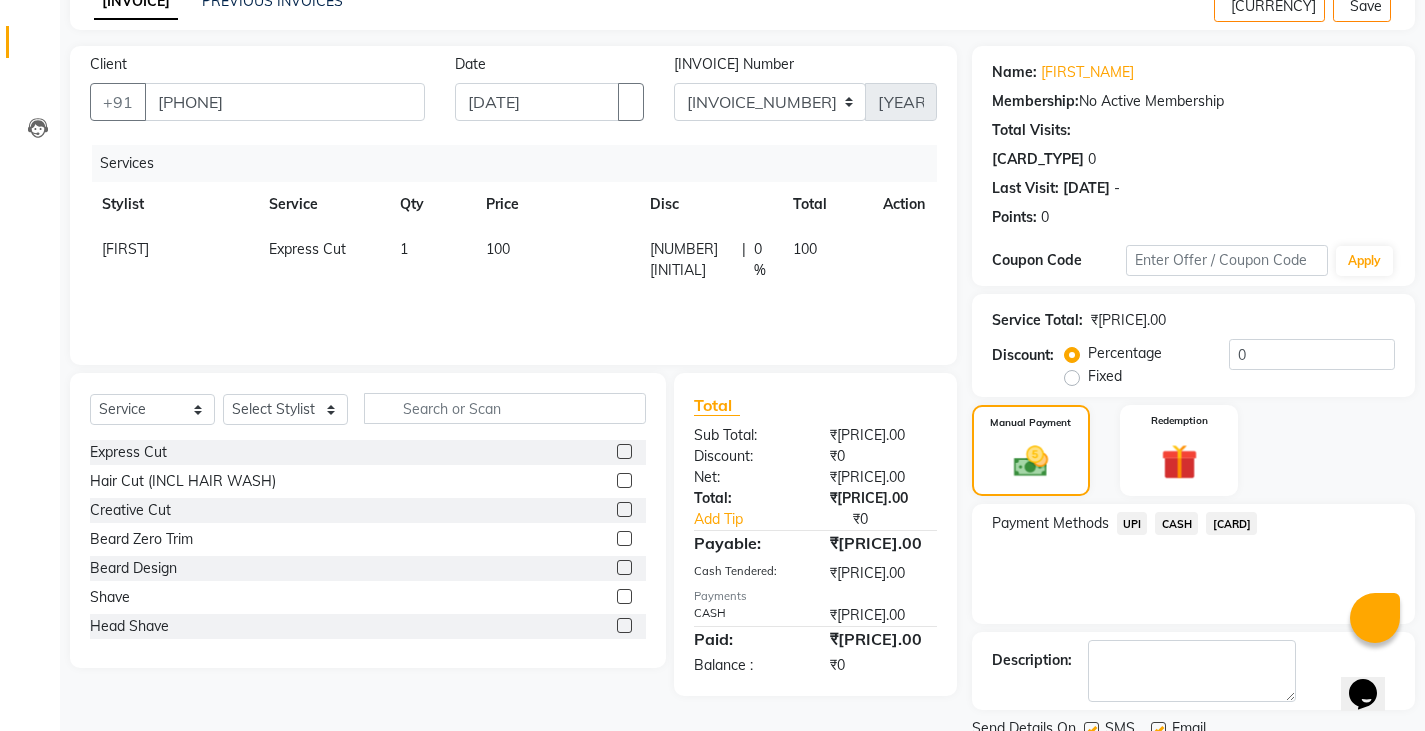 scroll, scrollTop: 188, scrollLeft: 0, axis: vertical 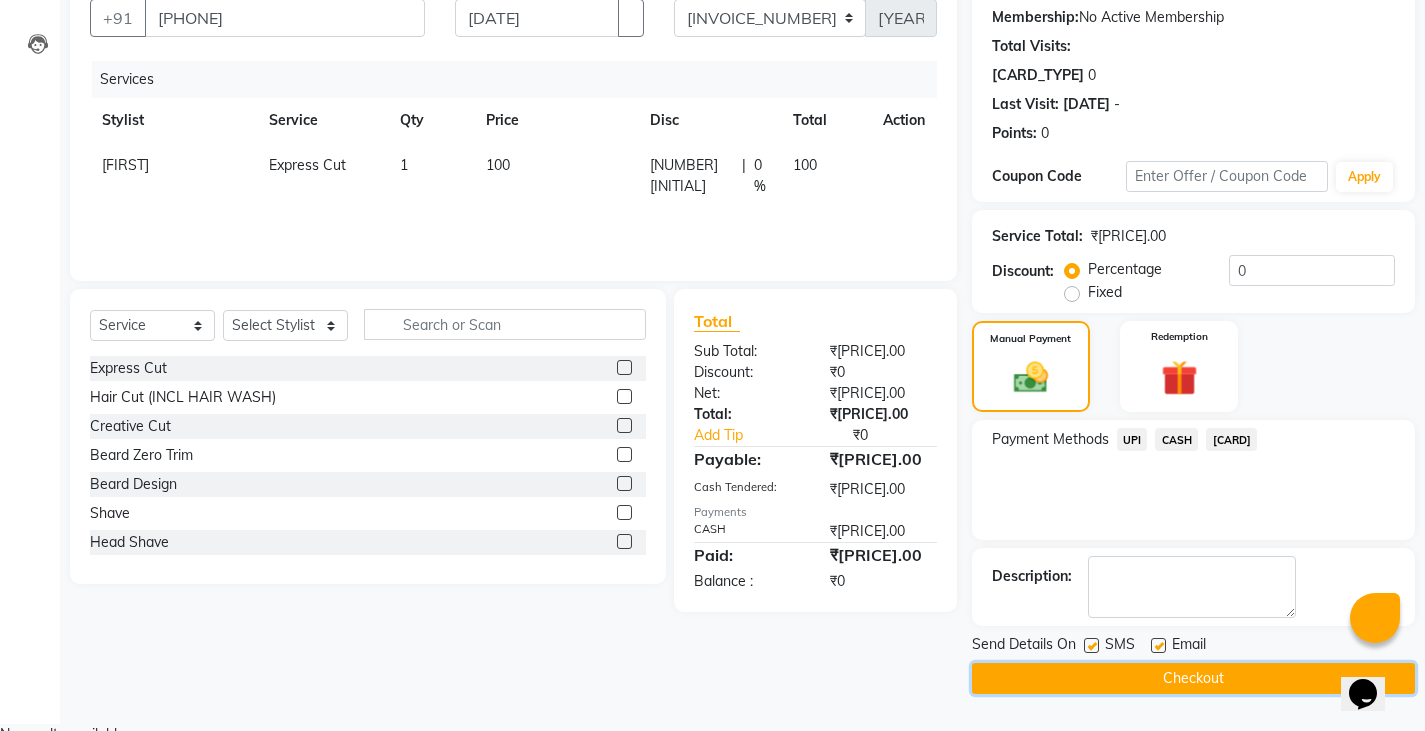 click on "Checkout" at bounding box center (1193, 678) 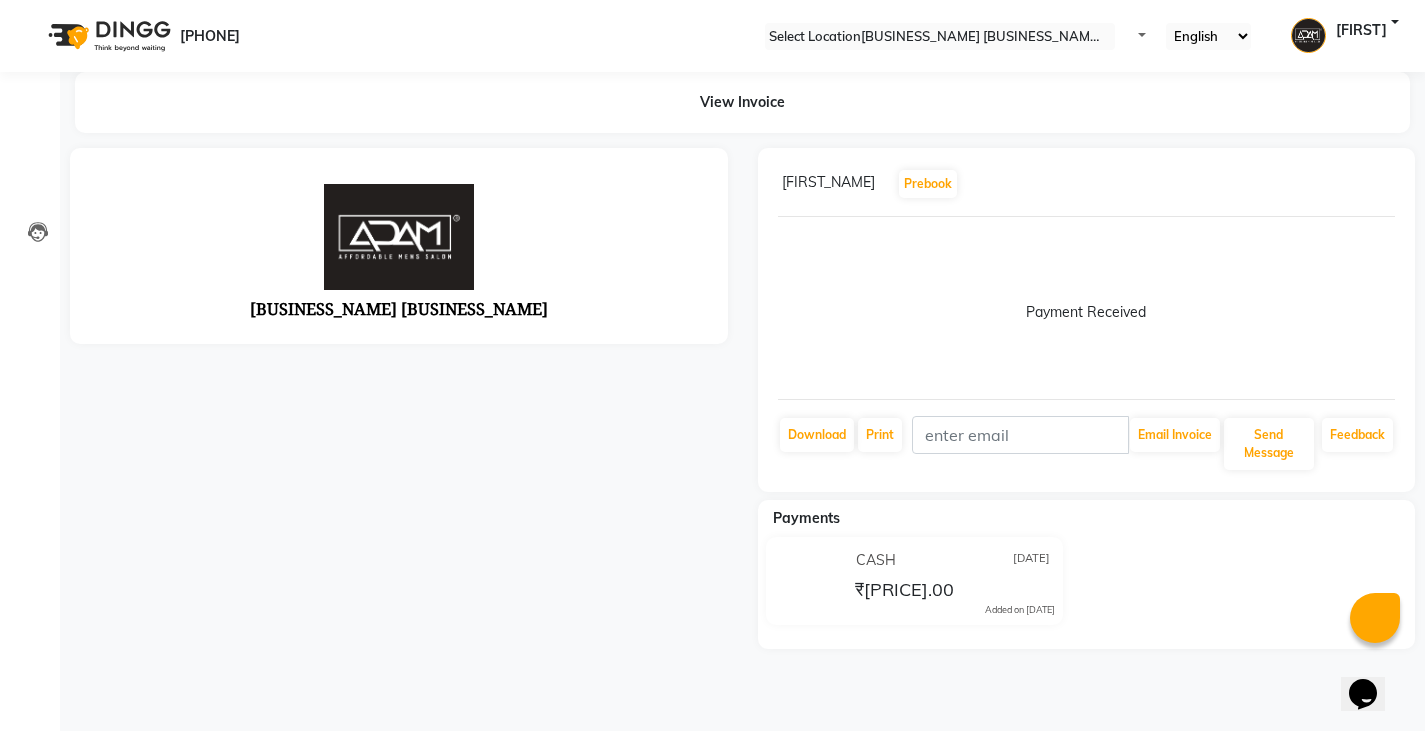 scroll, scrollTop: 0, scrollLeft: 0, axis: both 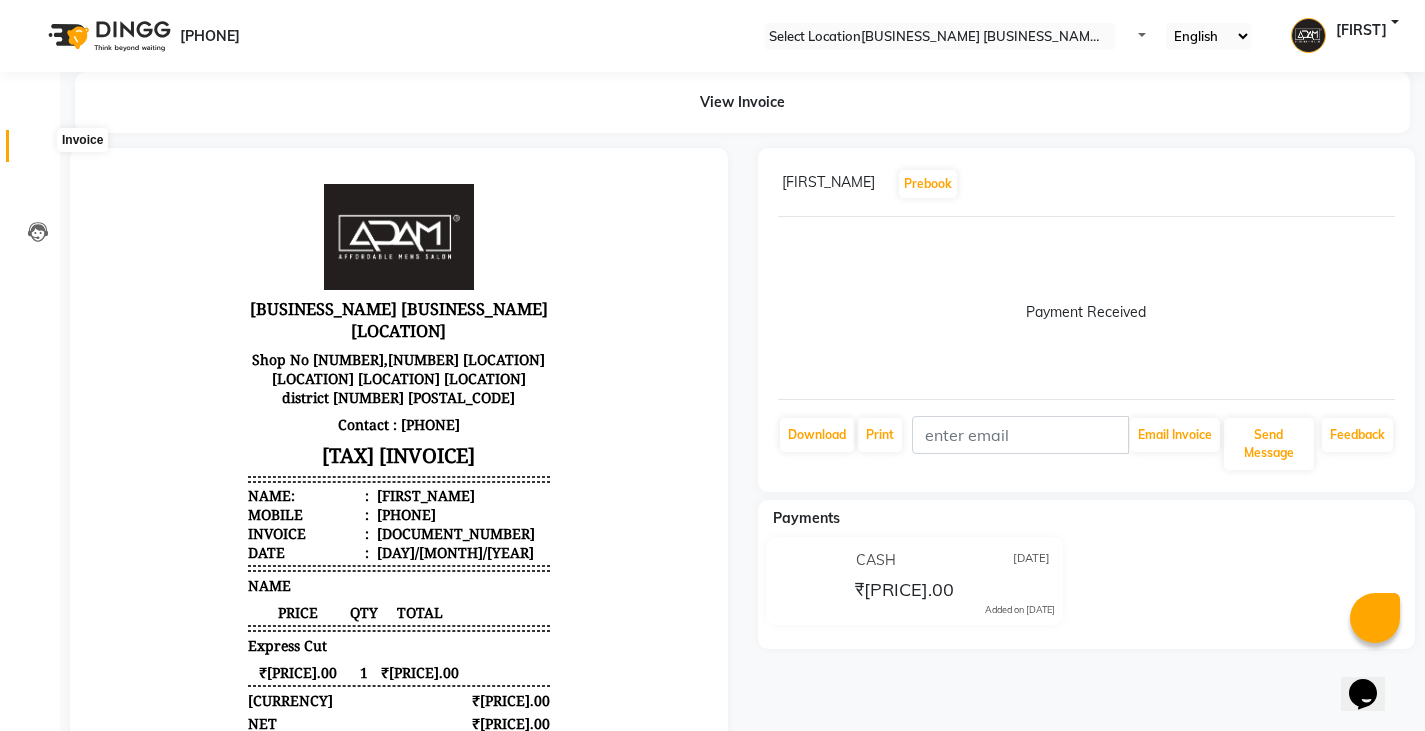 click at bounding box center [38, 151] 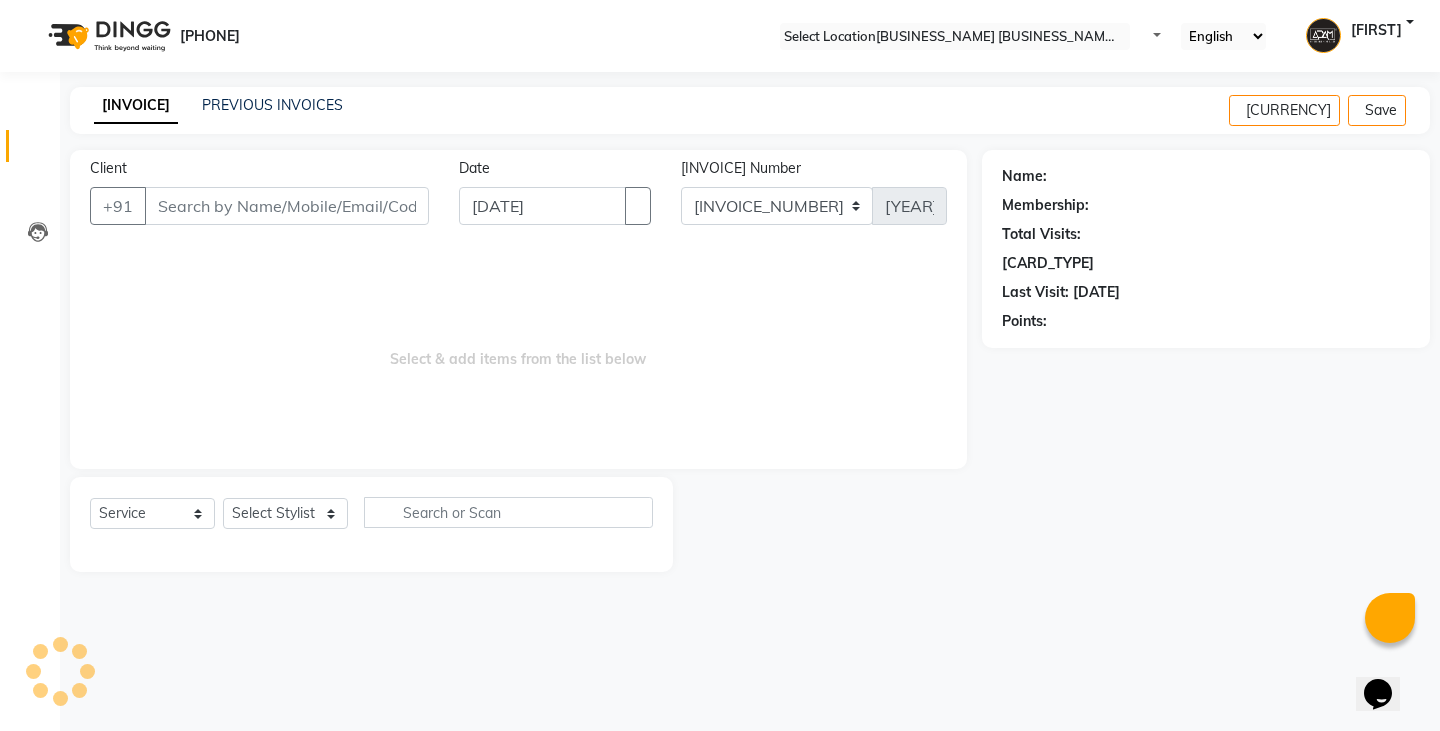 click on "INVOICE PREVIOUS INVOICES Create New Save" at bounding box center (750, 110) 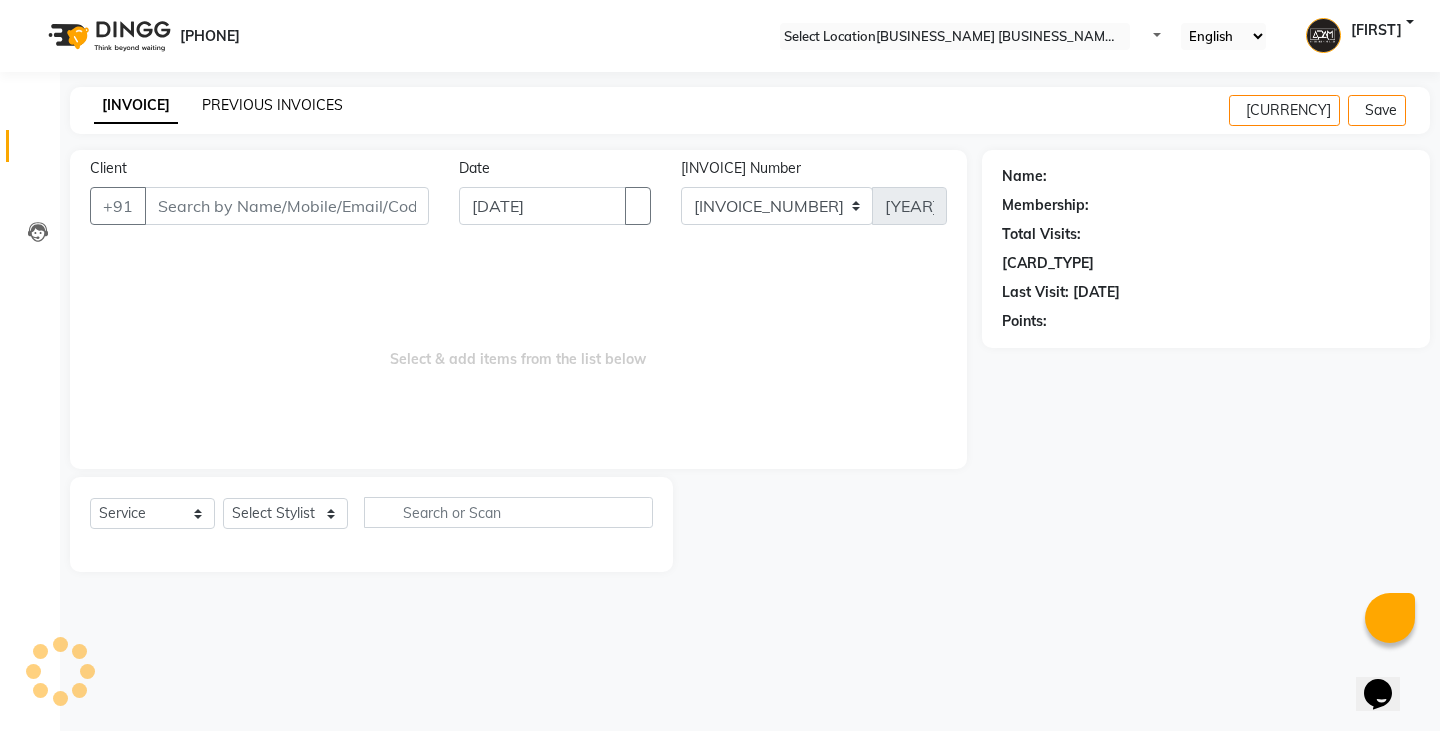 click on "PREVIOUS INVOICES" at bounding box center [272, 105] 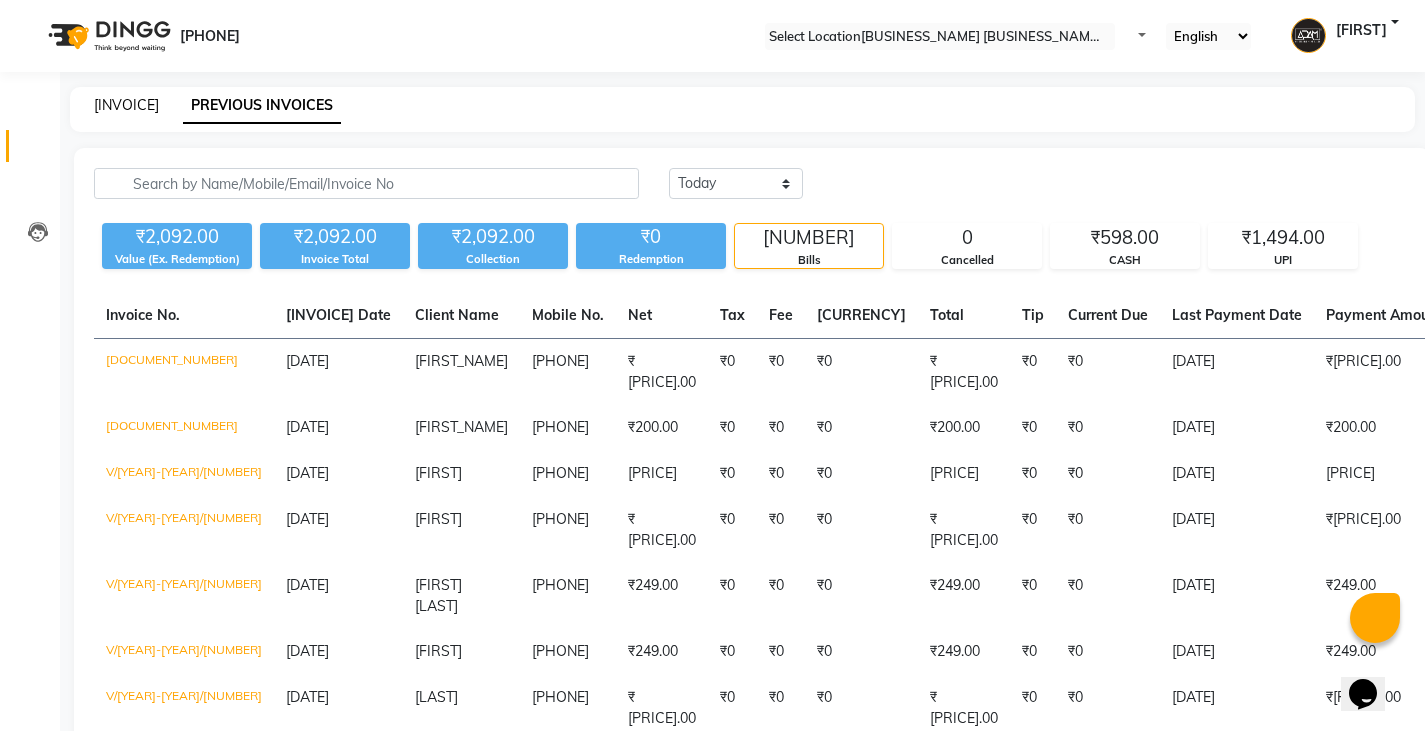 click on "[INVOICE]" at bounding box center [126, 105] 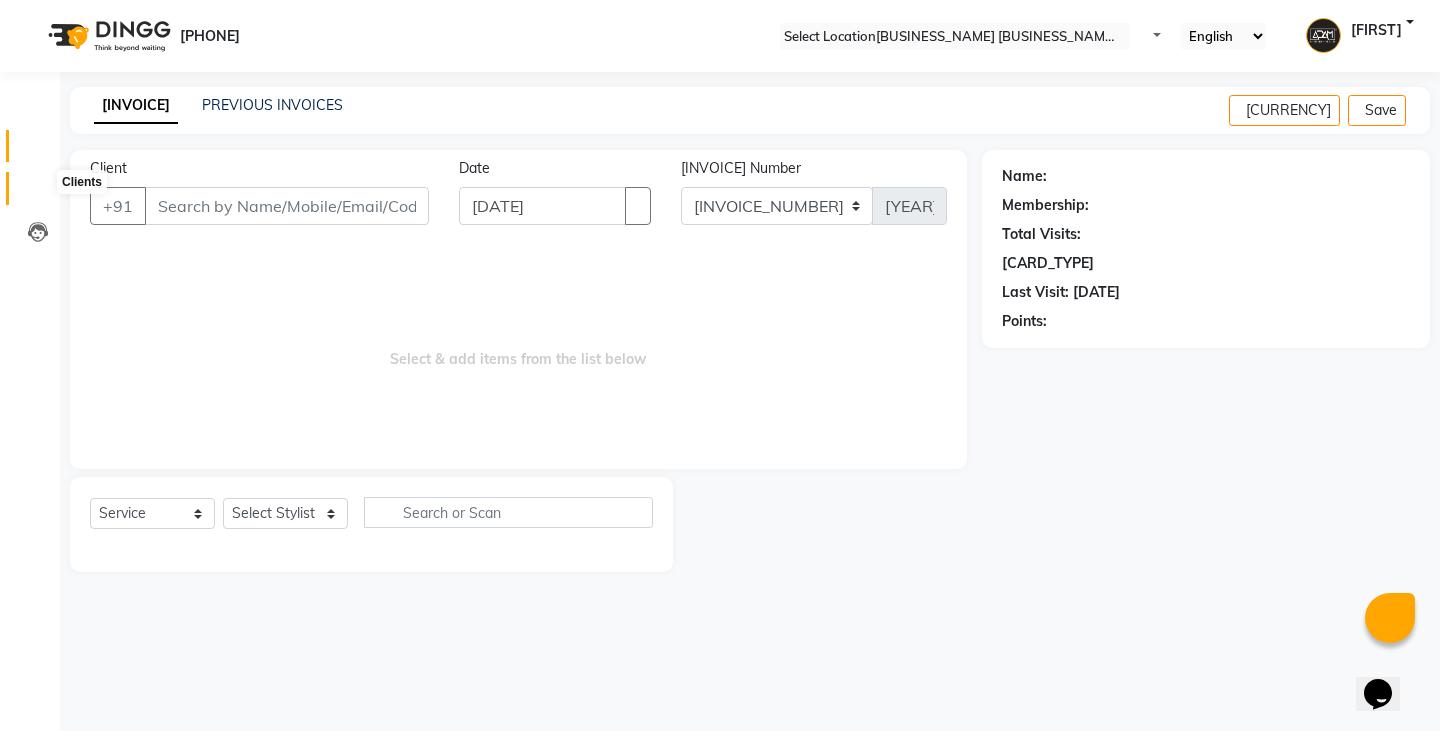 click at bounding box center [38, 193] 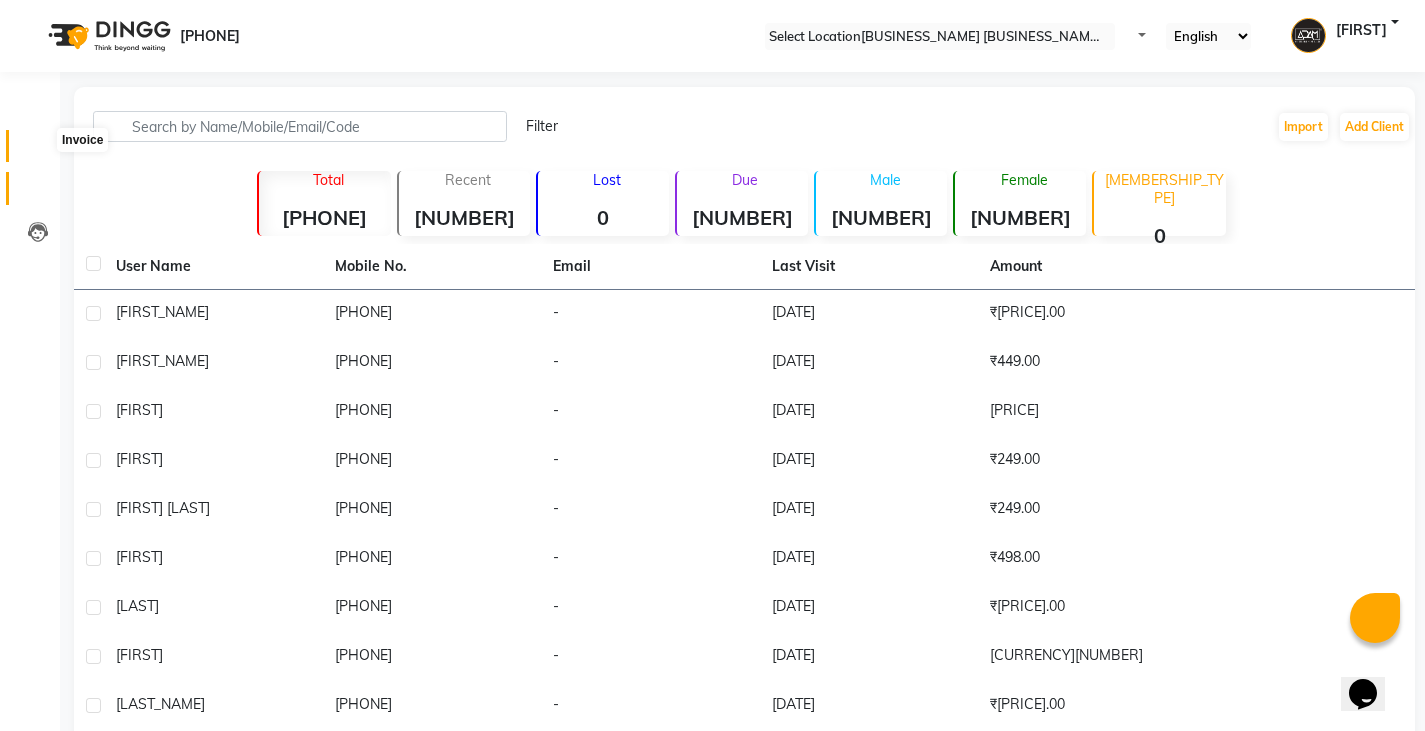 click at bounding box center (37, 151) 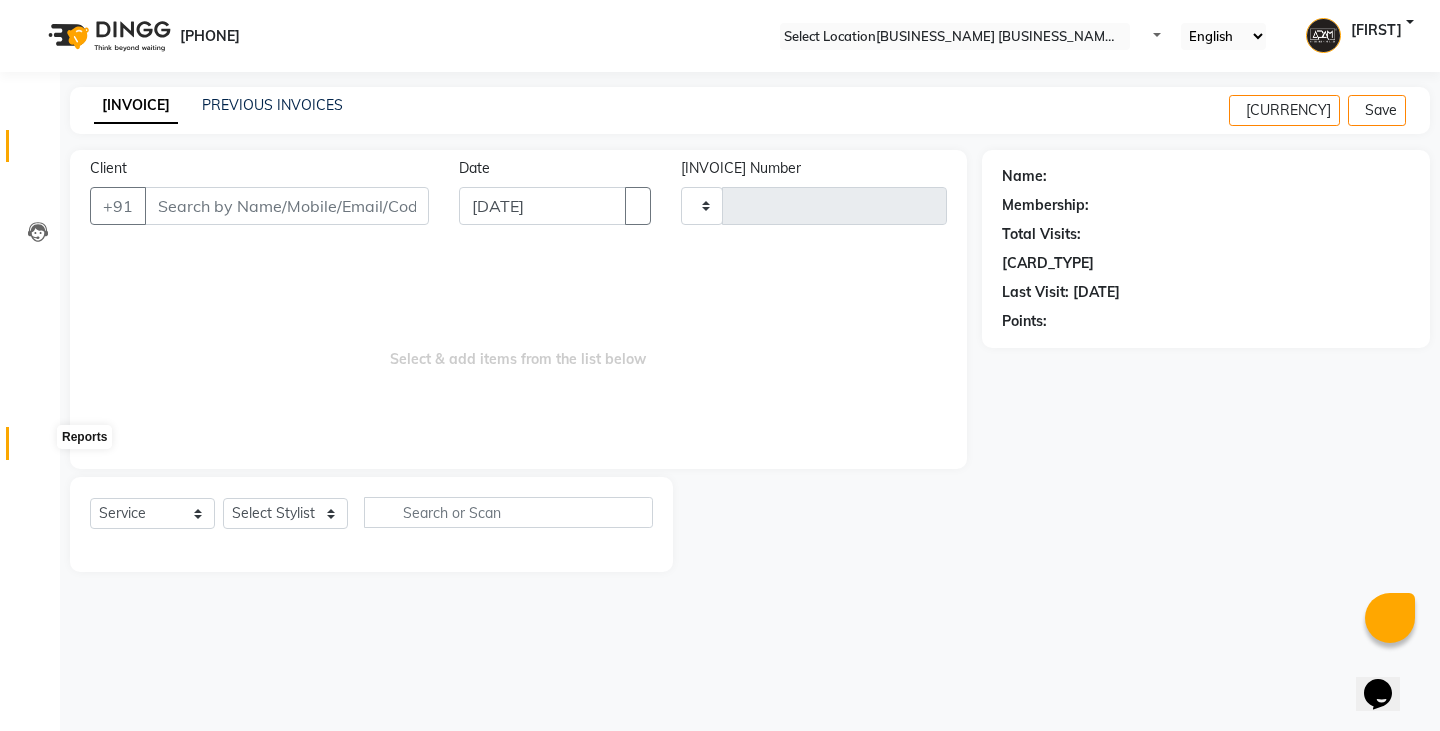click at bounding box center (38, 448) 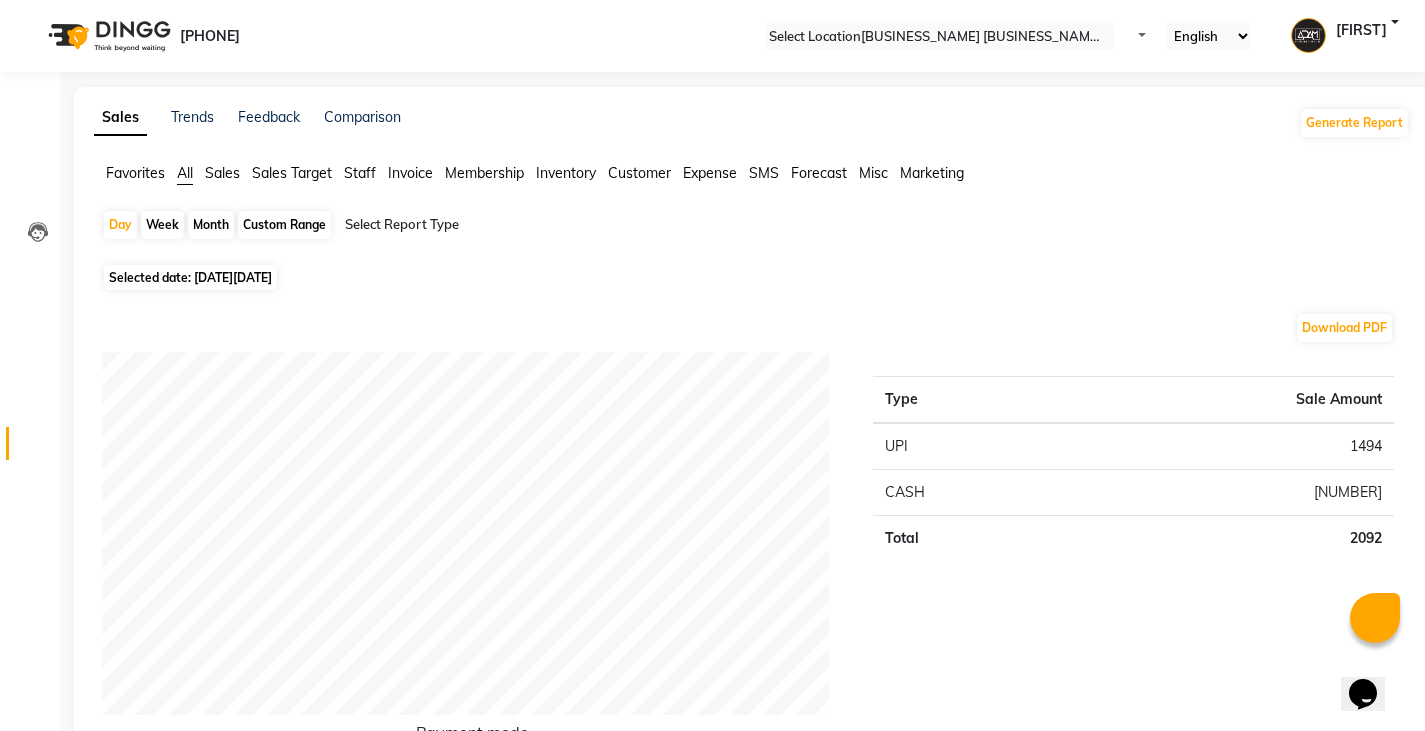click on "Staff" at bounding box center (135, 173) 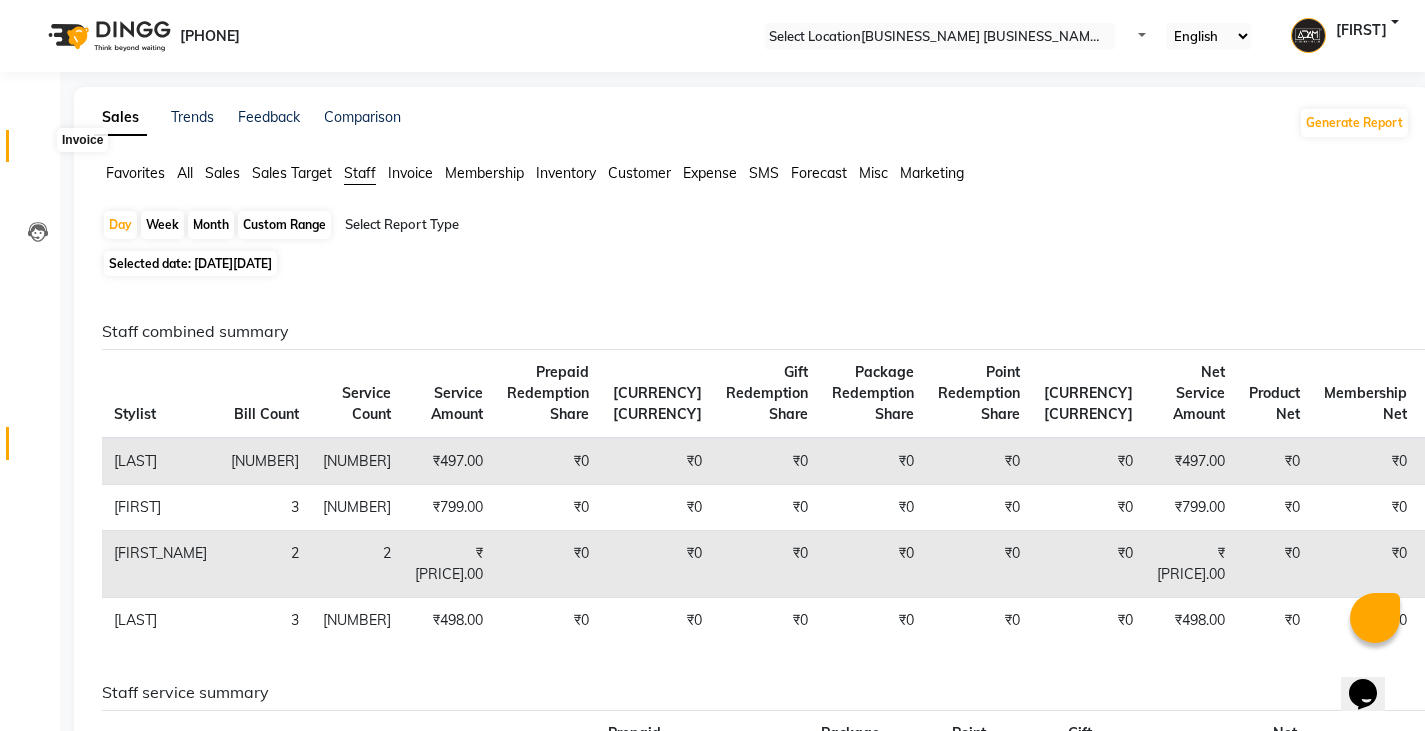 click at bounding box center (37, 151) 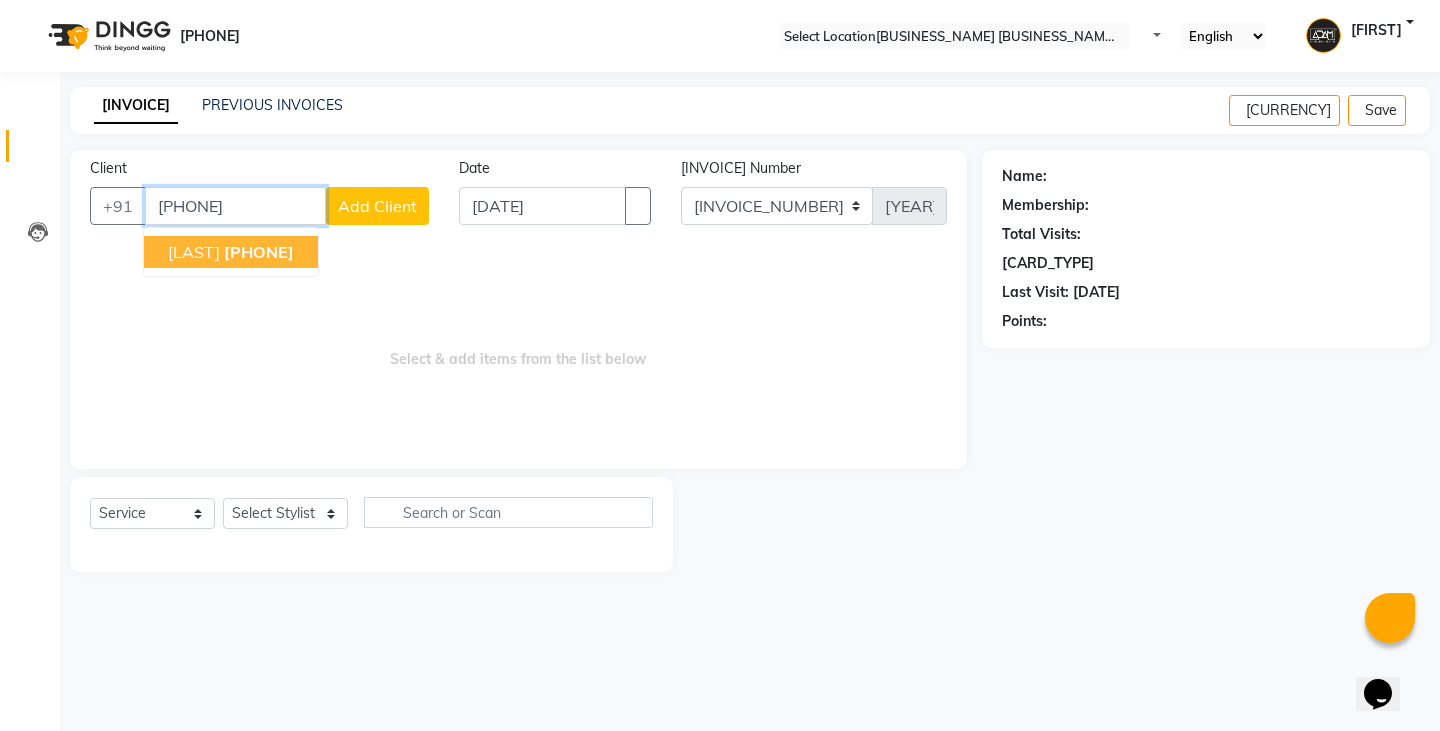 click on "[FIRST] [LAST] [PHONE]" at bounding box center [231, 252] 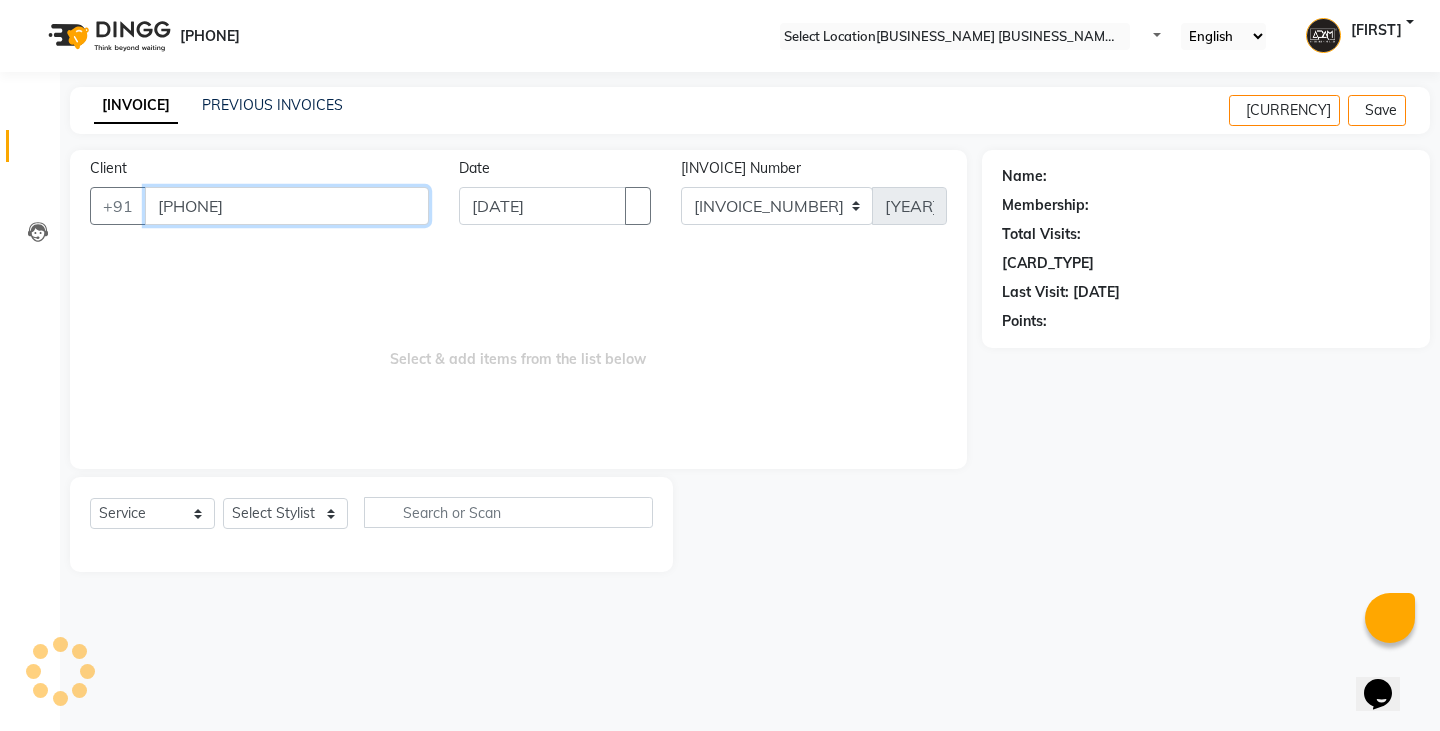 type on "[PHONE]" 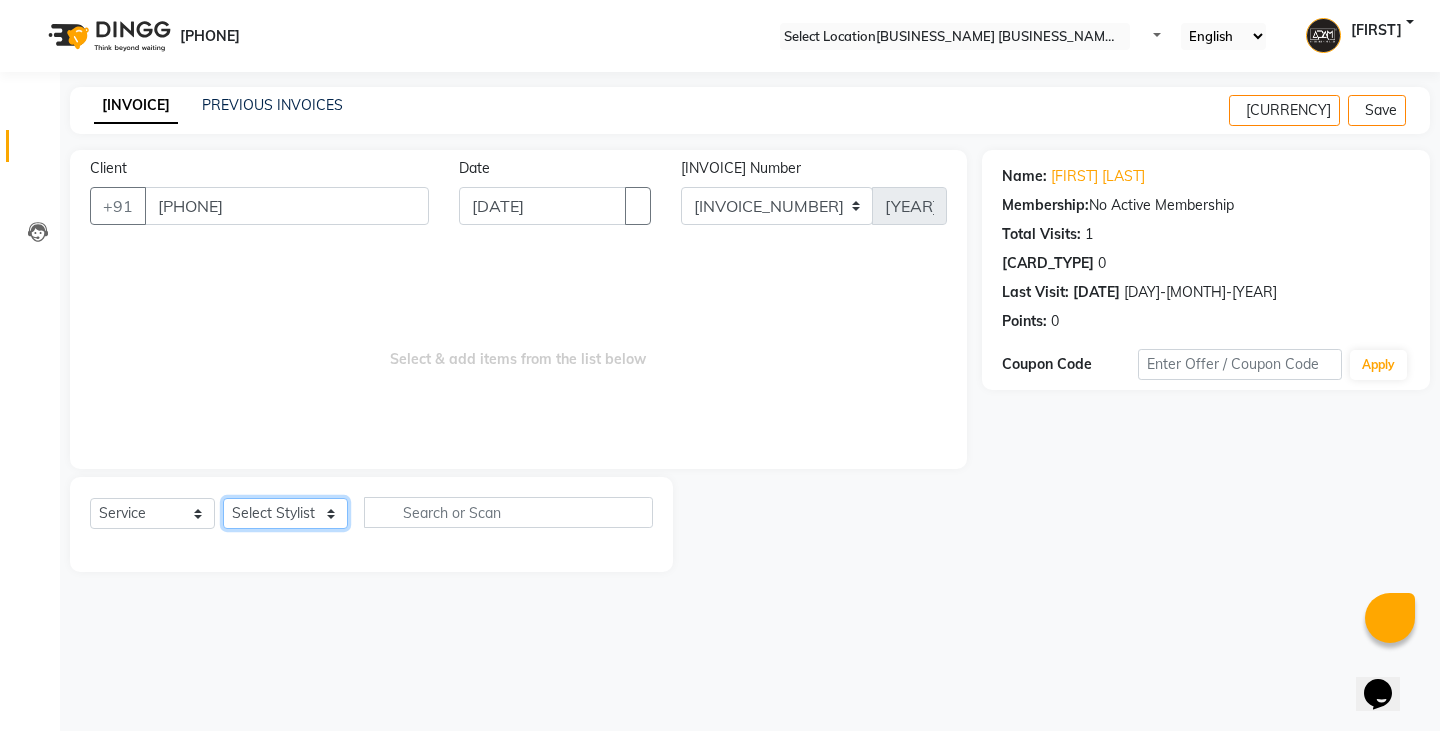 drag, startPoint x: 319, startPoint y: 515, endPoint x: 317, endPoint y: 503, distance: 12.165525 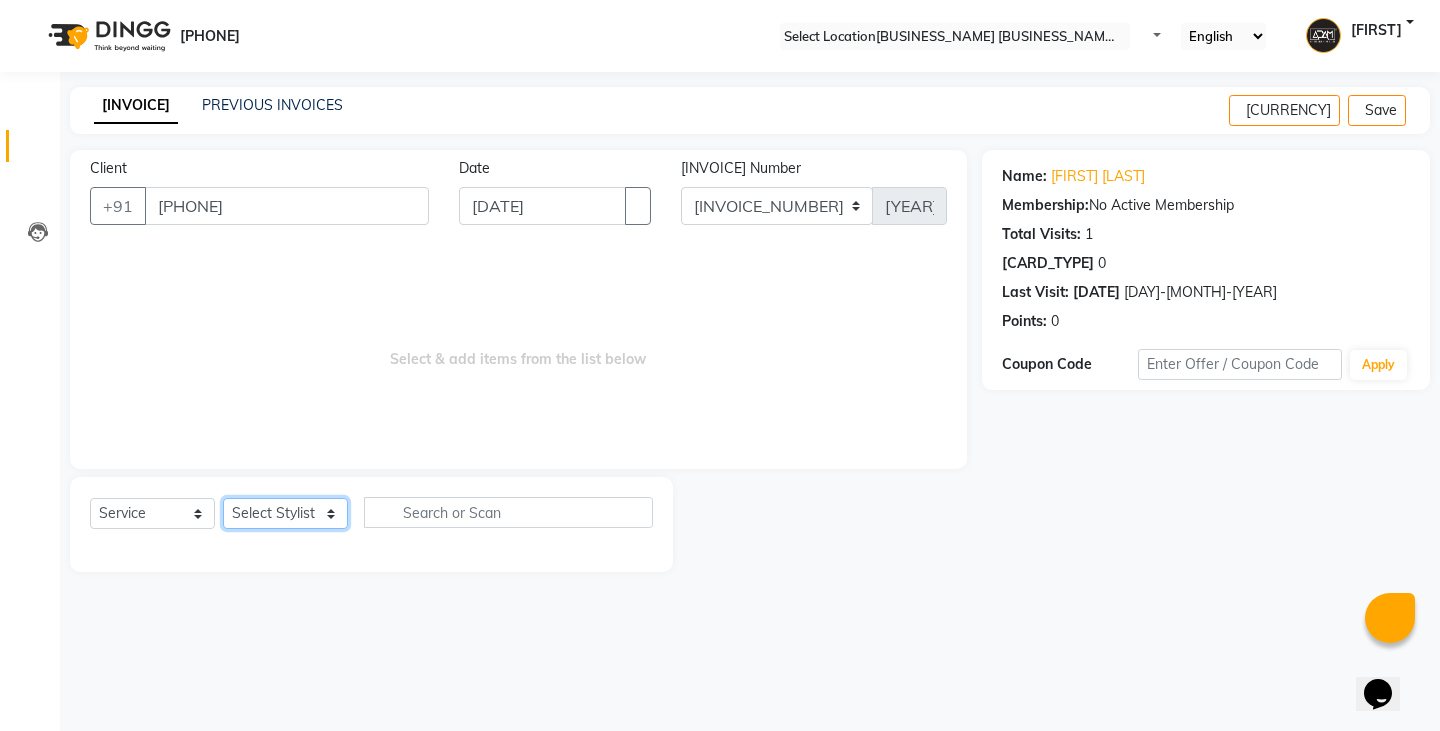 select on "[PHONE]" 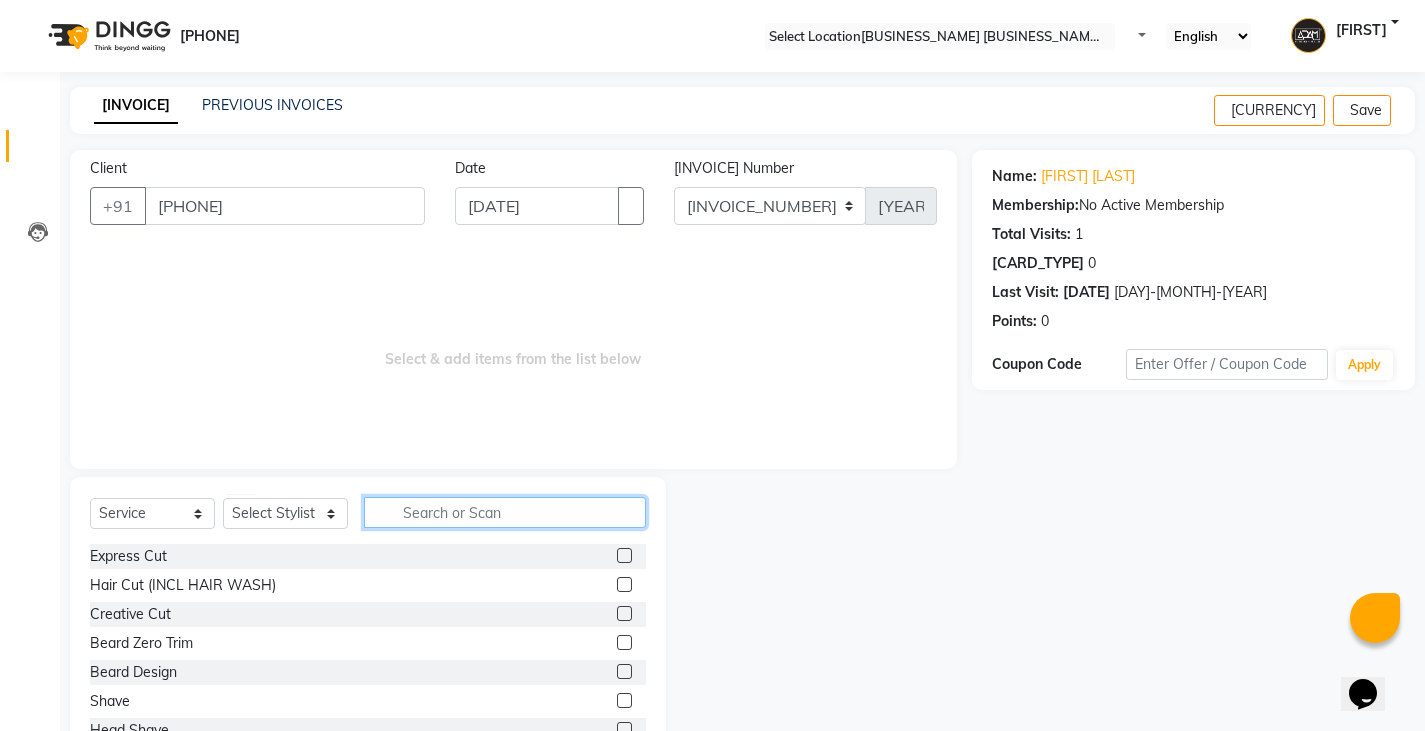 click at bounding box center (505, 512) 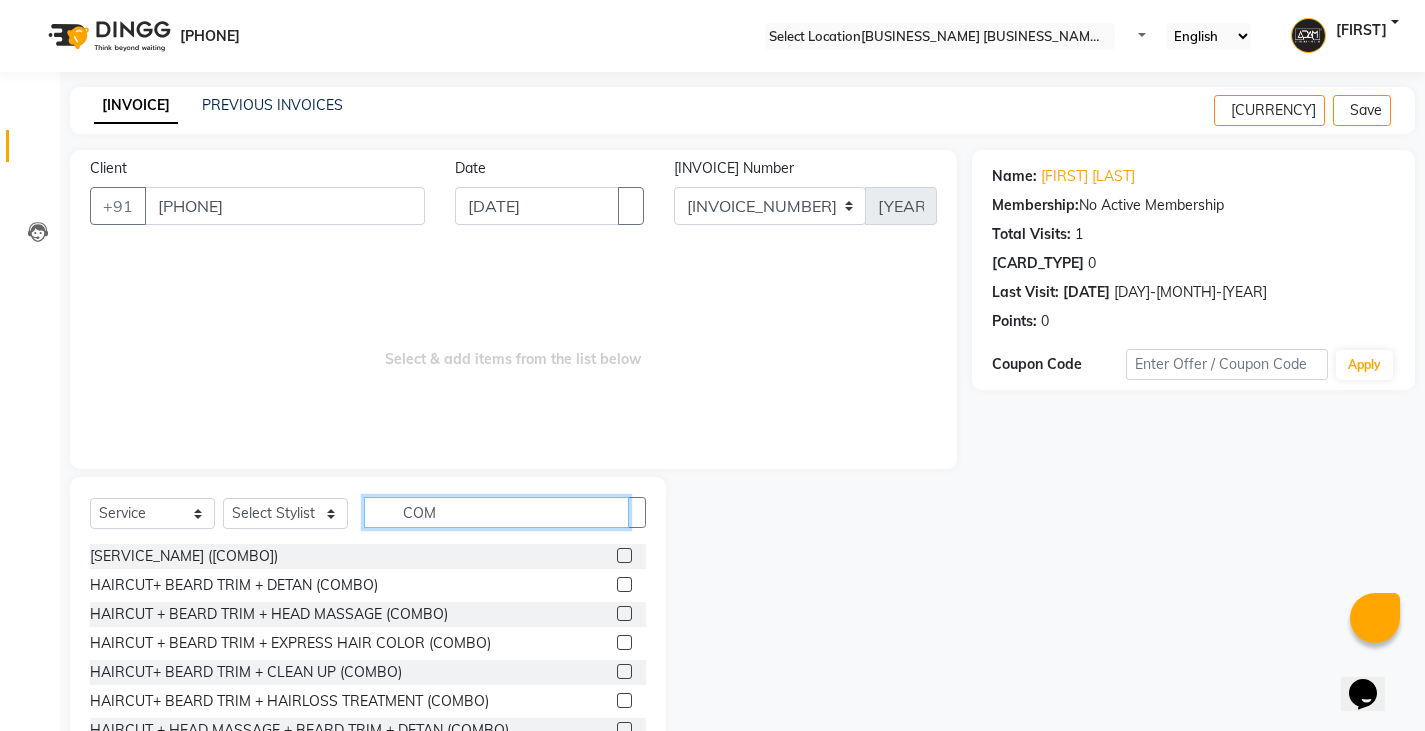 type on "COM" 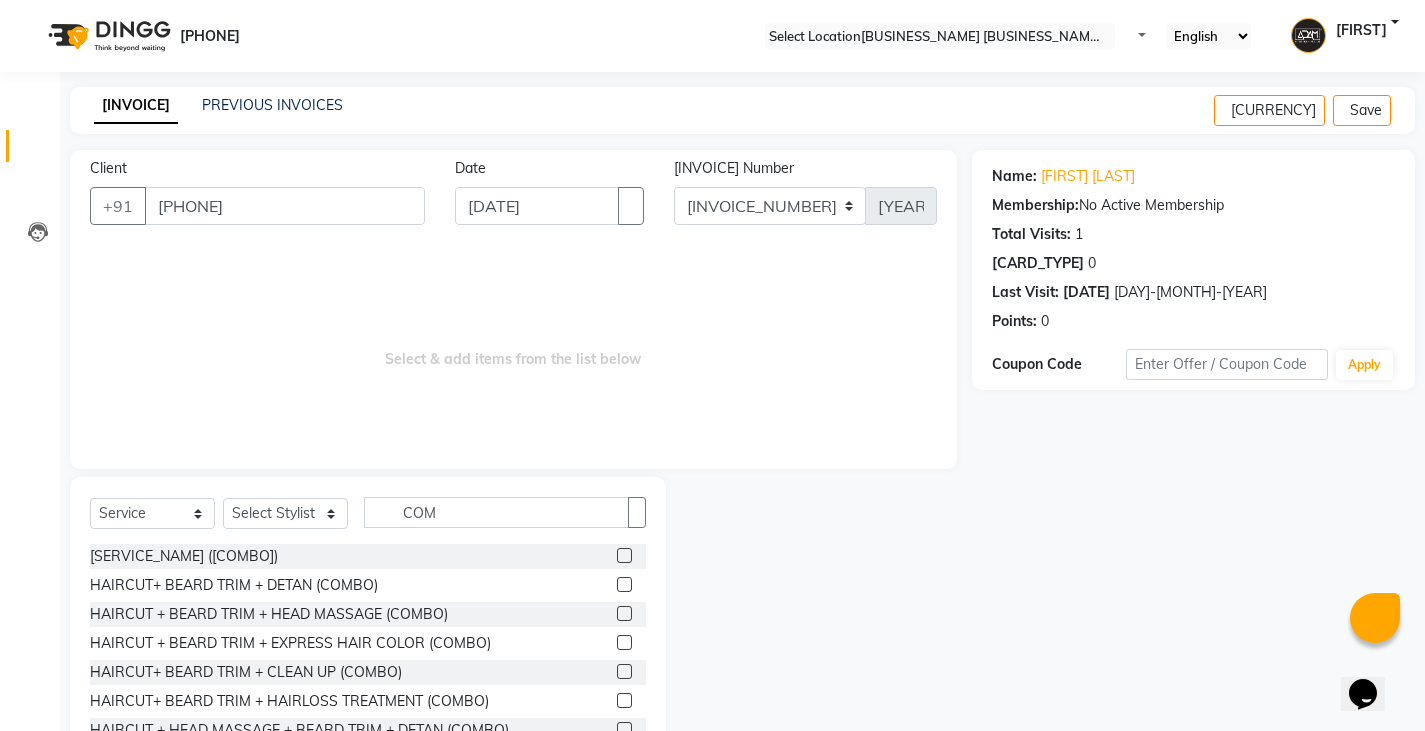click at bounding box center [624, 613] 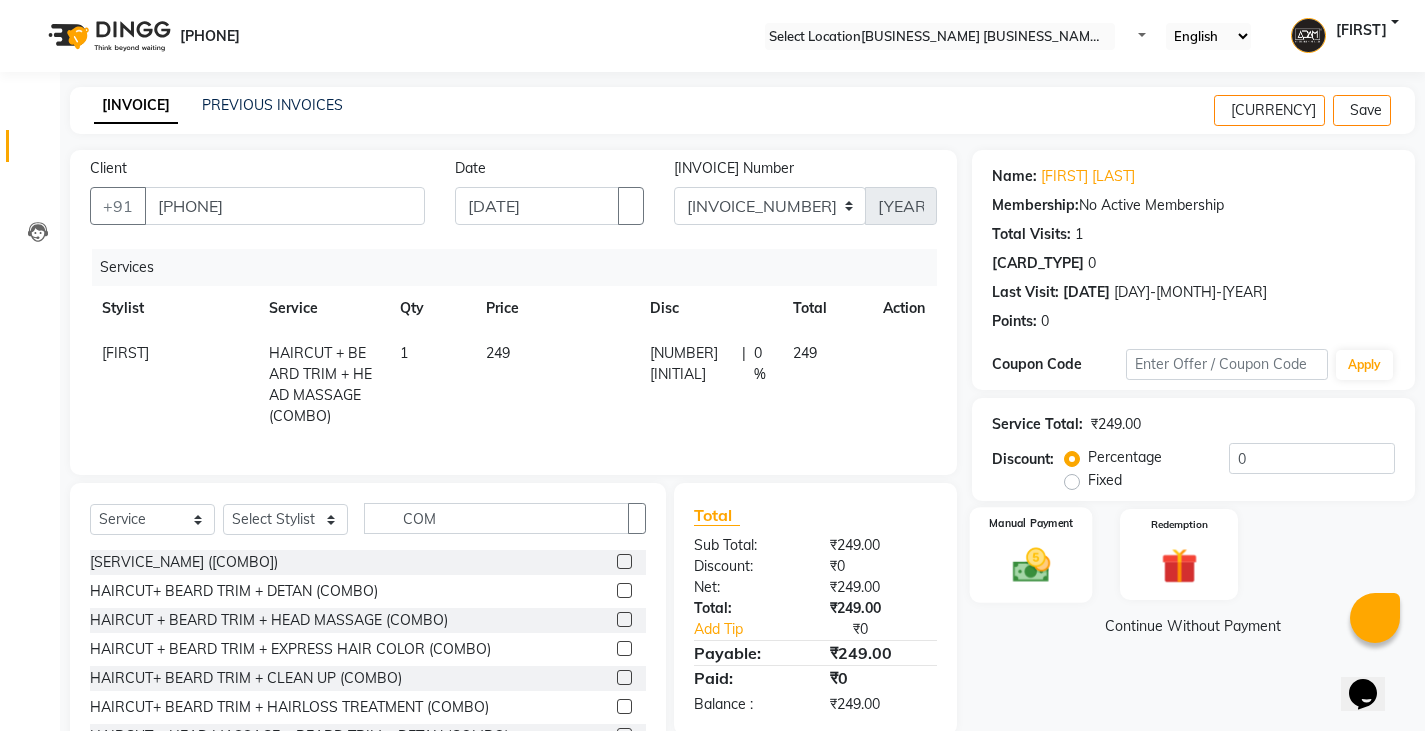 click at bounding box center (1030, 564) 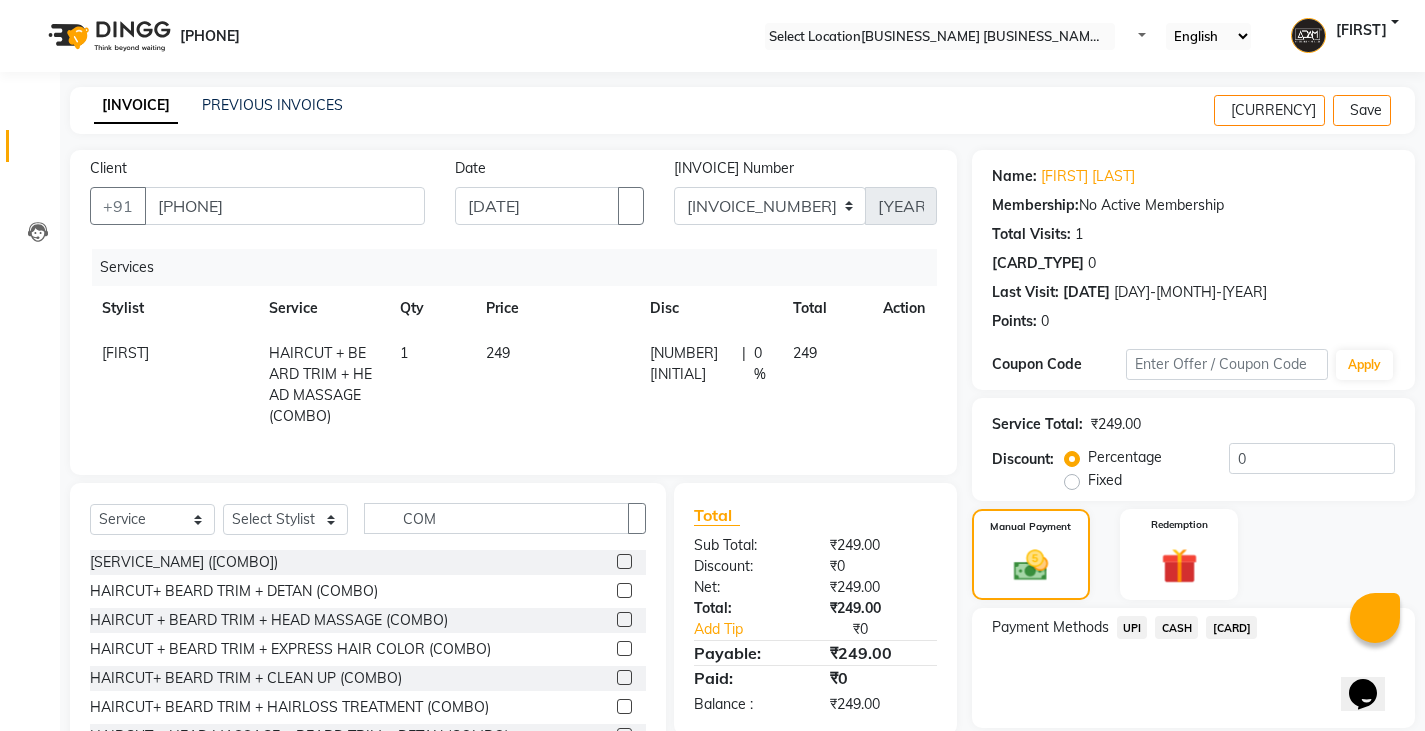 click on "UPI" at bounding box center (1132, 627) 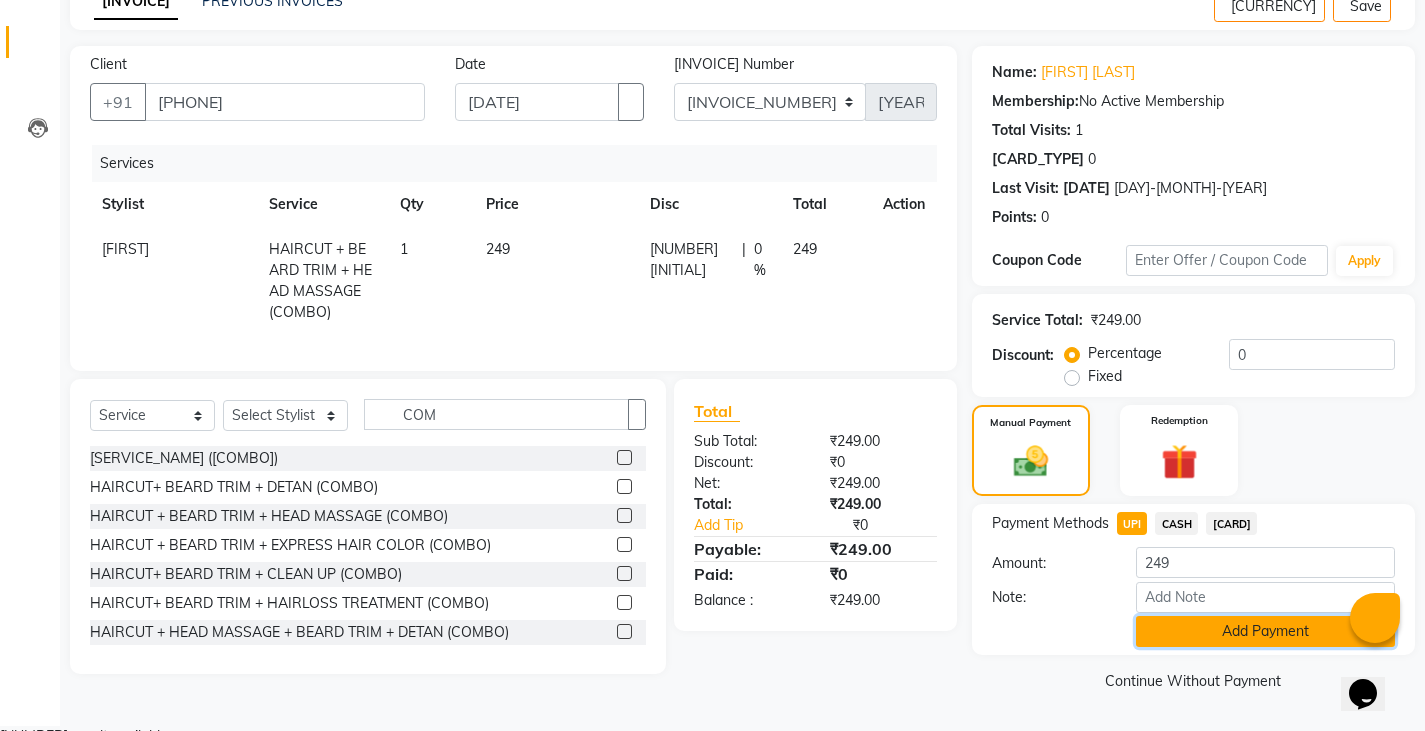 click on "Add Payment" at bounding box center [1265, 631] 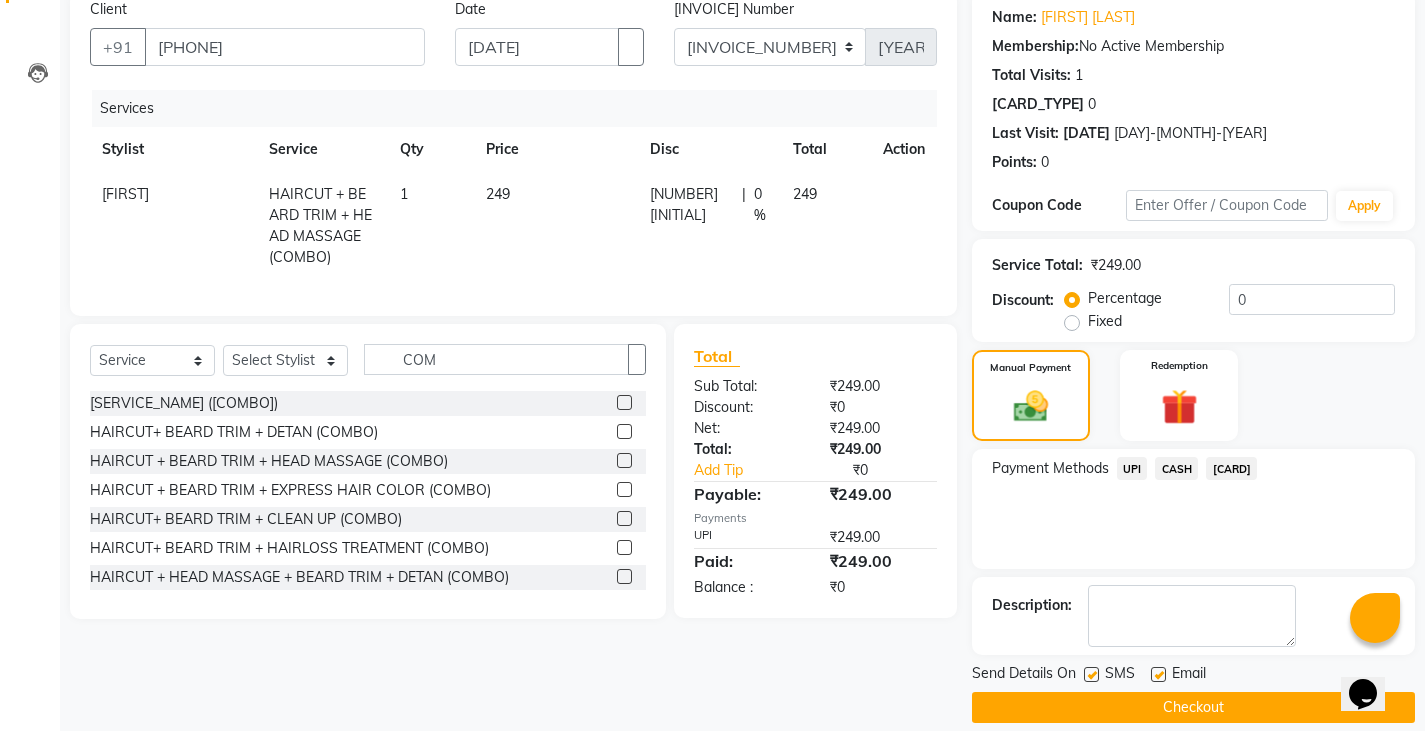 scroll, scrollTop: 188, scrollLeft: 0, axis: vertical 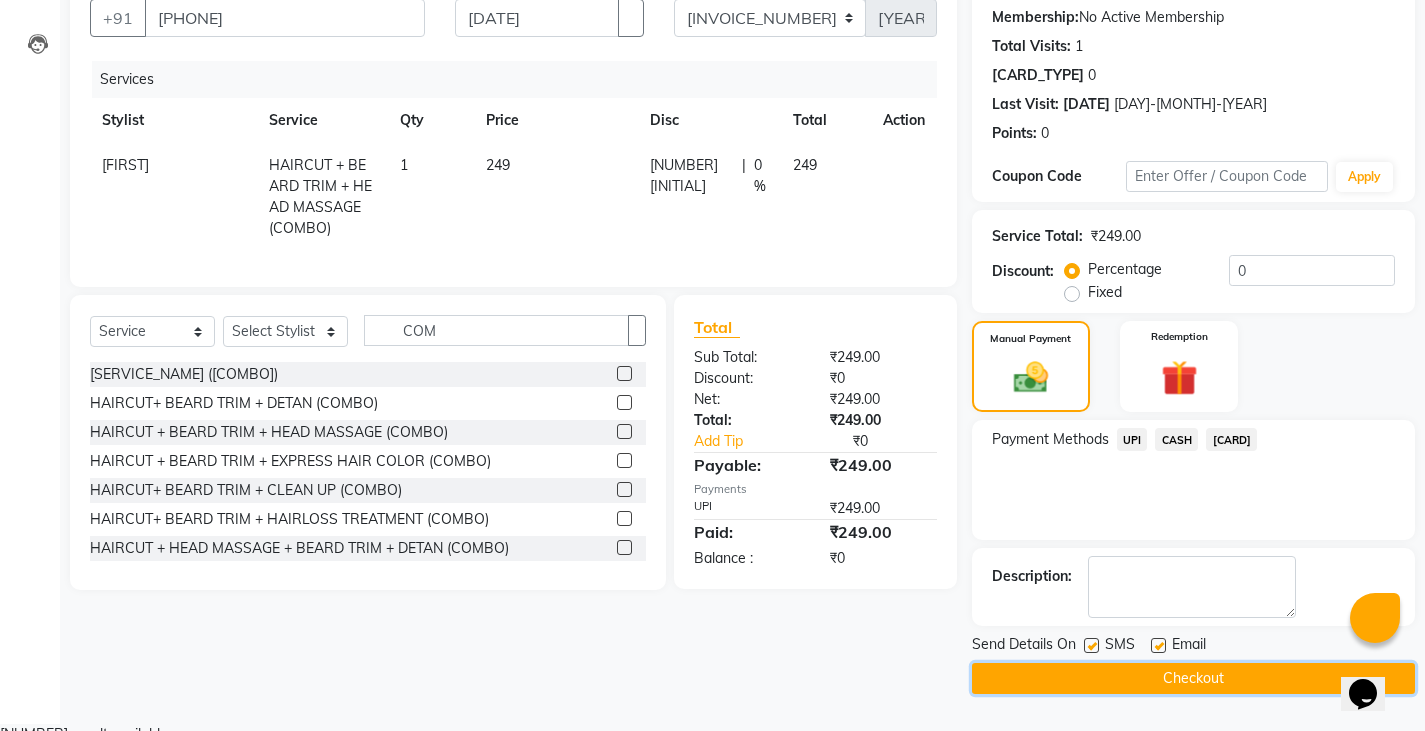 click on "Checkout" at bounding box center (1193, 678) 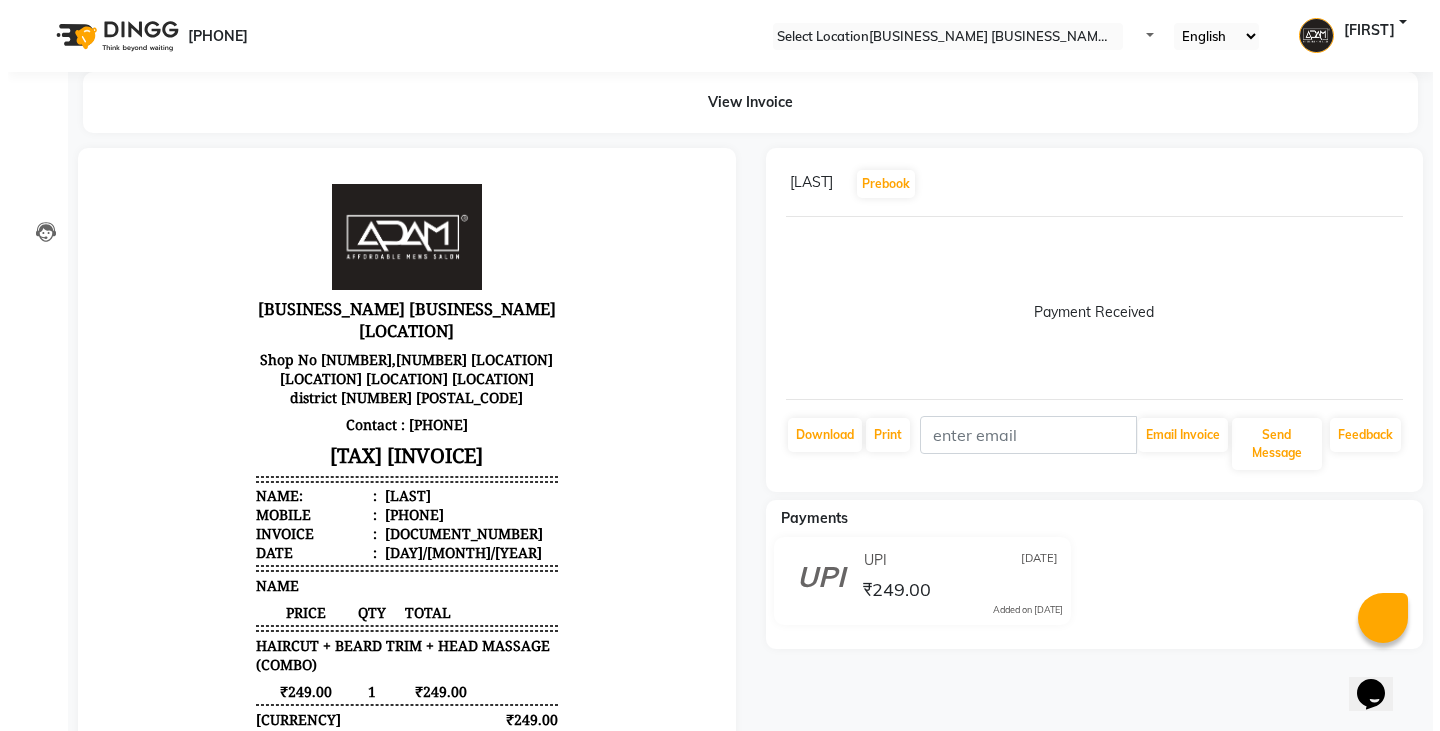 scroll, scrollTop: 0, scrollLeft: 0, axis: both 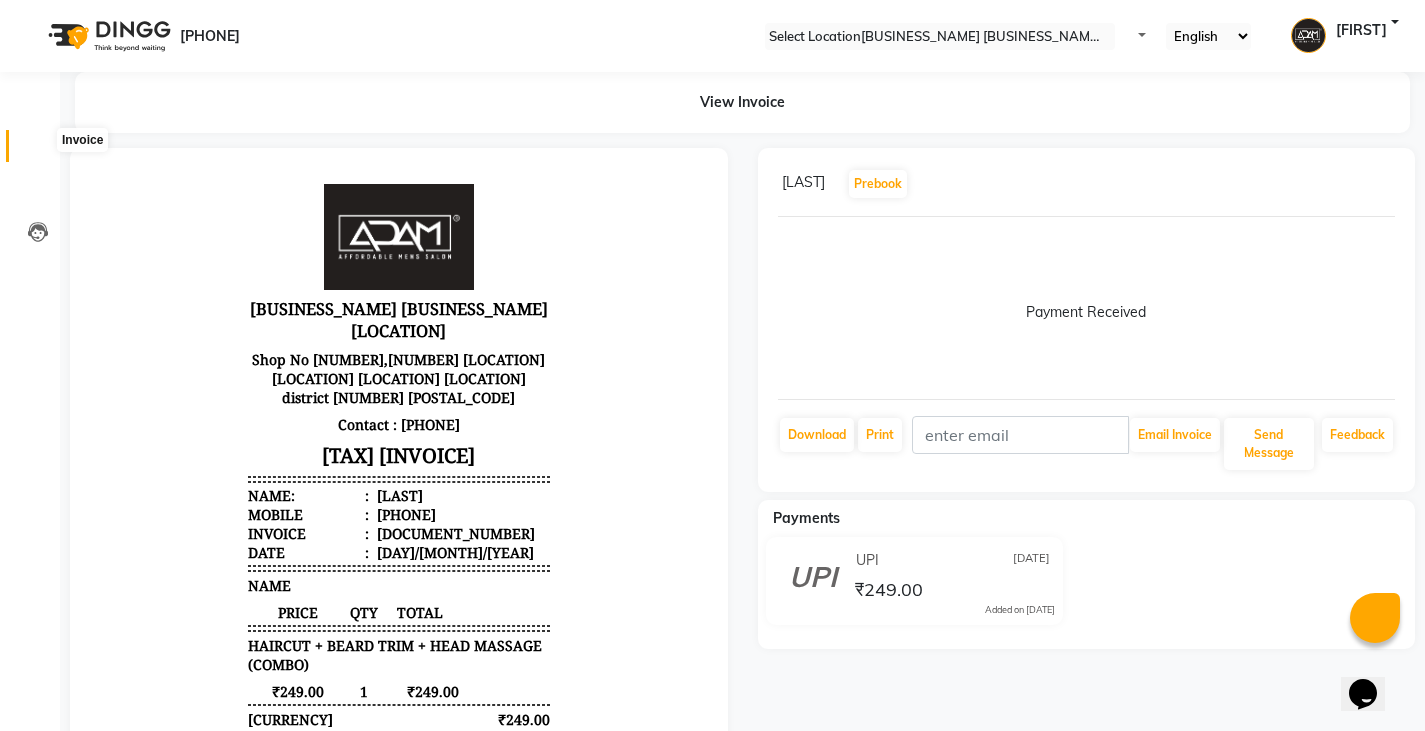 click at bounding box center [38, 151] 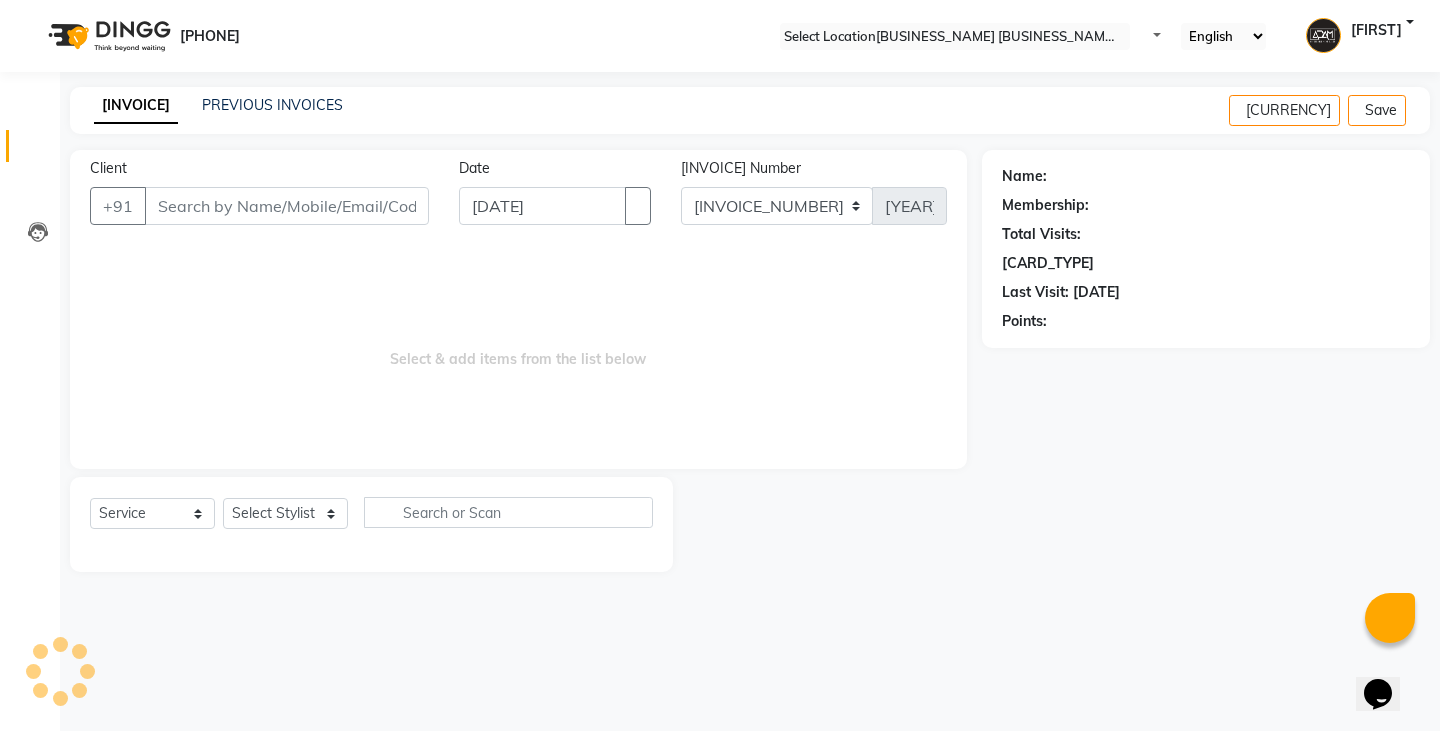 click on "Client" at bounding box center (287, 206) 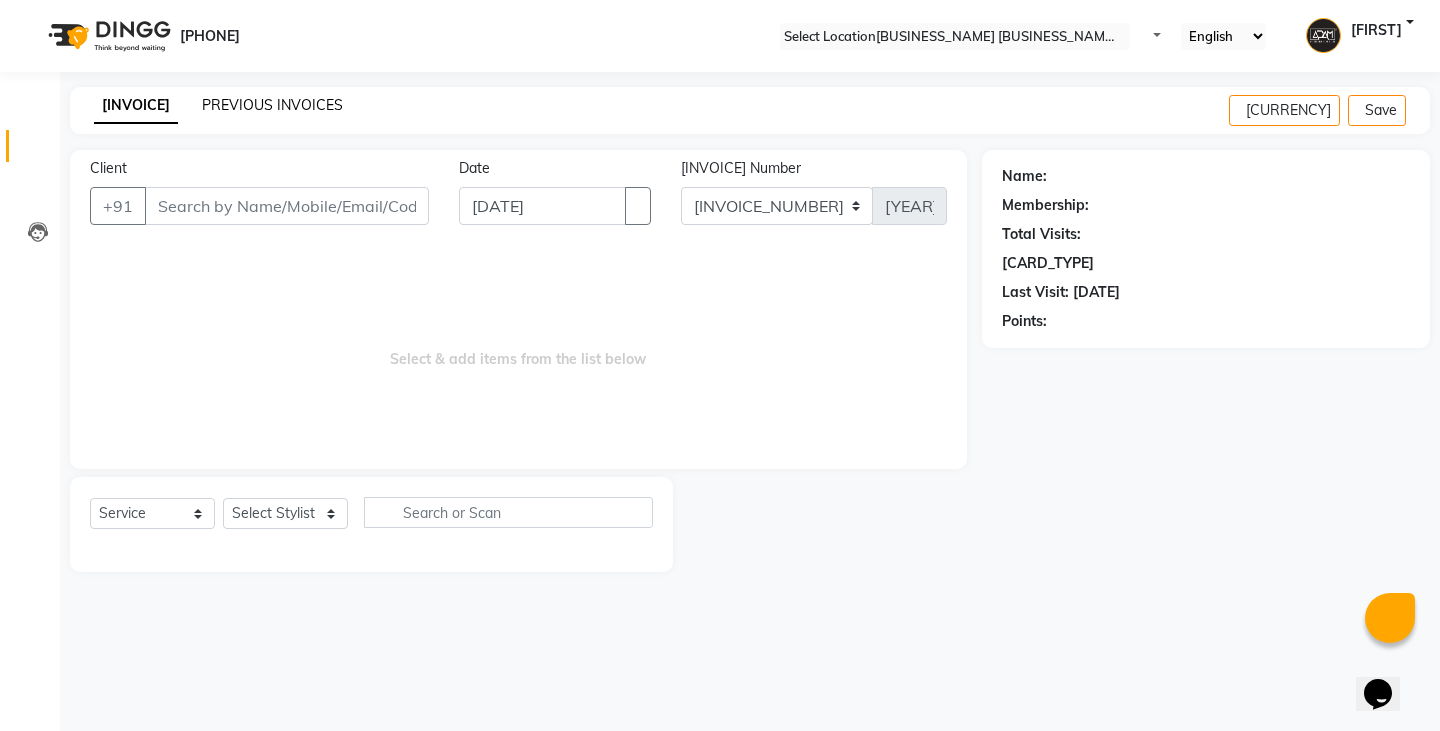 click on "PREVIOUS INVOICES" at bounding box center [272, 105] 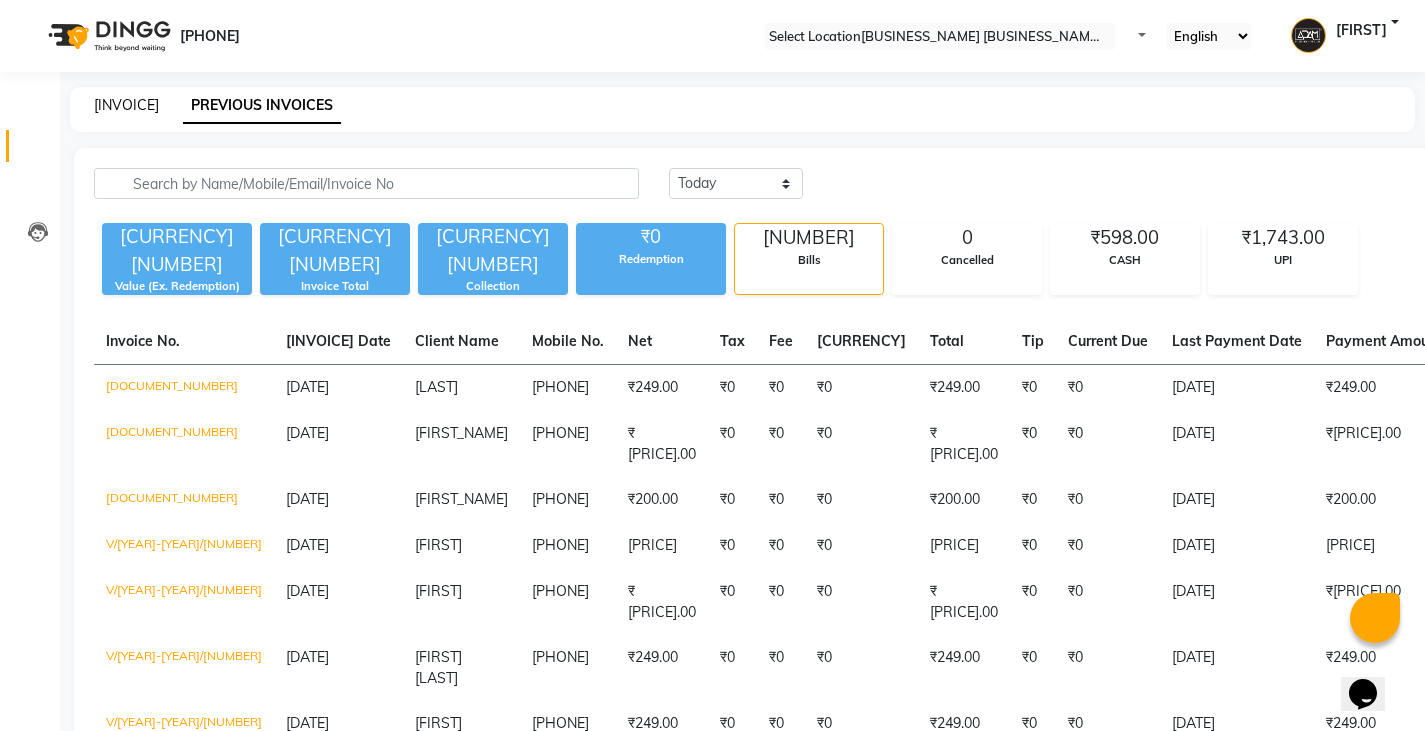 click on "[INVOICE]" at bounding box center [126, 105] 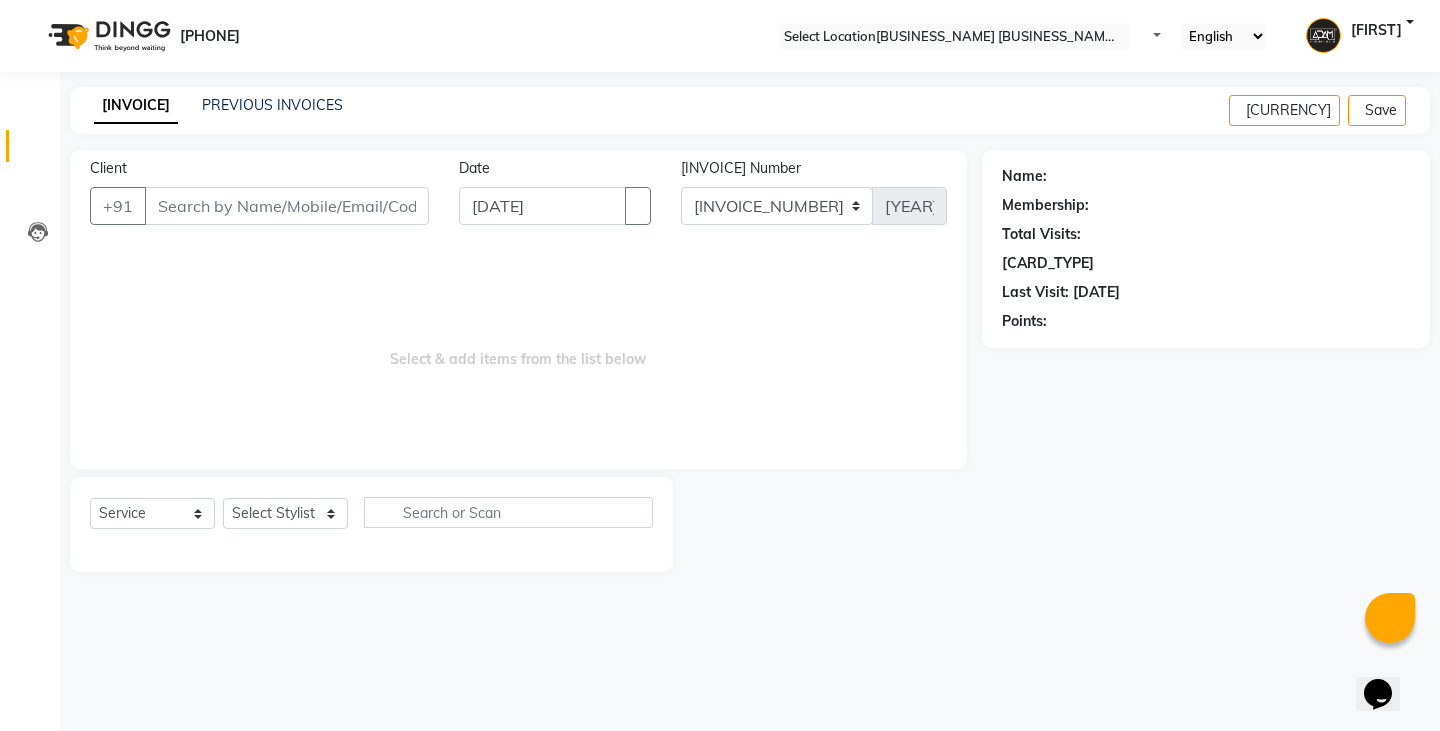click on "INVOICE PREVIOUS INVOICES Create New Save" at bounding box center [750, 110] 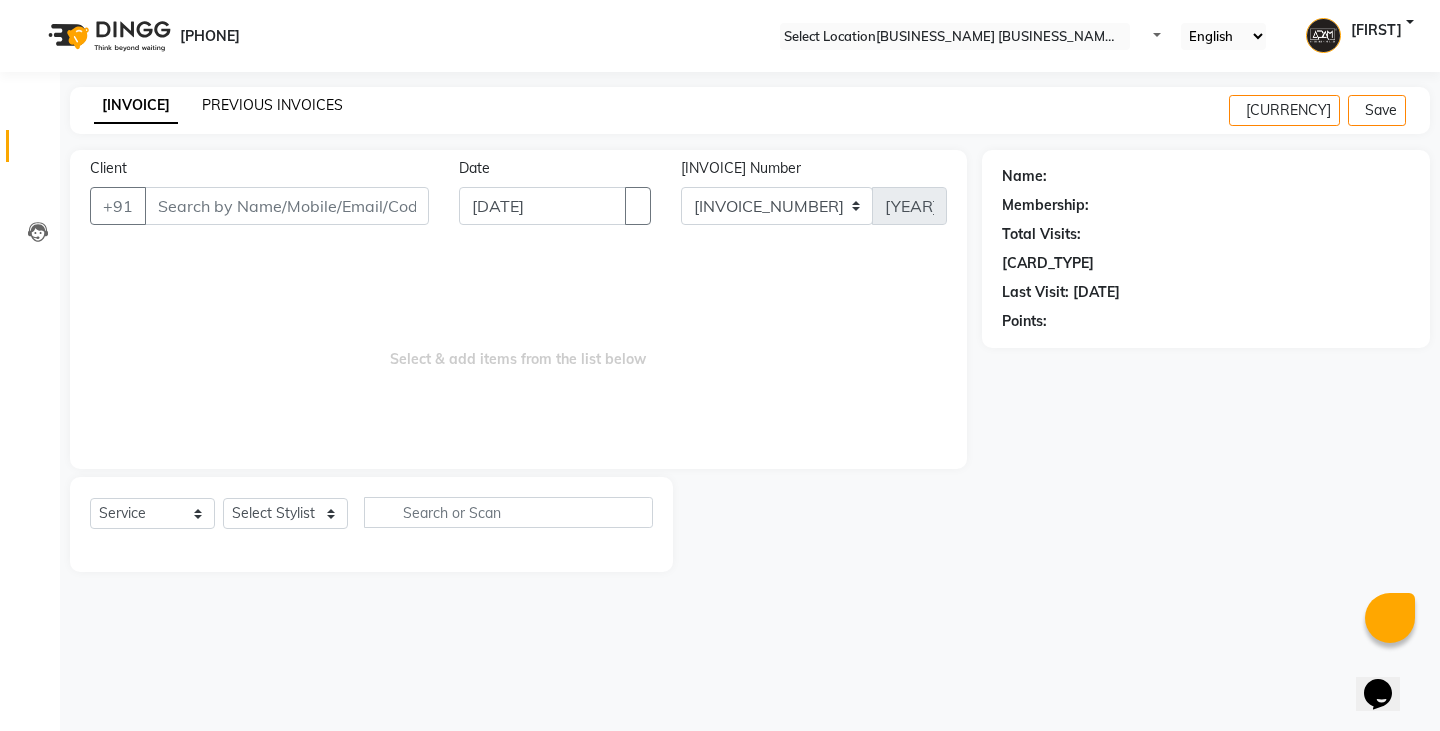 click on "PREVIOUS INVOICES" at bounding box center [272, 105] 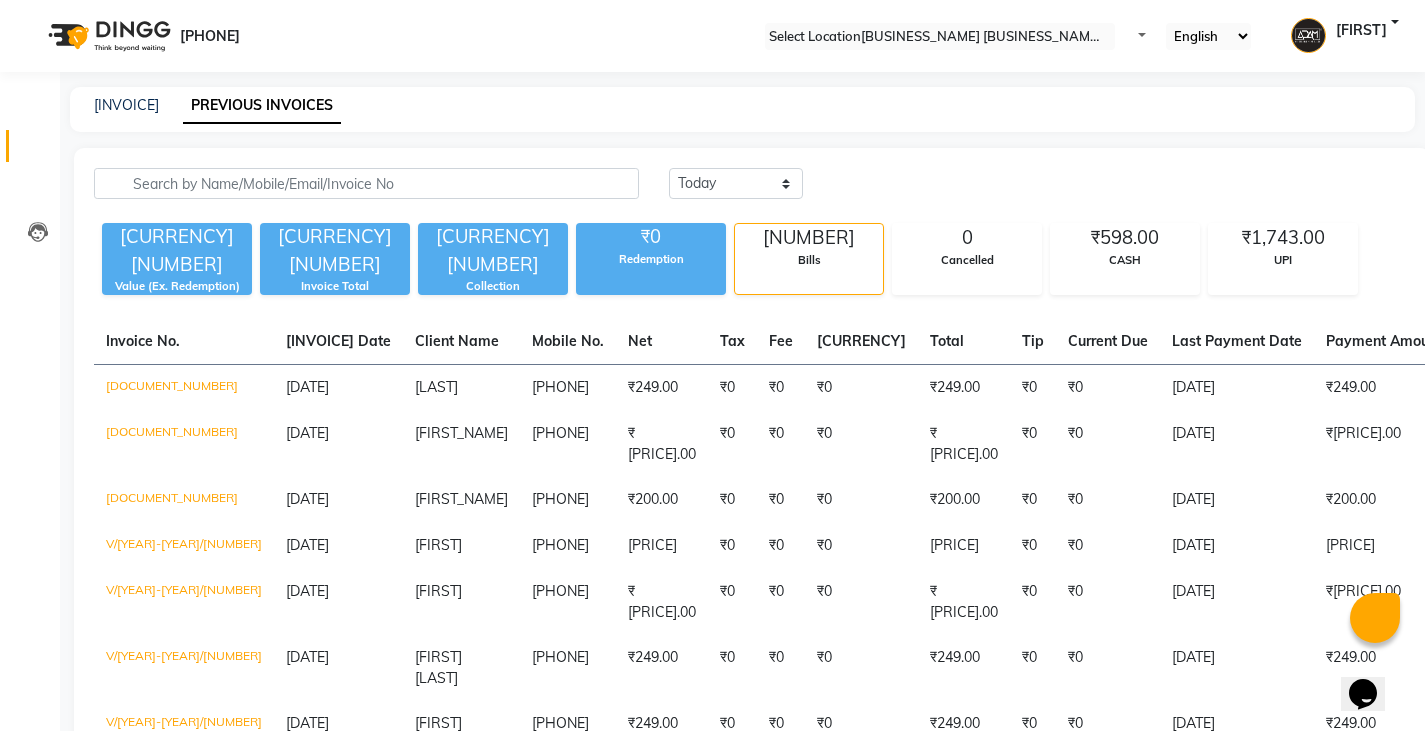 click on "[INVOICE] PREVIOUS [INVOICES]" at bounding box center (742, 109) 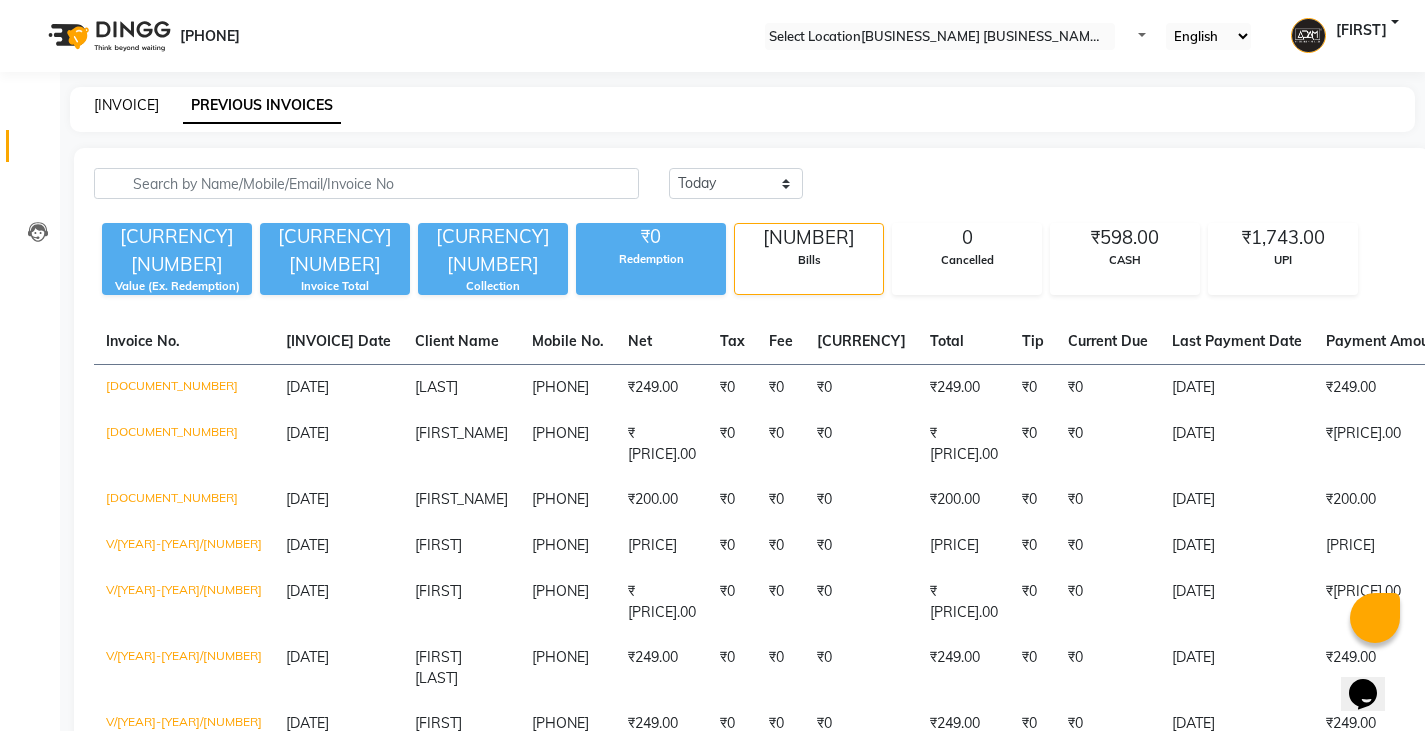 click on "[INVOICE]" at bounding box center [126, 105] 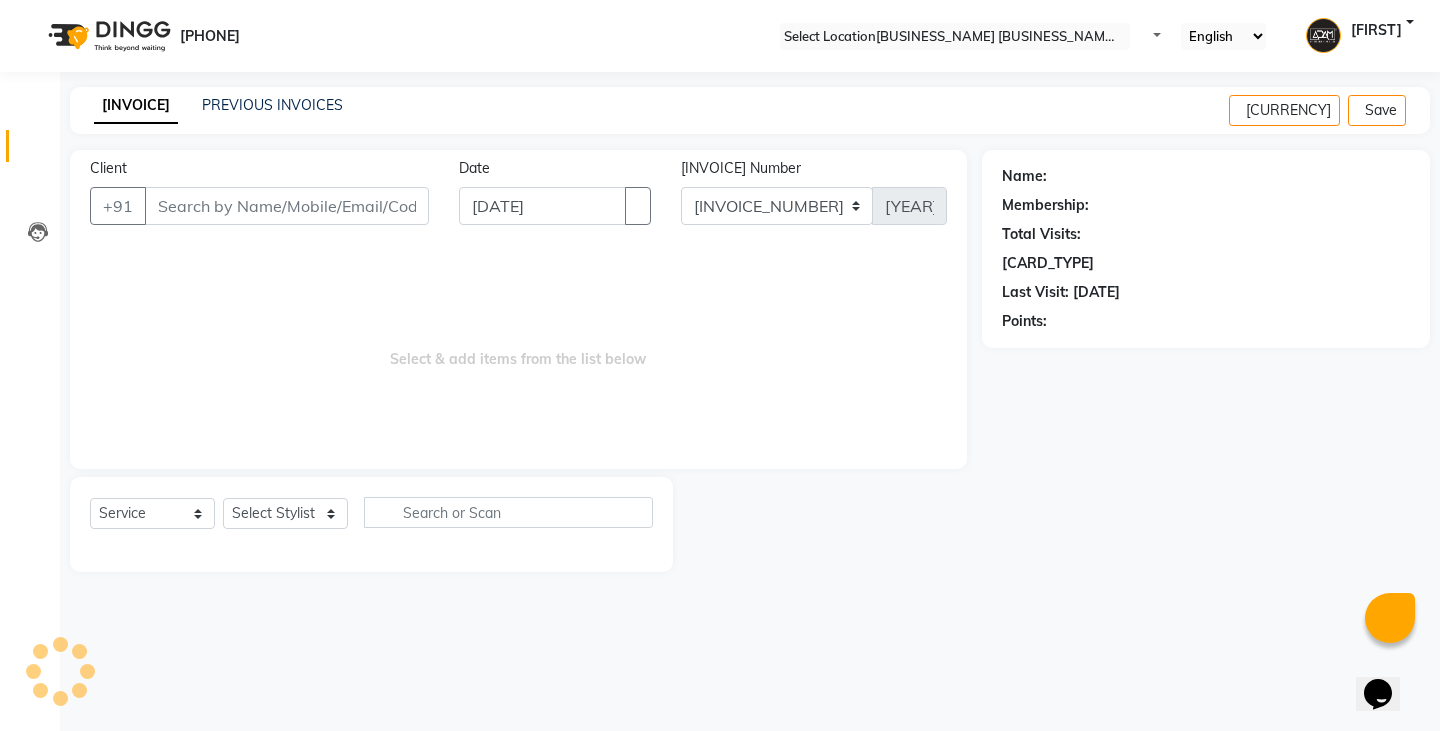 click on "Client" at bounding box center [287, 206] 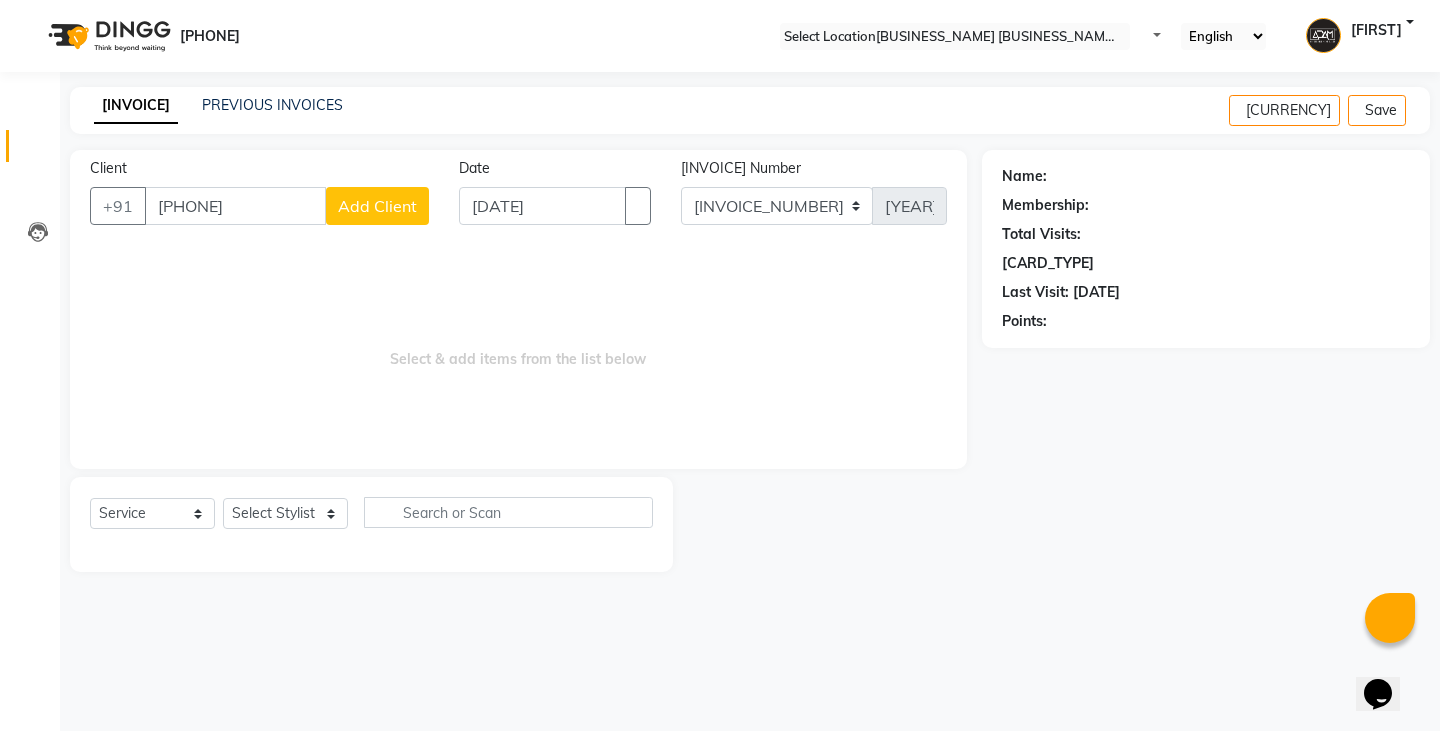 type on "[PHONE]" 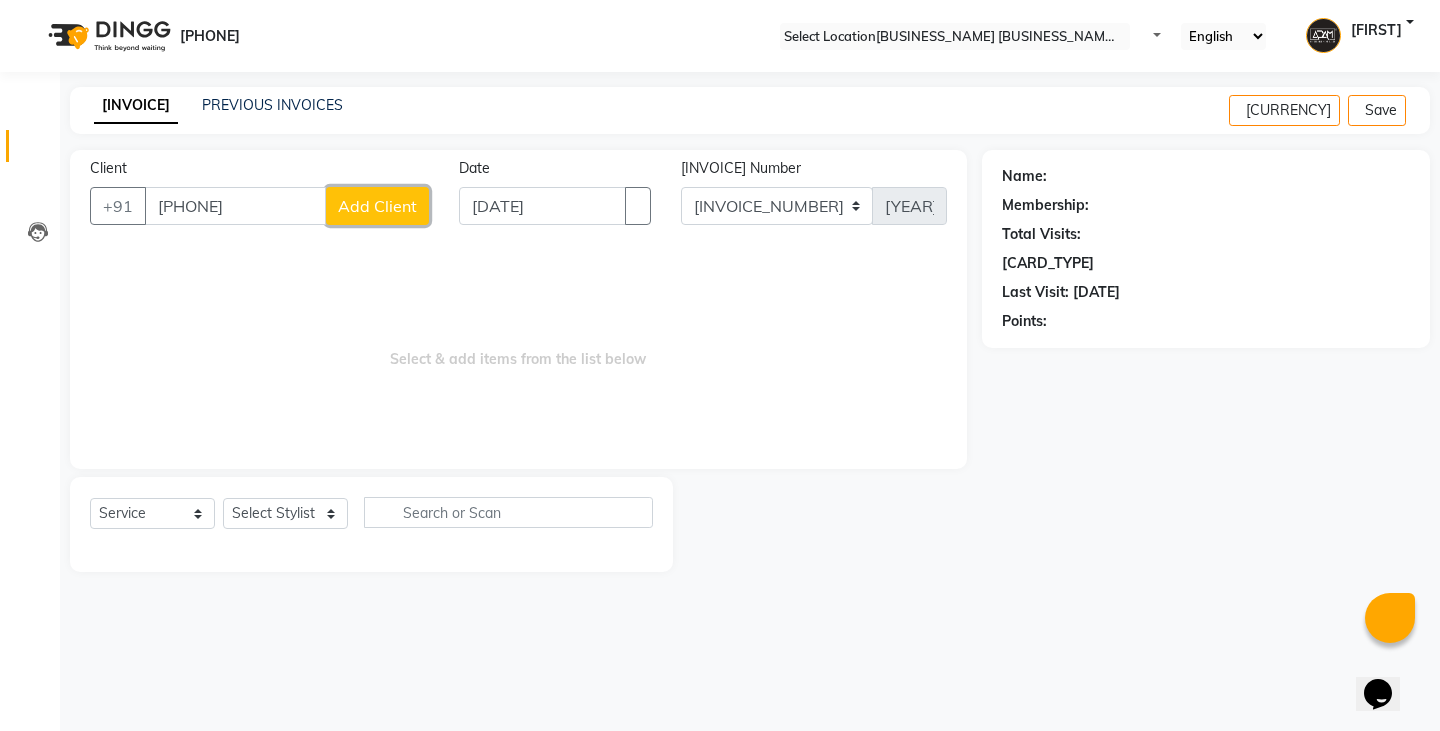 click on "Add Client" at bounding box center (377, 206) 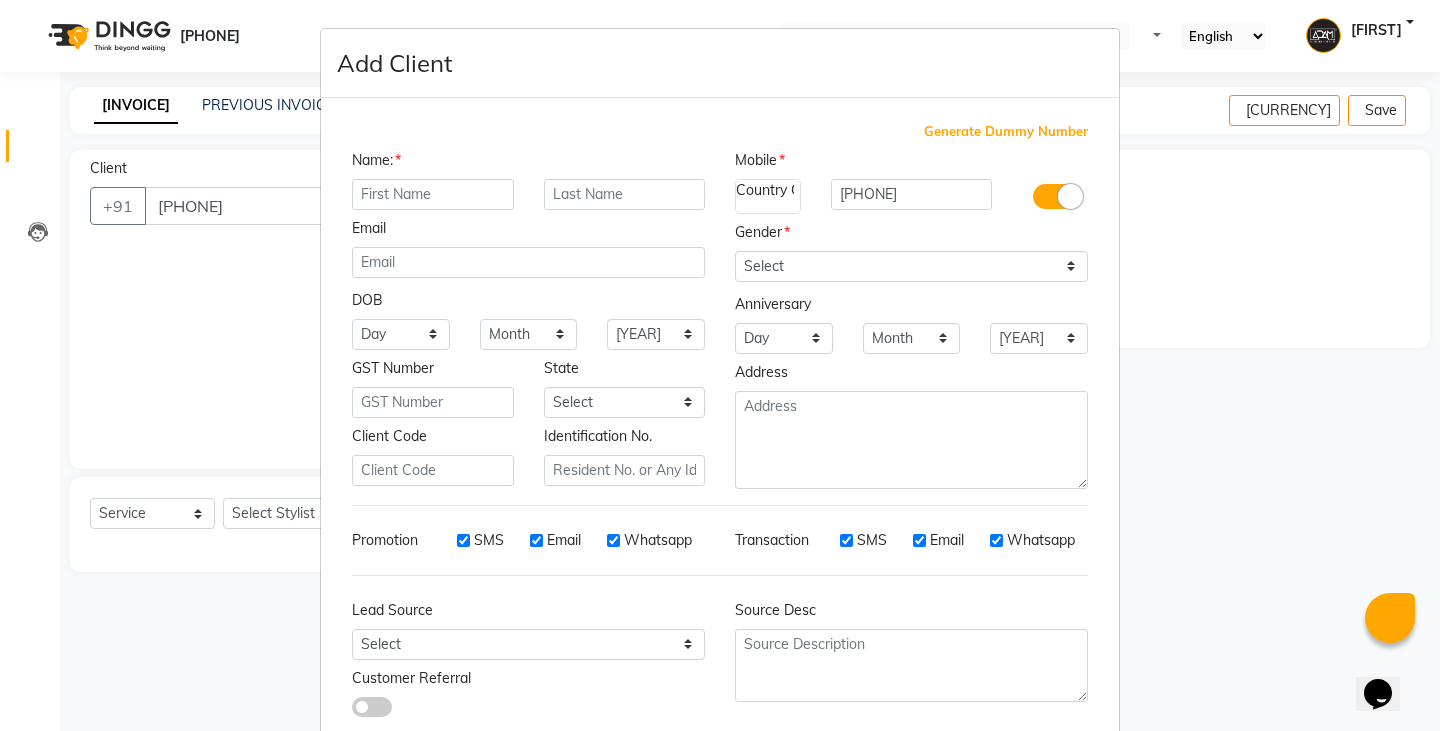 click at bounding box center [433, 194] 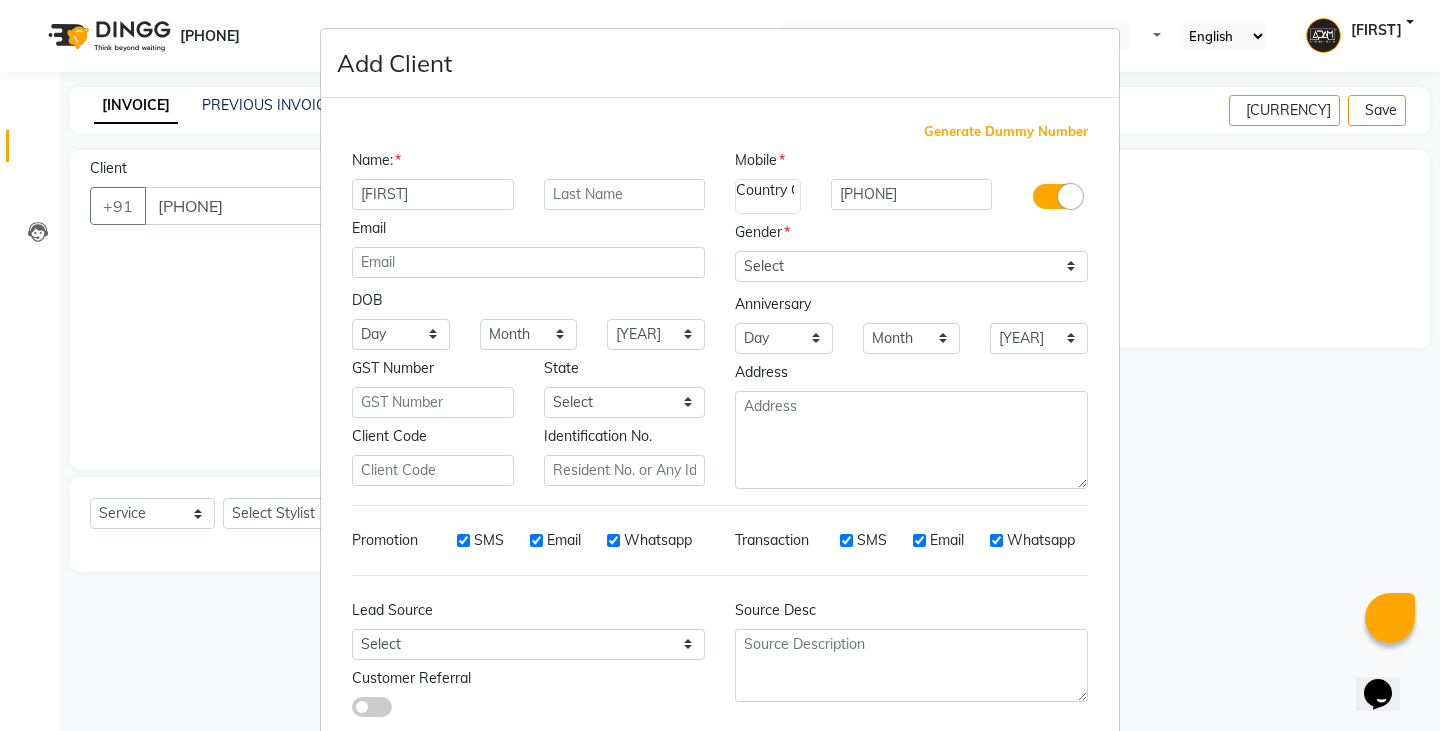type on "[FIRST]" 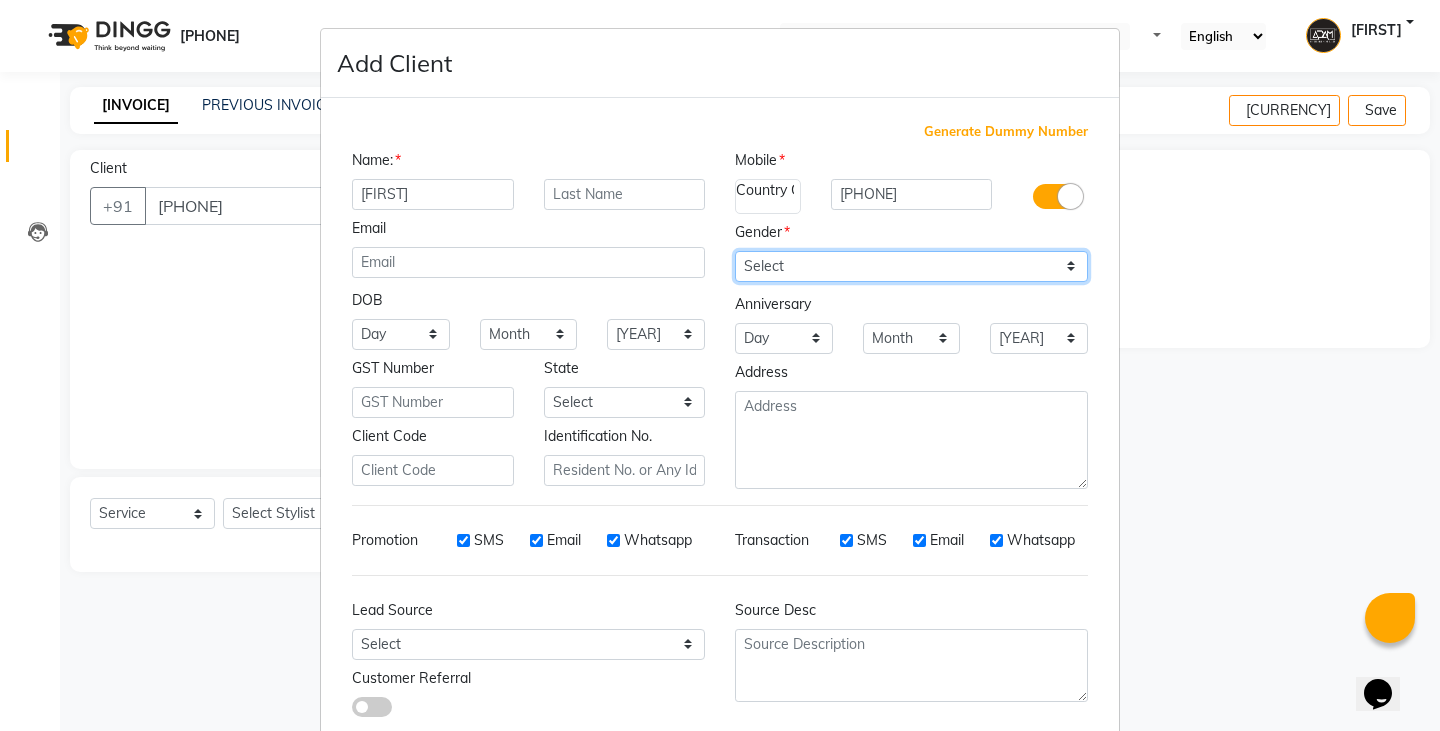 click on "Select Male Female Other Prefer Not To Say" at bounding box center (911, 266) 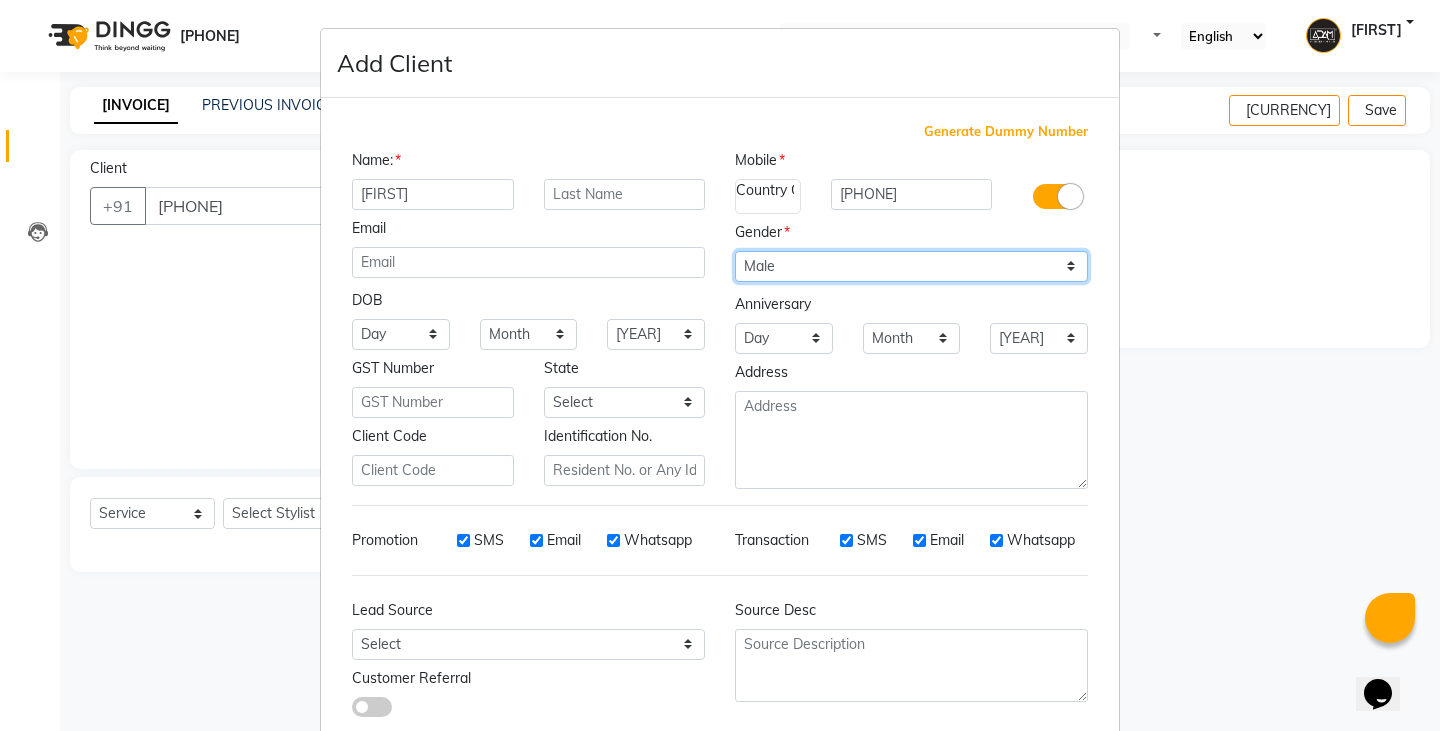 click on "Select Male Female Other Prefer Not To Say" at bounding box center [911, 266] 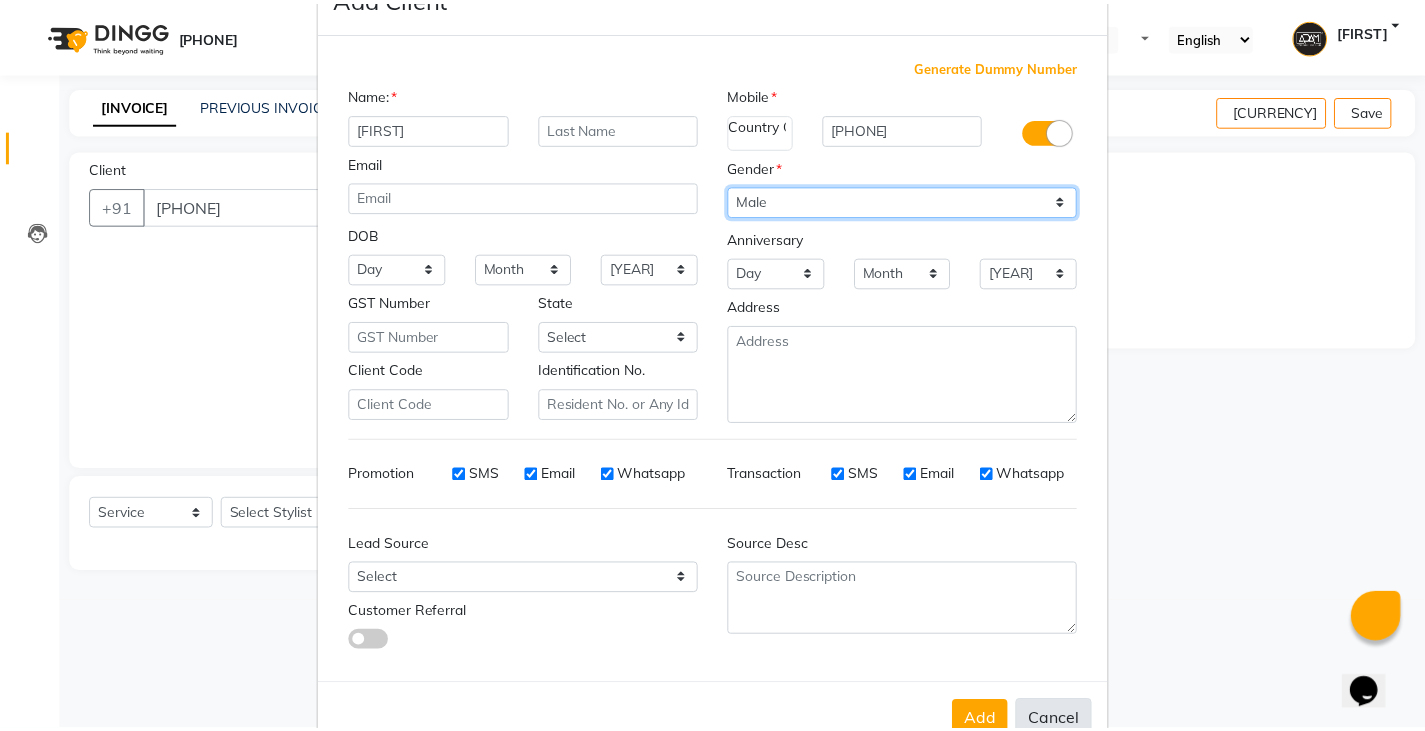 scroll, scrollTop: 118, scrollLeft: 0, axis: vertical 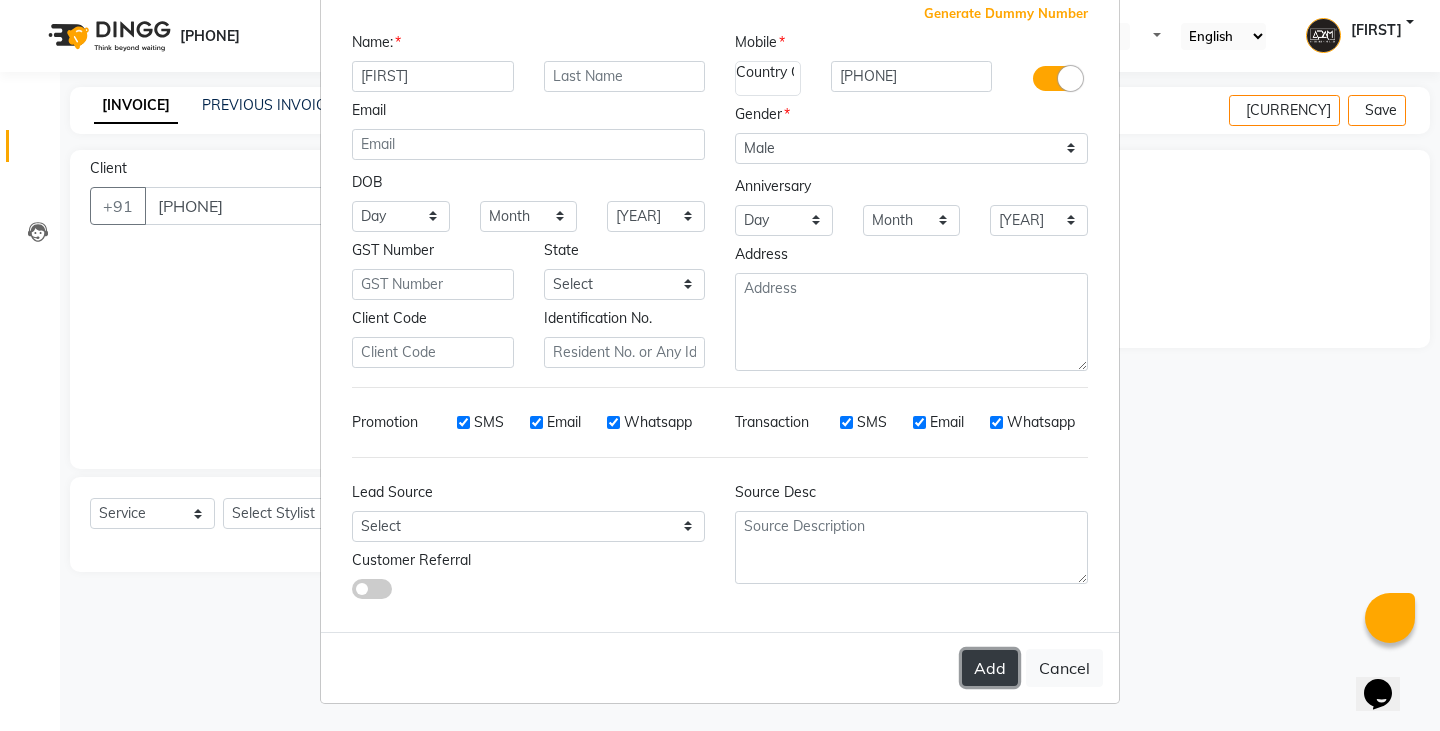 click on "Add" at bounding box center [990, 668] 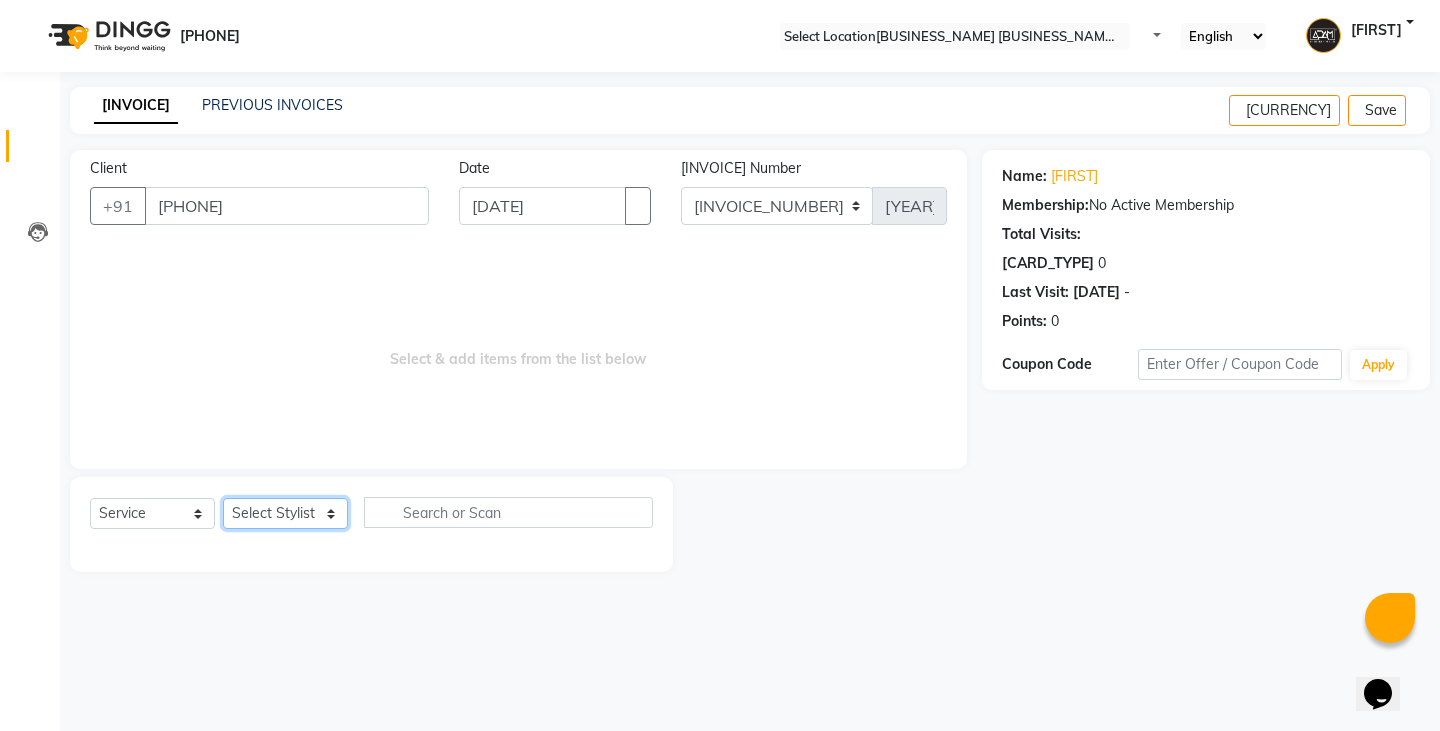 click on "Select Stylist Admin [FIRST] [FIRST] [FIRST] [FIRST] [FIRST] [FIRST] [FIRST]" at bounding box center (285, 513) 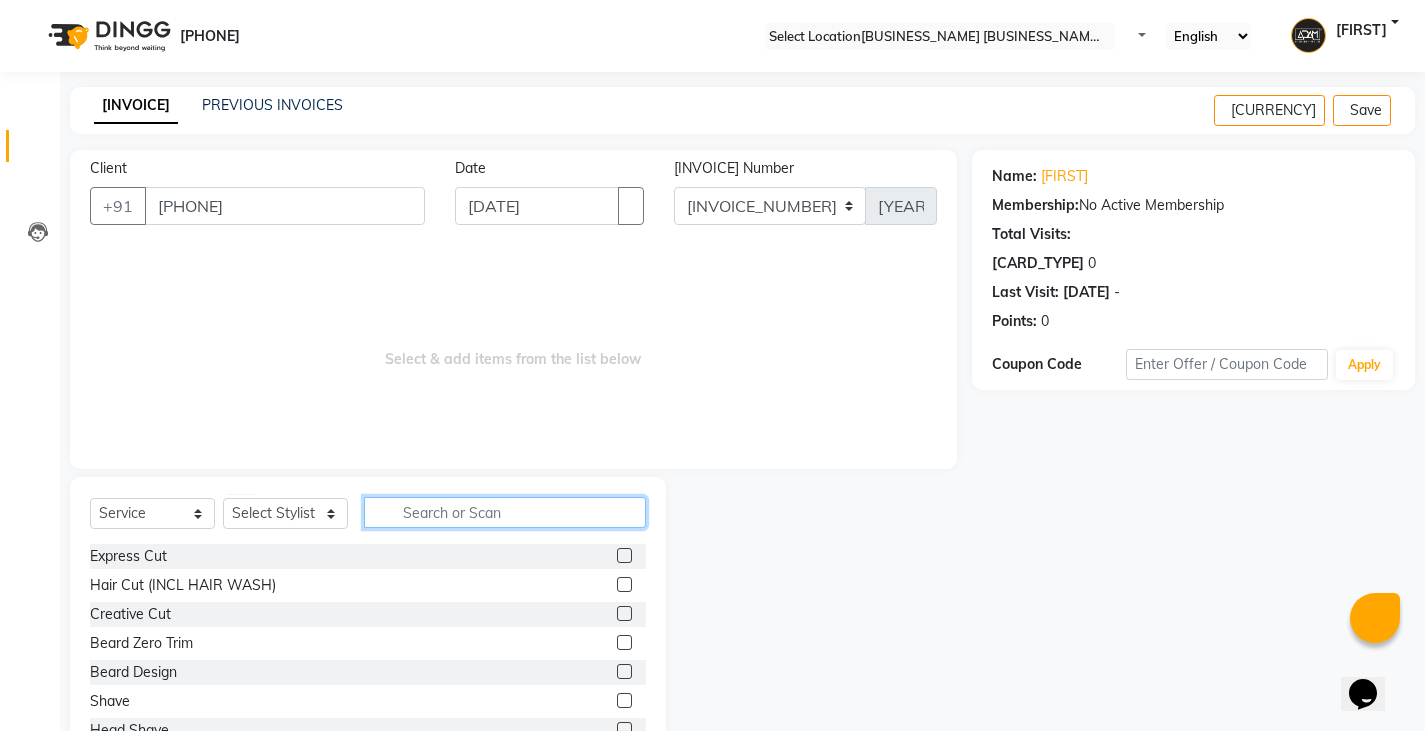click at bounding box center (505, 512) 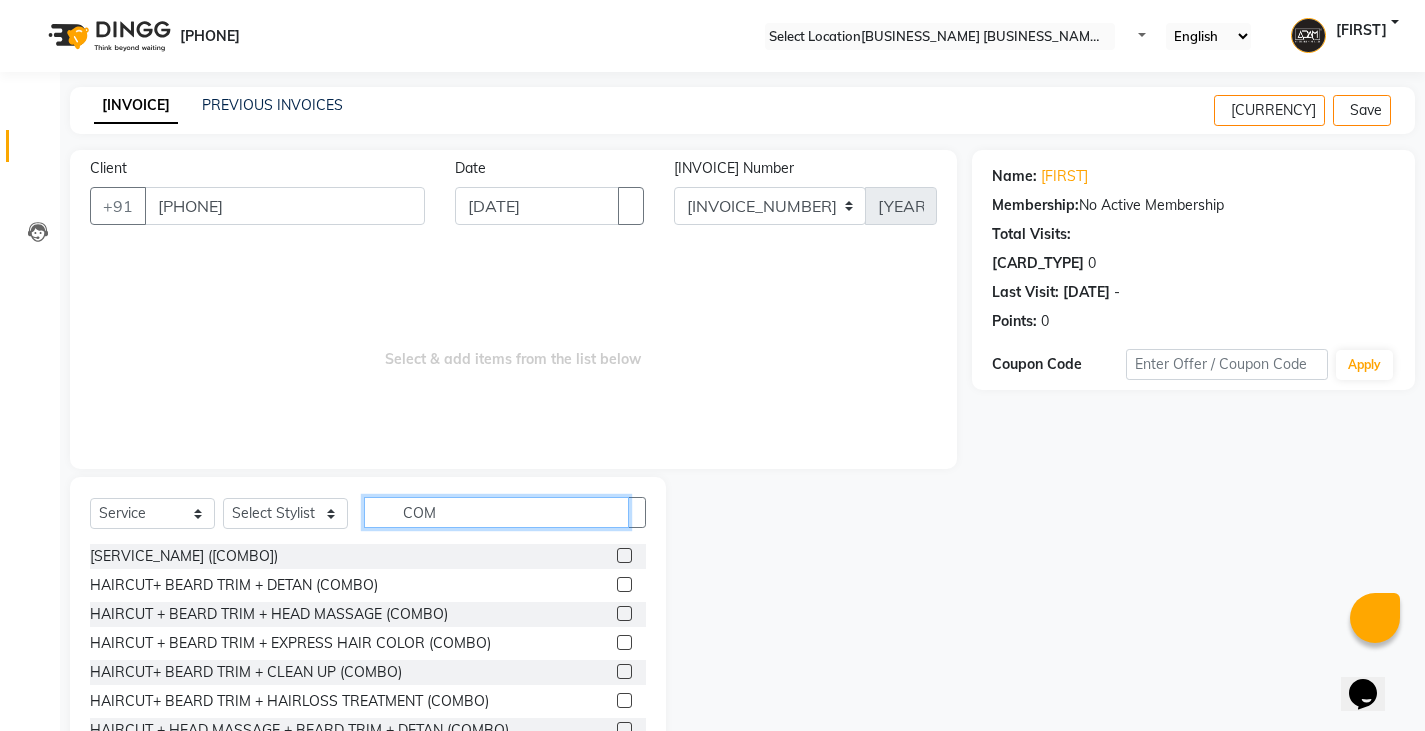 type on "COM" 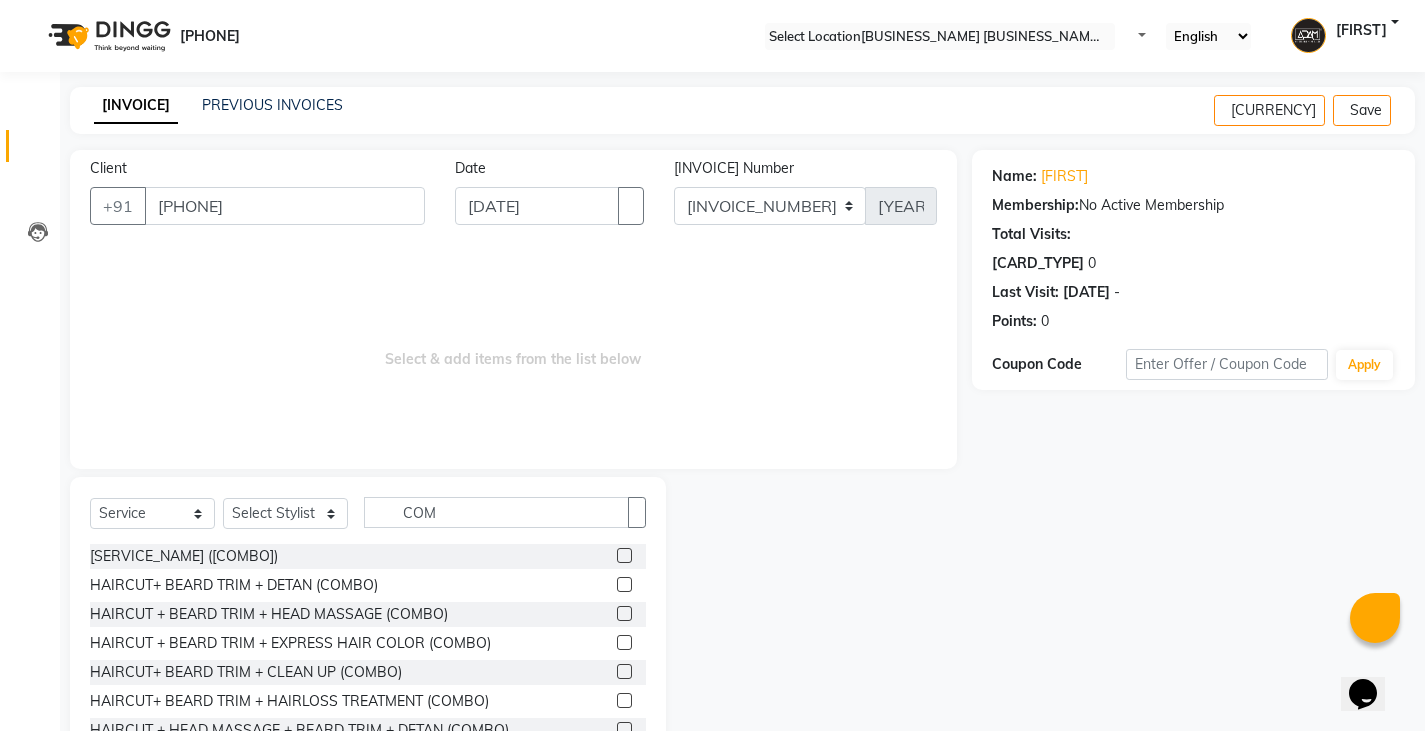 click at bounding box center (624, 671) 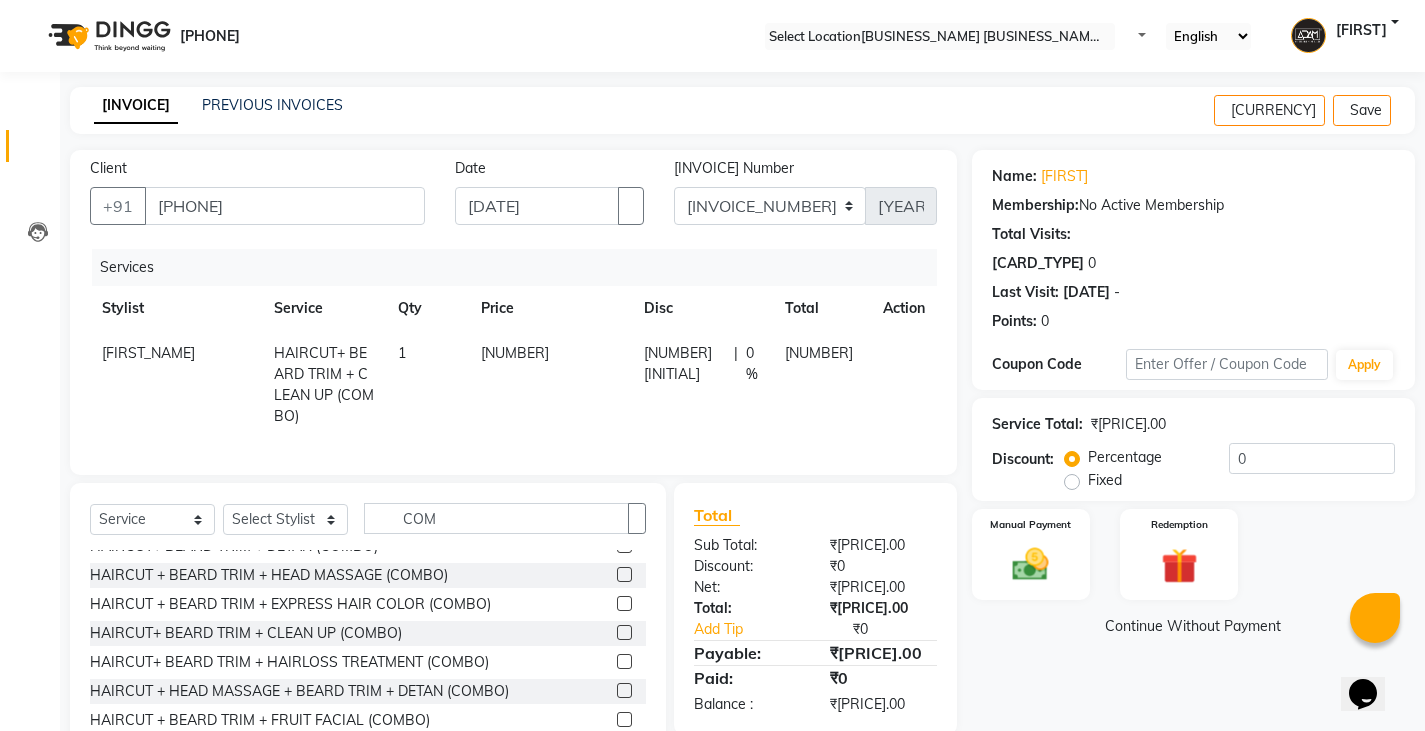 scroll, scrollTop: 0, scrollLeft: 0, axis: both 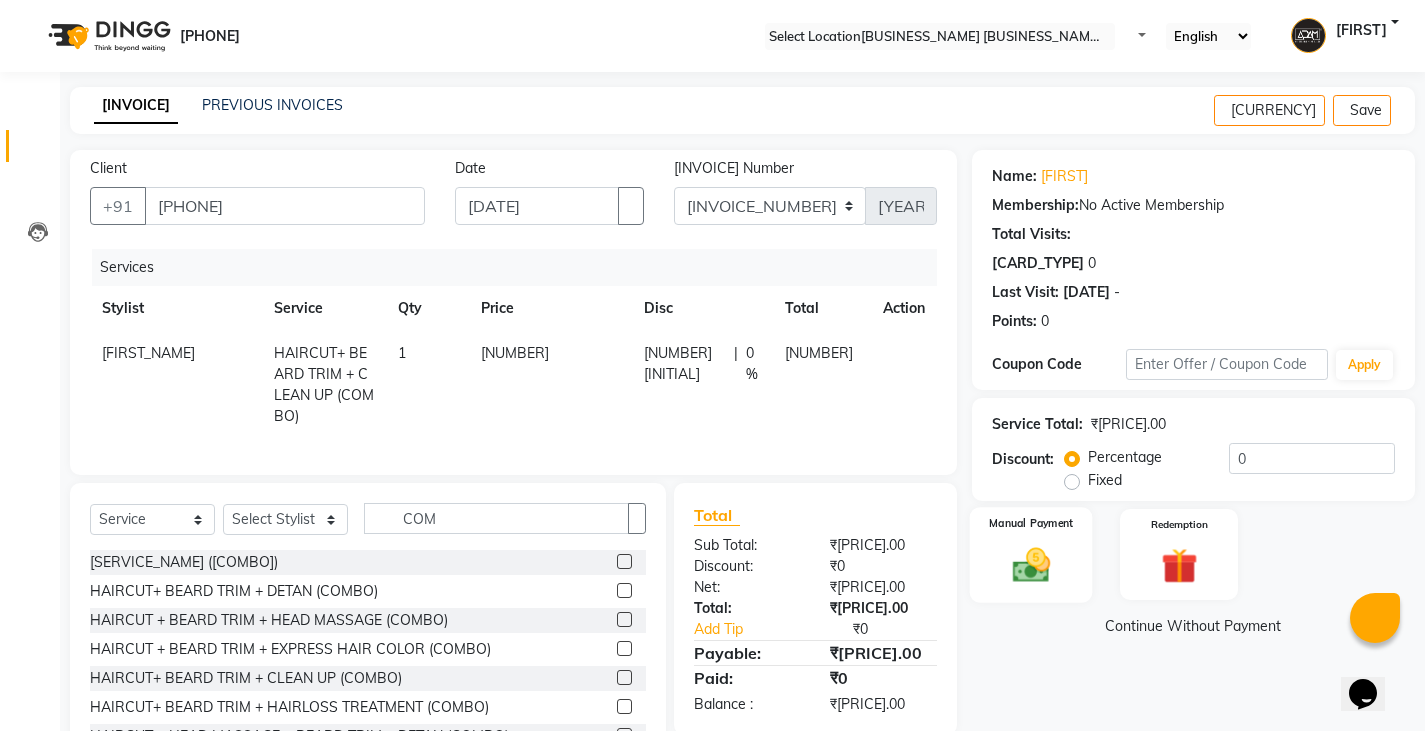 click at bounding box center (1030, 564) 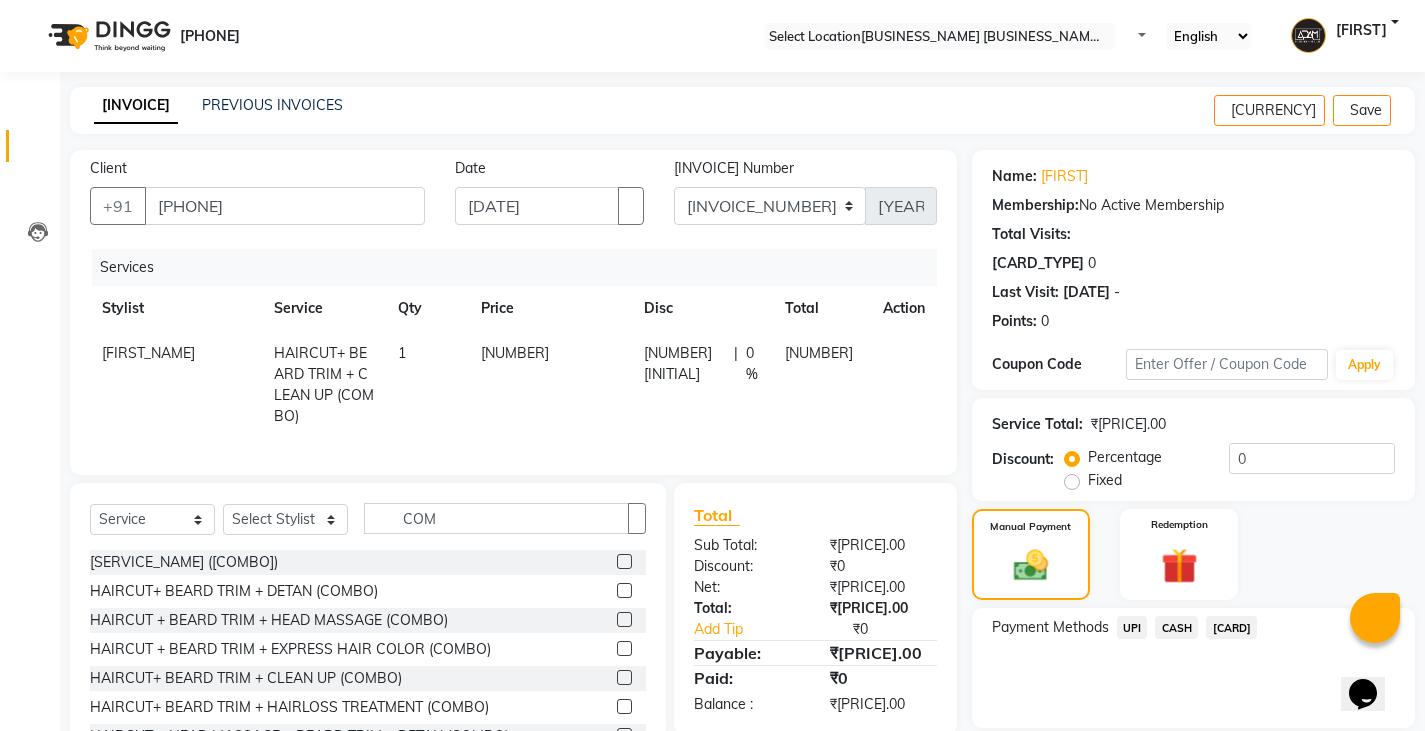 click on "UPI" at bounding box center [1132, 627] 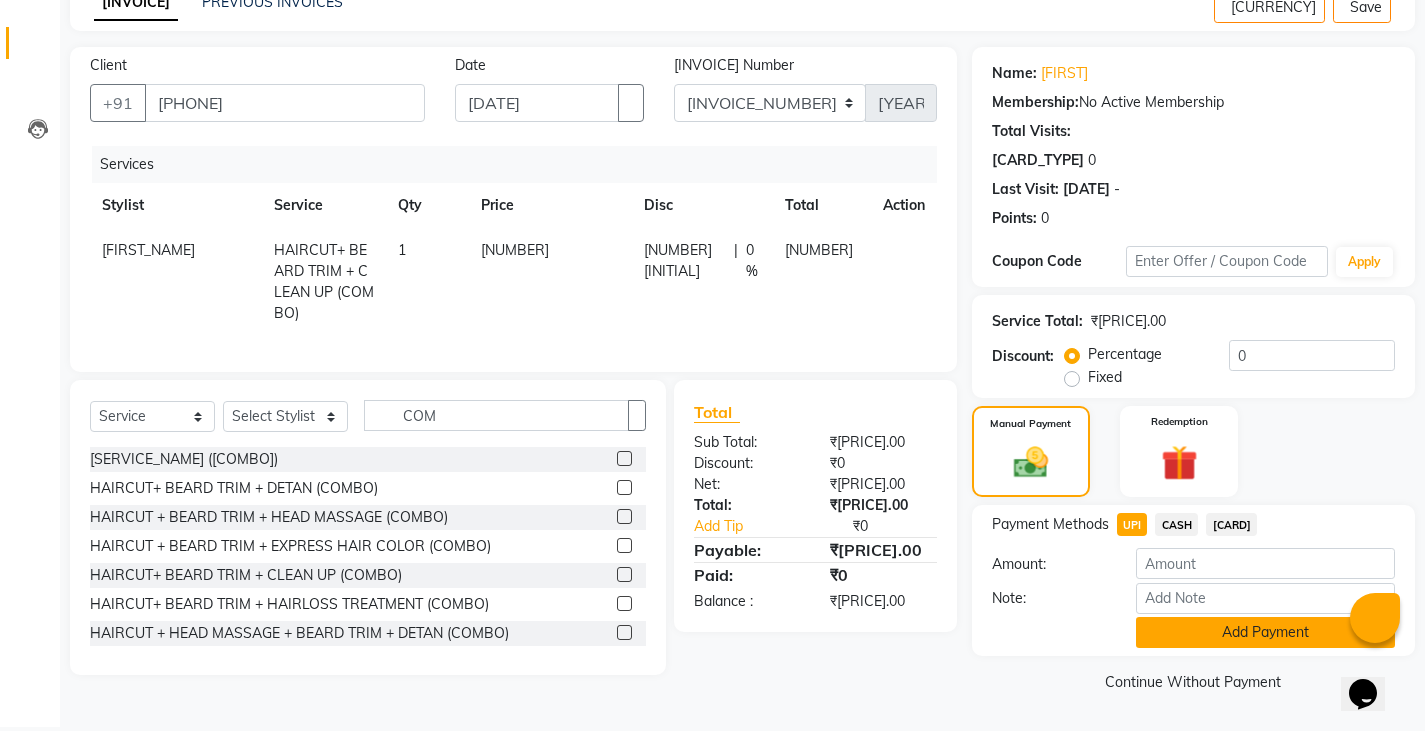 scroll, scrollTop: 104, scrollLeft: 0, axis: vertical 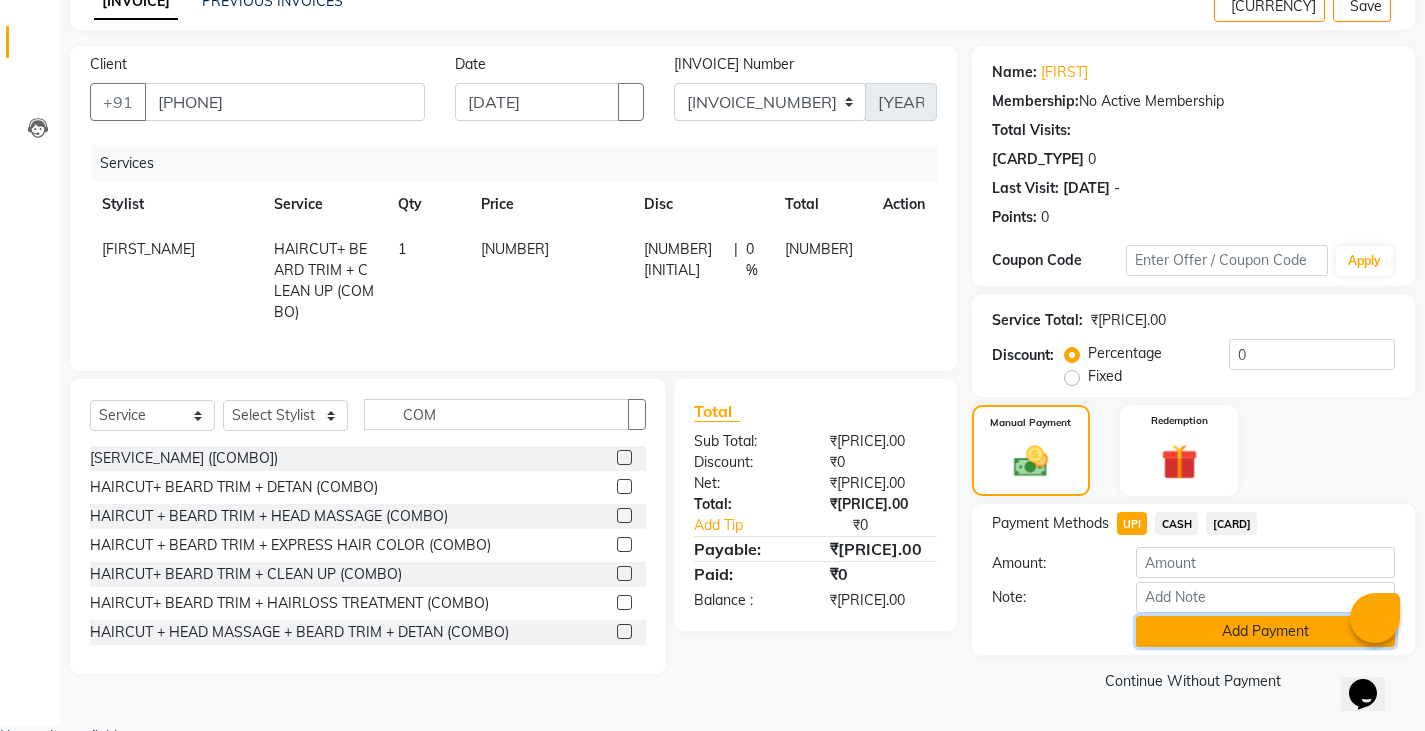 click on "Add Payment" at bounding box center (1265, 631) 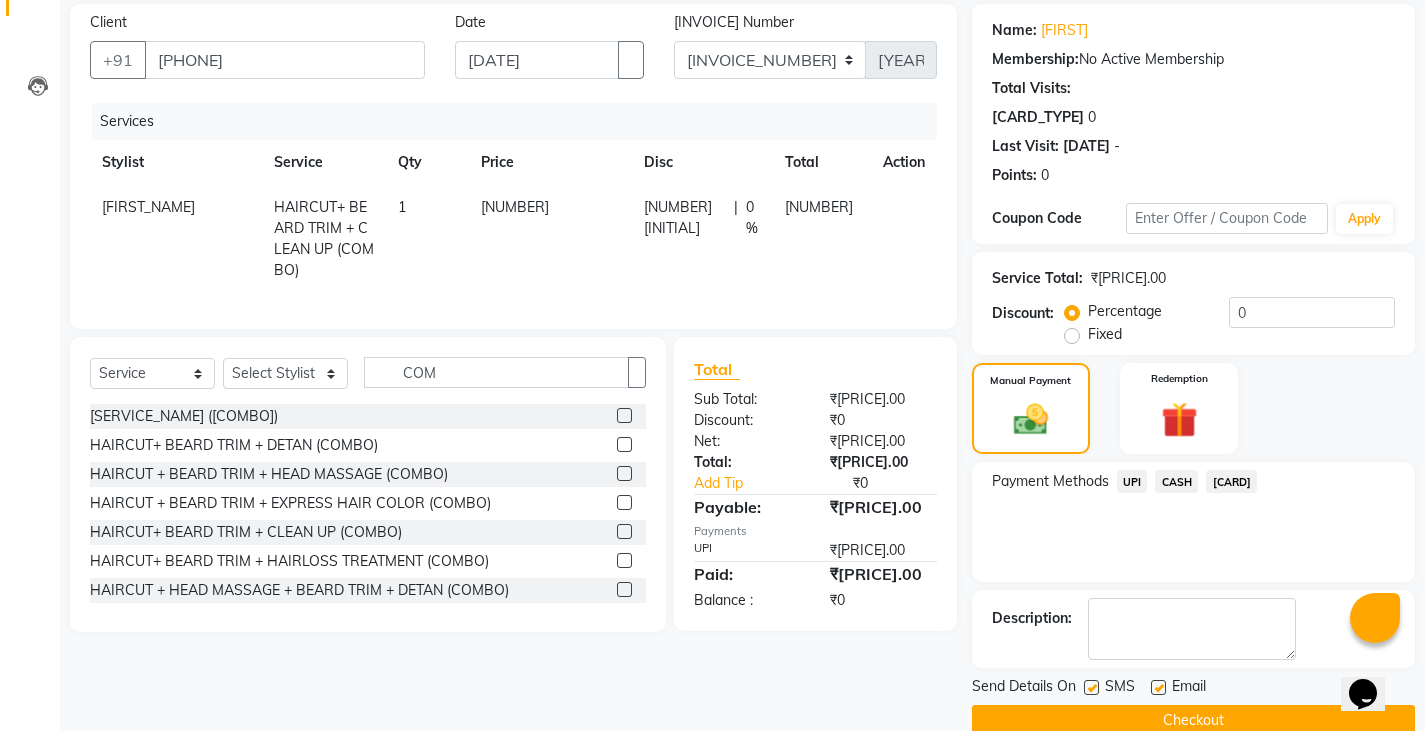 scroll, scrollTop: 188, scrollLeft: 0, axis: vertical 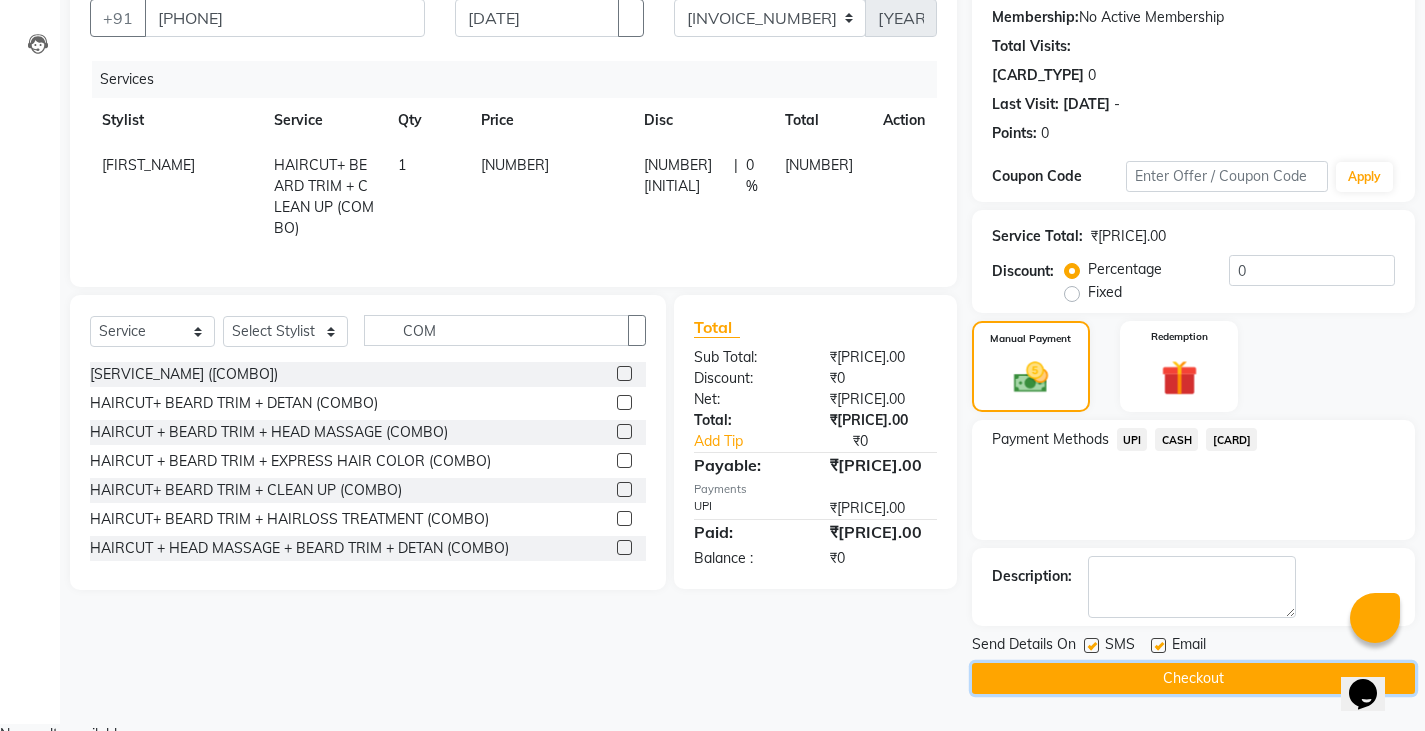 click on "Checkout" at bounding box center (1193, 678) 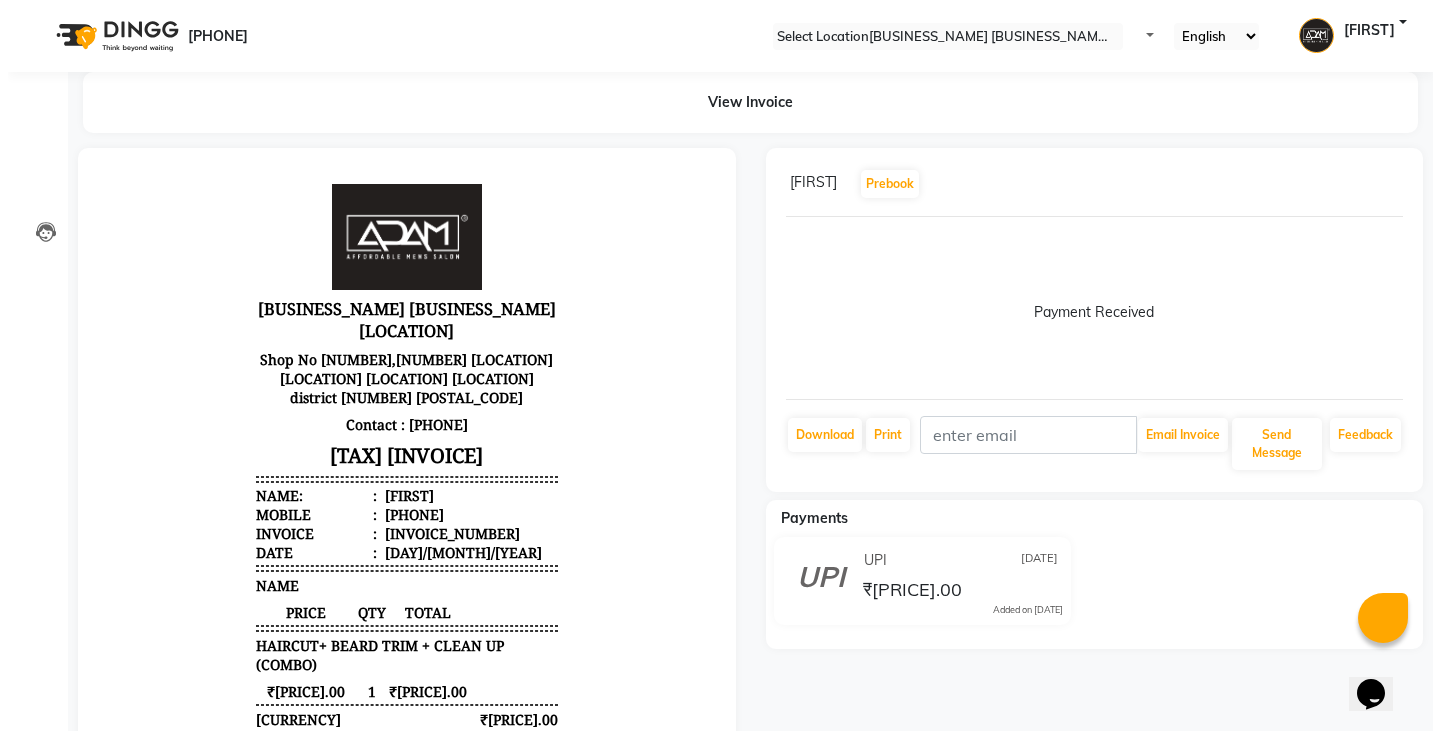 scroll, scrollTop: 0, scrollLeft: 0, axis: both 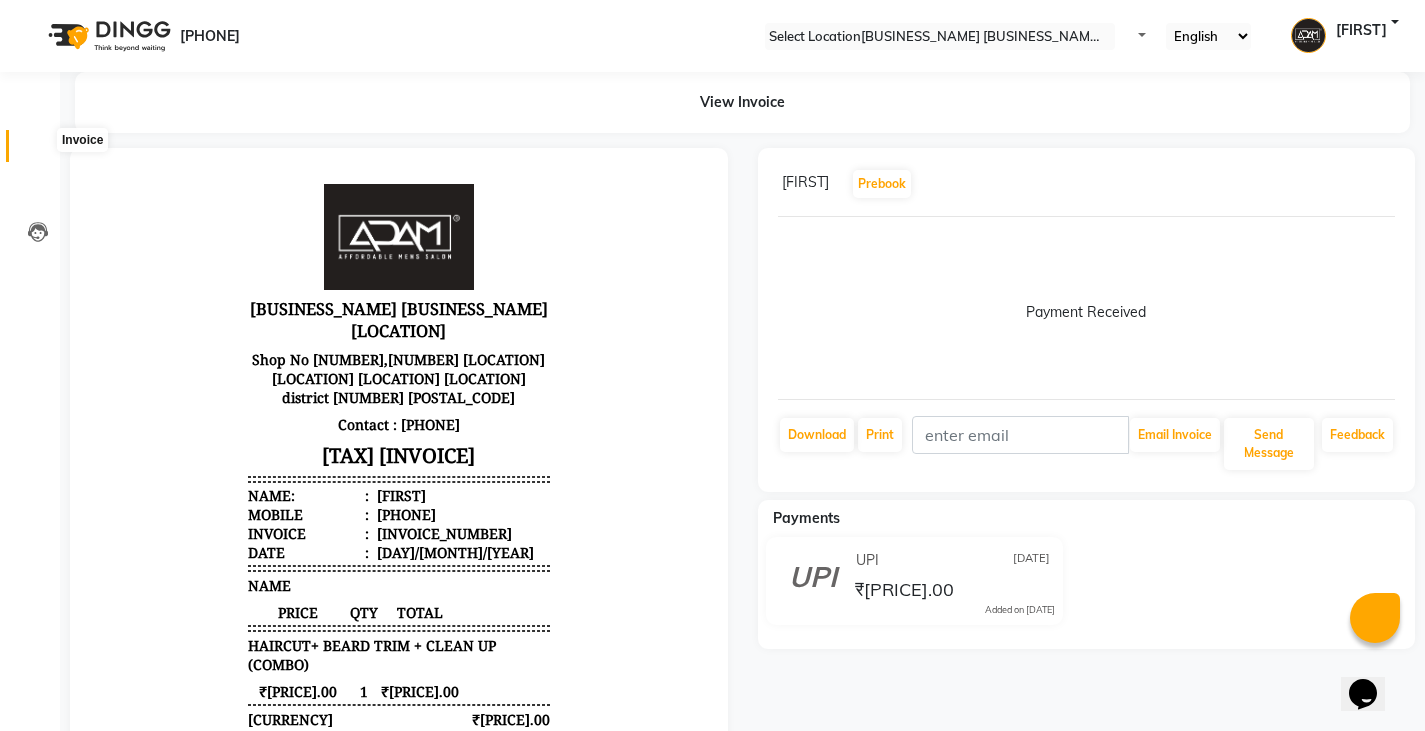 click at bounding box center (38, 151) 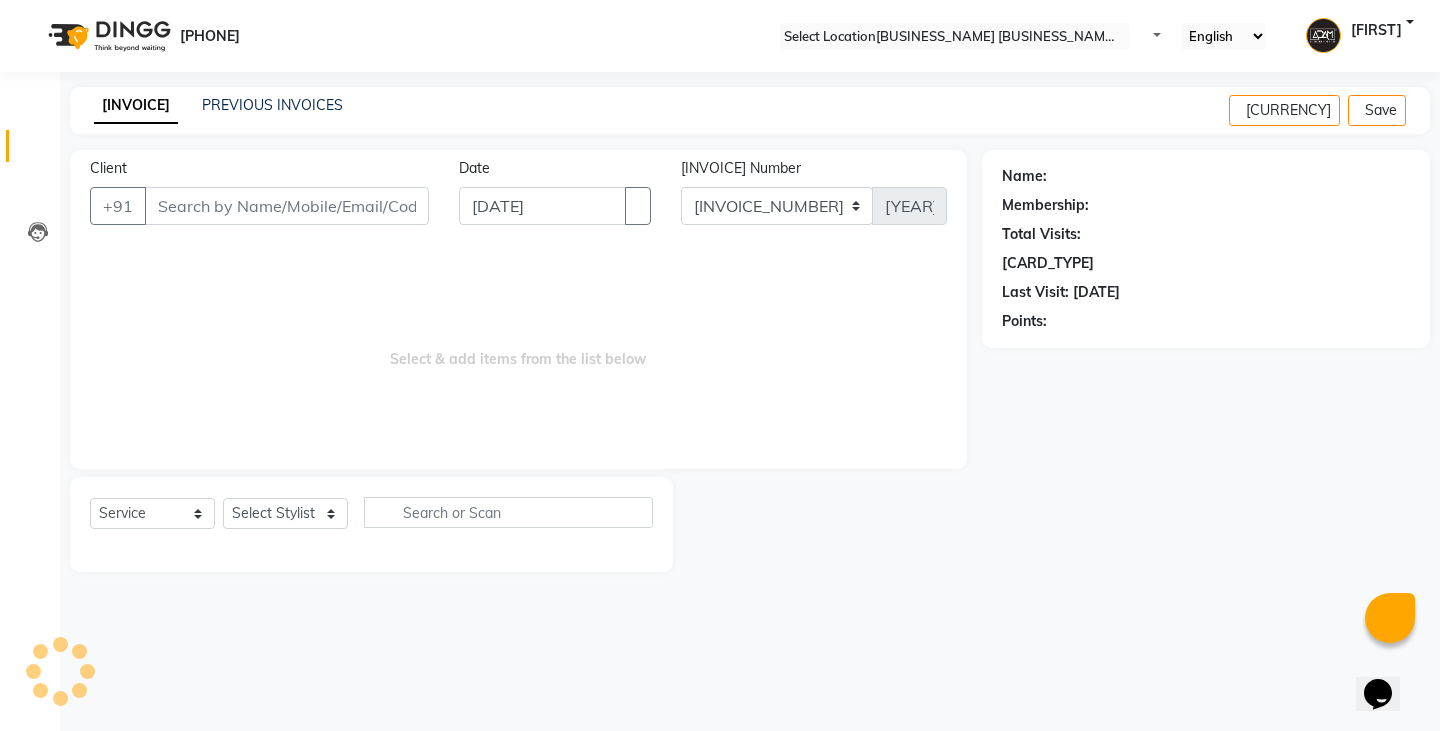click on "PREVIOUS INVOICES" at bounding box center (272, 105) 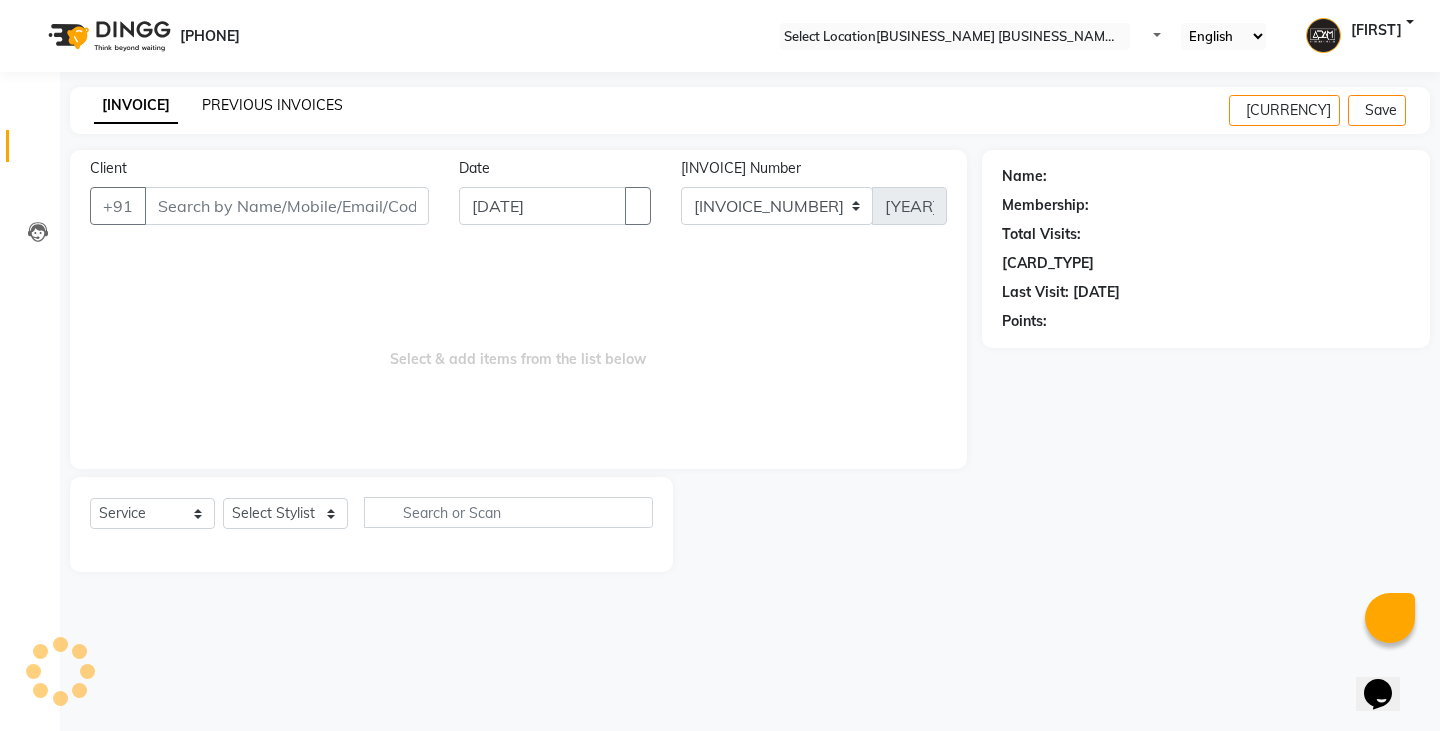click on "PREVIOUS INVOICES" at bounding box center [272, 105] 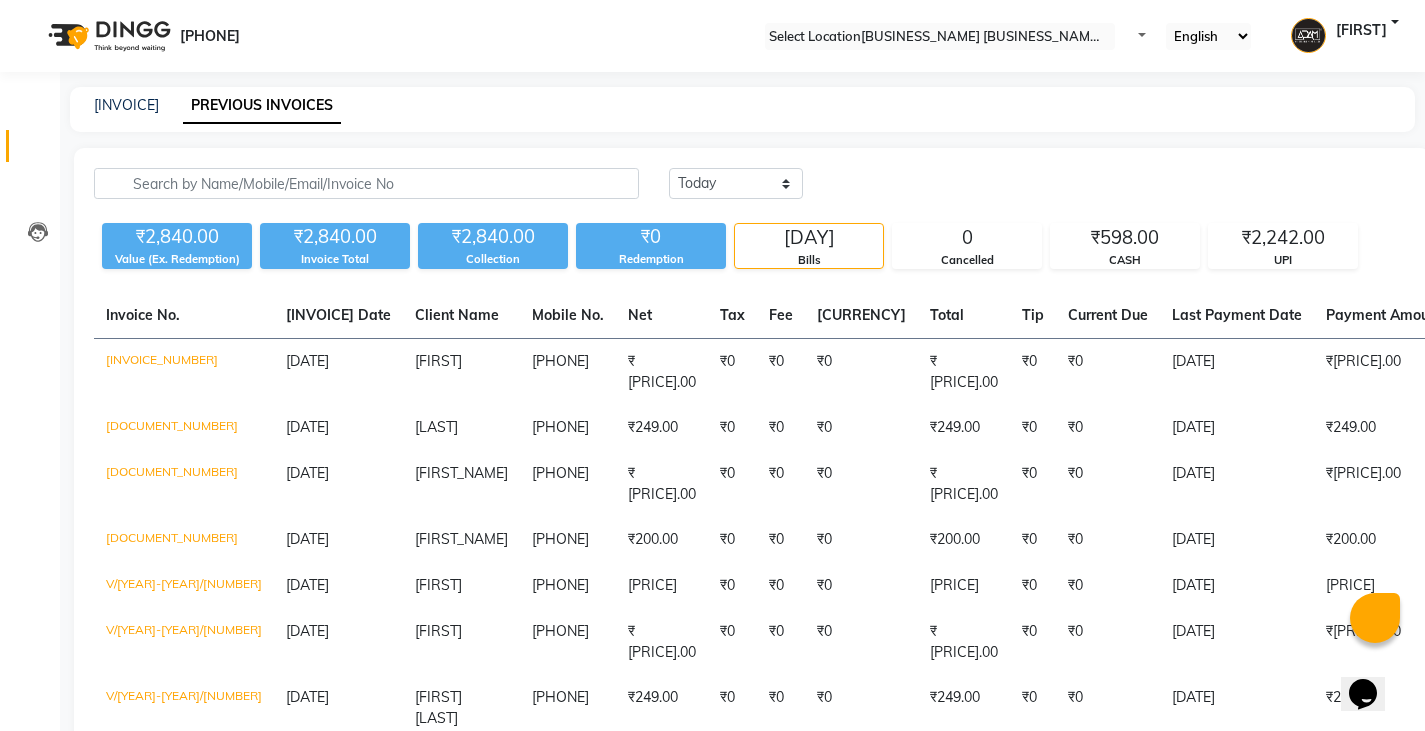 click on "[INVOICE]" at bounding box center (126, 105) 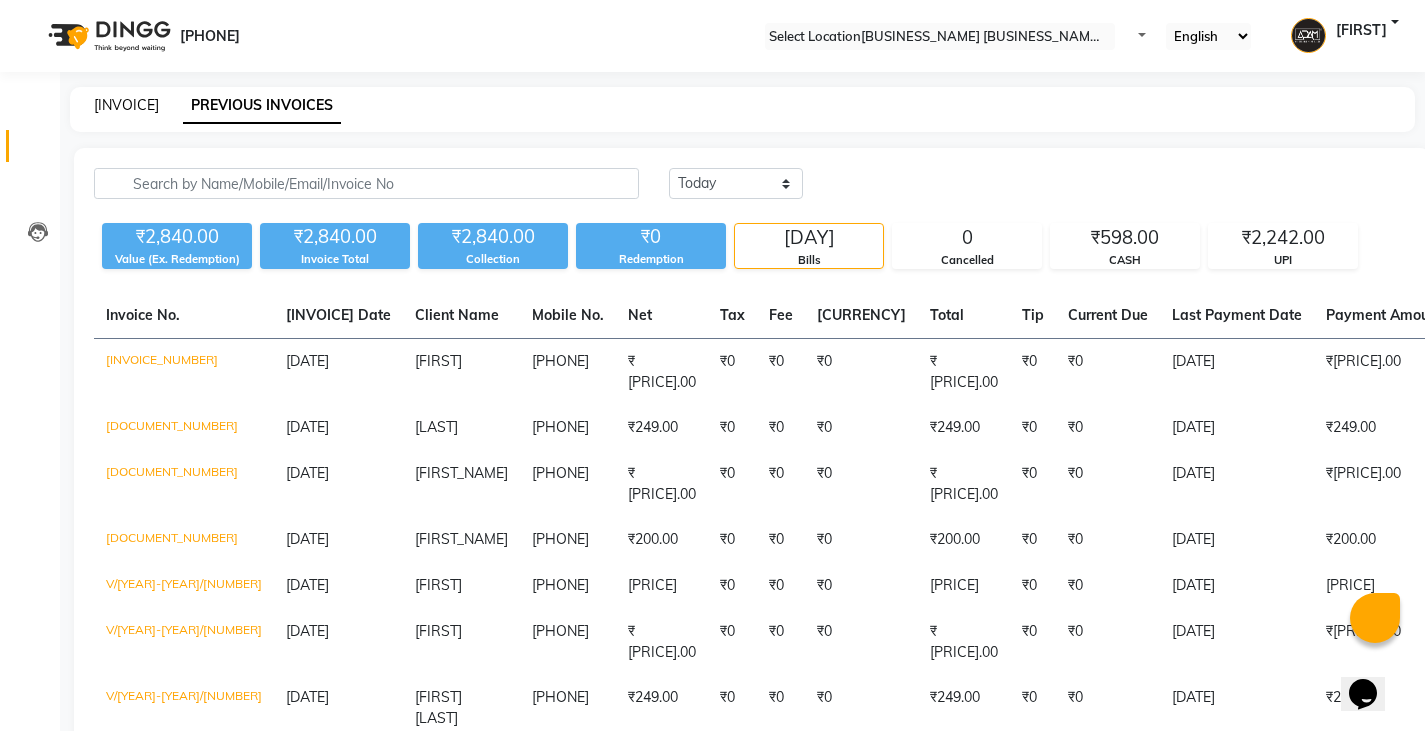 click on "[INVOICE]" at bounding box center [126, 105] 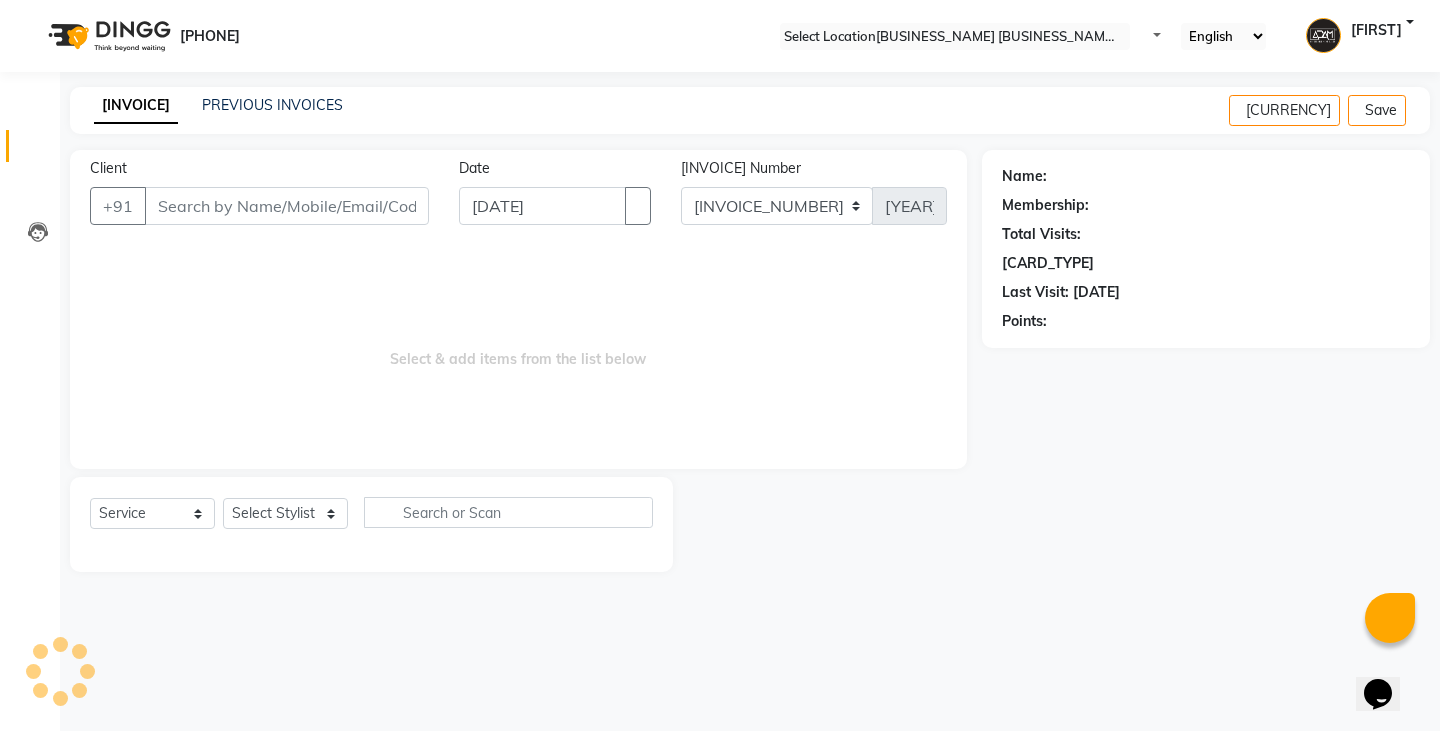 click on "Client" at bounding box center (287, 206) 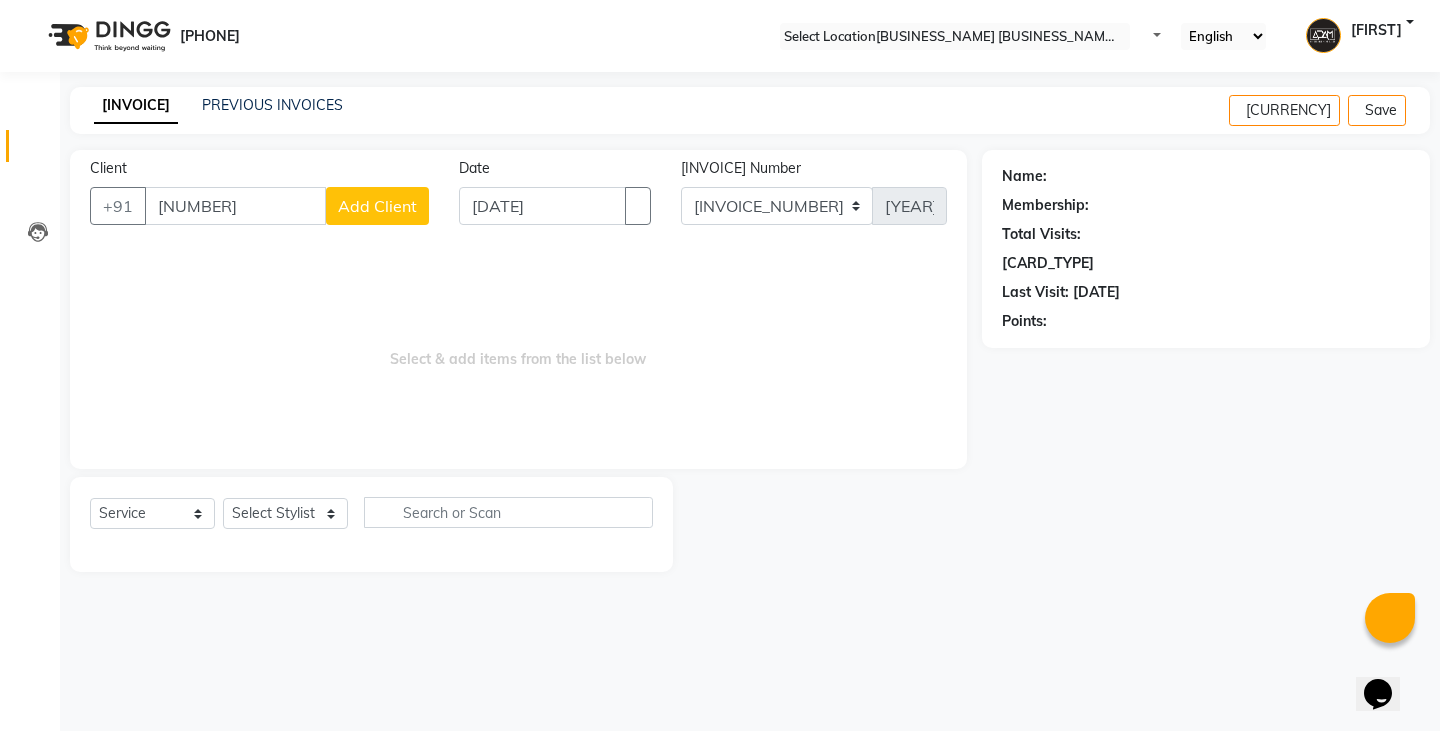 type on "[NUMBER]" 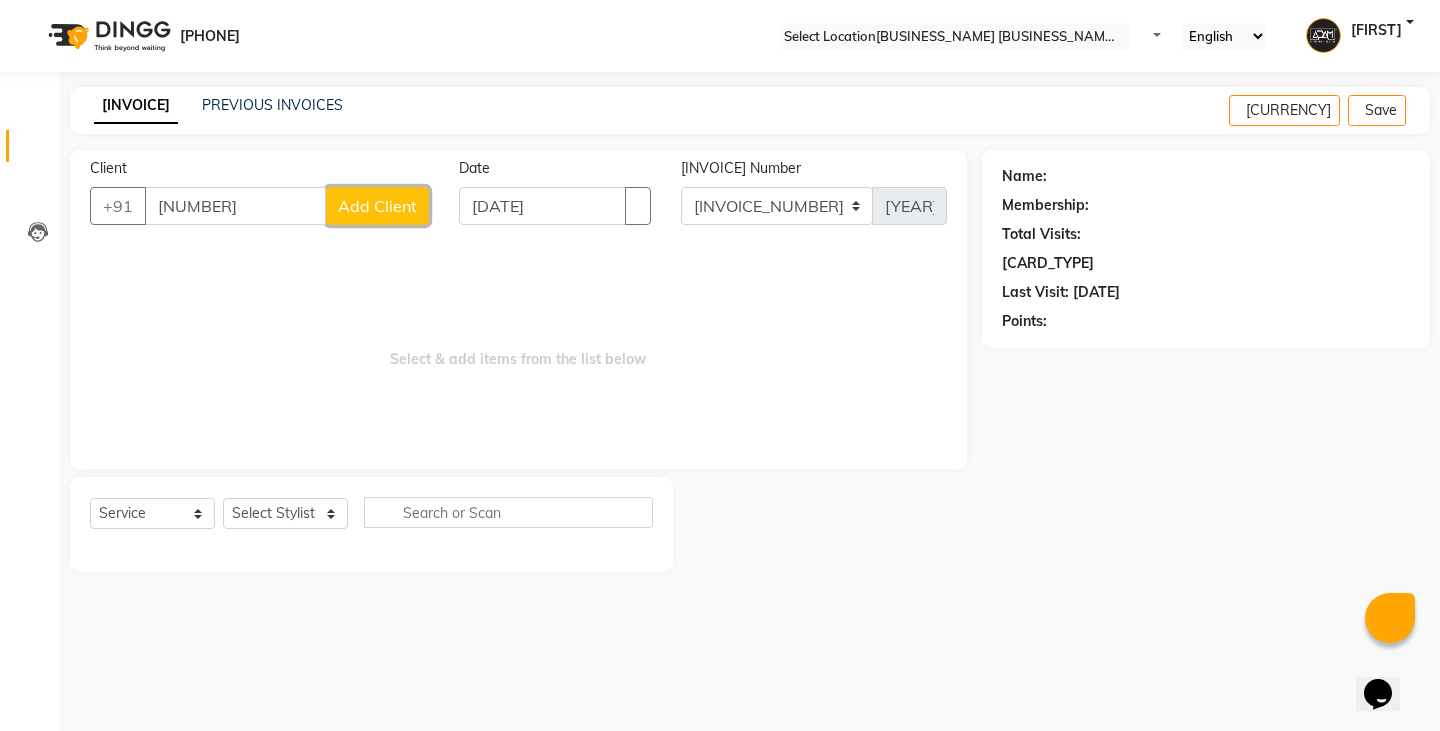 click on "Add Client" at bounding box center (377, 206) 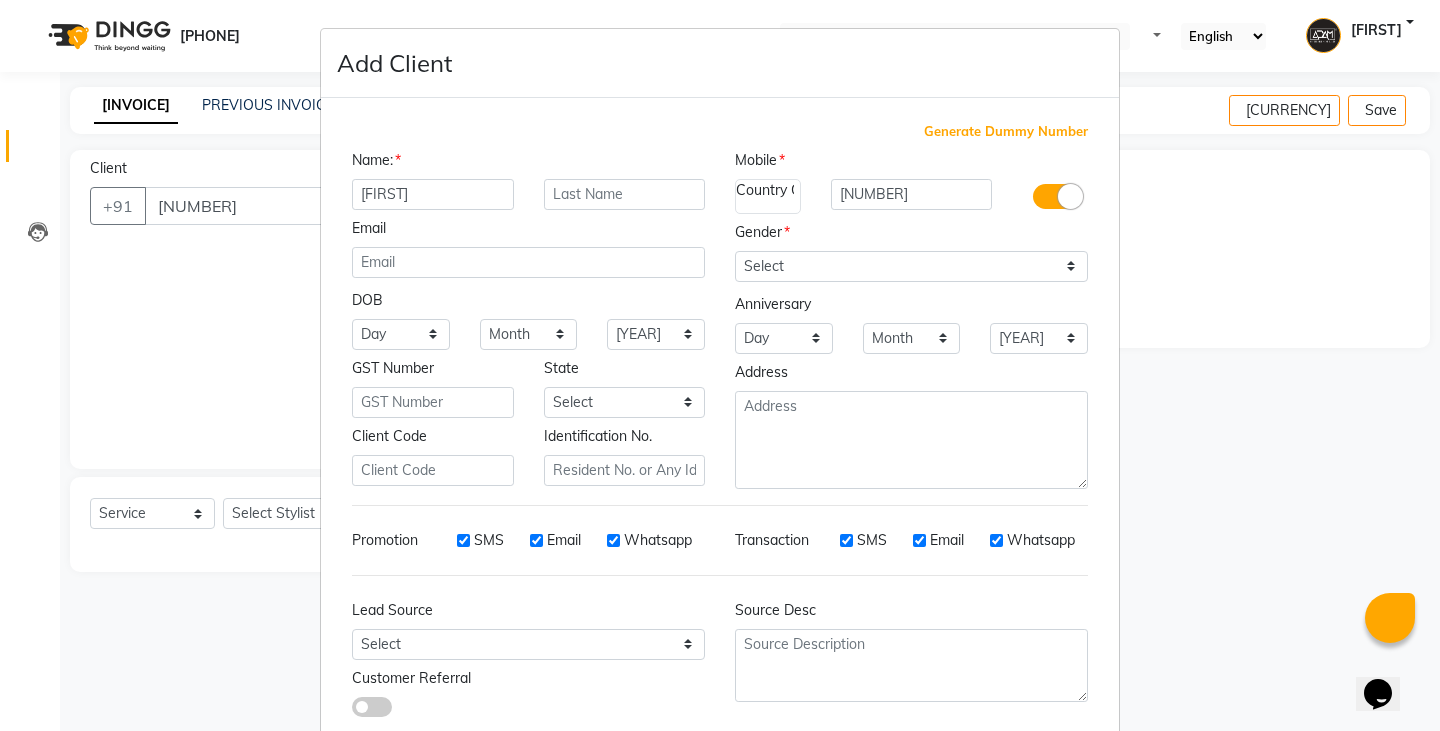 type on "[FIRST]" 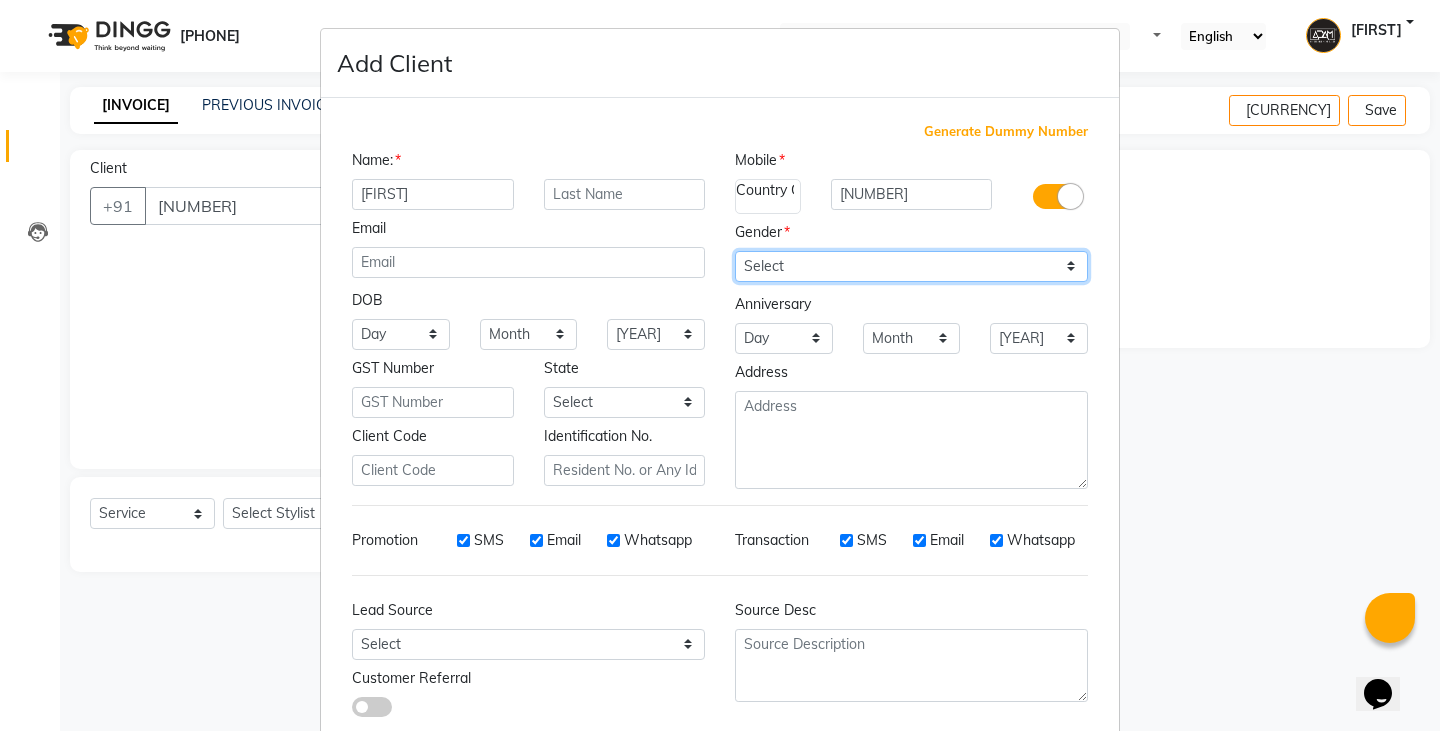 click on "Select Male Female Other Prefer Not To Say" at bounding box center [911, 266] 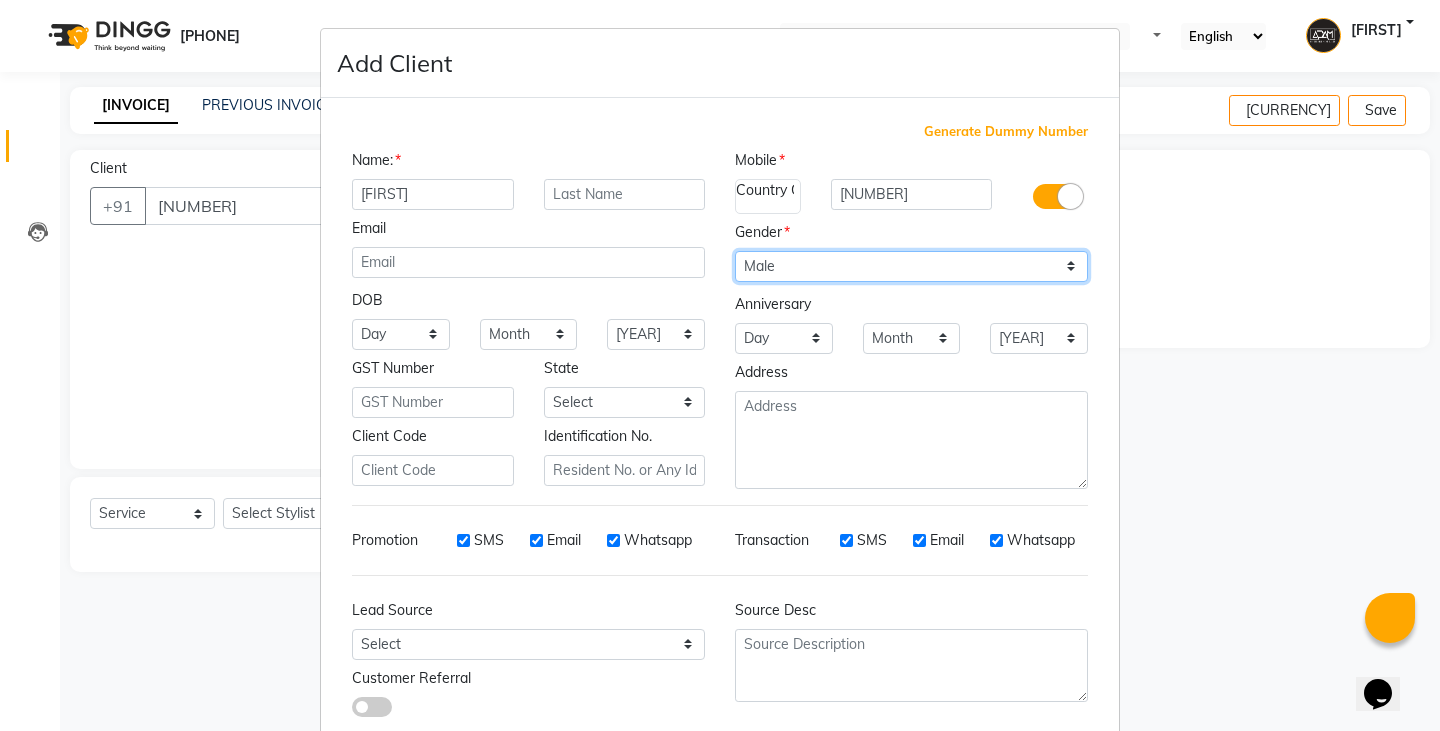 click on "Select Male Female Other Prefer Not To Say" at bounding box center (911, 266) 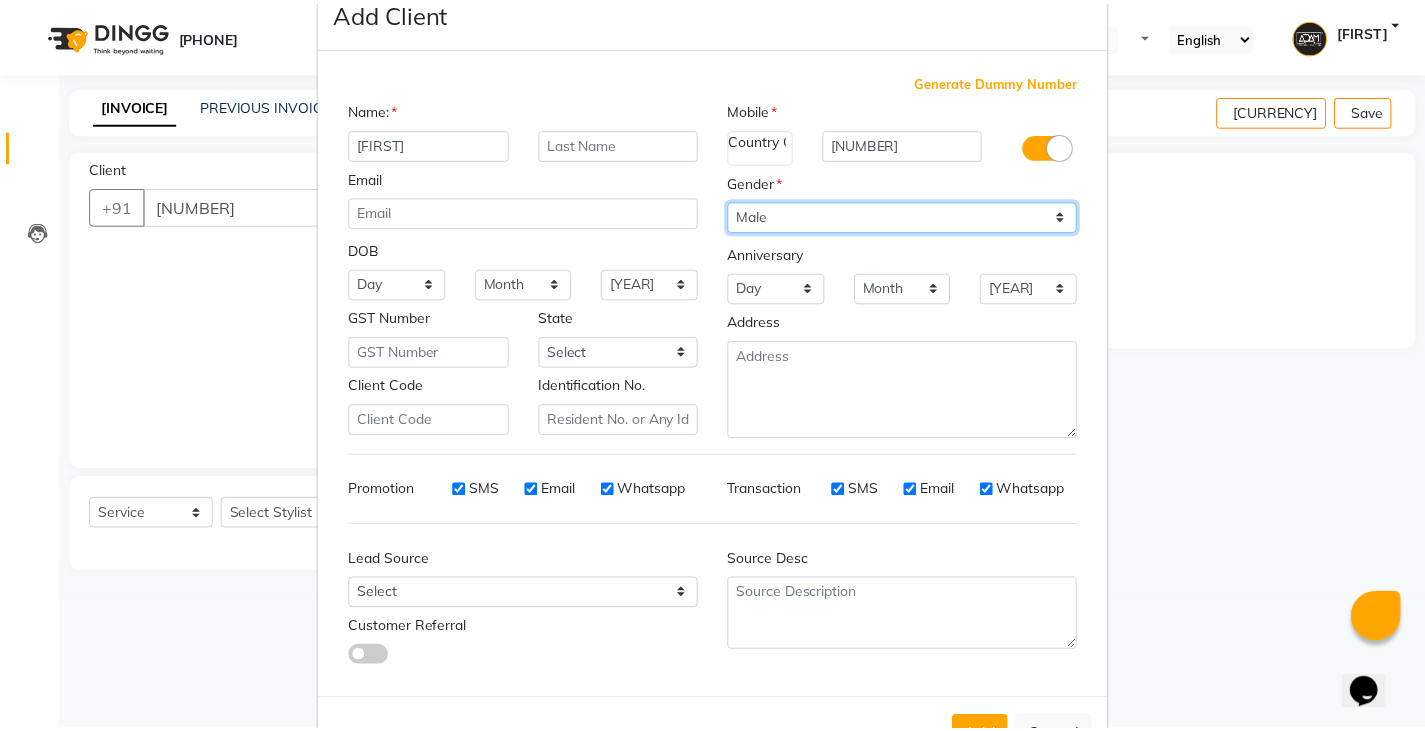 scroll, scrollTop: 118, scrollLeft: 0, axis: vertical 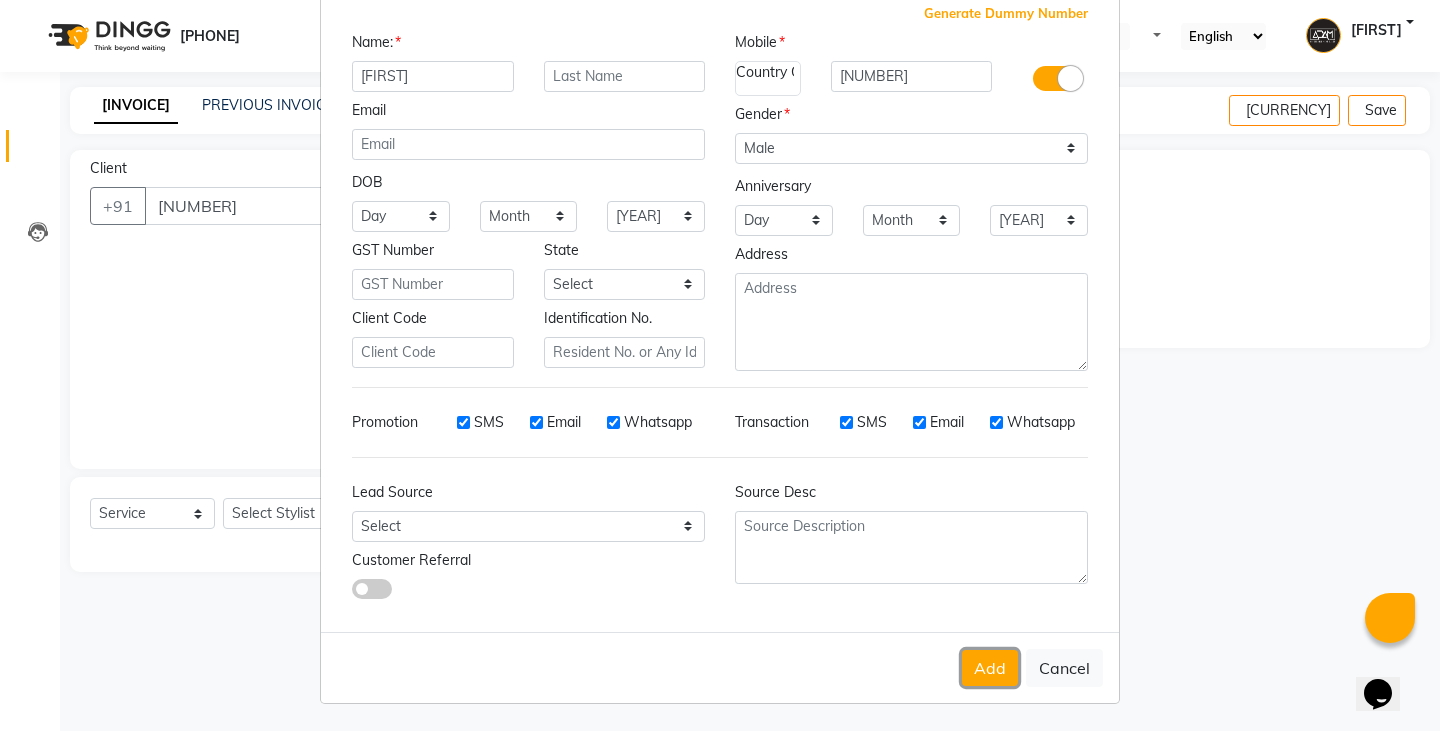 drag, startPoint x: 981, startPoint y: 651, endPoint x: 965, endPoint y: 659, distance: 17.888544 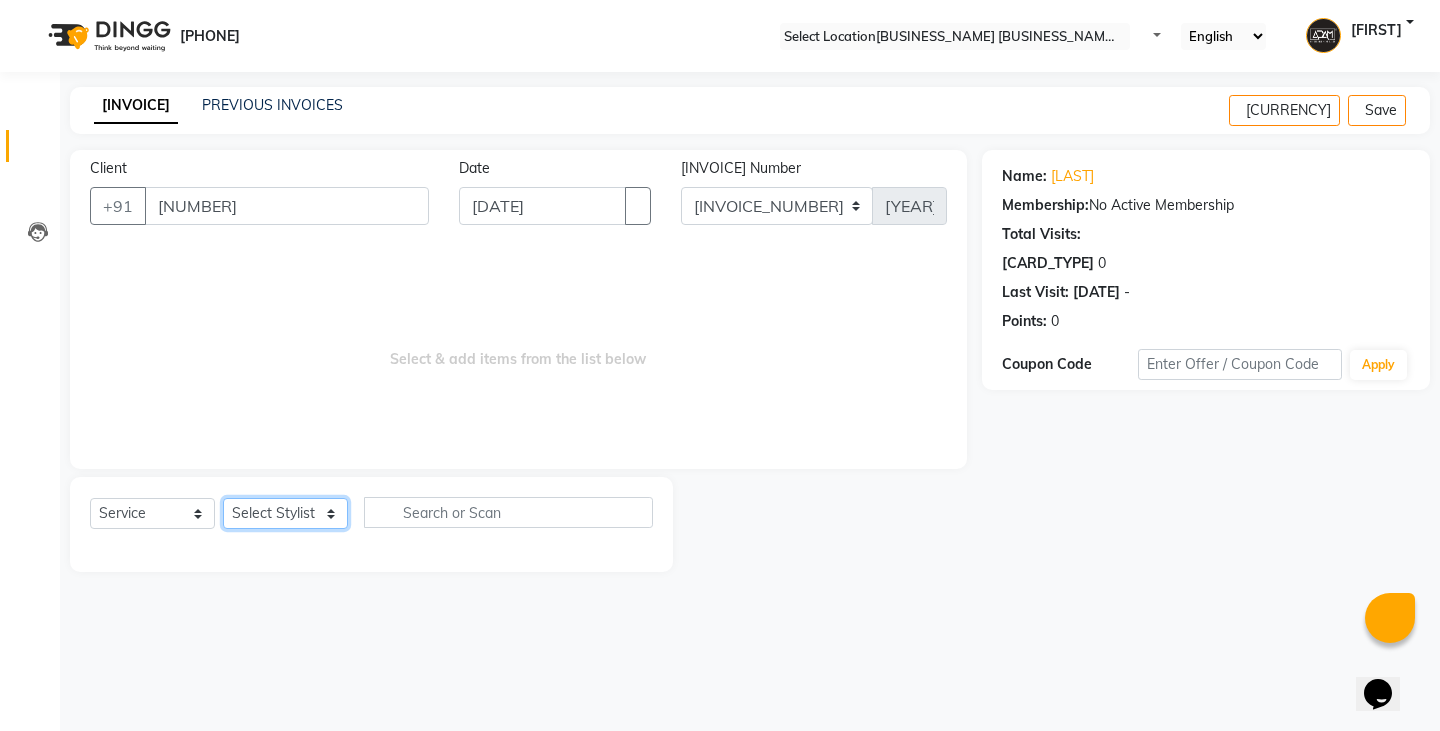 click on "Select Stylist Admin [FIRST] [FIRST] [FIRST] [FIRST] [FIRST] [FIRST] [FIRST]" at bounding box center (285, 513) 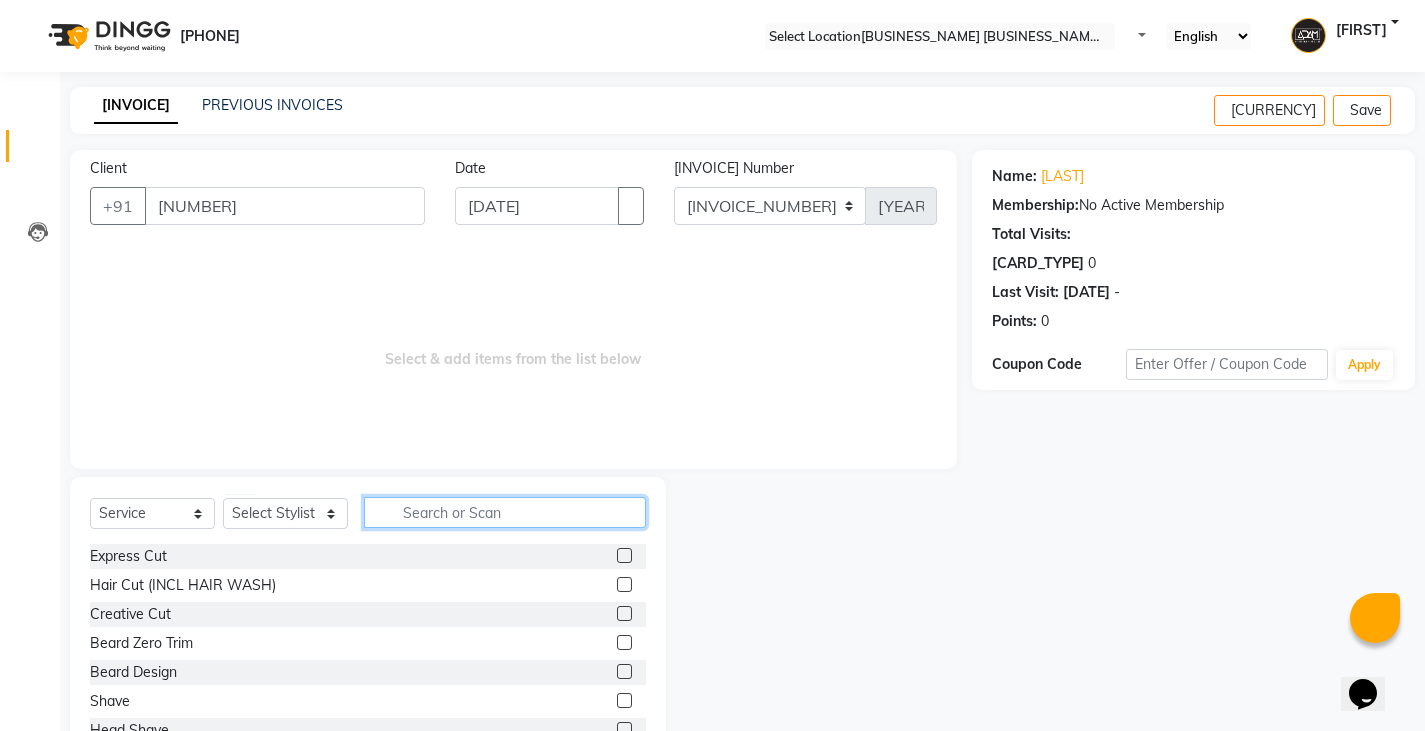 click at bounding box center (505, 512) 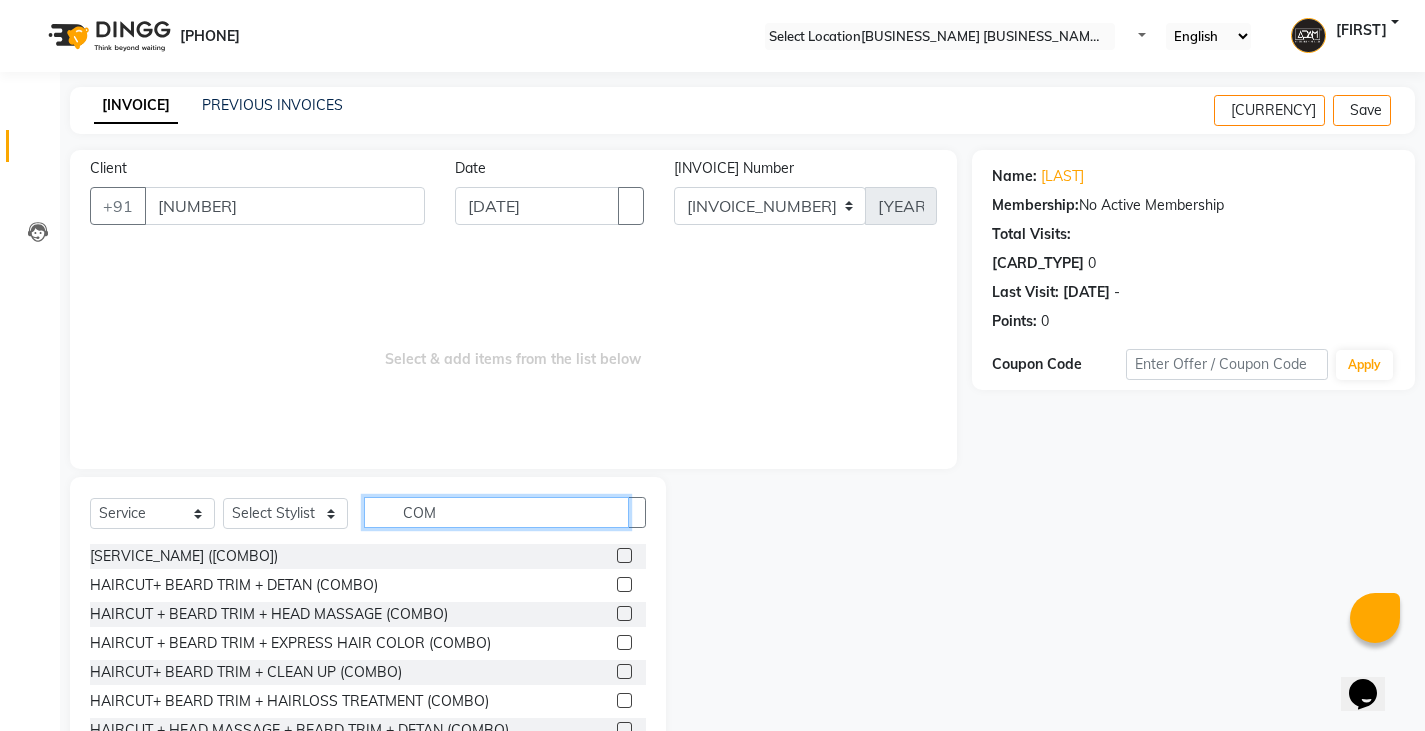 type on "COM" 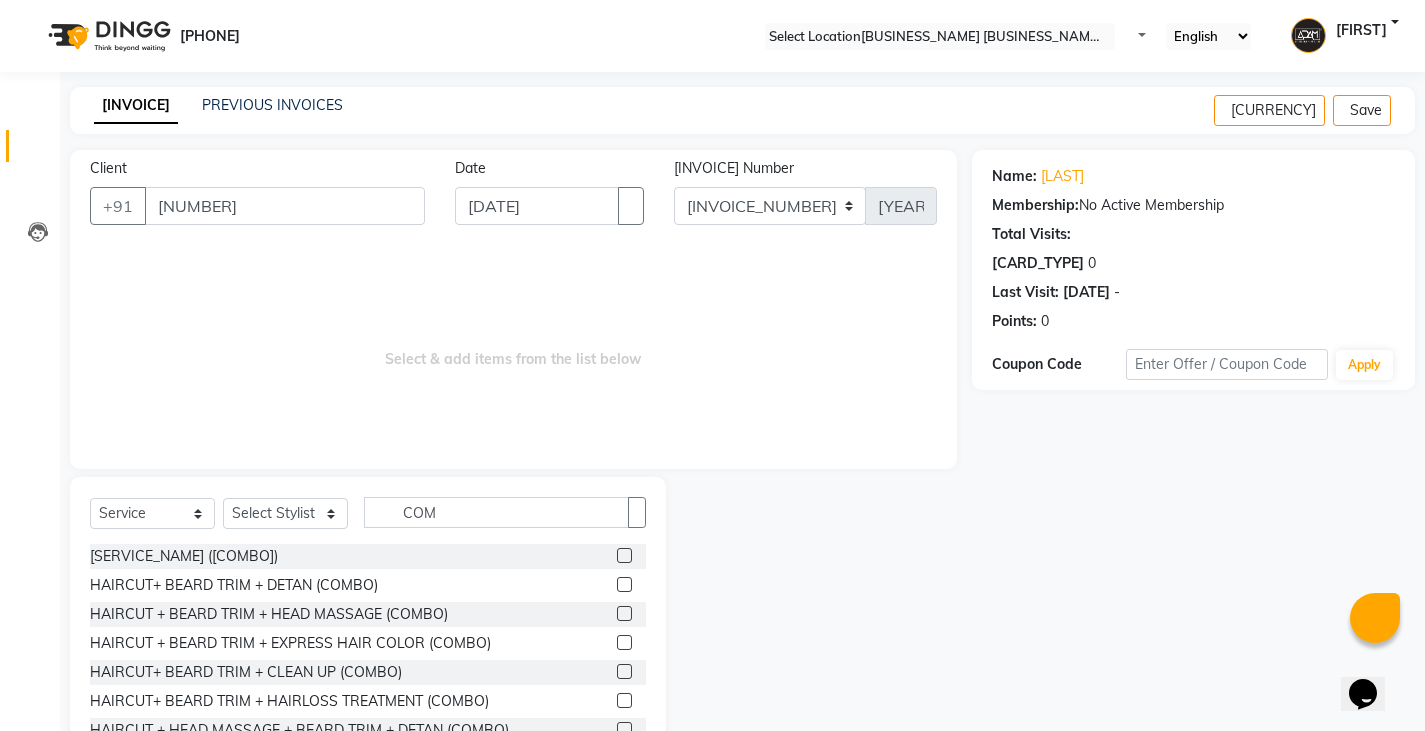 click at bounding box center [624, 671] 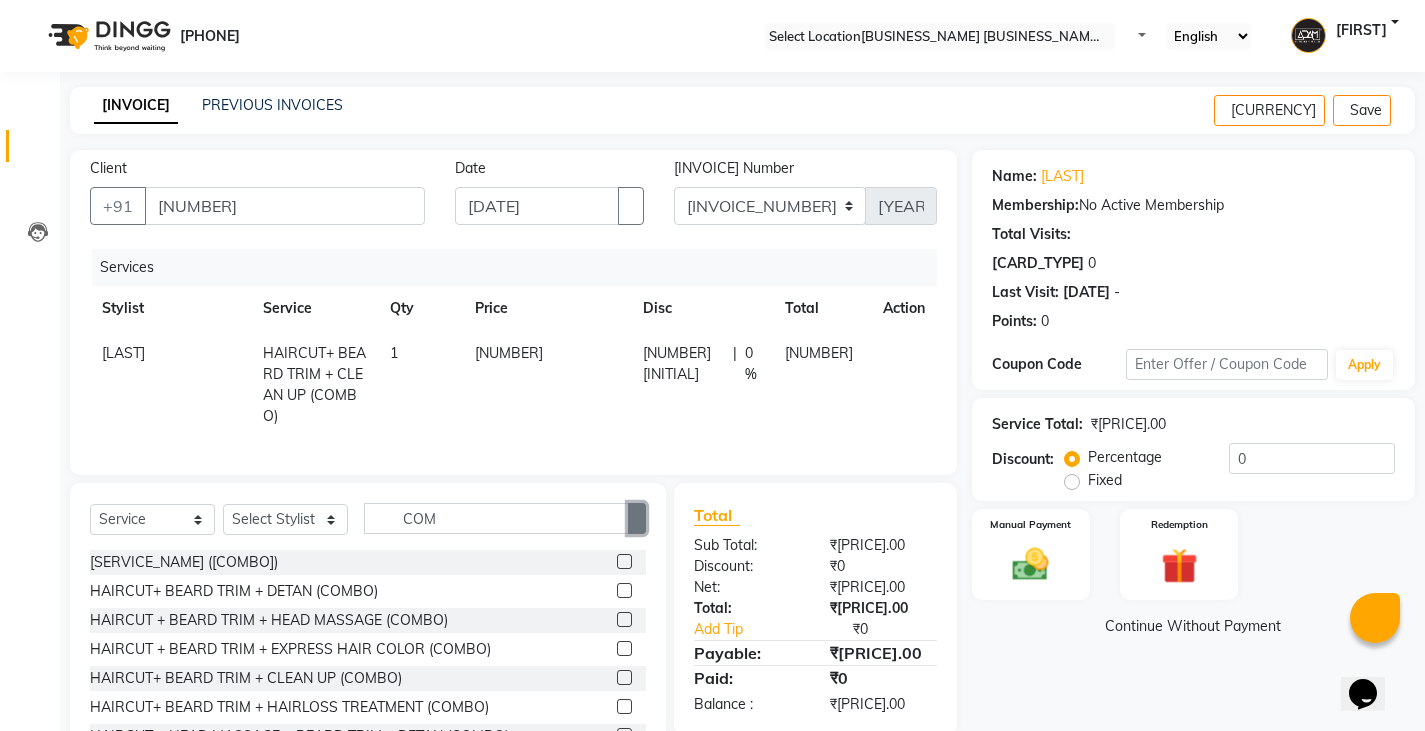 click at bounding box center [637, 518] 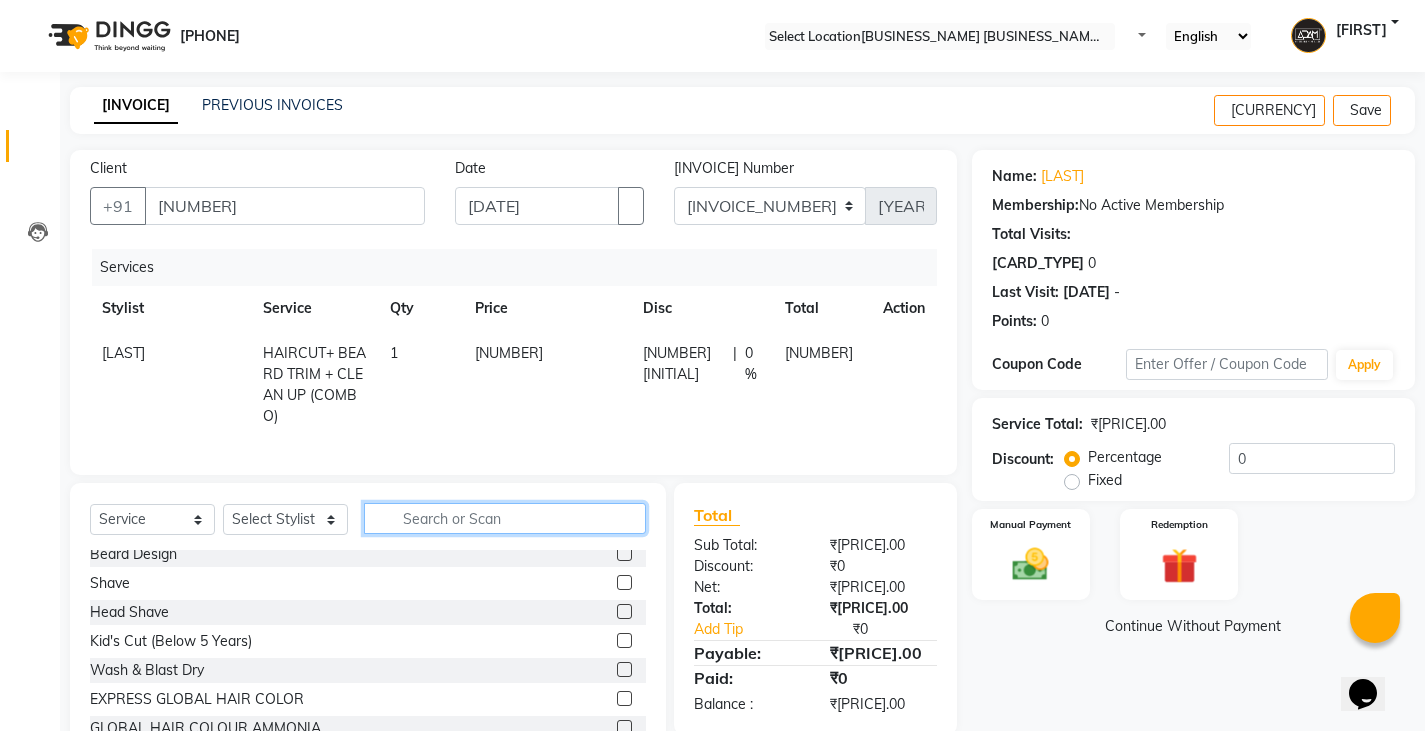 scroll, scrollTop: 200, scrollLeft: 0, axis: vertical 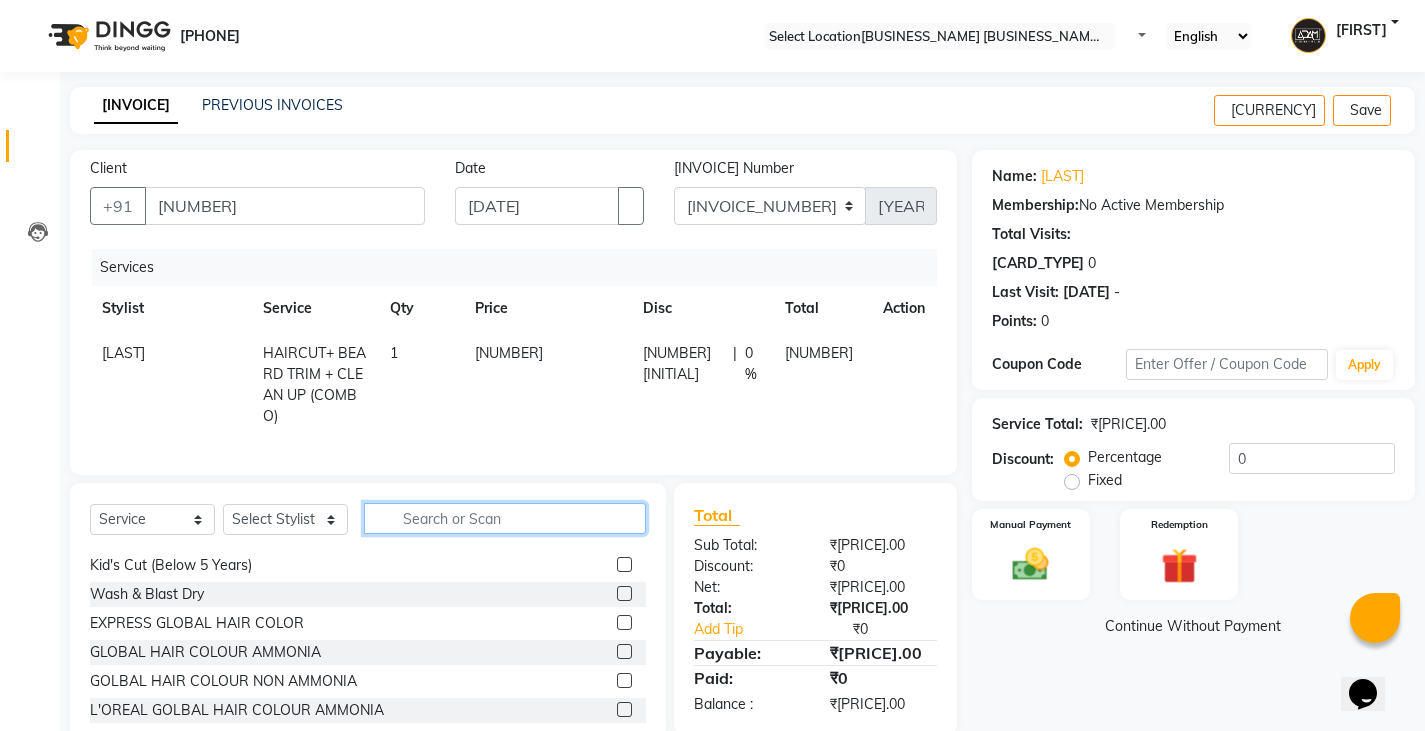 click at bounding box center (505, 518) 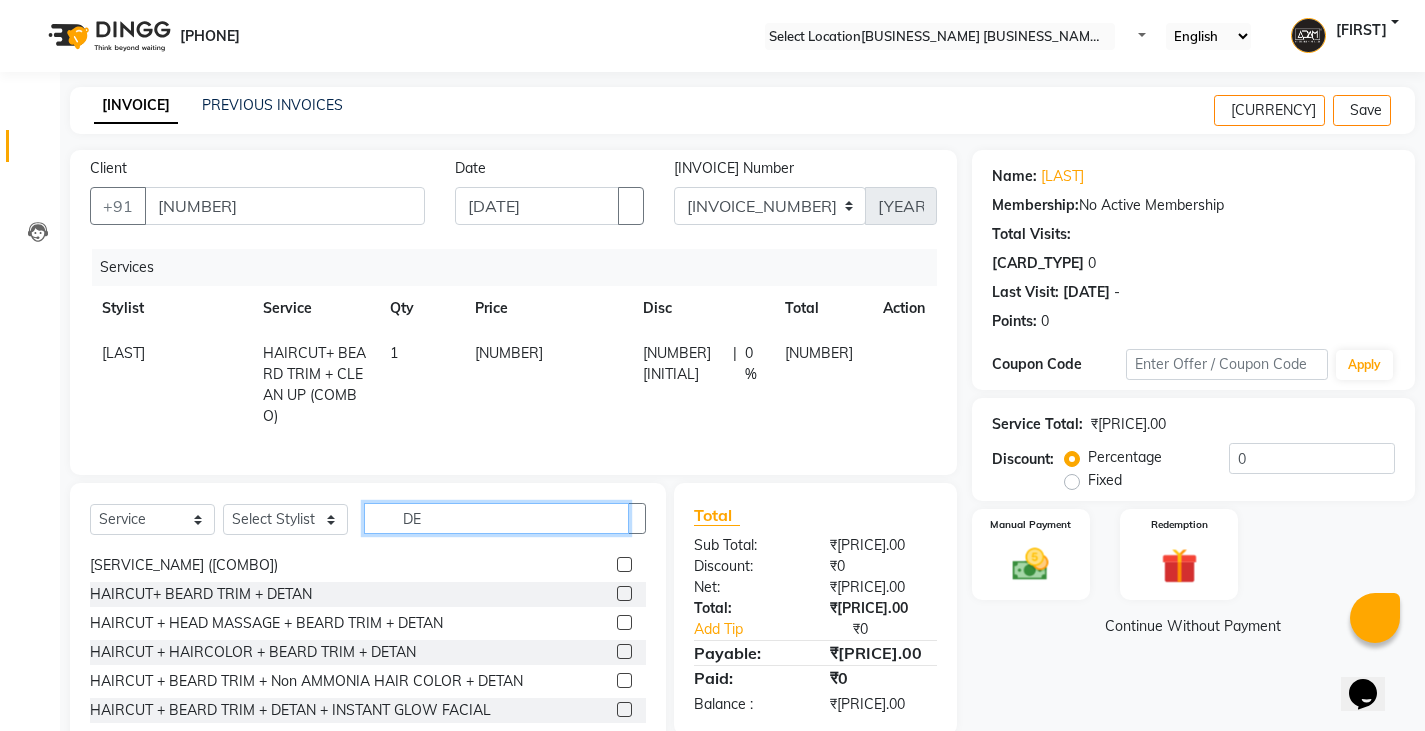 scroll, scrollTop: 0, scrollLeft: 0, axis: both 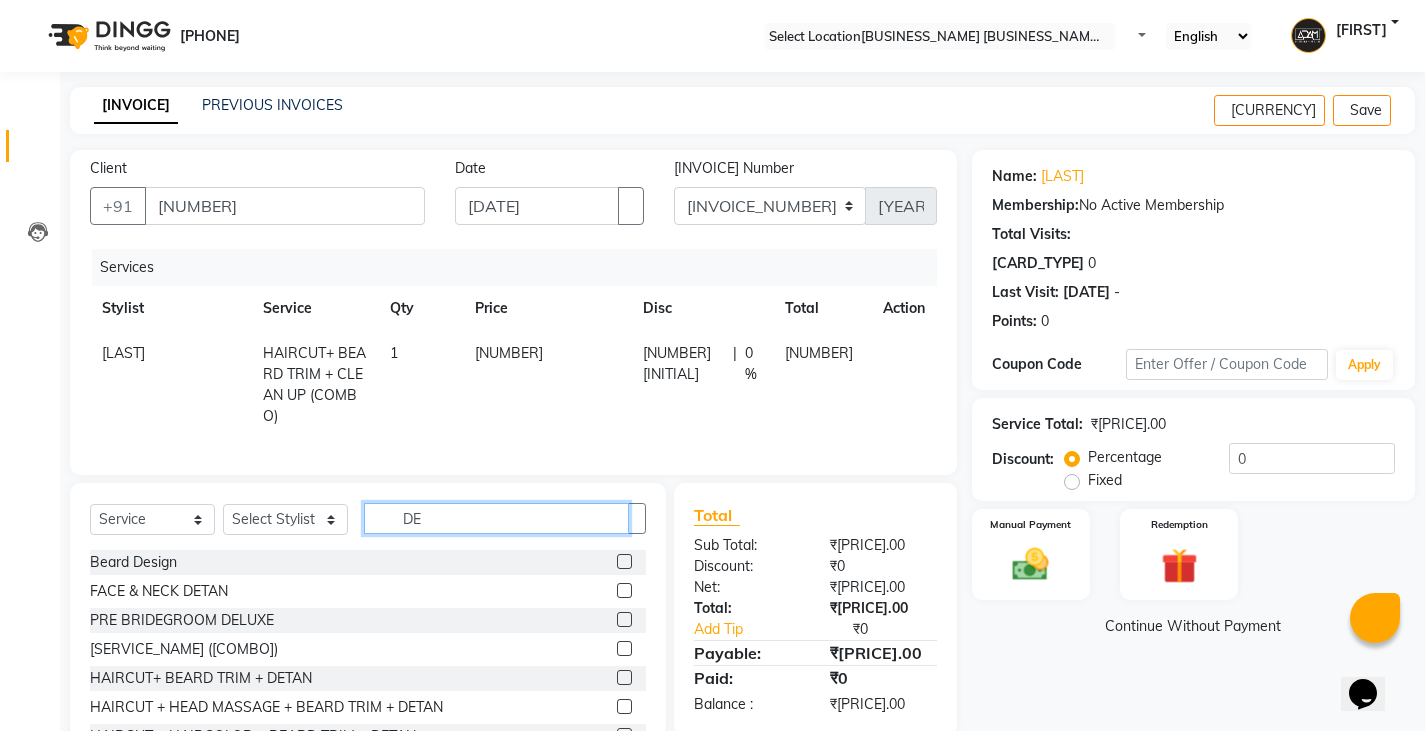 type on "DE" 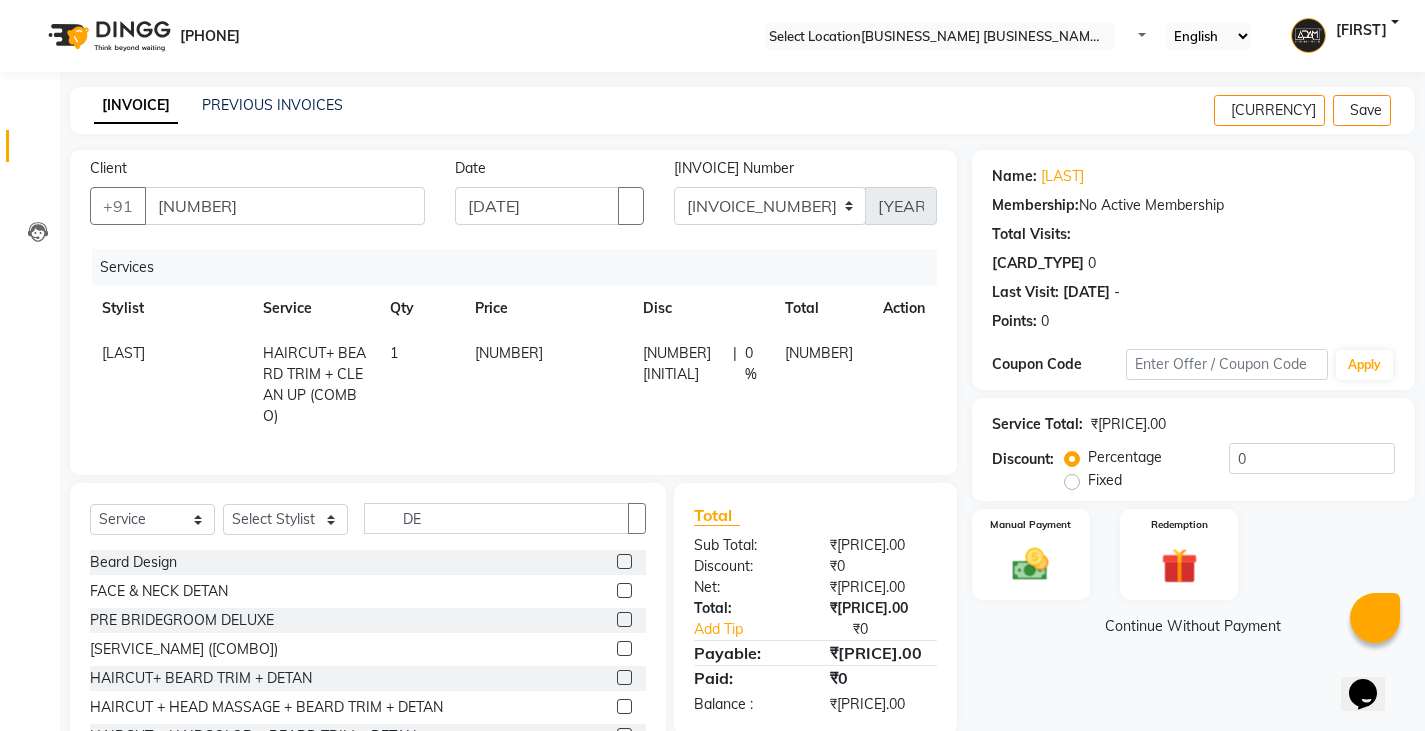 click at bounding box center [624, 590] 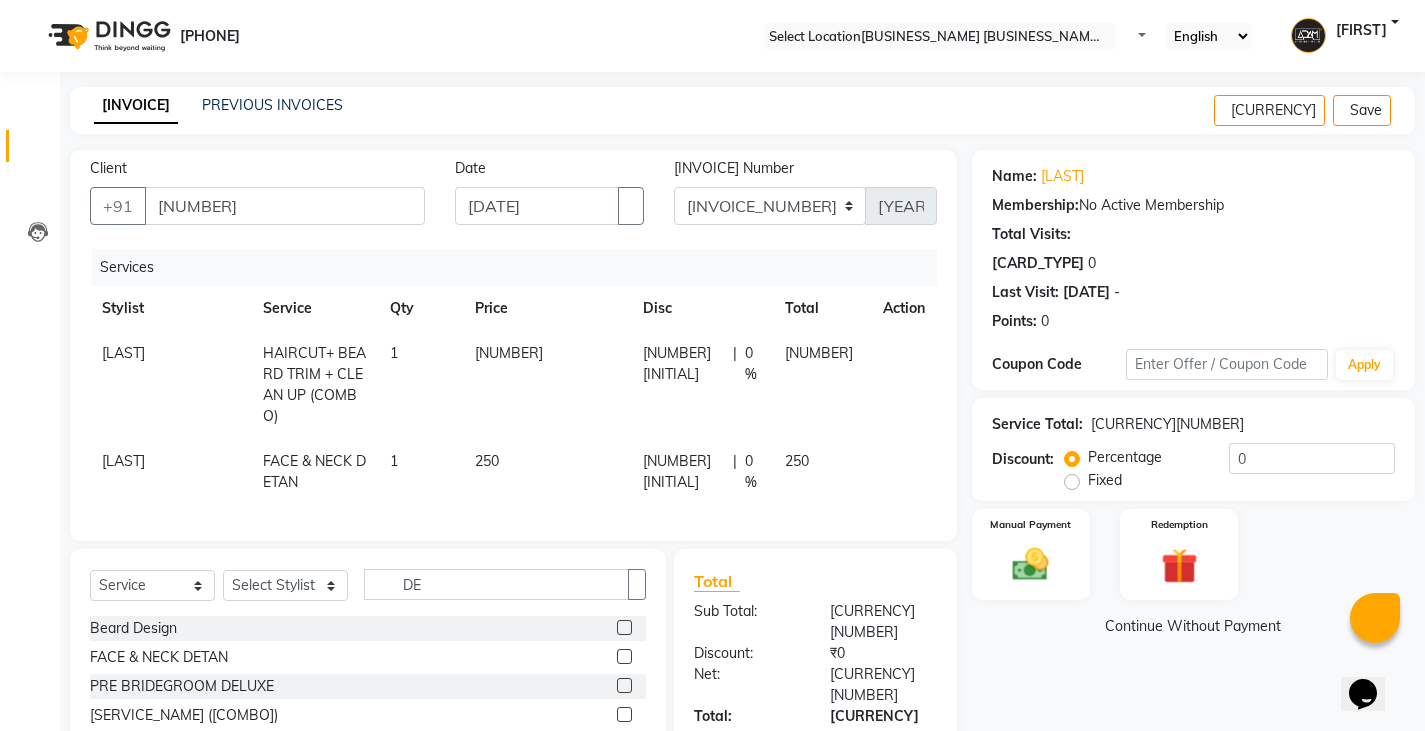 click on "250" at bounding box center (123, 353) 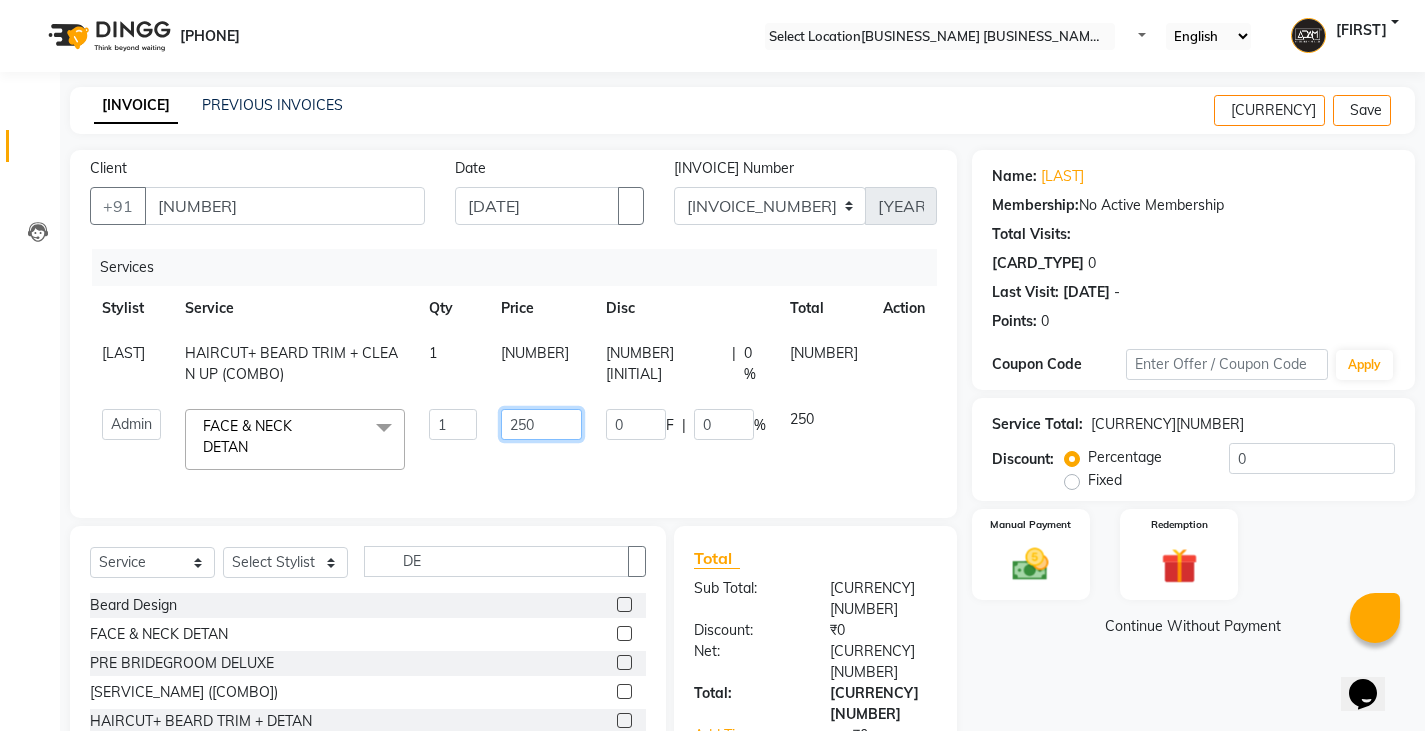click on "250" at bounding box center [453, 424] 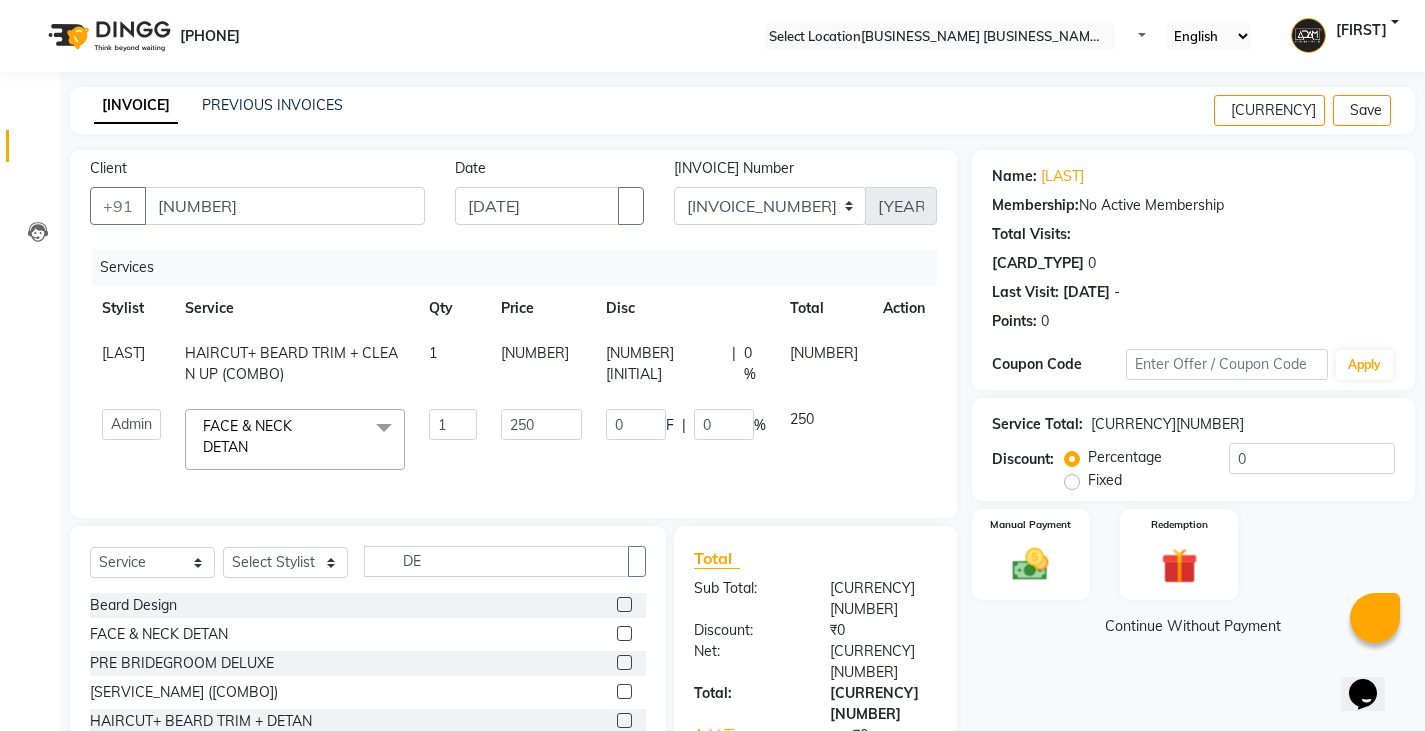 click on "[NUMBER]" at bounding box center [541, 364] 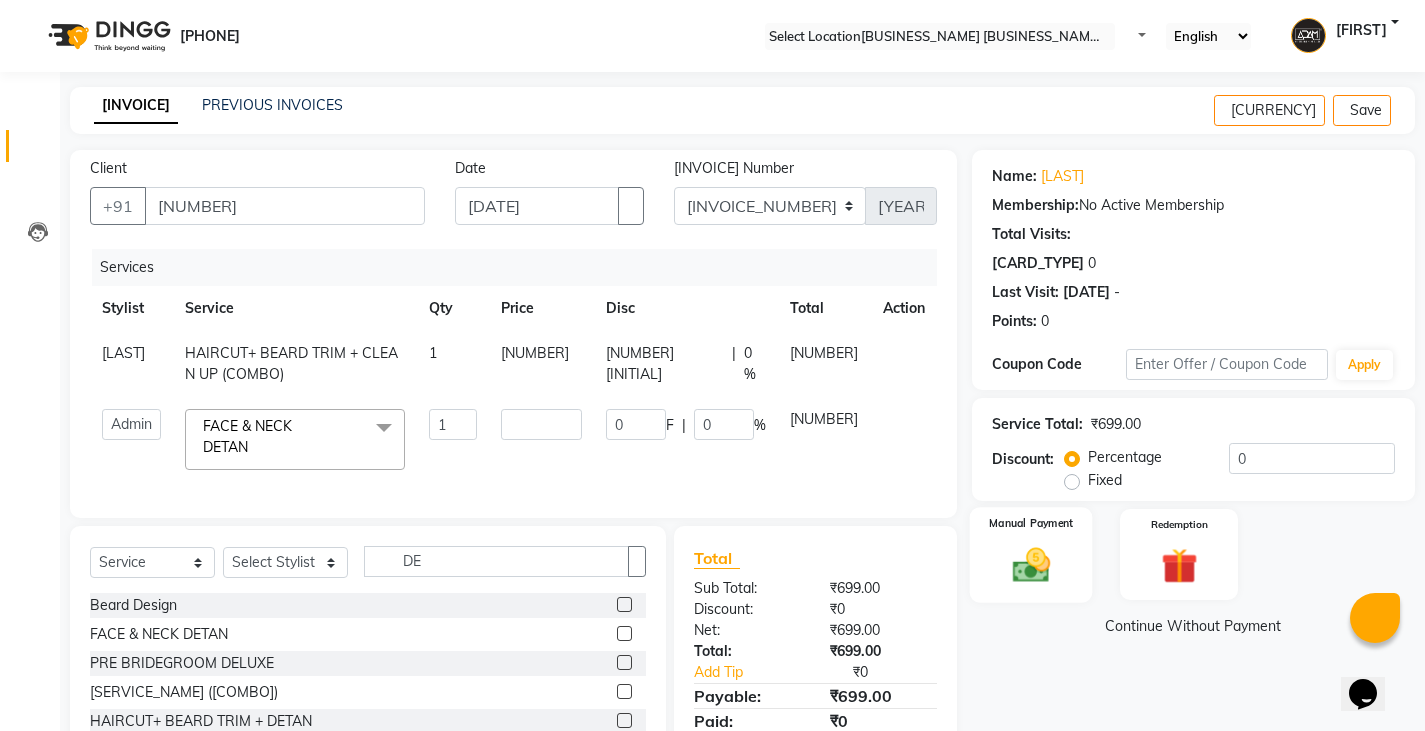 click on "Manual Payment" at bounding box center (1030, 555) 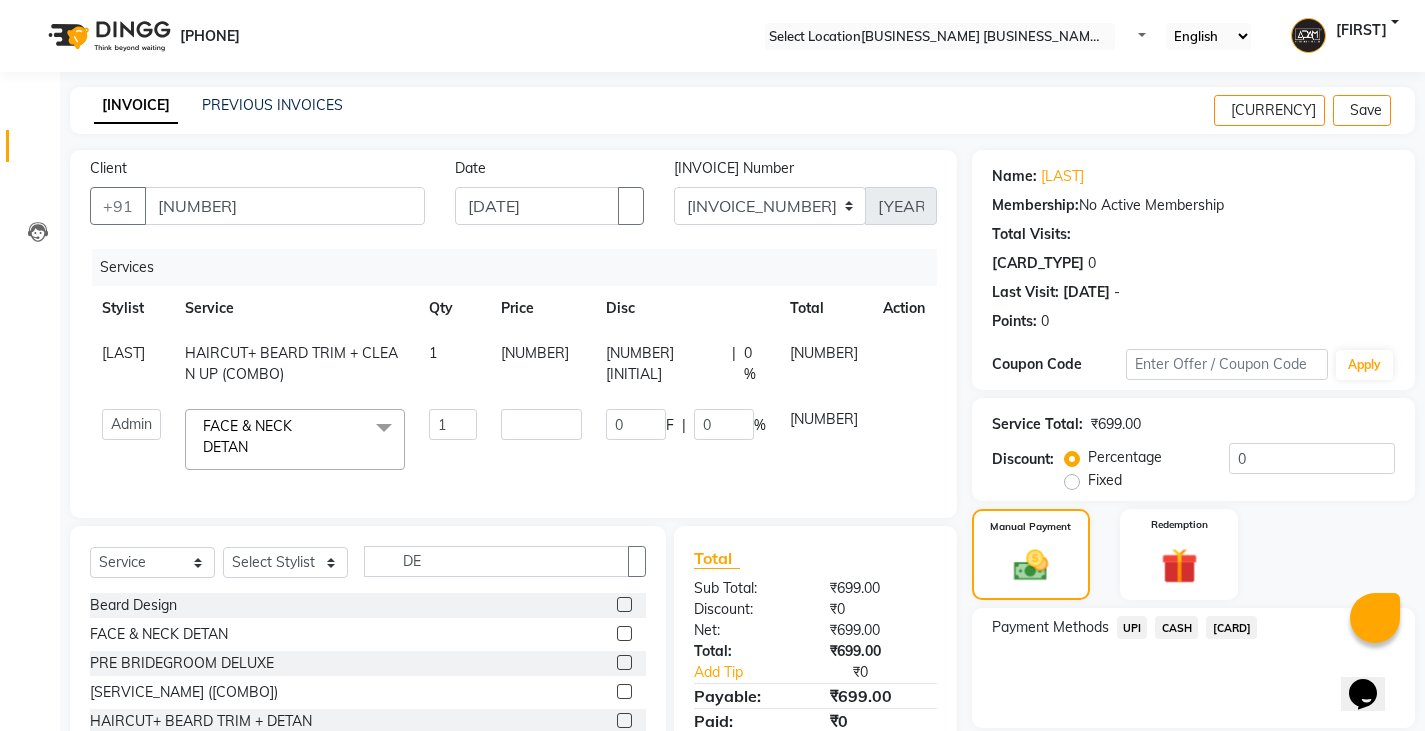 click on "UPI" at bounding box center [1132, 627] 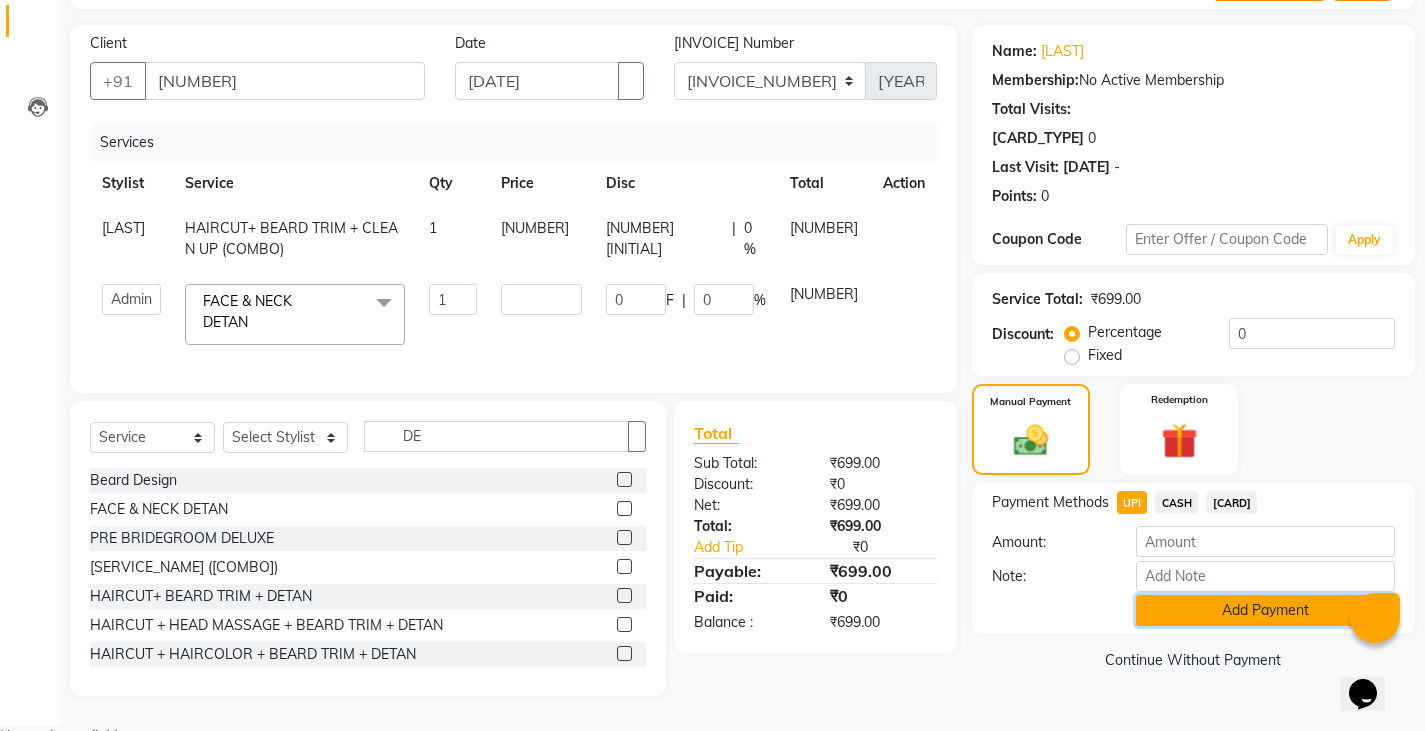 click on "Add Payment" at bounding box center (1265, 610) 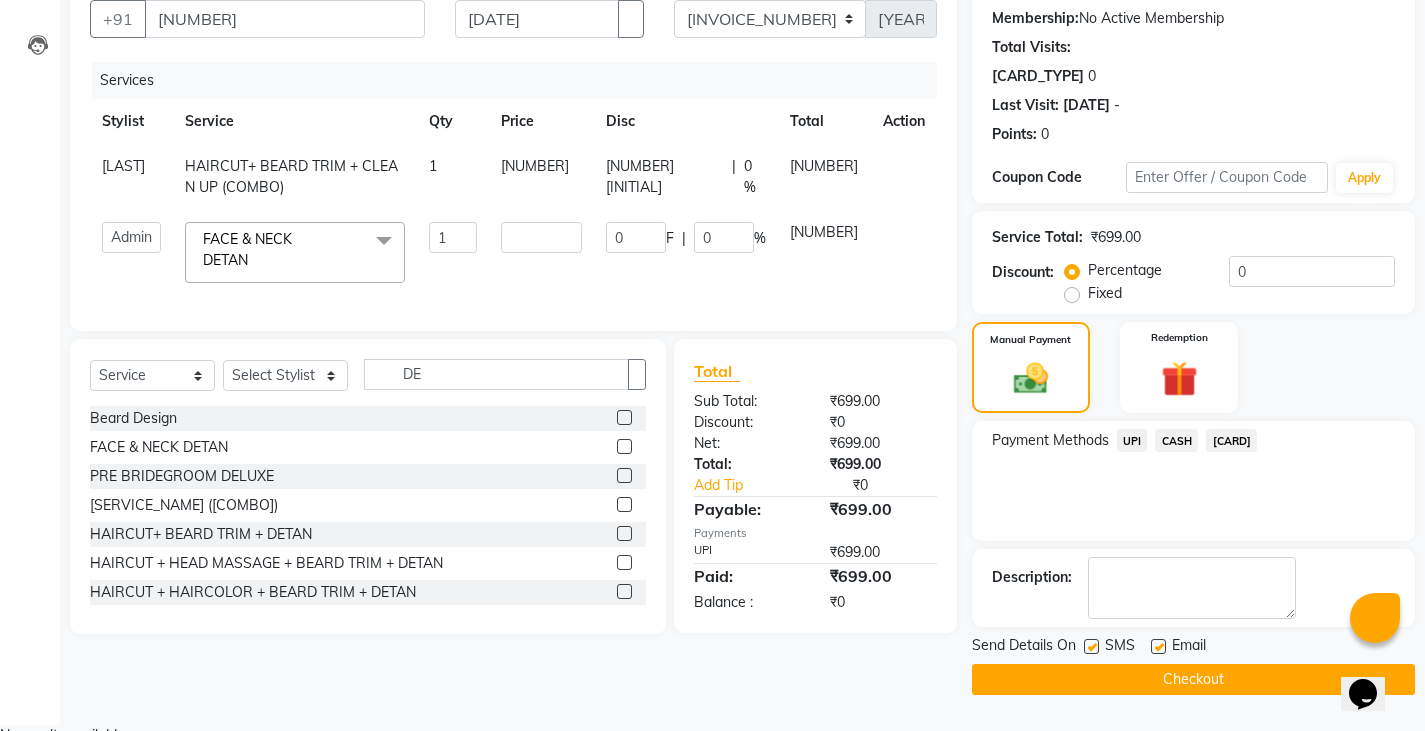 scroll, scrollTop: 188, scrollLeft: 0, axis: vertical 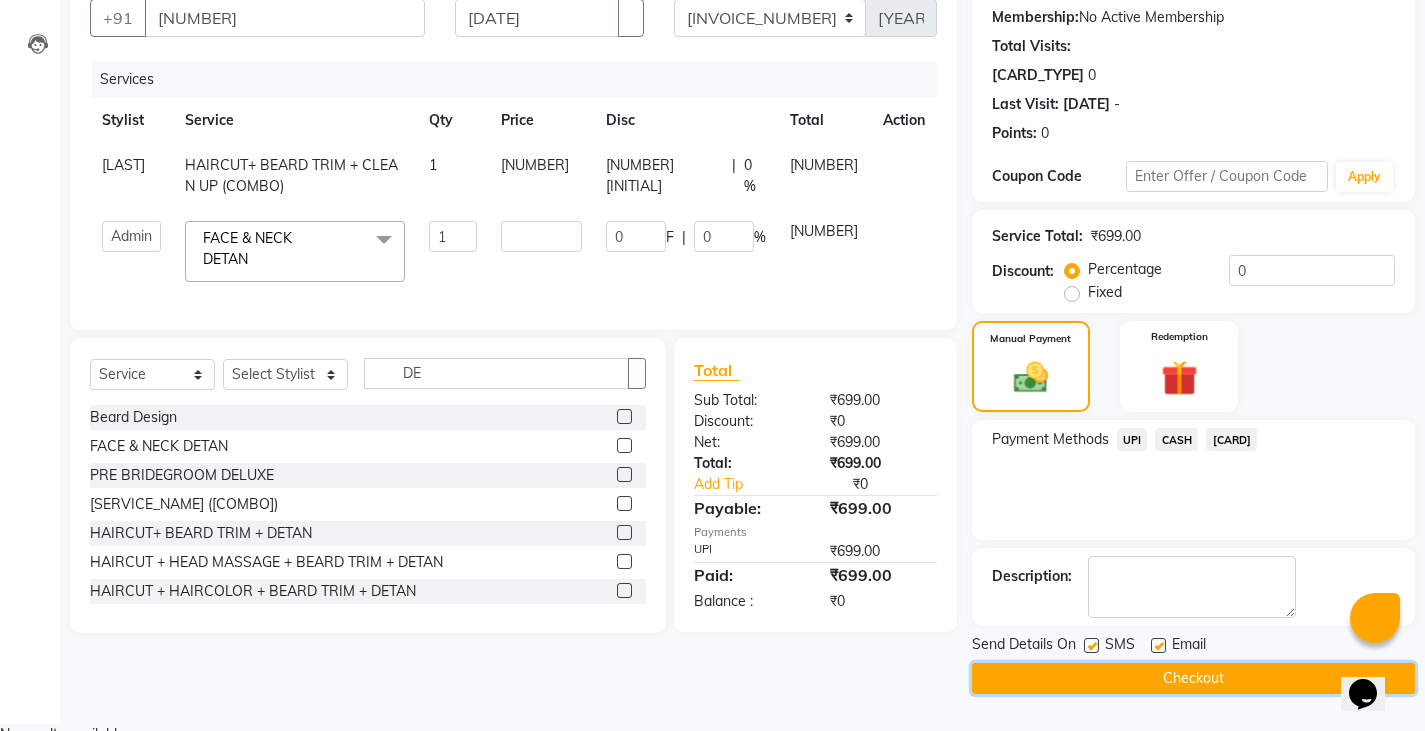 click on "Checkout" at bounding box center (1193, 678) 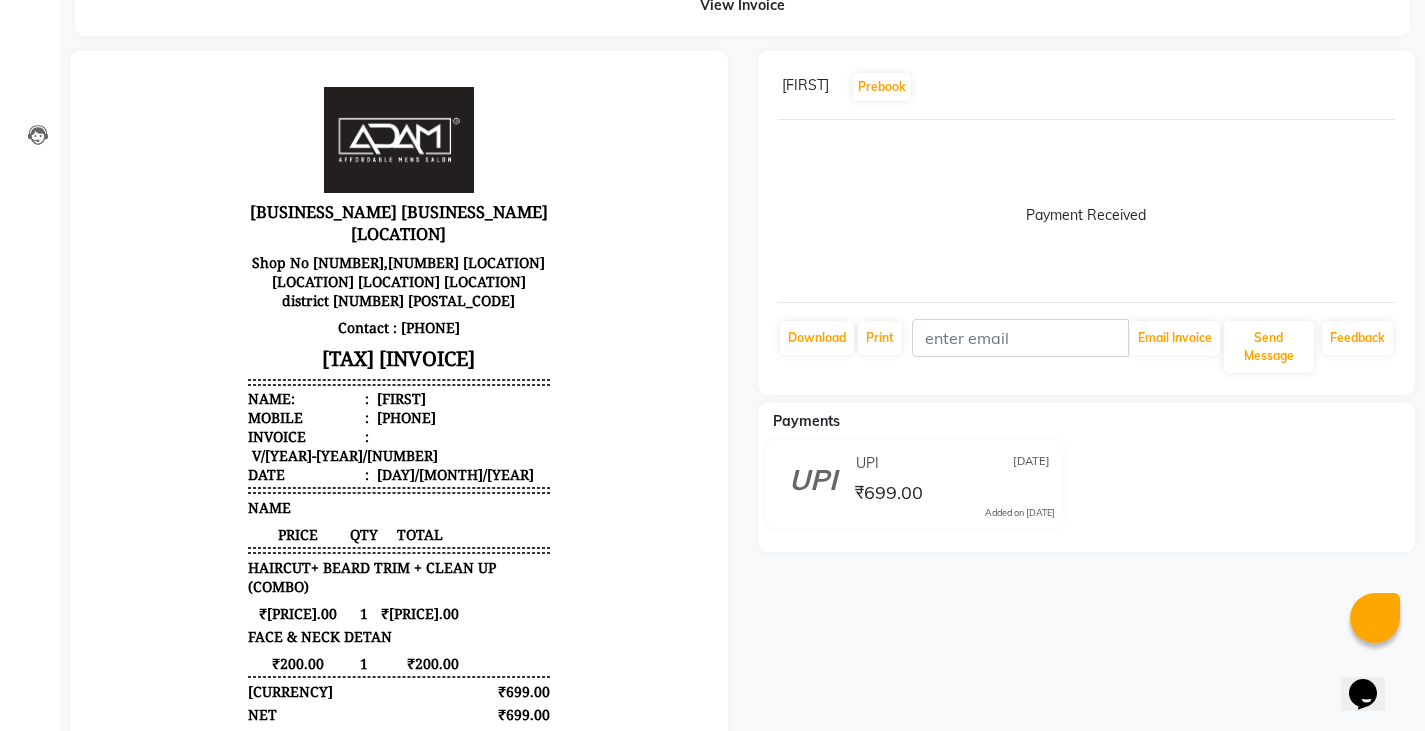 scroll, scrollTop: 0, scrollLeft: 0, axis: both 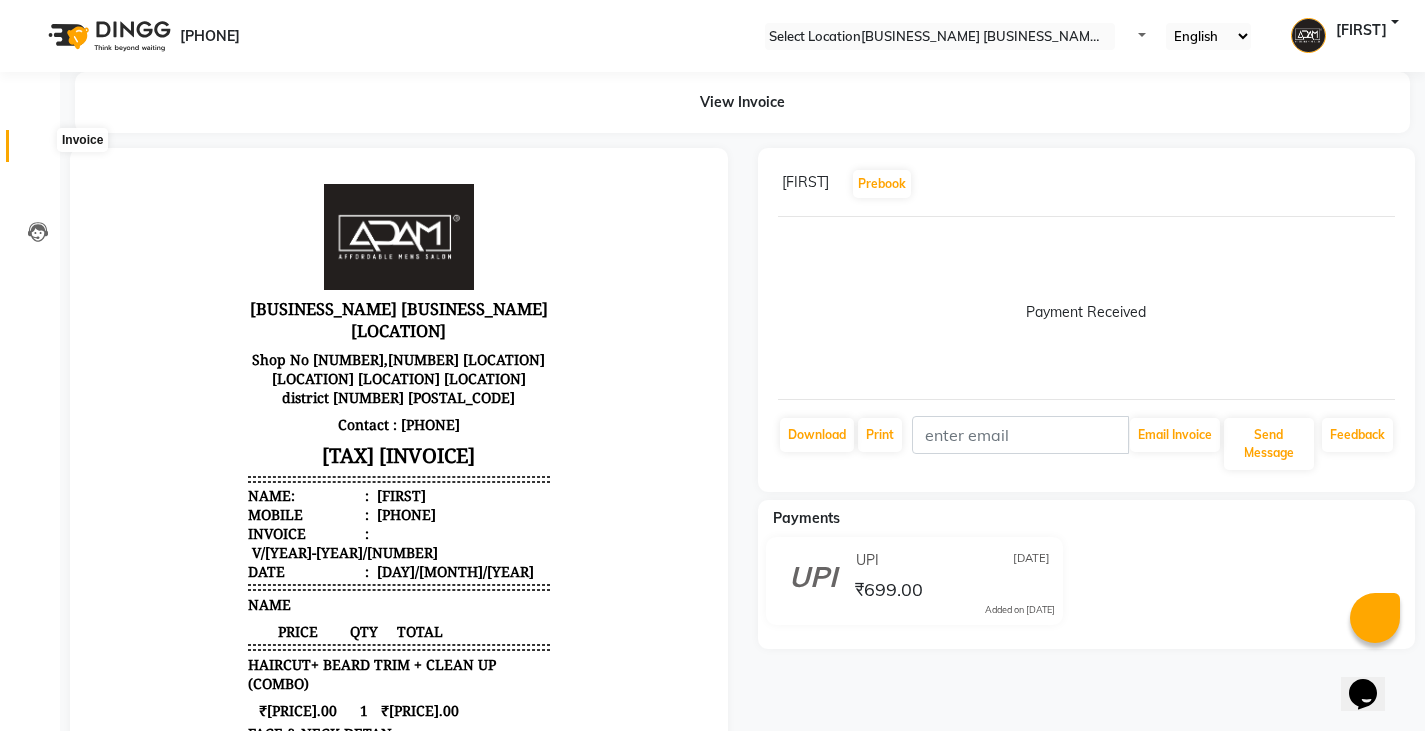 click at bounding box center (38, 151) 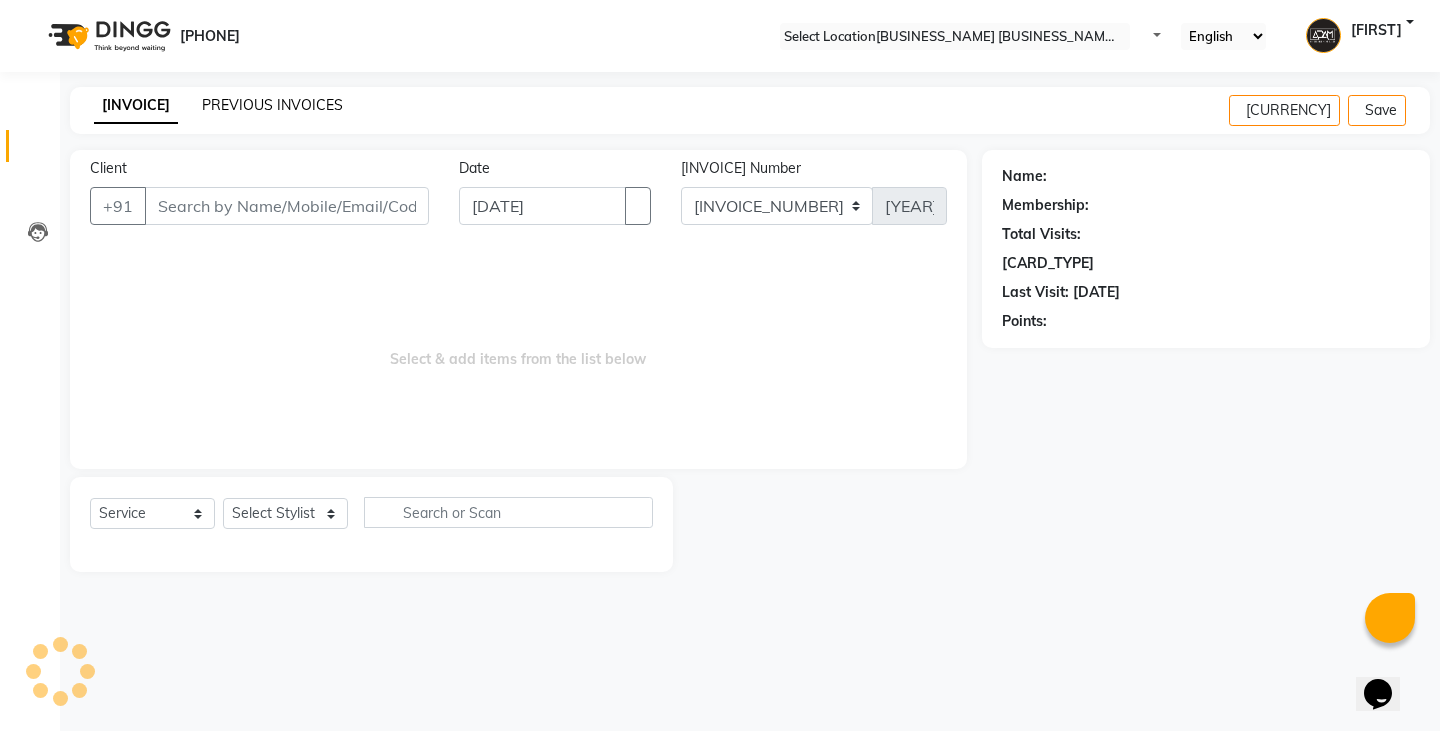 click on "INVOICE PREVIOUS INVOICES Create New Save" at bounding box center (750, 110) 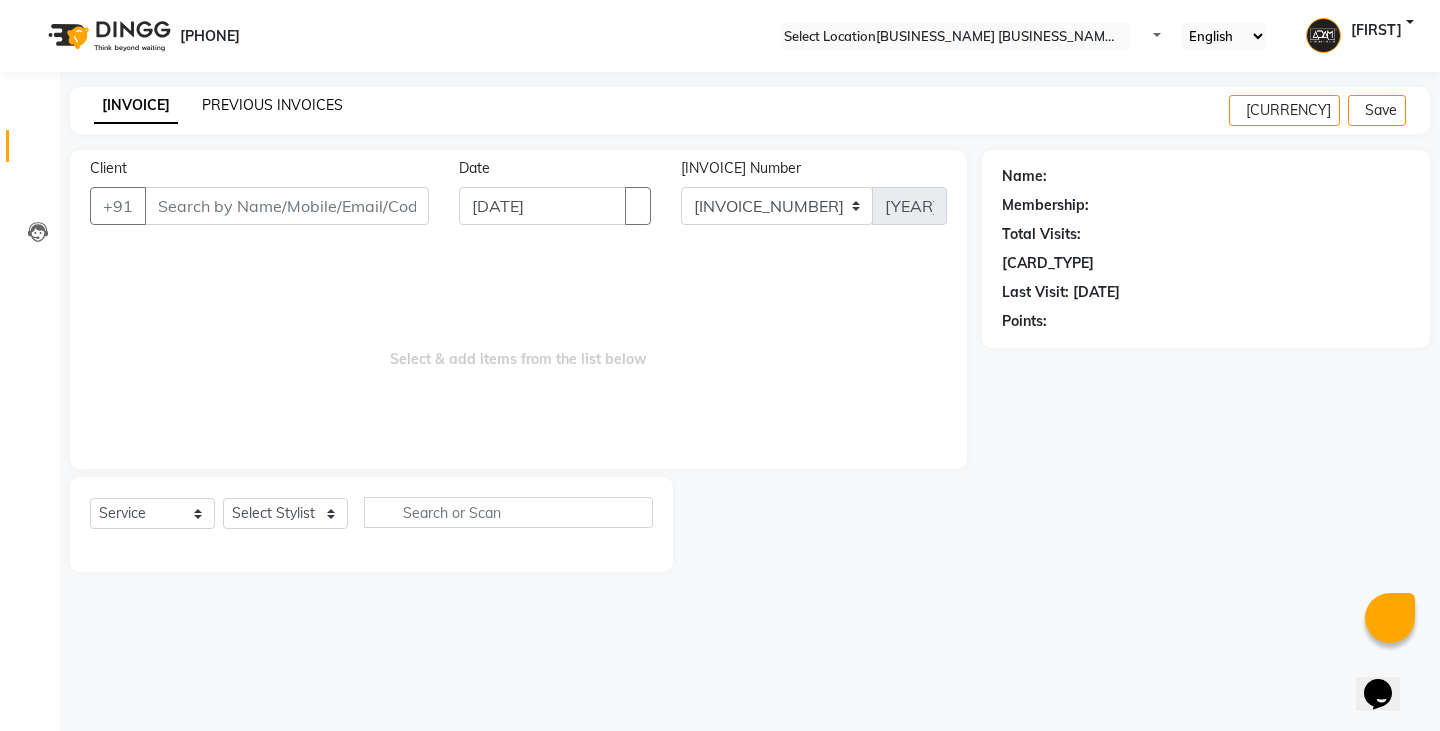 click on "PREVIOUS INVOICES" at bounding box center [272, 105] 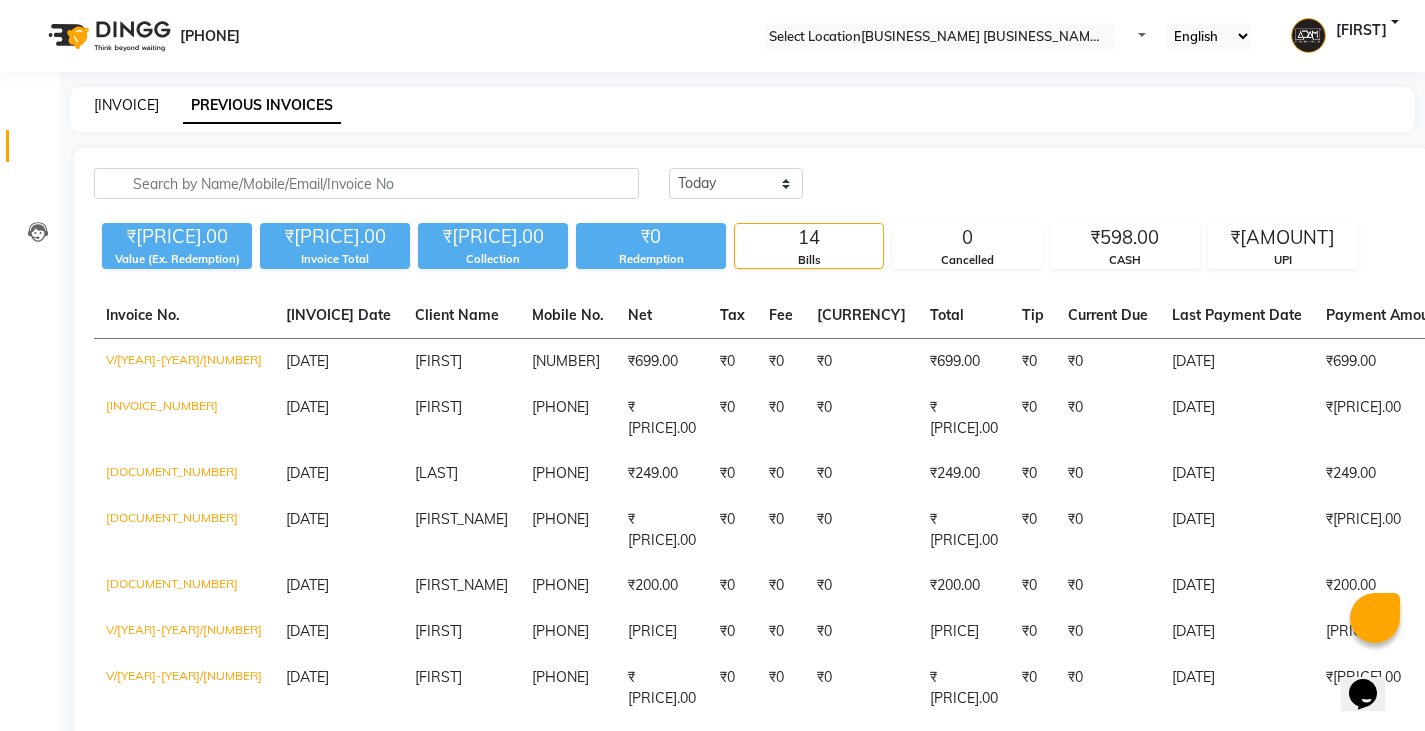 click on "[INVOICE]" at bounding box center [126, 105] 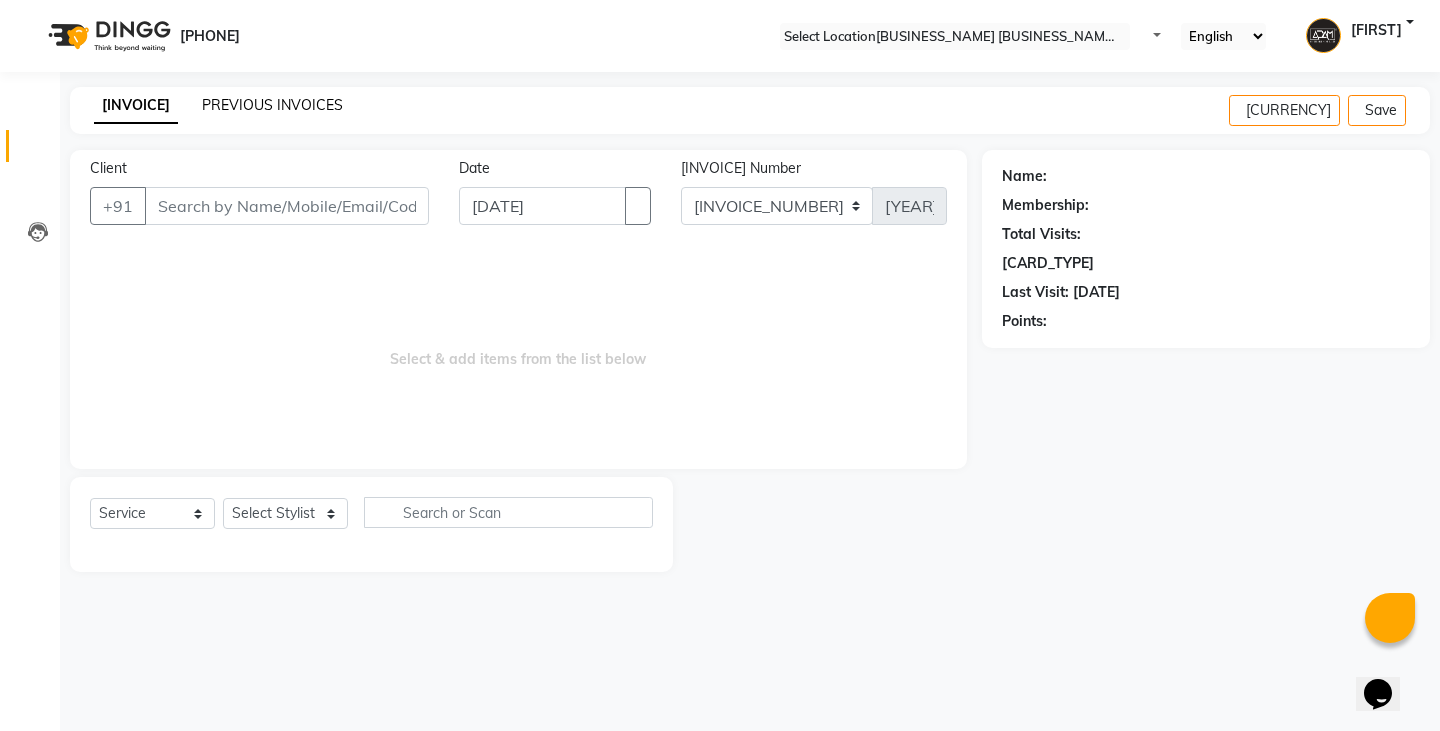 click on "PREVIOUS INVOICES" at bounding box center [272, 105] 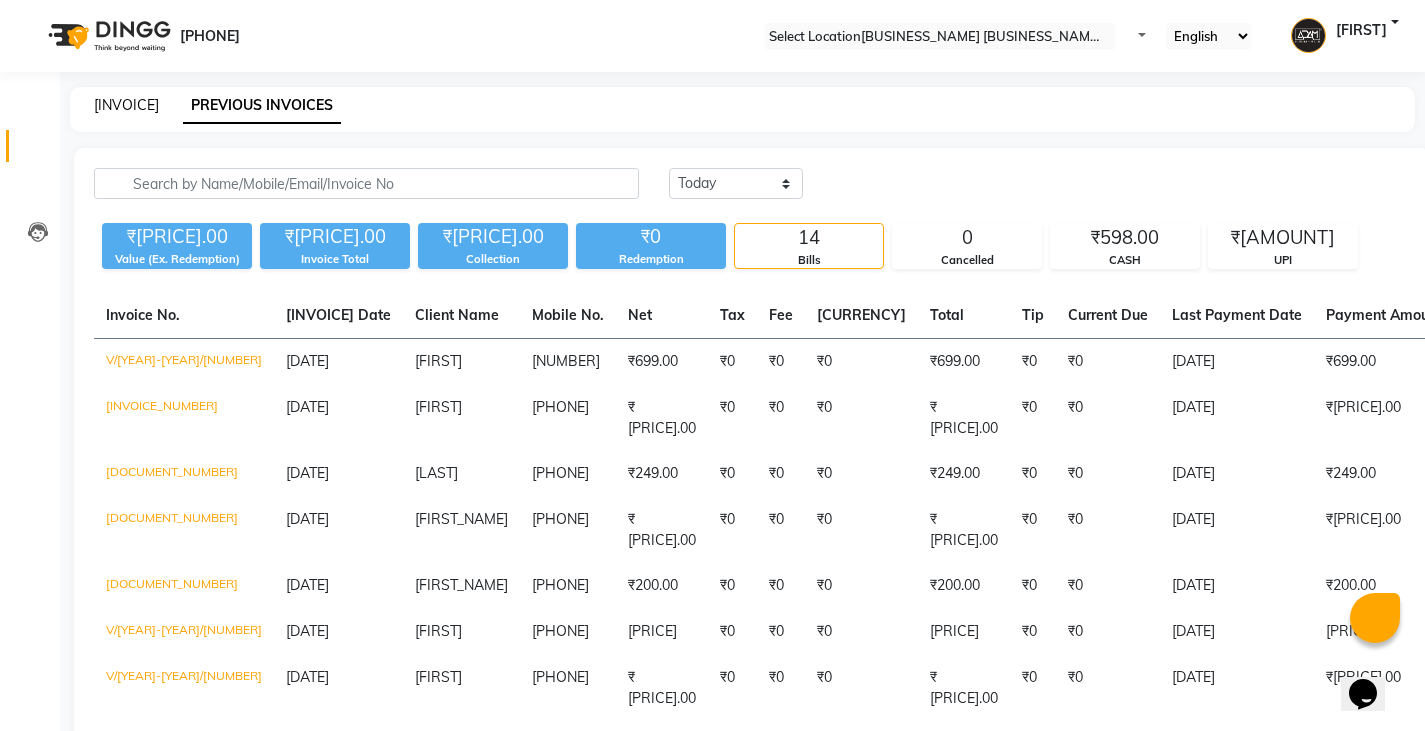 click on "[INVOICE]" at bounding box center (126, 105) 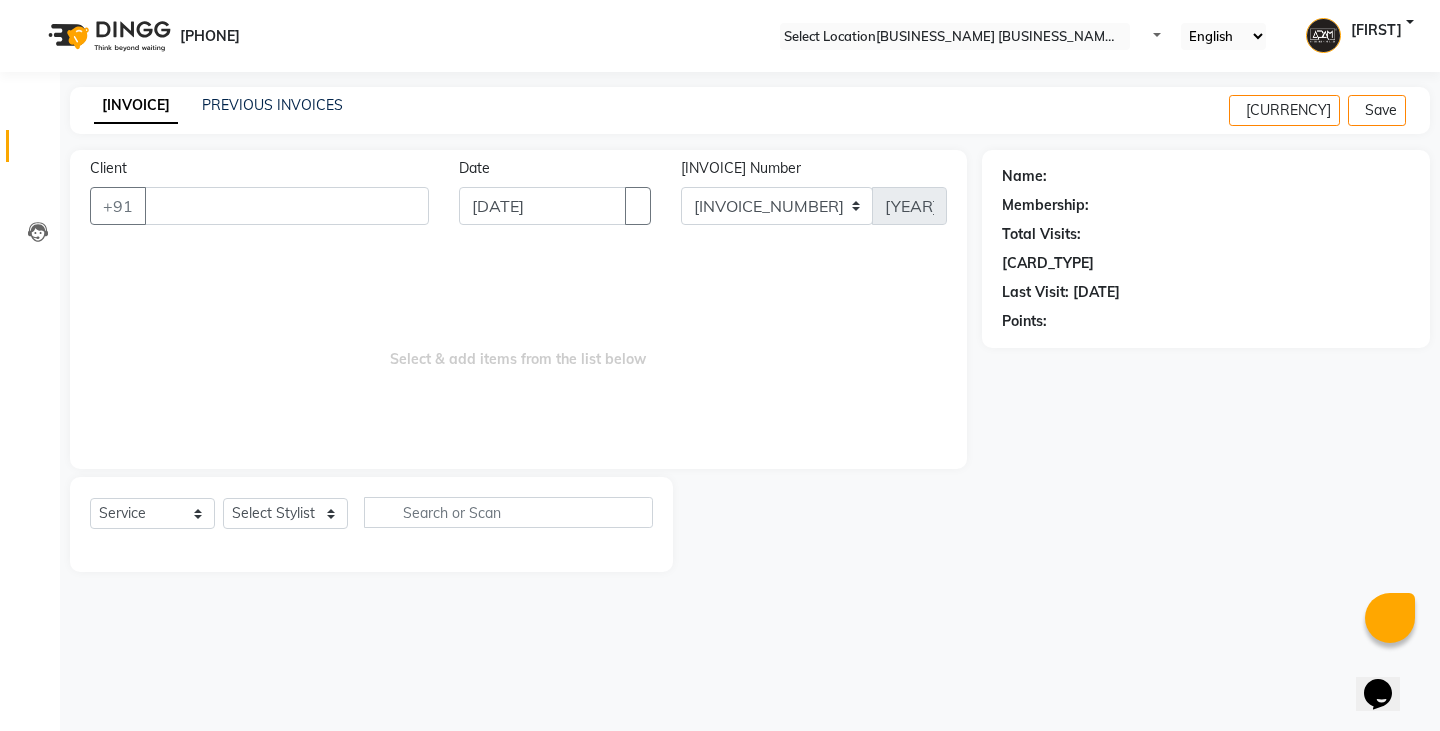 type 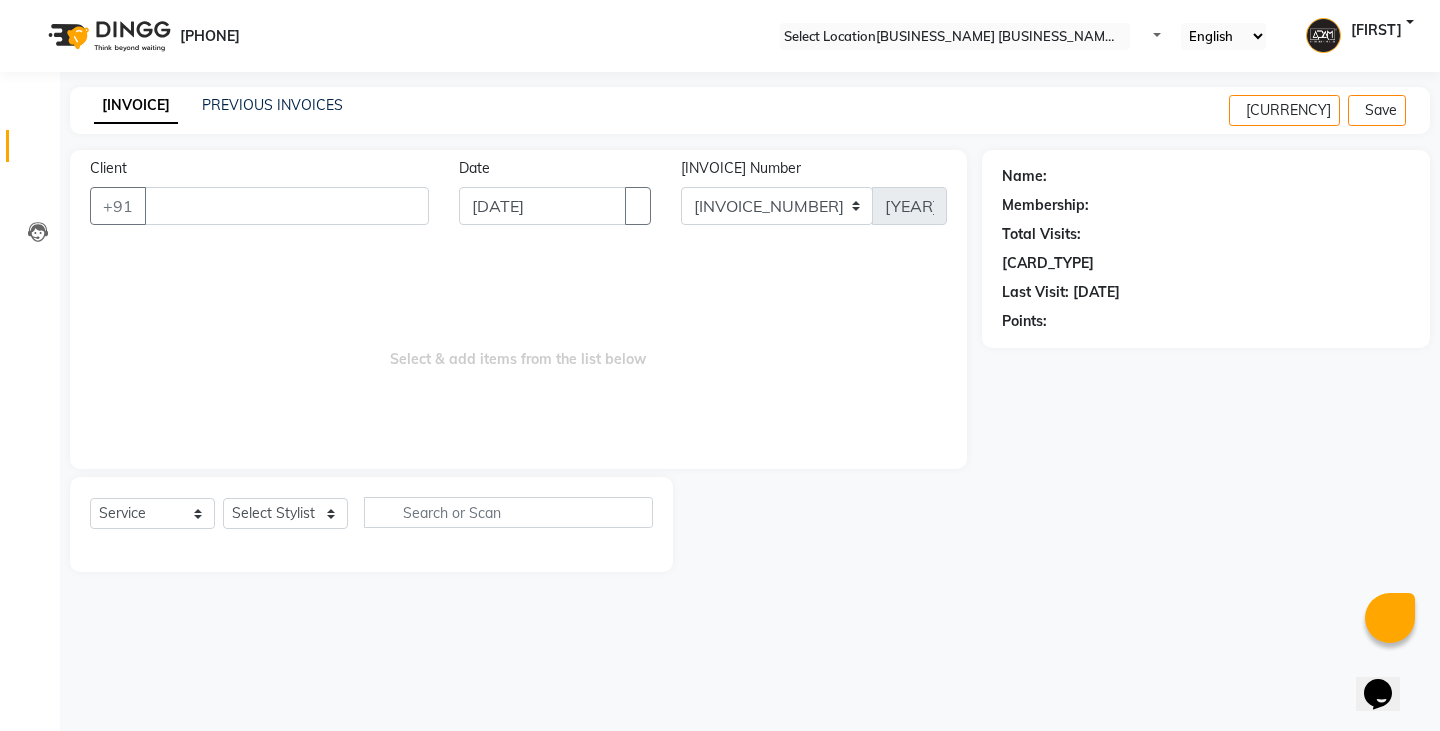 click on "Select & add items from the list below" at bounding box center (518, 349) 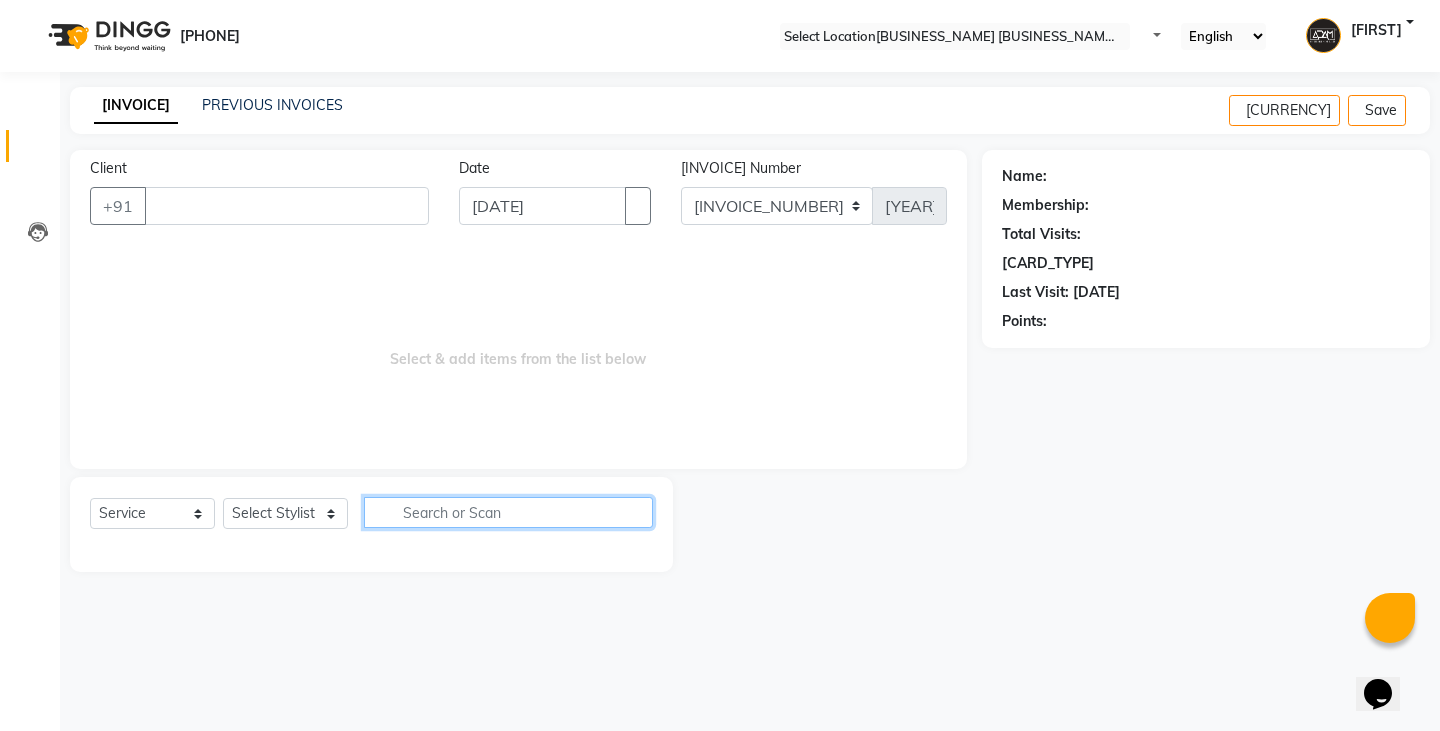 click at bounding box center [508, 512] 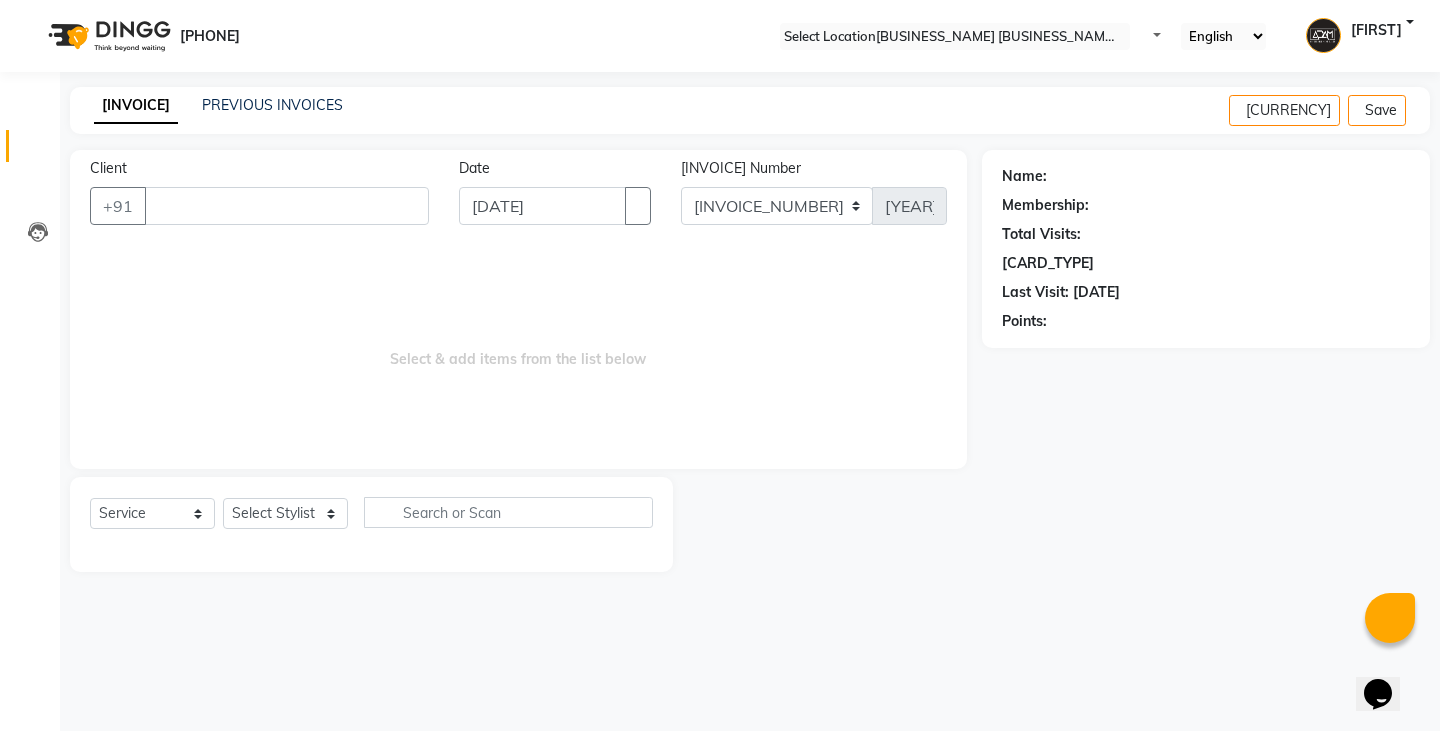 click on "08047224946 Select Location × Adam Affordable Mens Batlagundu Salon, Batlagundu Default Panel My Panel English ENGLISH Español العربية मराठी हिंदी ગુજરાતી தமிழ் 中文 Notifications nothing to show Raja Manage Profile Change Password Sign out Version:3.14.0 ☀ ADAM AFFORDABLE MENS Batlagundu Salon, Batlagundu Calendar Invoice Clients Leads Marketing Members Inventory Staff Reports Settings Completed InProgress Upcoming Dropped Tentative Check-In Confirm Bookings Generate Report Segments Page Builder INVOICE PREVIOUS INVOICES Create New Save Client +91 Date 01-07-2025 Invoice Number V/2025 V/2025-26 1956 Select & add items from the list below Select Service Product Membership Package Voucher Prepaid Gift Card Select Stylist Admin Ameer Anish Khalim Ovesh Raja Shakil Sohil SONU Name: Membership: Total Visits: Card on file: Last Visit: Points:" at bounding box center (720, 365) 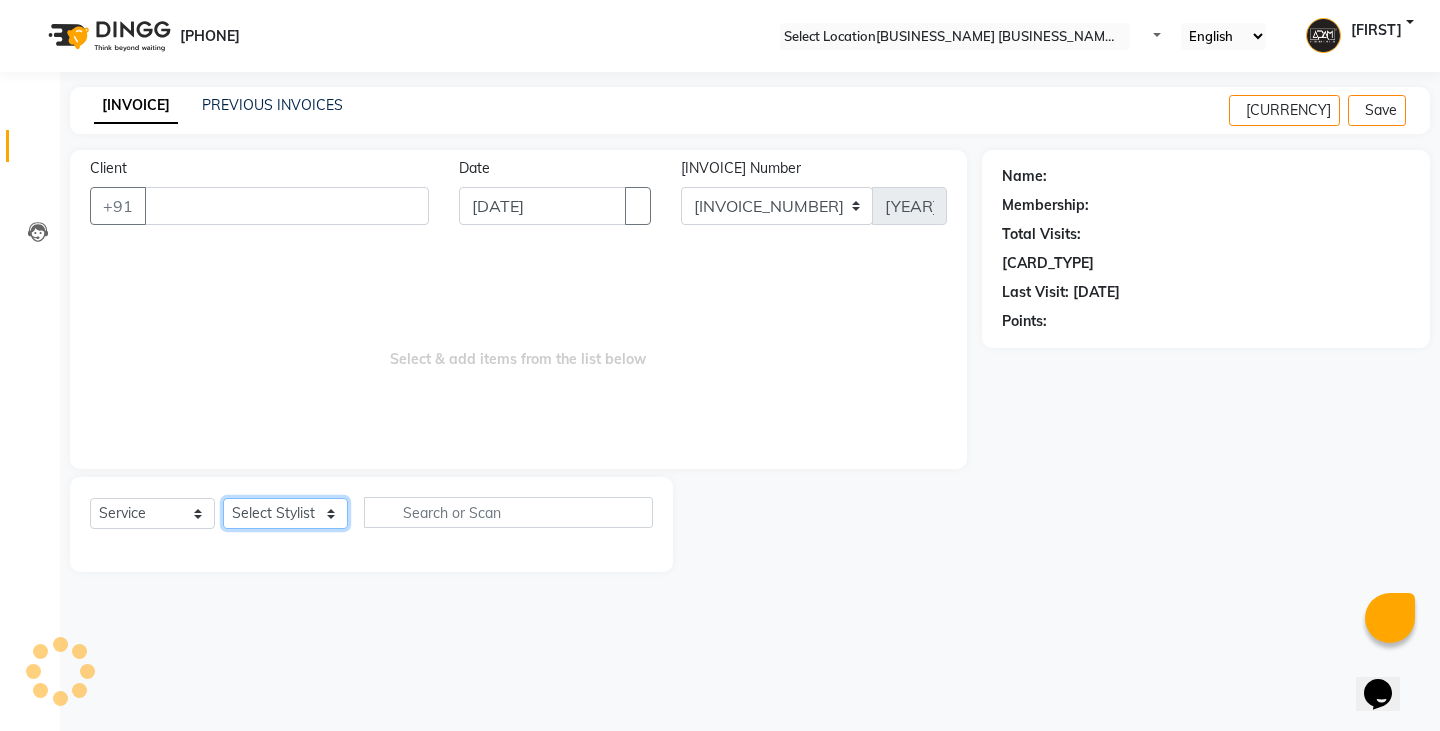 click on "Select Stylist Admin [FIRST] [FIRST] [FIRST] [FIRST] [FIRST] [FIRST] [FIRST]" at bounding box center [285, 513] 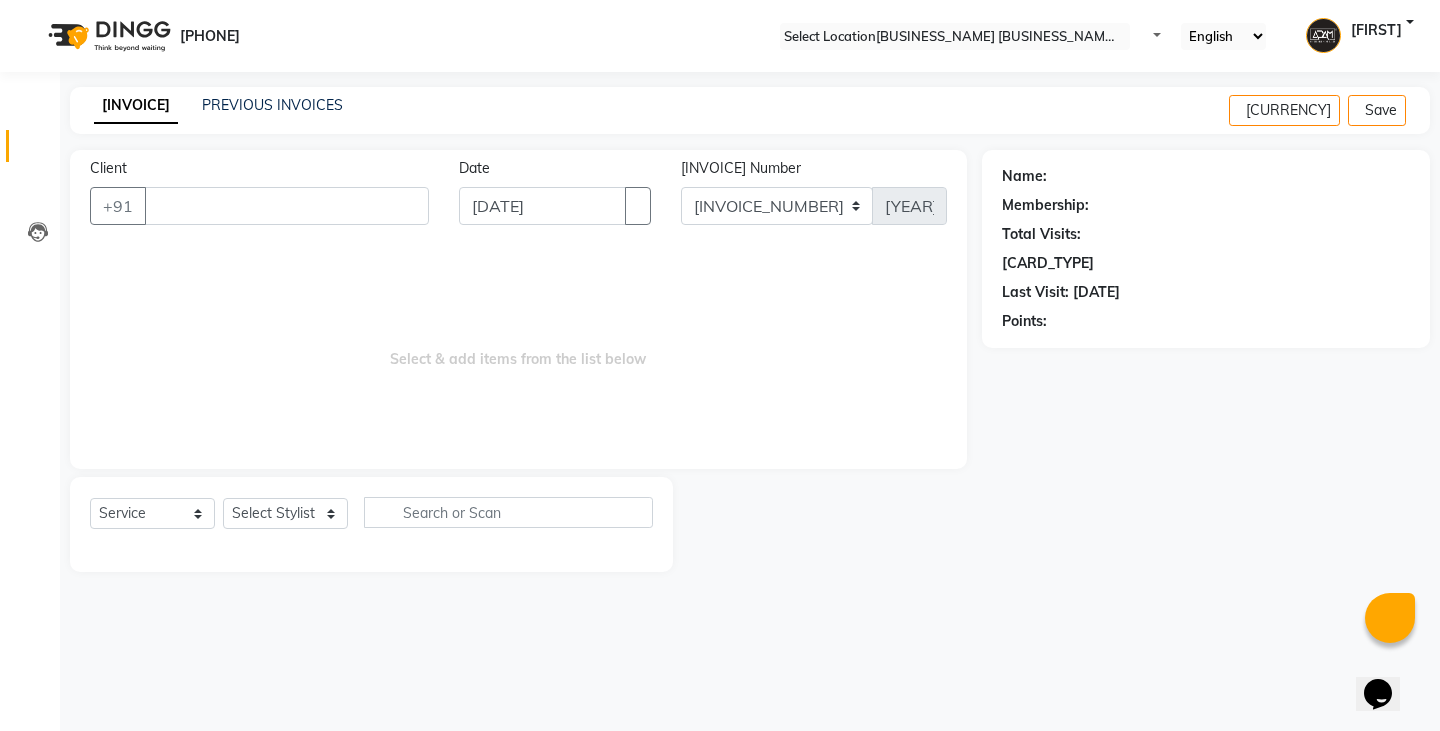 drag, startPoint x: 925, startPoint y: 640, endPoint x: 723, endPoint y: 598, distance: 206.32014 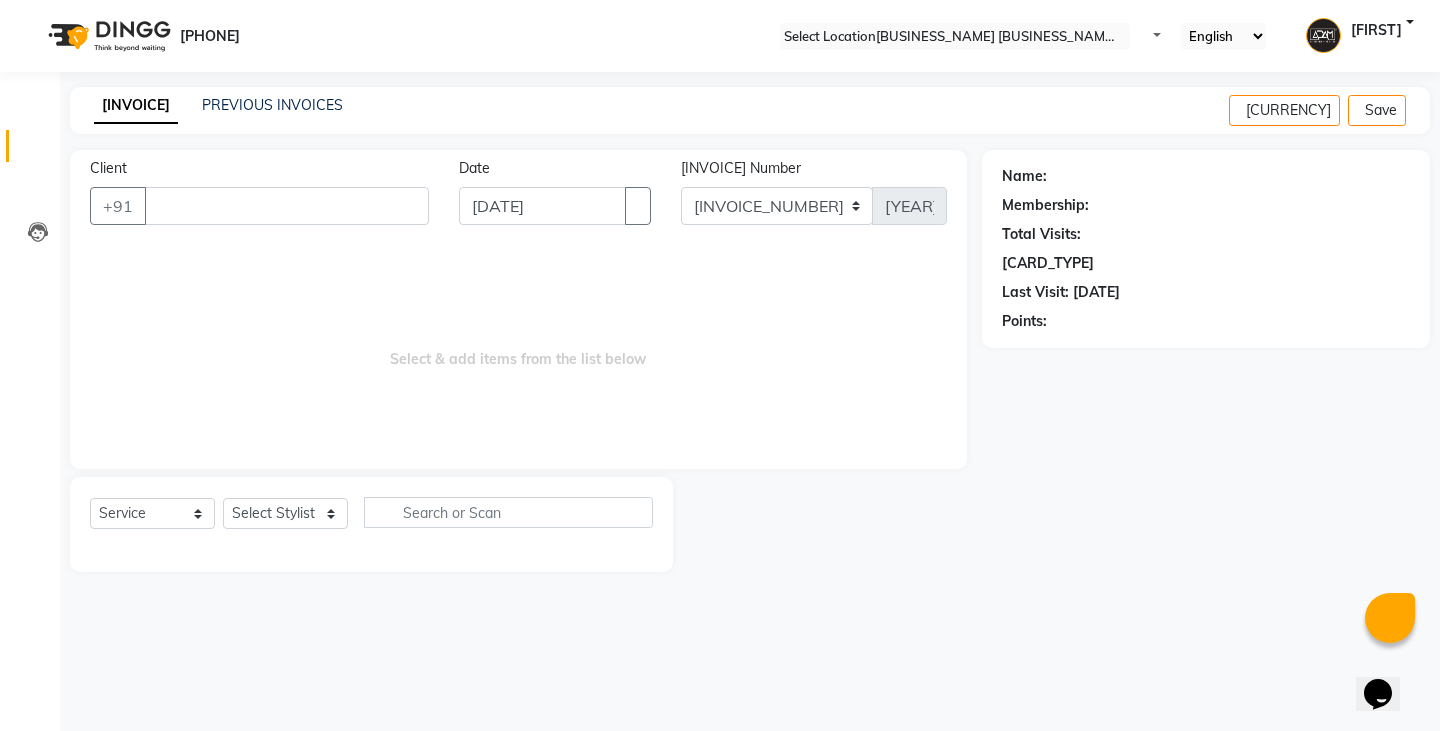 click on "Select & add items from the list below" at bounding box center (518, 349) 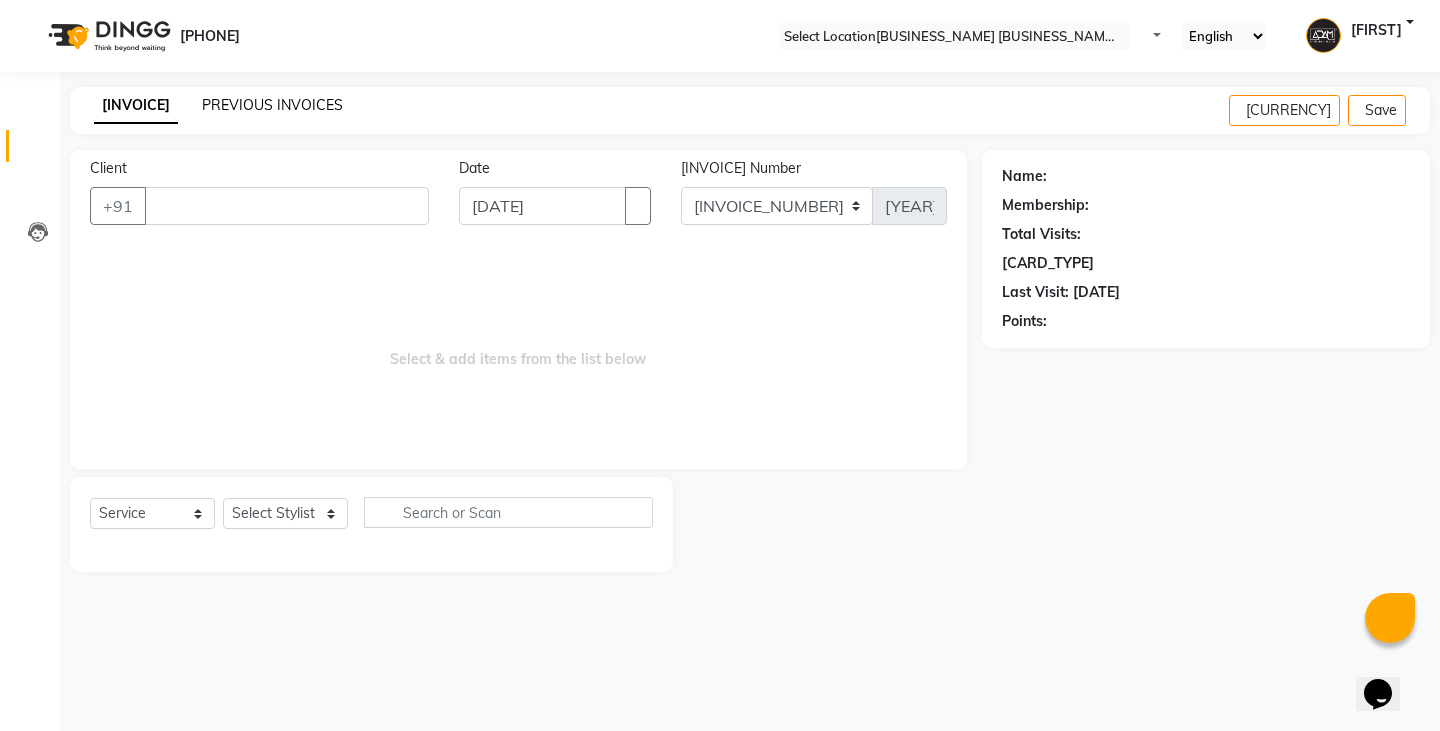 click on "PREVIOUS INVOICES" at bounding box center (272, 105) 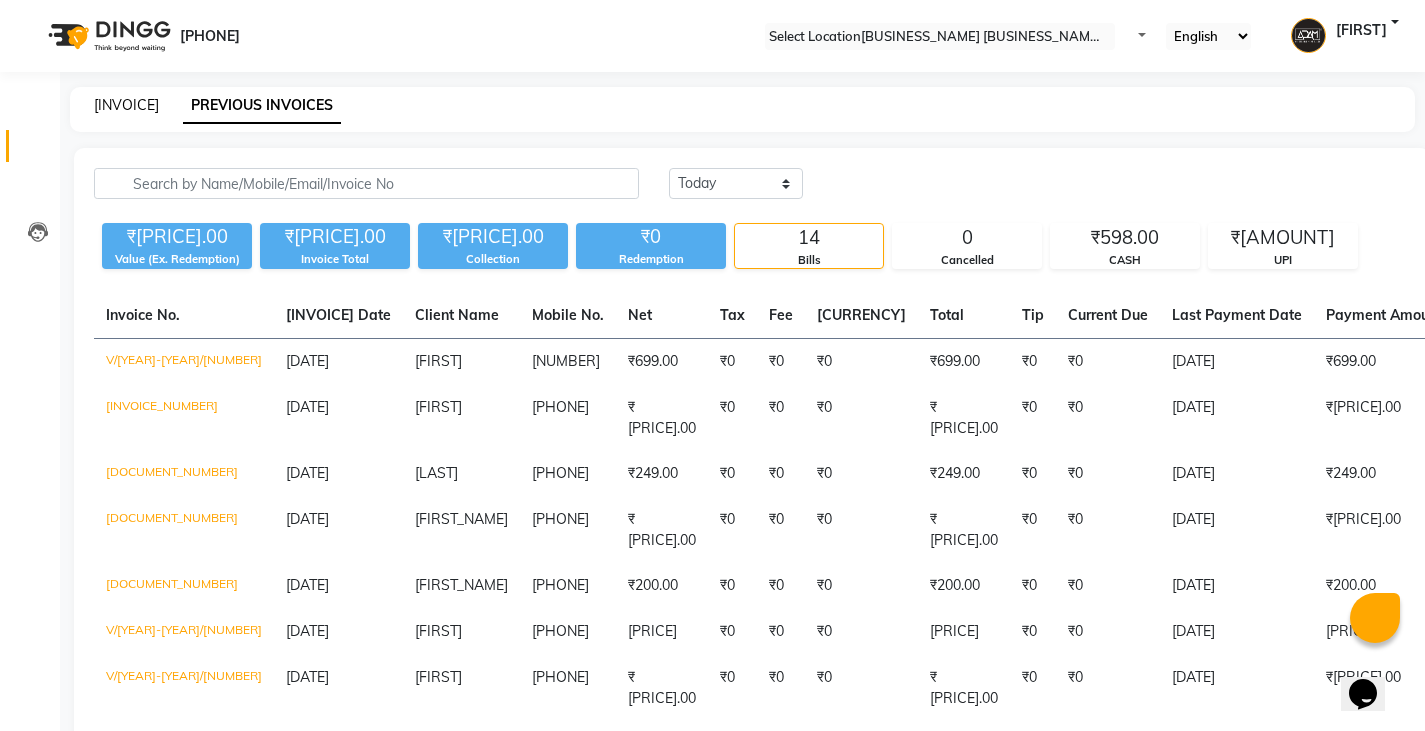 click on "[INVOICE]" at bounding box center (126, 105) 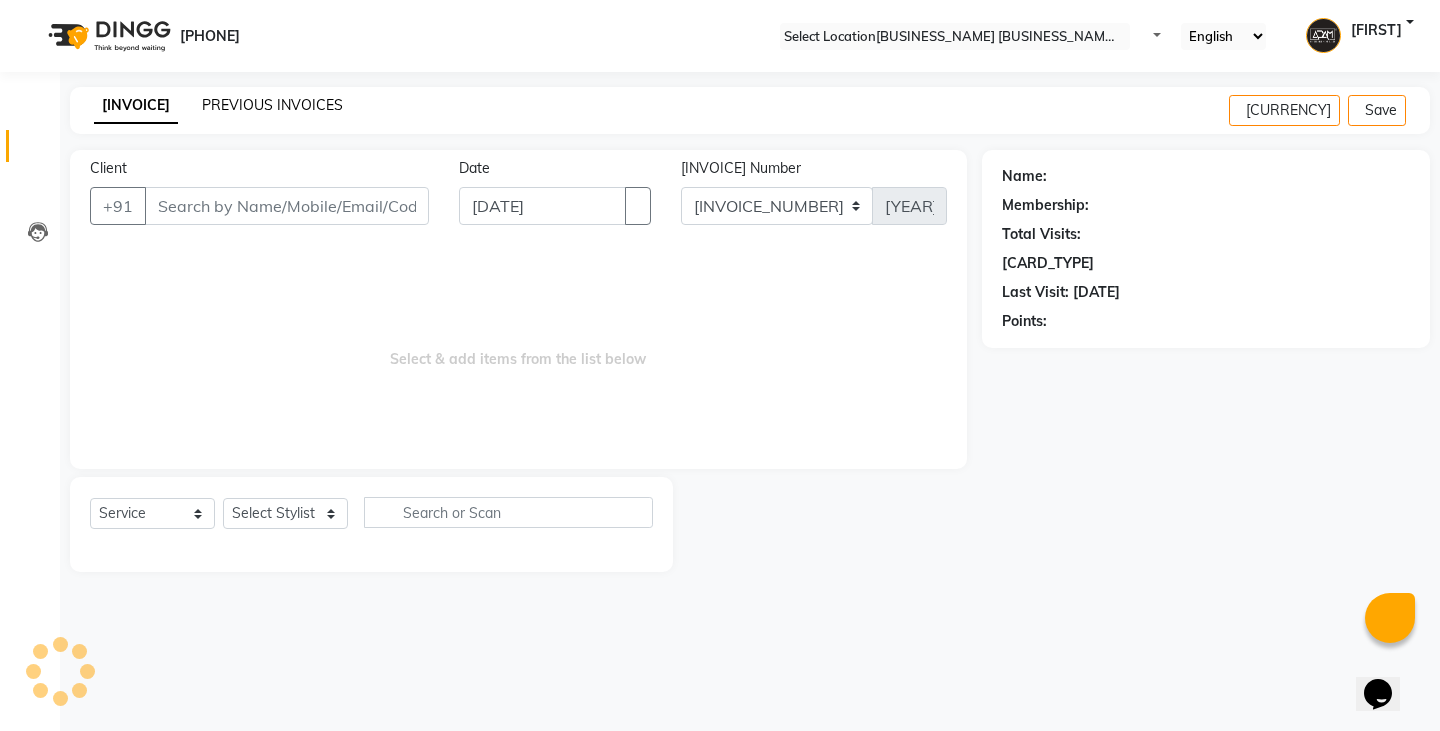 click on "PREVIOUS INVOICES" at bounding box center (272, 105) 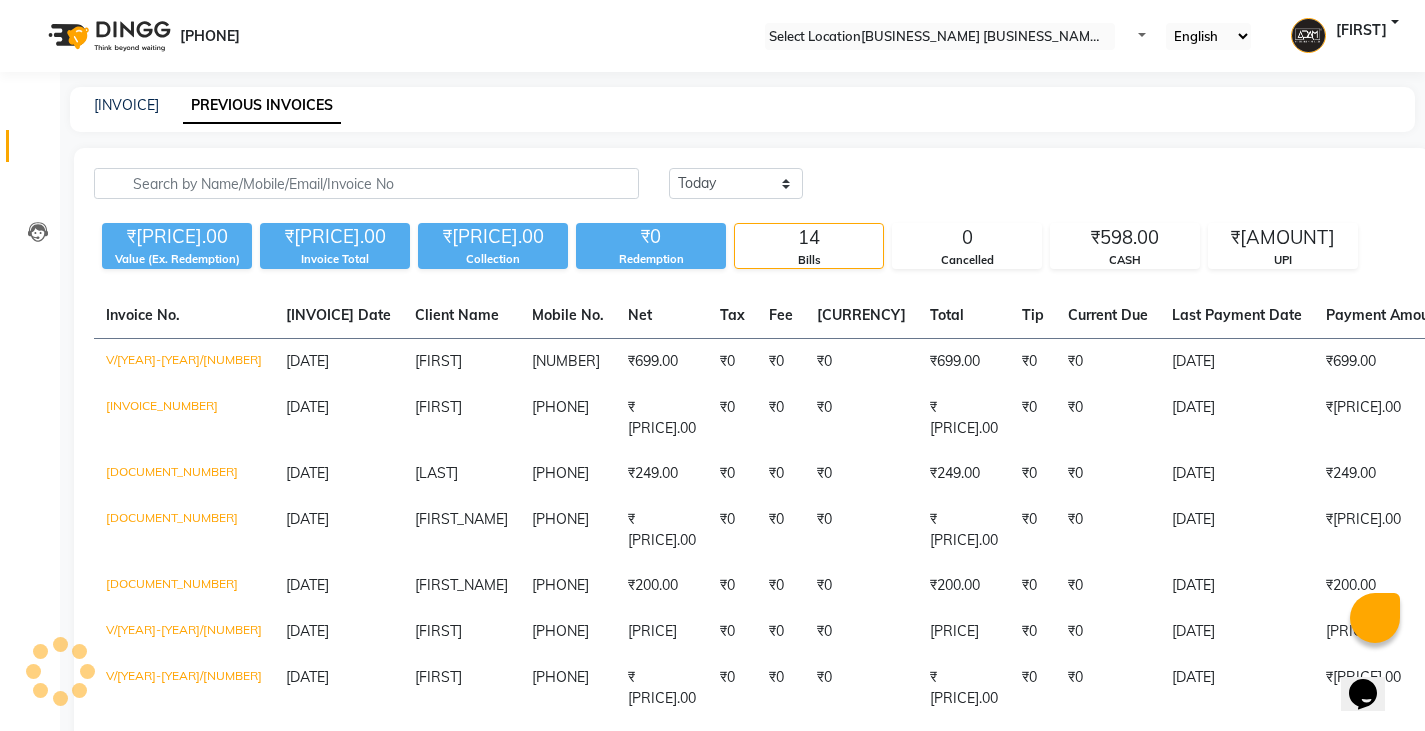 click on "[INVOICE]" at bounding box center (126, 105) 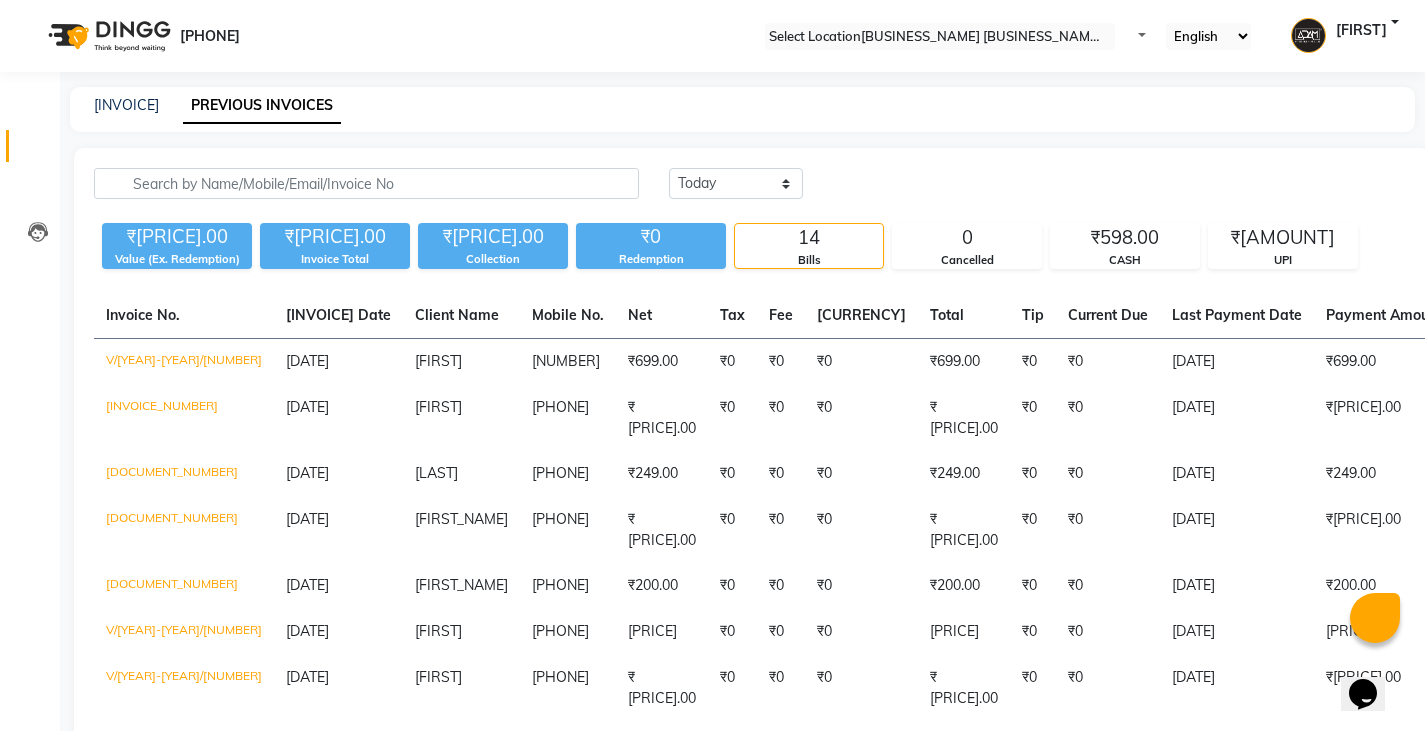 click on "[INVOICE] PREVIOUS [INVOICES]" at bounding box center (742, 109) 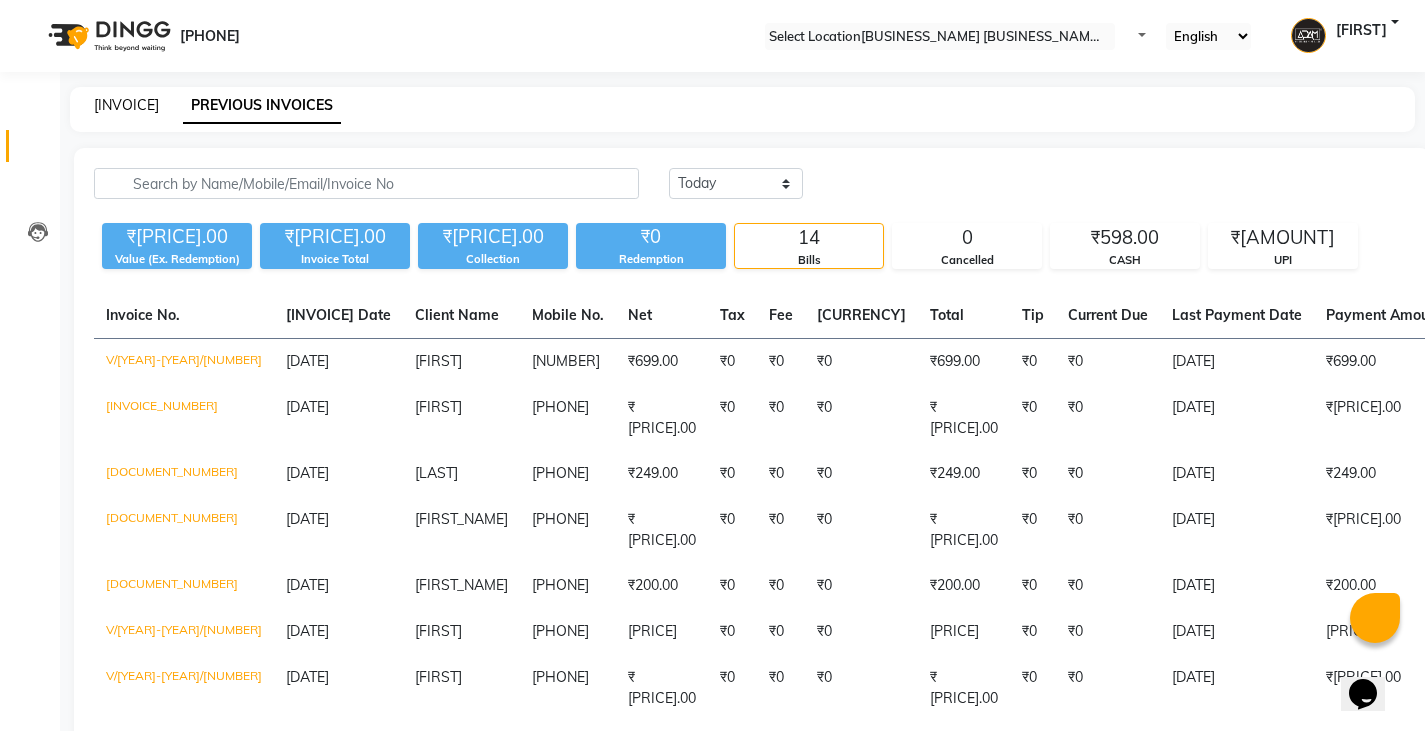 click on "[INVOICE]" at bounding box center [126, 105] 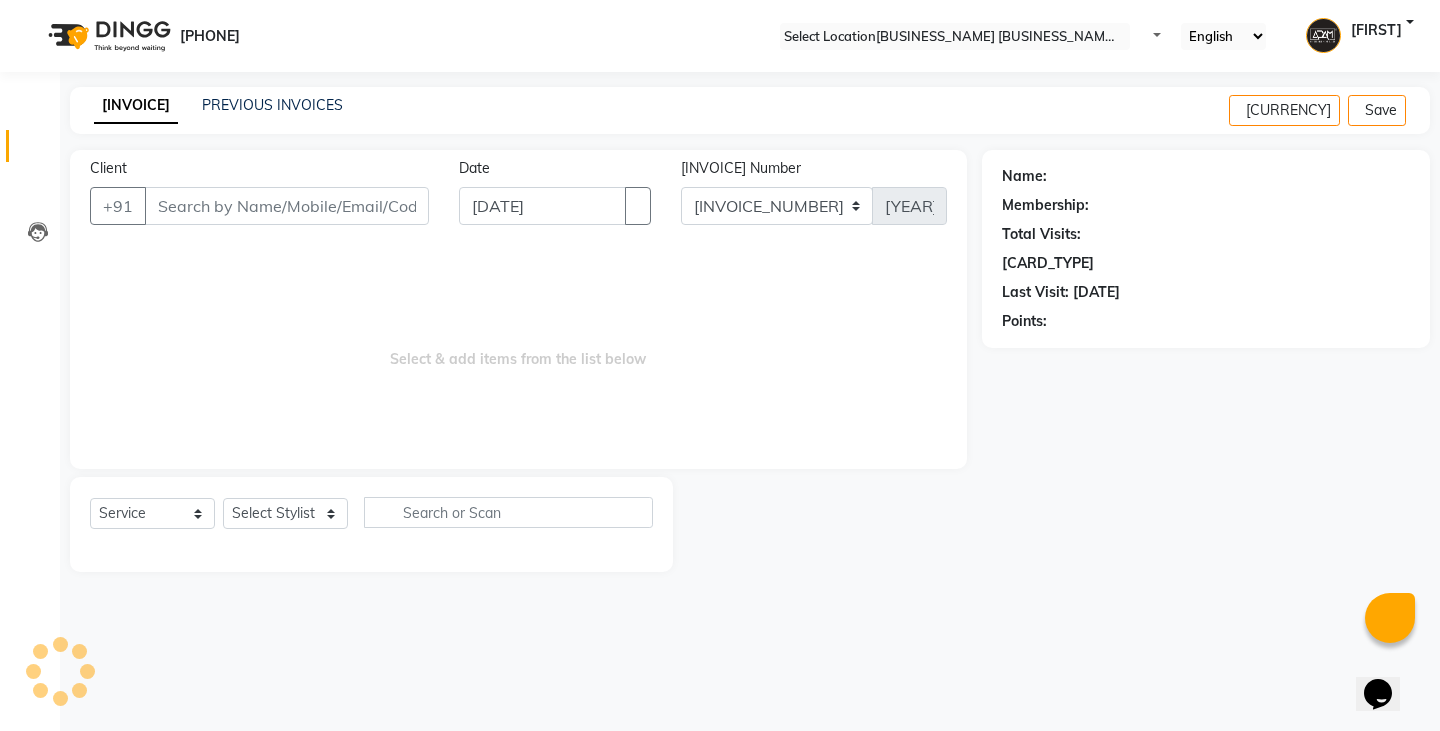 click on "Client +91" at bounding box center (259, 199) 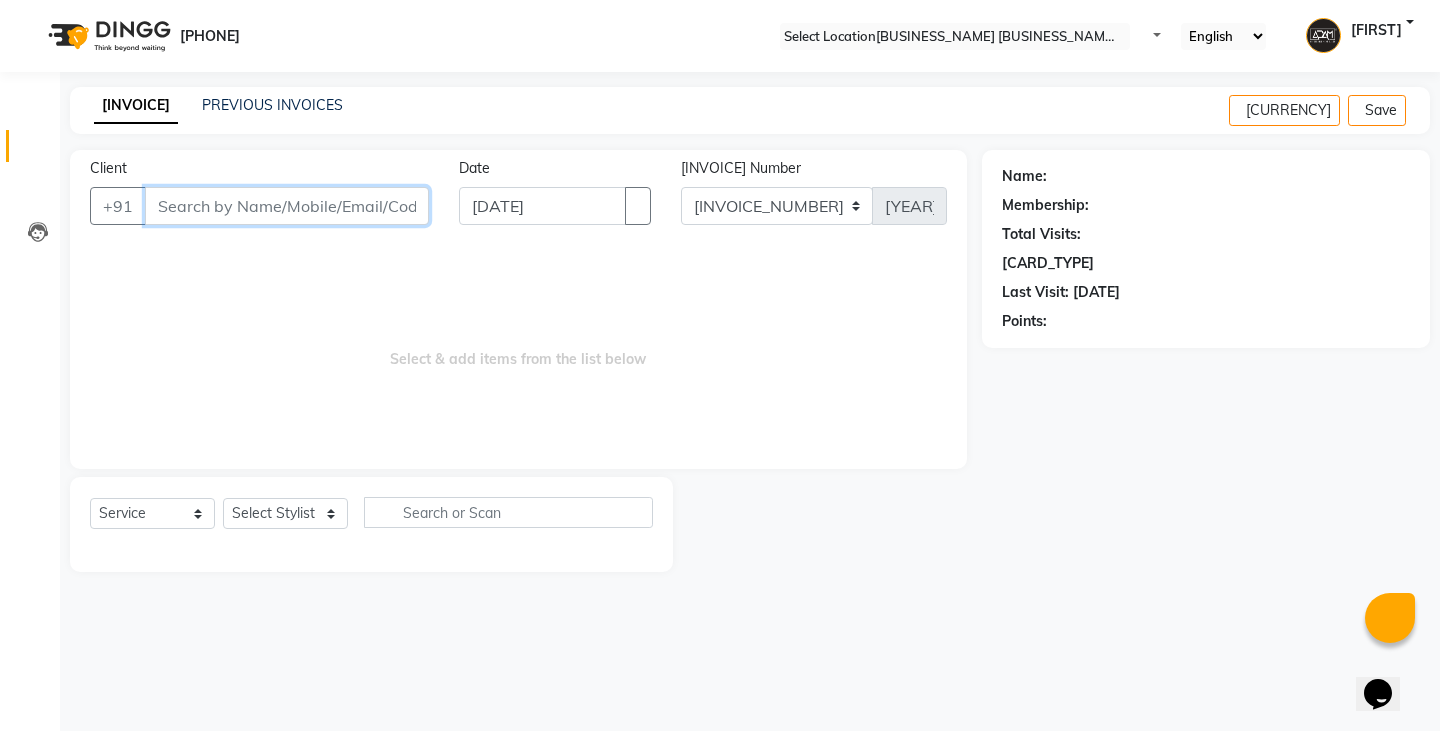 click on "Client" at bounding box center [287, 206] 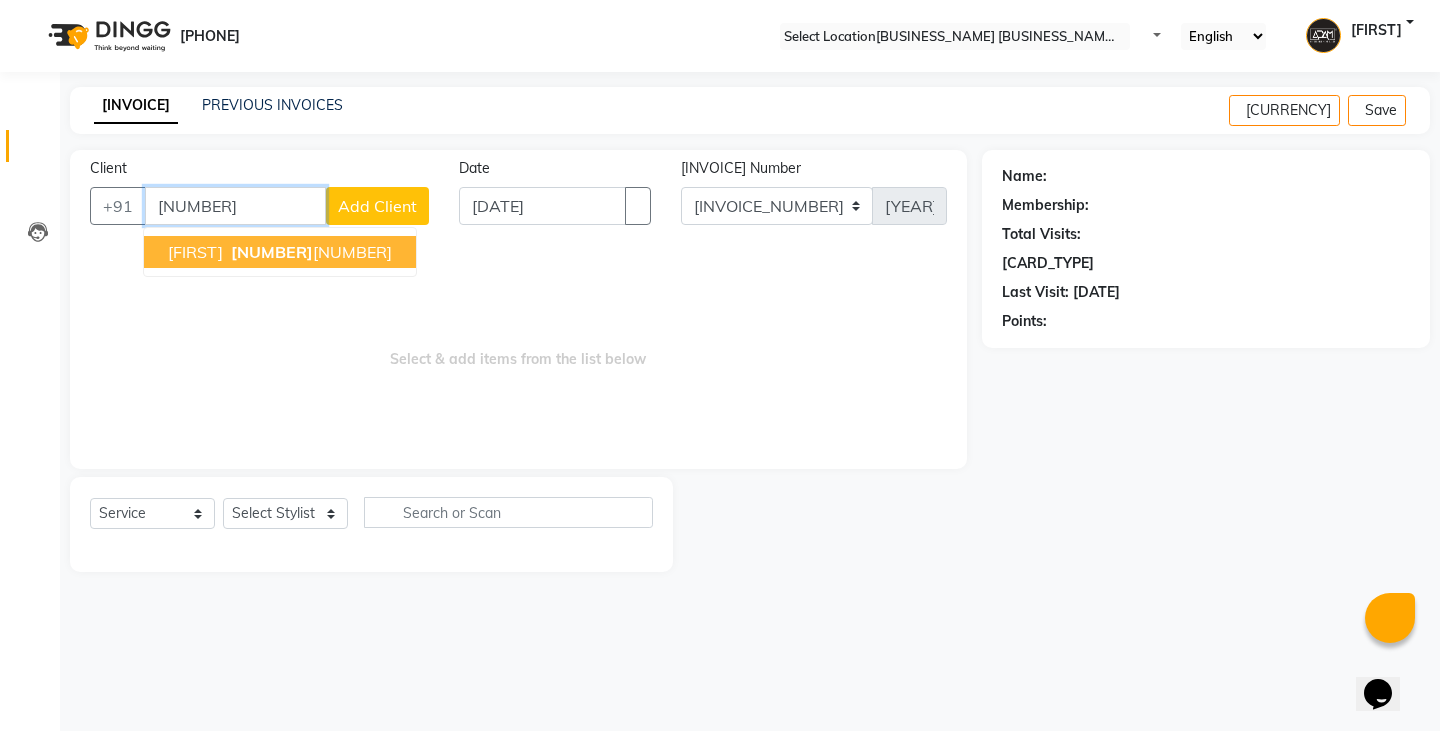 click on "[FIRST] [PHONE]" at bounding box center (280, 252) 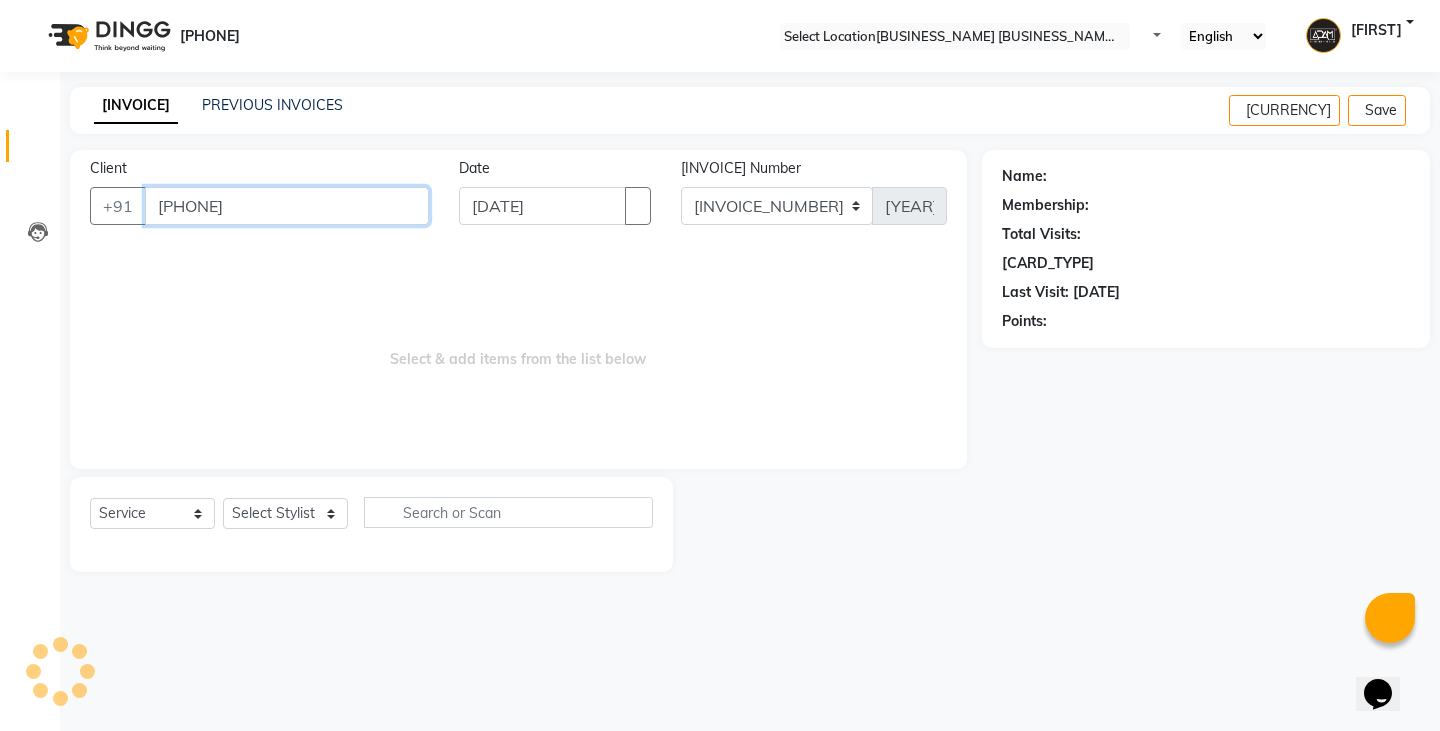 type on "[PHONE]" 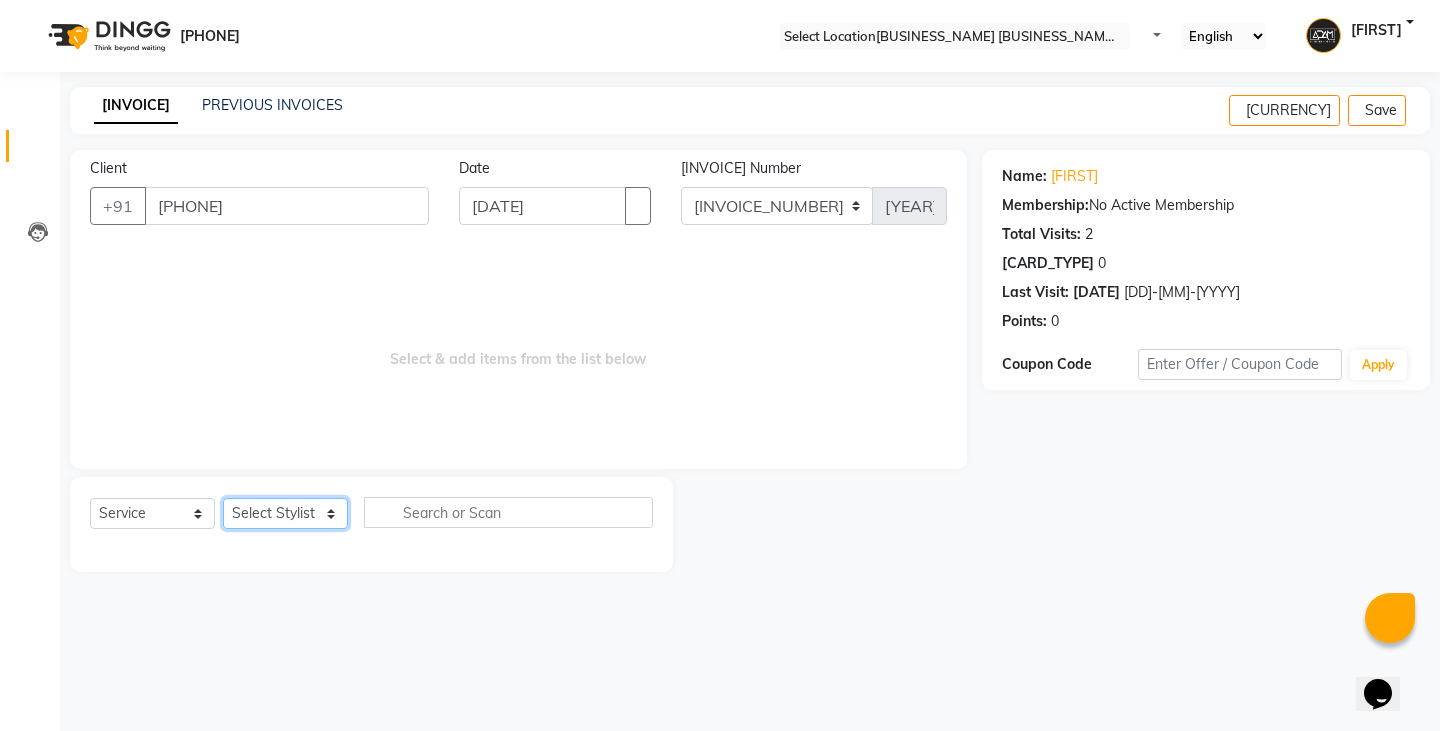 drag, startPoint x: 302, startPoint y: 518, endPoint x: 296, endPoint y: 498, distance: 20.880613 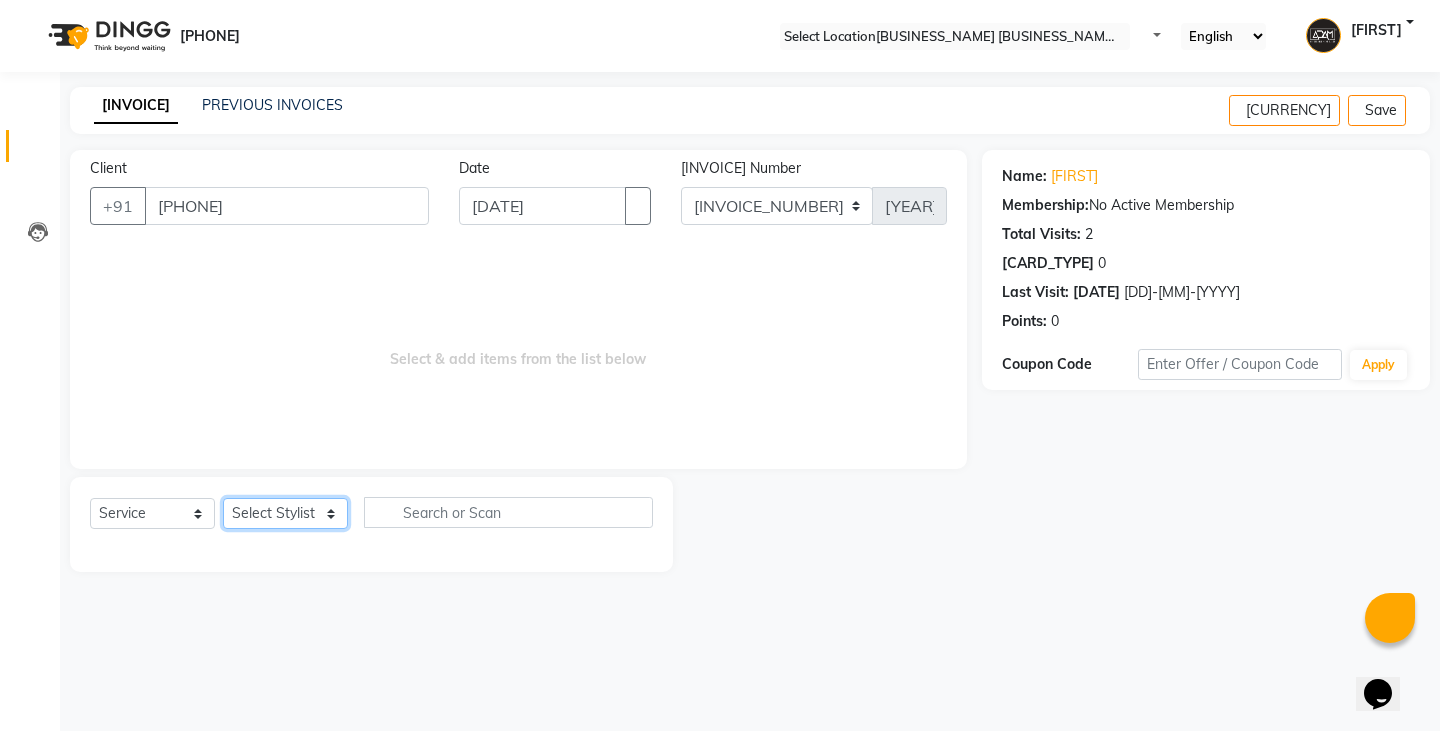 select on "[PHONE]" 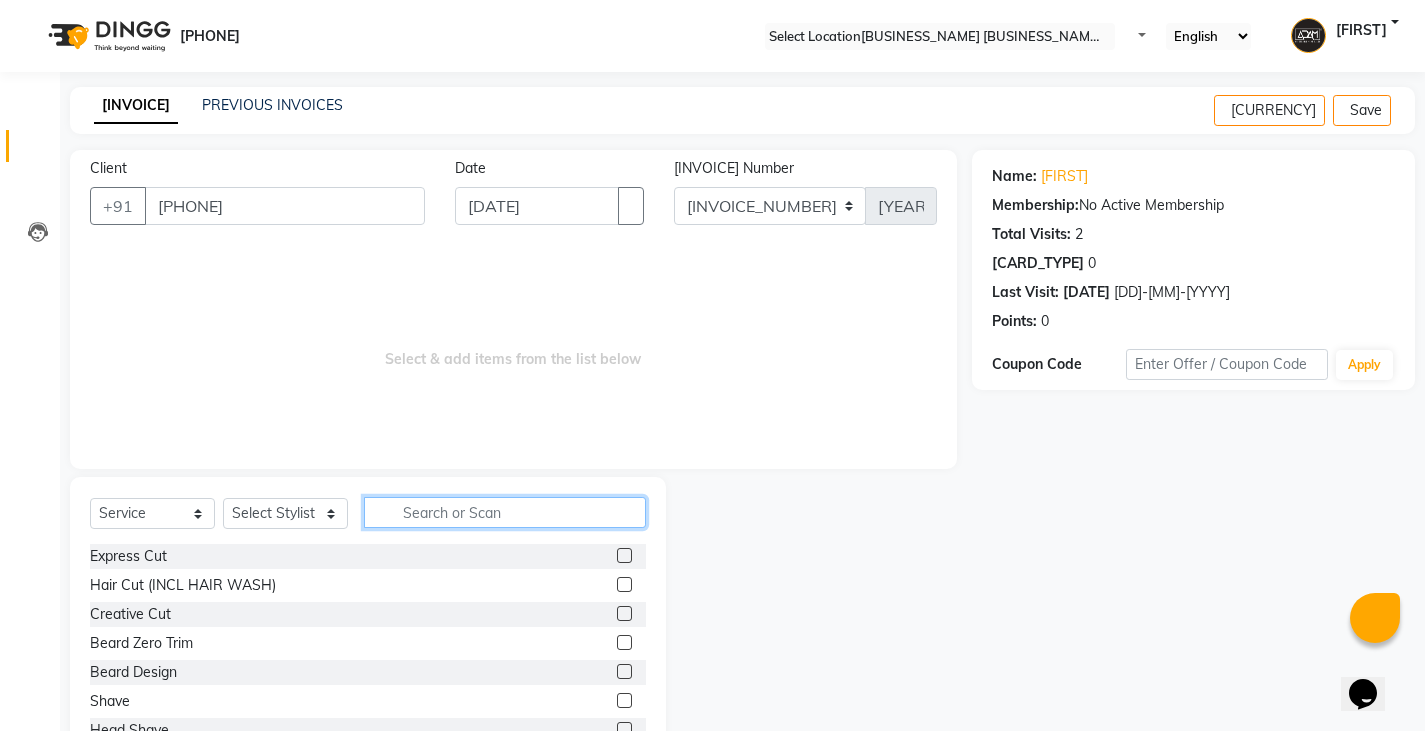 click at bounding box center [505, 512] 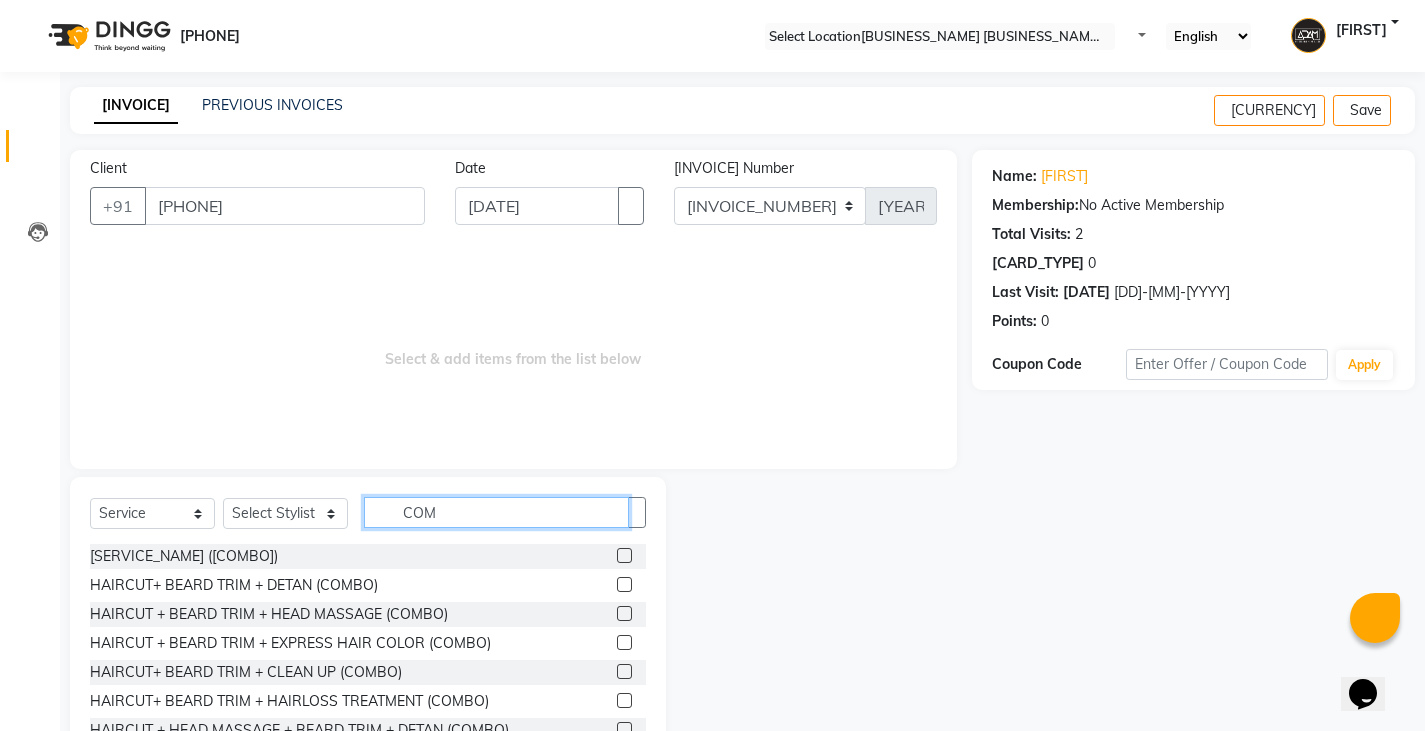 type on "COM" 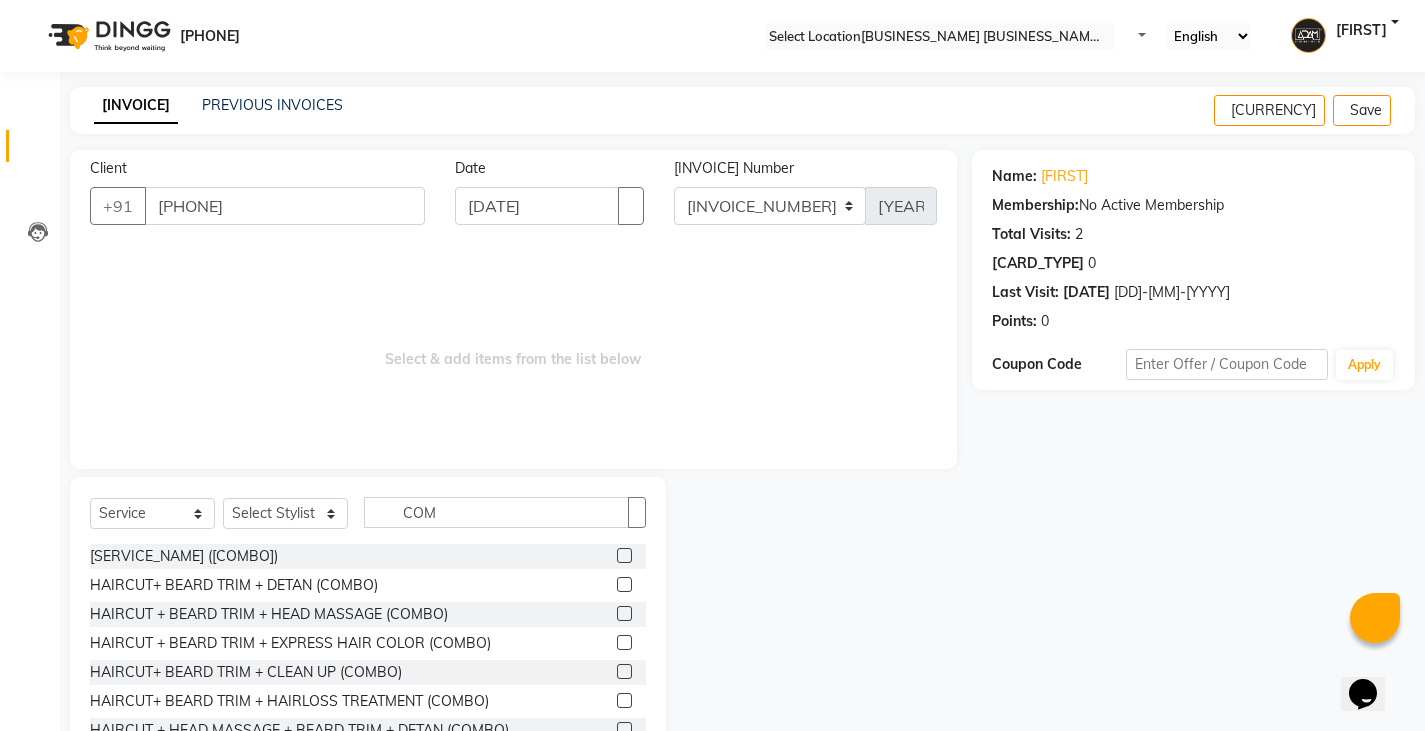 click at bounding box center [624, 584] 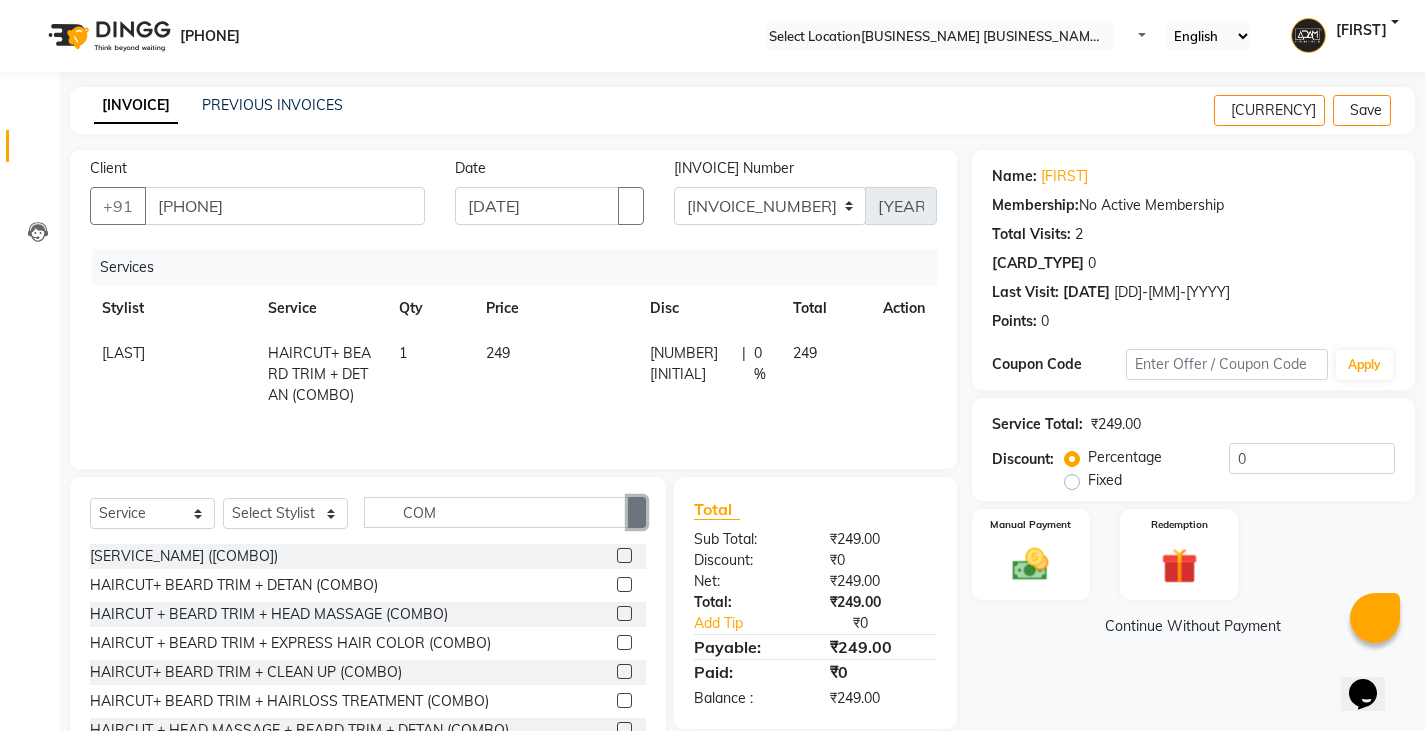 click at bounding box center [637, 512] 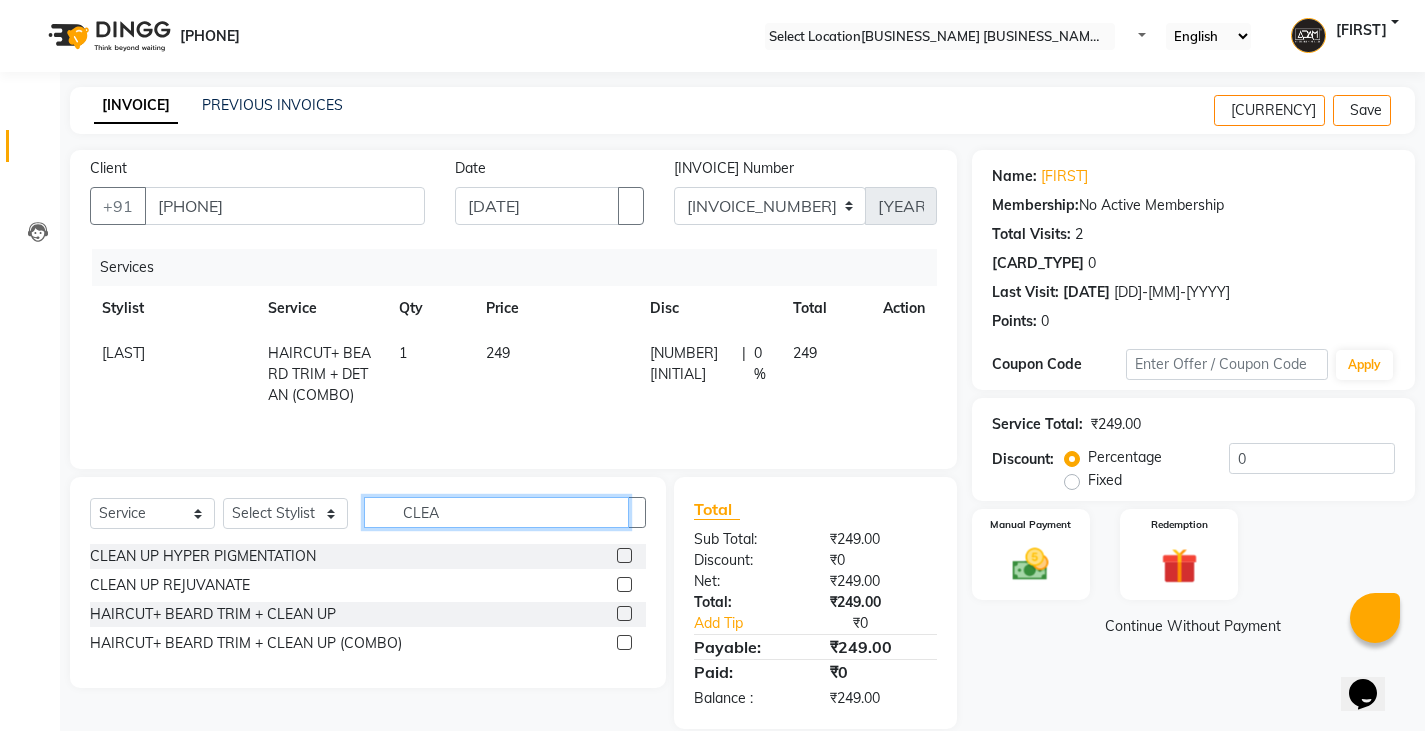 type on "CLEA" 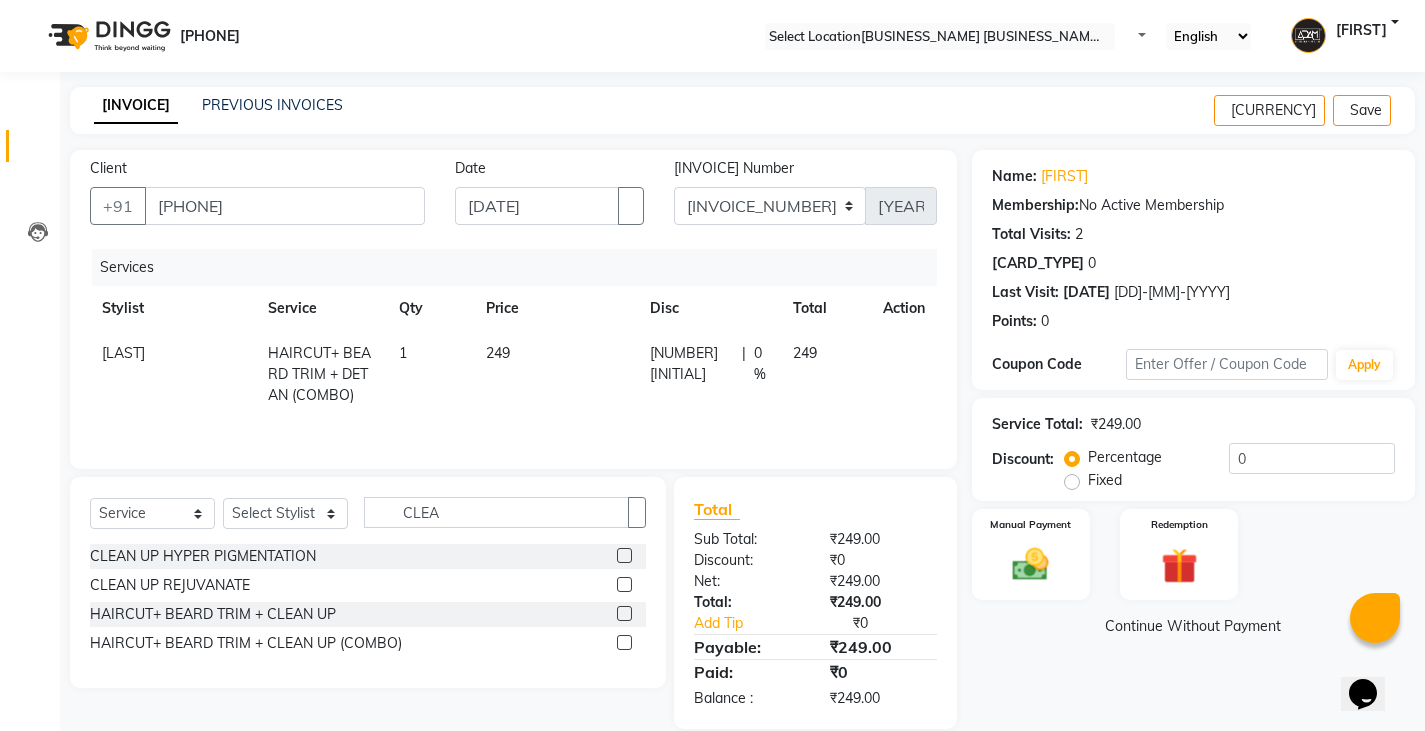click at bounding box center [624, 584] 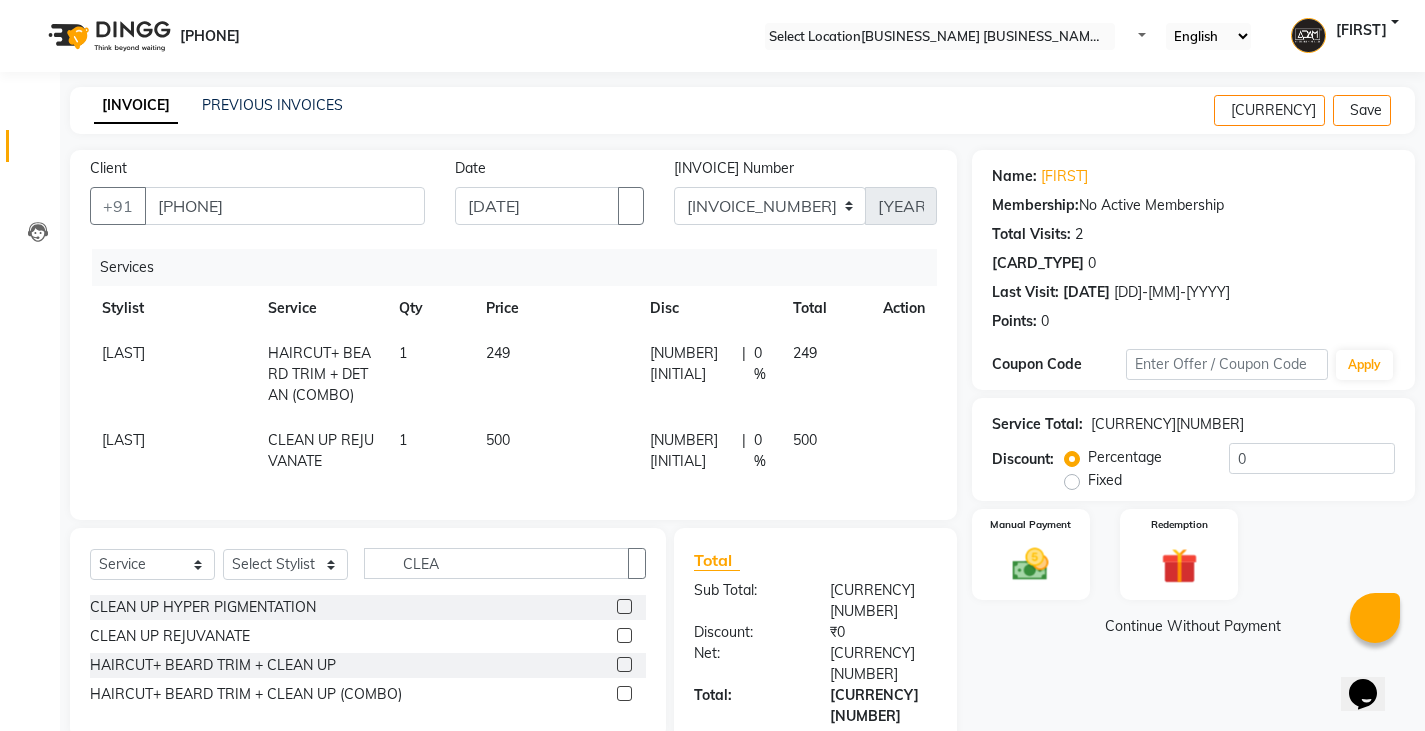 scroll, scrollTop: 93, scrollLeft: 0, axis: vertical 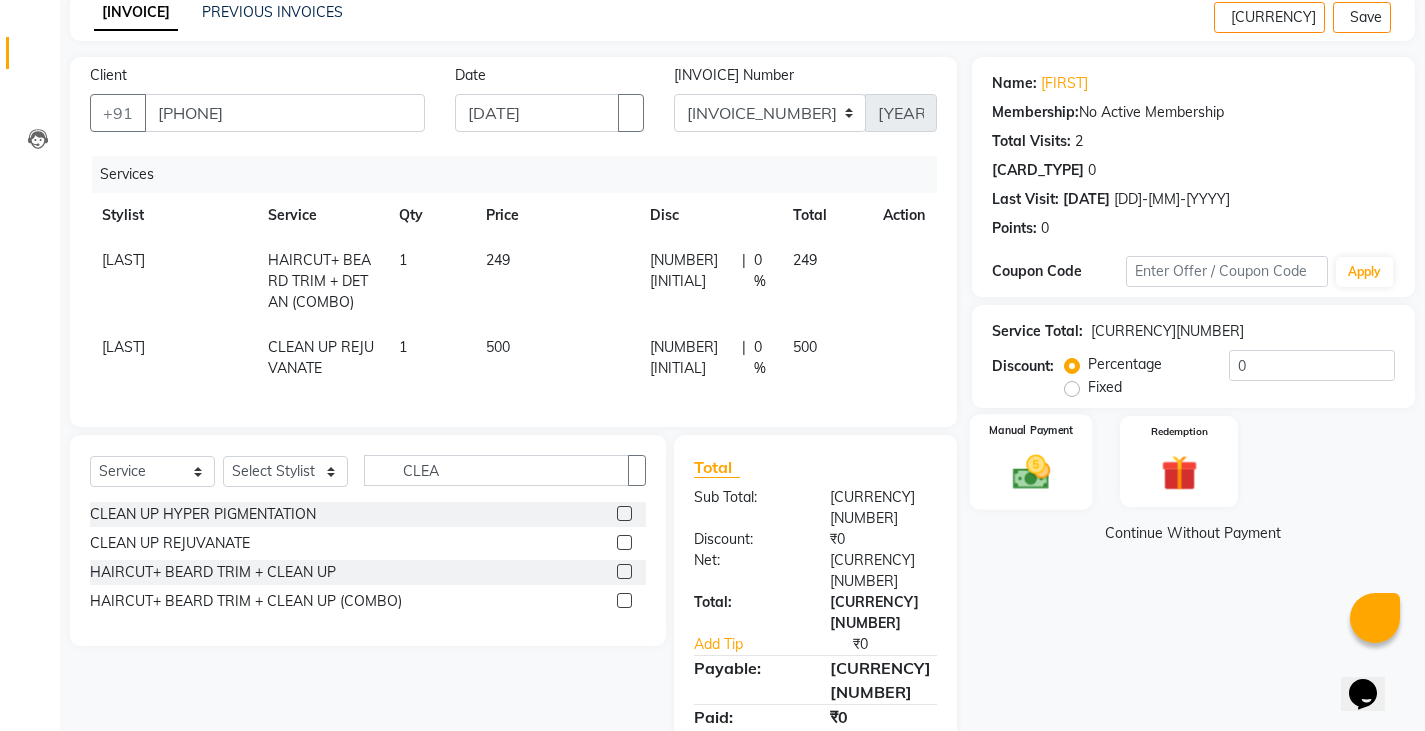 click at bounding box center [1030, 471] 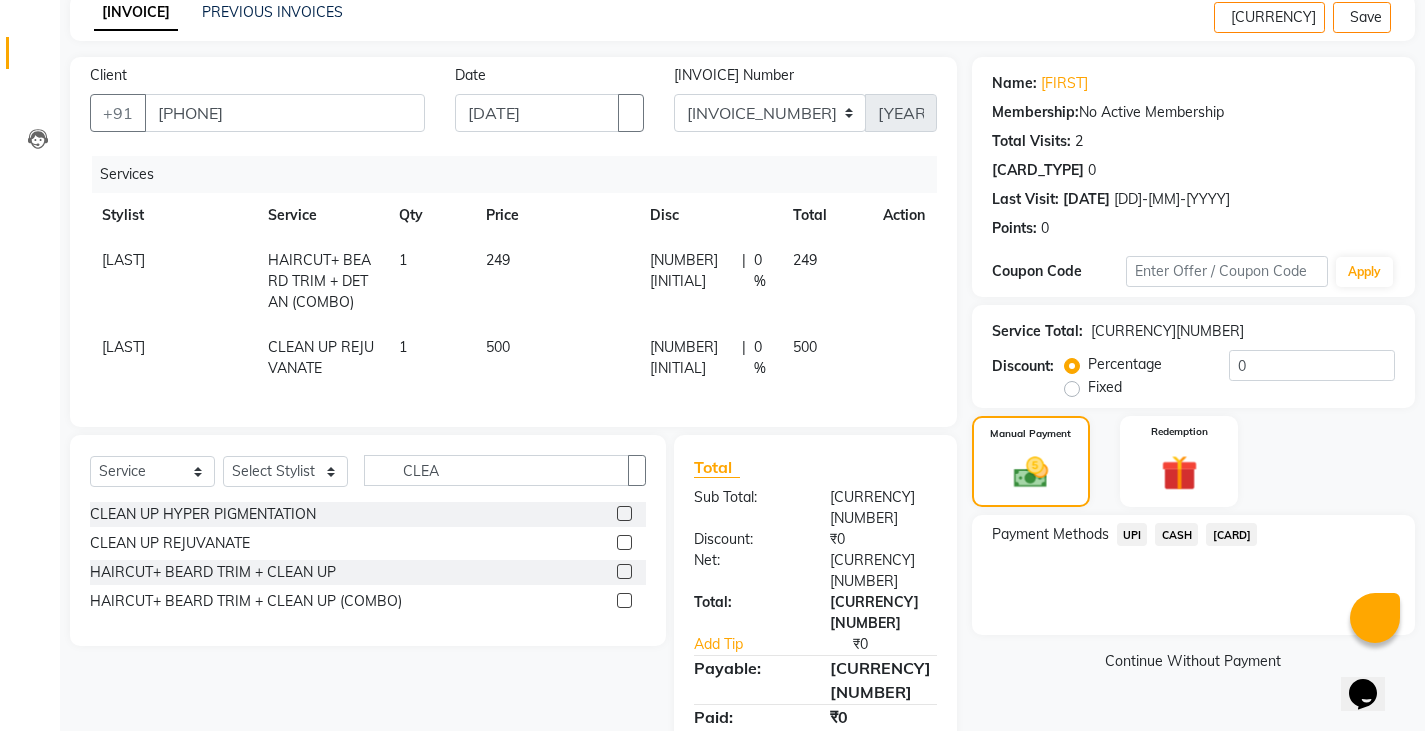 click on "UPI" at bounding box center (1132, 534) 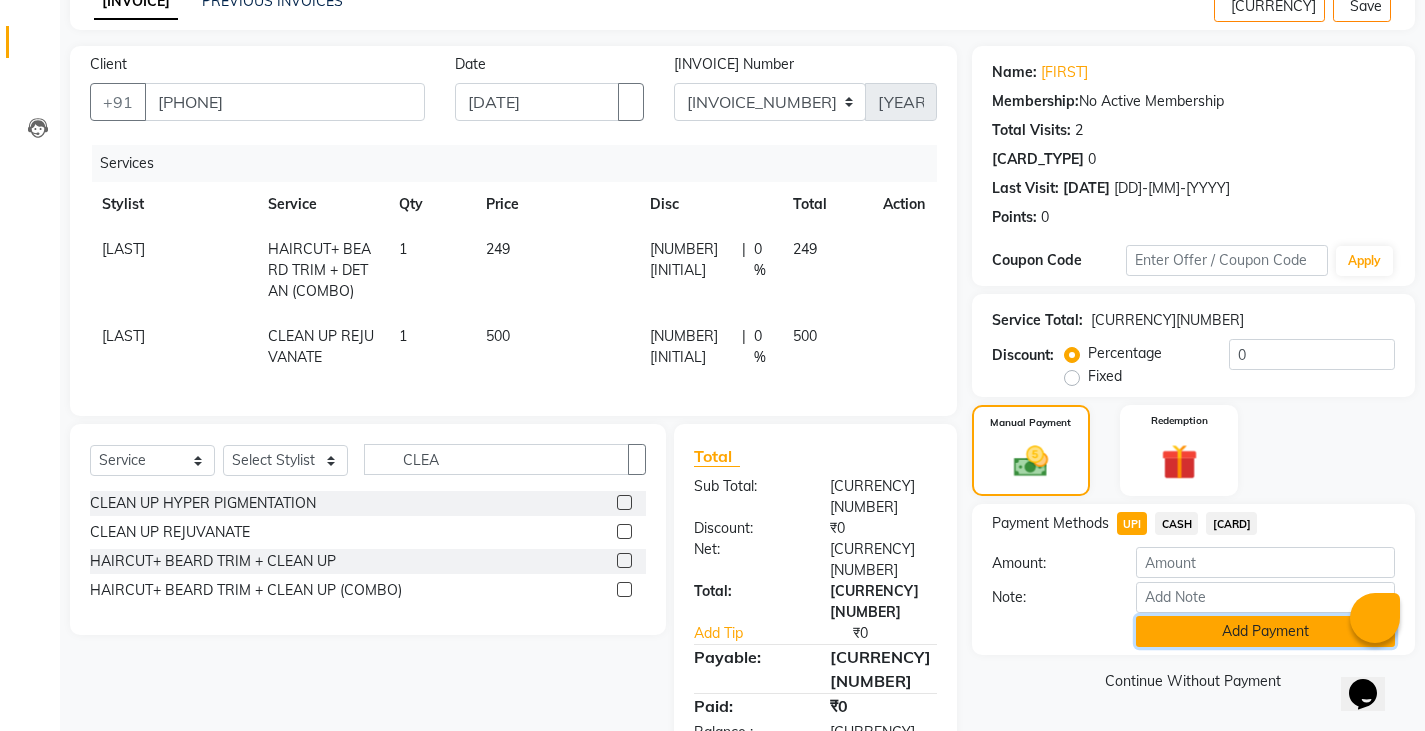 click on "Add Payment" at bounding box center [1265, 631] 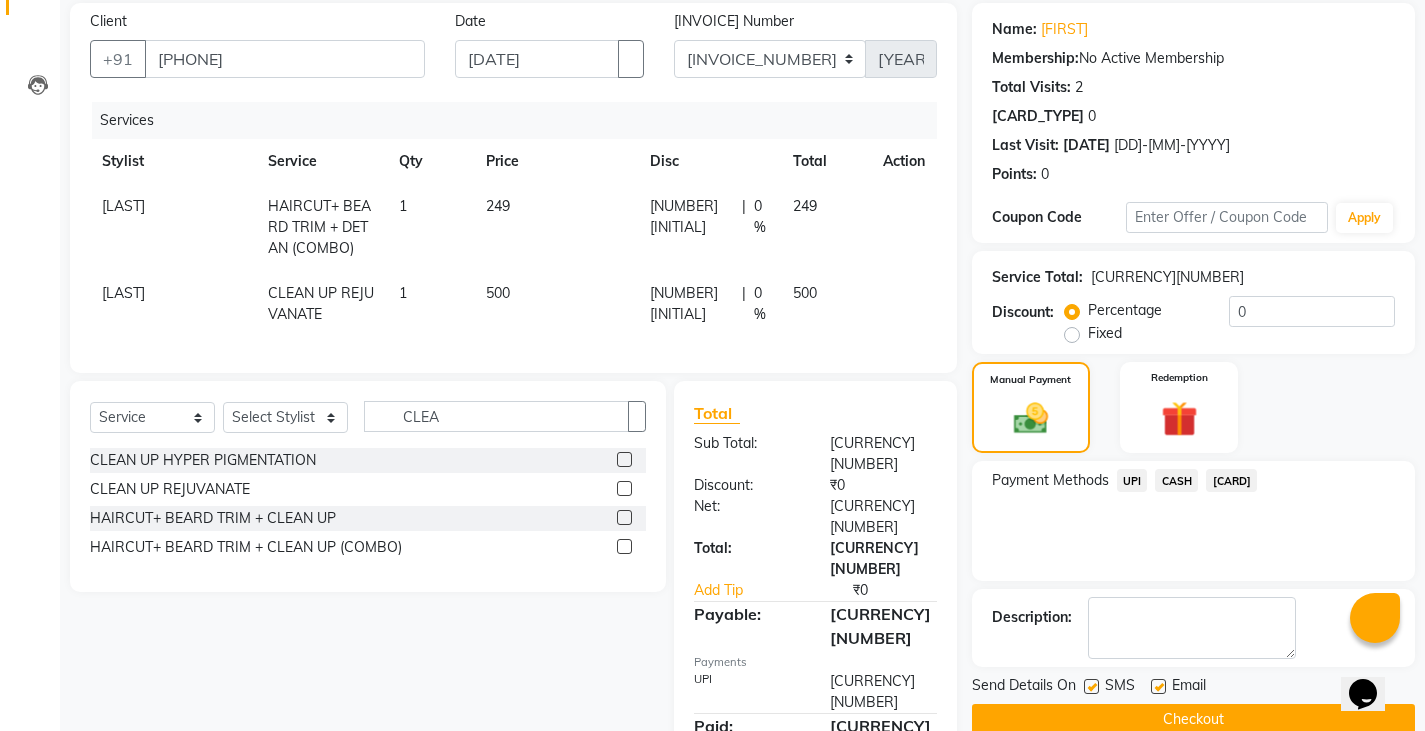 scroll, scrollTop: 188, scrollLeft: 0, axis: vertical 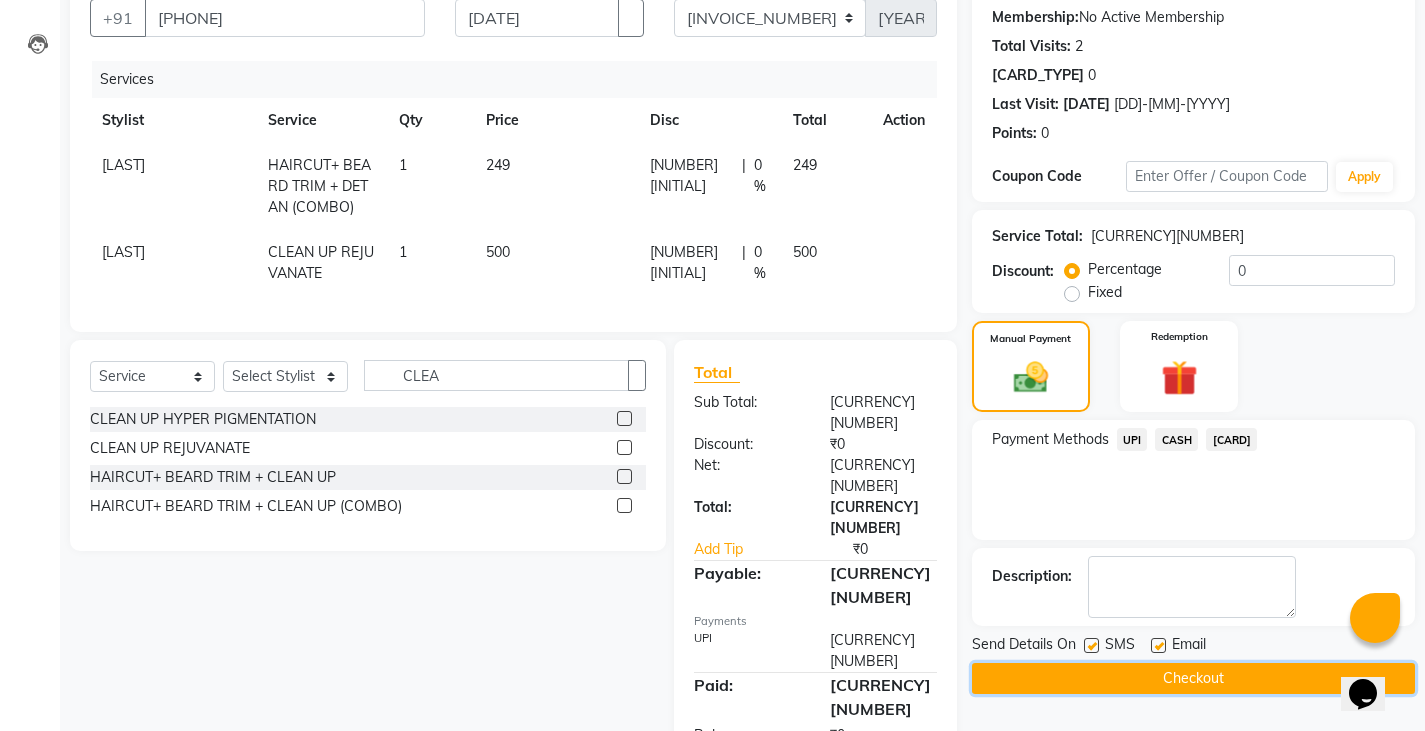 click on "Checkout" at bounding box center (1193, 678) 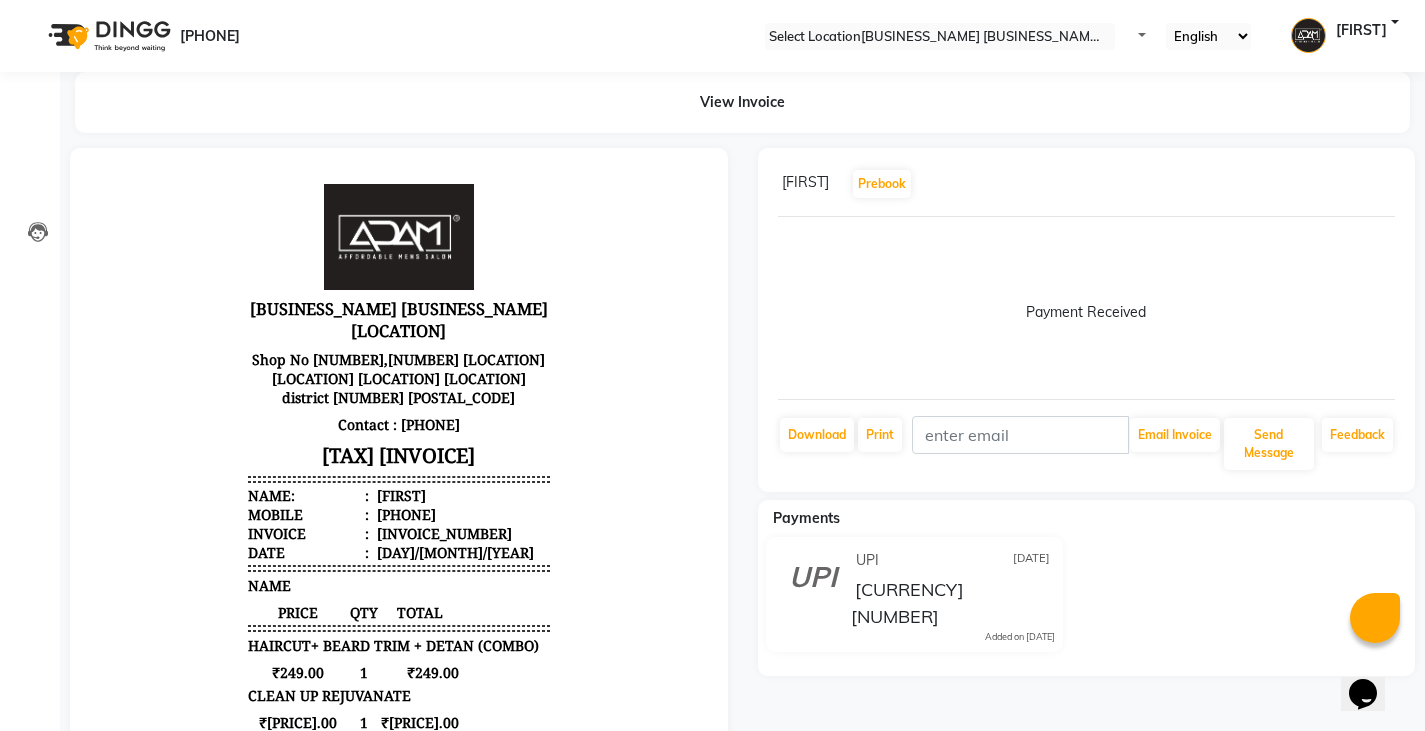 scroll, scrollTop: 0, scrollLeft: 0, axis: both 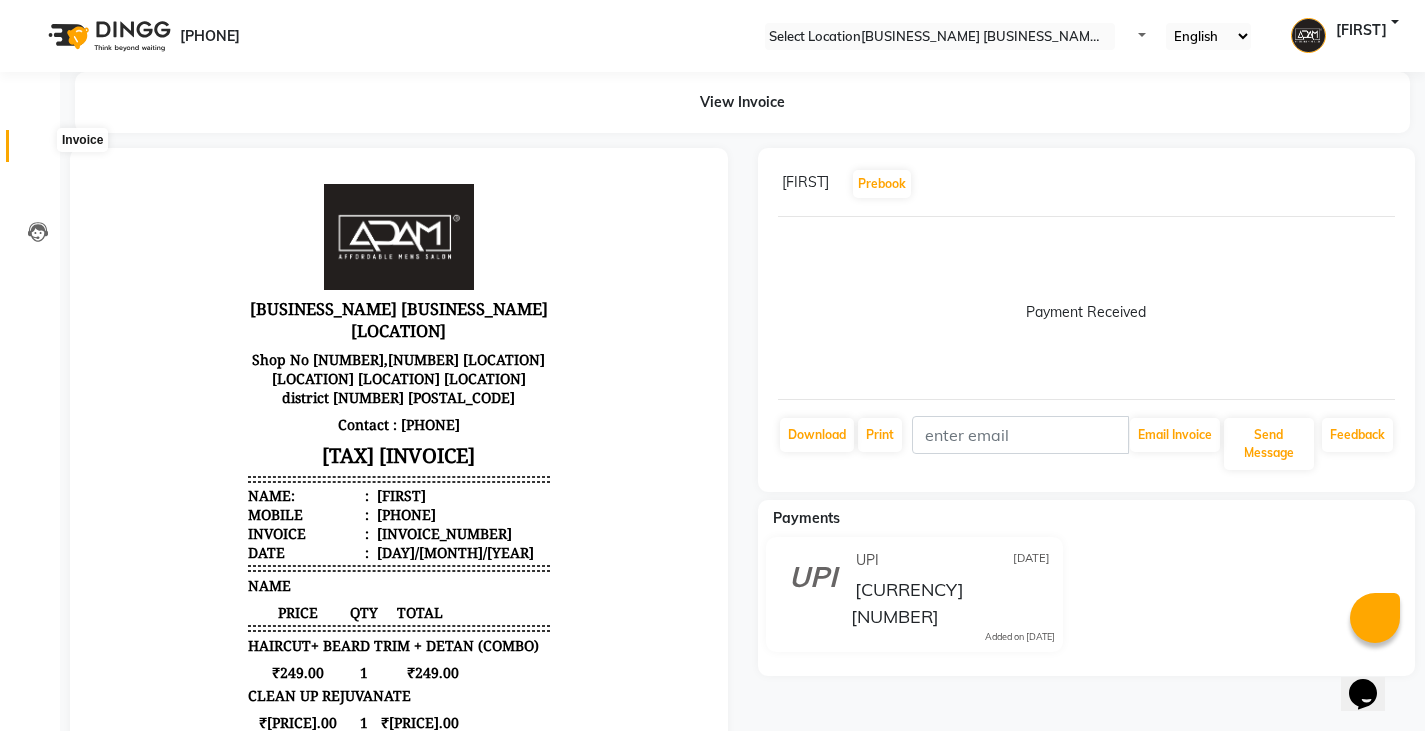 click at bounding box center [38, 151] 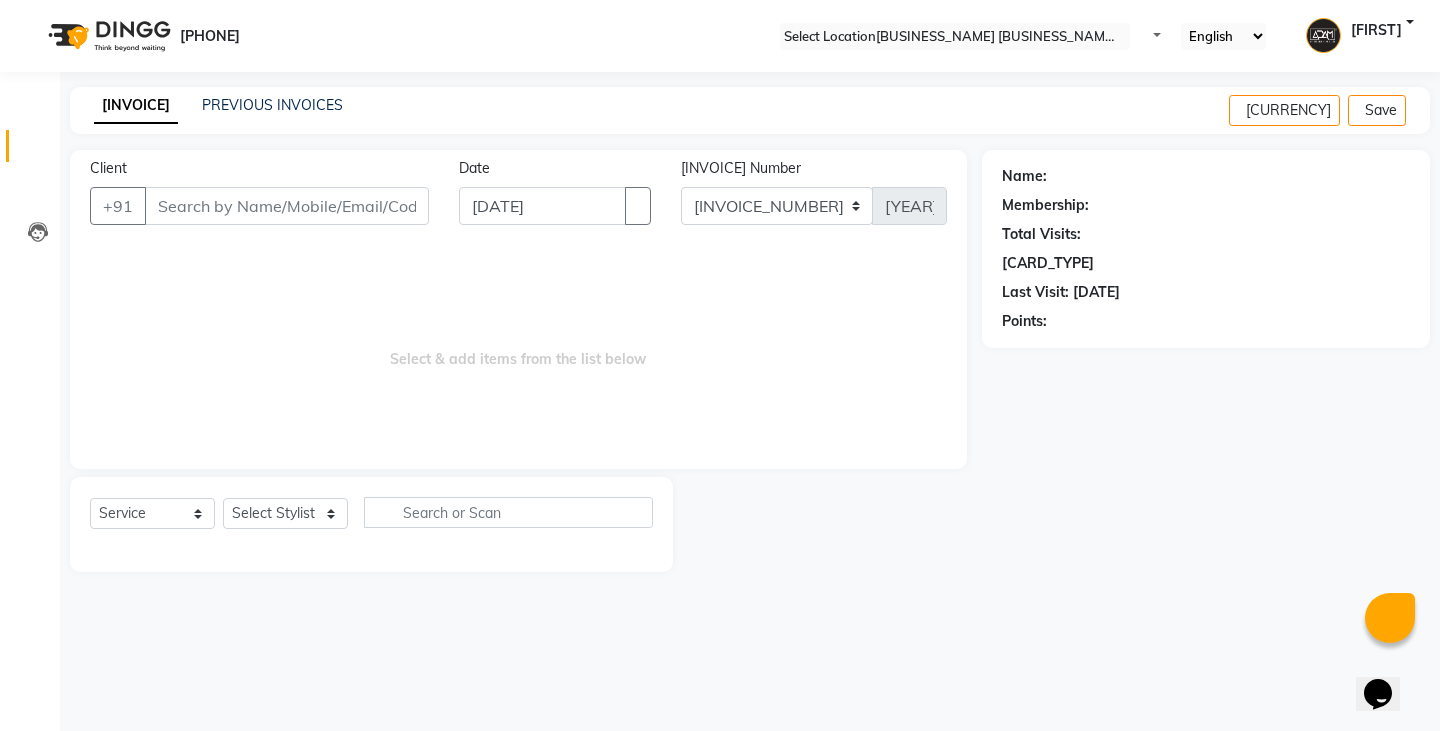 click on "INVOICE PREVIOUS INVOICES Create New Save" at bounding box center [750, 110] 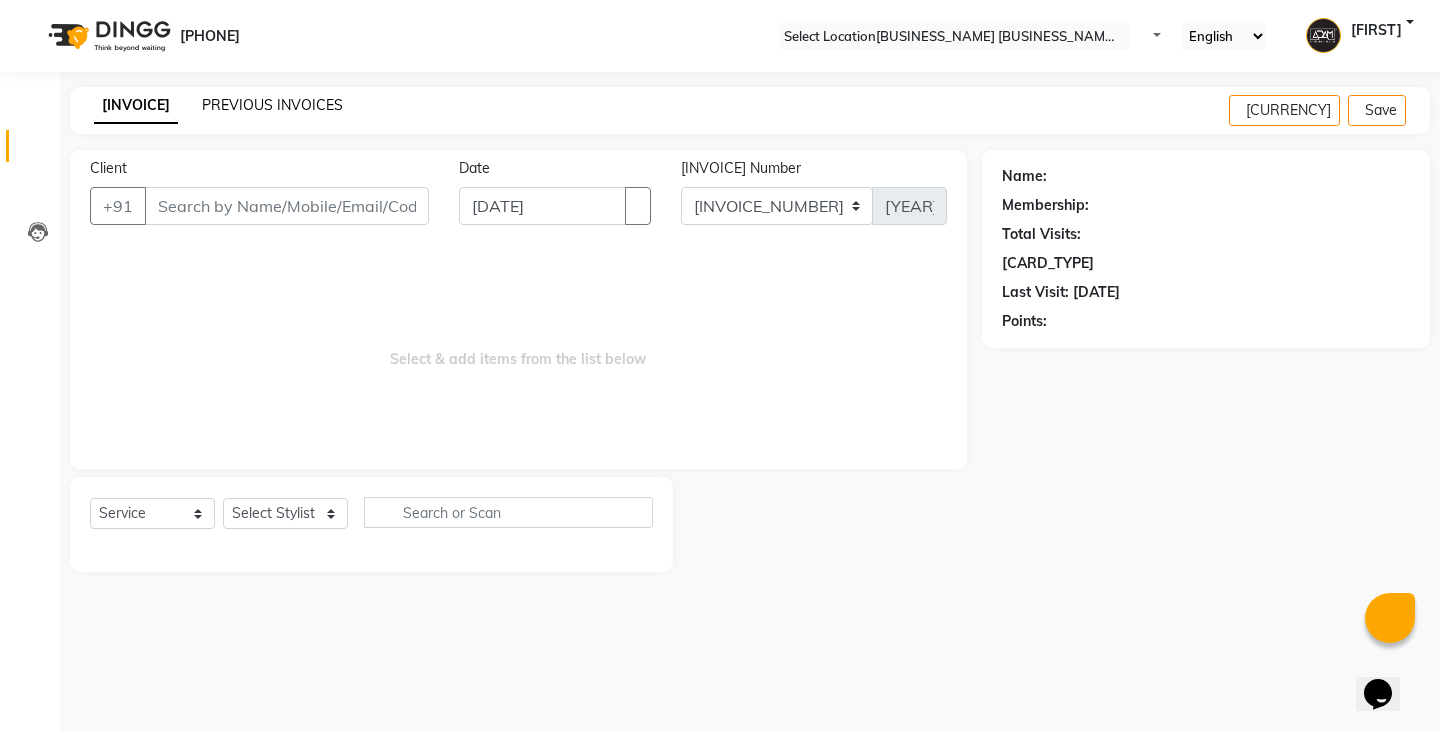 click on "PREVIOUS INVOICES" at bounding box center (272, 105) 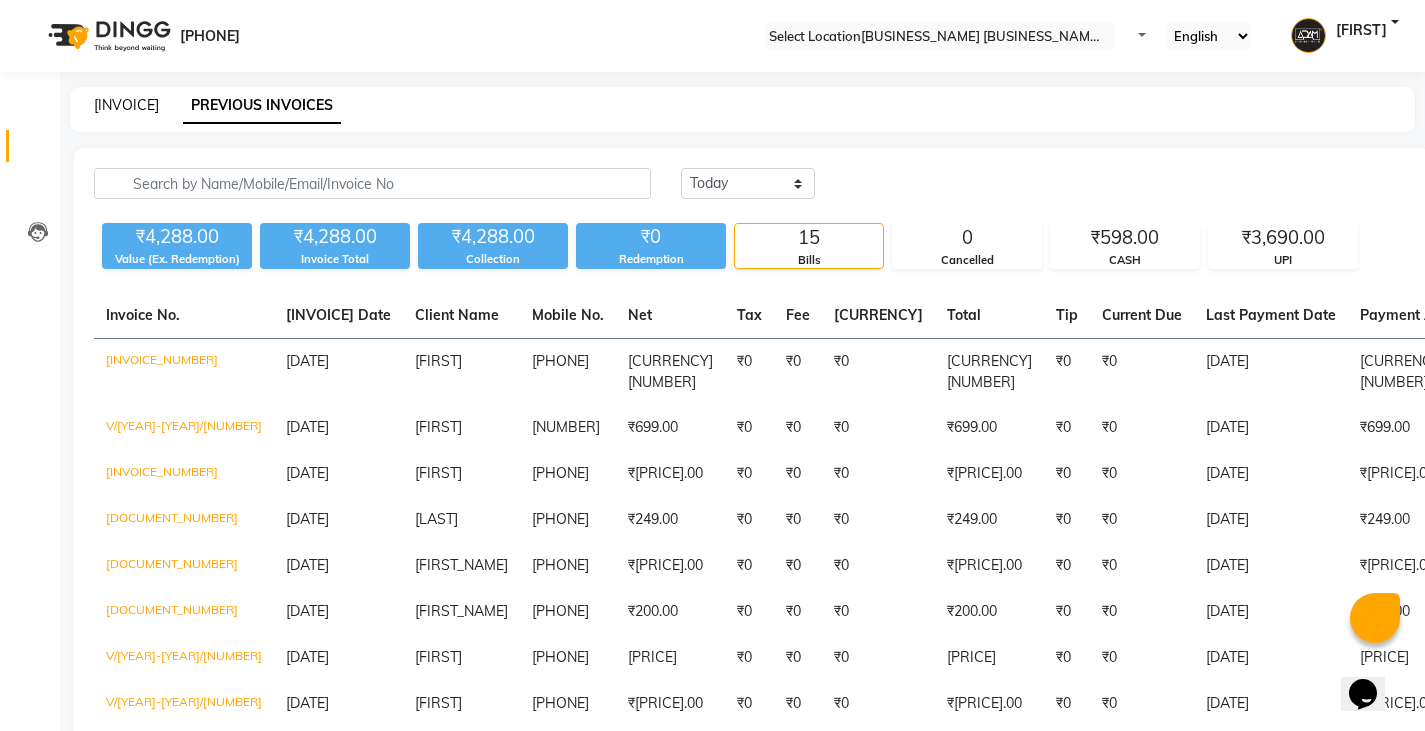 click on "[INVOICE]" at bounding box center [126, 105] 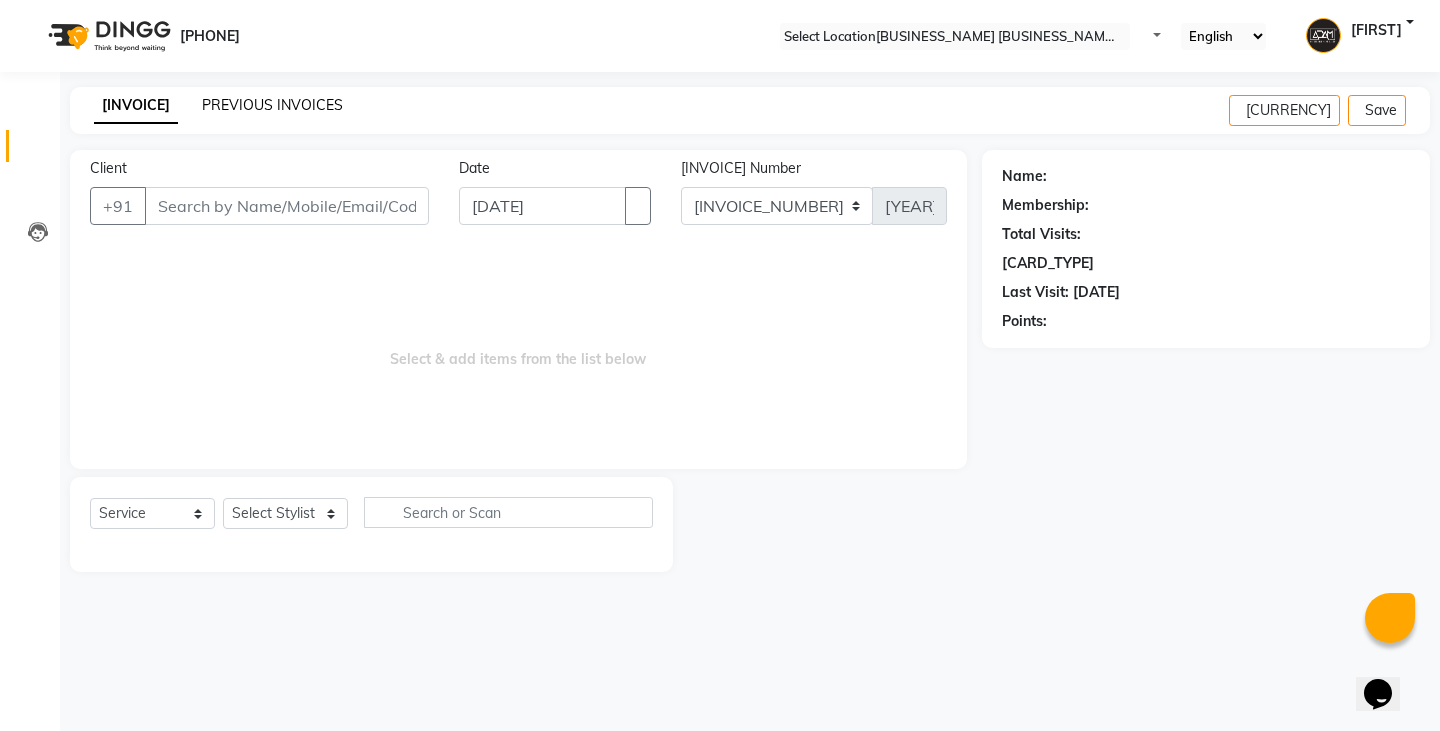 click on "PREVIOUS INVOICES" at bounding box center [272, 105] 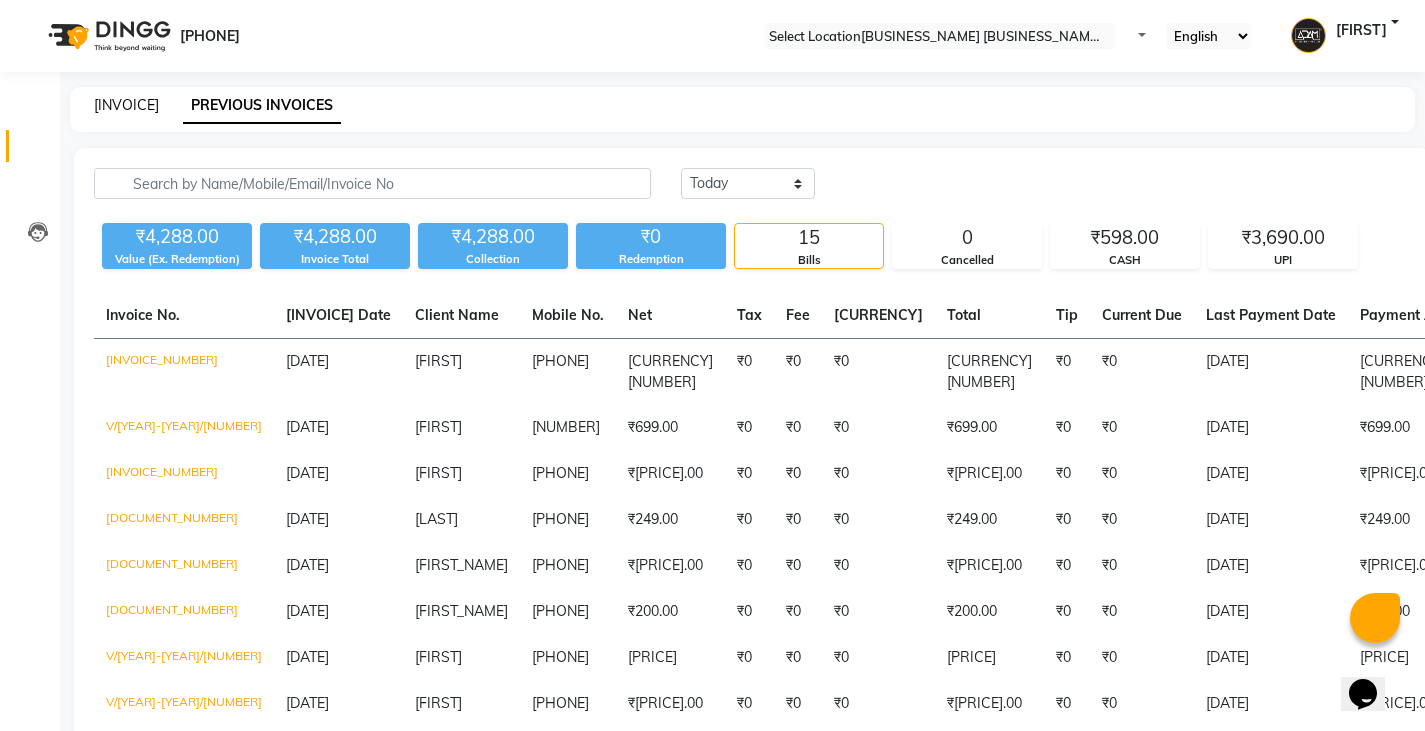 click on "[INVOICE]" at bounding box center [126, 105] 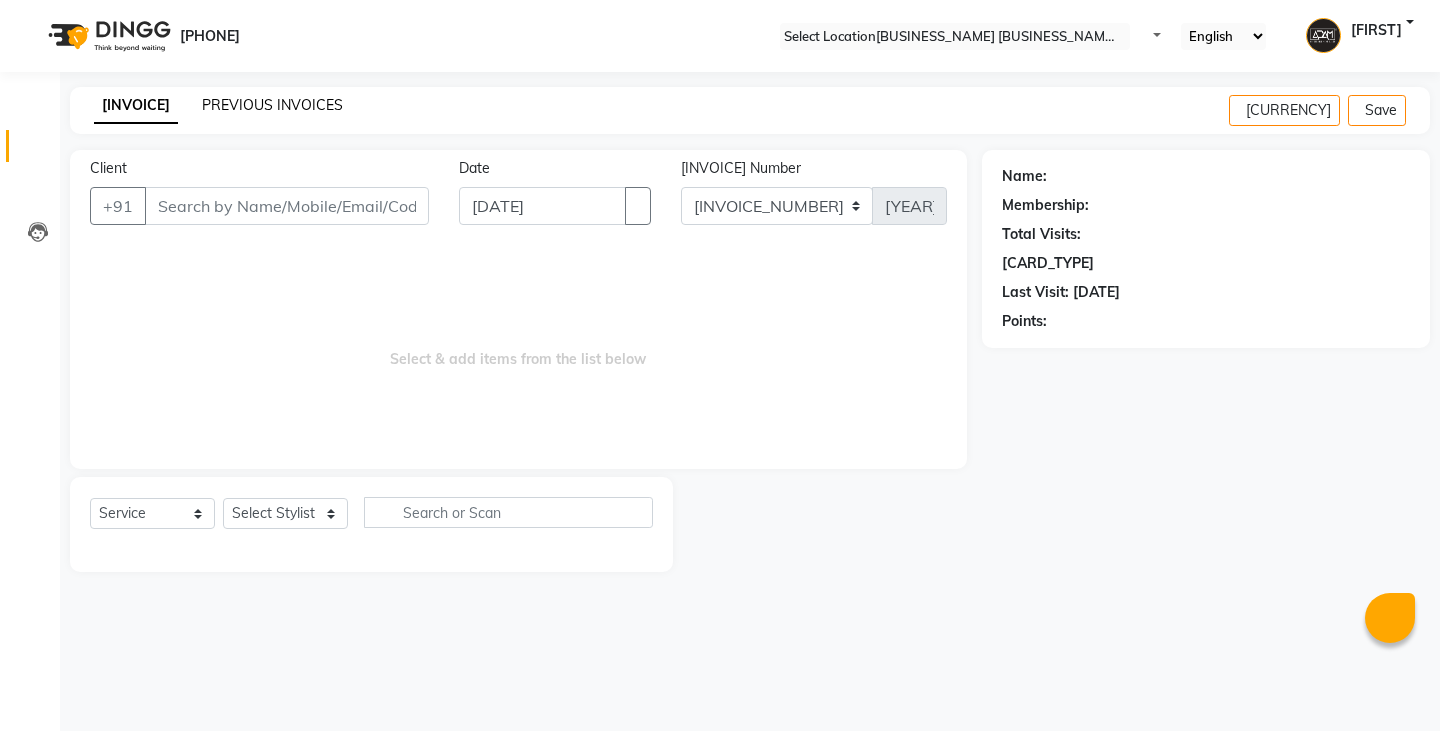 click on "PREVIOUS INVOICES" at bounding box center [272, 105] 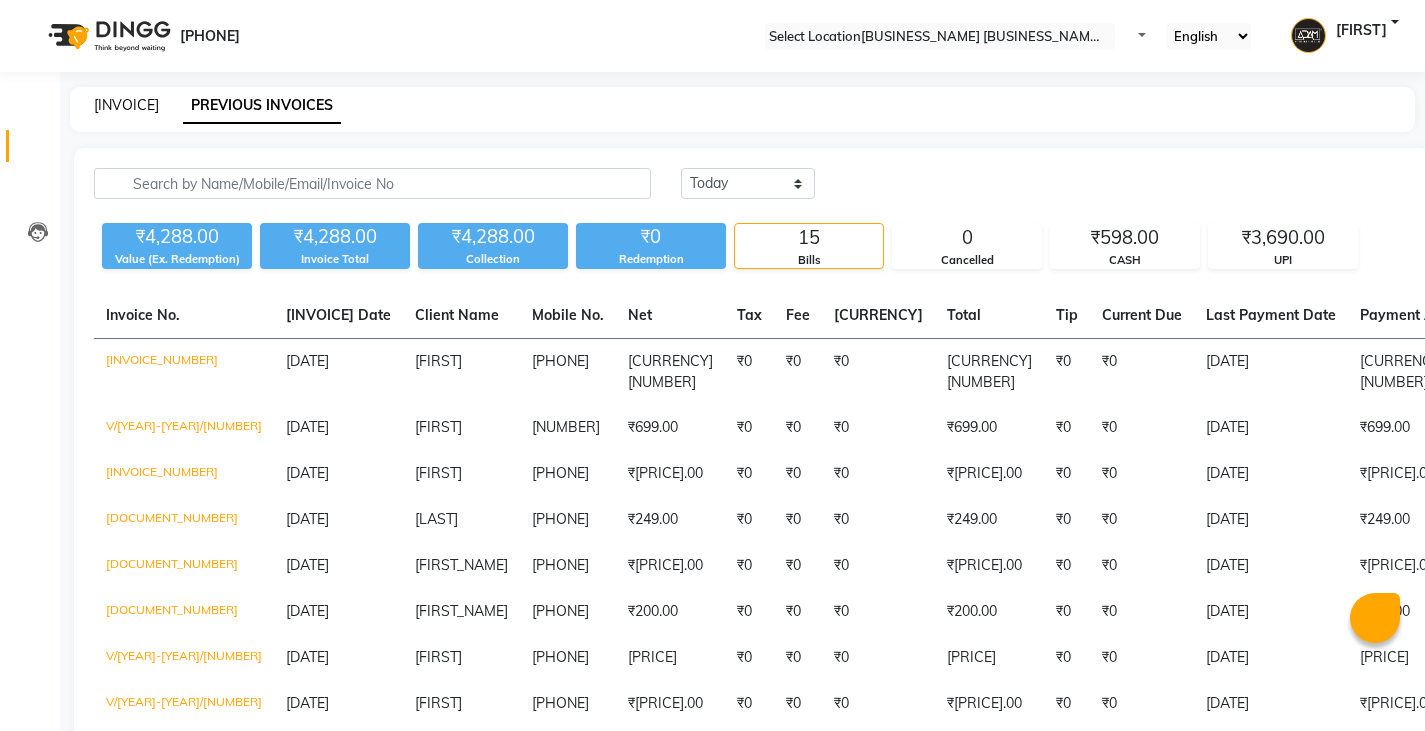 click on "[INVOICE]" at bounding box center (126, 105) 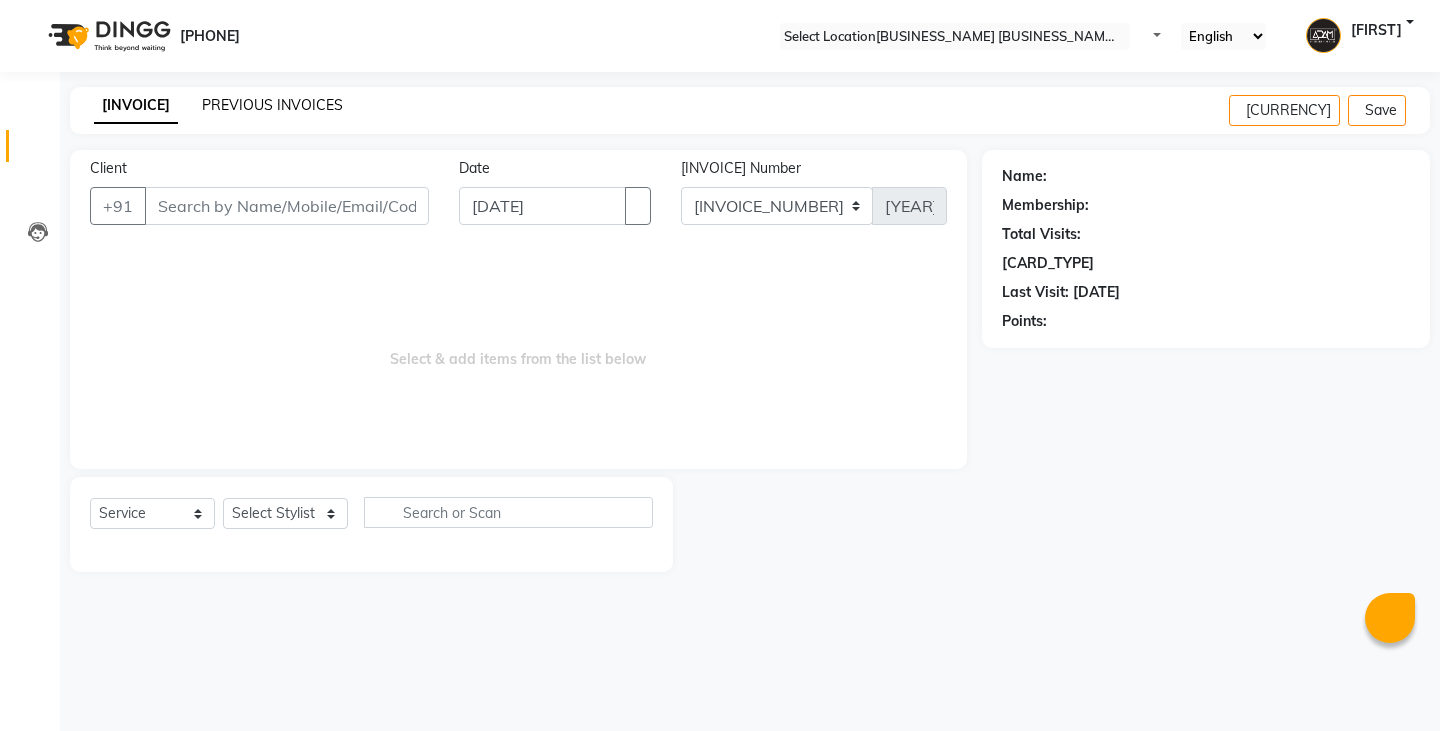 click on "PREVIOUS INVOICES" at bounding box center [272, 105] 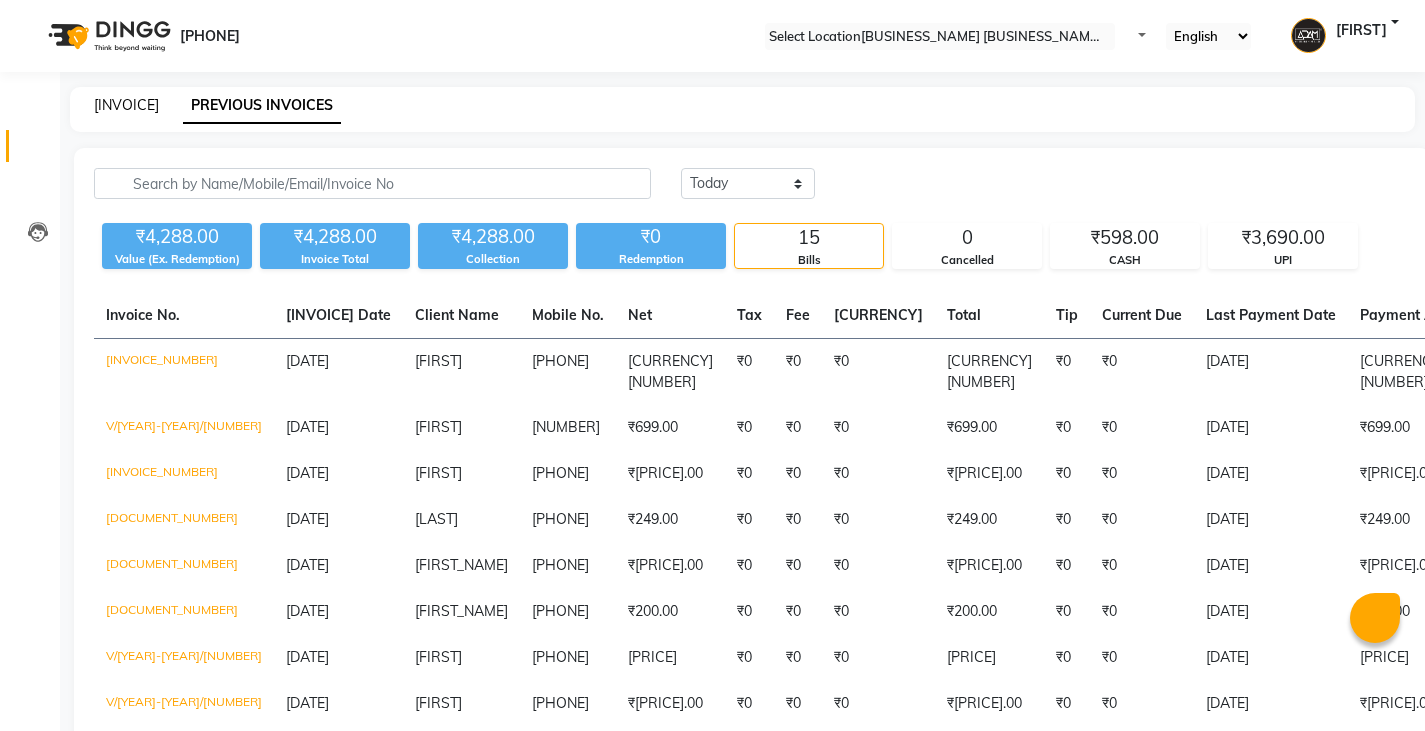 click on "[INVOICE]" at bounding box center [126, 105] 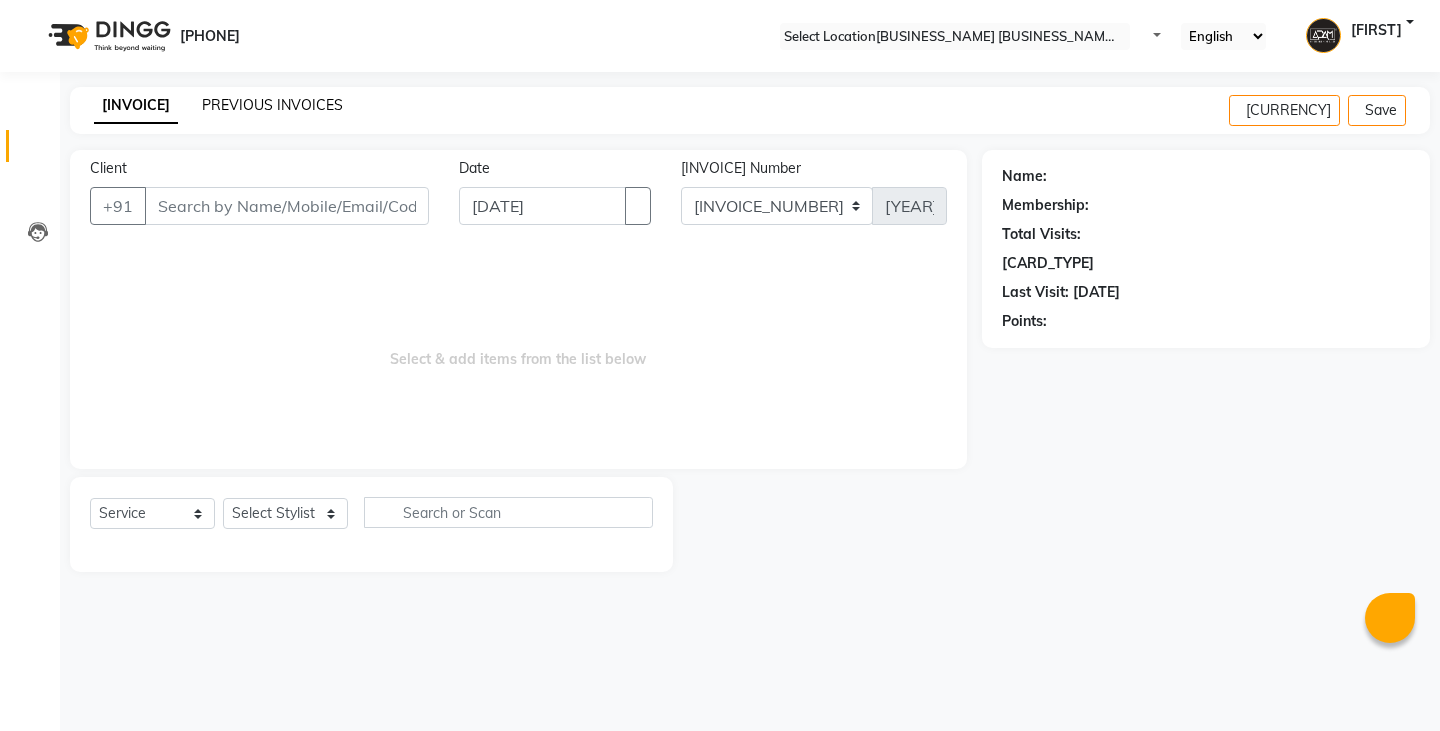 click on "PREVIOUS INVOICES" at bounding box center [272, 105] 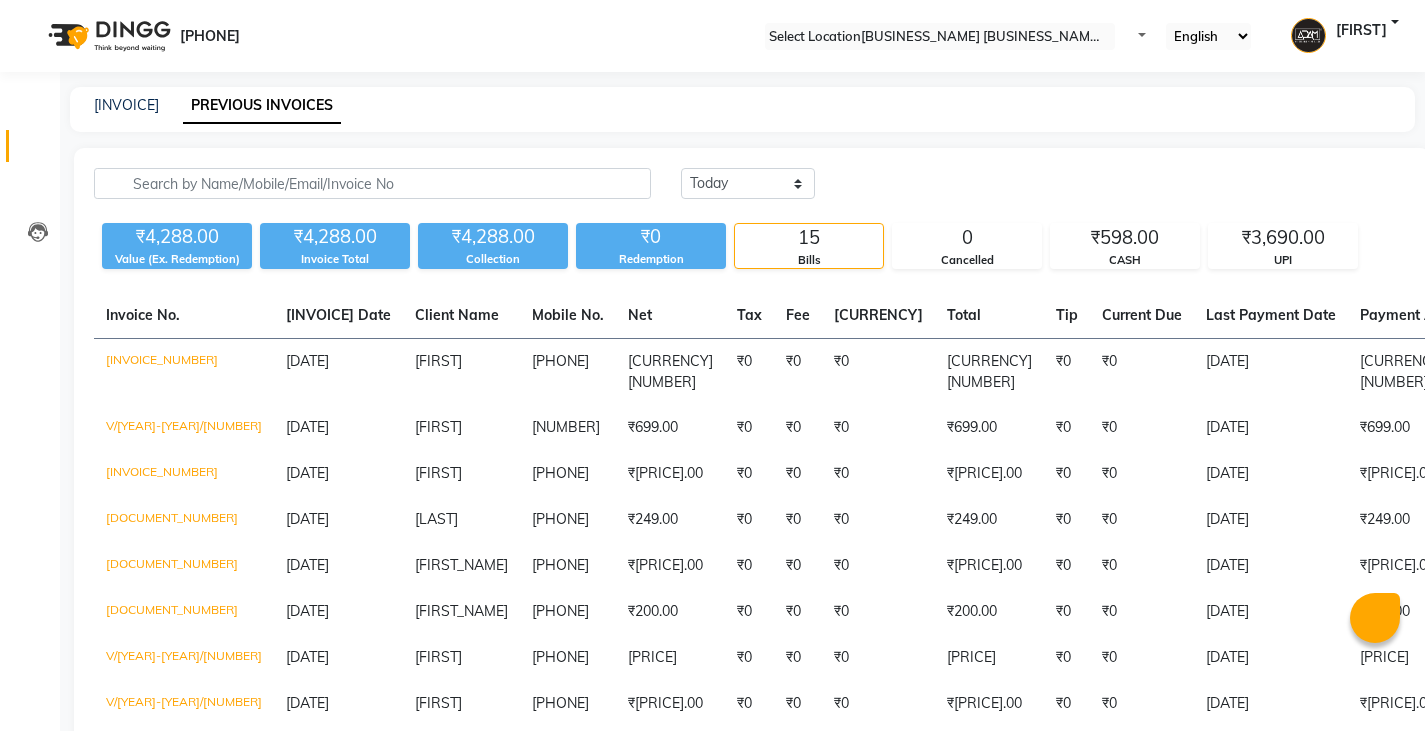 click on "[INVOICE] PREVIOUS [INVOICES]" at bounding box center [730, 105] 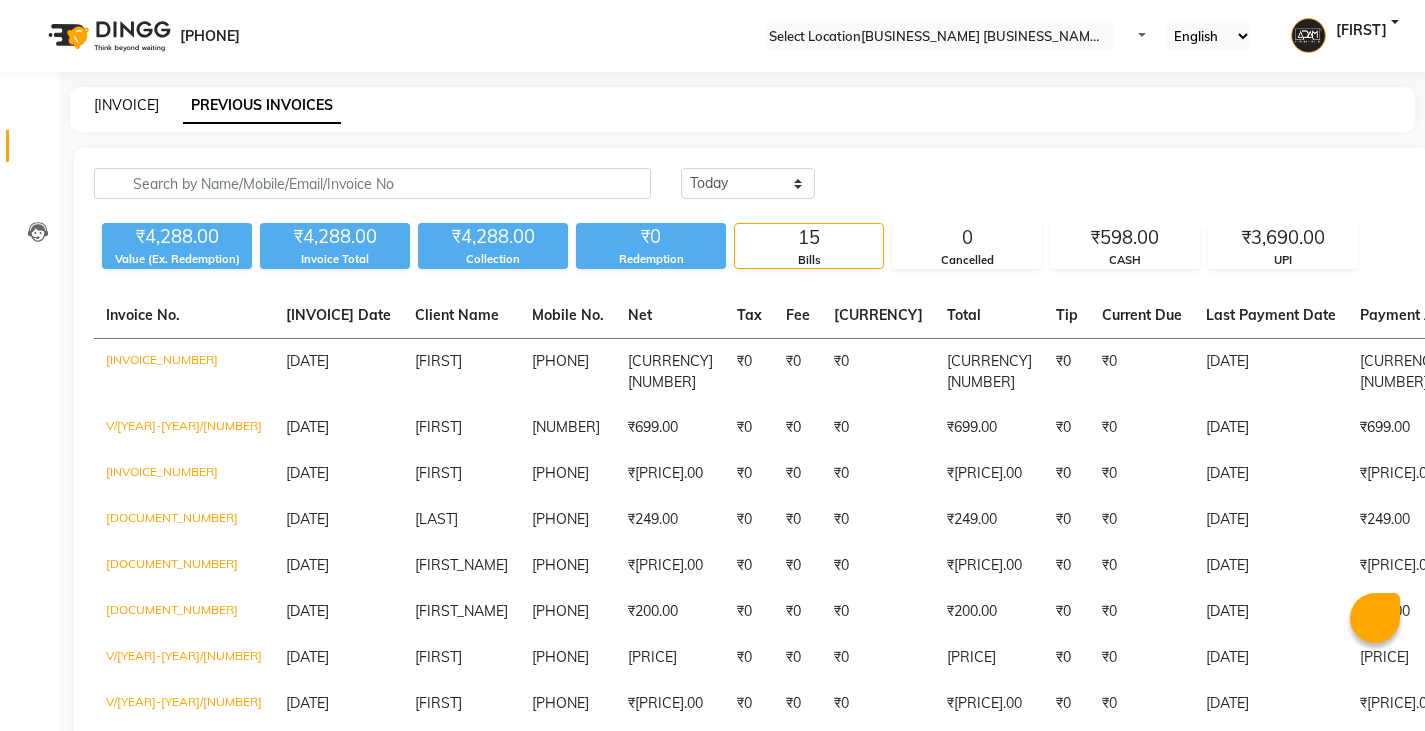 click on "[INVOICE]" at bounding box center [126, 105] 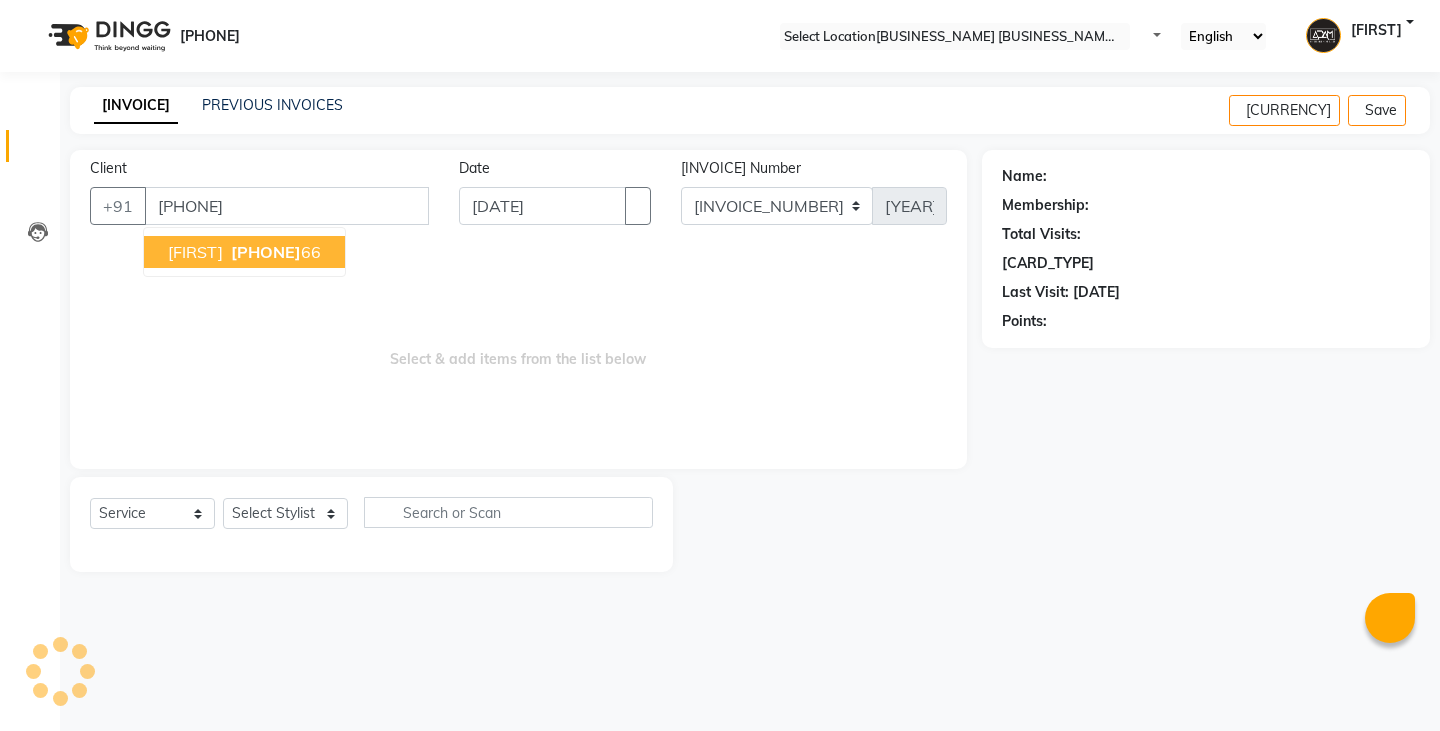 type on "[PHONE]" 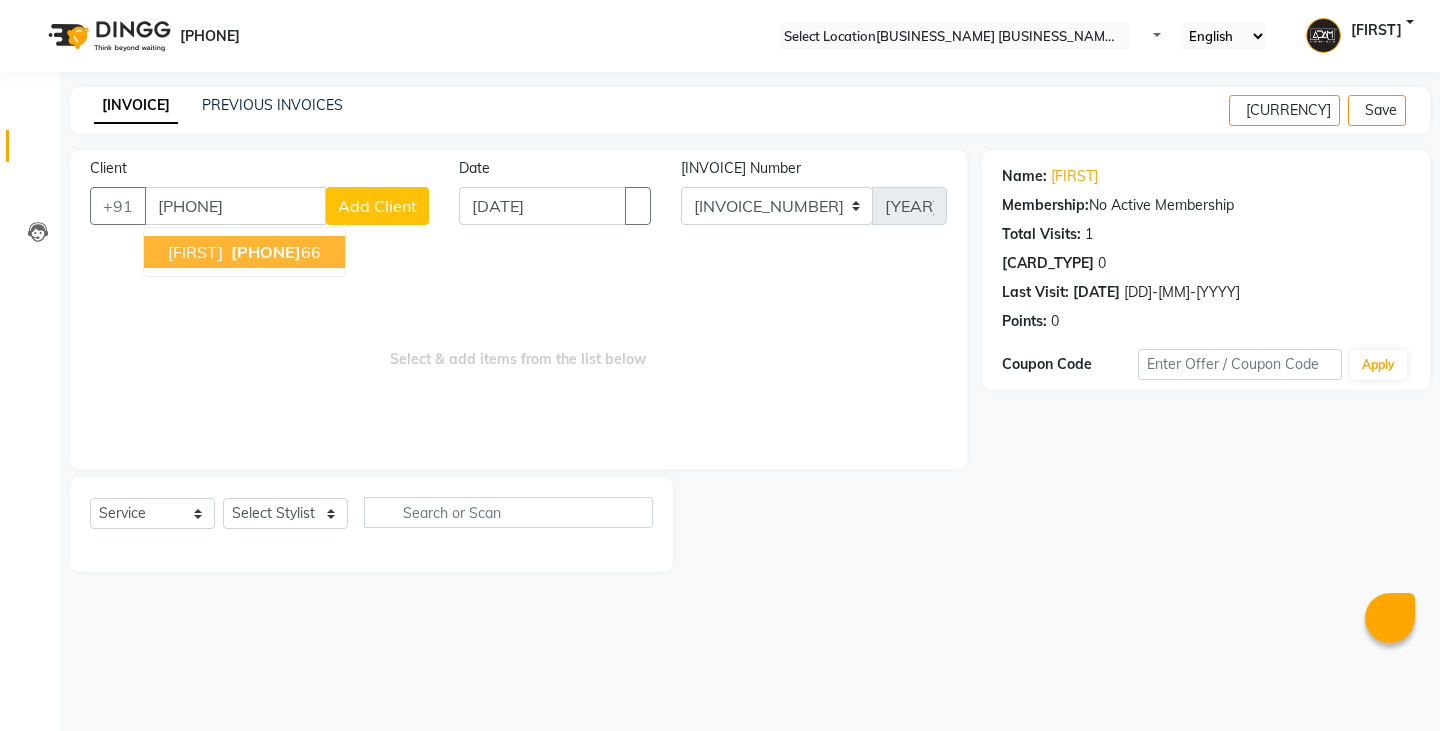 click on "[FIRST] [PHONE]" at bounding box center [244, 252] 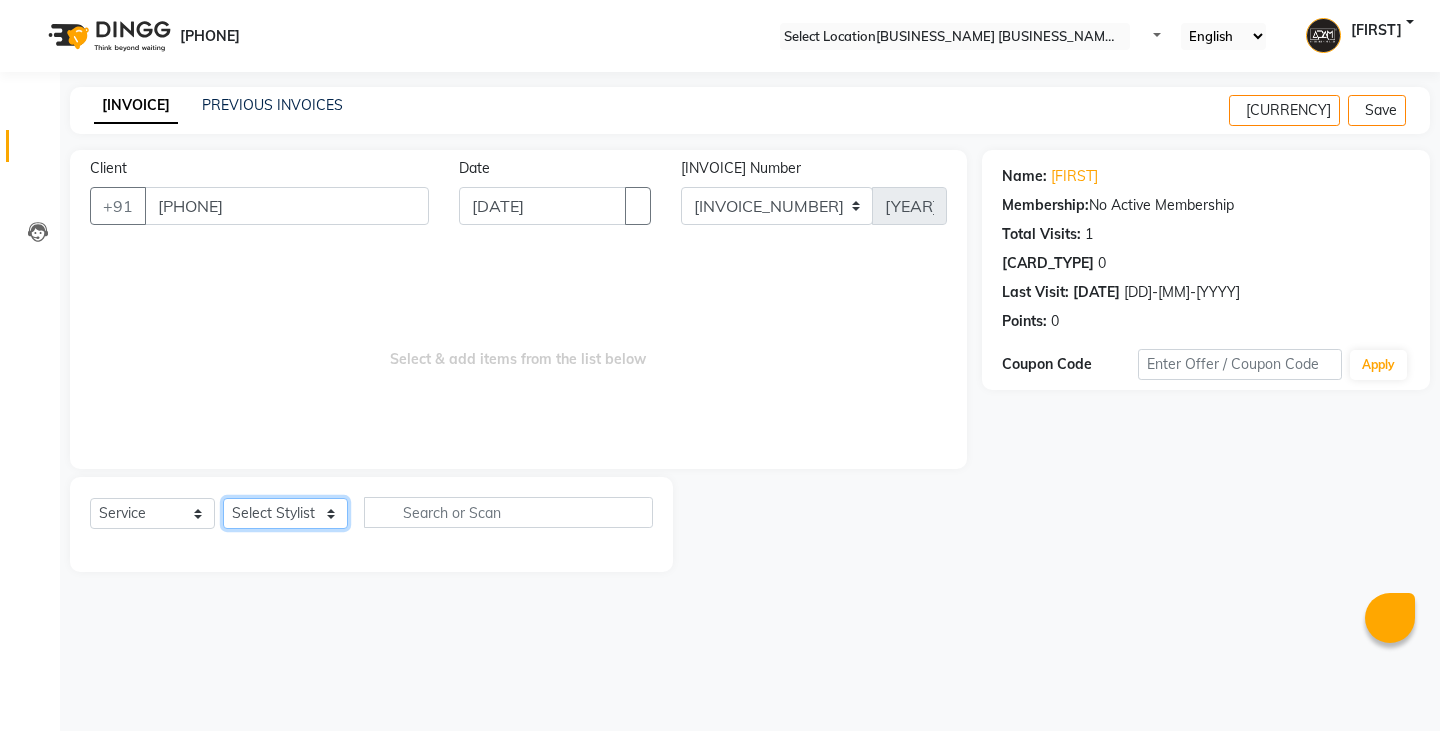 click on "Select Stylist Admin [FIRST] [FIRST] [FIRST] [FIRST] [FIRST] [FIRST] [FIRST]" at bounding box center [285, 513] 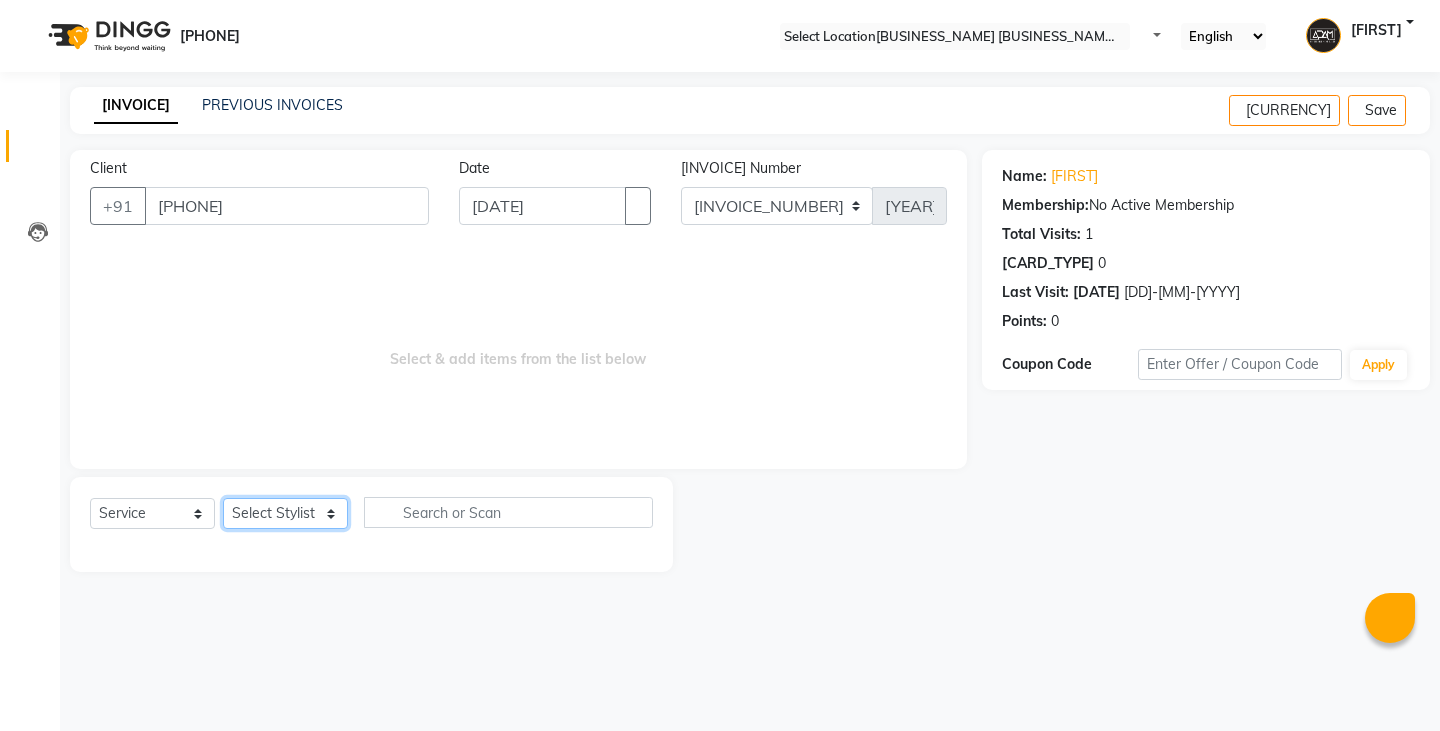 select on "[PHONE]" 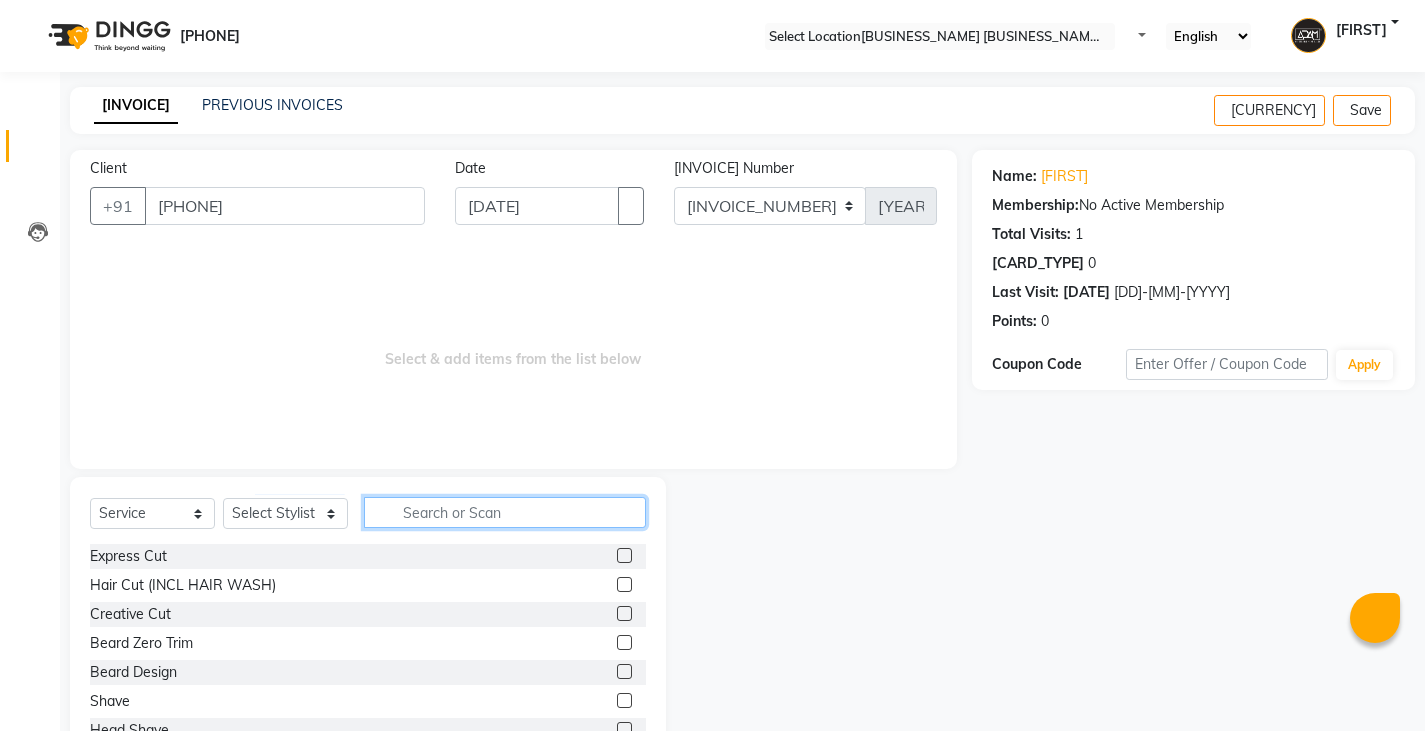 click at bounding box center (505, 512) 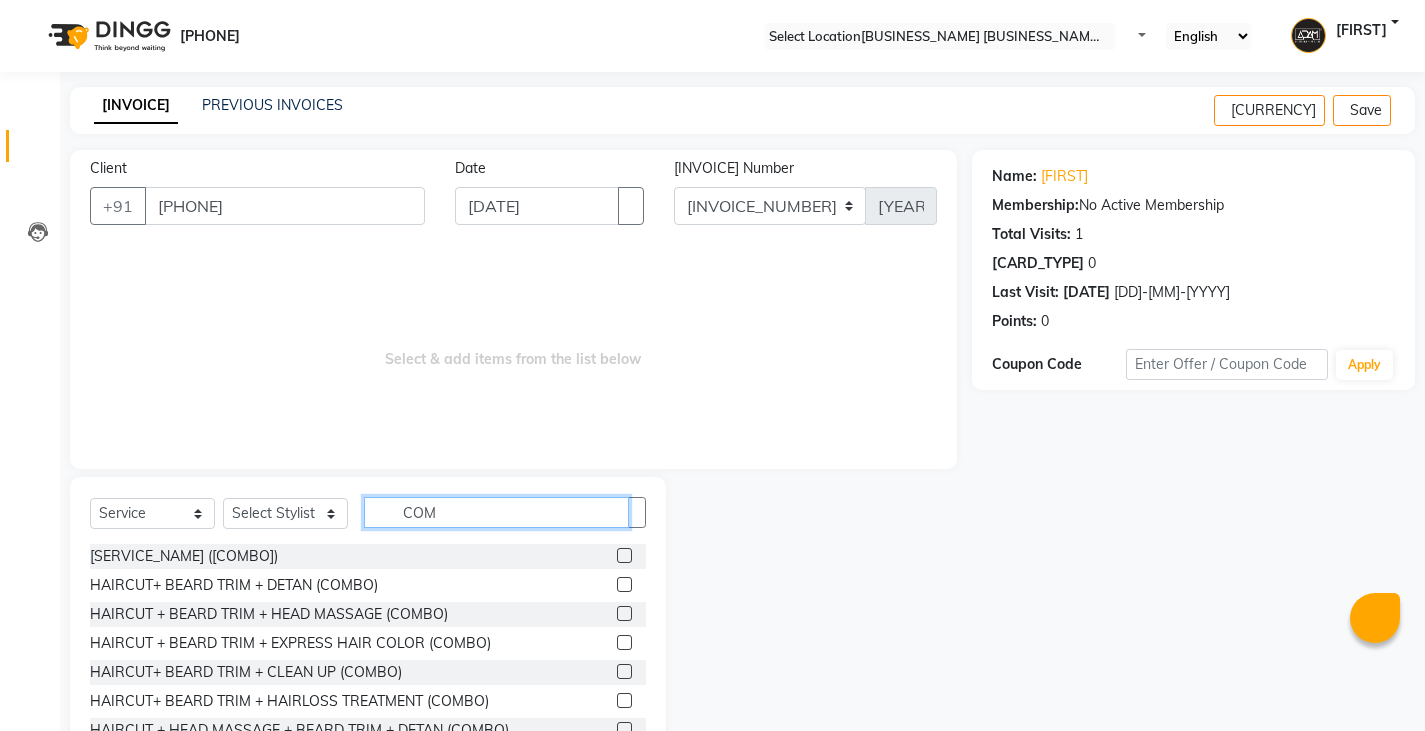 type on "COM" 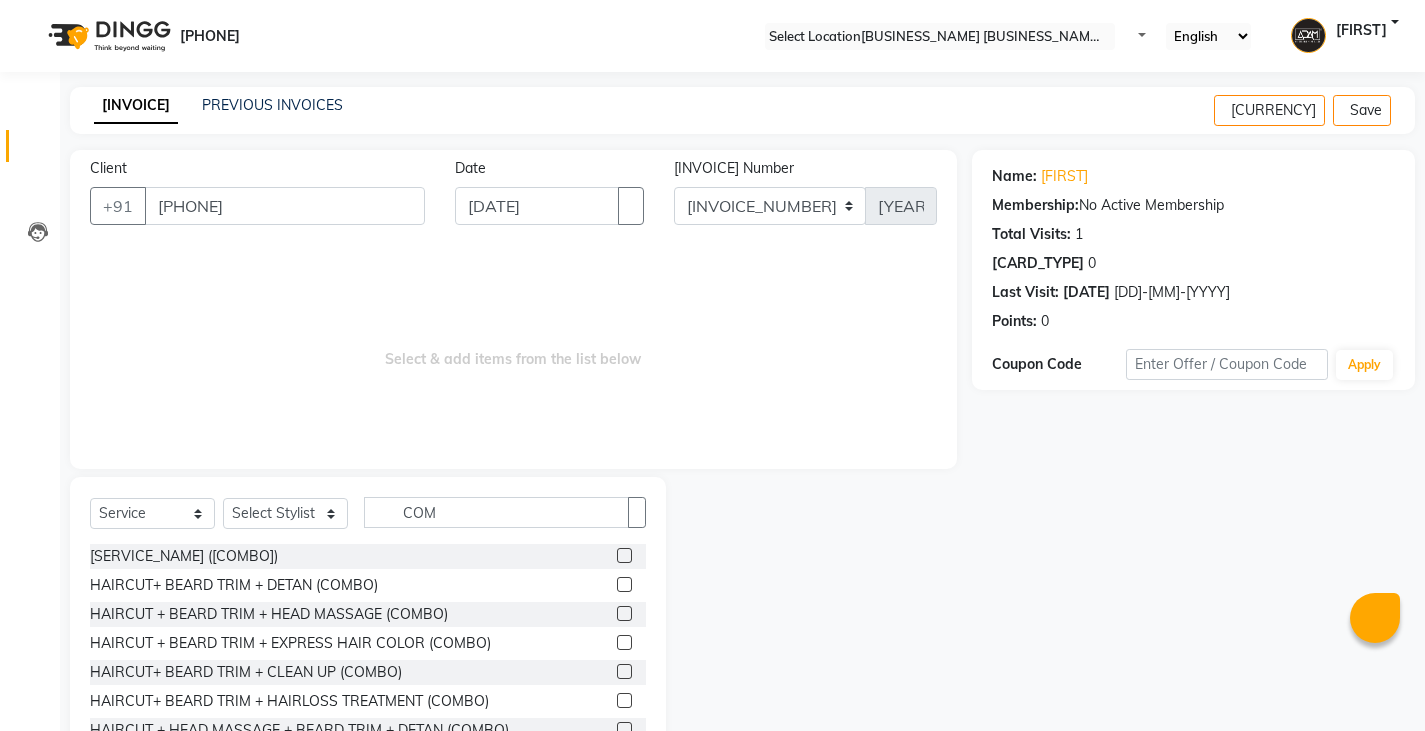 click at bounding box center (624, 613) 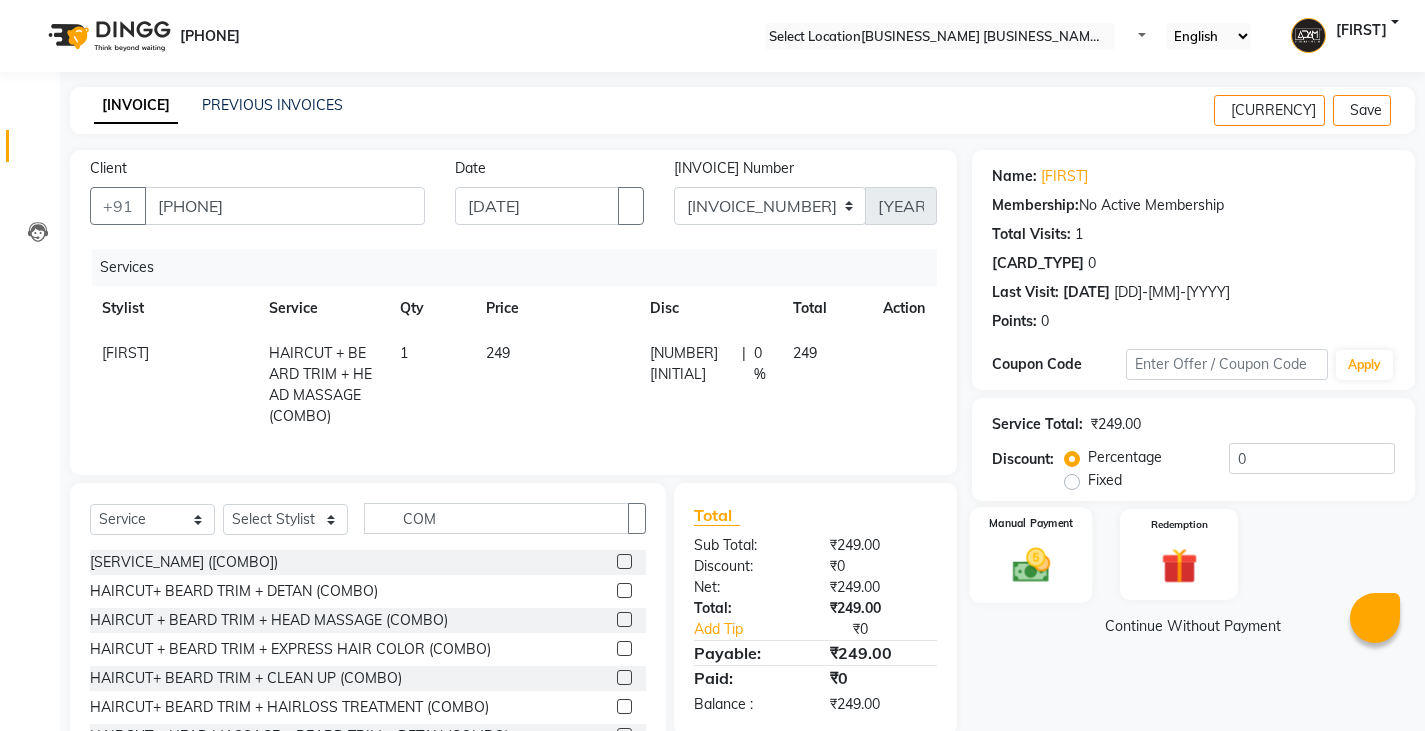 click on "Manual Payment" at bounding box center [1030, 555] 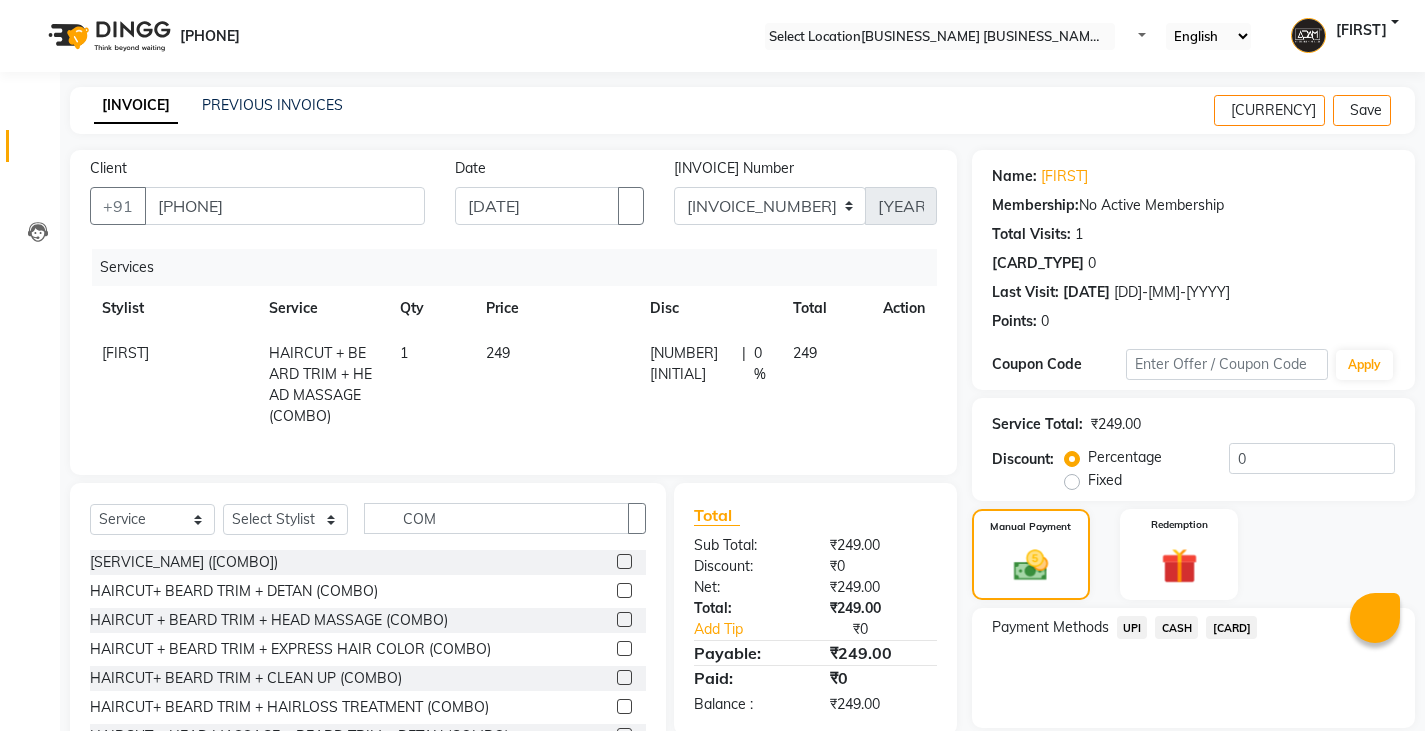 click on "UPI" at bounding box center (1132, 627) 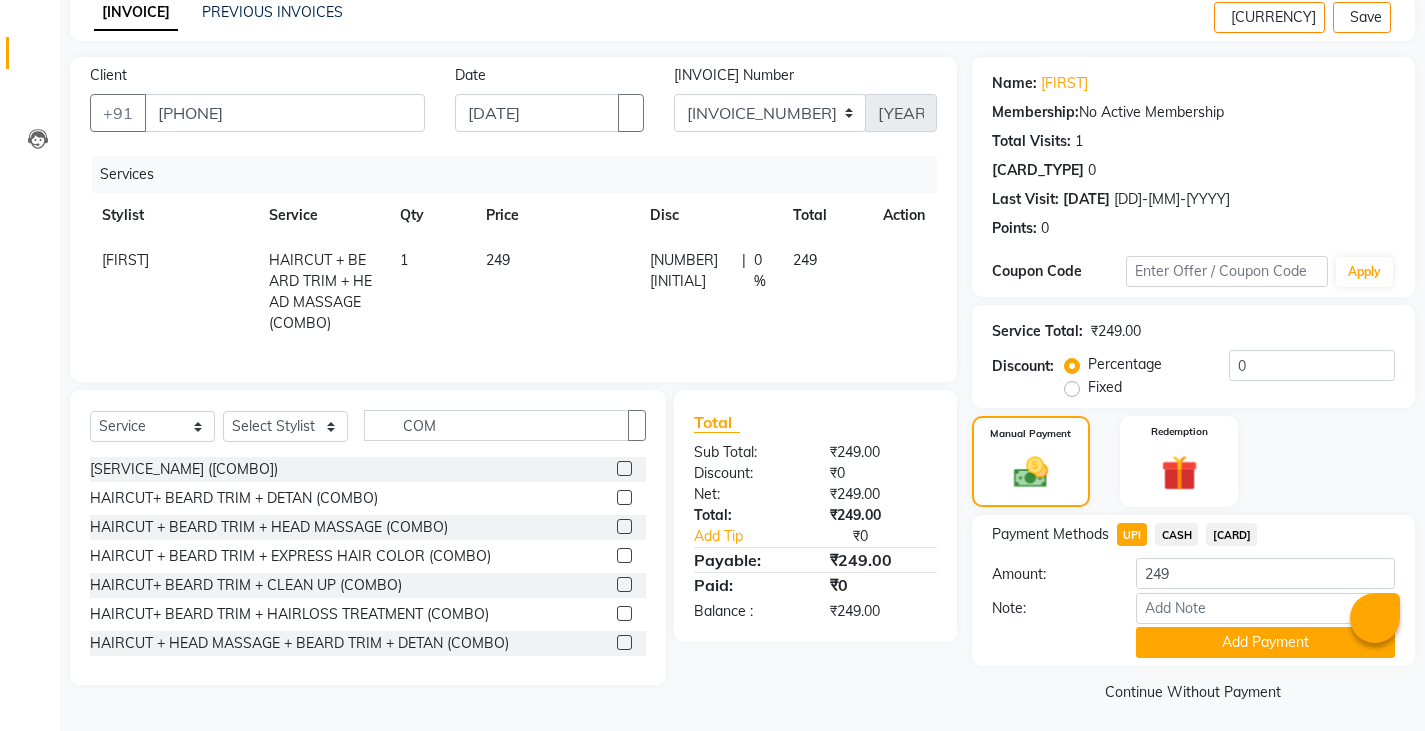 scroll, scrollTop: 104, scrollLeft: 0, axis: vertical 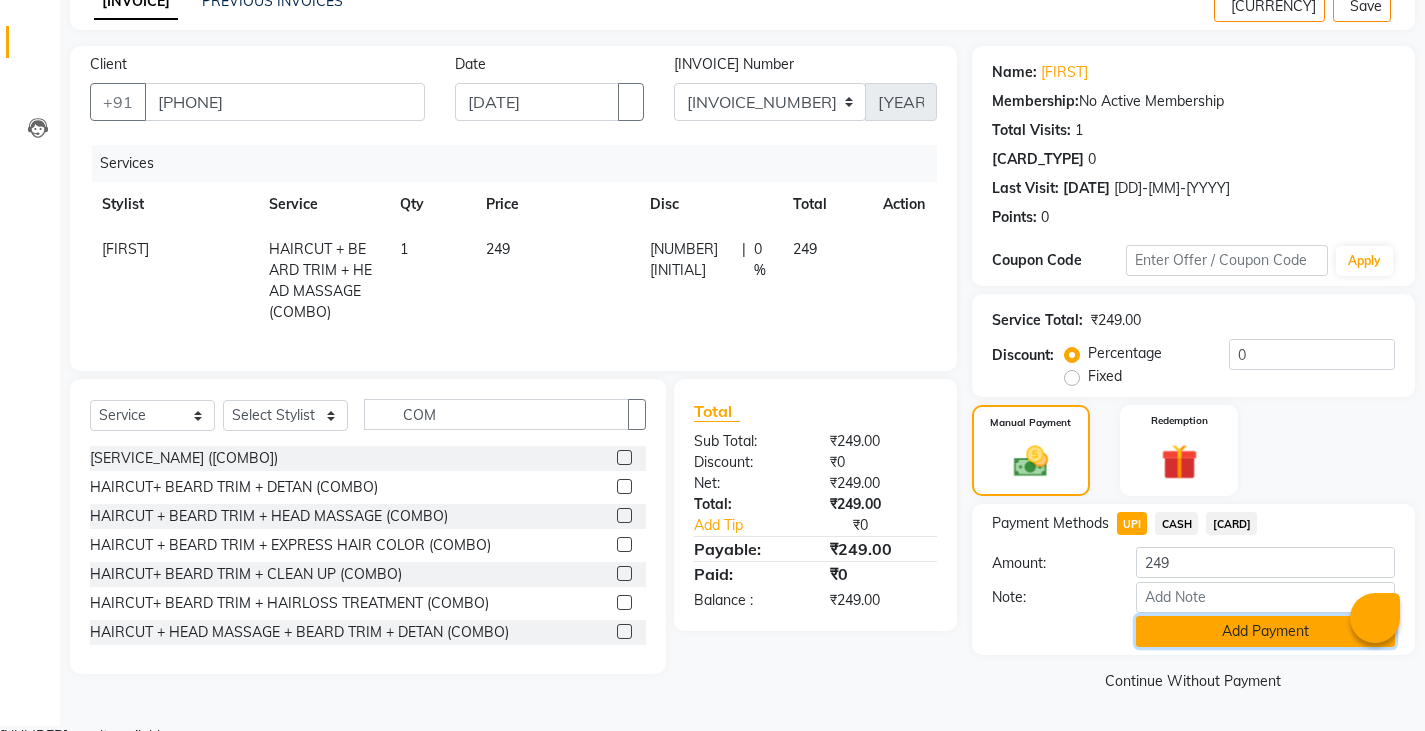 click on "Add Payment" at bounding box center [1265, 631] 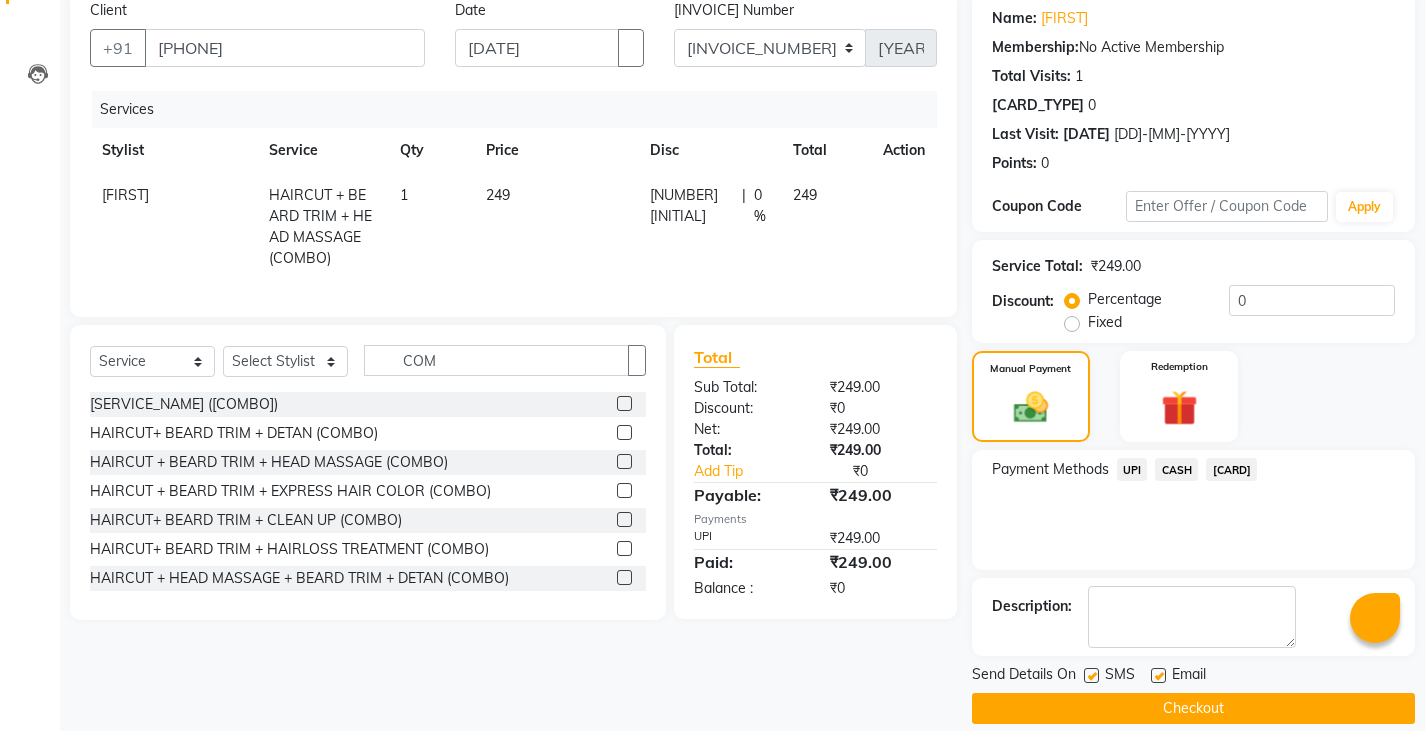 scroll, scrollTop: 188, scrollLeft: 0, axis: vertical 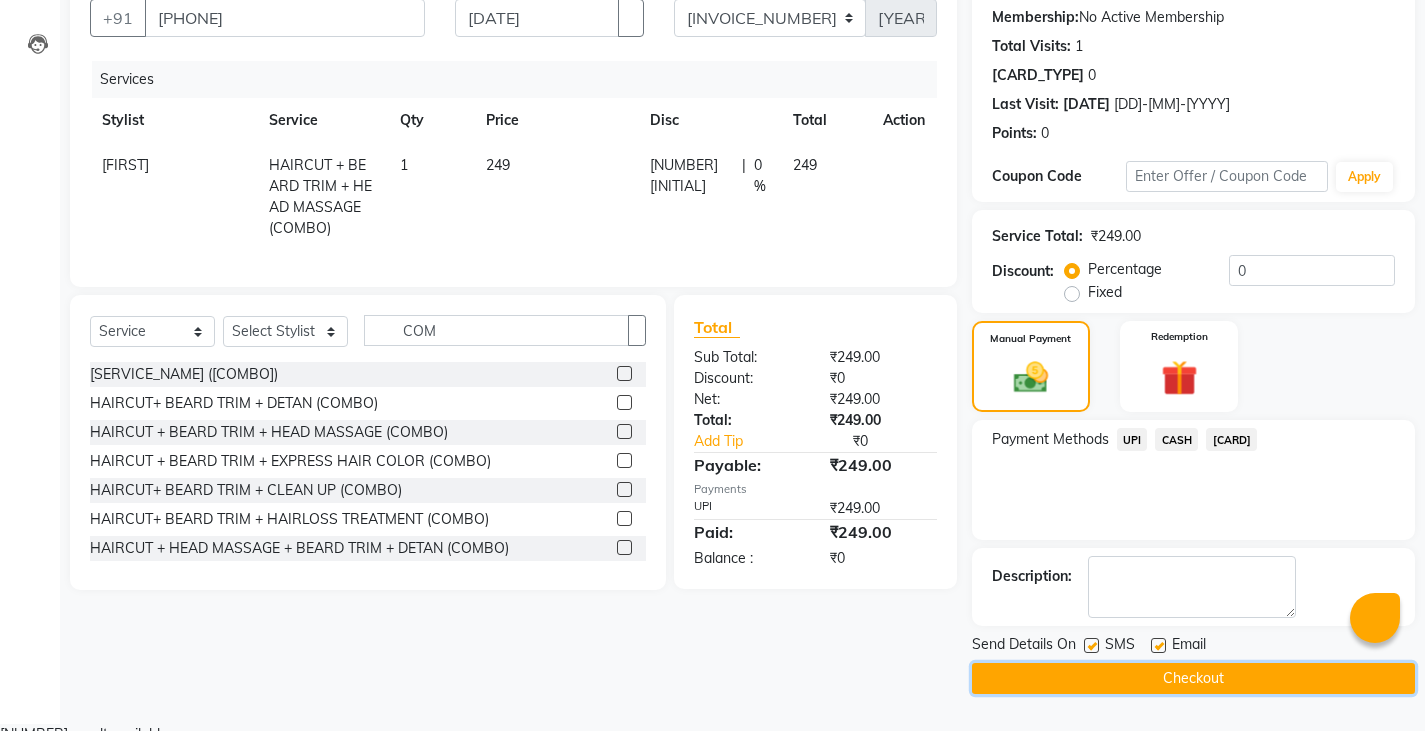 click on "Checkout" at bounding box center [1193, 678] 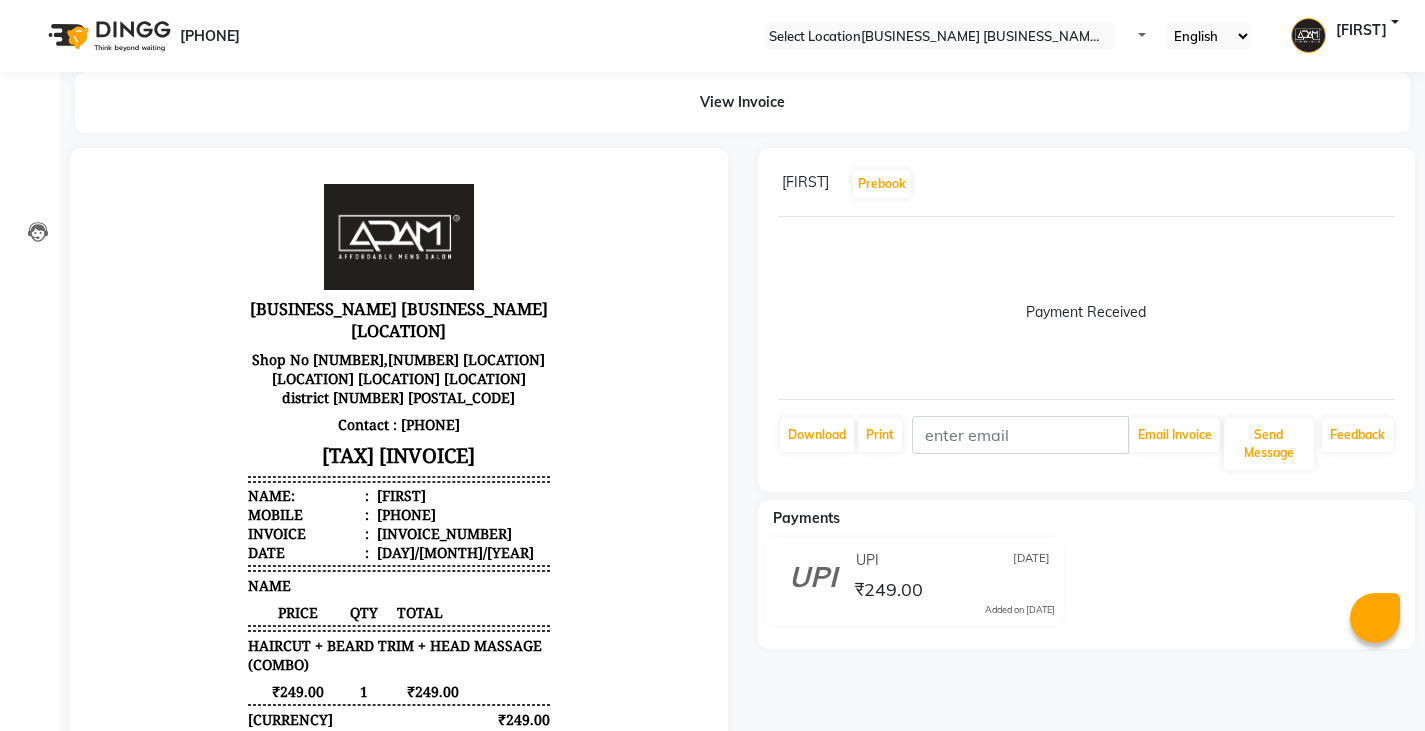scroll, scrollTop: 0, scrollLeft: 0, axis: both 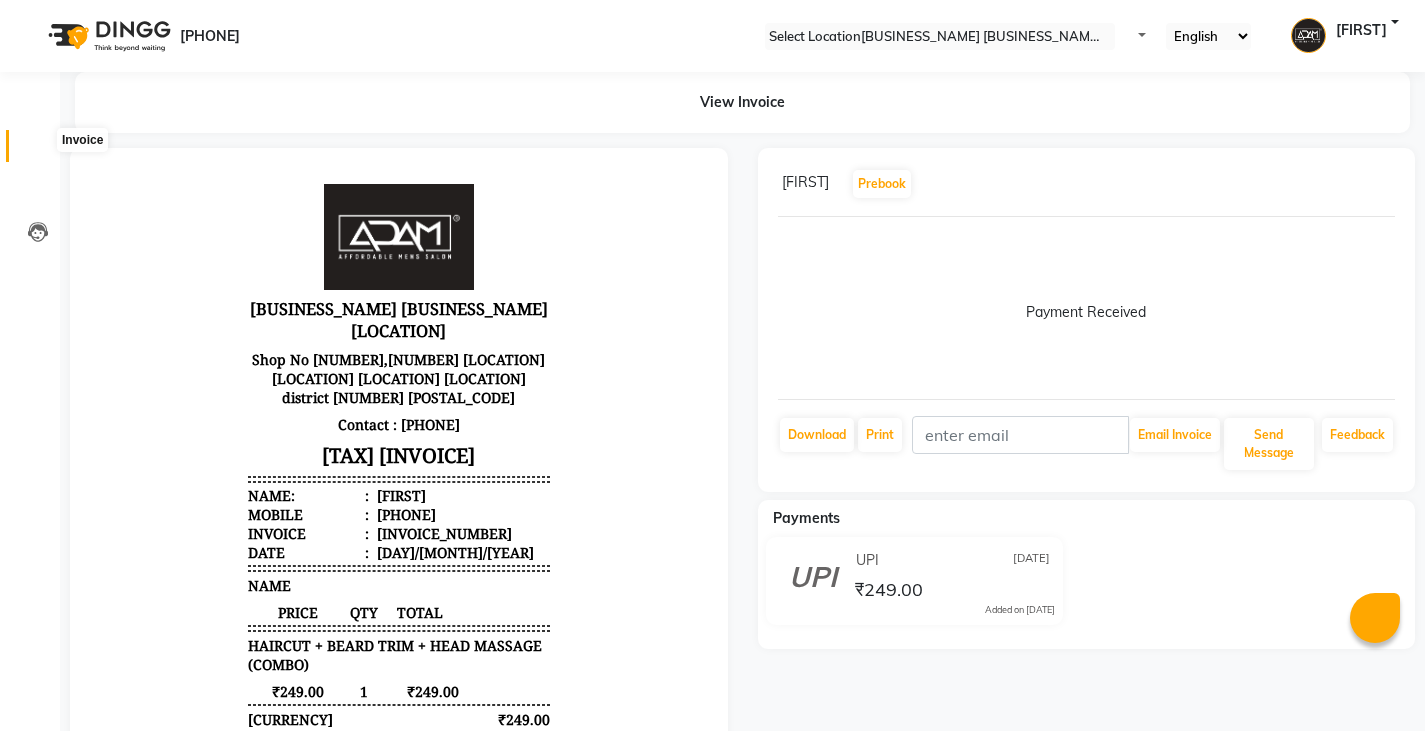 click at bounding box center [38, 151] 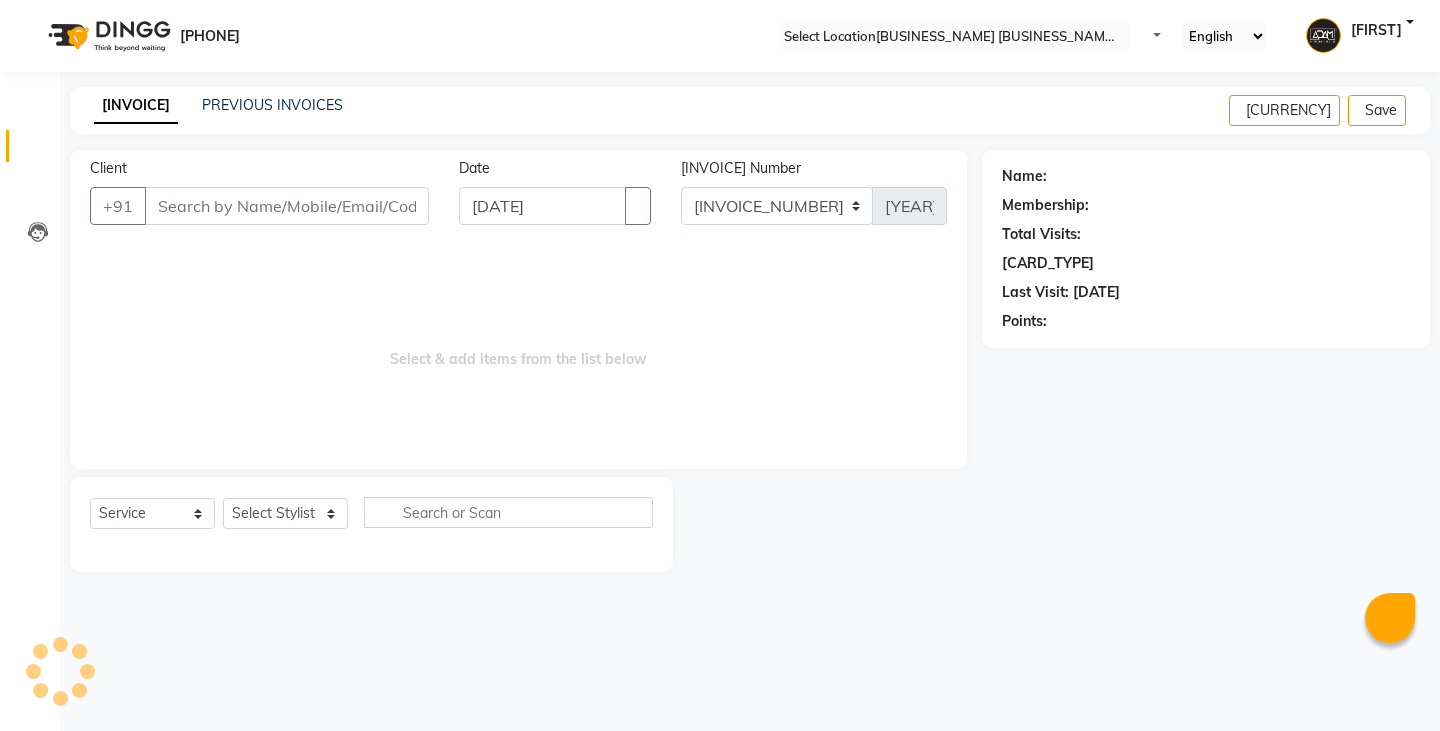 click on "Client" at bounding box center [287, 206] 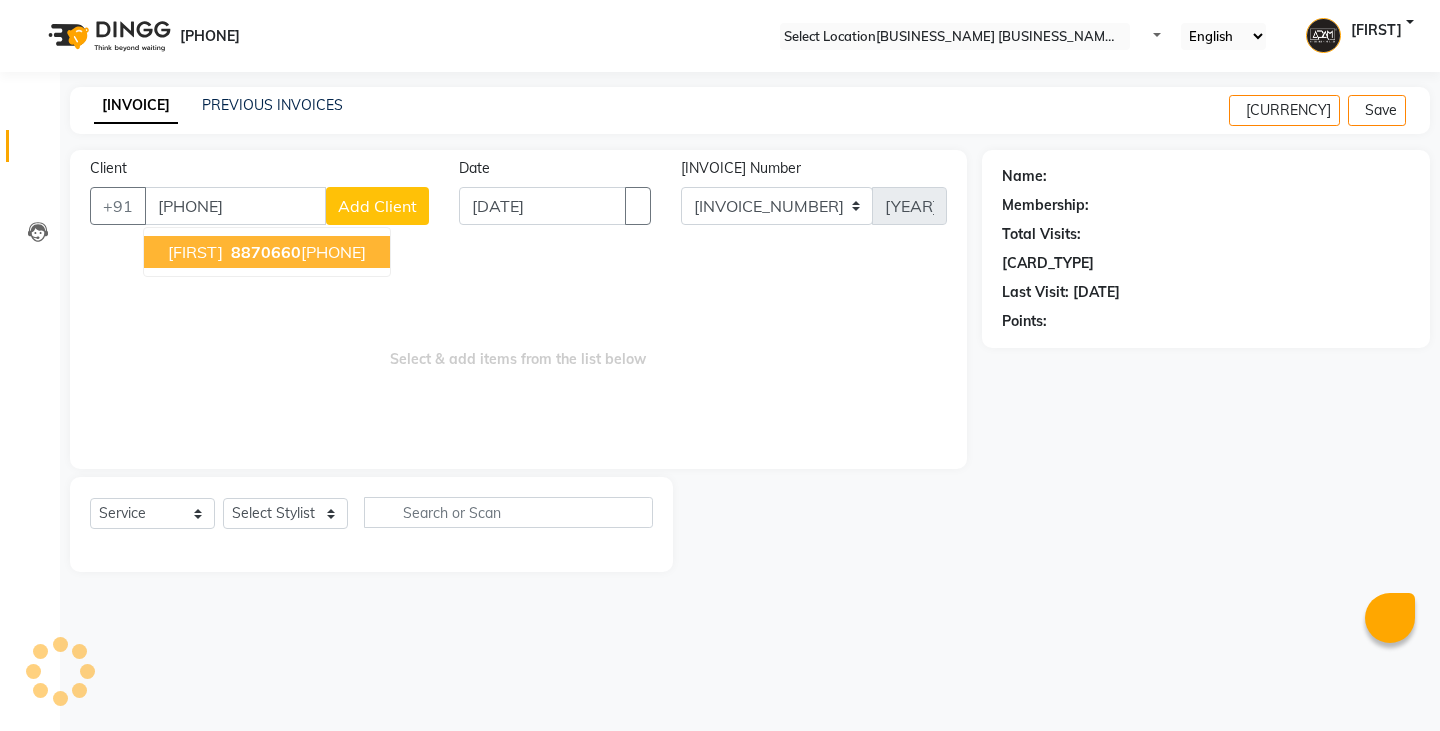 type on "[PHONE]" 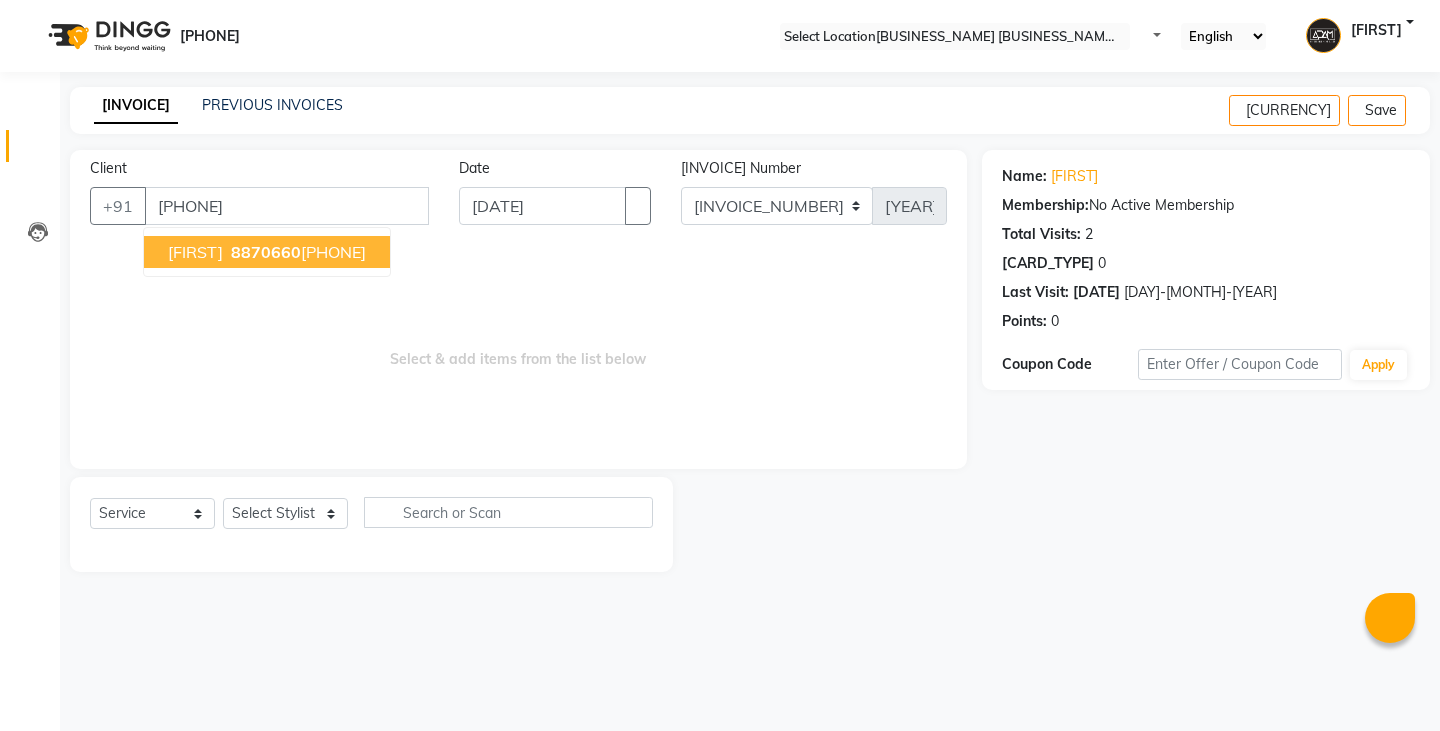 click on "[FIRST] [PHONE]" at bounding box center (267, 252) 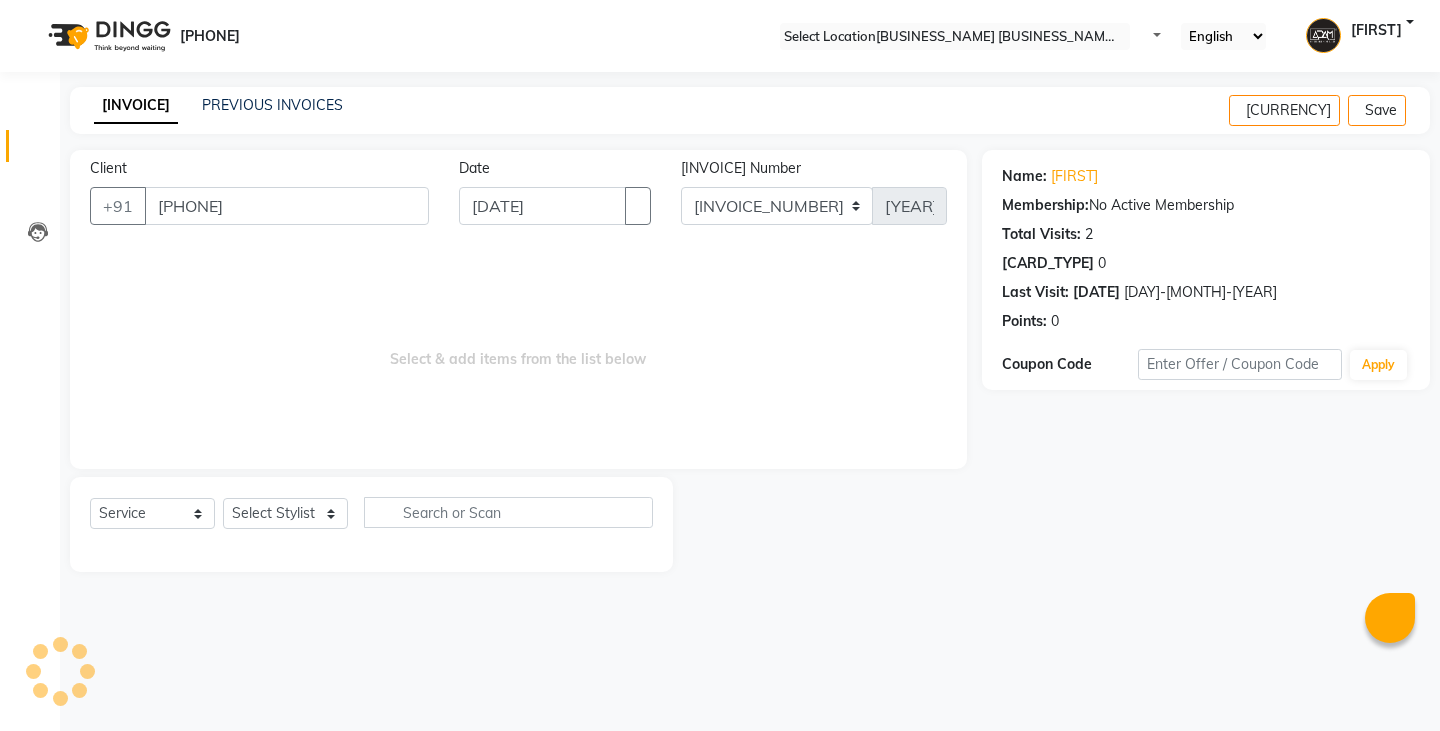 drag, startPoint x: 213, startPoint y: 595, endPoint x: 278, endPoint y: 556, distance: 75.802376 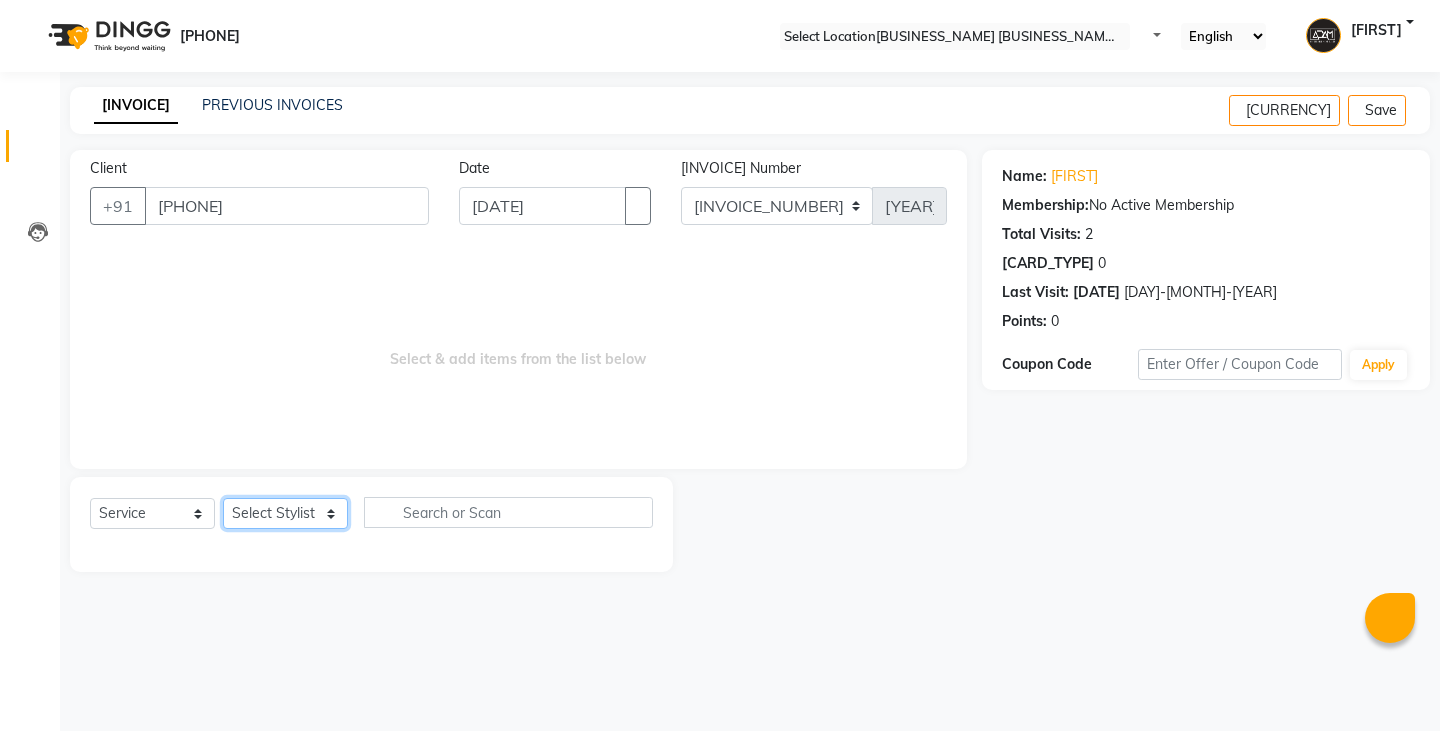 click on "Select Stylist Admin [FIRST] [FIRST] [FIRST] [FIRST] [FIRST] [FIRST] [FIRST]" at bounding box center [285, 513] 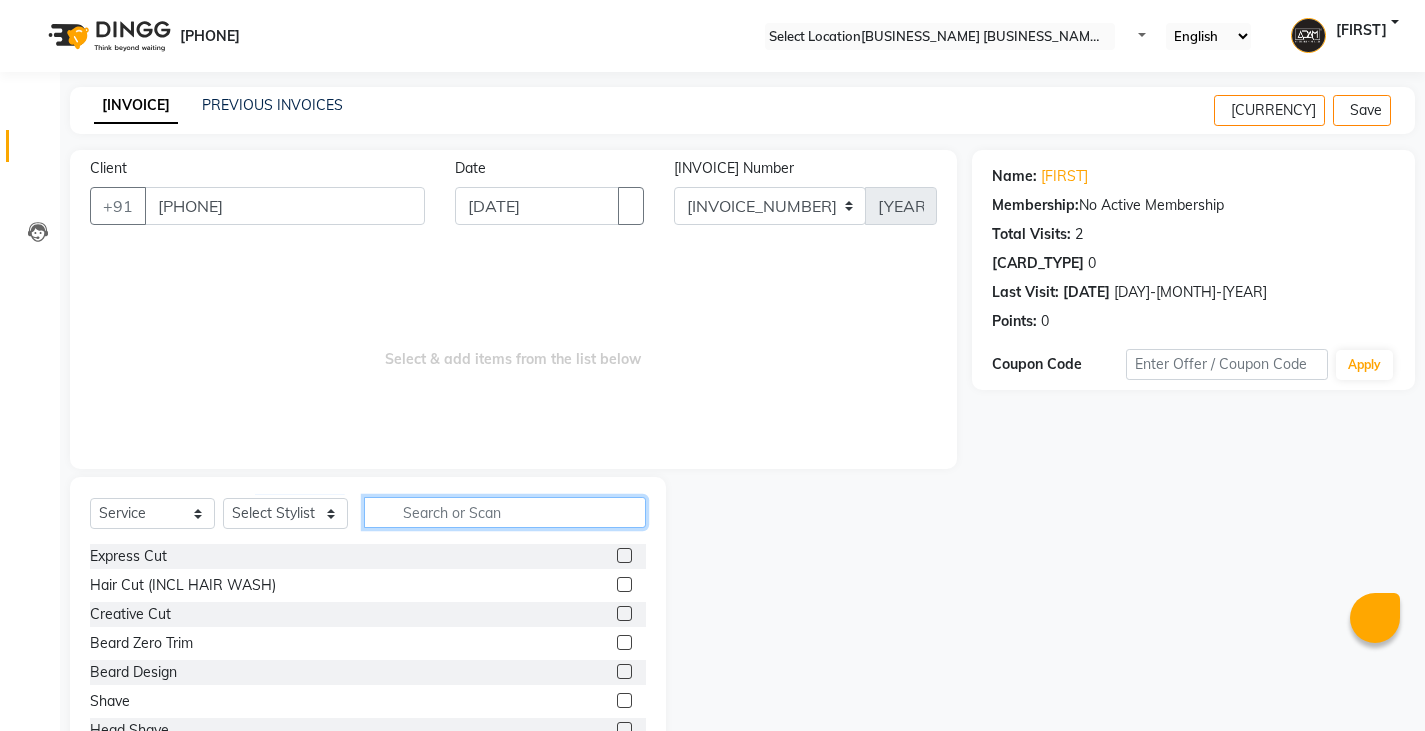 click at bounding box center (505, 512) 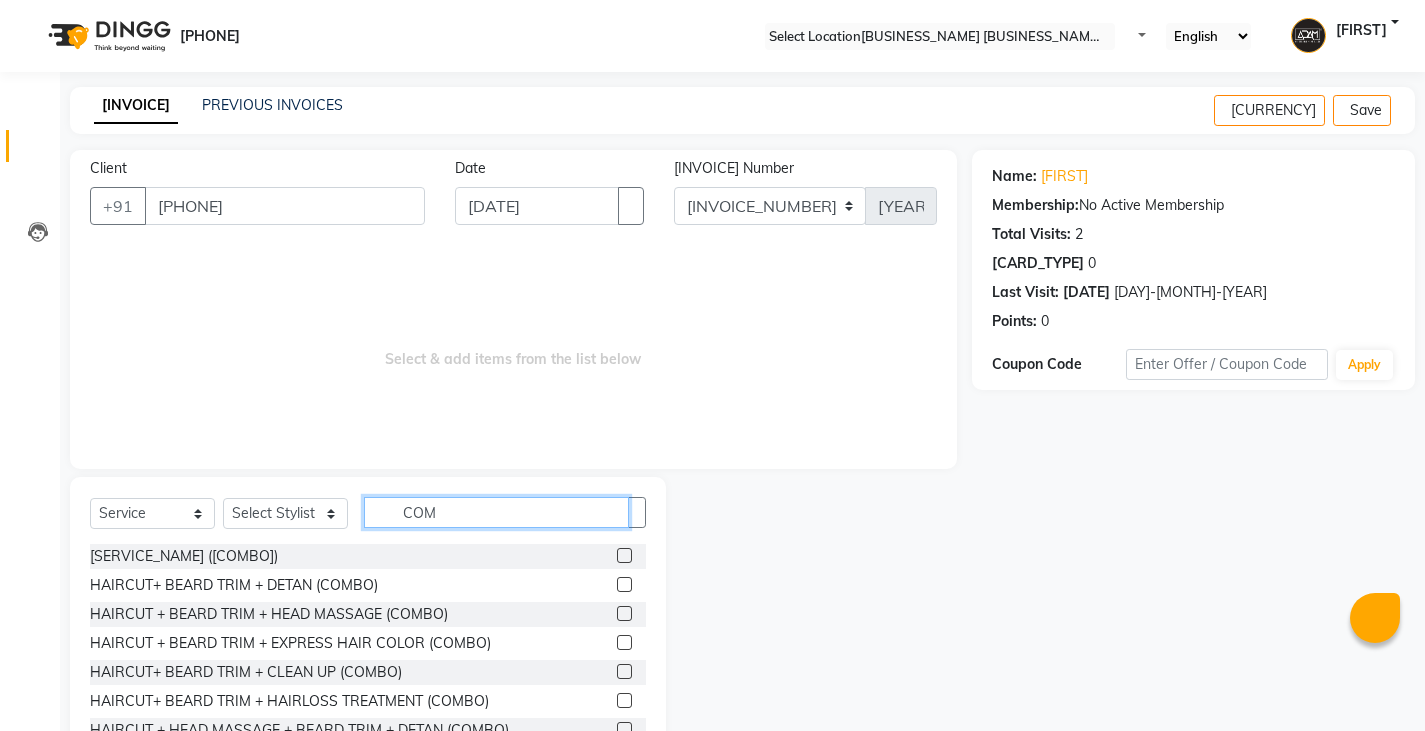 type on "COM" 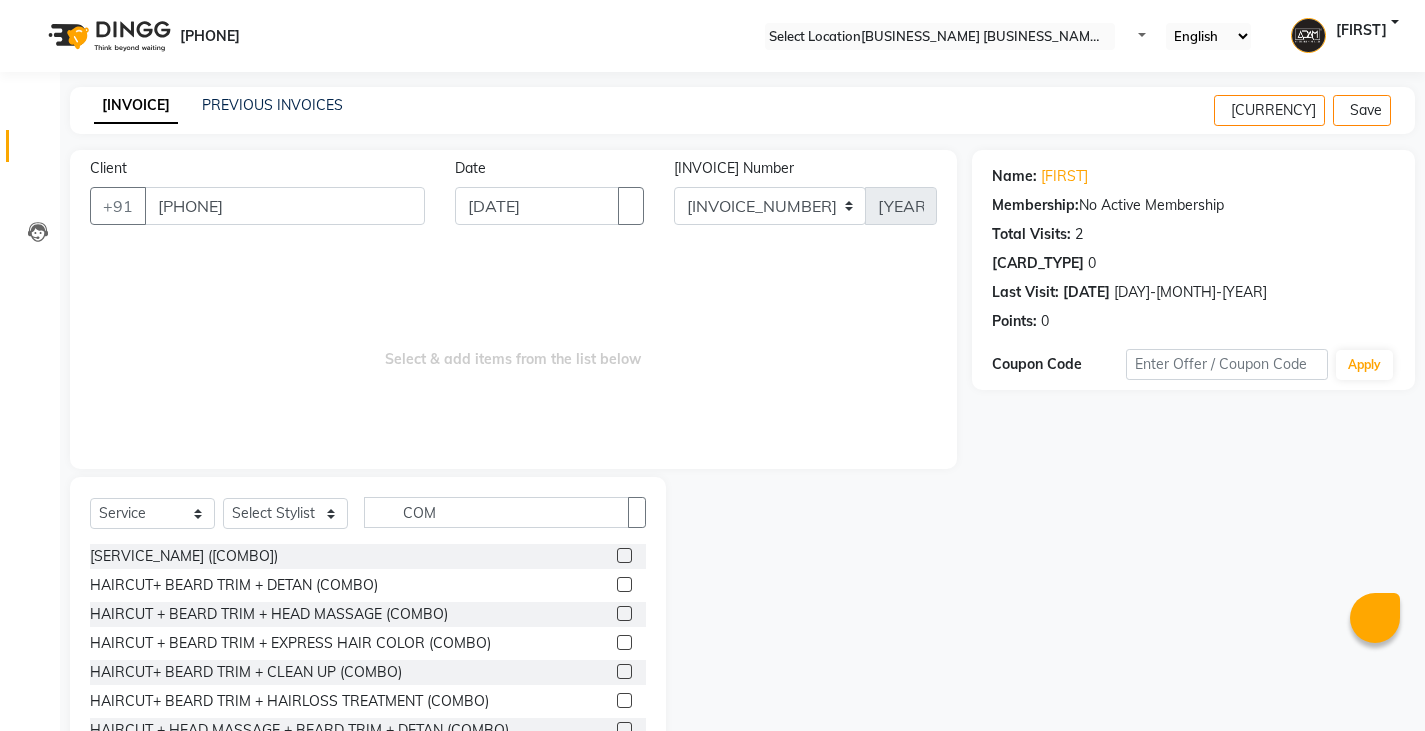 click at bounding box center (624, 584) 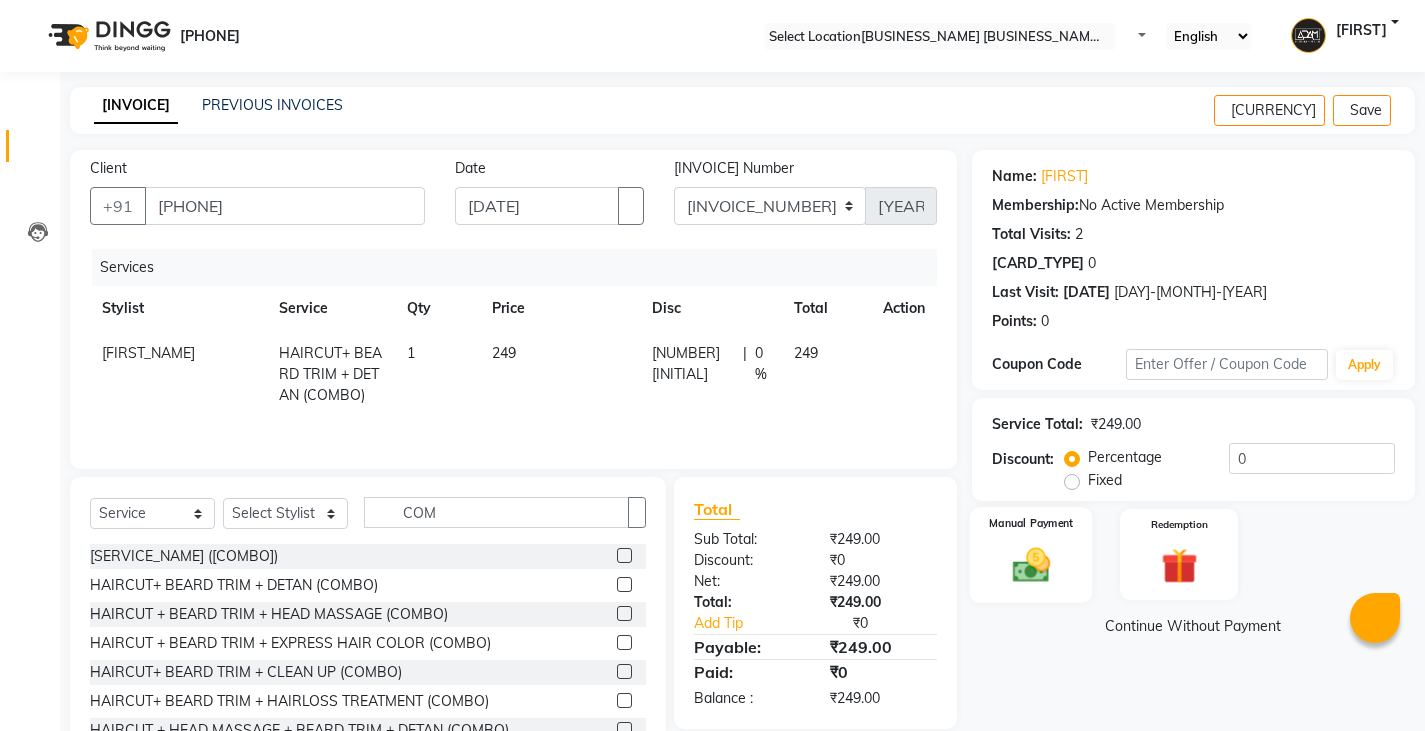 click at bounding box center (1030, 564) 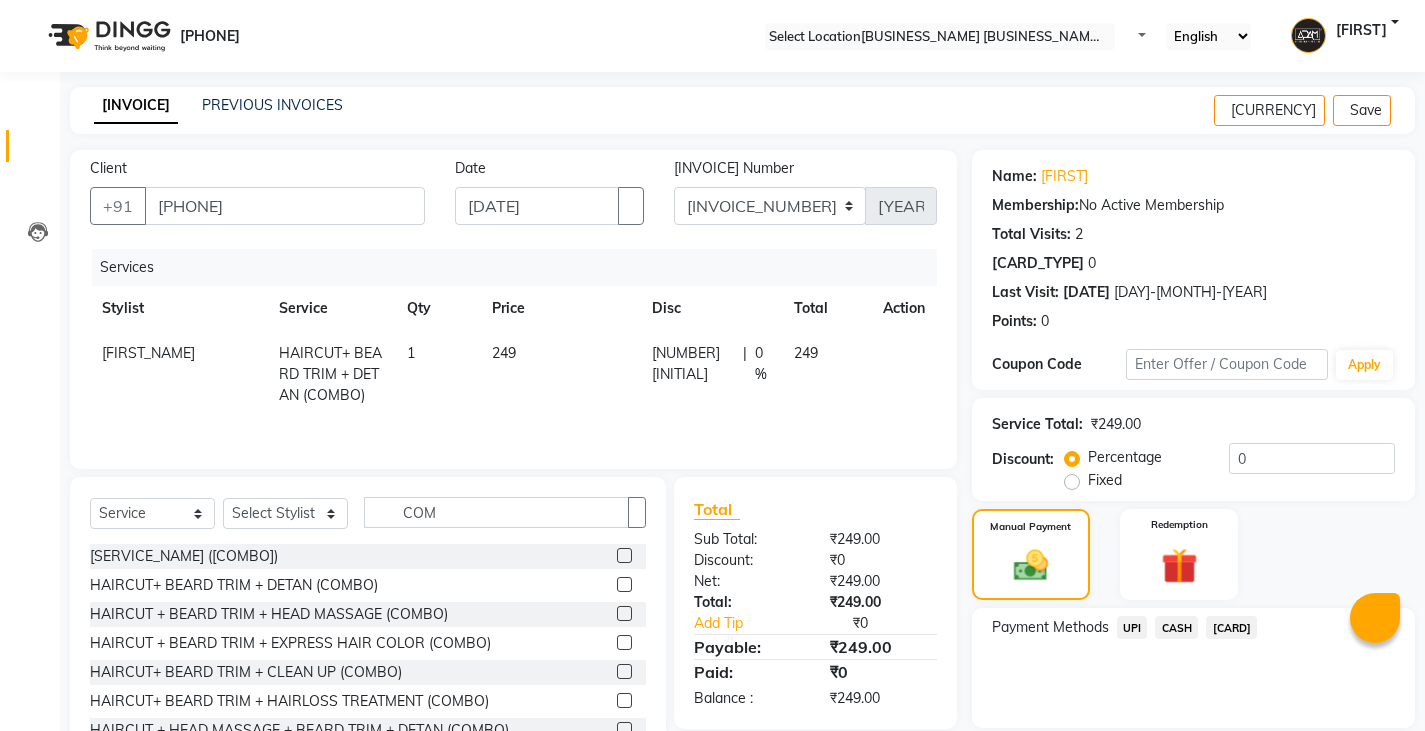click on "UPI" at bounding box center [1132, 627] 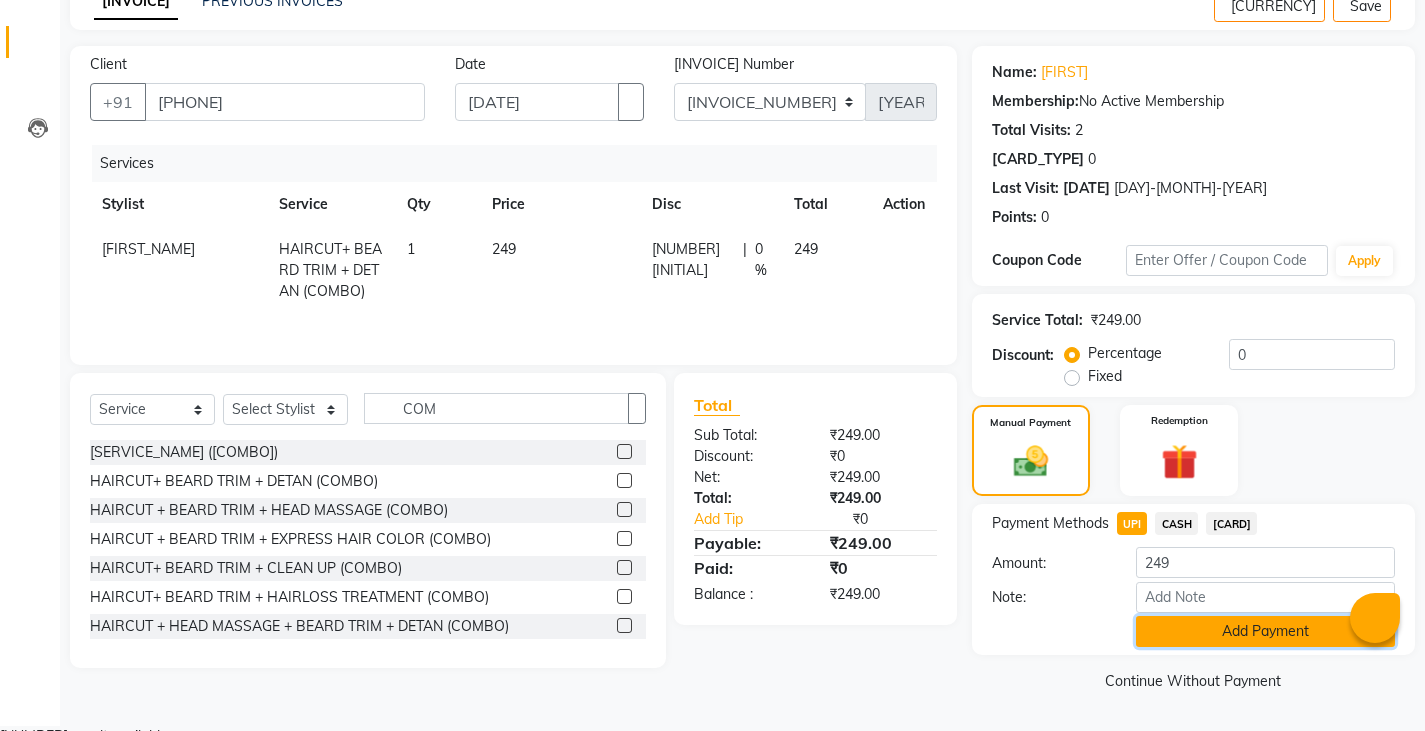 click on "Add Payment" at bounding box center [1265, 631] 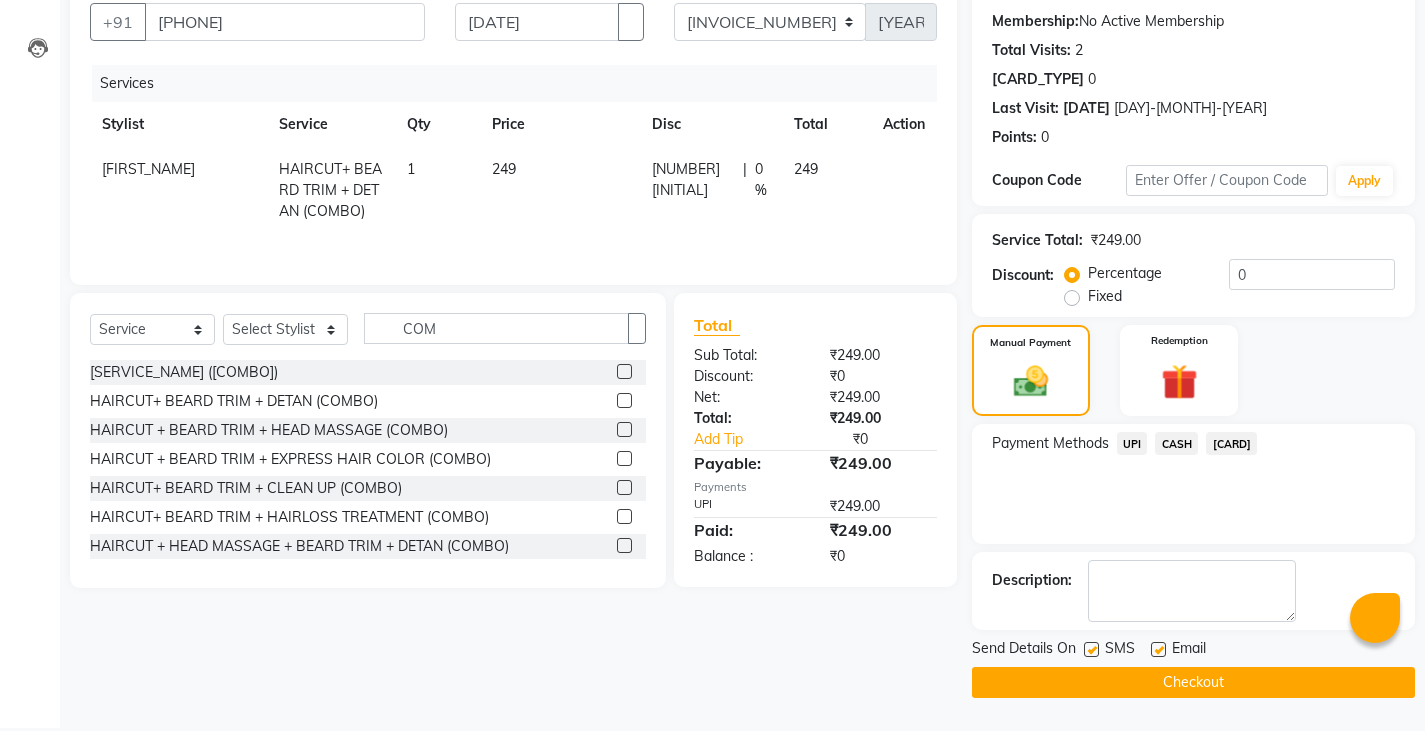 scroll, scrollTop: 188, scrollLeft: 0, axis: vertical 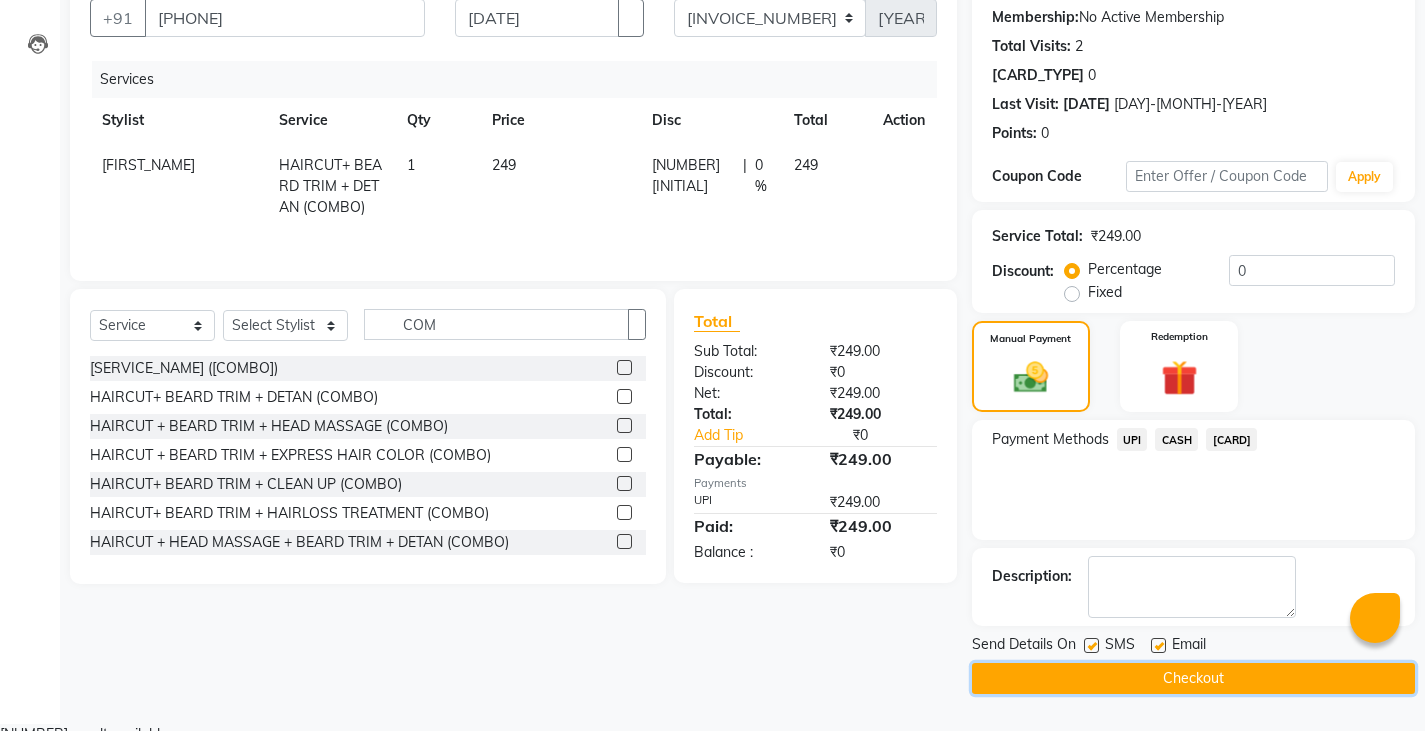 click on "Checkout" at bounding box center [1193, 678] 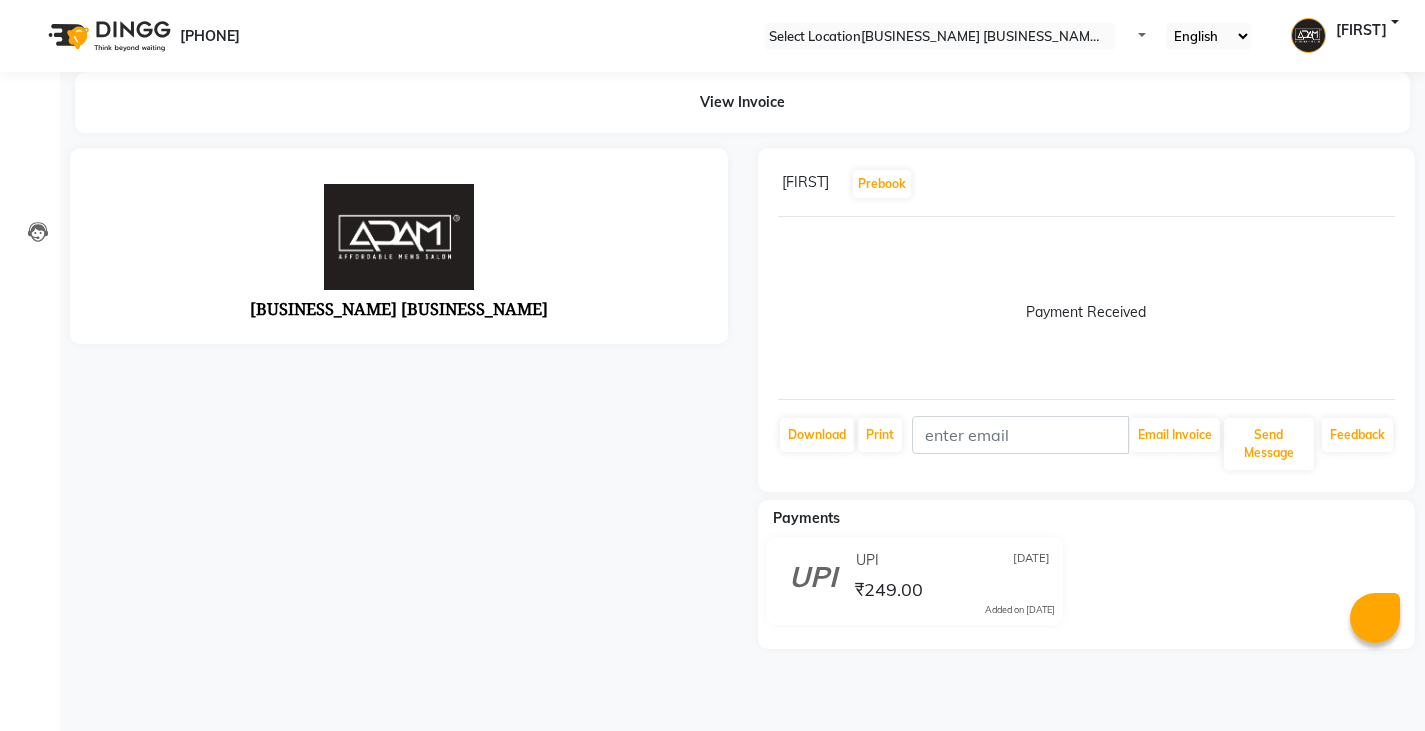 scroll, scrollTop: 0, scrollLeft: 0, axis: both 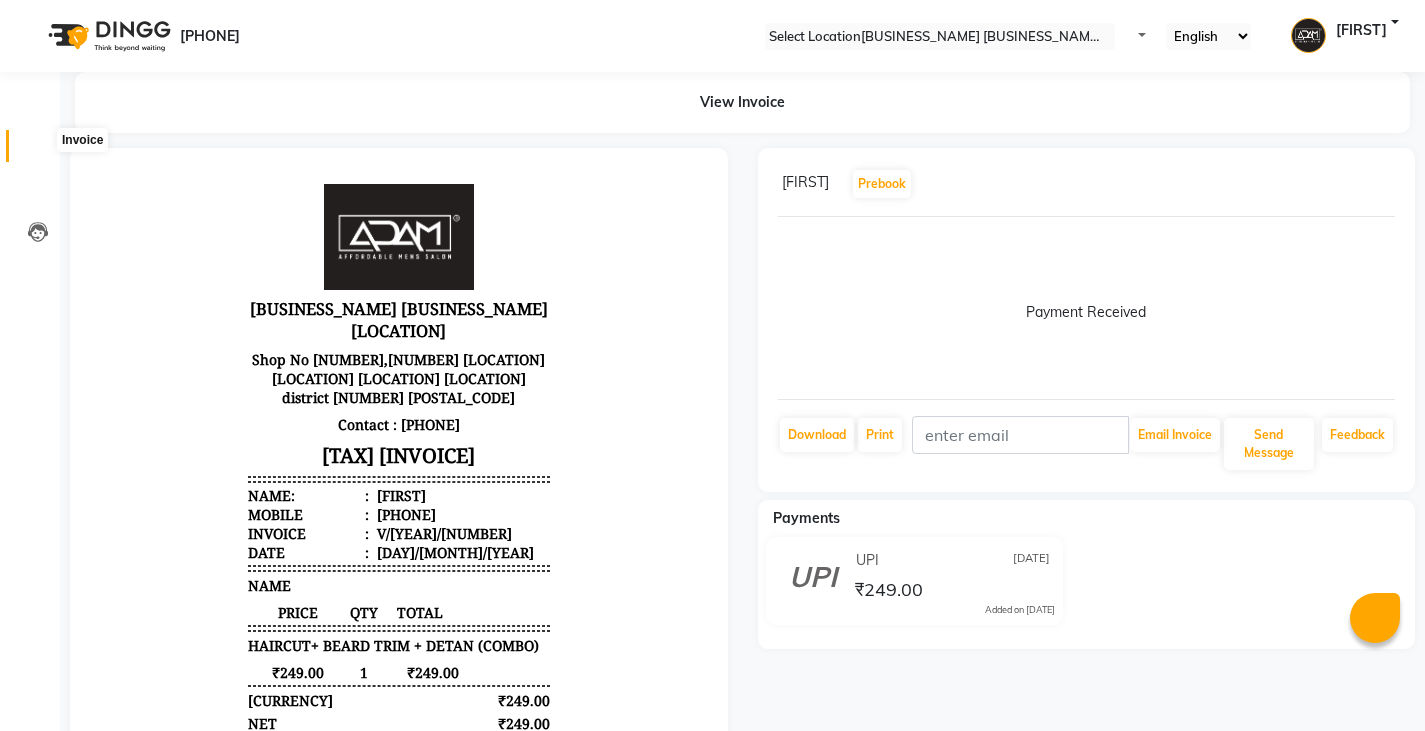 click at bounding box center [38, 151] 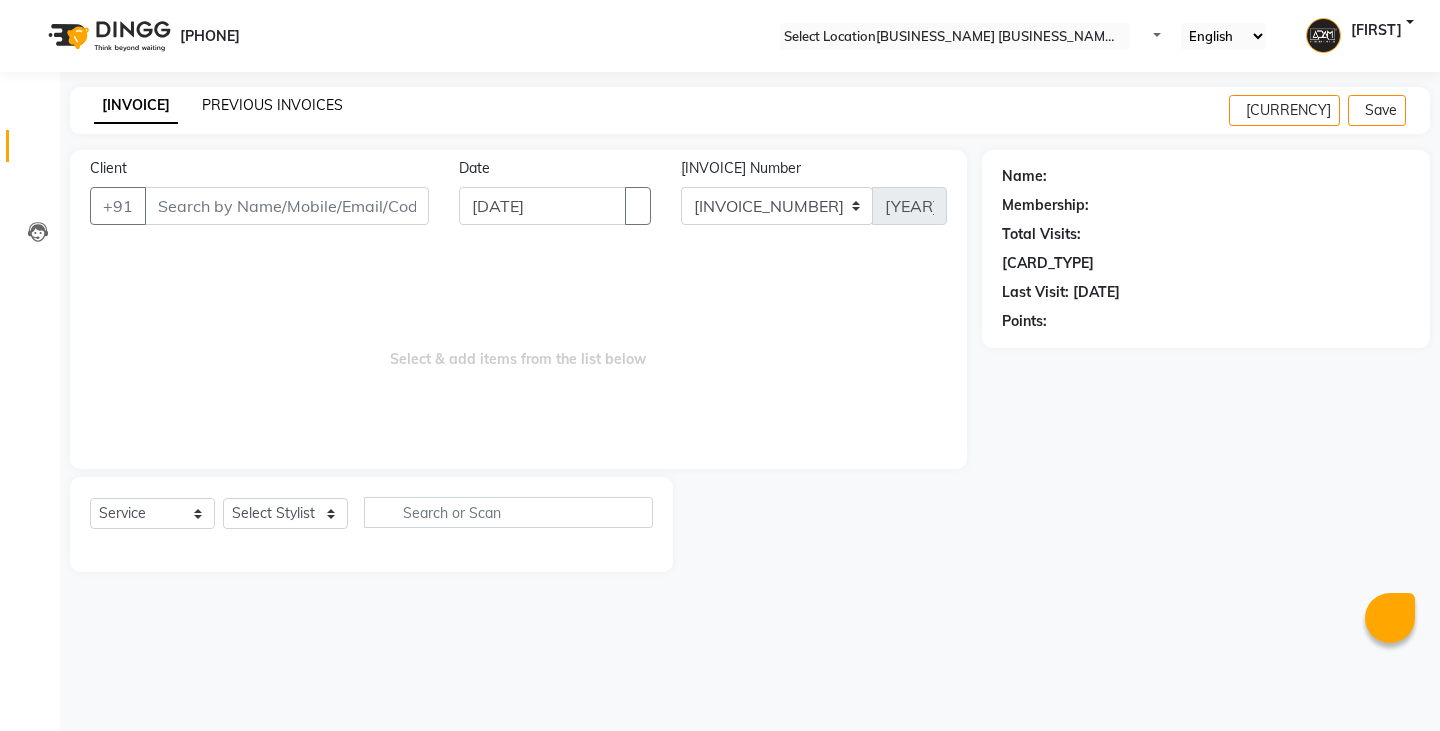 click on "PREVIOUS INVOICES" at bounding box center [272, 105] 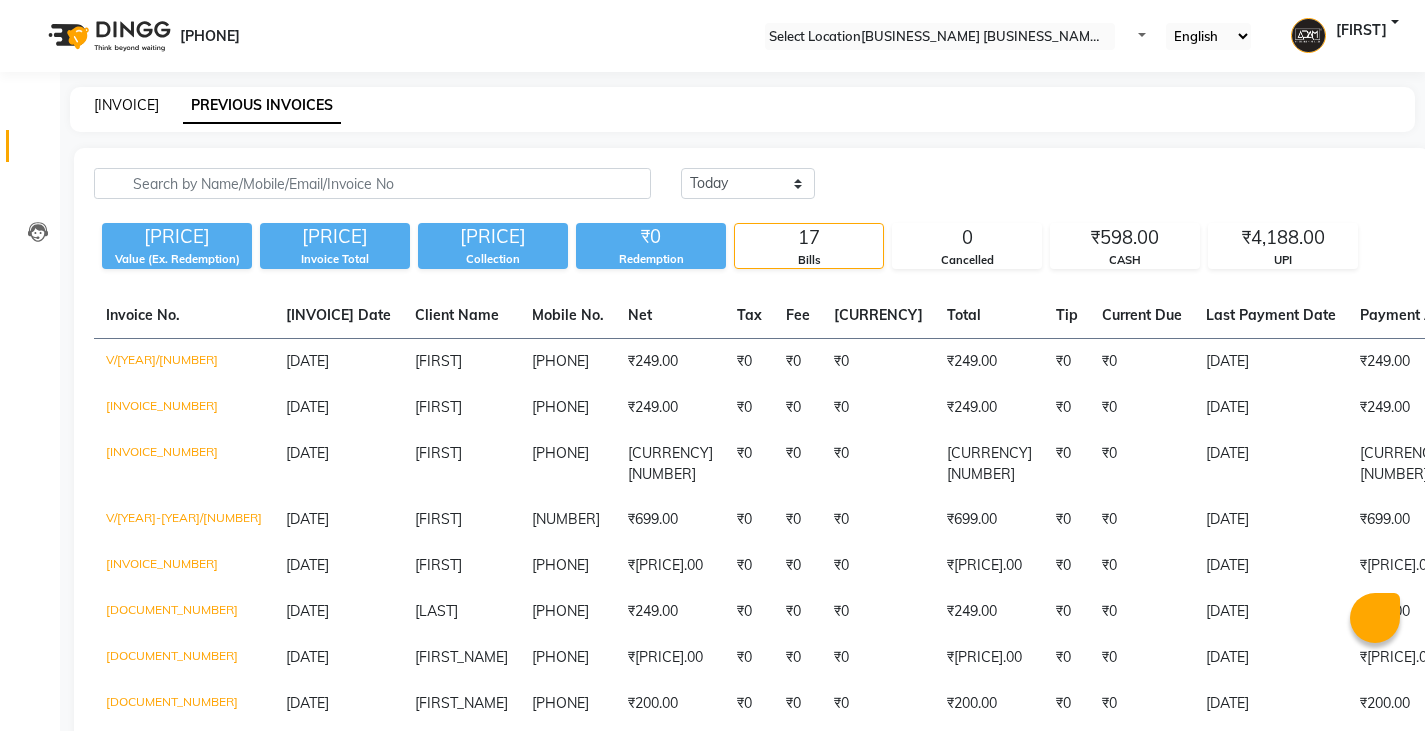 click on "[INVOICE]" at bounding box center [126, 105] 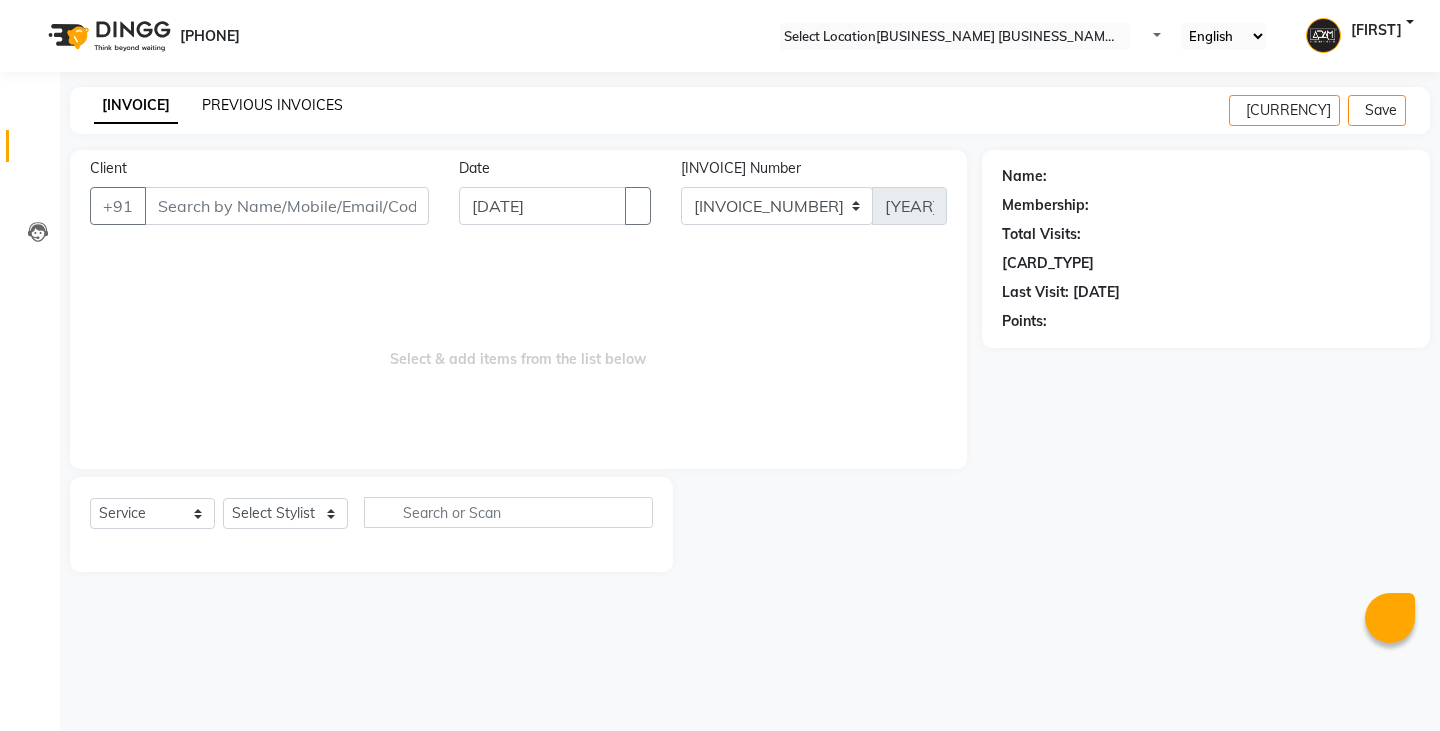 click on "PREVIOUS INVOICES" at bounding box center (272, 105) 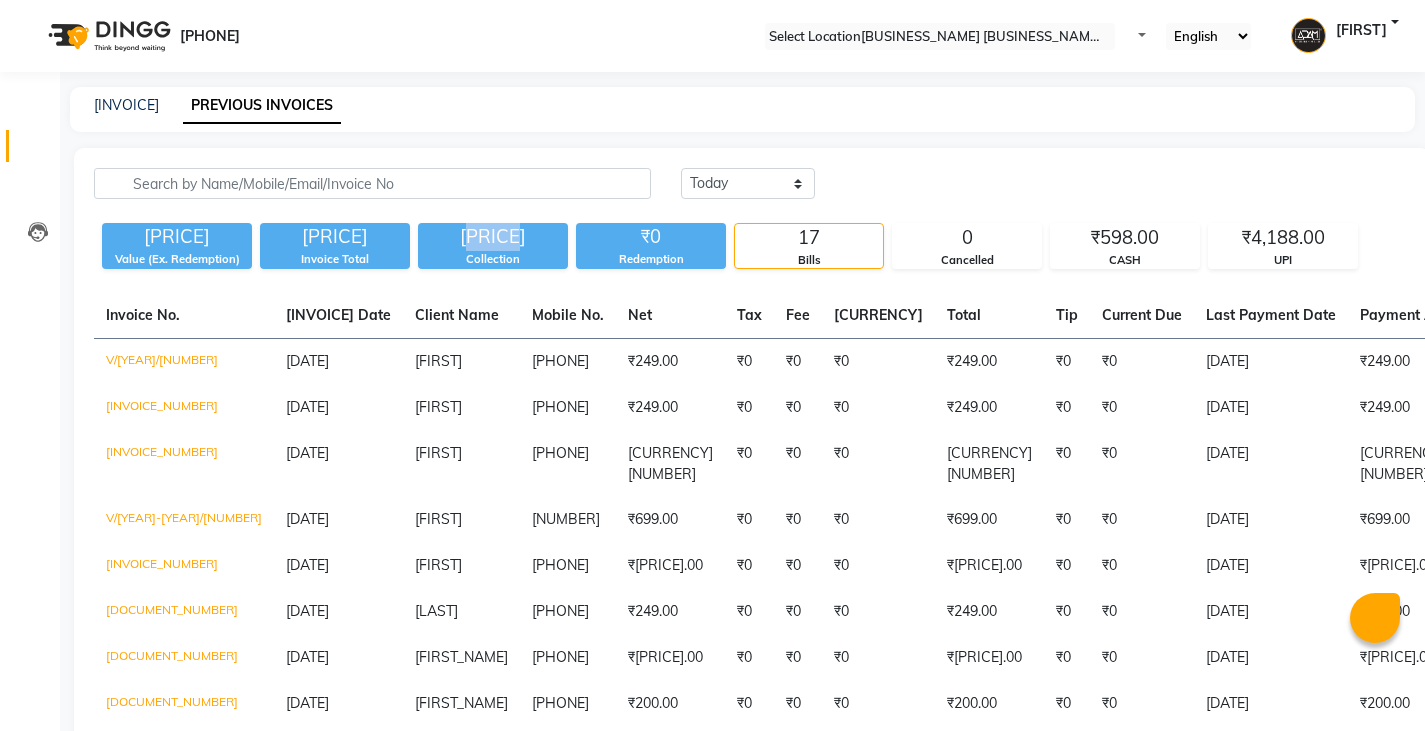 drag, startPoint x: 477, startPoint y: 238, endPoint x: 517, endPoint y: 227, distance: 41.484936 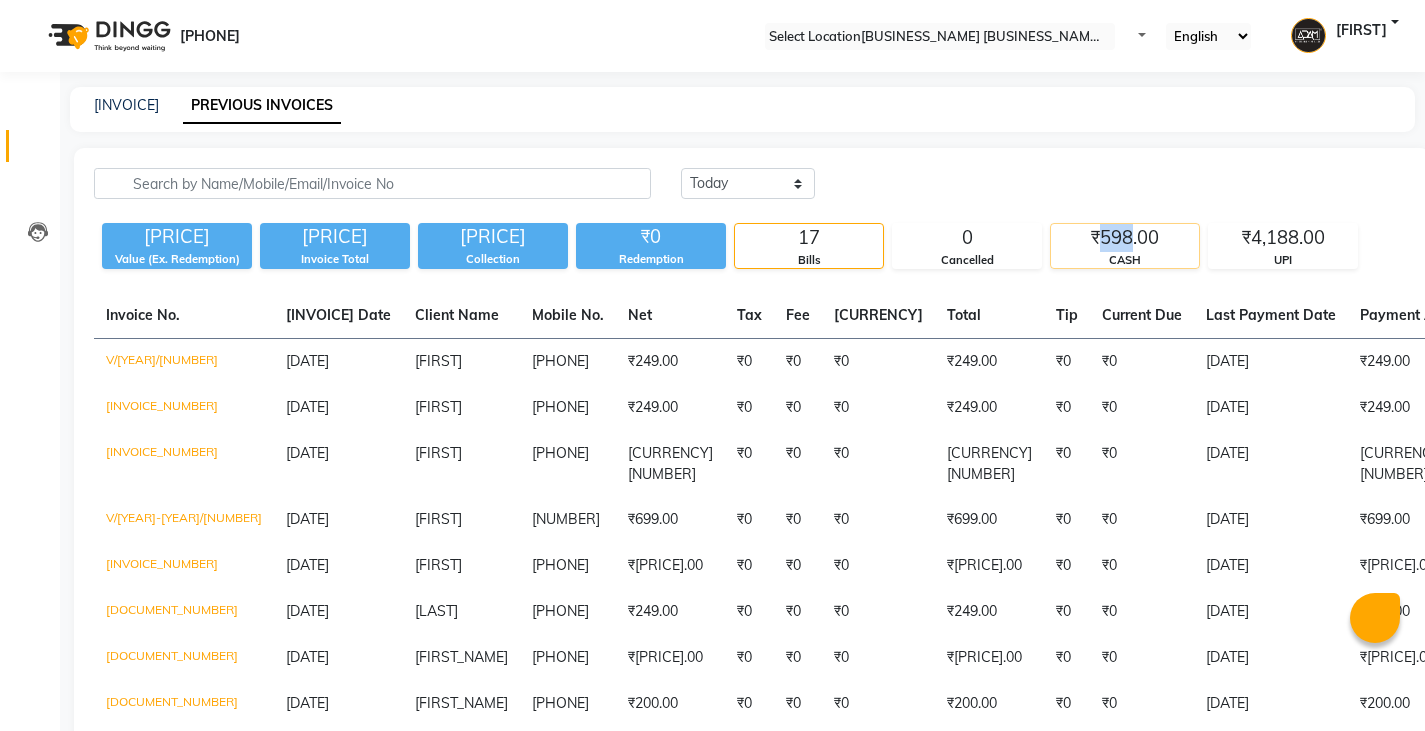 drag, startPoint x: 1118, startPoint y: 233, endPoint x: 1143, endPoint y: 240, distance: 25.96151 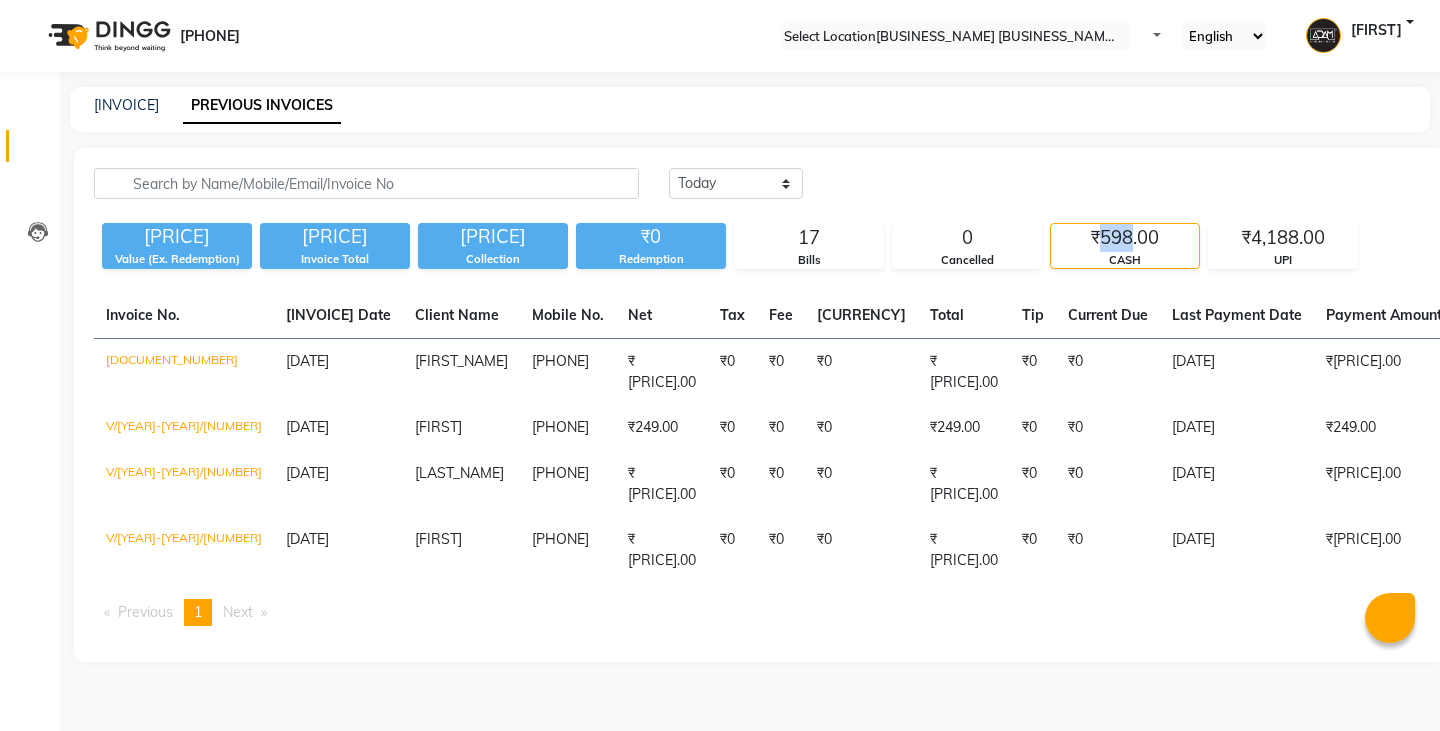copy on "[NUMBER]" 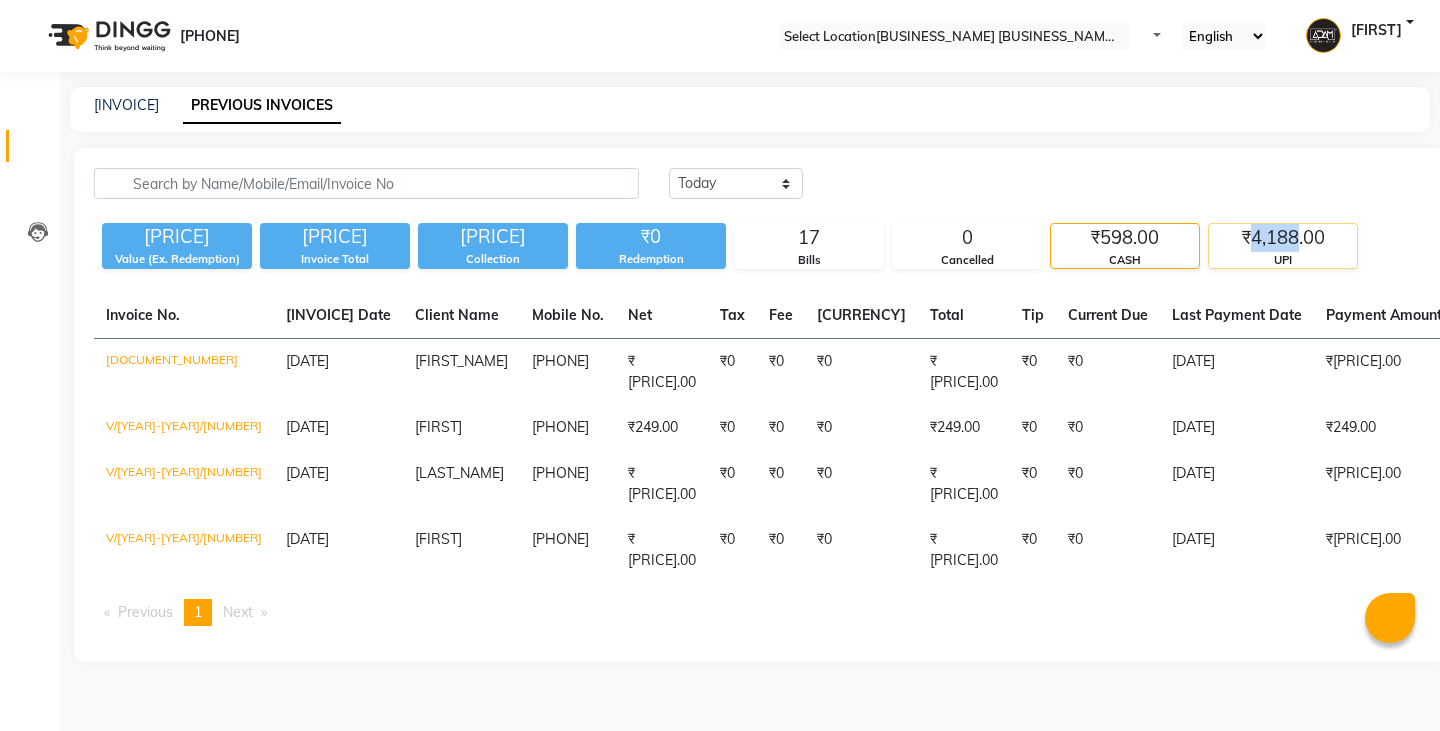 drag, startPoint x: 1268, startPoint y: 233, endPoint x: 1311, endPoint y: 244, distance: 44.38468 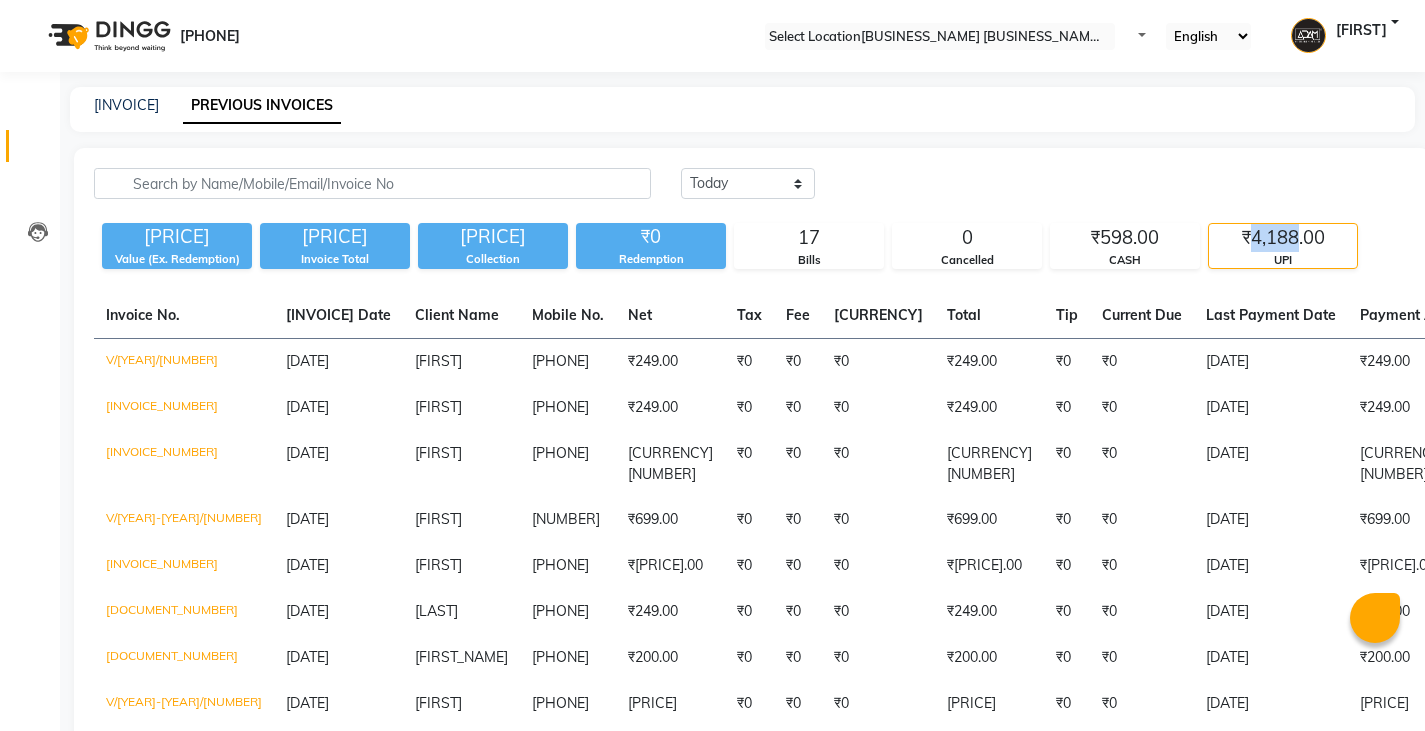 copy on "[PRICE]" 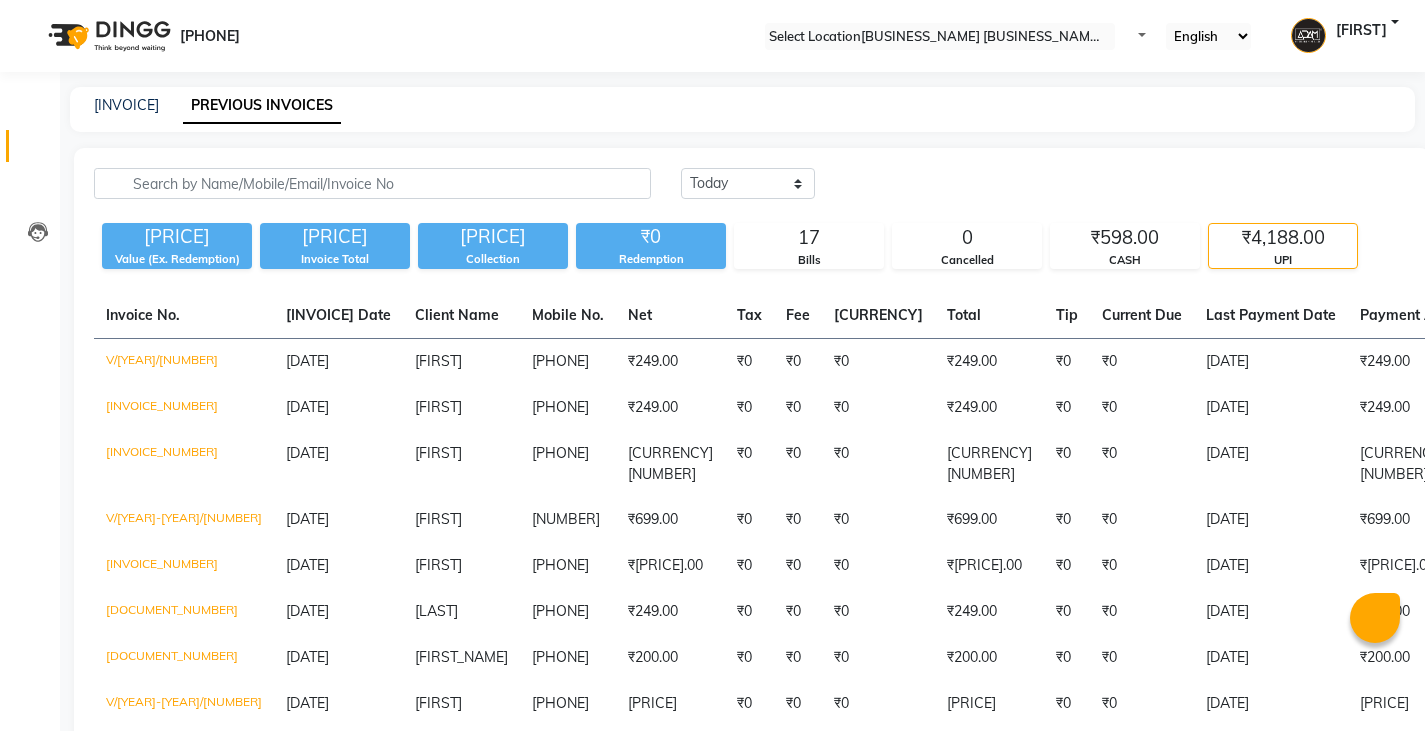 click on "Today Yesterday Custom Range Export" at bounding box center [1252, 191] 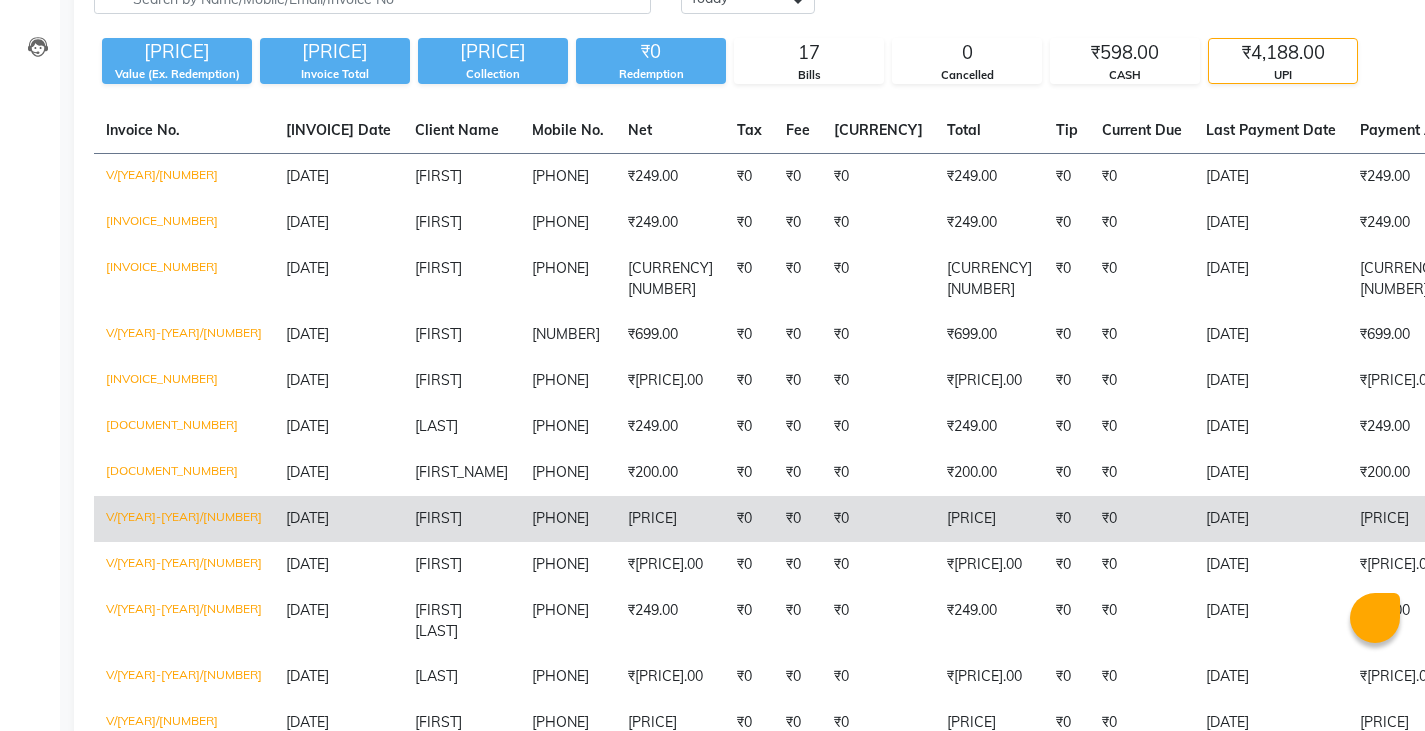 scroll, scrollTop: 0, scrollLeft: 0, axis: both 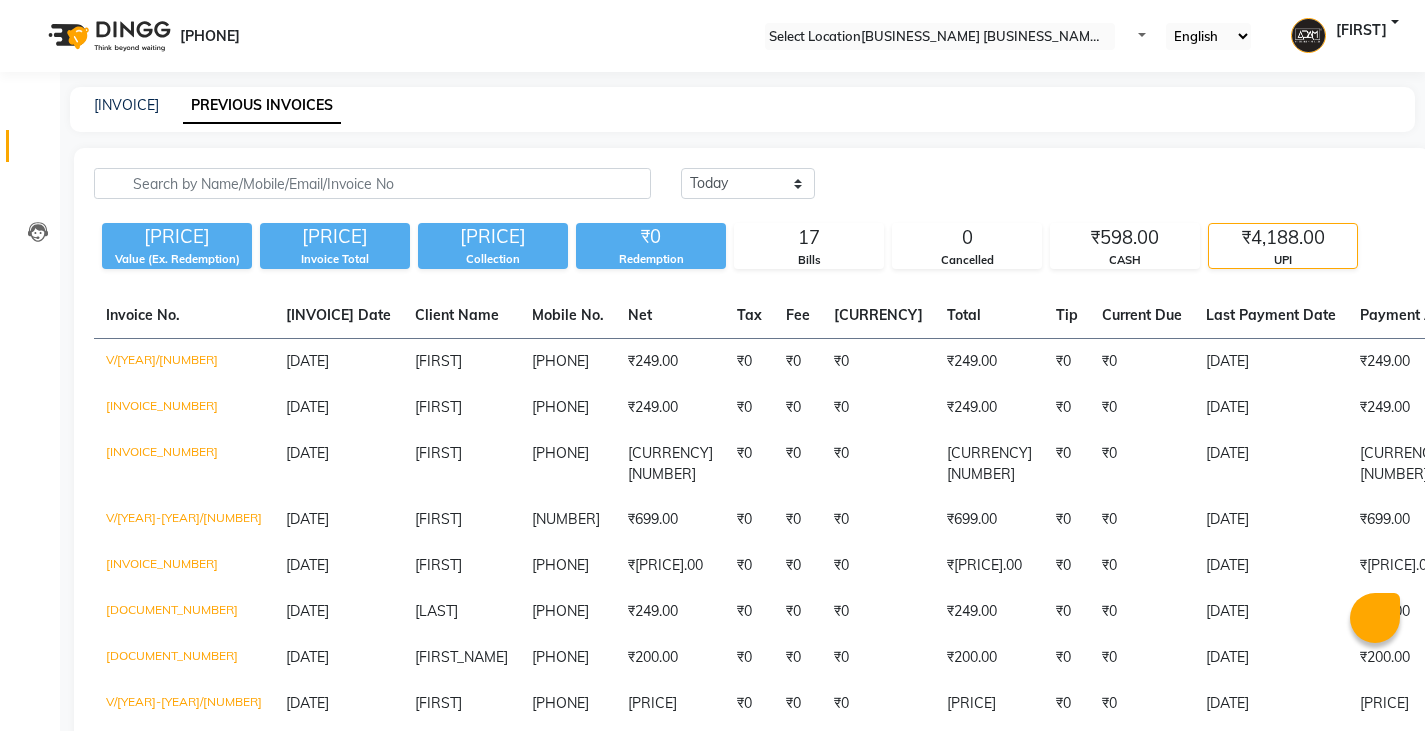 click on "Today Yesterday Custom Range Export" at bounding box center (1252, 183) 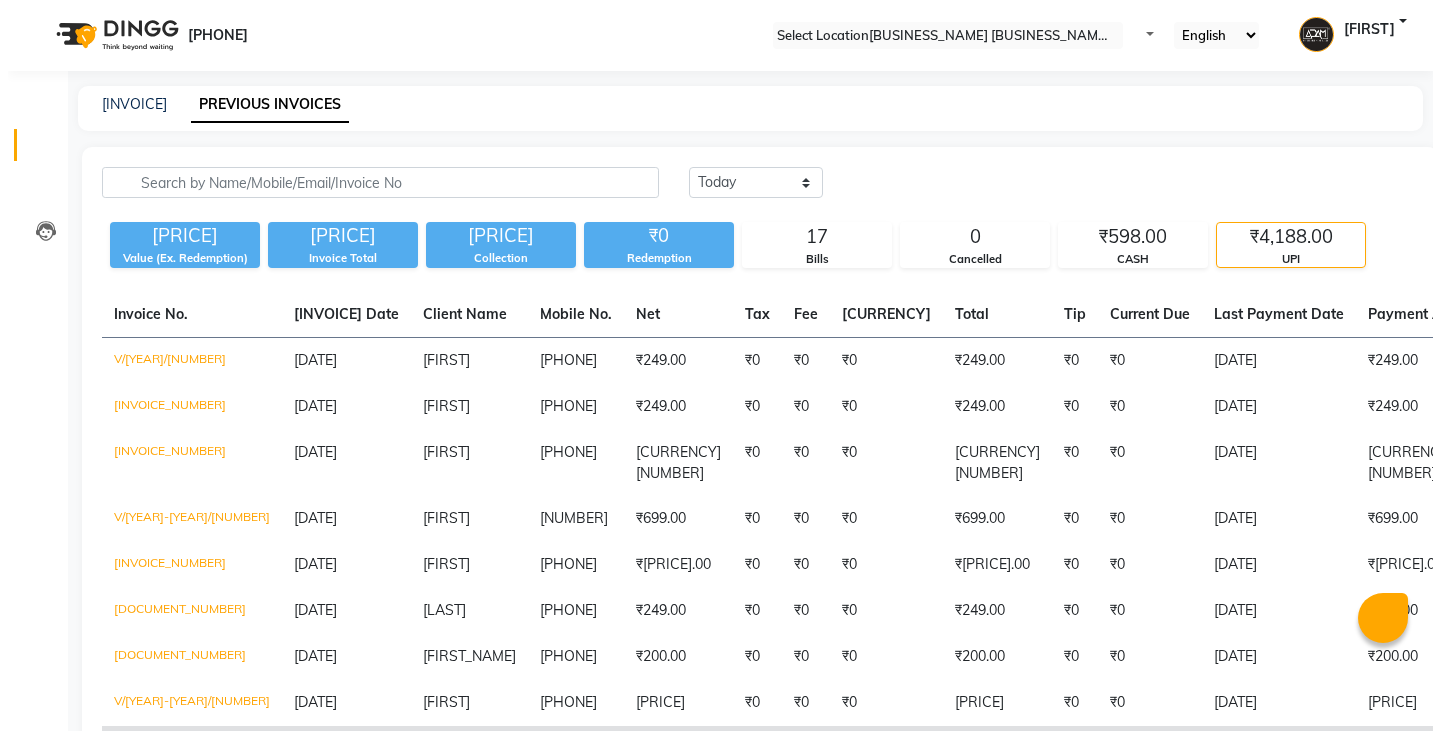 scroll, scrollTop: 0, scrollLeft: 0, axis: both 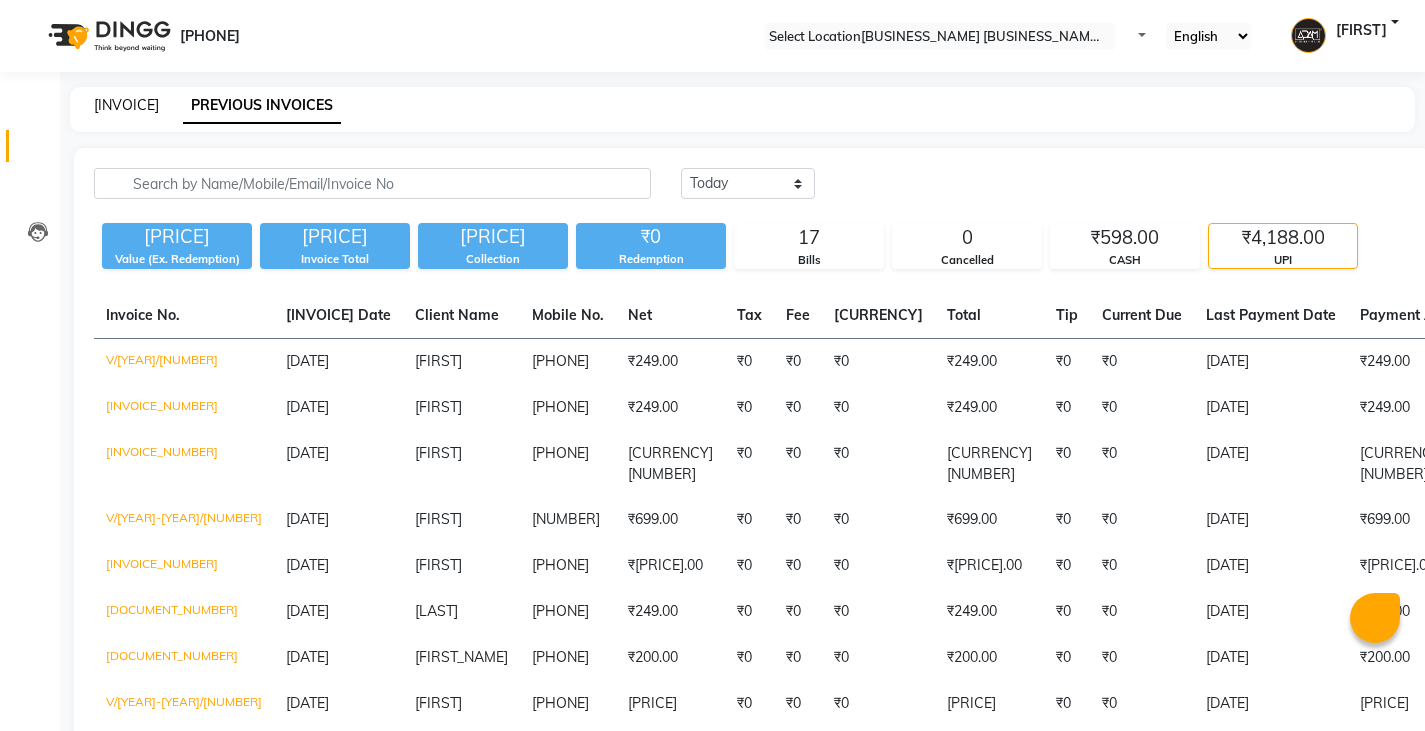 drag, startPoint x: 129, startPoint y: 90, endPoint x: 127, endPoint y: 101, distance: 11.18034 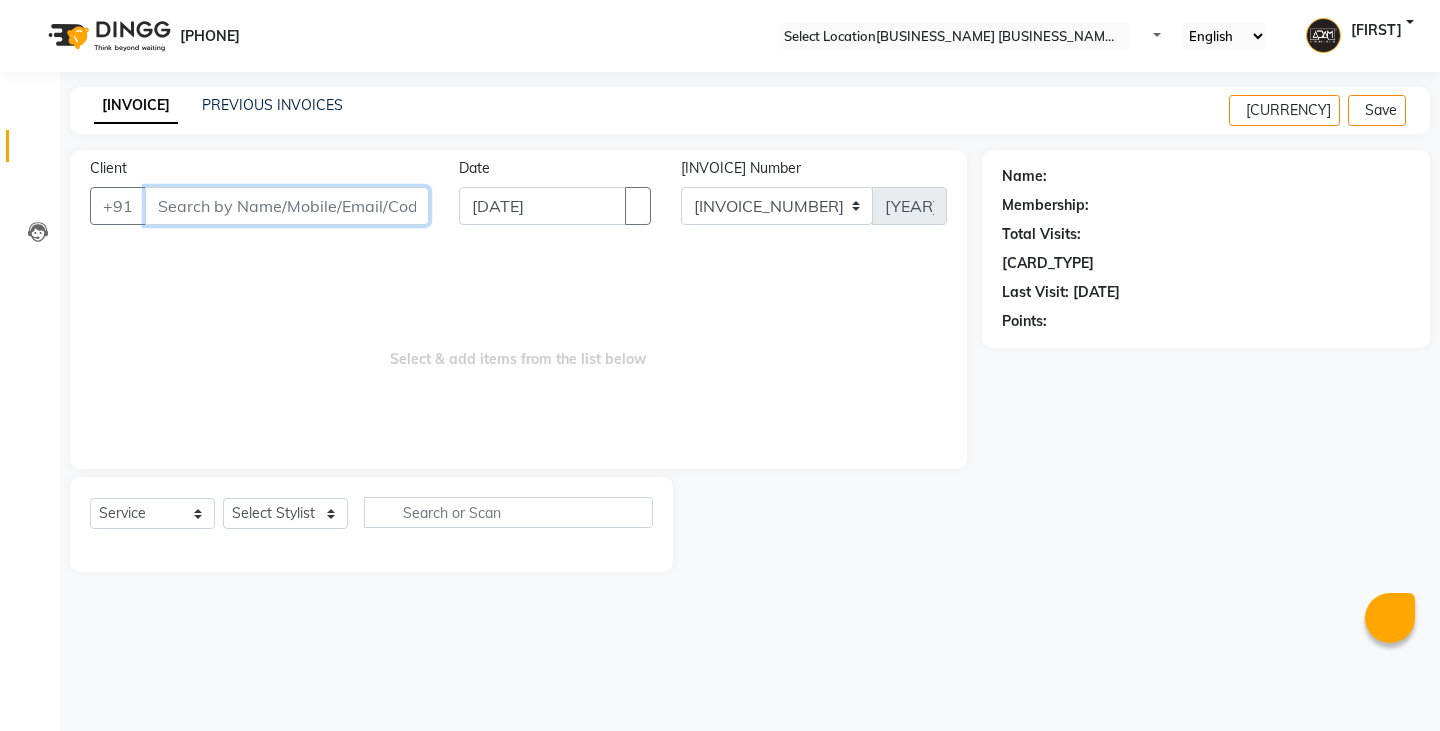 click on "Client" at bounding box center [287, 206] 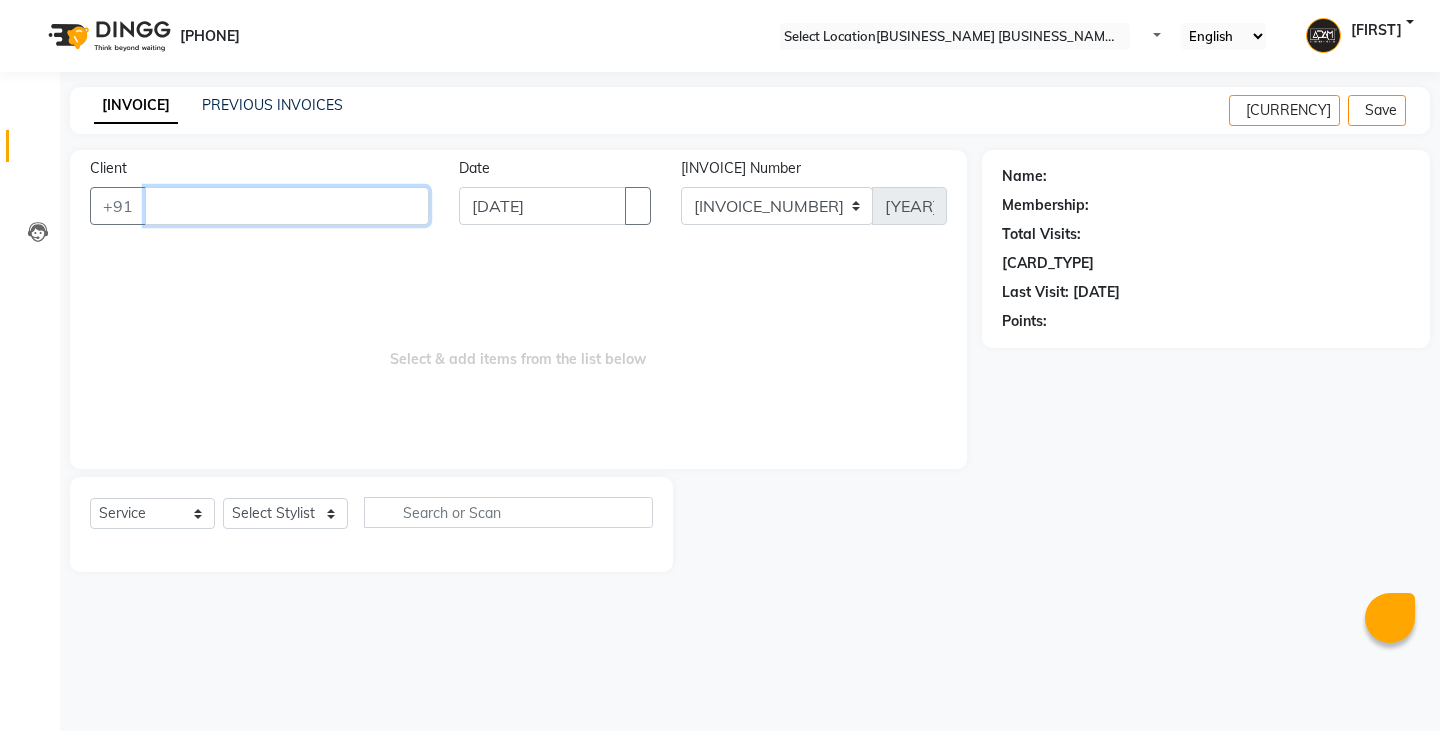 click on "Client" at bounding box center (287, 206) 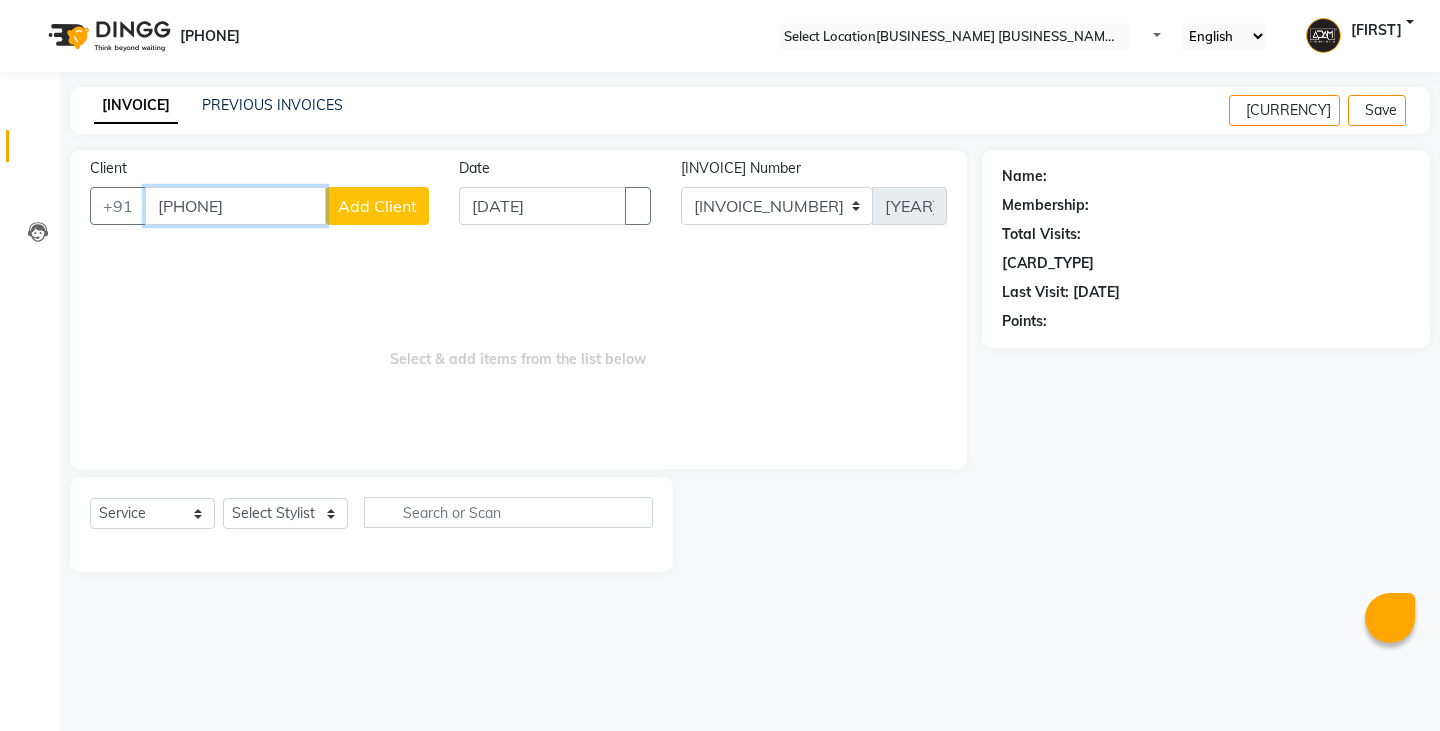 type on "[PHONE]" 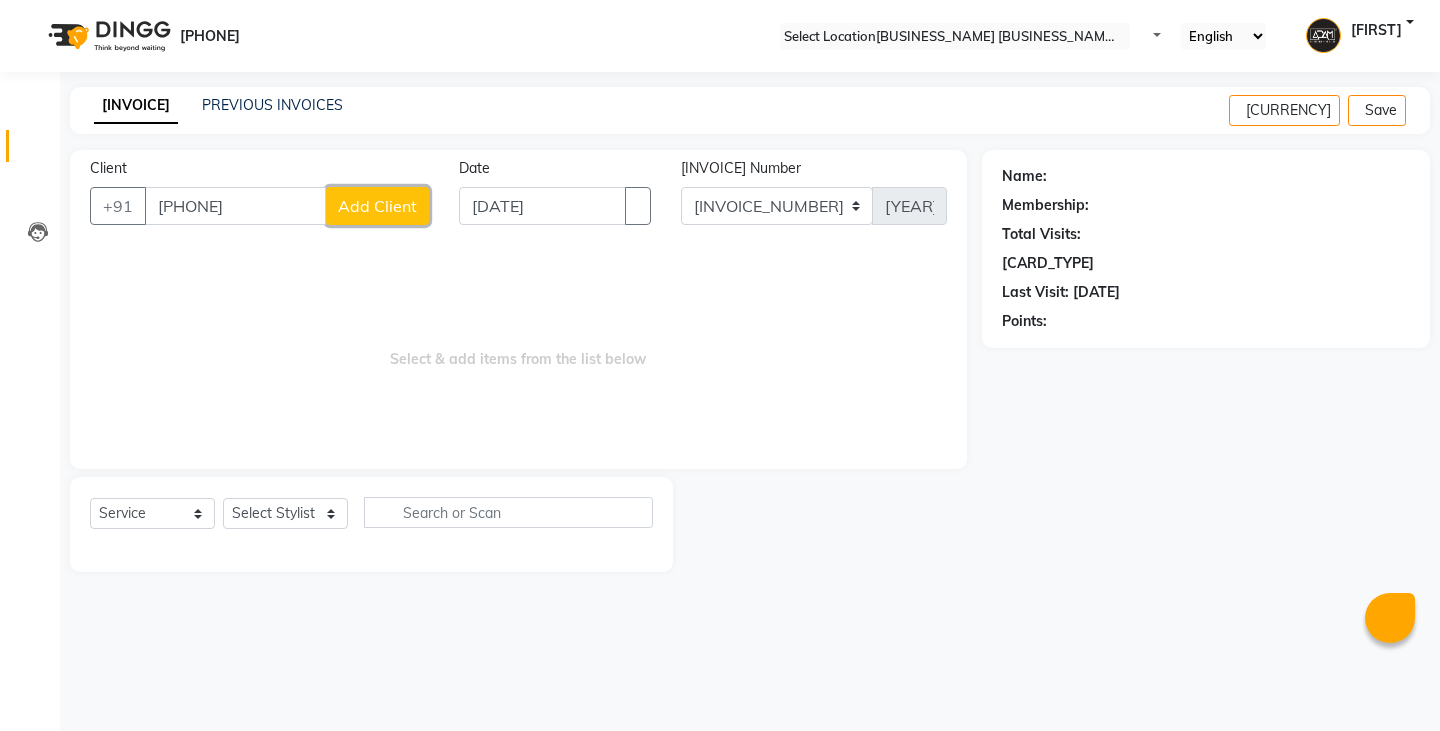 click on "Add Client" at bounding box center [377, 206] 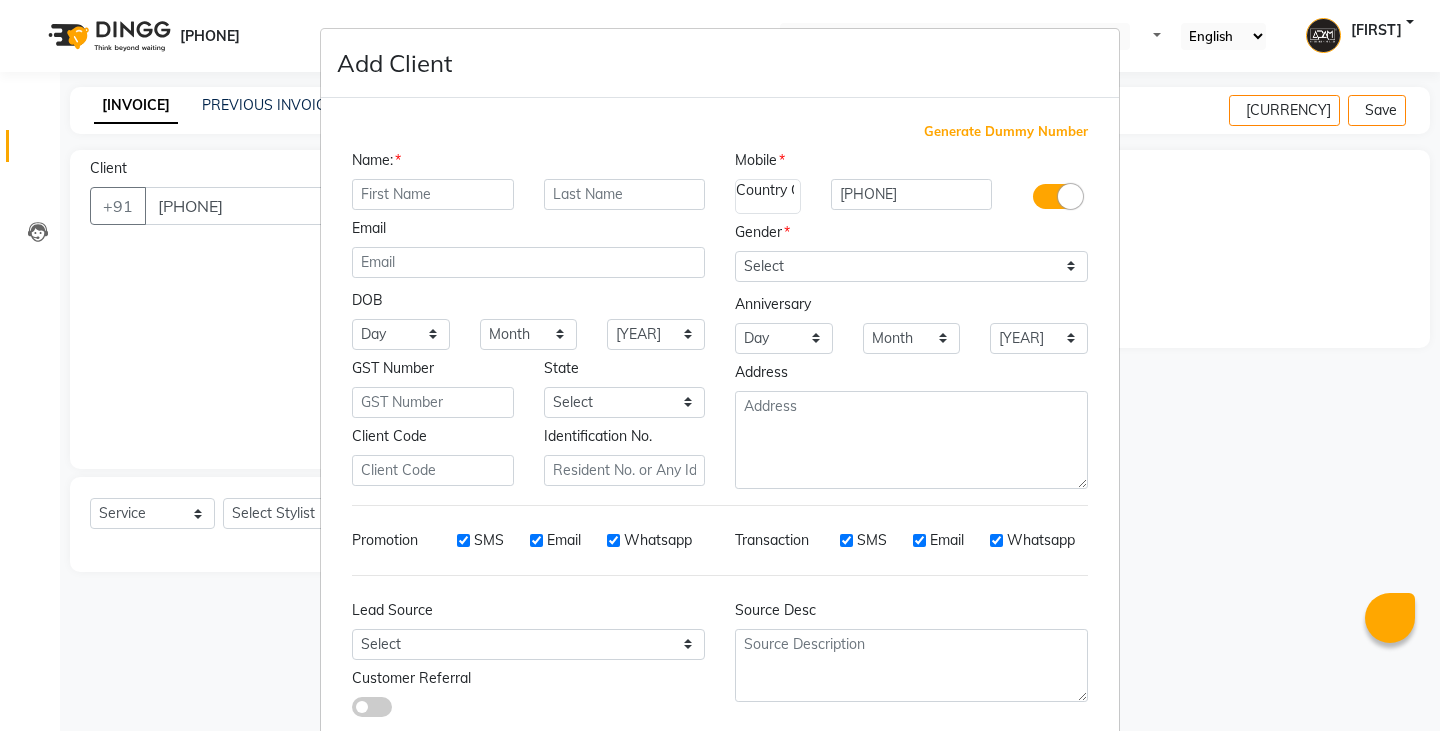 click at bounding box center (433, 194) 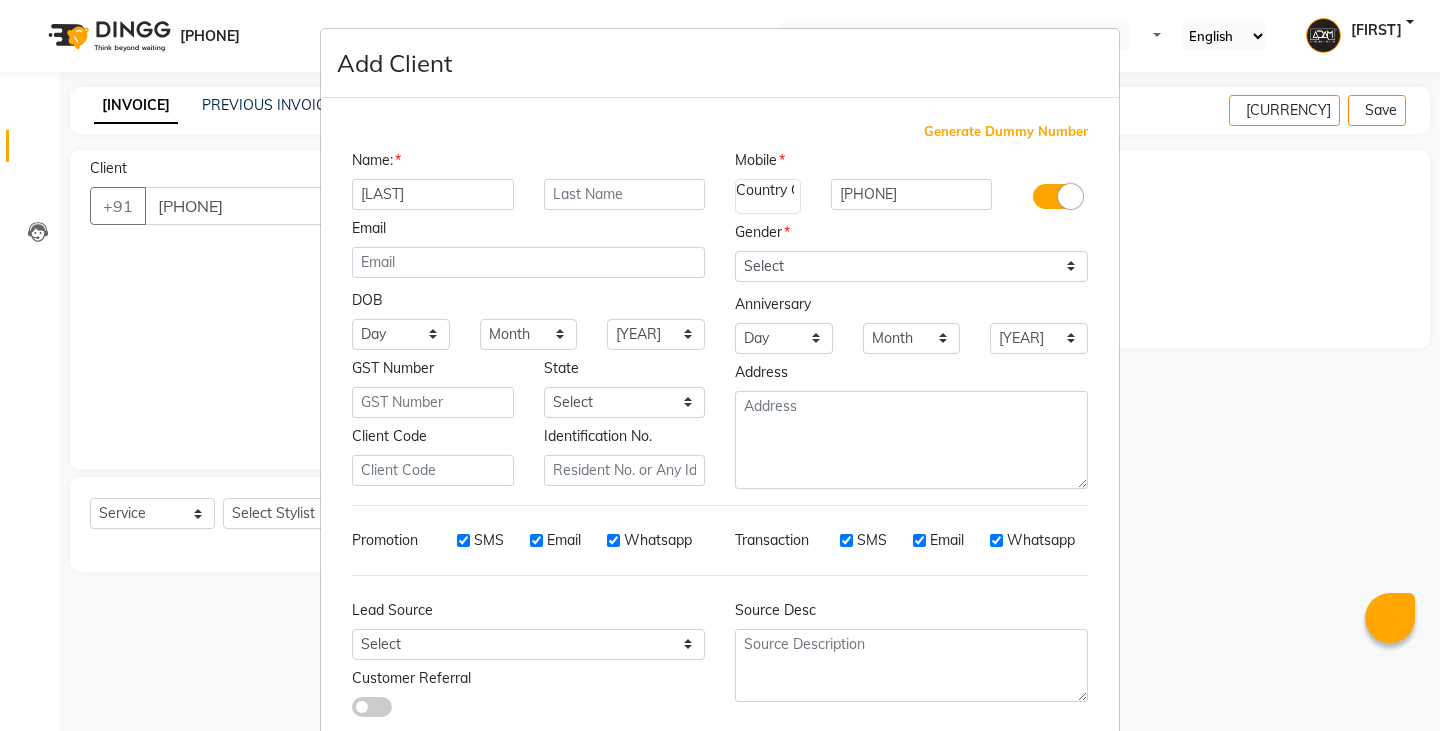 type on "[LAST]" 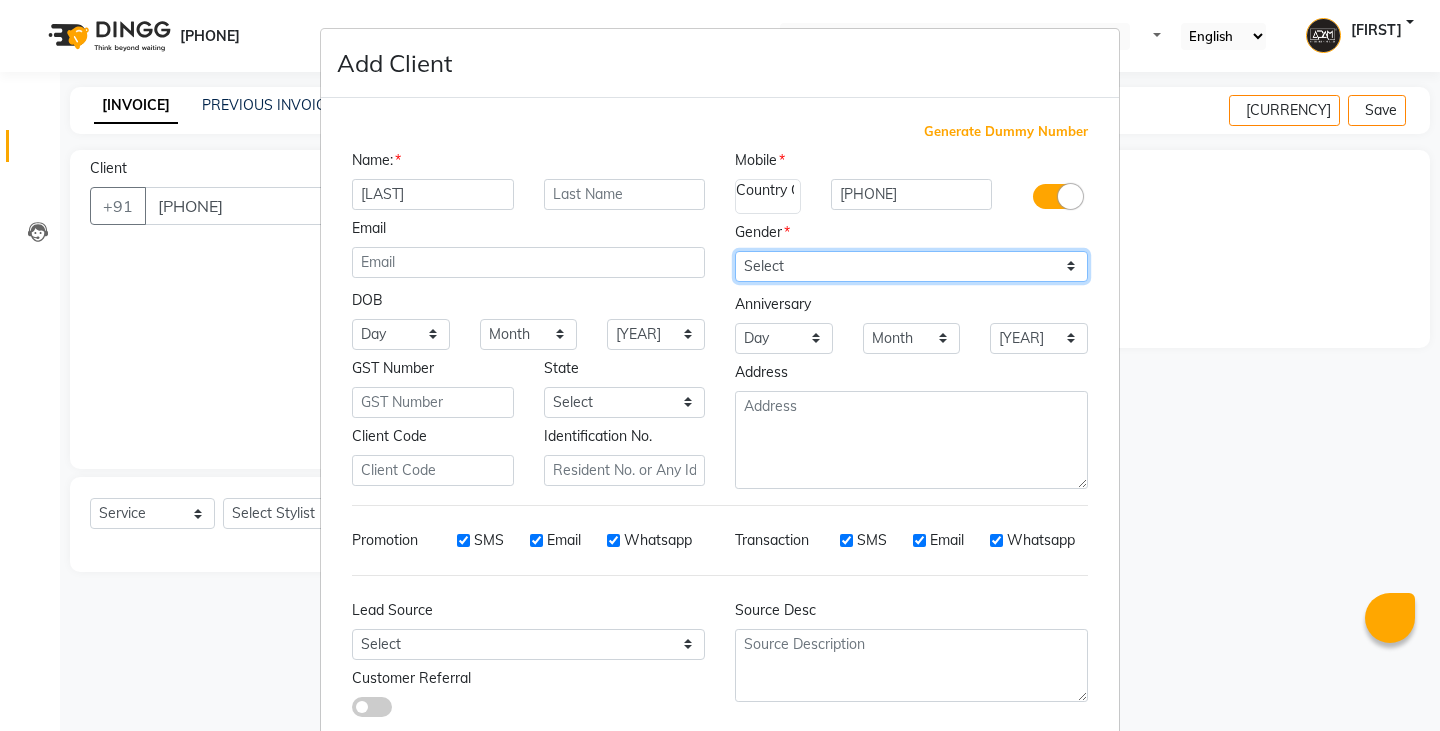 click on "Select Male Female Other Prefer Not To Say" at bounding box center [911, 266] 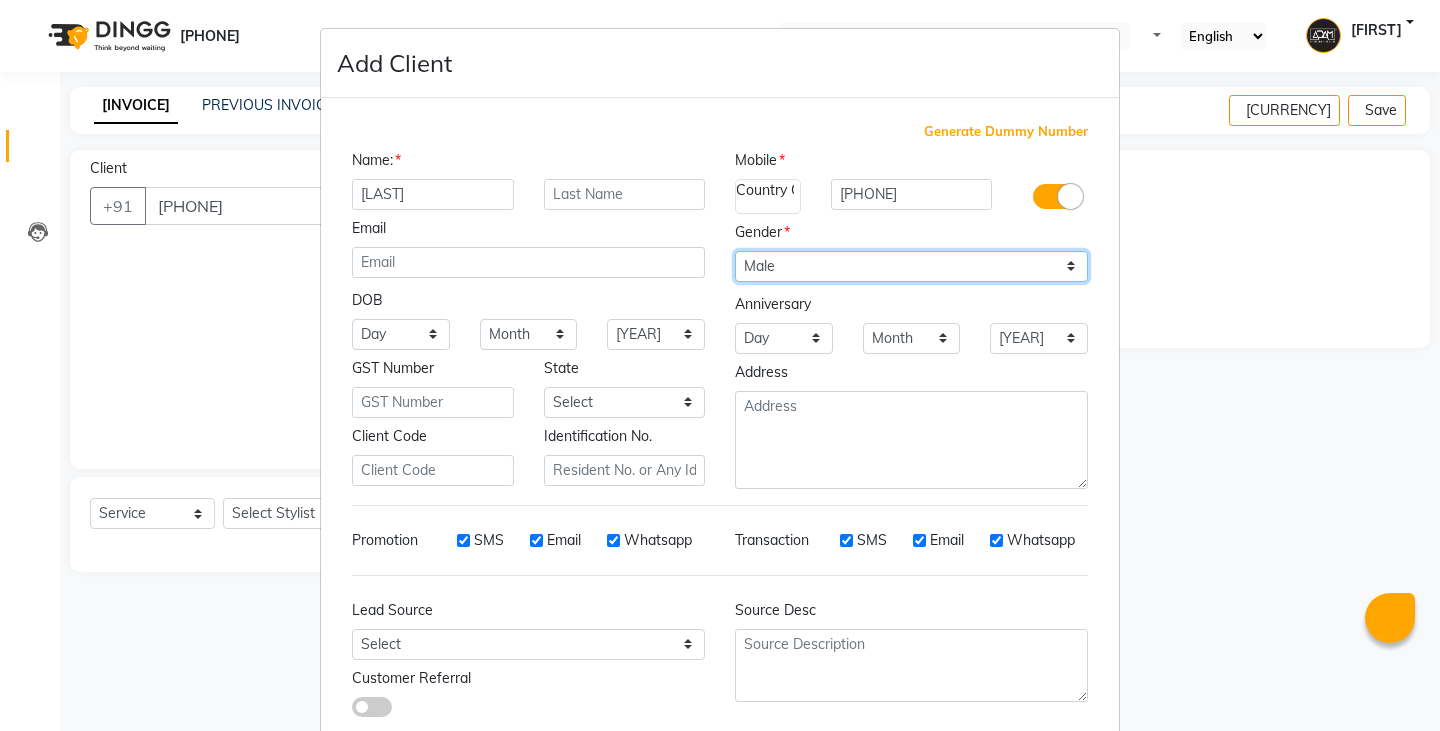 click on "Select Male Female Other Prefer Not To Say" at bounding box center (911, 266) 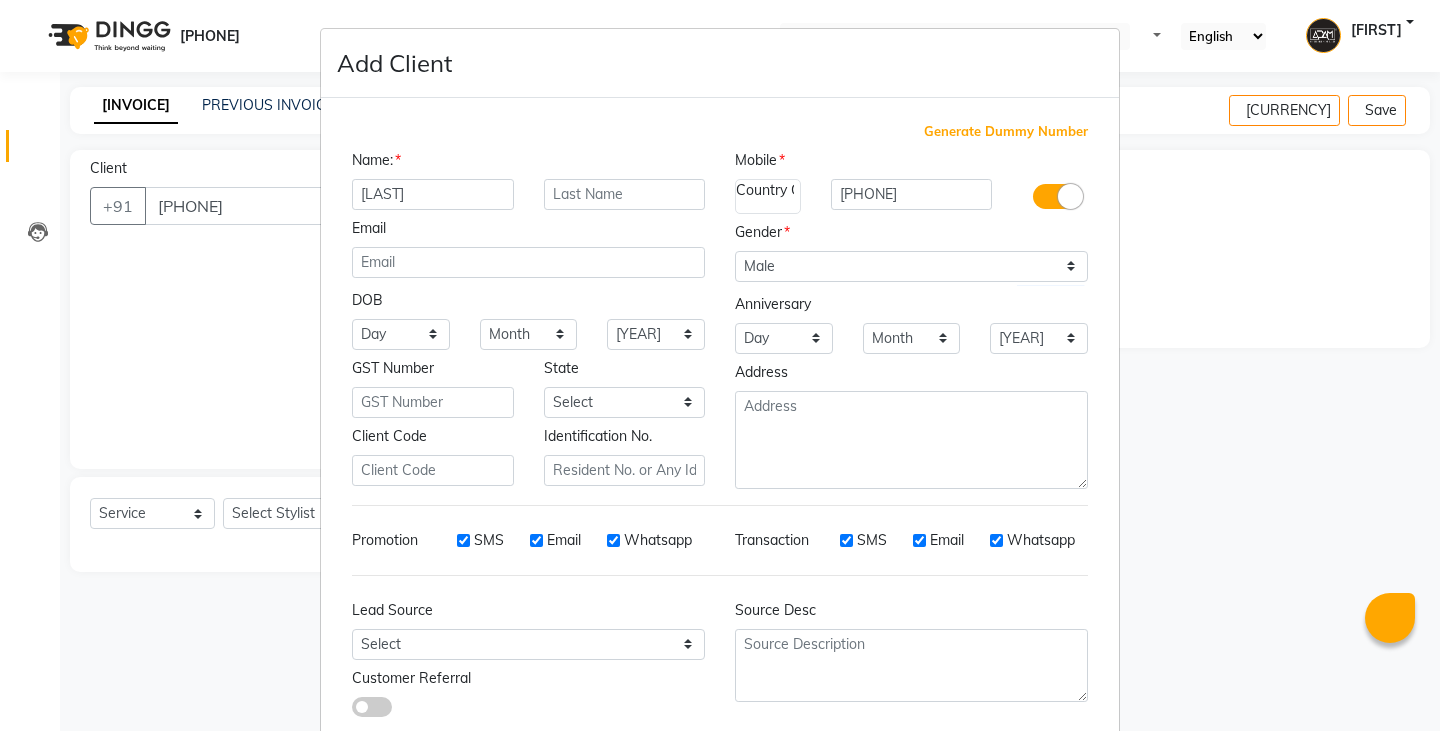 scroll, scrollTop: 118, scrollLeft: 0, axis: vertical 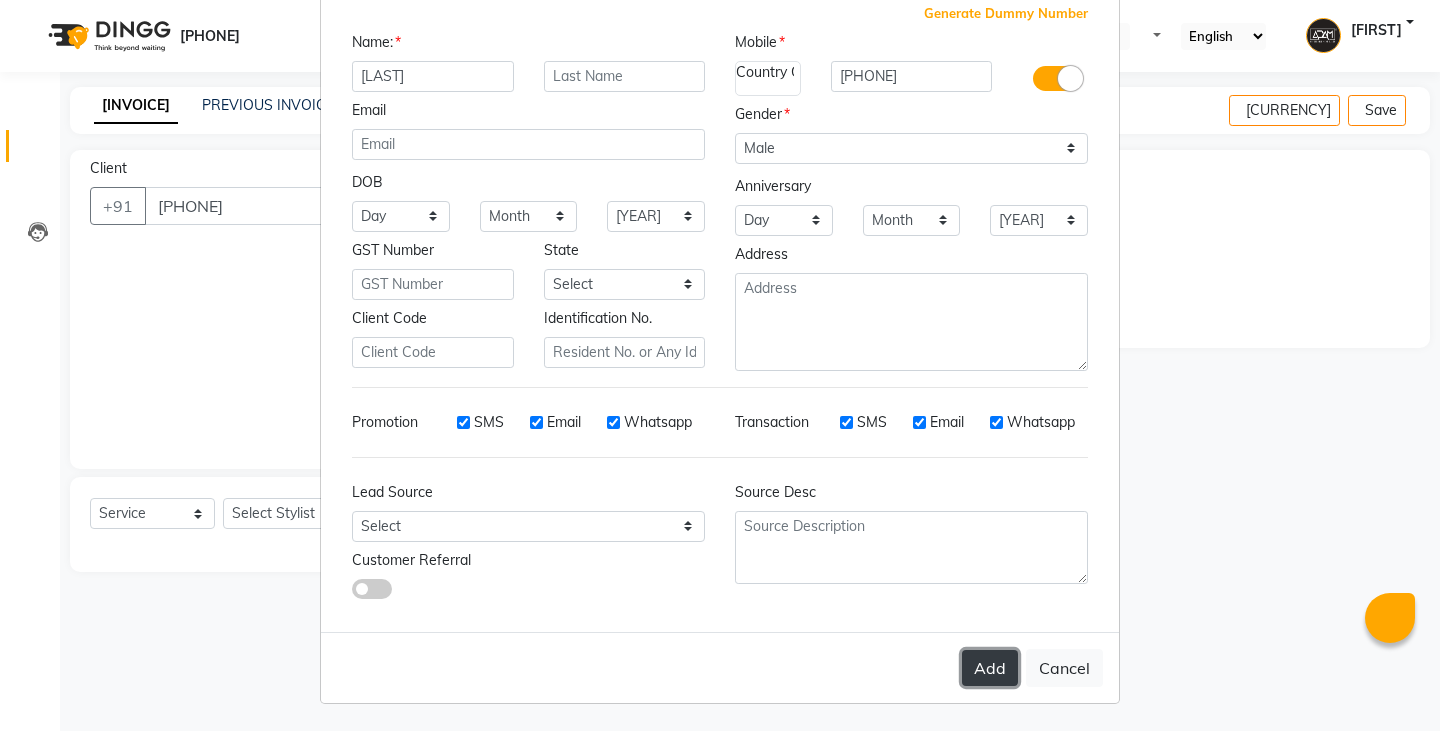 click on "Add" at bounding box center (990, 668) 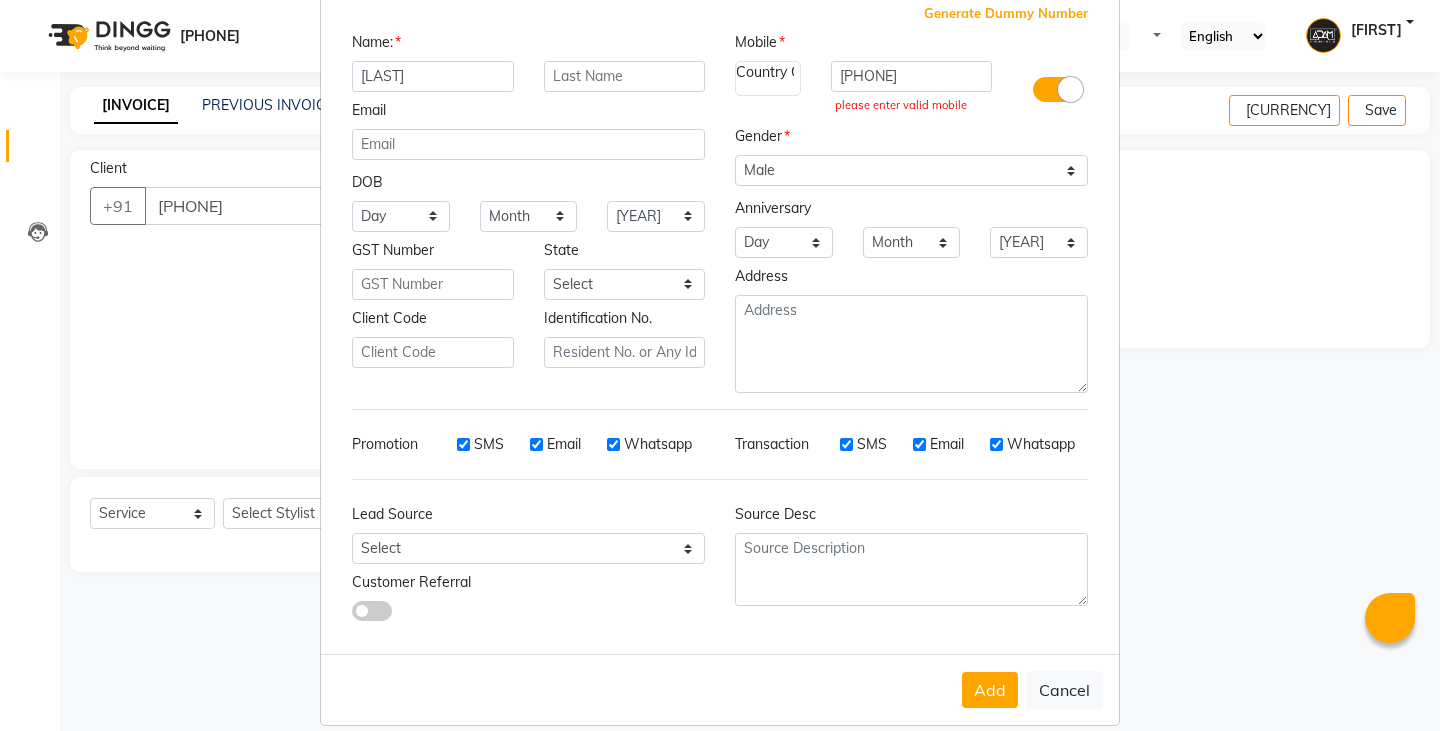 click on "Add Client Generate Dummy Number Name [FIRST] Email DOB Day 01 02 03 04 05 06 07 08 09 10 11 12 13 14 15 16 17 18 19 20 21 22 23 24 25 26 27 28 29 30 31 Month January February March April May June July August September October November December 1940 1941 1942 1943 1944 1945 1946 1947 1948 1949 1950 1951 1952 1953 1954 1955 1956 1957 1958 1959 1960 1961 1962 1963 1964 1965 1966 1967 1968 1969 1970 1971 1972 1973 1974 1975 1976 1977 1978 1979 1980 1981 1982 1983 1984 1985 1986 1987 1988 1989 1990 1991 1992 1993 1994 1995 1996 1997 1998 1999 2000 2001 2002 2003 2004 2005 2006 2007 2008 2009 2010 2011 2012 2013 2014 2015 2016 2017 2018 2019 2020 2021 2022 2023 2024 GST Number State Select Andaman and Nicobar Islands Andhra Pradesh Arunachal Pradesh Assam Bihar Chandigarh Chhattisgarh Dadra and Nagar Haveli Daman and Diu Delhi Goa Gujarat Haryana Himachal Pradesh Jammu and Kashmir Jharkhand Karnataka Kerala Lakshadweep Madhya Pradesh Maharashtra Manipur Meghalaya Mizoram Nagaland Odisha Pondicherry Punjab Rajasthan" at bounding box center [720, 365] 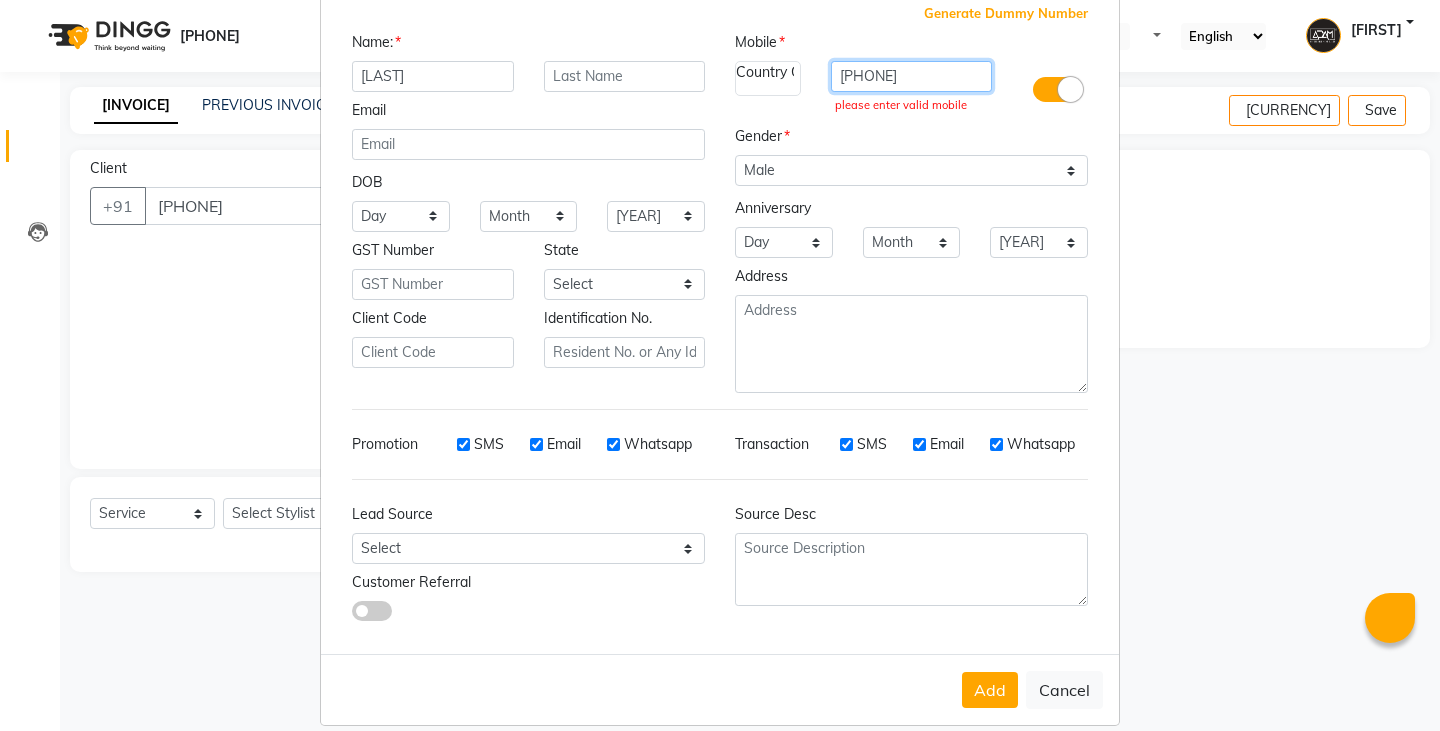 click on "[PHONE]" at bounding box center (912, 76) 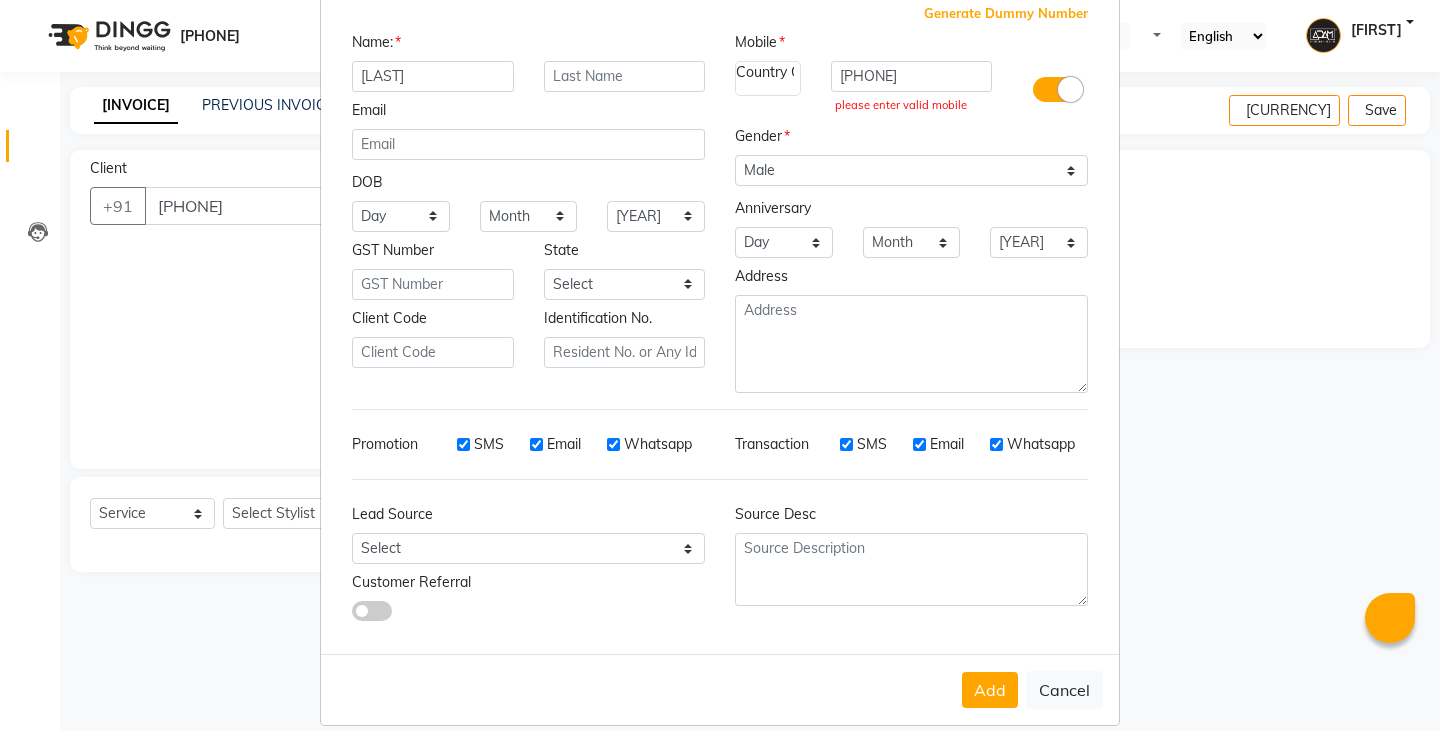 click at bounding box center [800, 84] 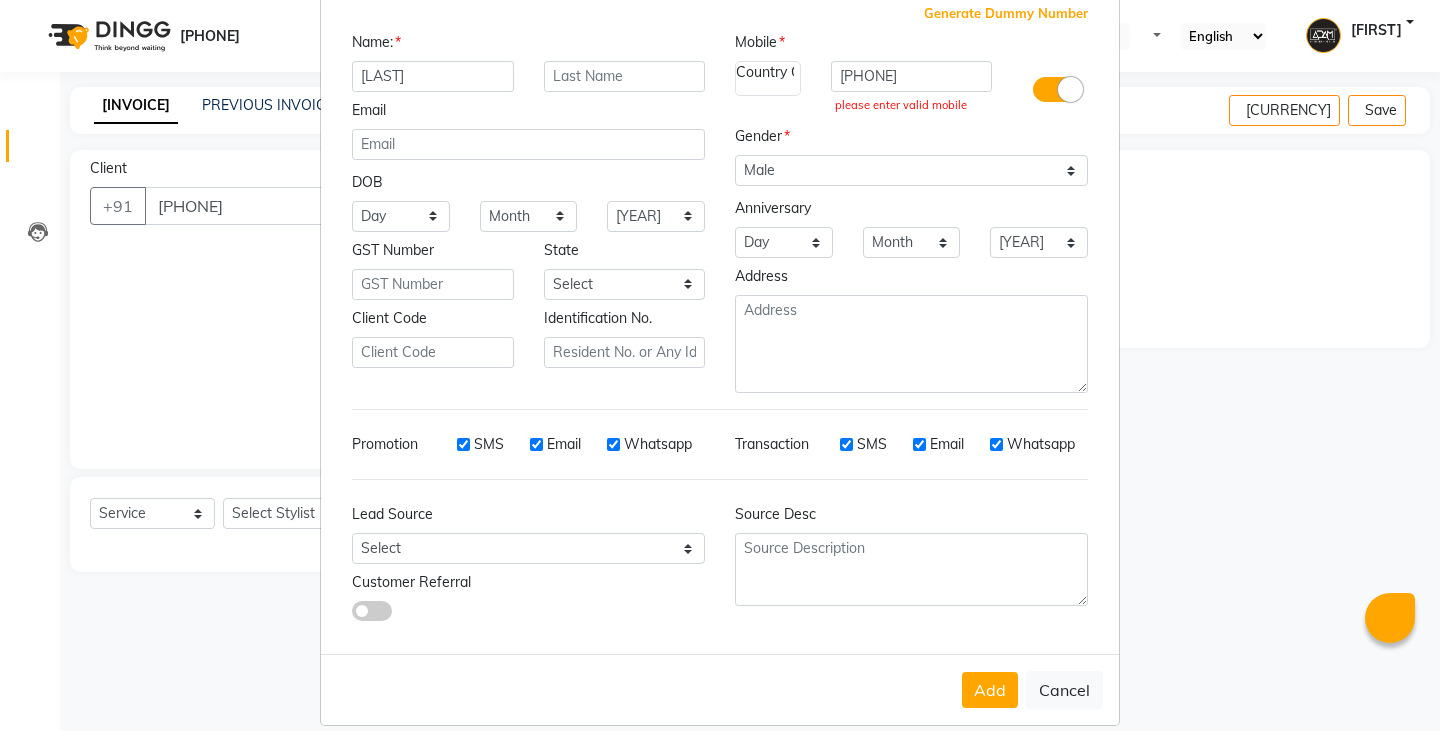 scroll, scrollTop: 3626, scrollLeft: 0, axis: vertical 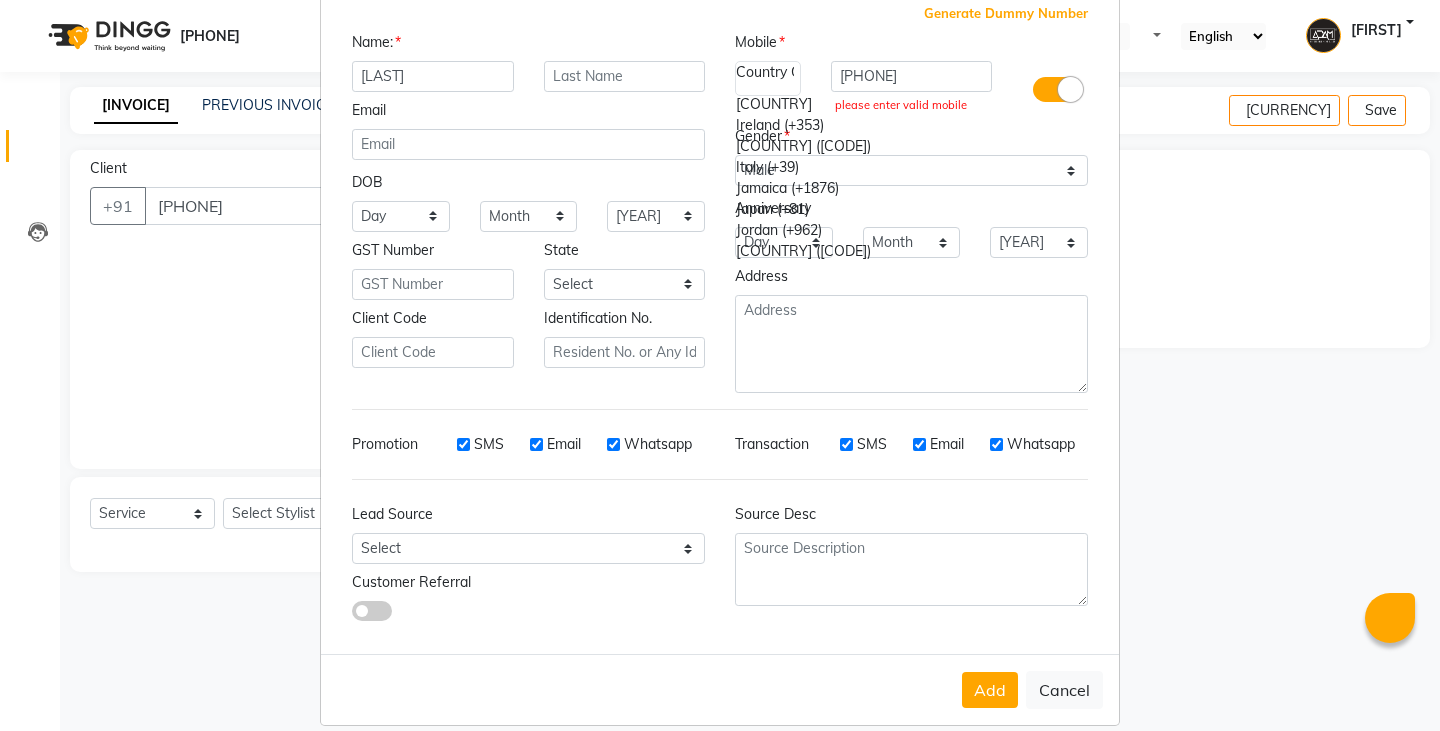 click at bounding box center [800, 84] 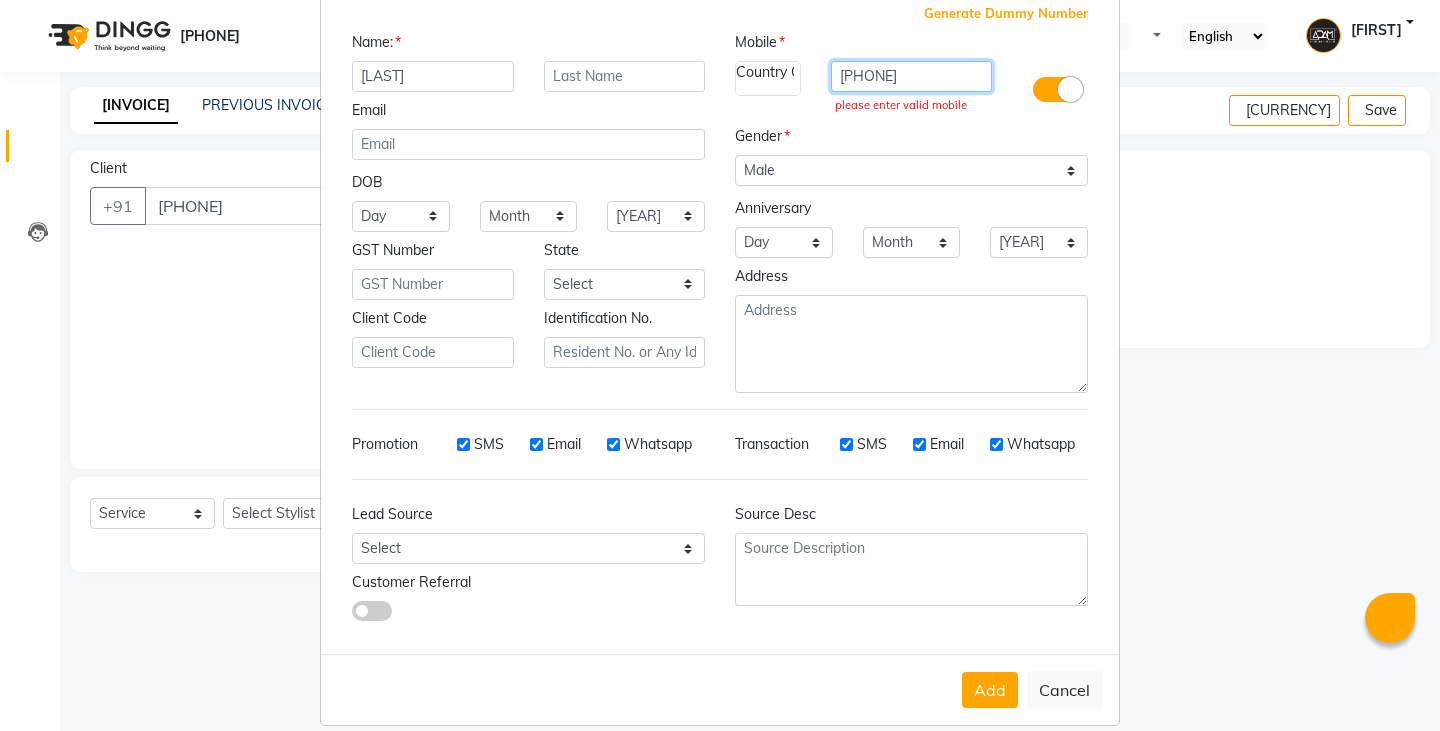 click on "[PHONE]" at bounding box center [912, 76] 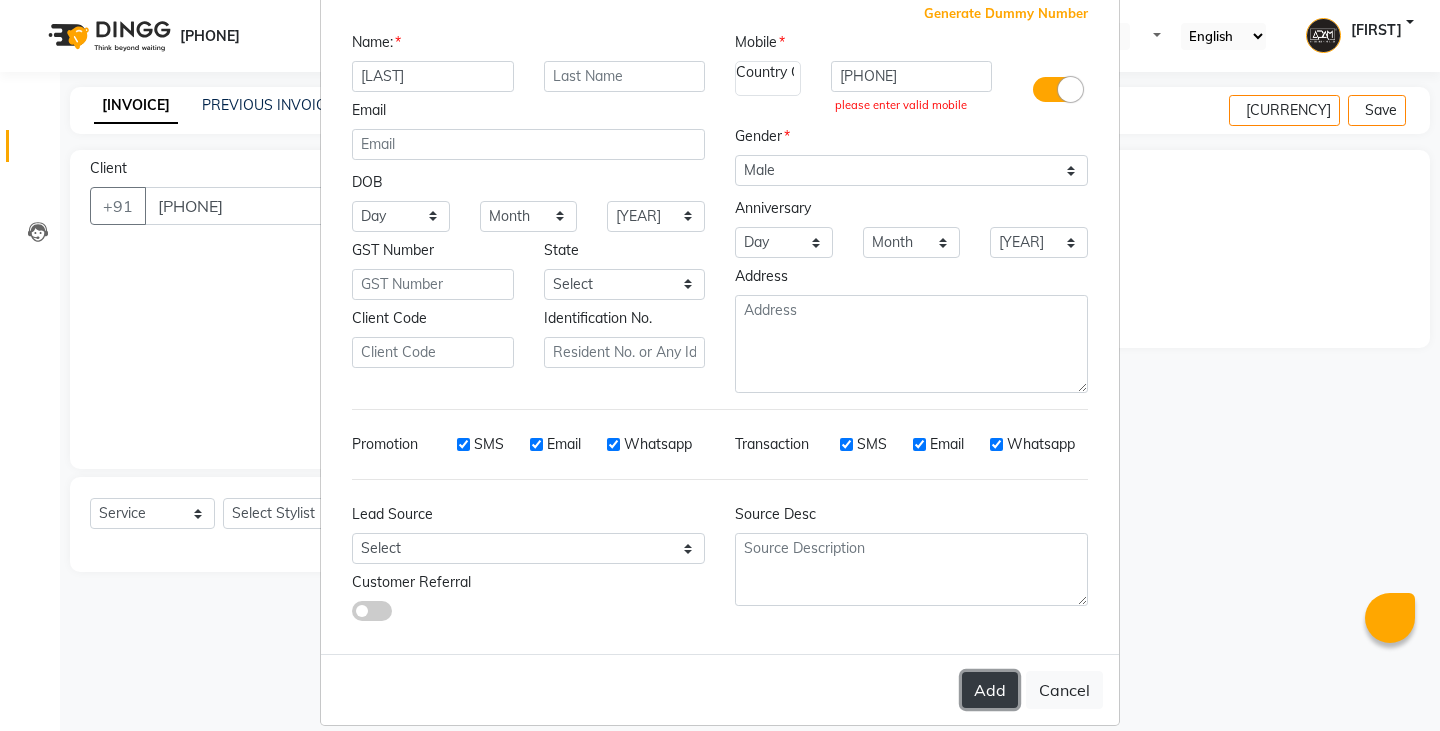 click on "Add" at bounding box center [990, 690] 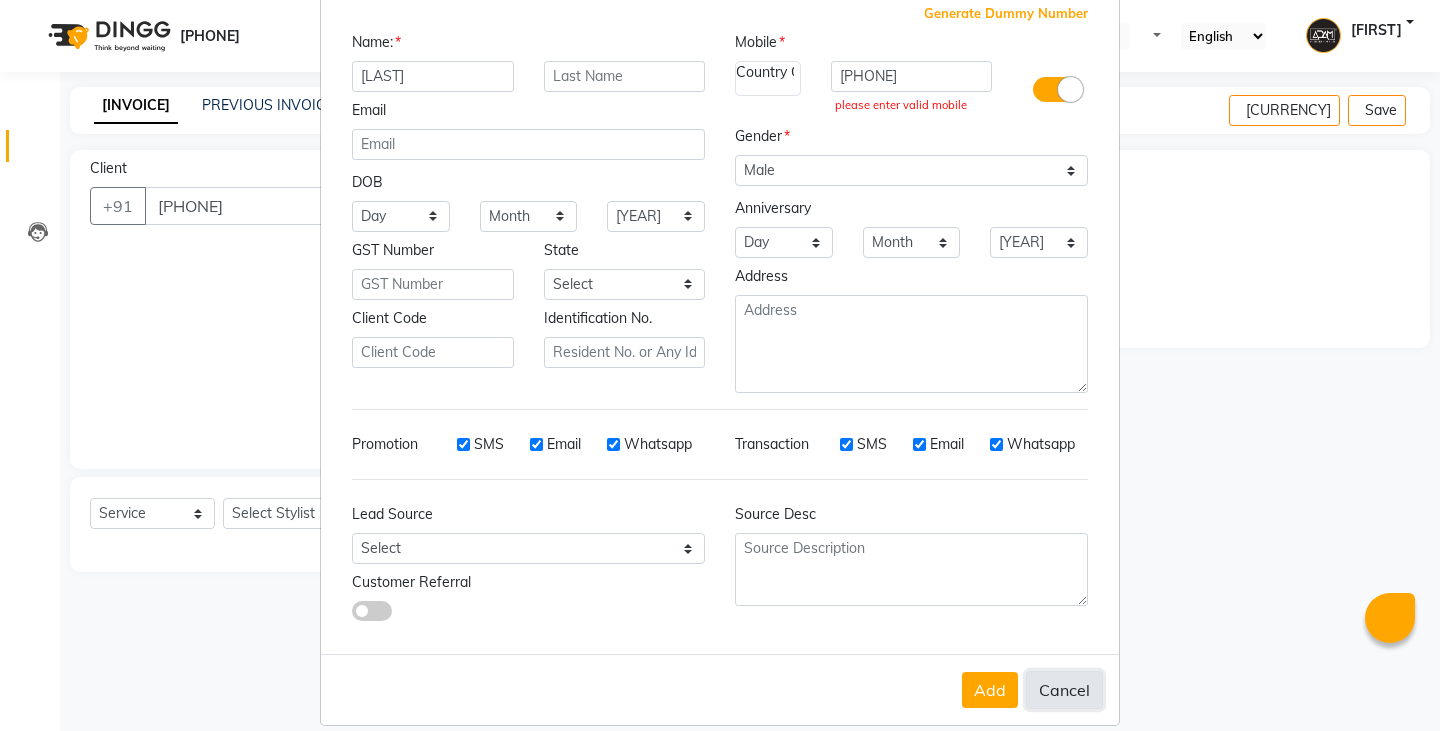 click on "Cancel" at bounding box center (1064, 690) 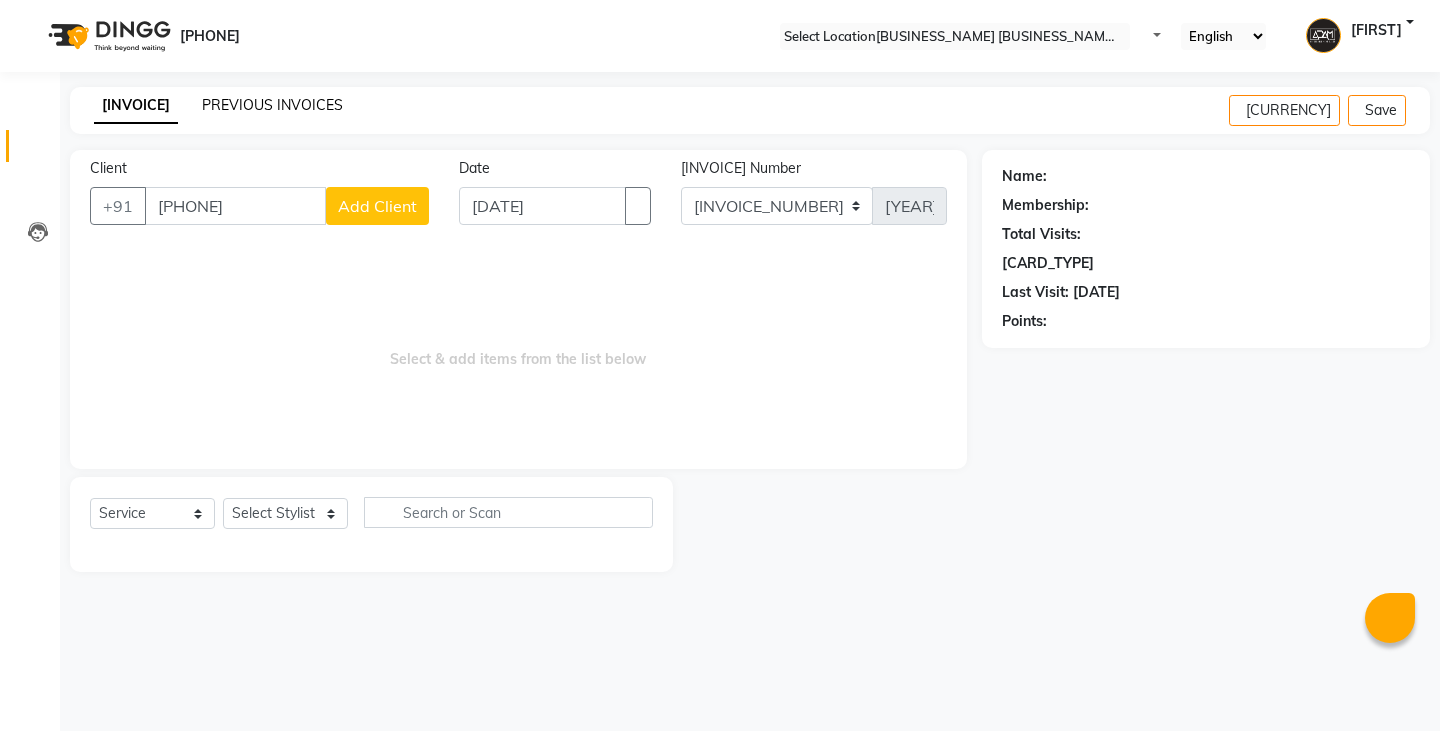 click on "PREVIOUS INVOICES" at bounding box center (272, 105) 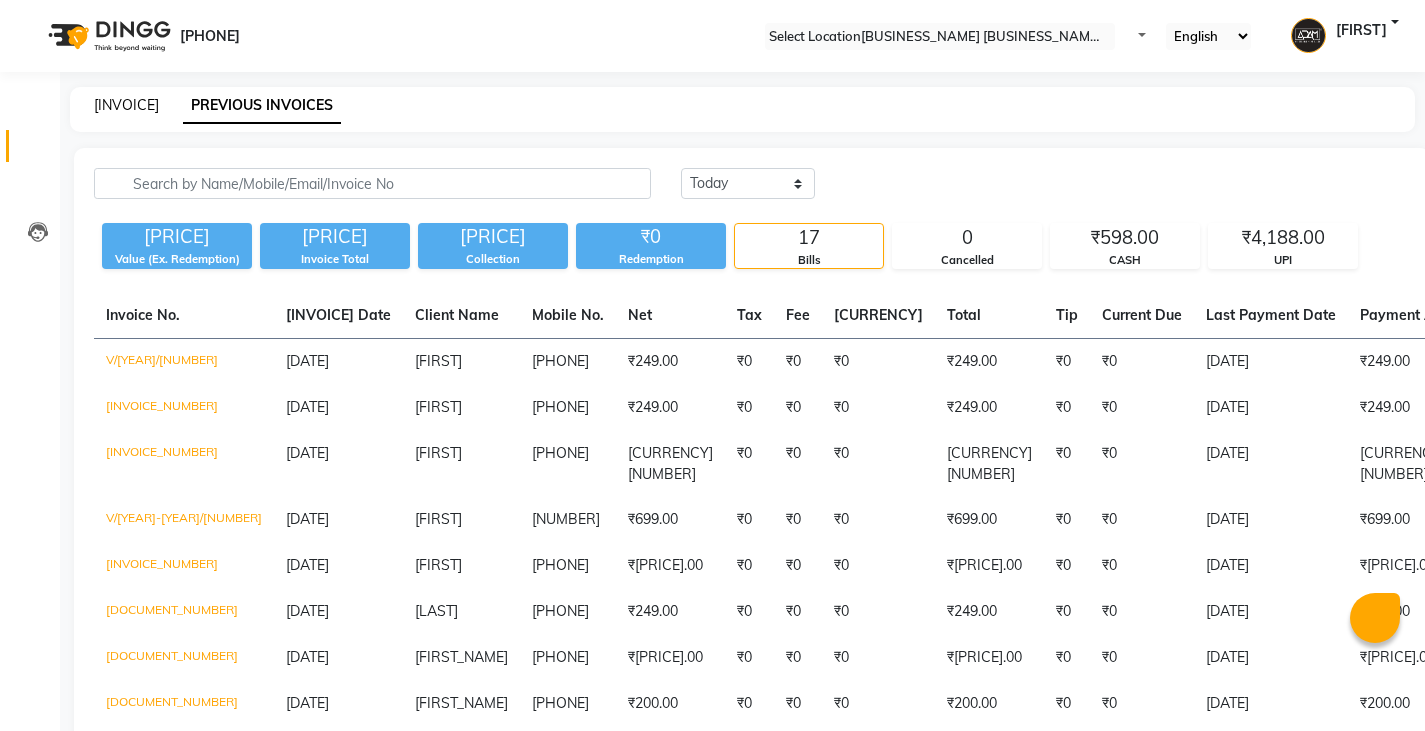 click on "[INVOICE]" at bounding box center [126, 105] 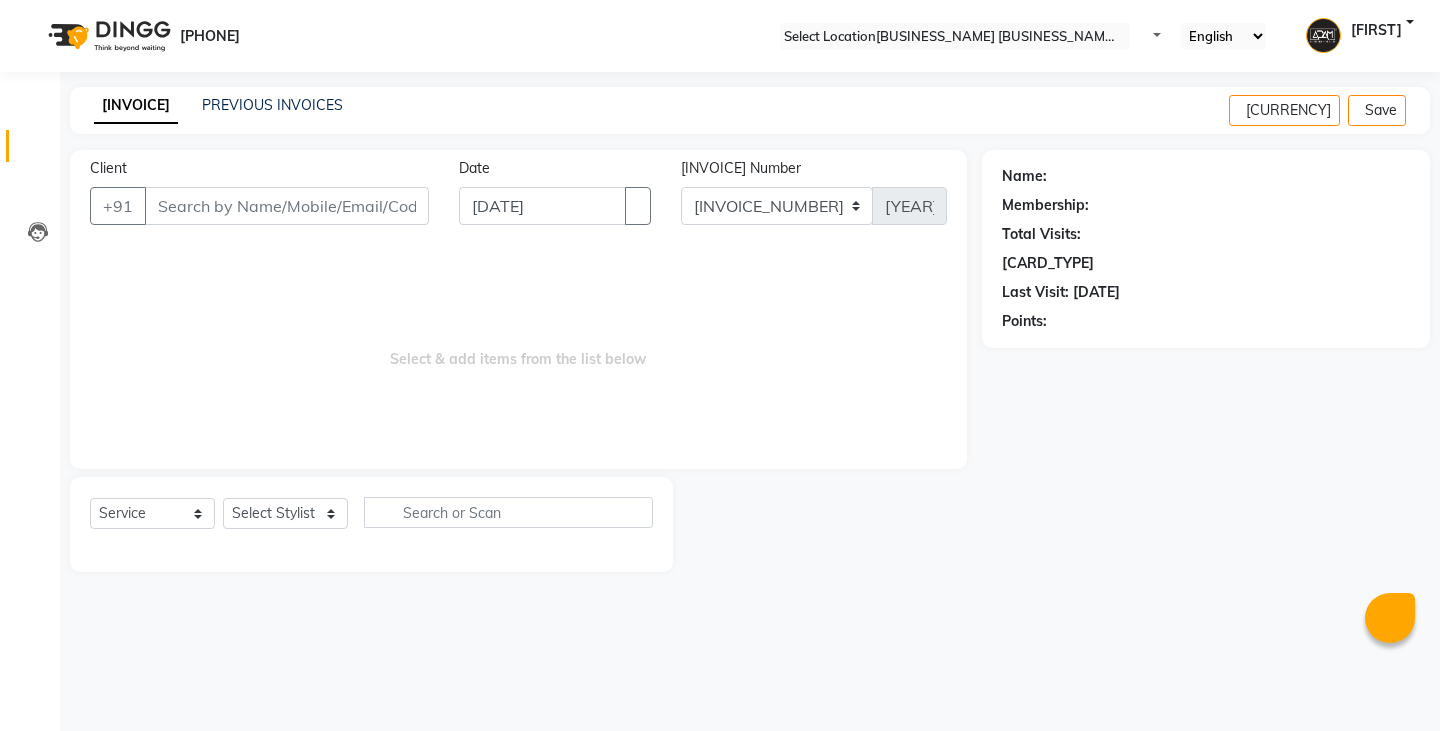 click on "Client" at bounding box center (287, 206) 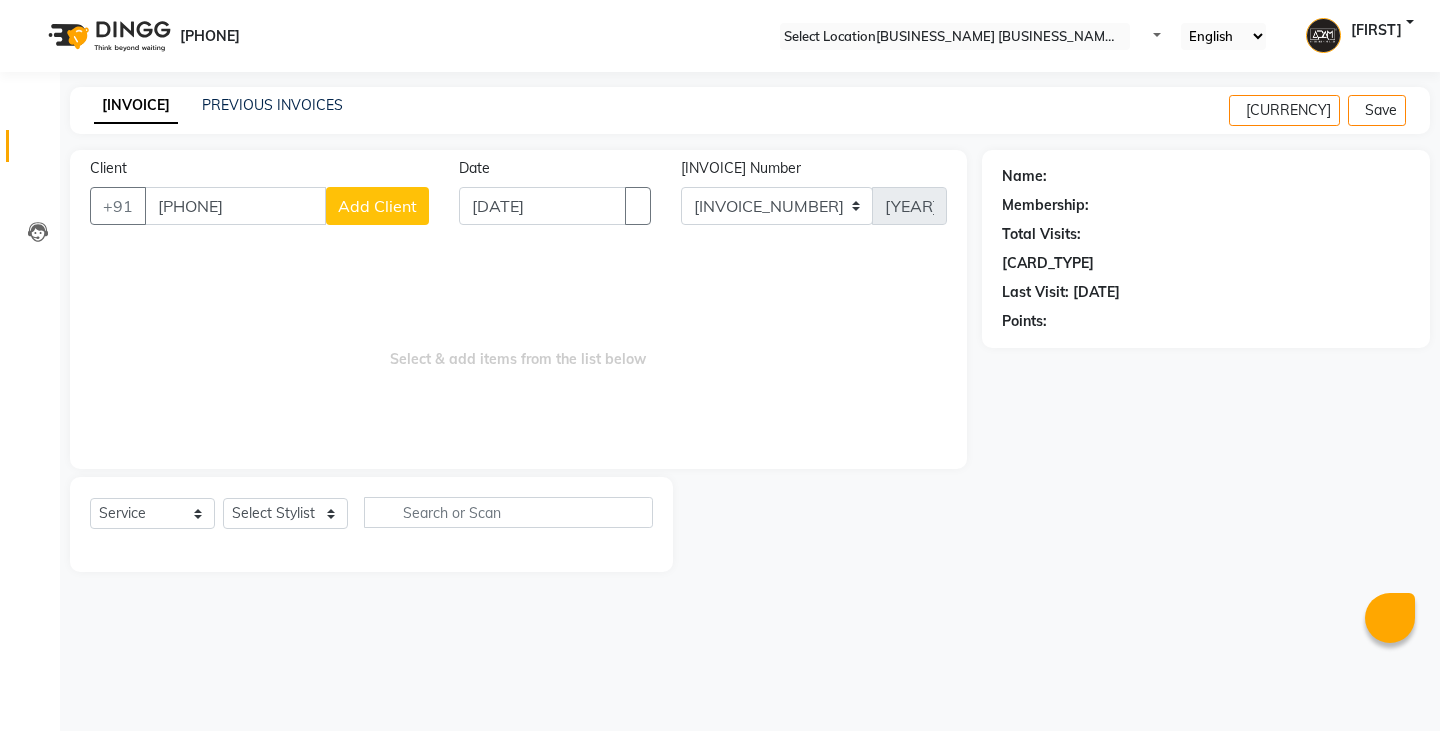 type on "[PHONE]" 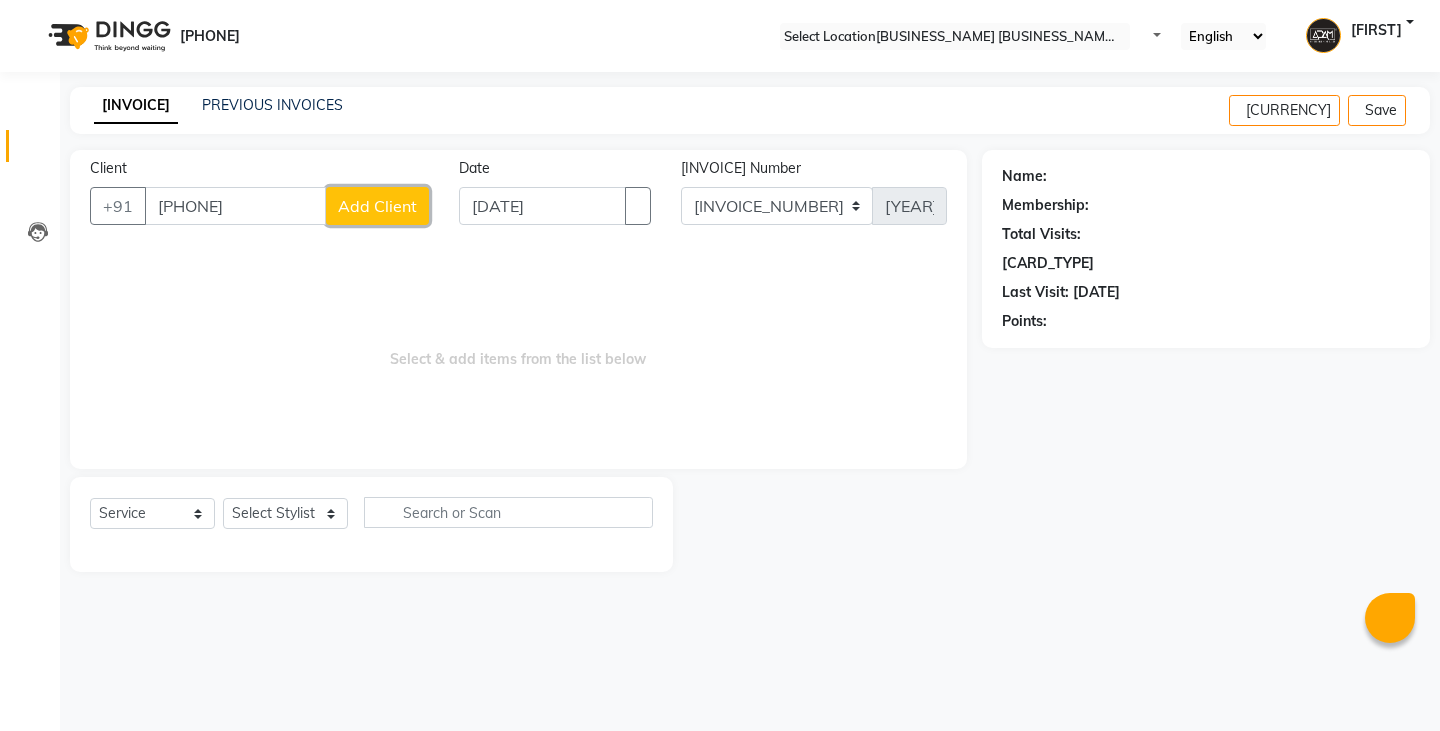 click on "Add Client" at bounding box center (377, 206) 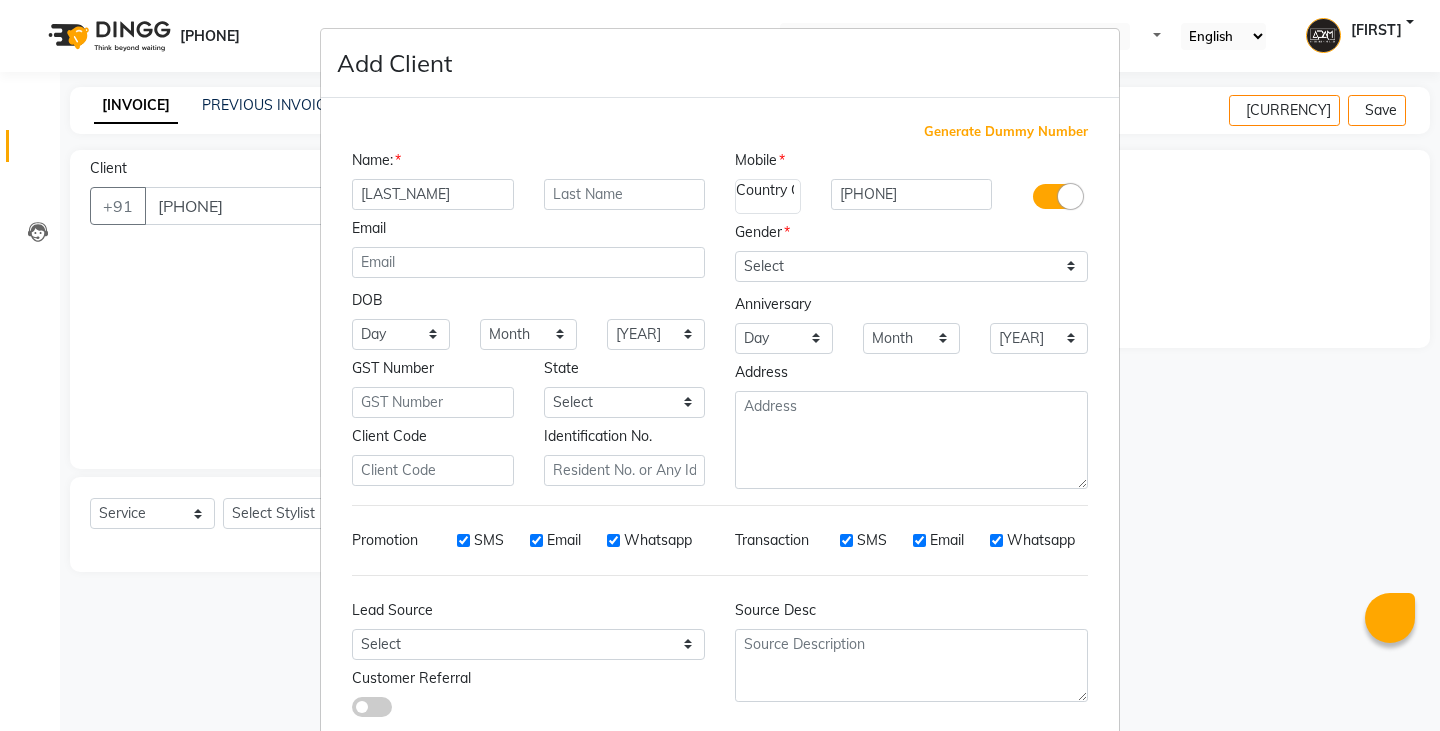 type on "[LAST_NAME]" 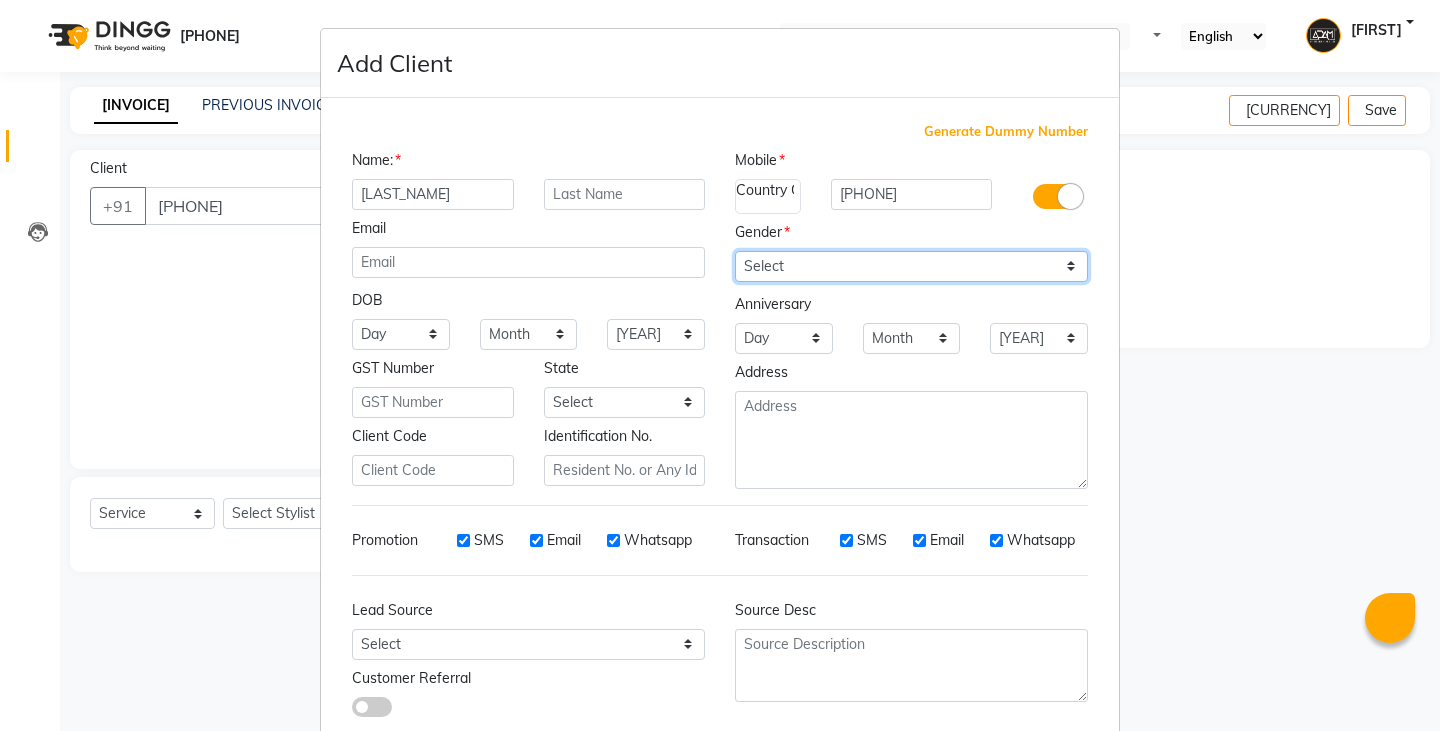click on "Select Male Female Other Prefer Not To Say" at bounding box center [911, 266] 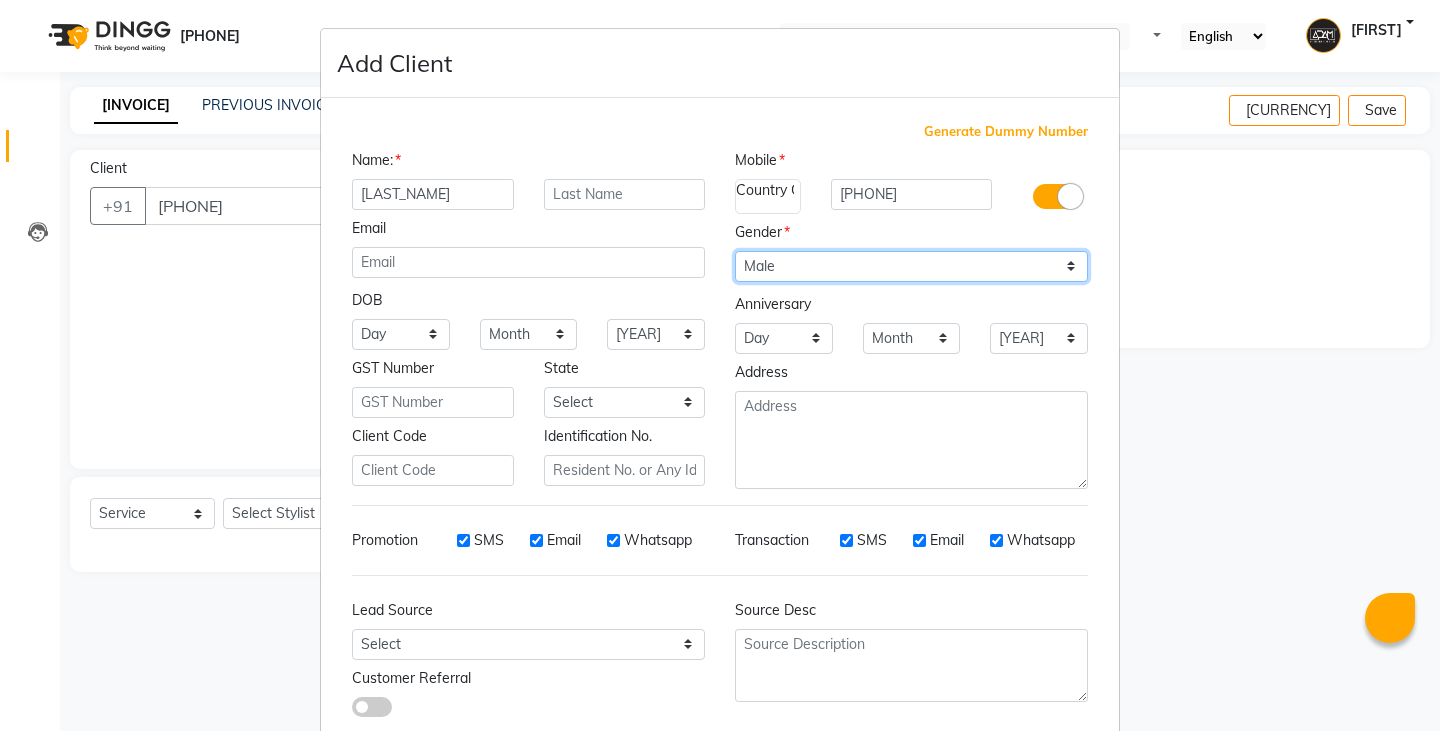 click on "Select Male Female Other Prefer Not To Say" at bounding box center (911, 266) 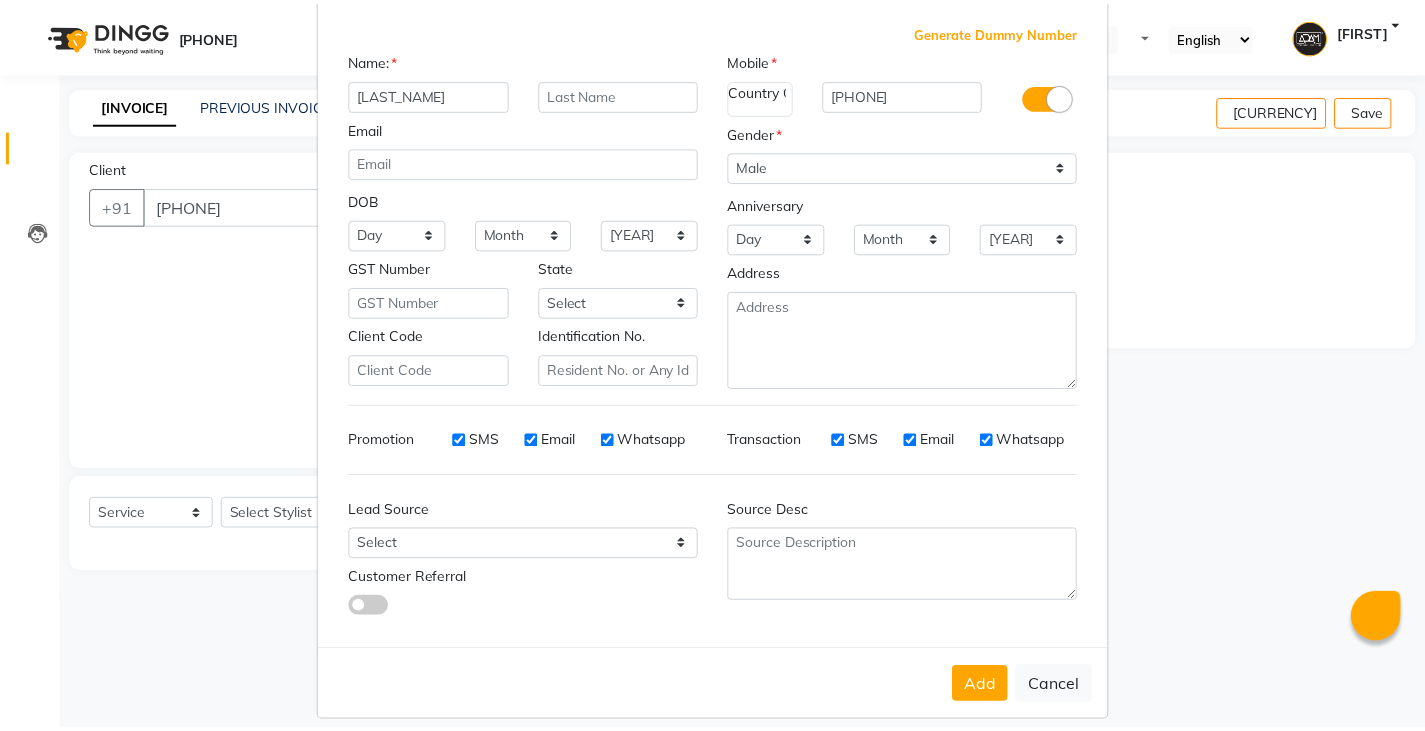 scroll, scrollTop: 118, scrollLeft: 0, axis: vertical 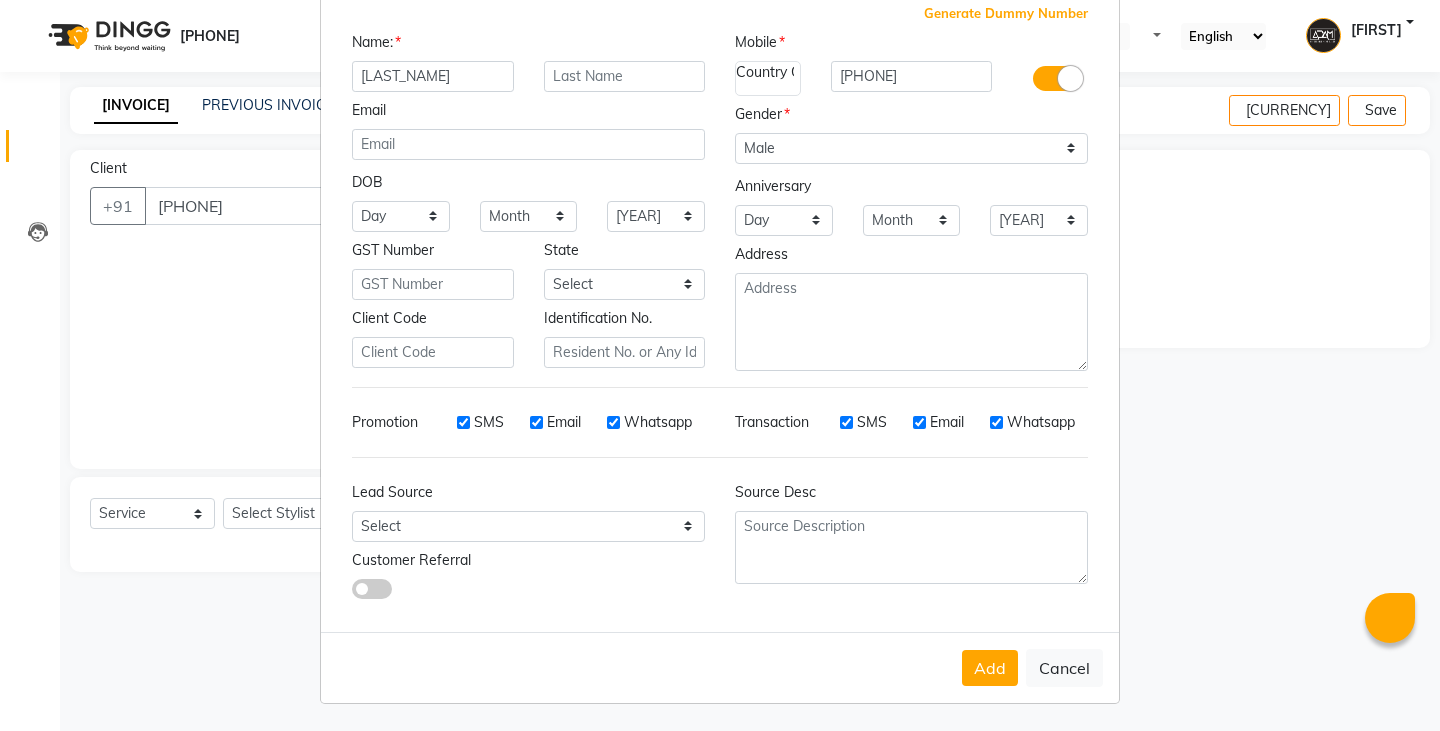 click on "Add   Cancel" at bounding box center (720, 667) 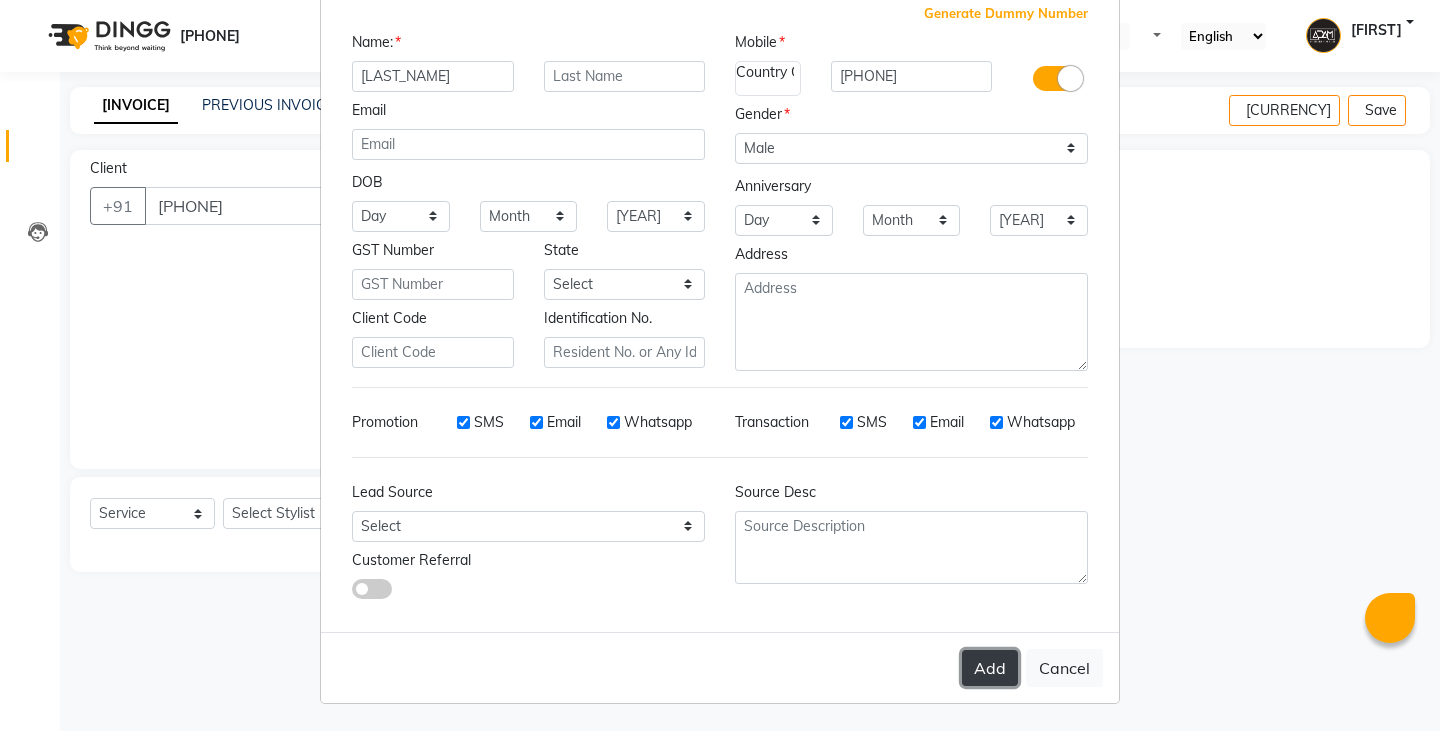 click on "Add" at bounding box center [990, 668] 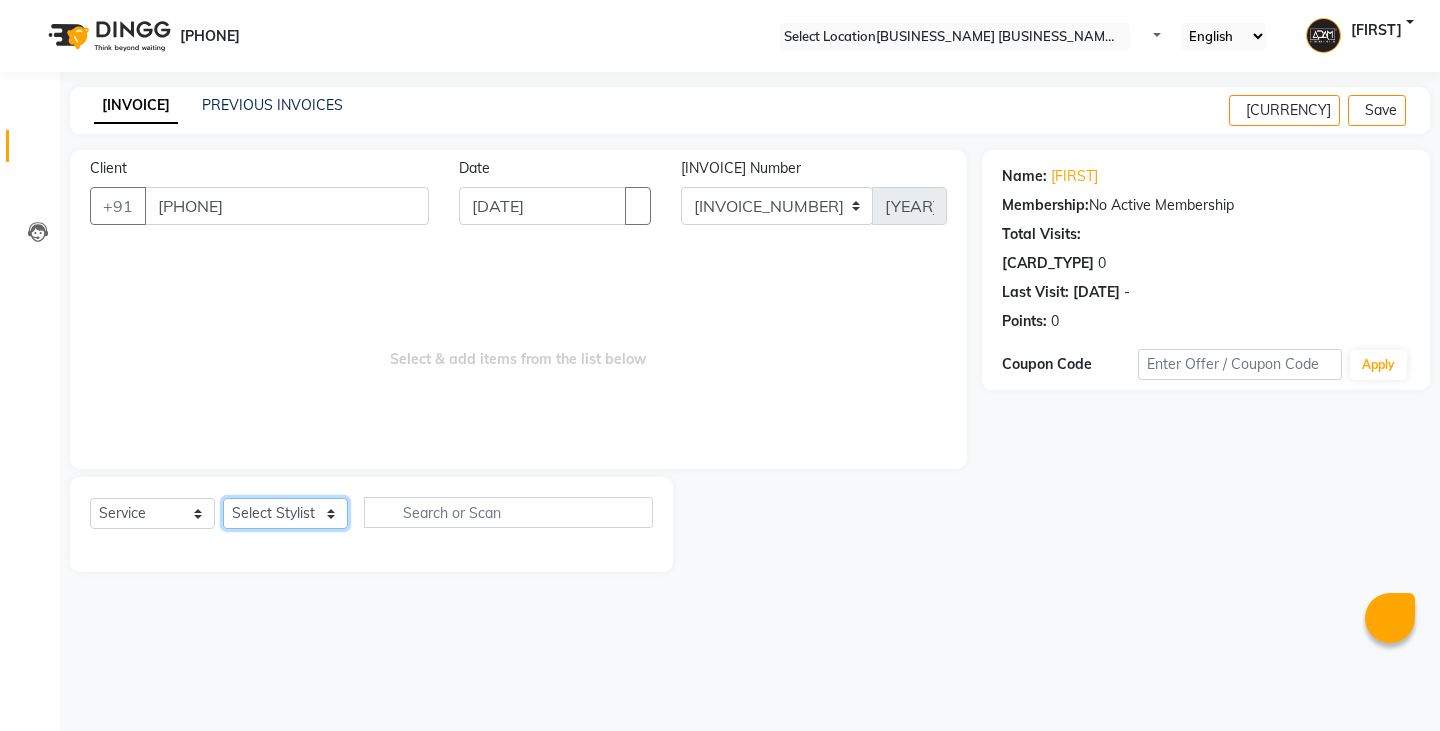click on "Select Stylist Admin [FIRST] [FIRST] [FIRST] [FIRST] [FIRST] [FIRST] [FIRST]" at bounding box center [285, 513] 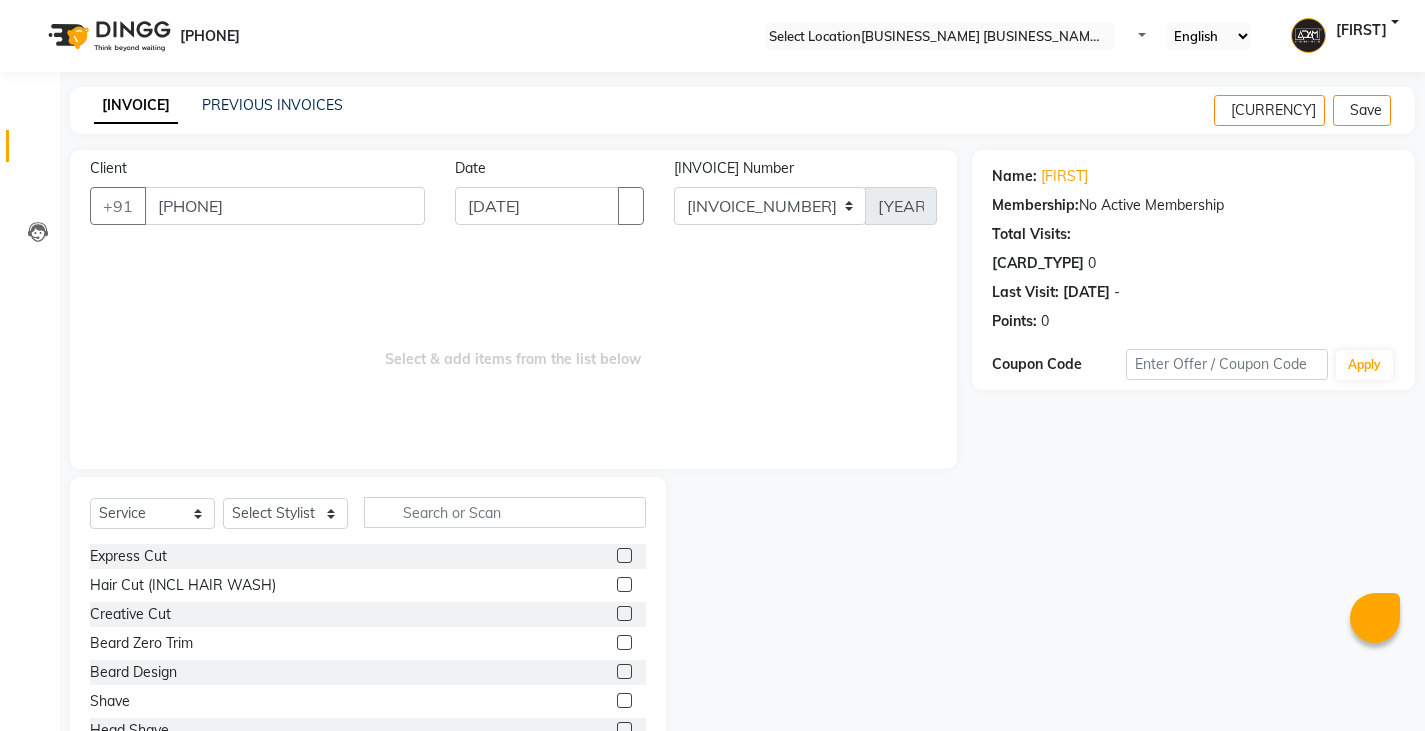 click at bounding box center [624, 555] 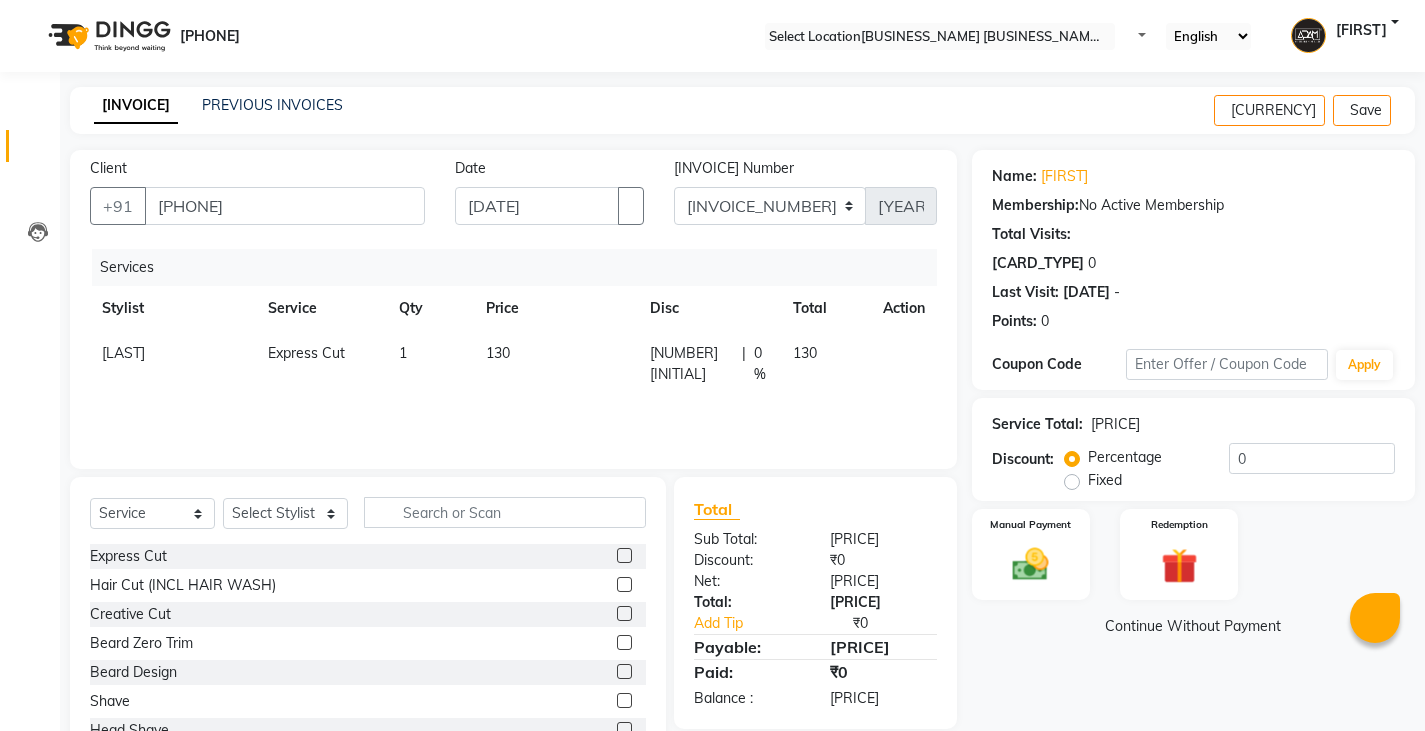 click at bounding box center (624, 671) 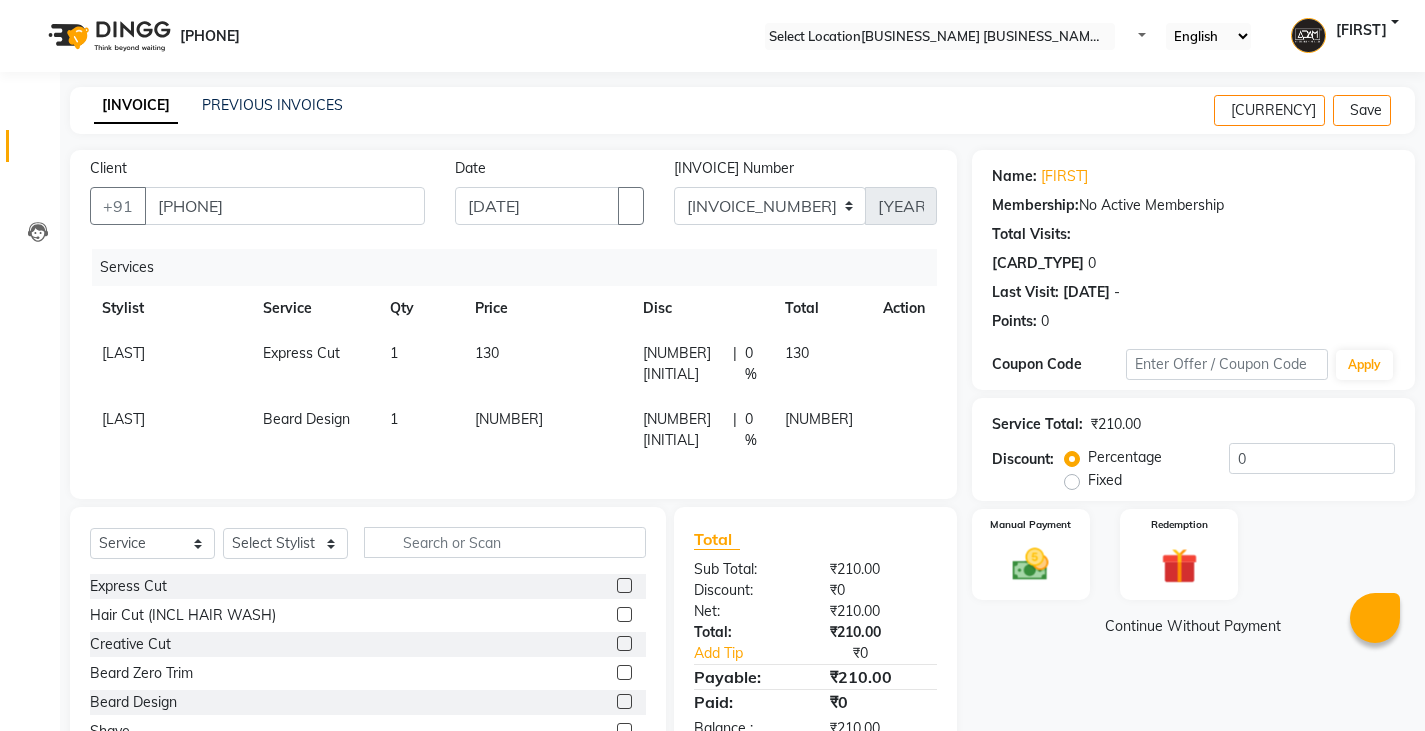 click on "130" at bounding box center [547, 364] 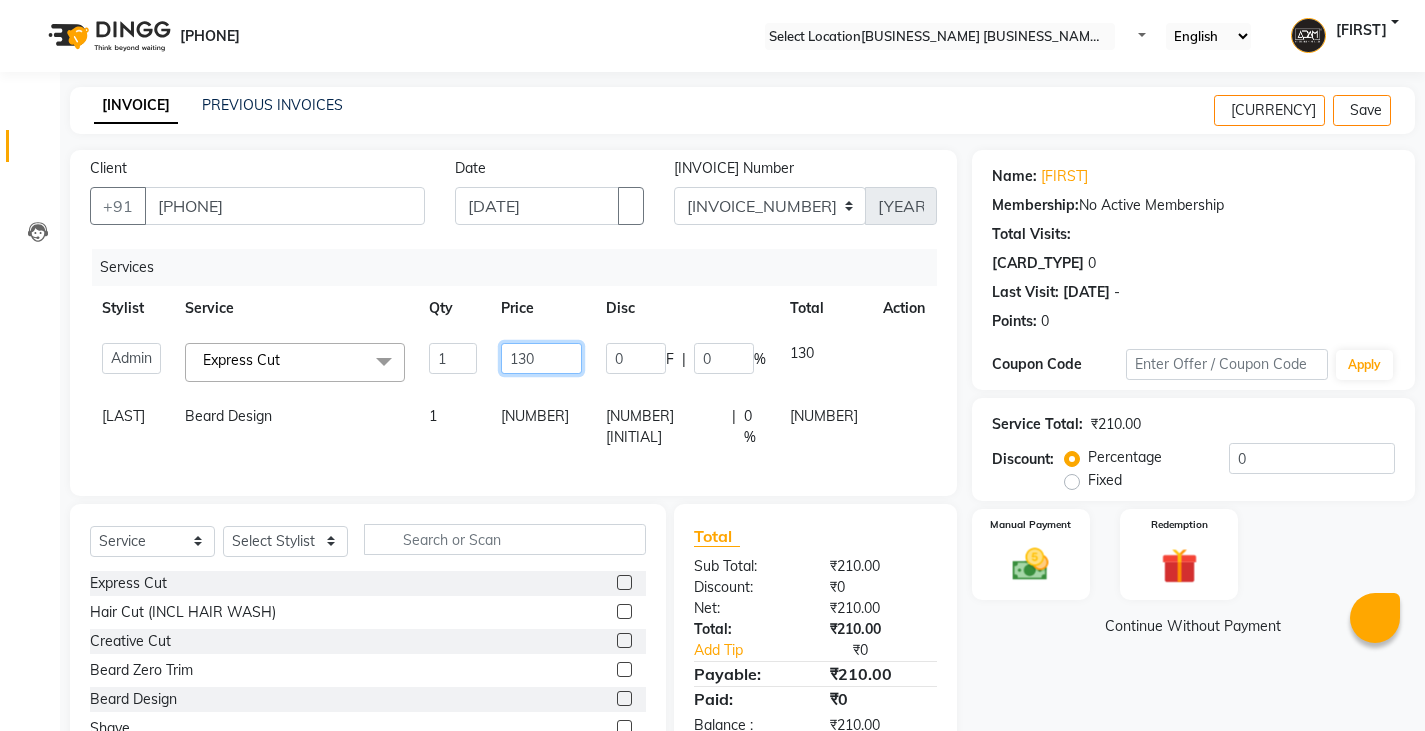 click on "130" at bounding box center (453, 358) 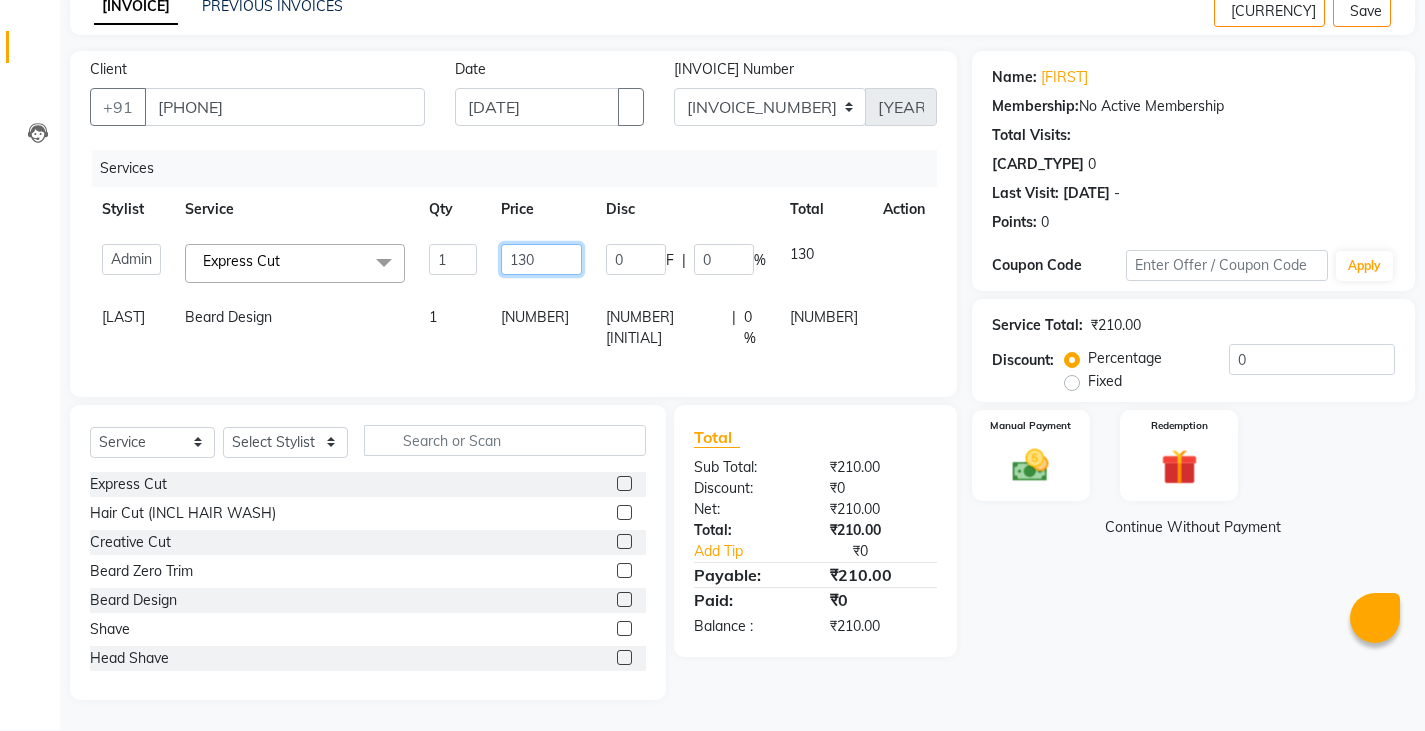 scroll, scrollTop: 104, scrollLeft: 0, axis: vertical 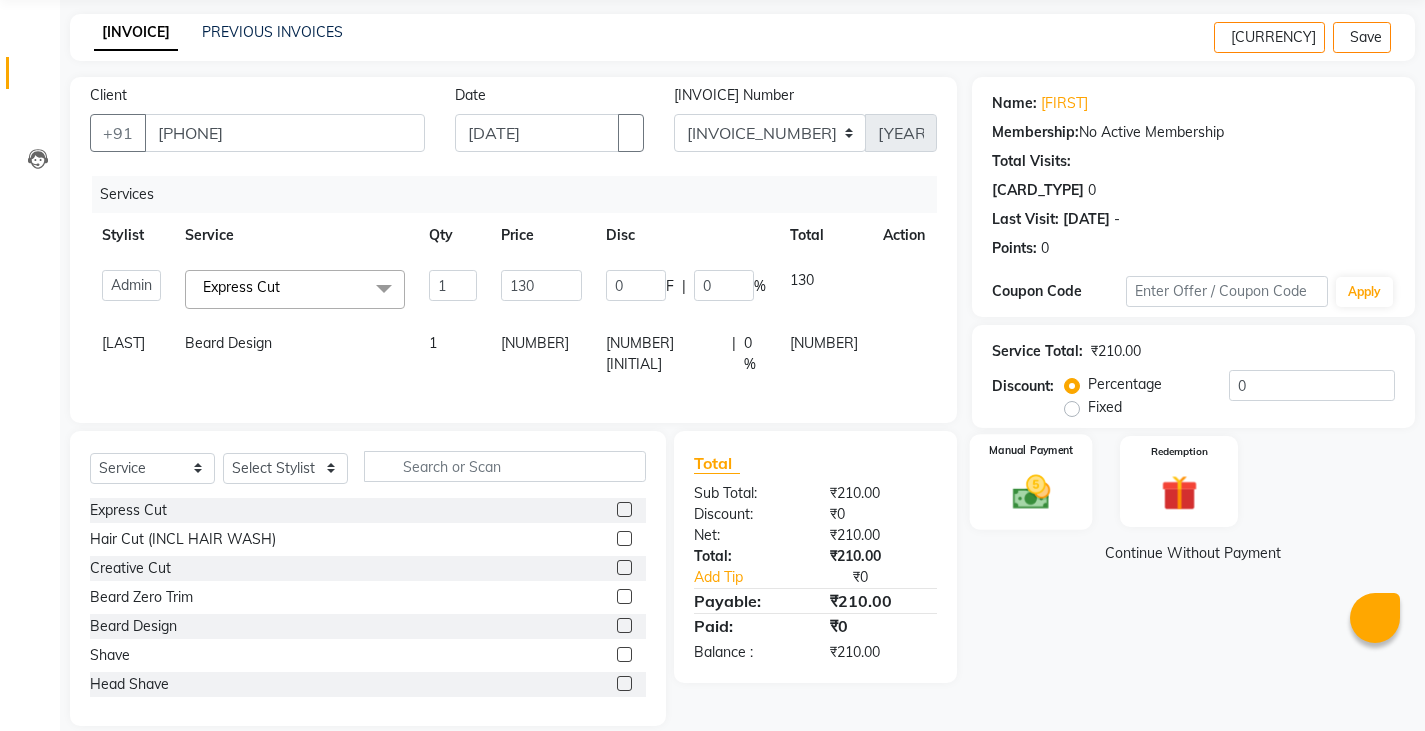 click on "Manual Payment" at bounding box center (1030, 482) 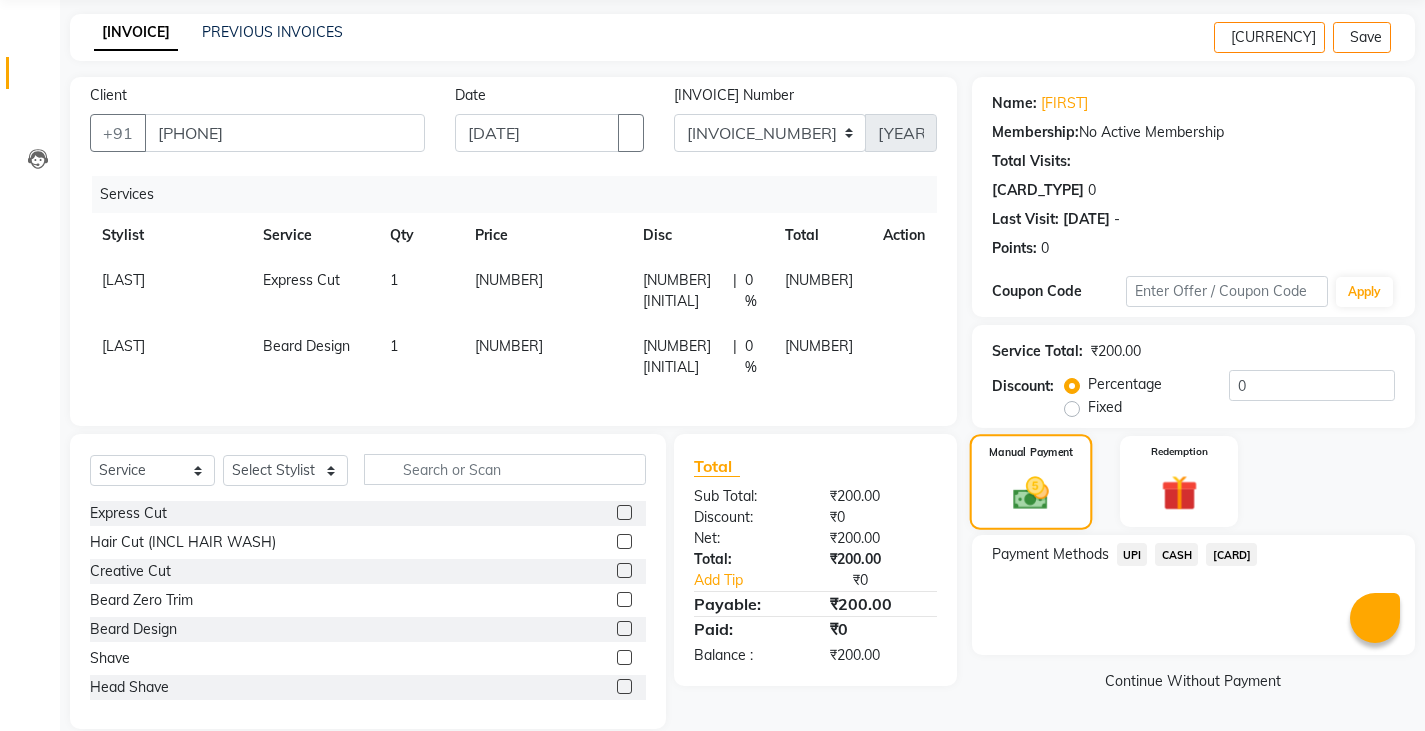 scroll, scrollTop: 75, scrollLeft: 0, axis: vertical 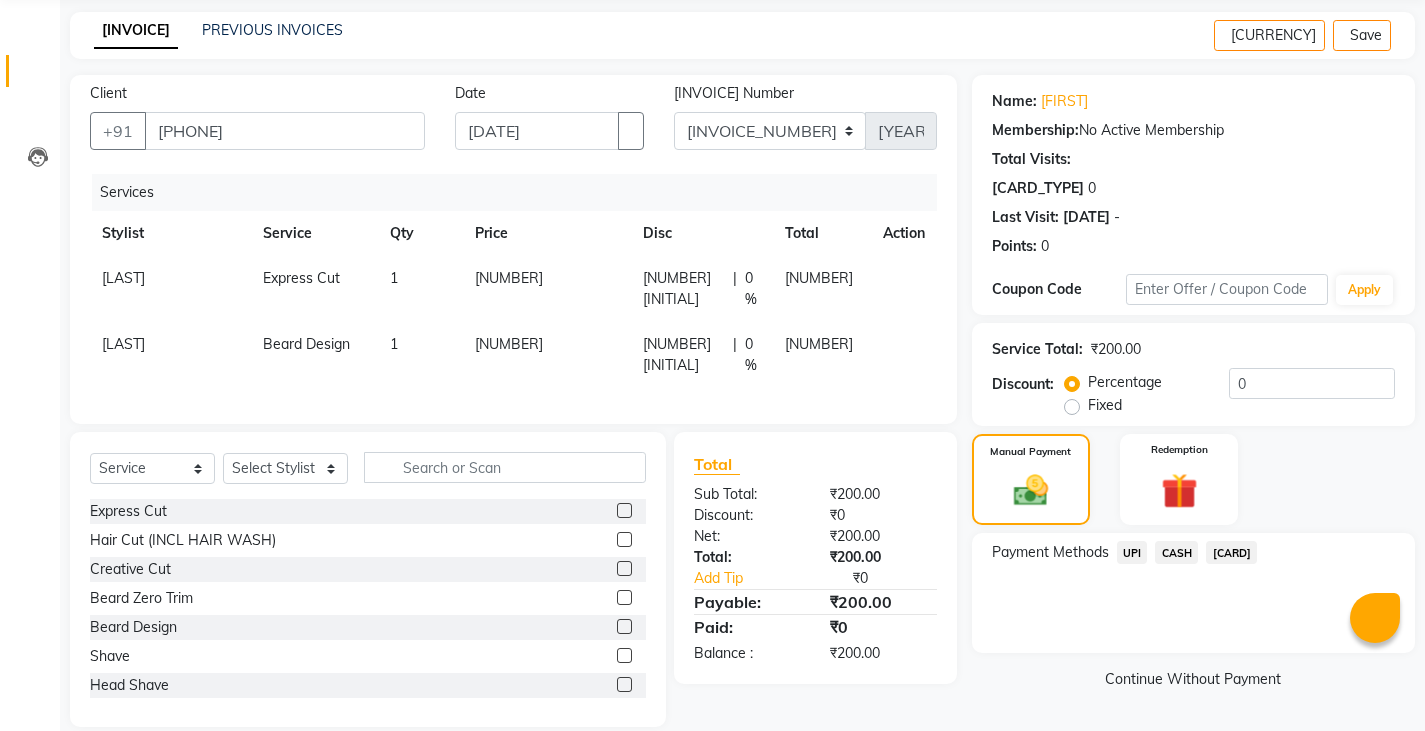 click on "CASH" at bounding box center [1132, 552] 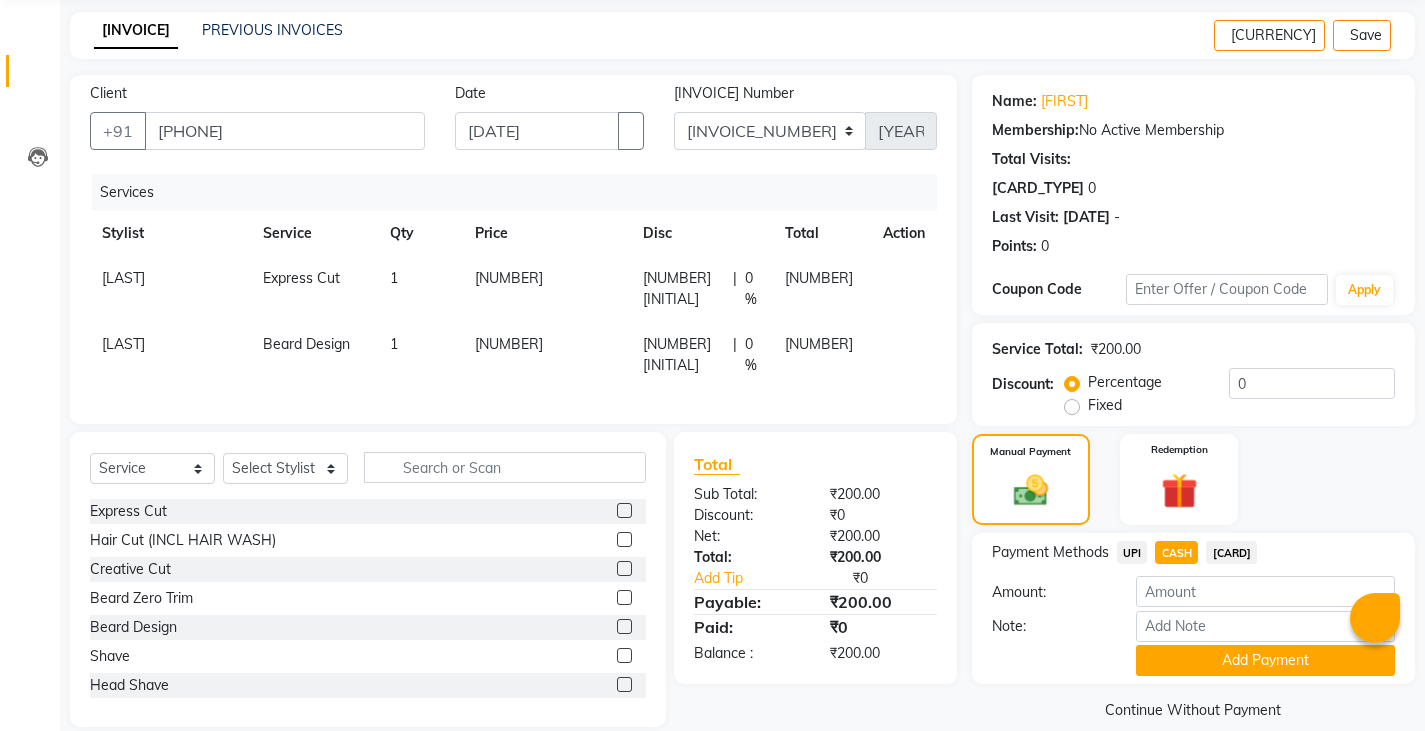 scroll, scrollTop: 104, scrollLeft: 0, axis: vertical 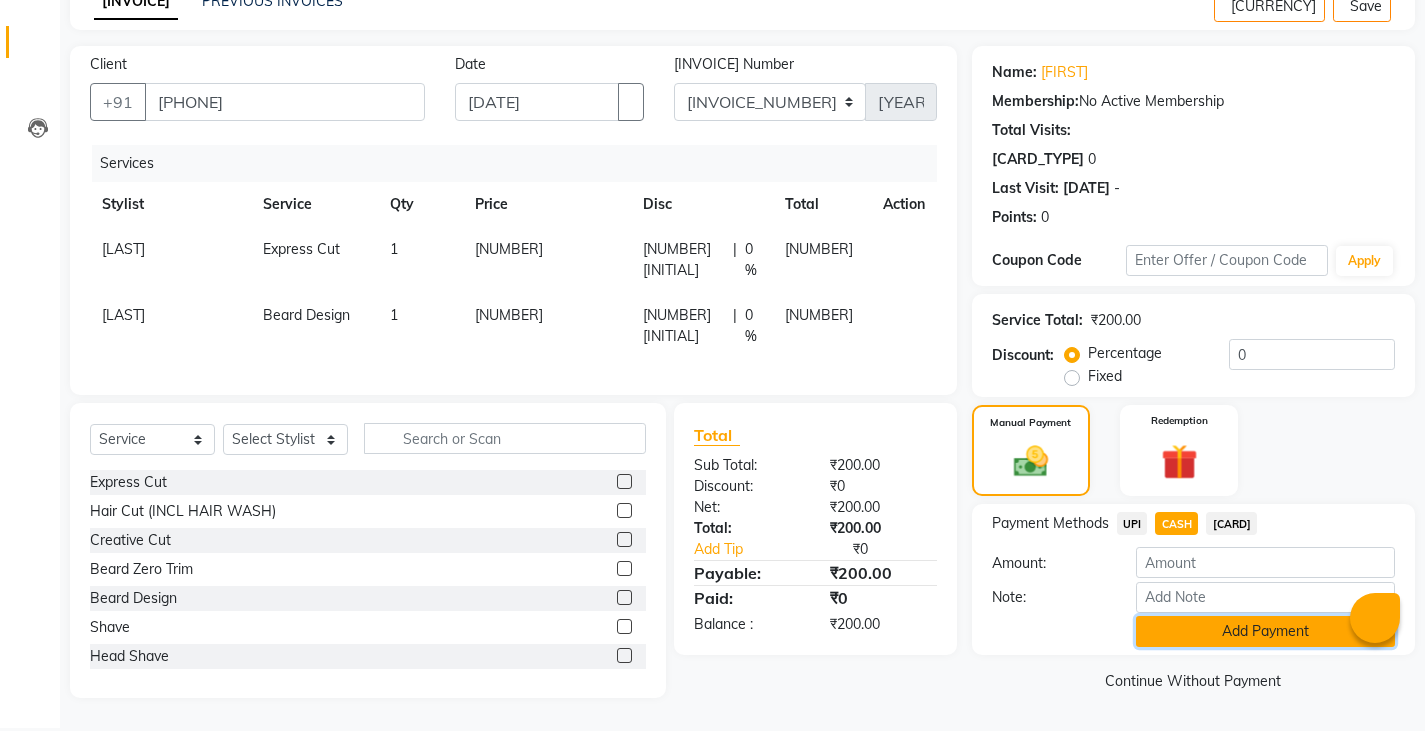 click on "Add Payment" at bounding box center (1265, 631) 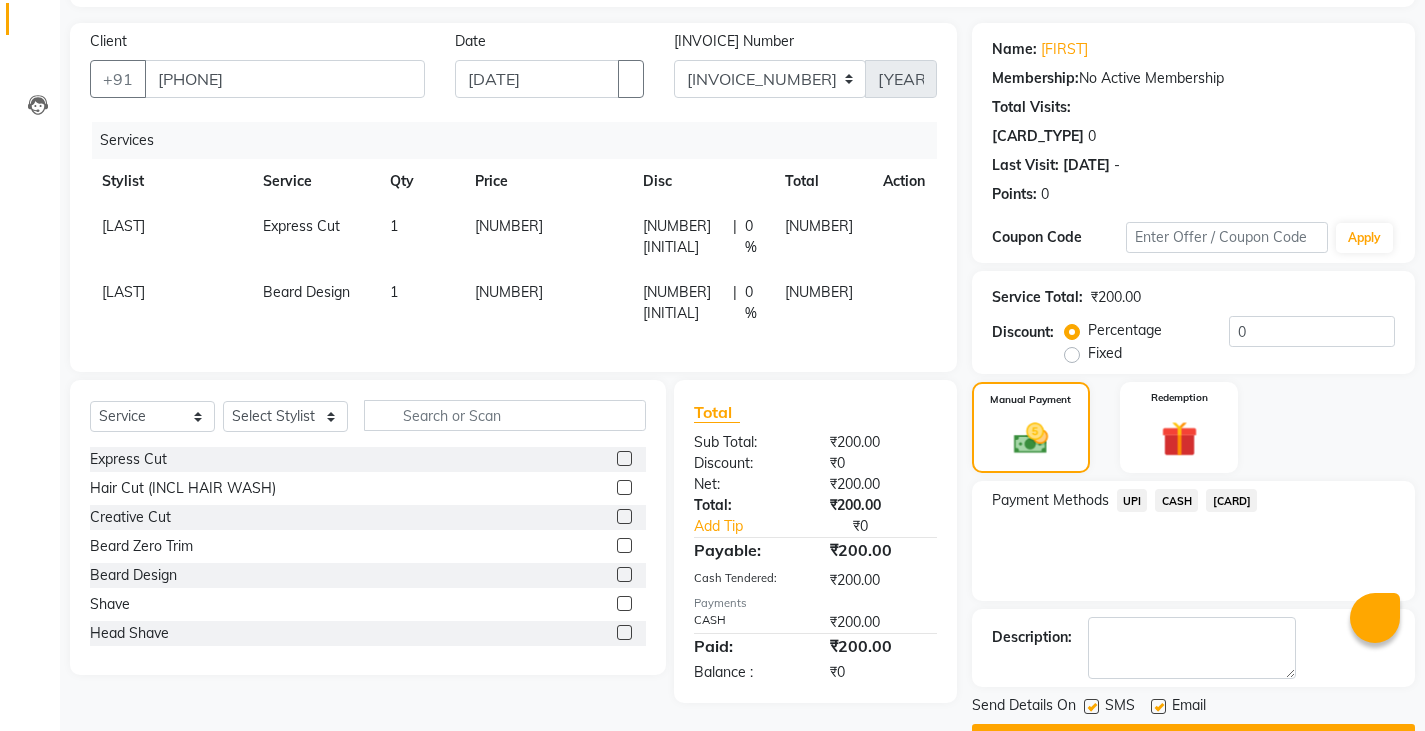 scroll, scrollTop: 188, scrollLeft: 0, axis: vertical 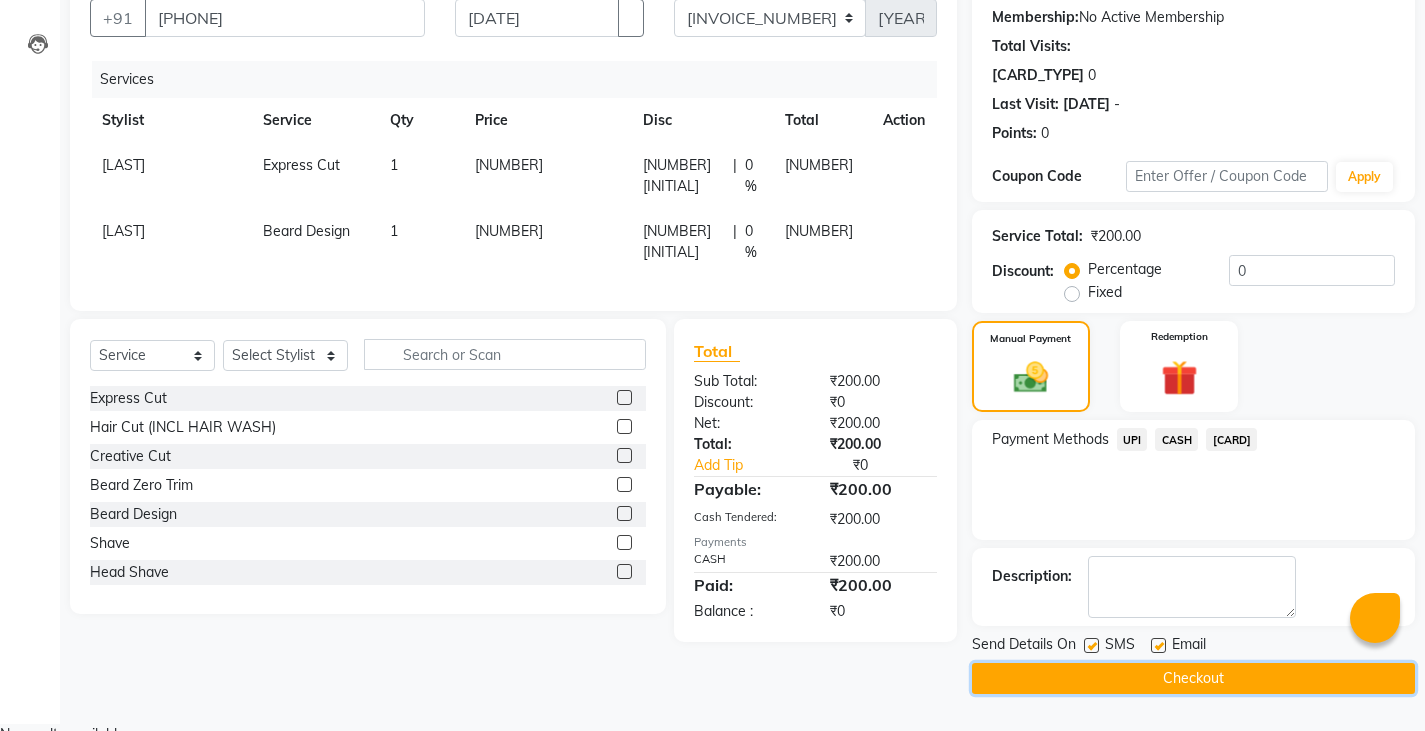 click on "Checkout" at bounding box center (1193, 678) 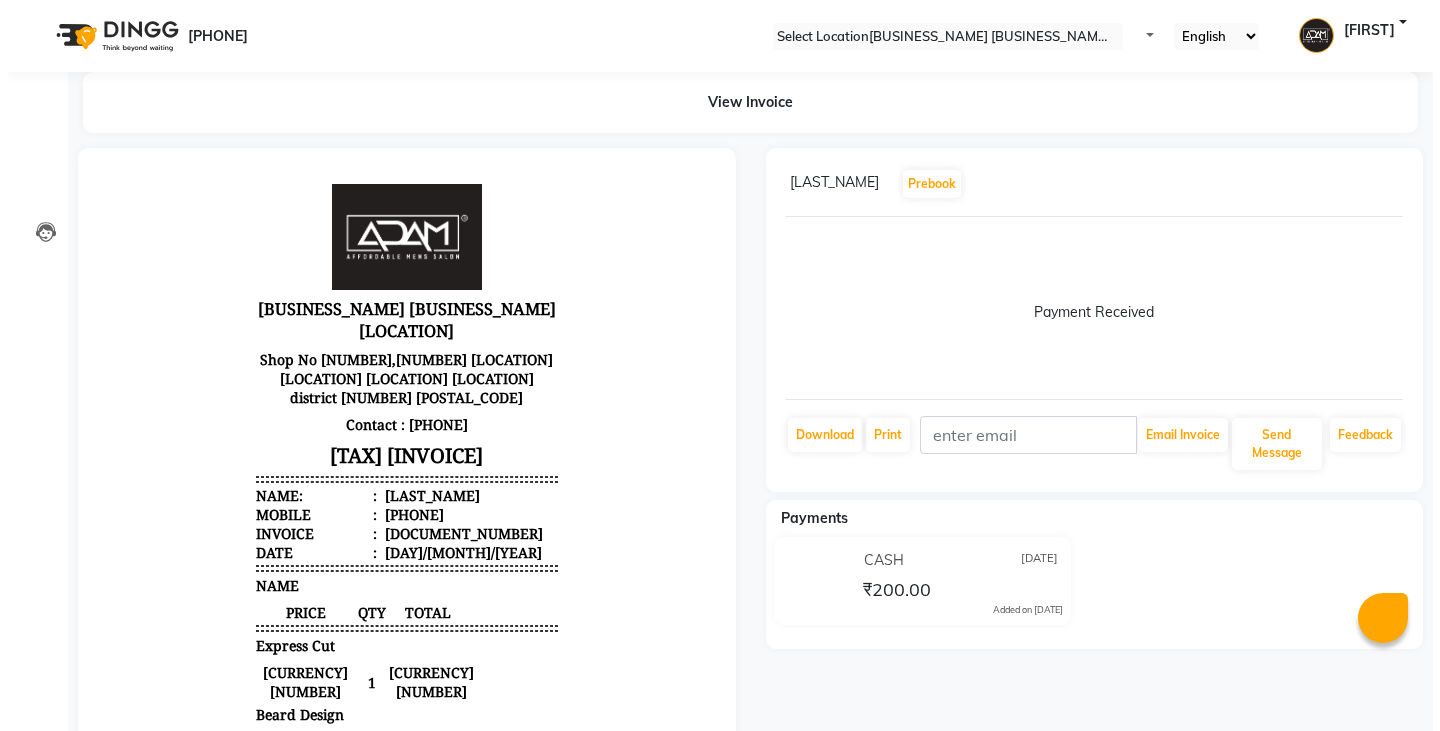scroll, scrollTop: 0, scrollLeft: 0, axis: both 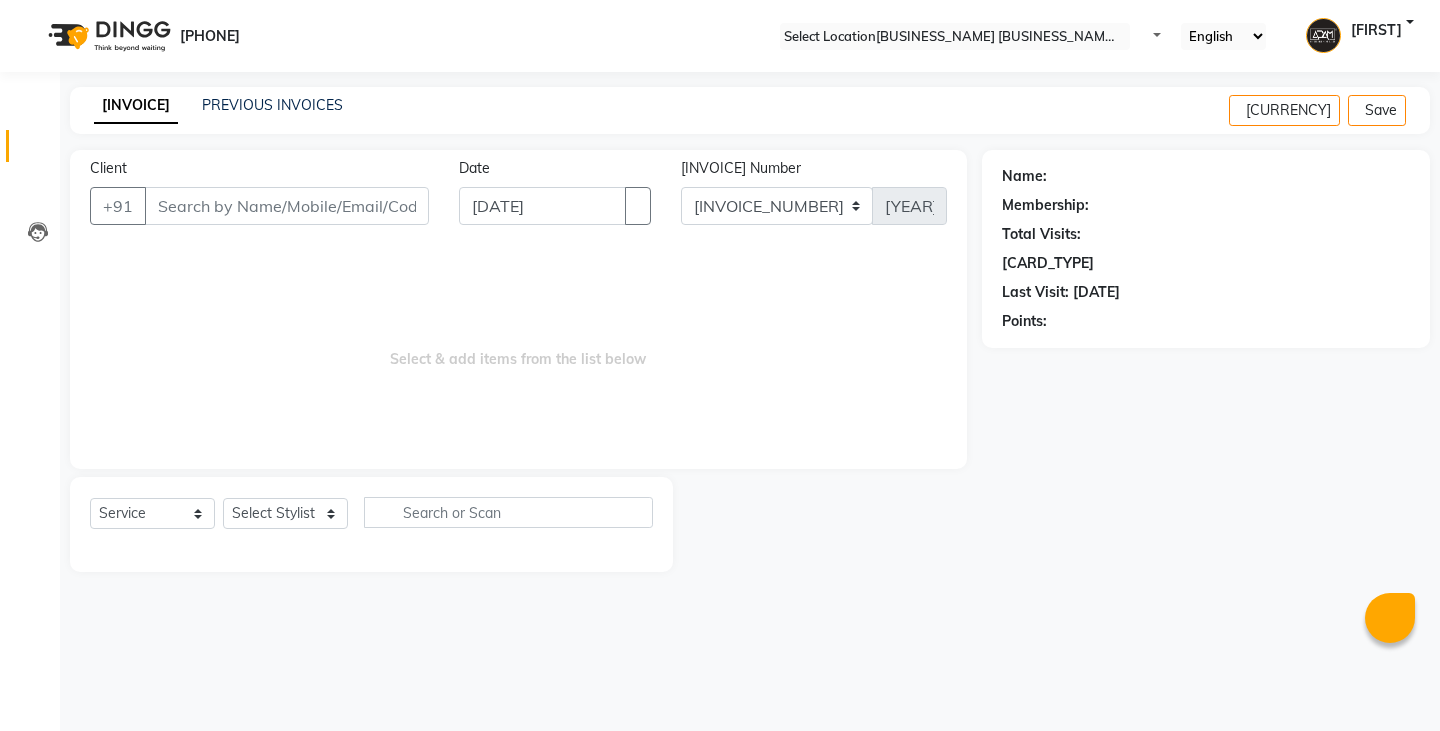 click on "Client" at bounding box center (287, 206) 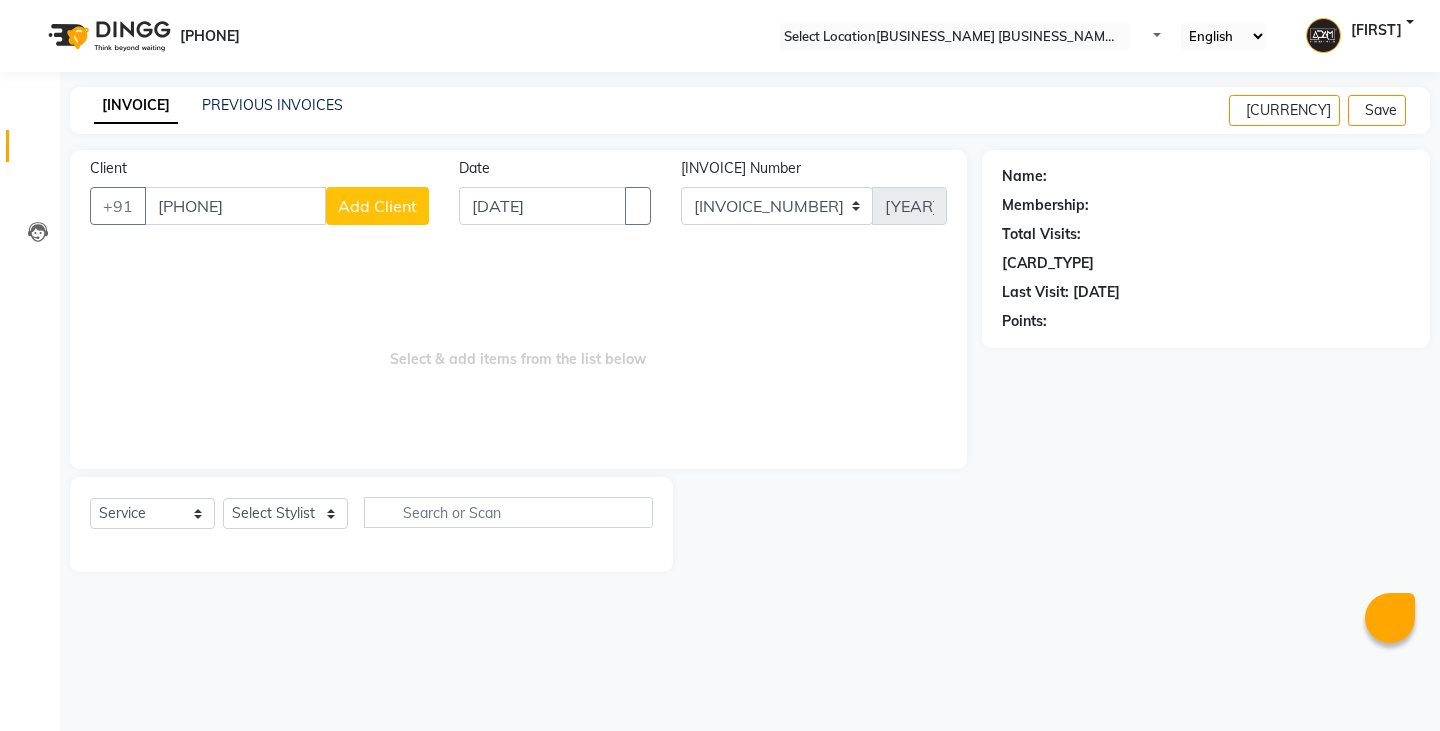 type on "[PHONE]" 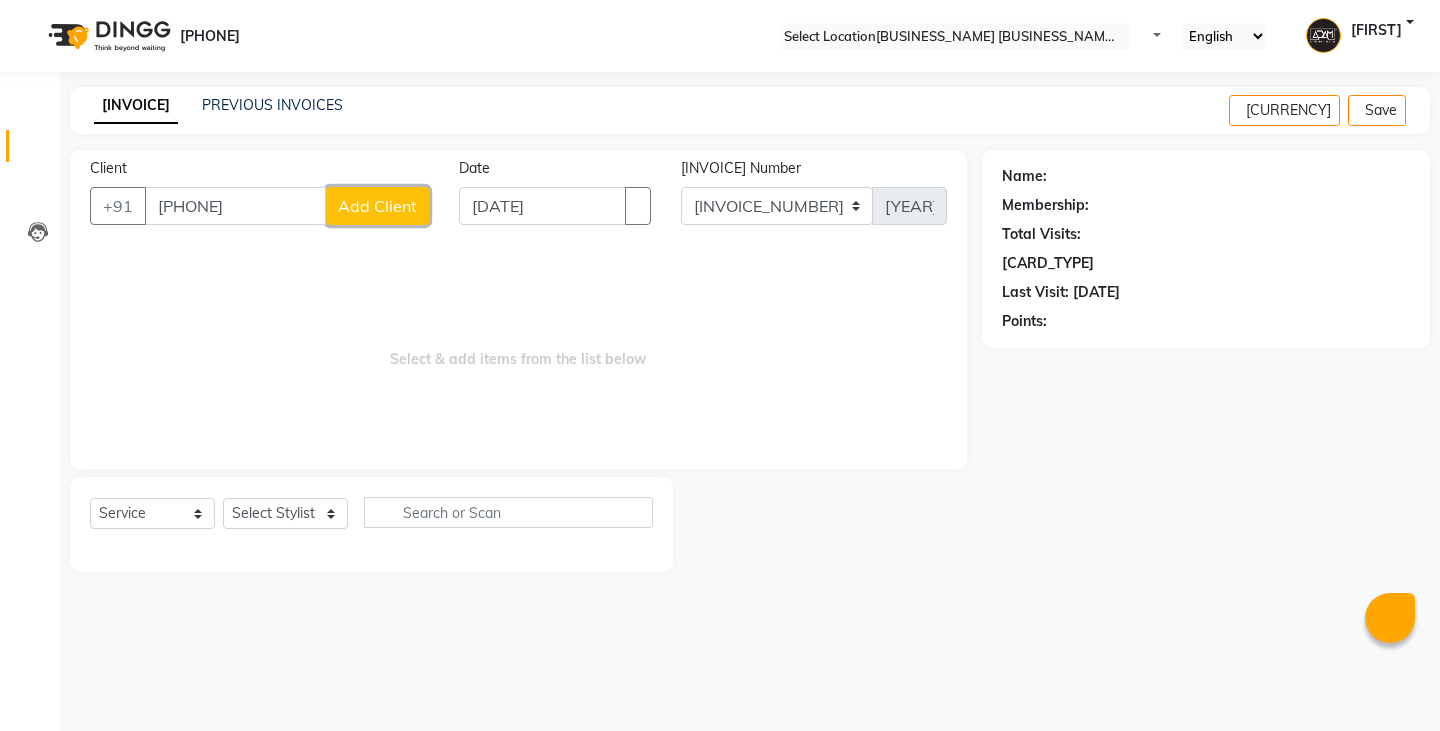 click on "Add Client" at bounding box center (377, 206) 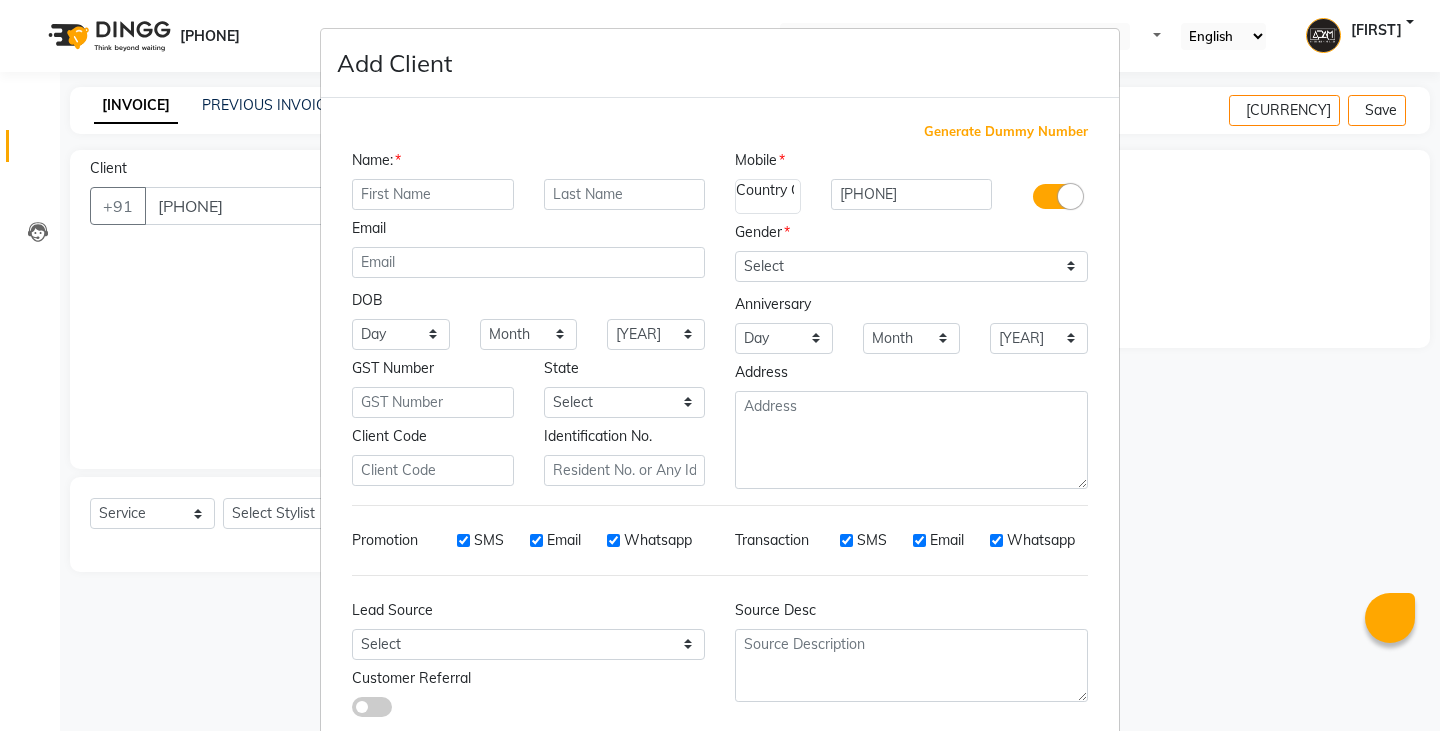 click at bounding box center (433, 194) 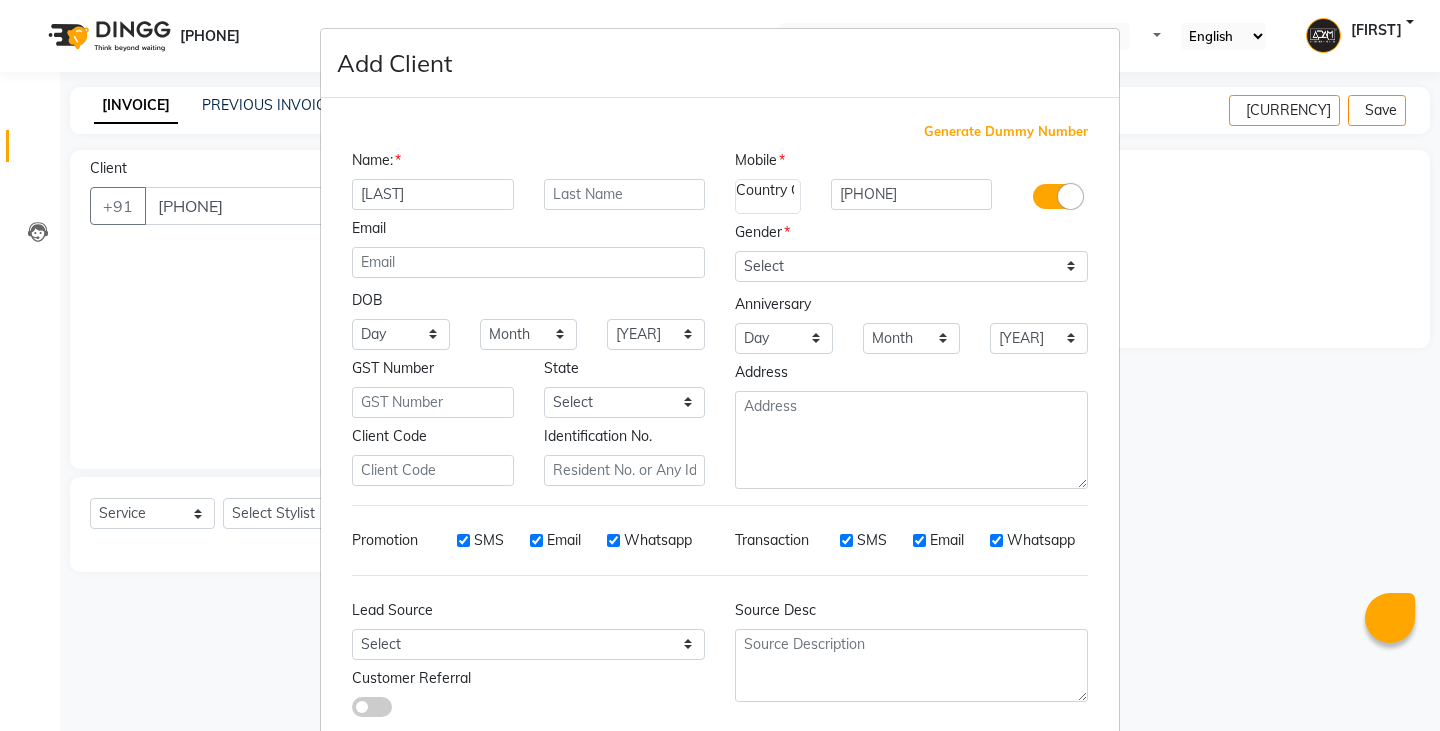 type on "[LAST]" 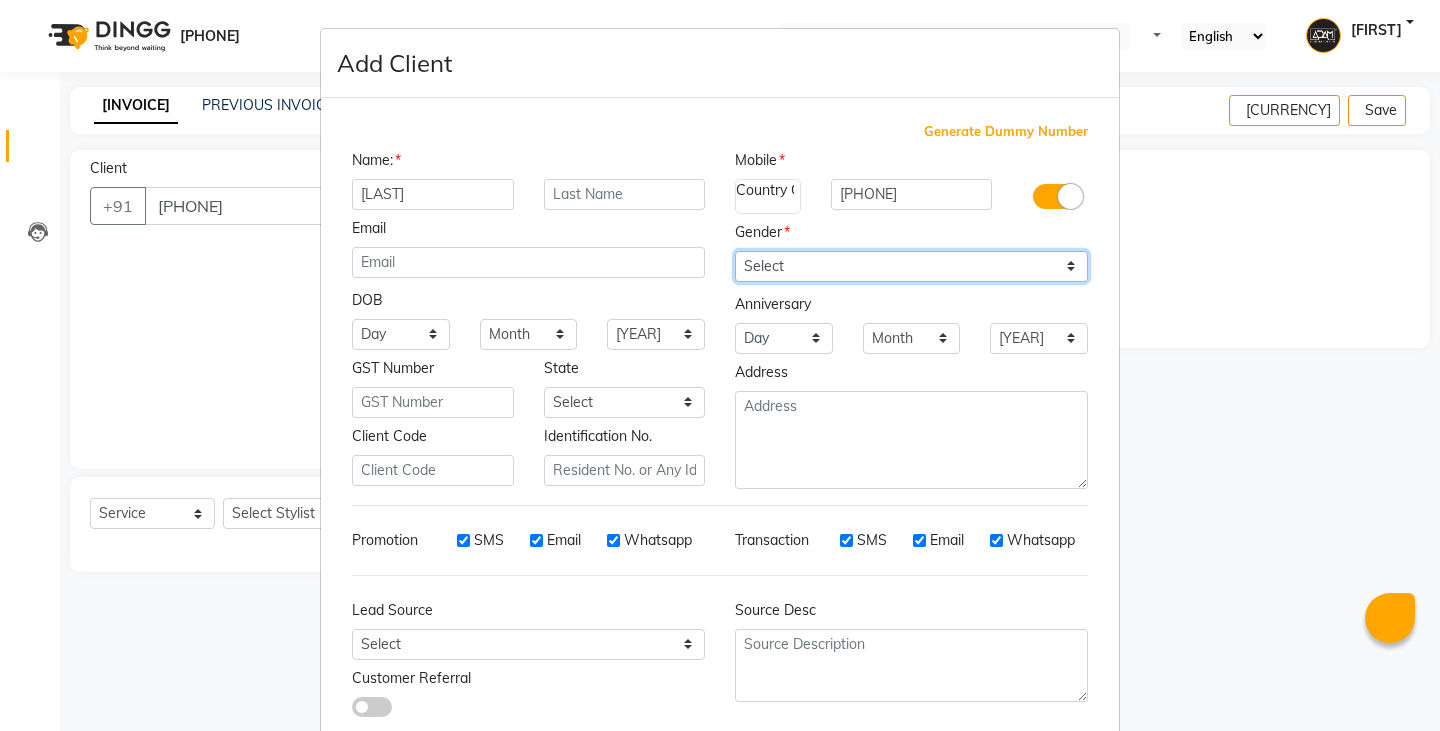 click on "Select Male Female Other Prefer Not To Say" at bounding box center [911, 266] 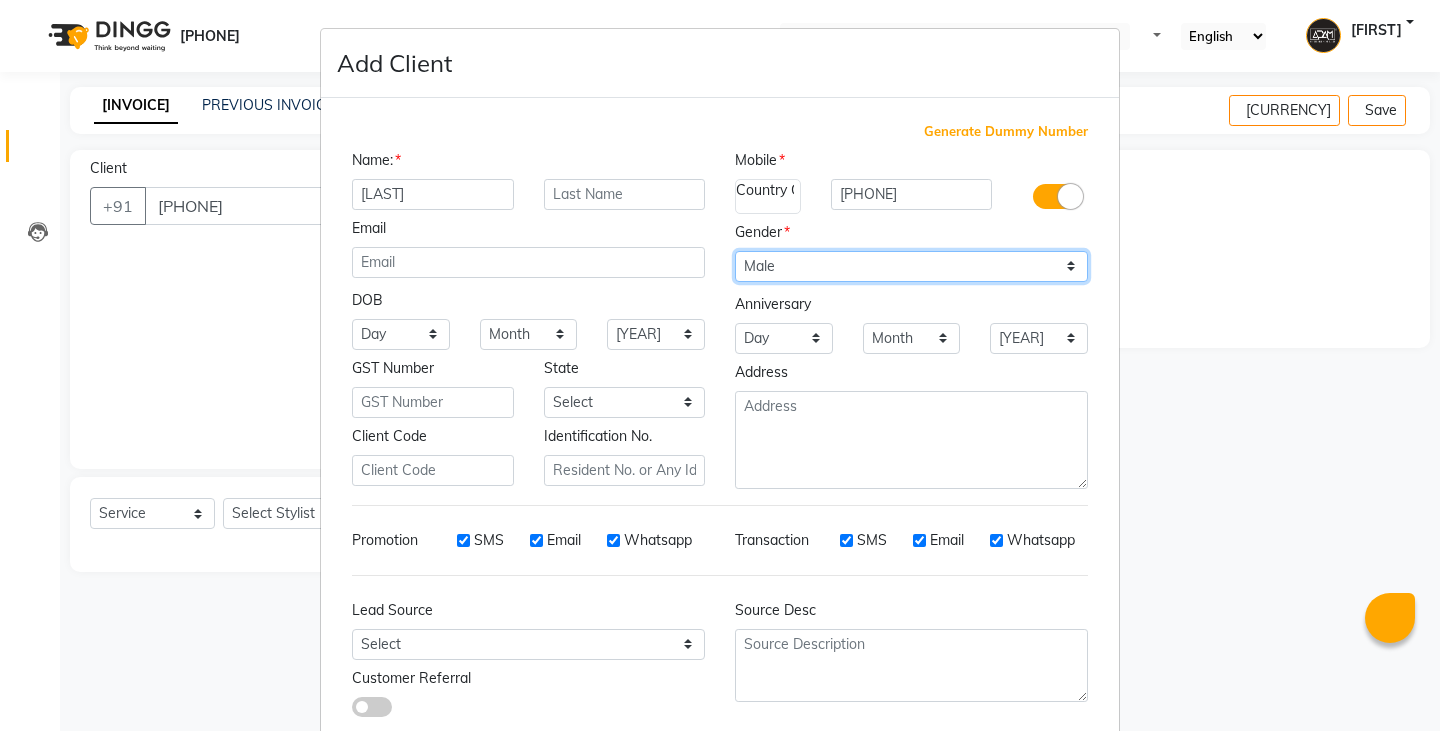 click on "Select Male Female Other Prefer Not To Say" at bounding box center [911, 266] 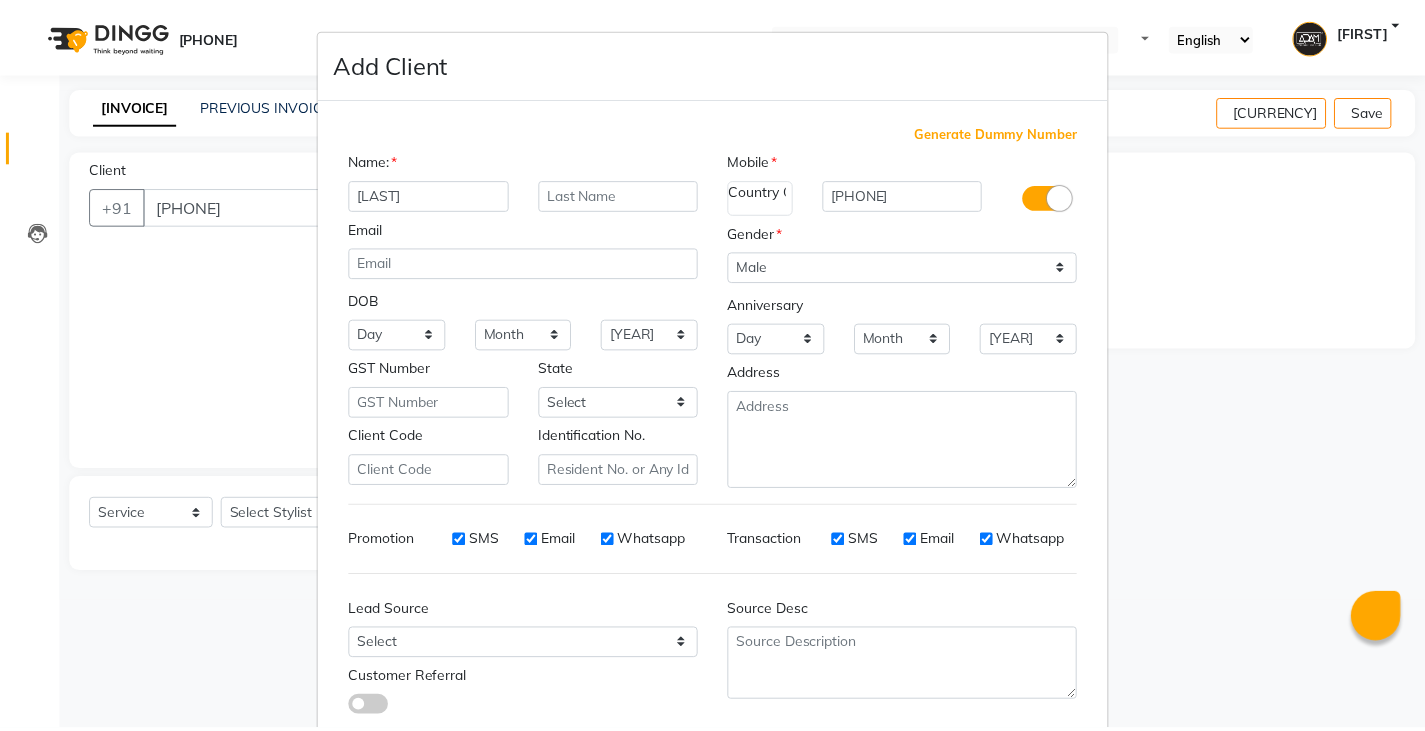 scroll, scrollTop: 118, scrollLeft: 0, axis: vertical 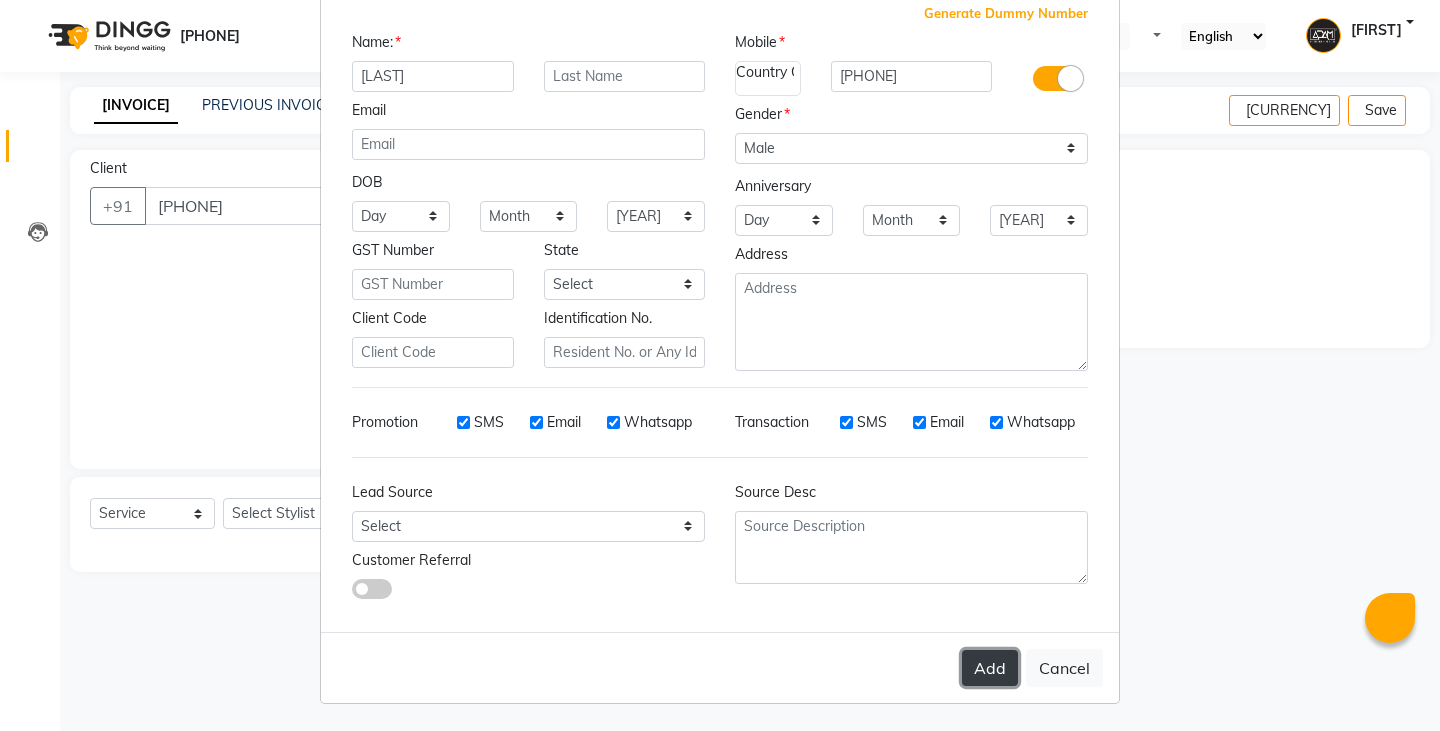 click on "Add" at bounding box center [990, 668] 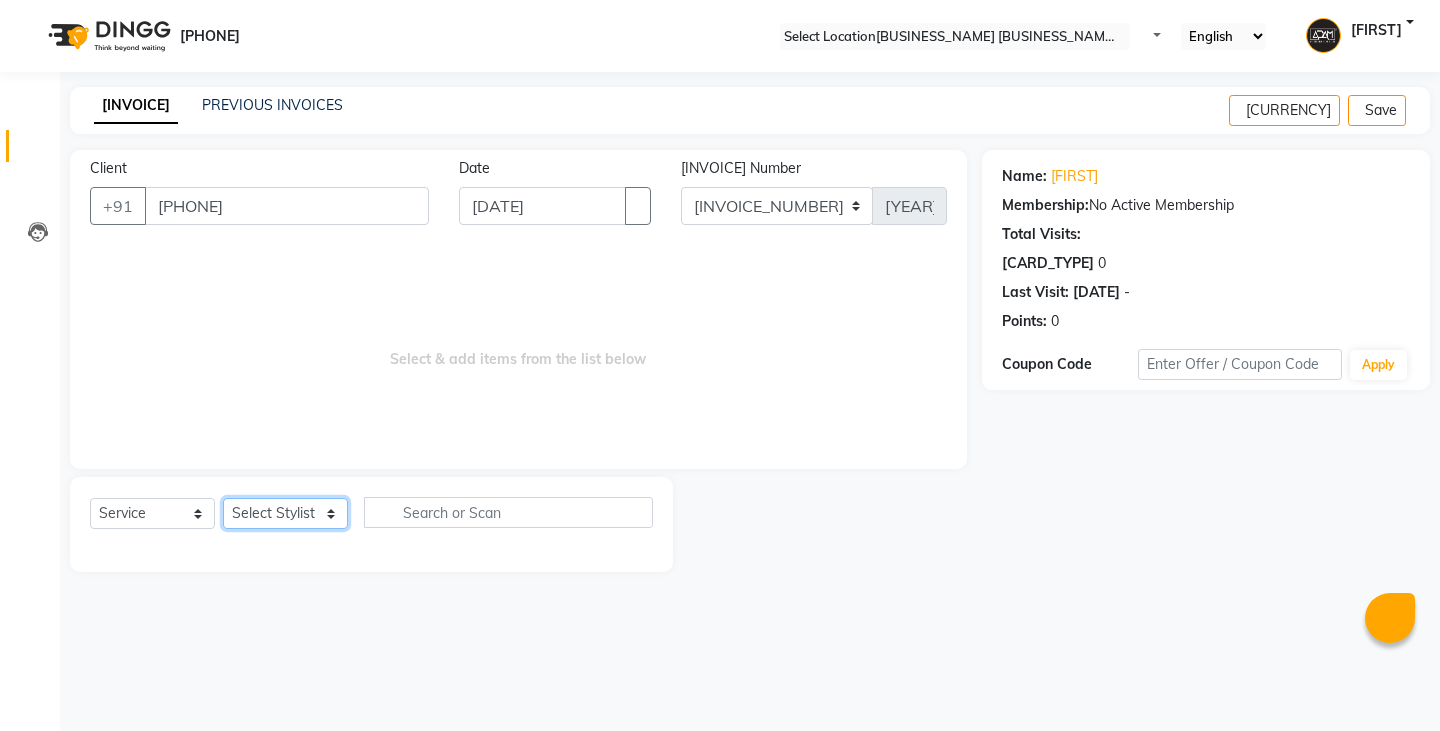 click on "Select Stylist Admin [FIRST] [FIRST] [FIRST] [FIRST] [FIRST] [FIRST] [FIRST]" at bounding box center (285, 513) 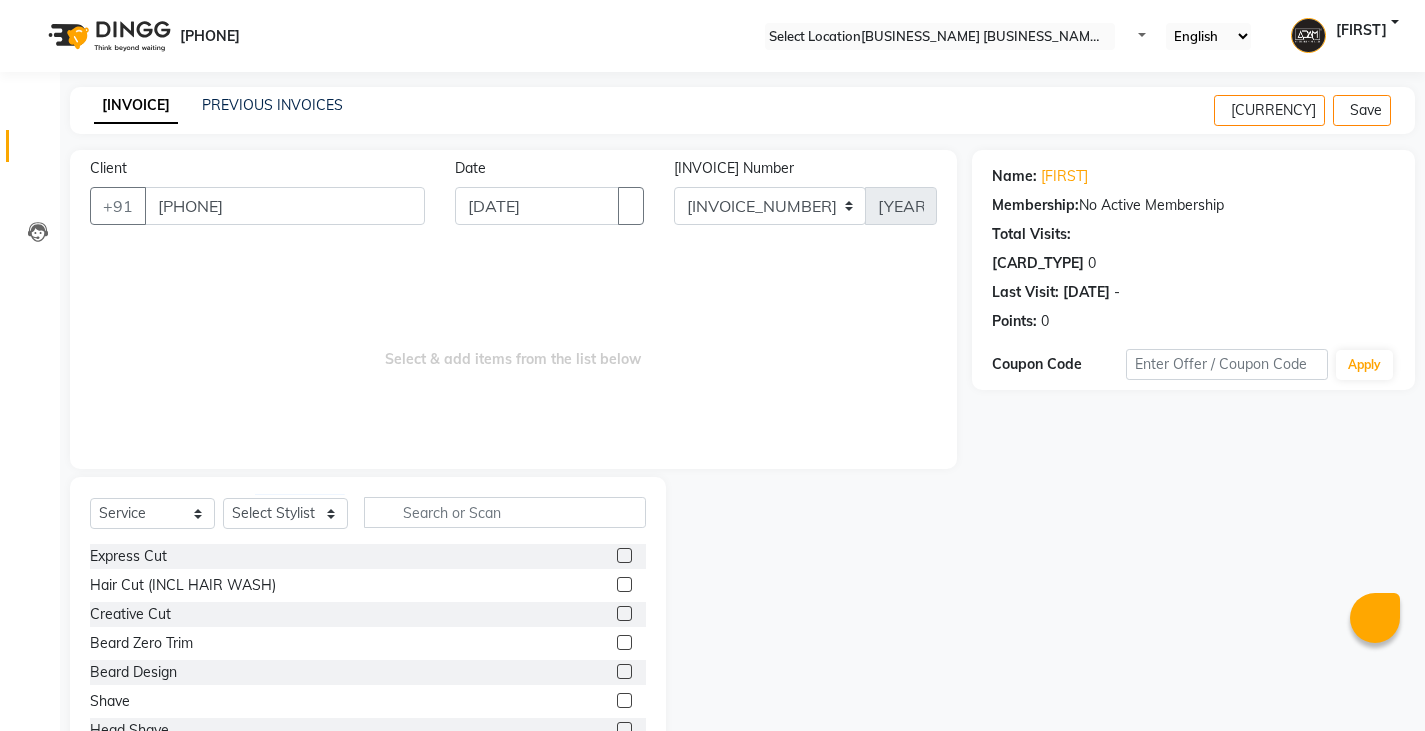 click at bounding box center [624, 555] 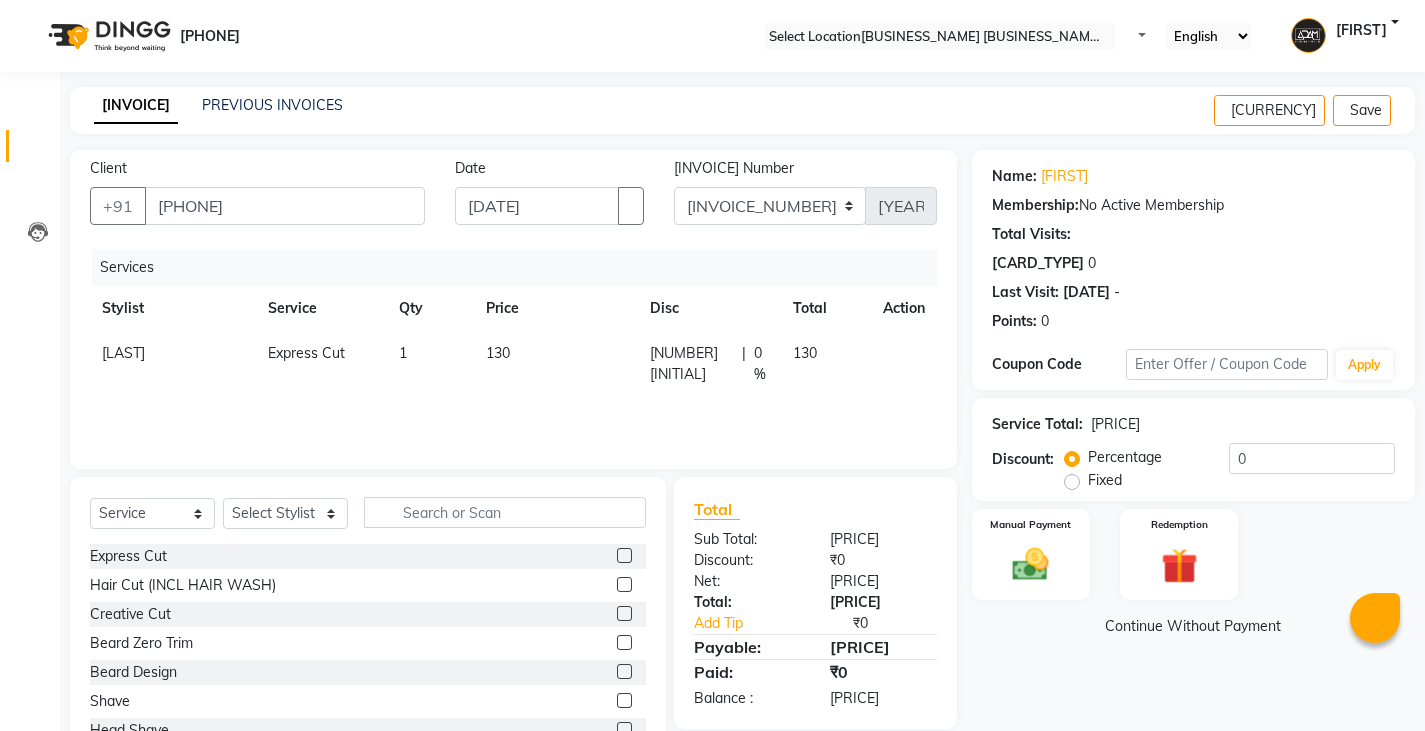 click at bounding box center [624, 671] 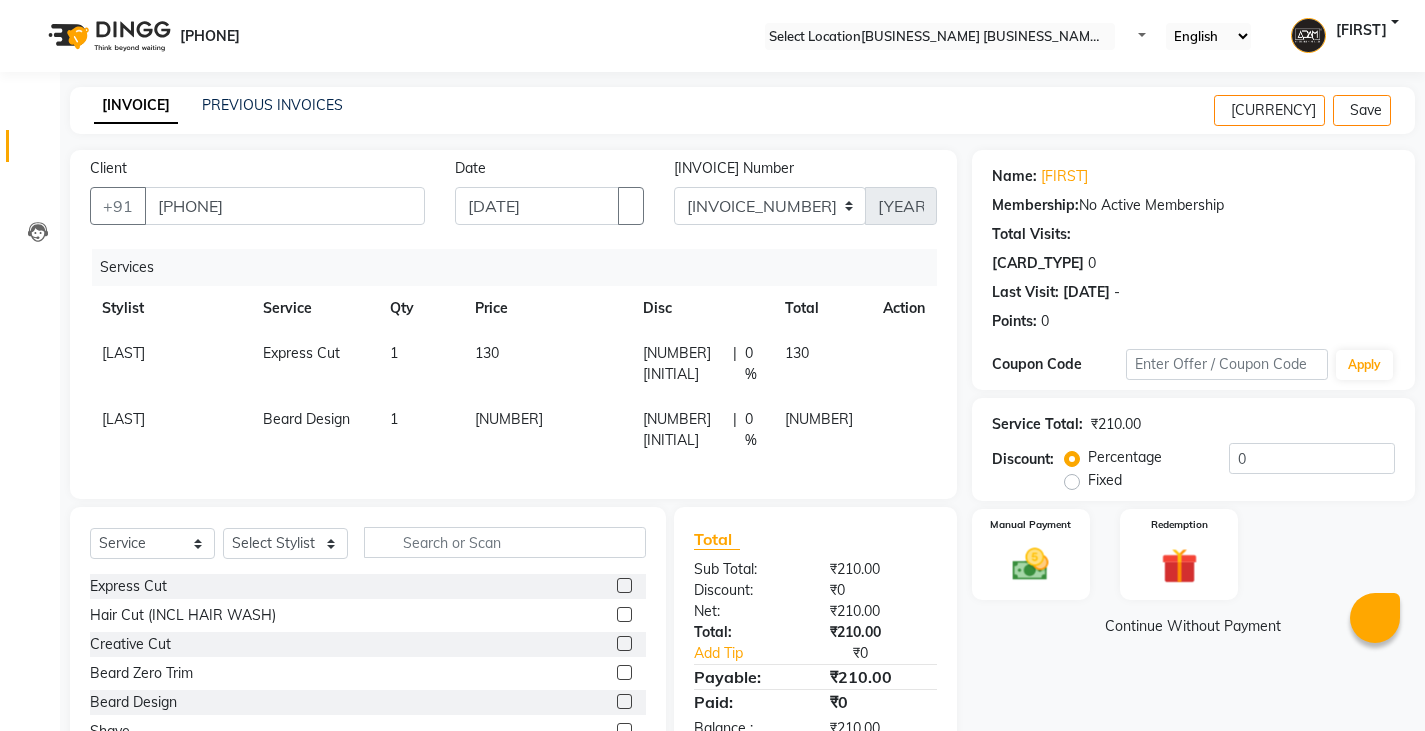 click on "130" at bounding box center [547, 364] 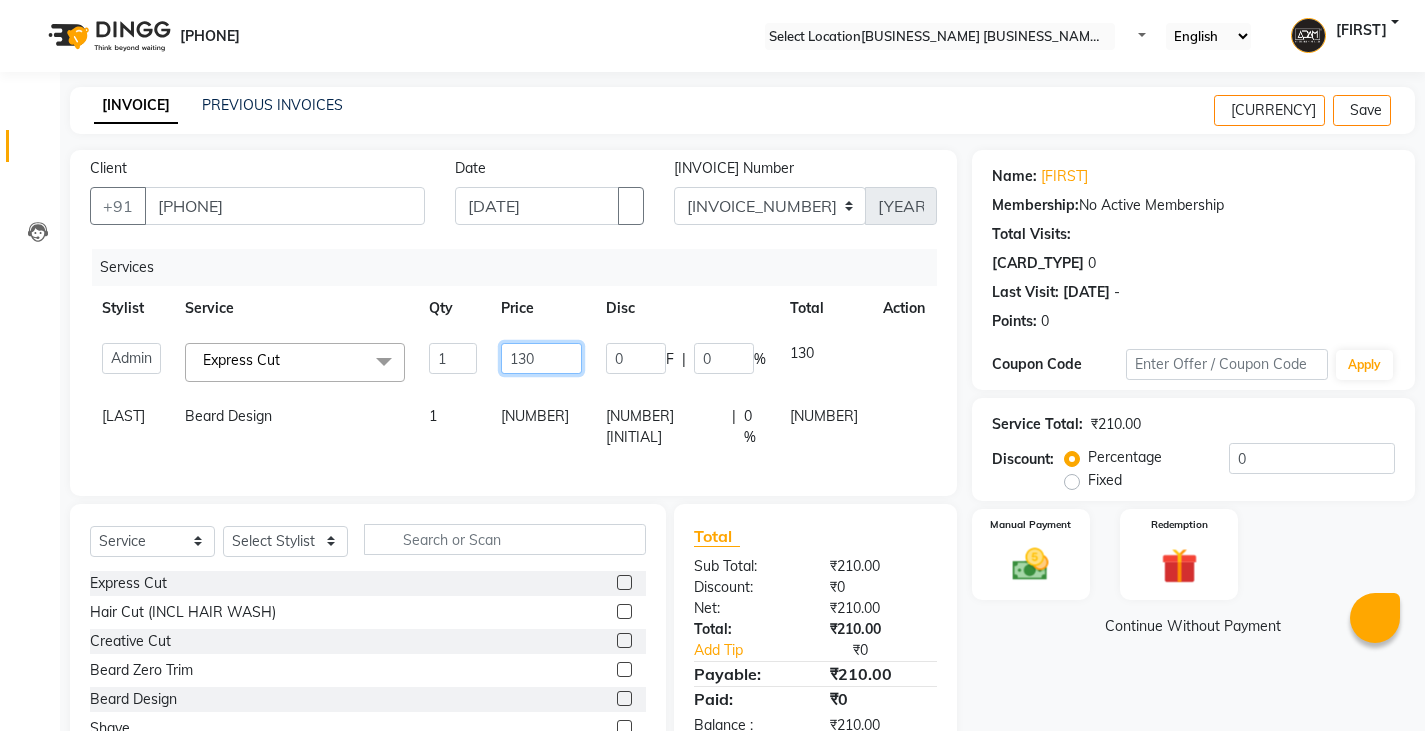 click on "130" at bounding box center [453, 358] 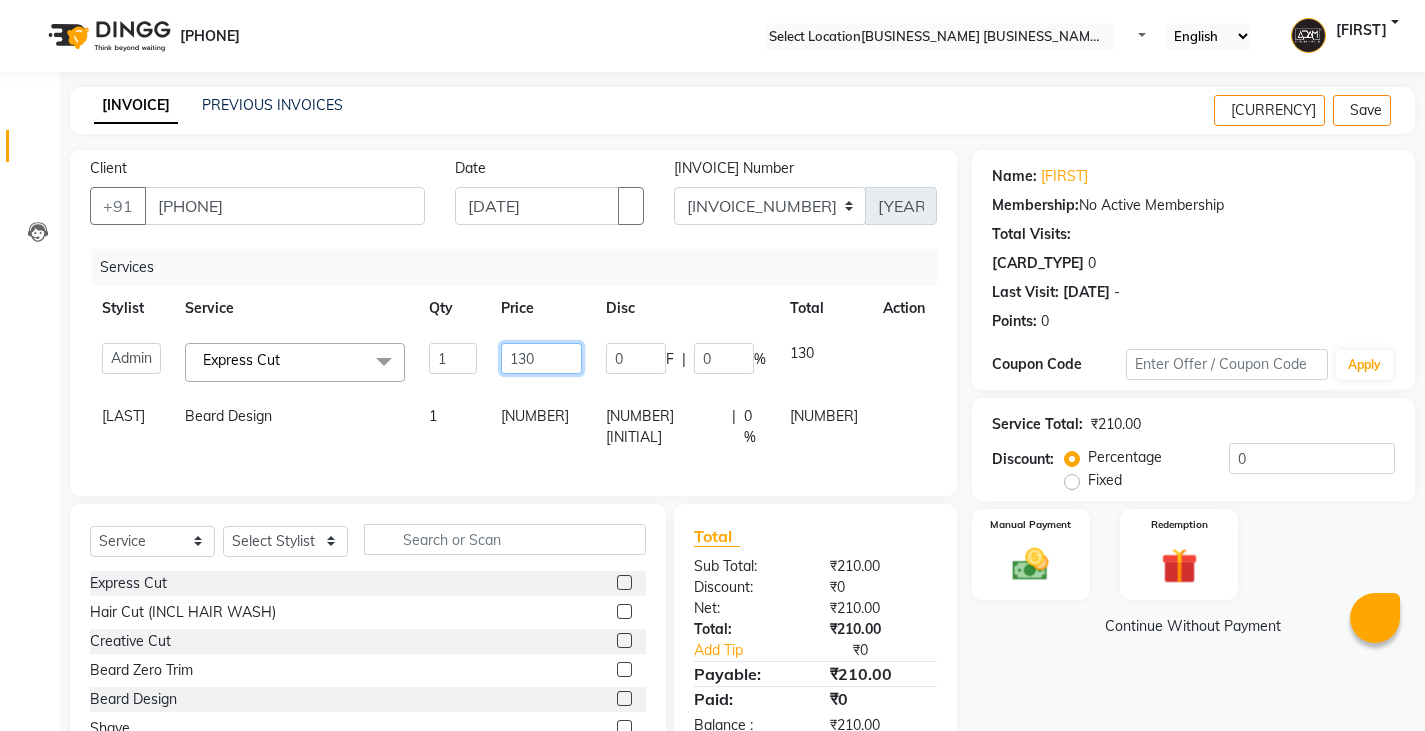 click on "130" at bounding box center (453, 358) 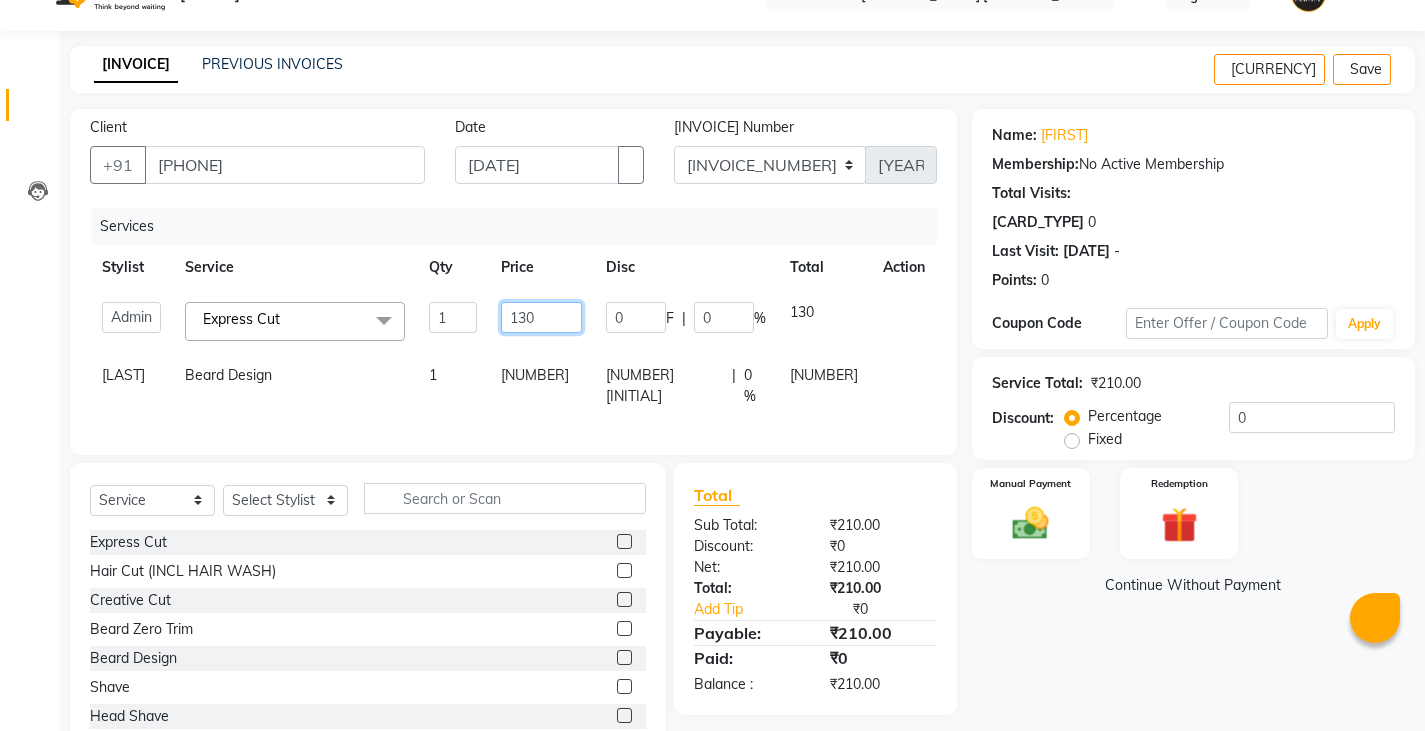 scroll, scrollTop: 104, scrollLeft: 0, axis: vertical 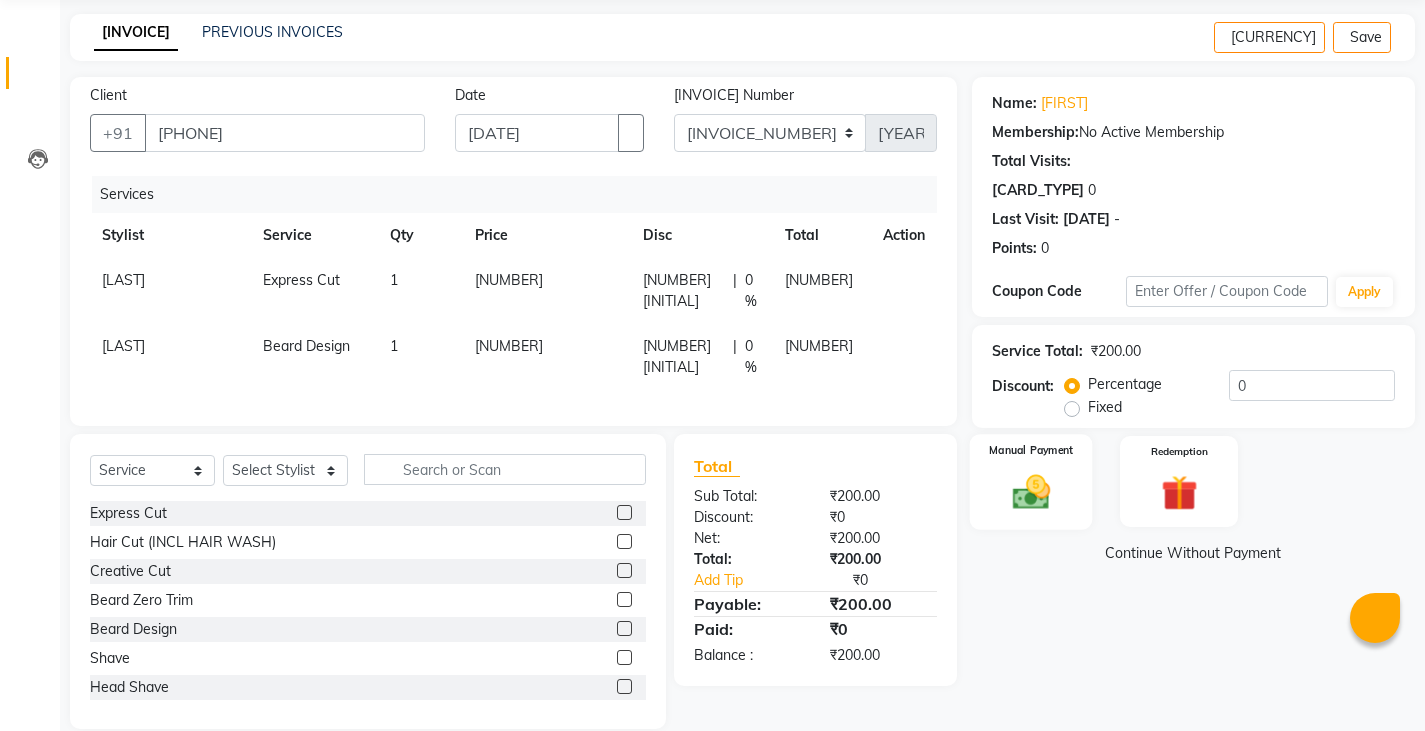 click on "Manual Payment" at bounding box center (1030, 482) 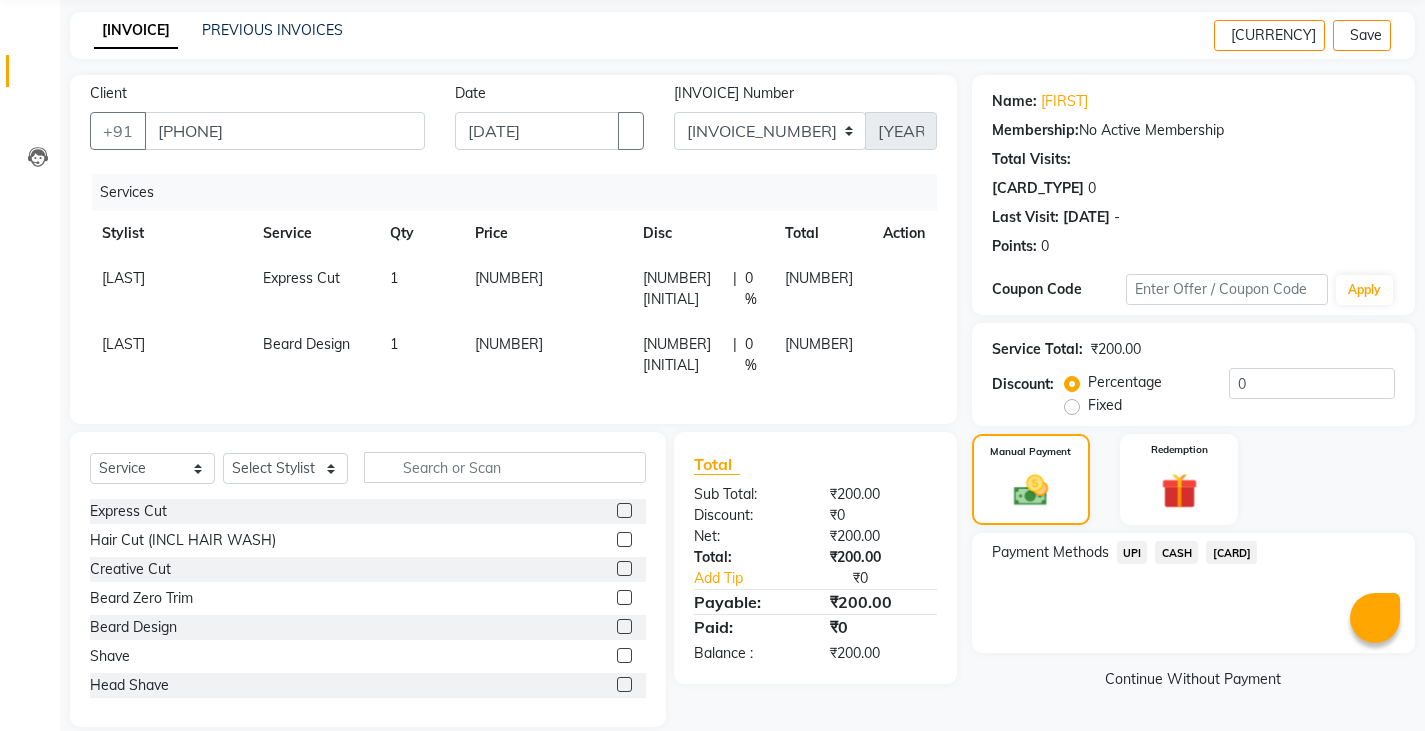 click on "CASH" at bounding box center [1132, 552] 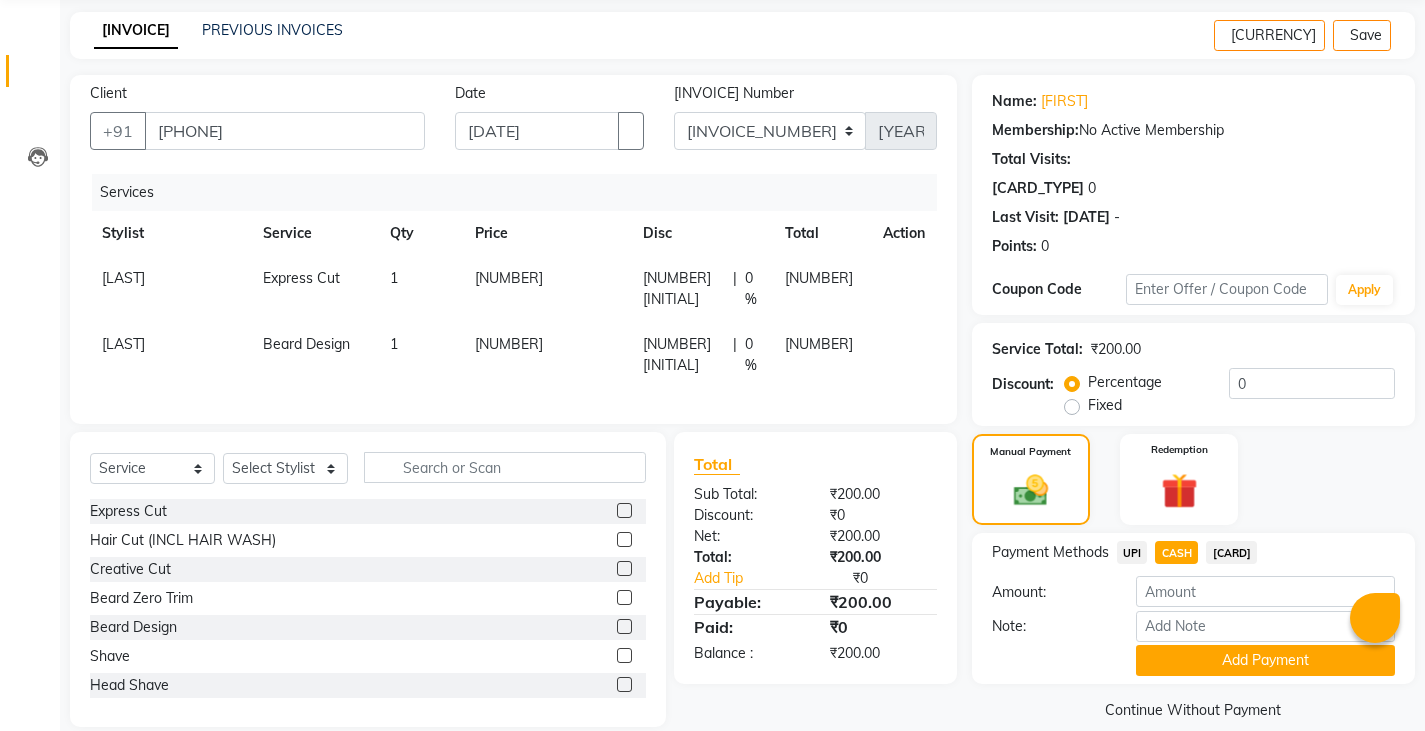 scroll, scrollTop: 104, scrollLeft: 0, axis: vertical 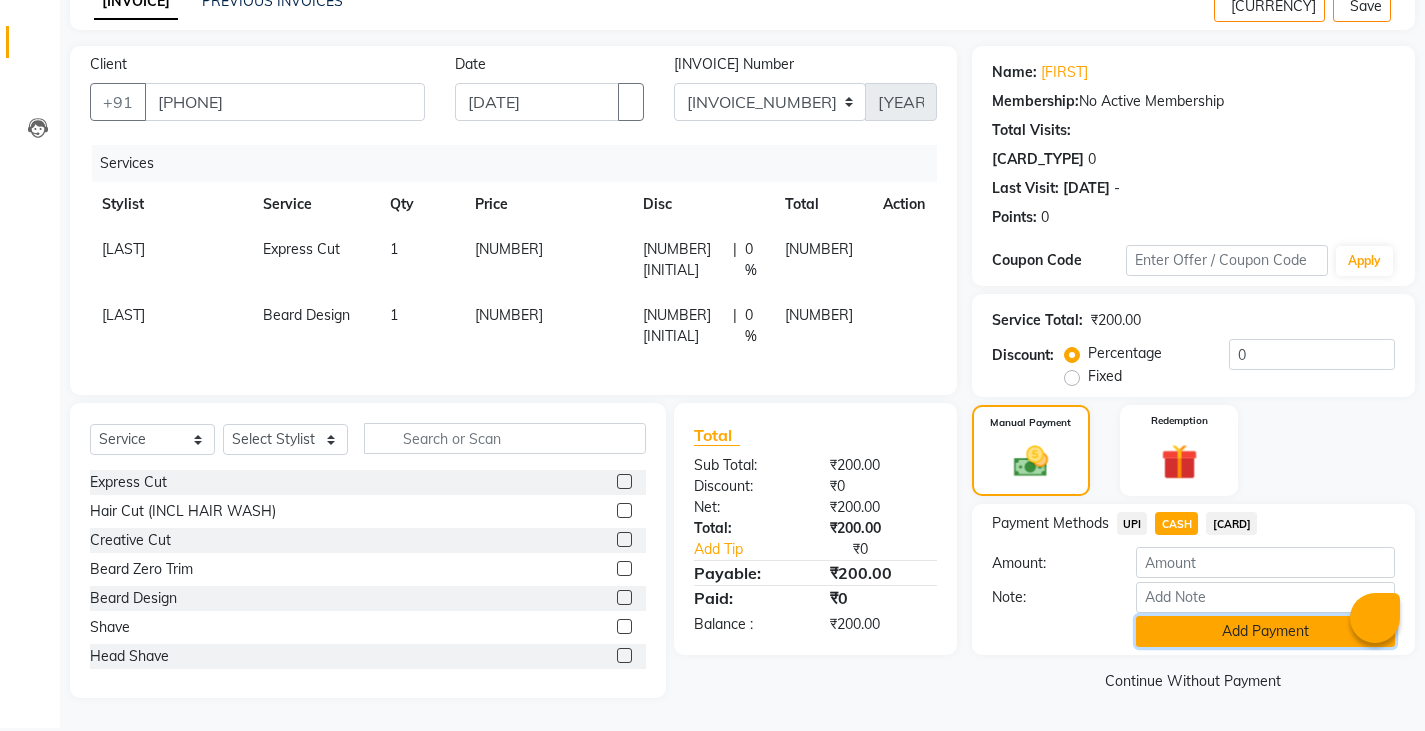 click on "Add Payment" at bounding box center [1265, 631] 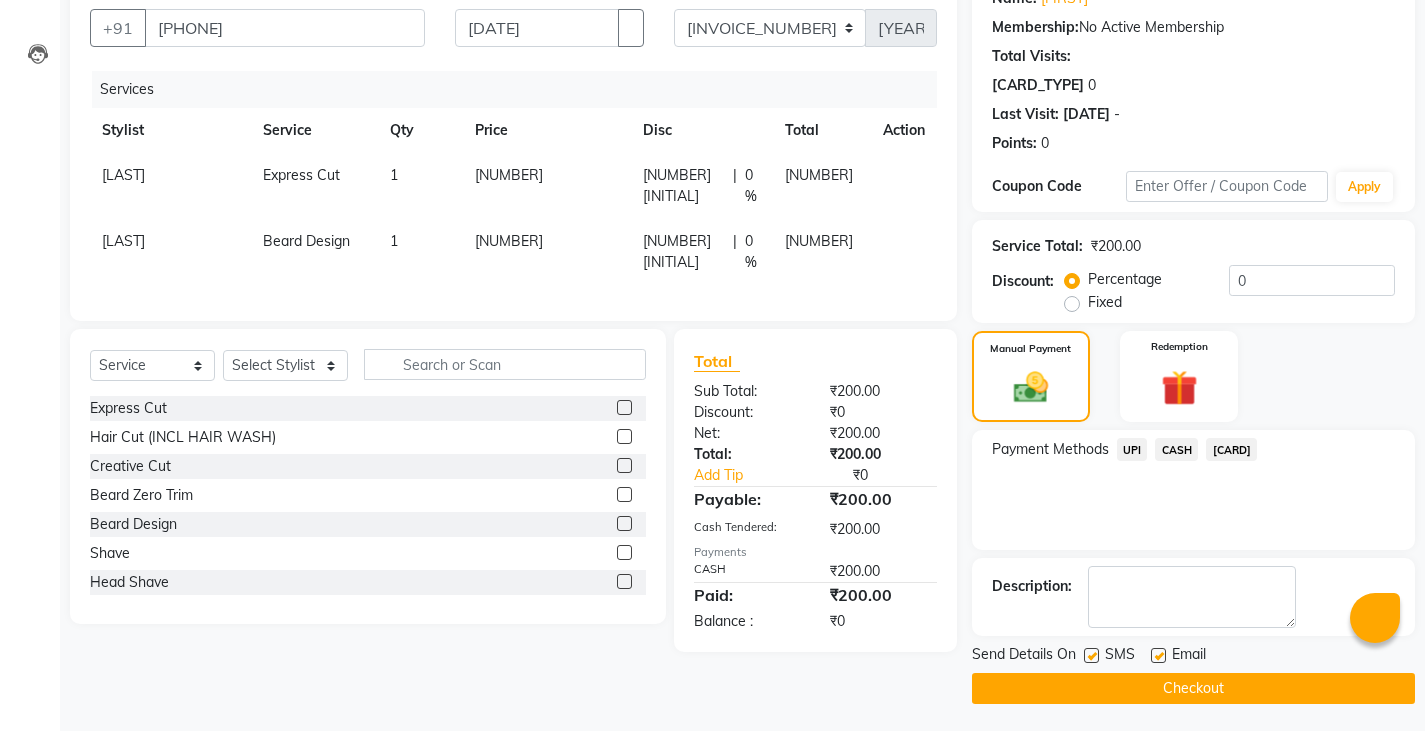scroll, scrollTop: 188, scrollLeft: 0, axis: vertical 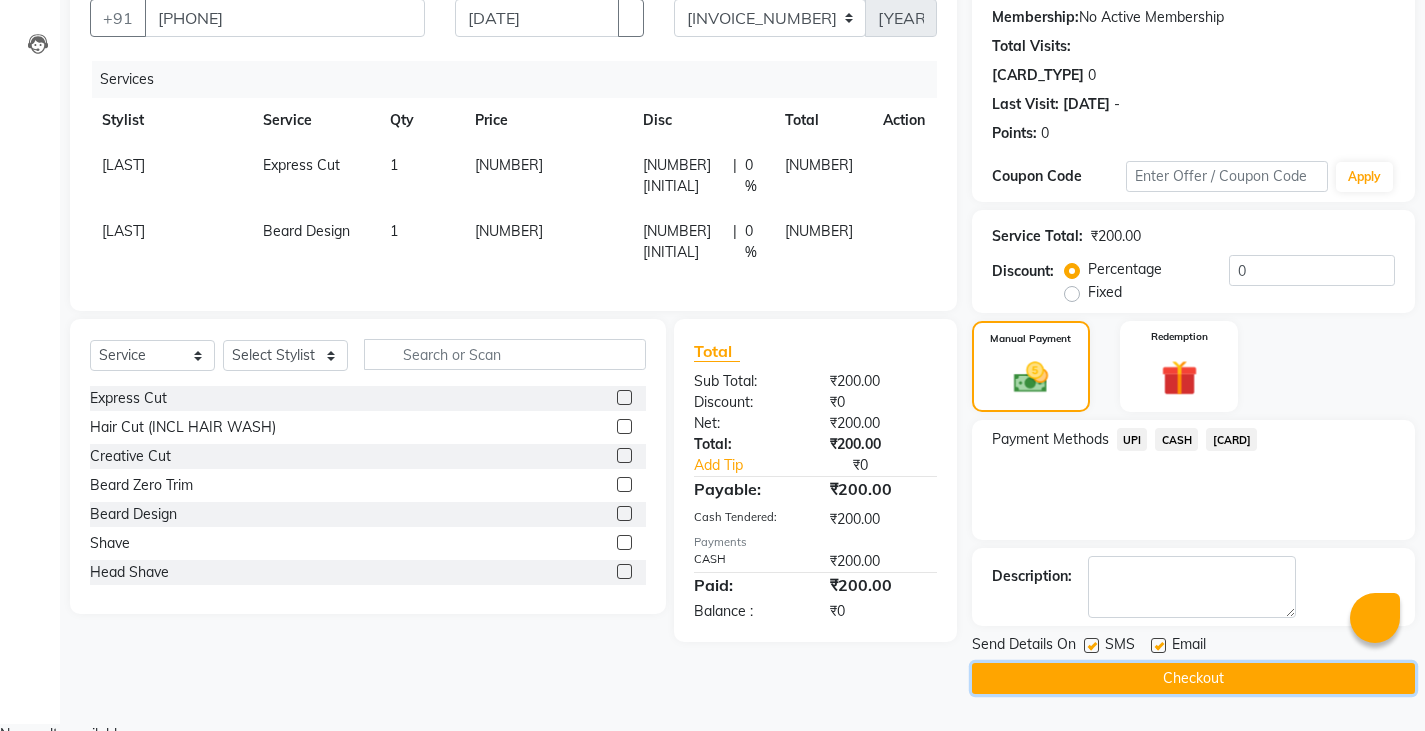 click on "Checkout" at bounding box center [1193, 678] 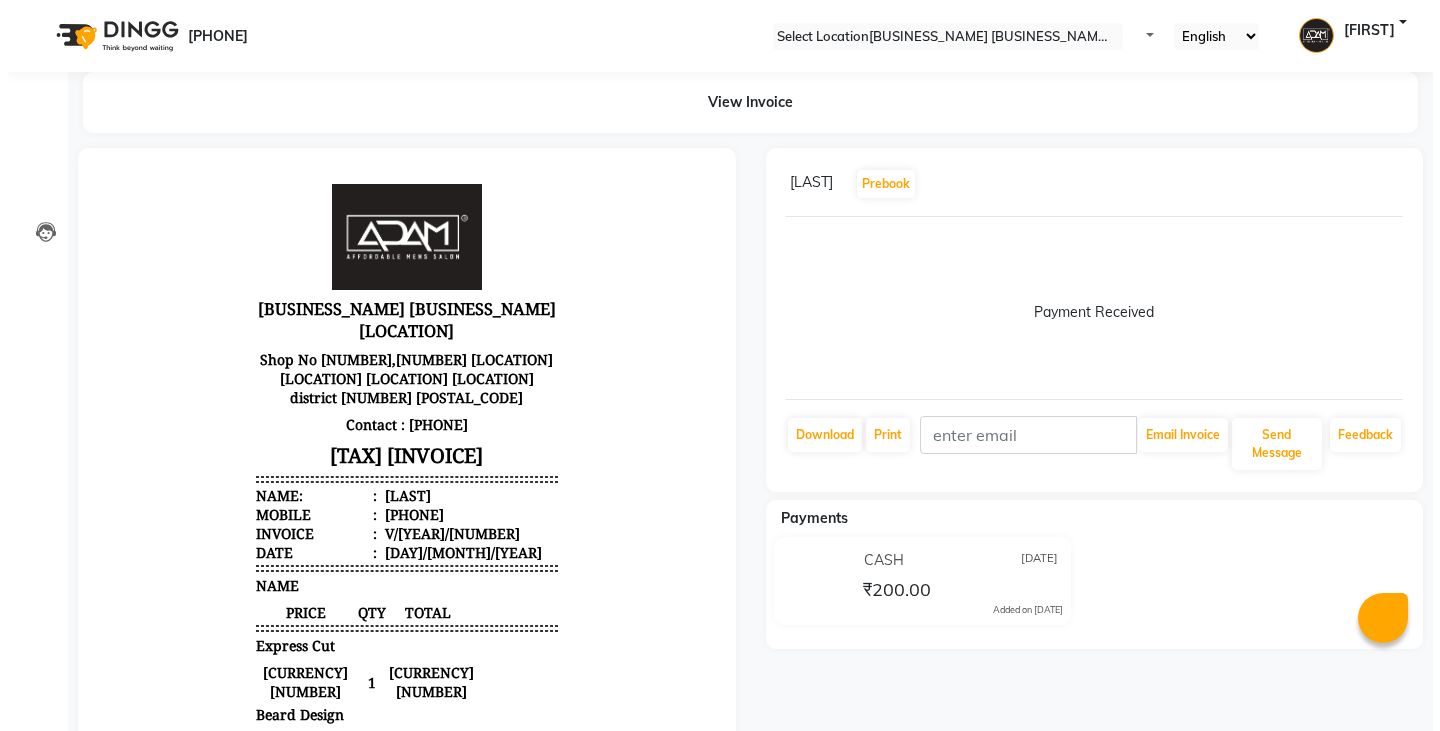 scroll, scrollTop: 0, scrollLeft: 0, axis: both 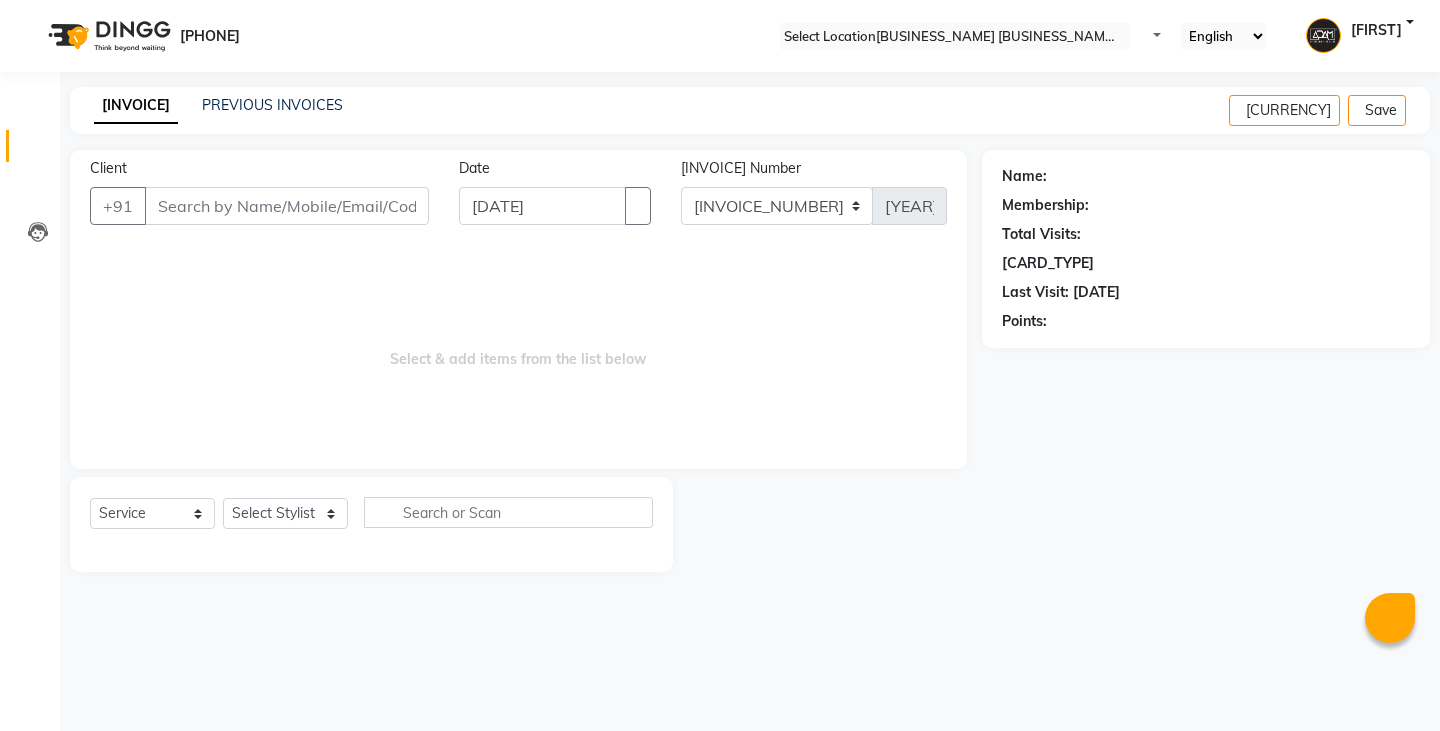 click on "Client" at bounding box center (287, 206) 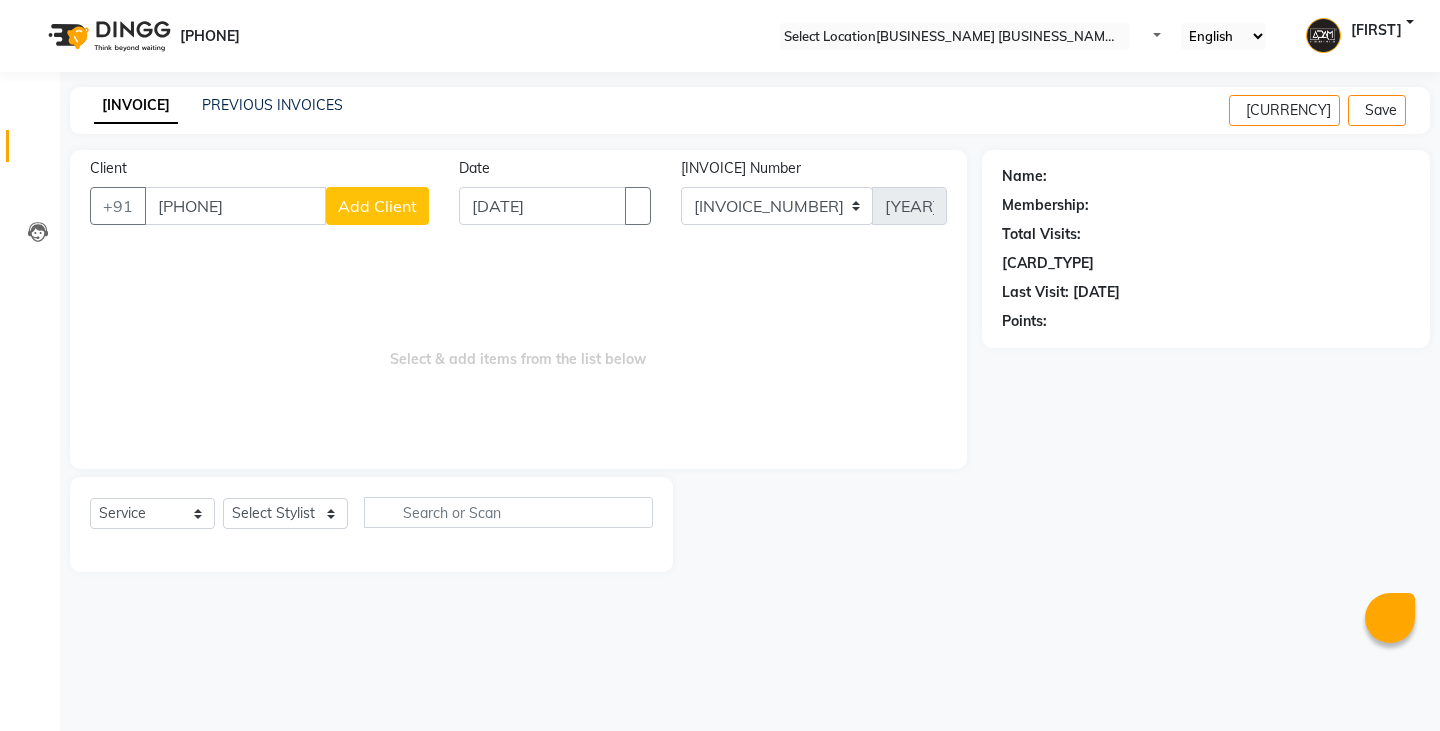 type on "[PHONE]" 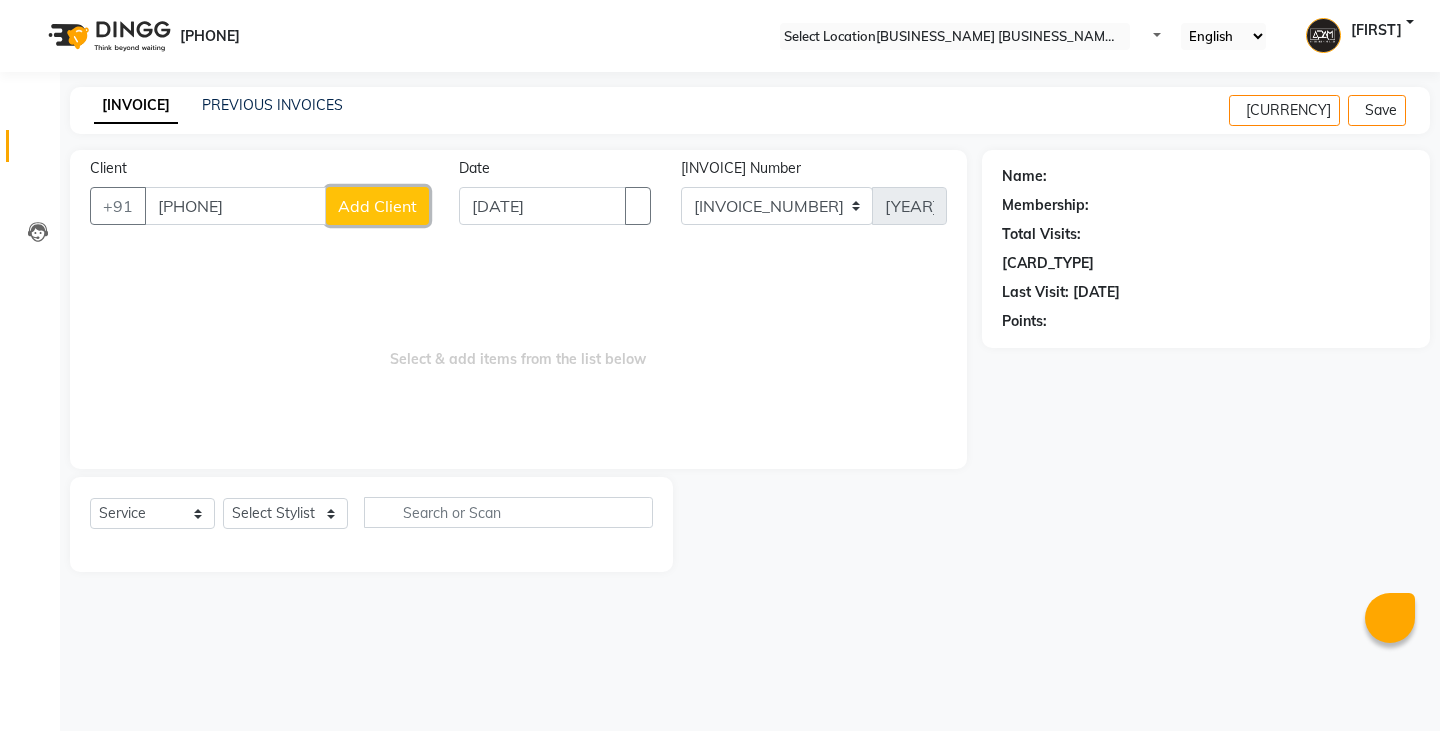 click on "Add Client" at bounding box center [377, 206] 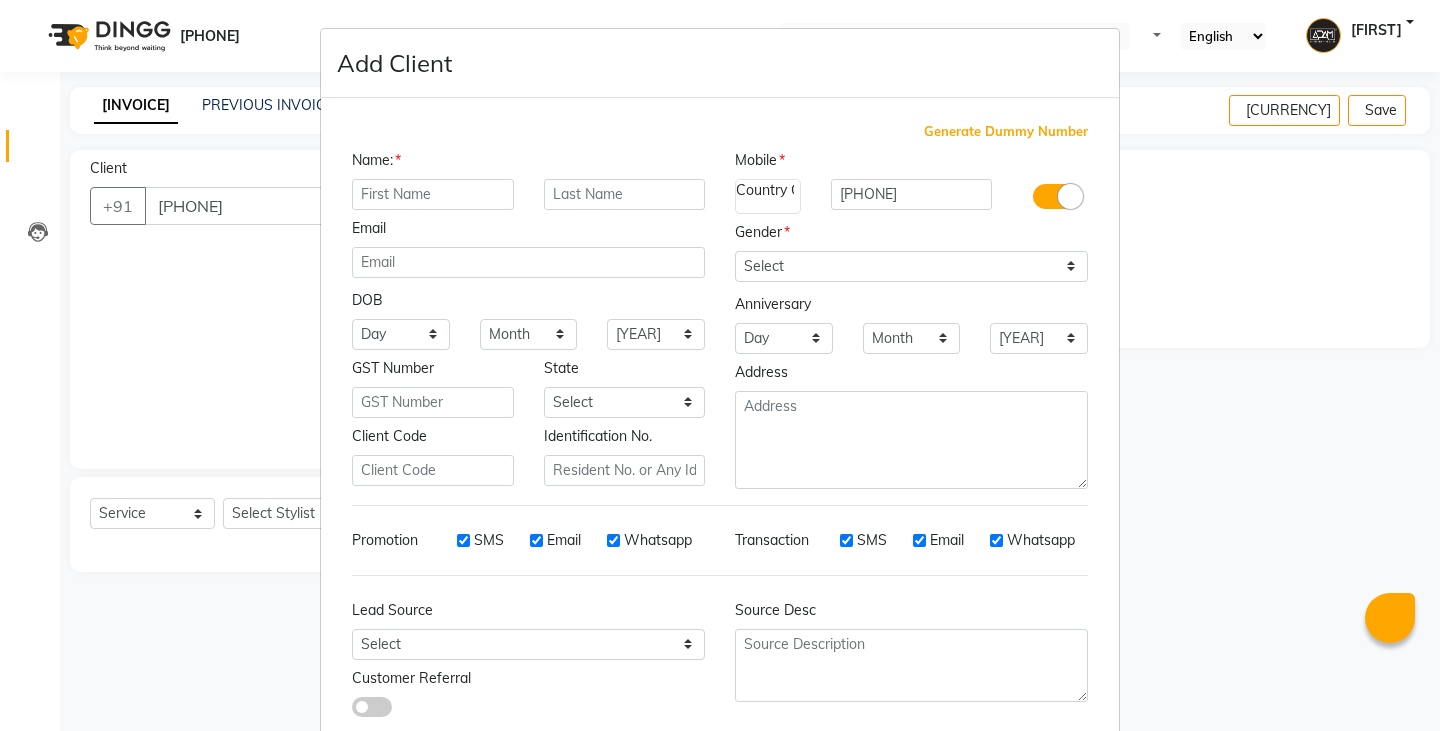 click at bounding box center (433, 194) 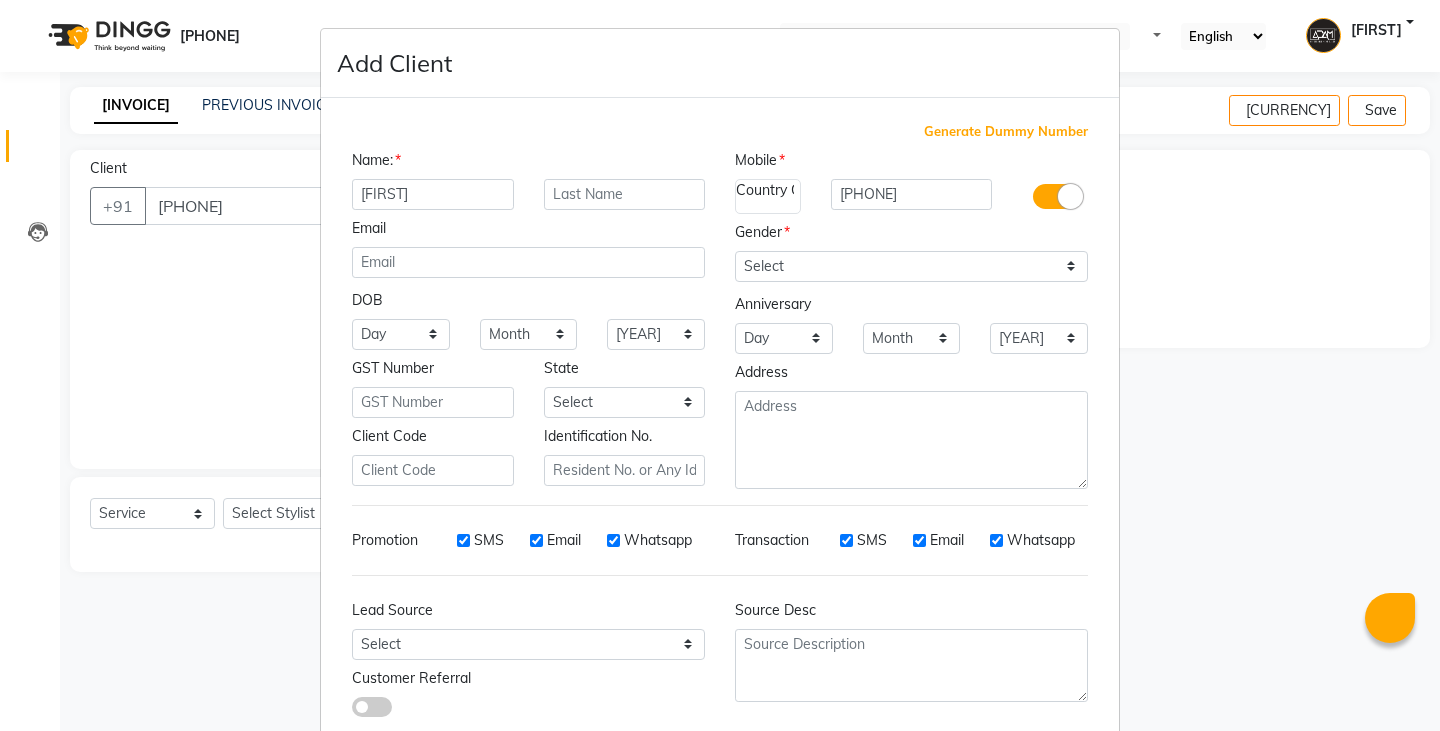 type on "[FIRST]" 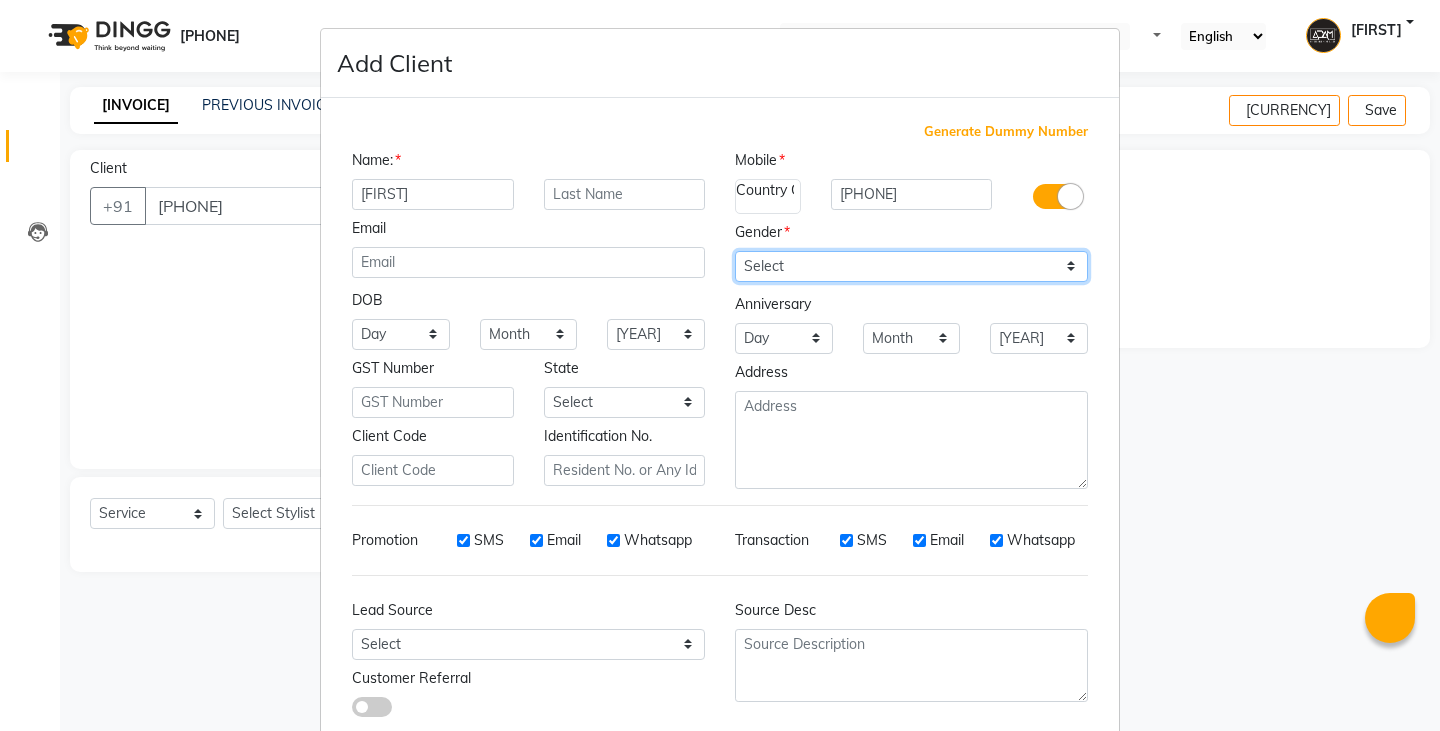 click on "Select Male Female Other Prefer Not To Say" at bounding box center [911, 266] 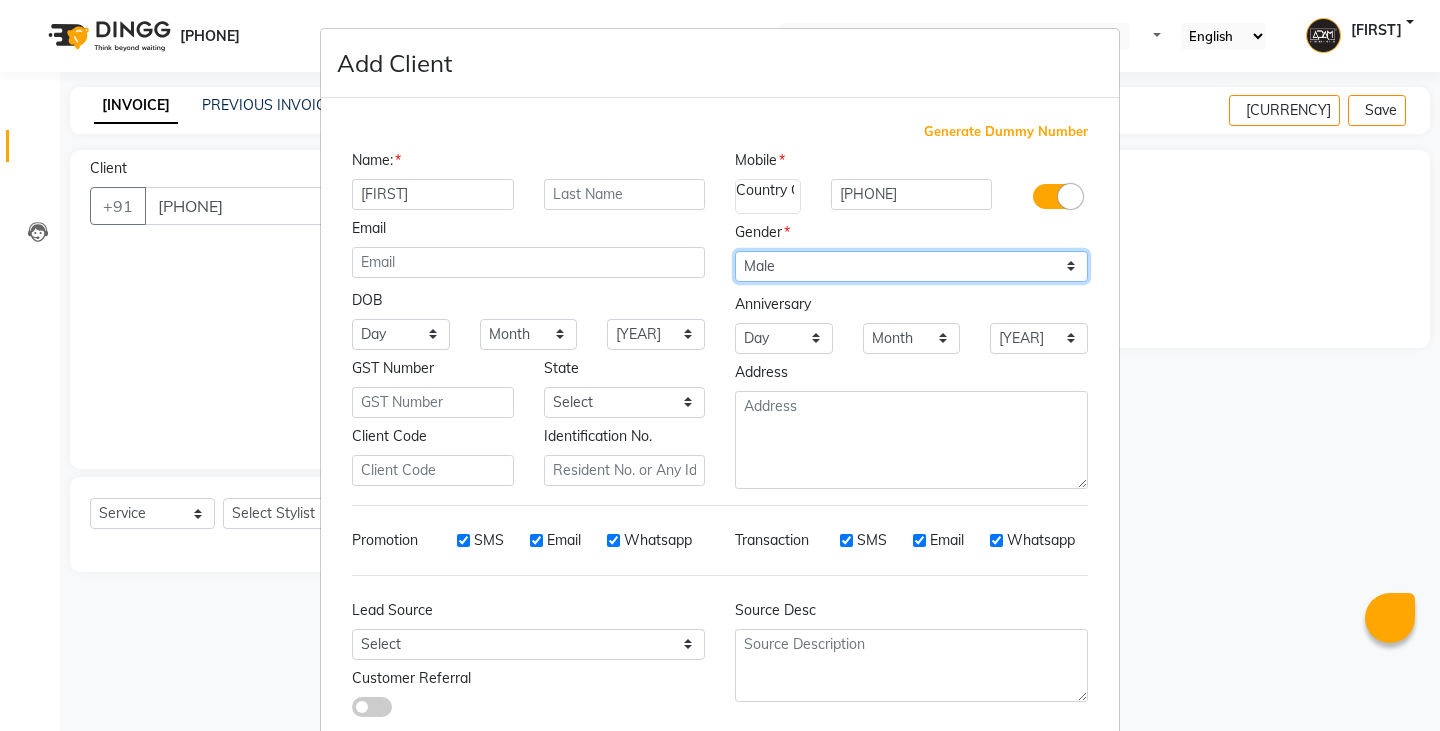 click on "Select Male Female Other Prefer Not To Say" at bounding box center (911, 266) 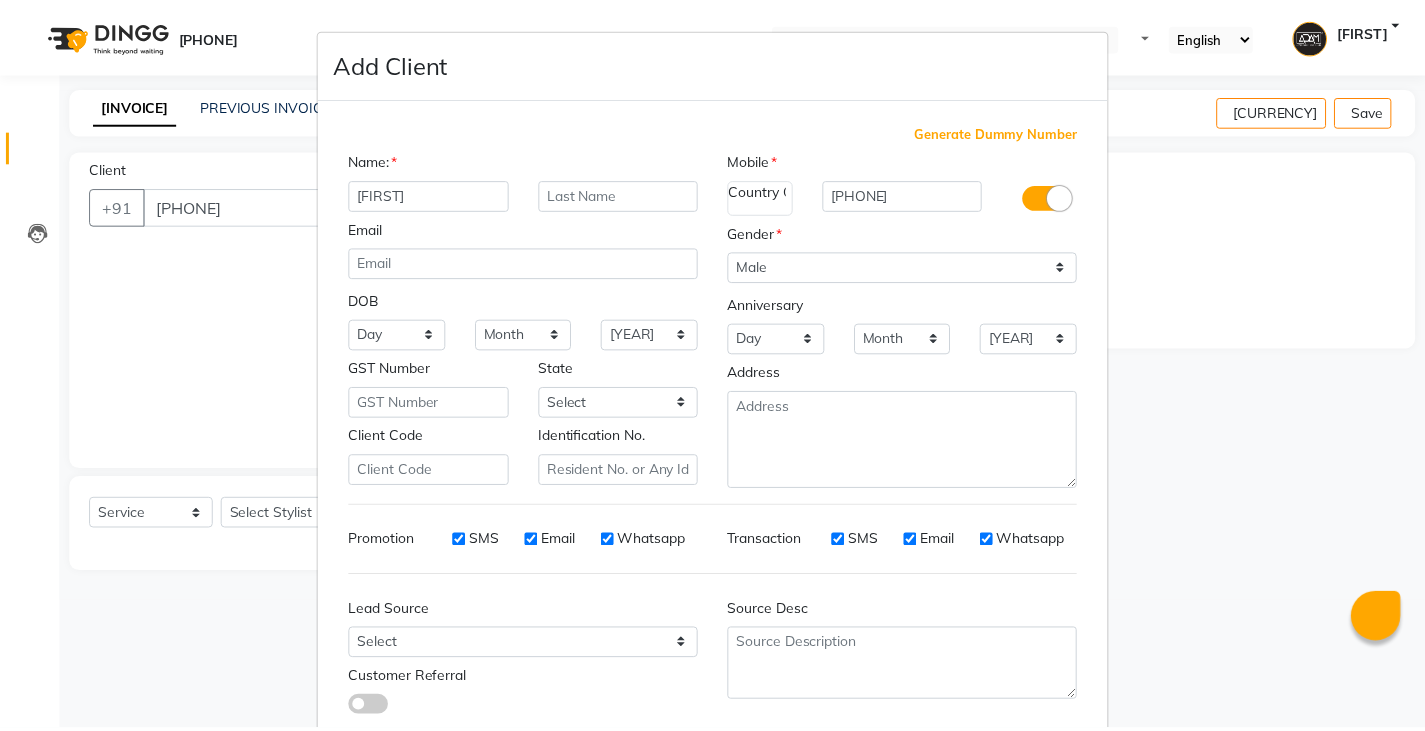 scroll, scrollTop: 118, scrollLeft: 0, axis: vertical 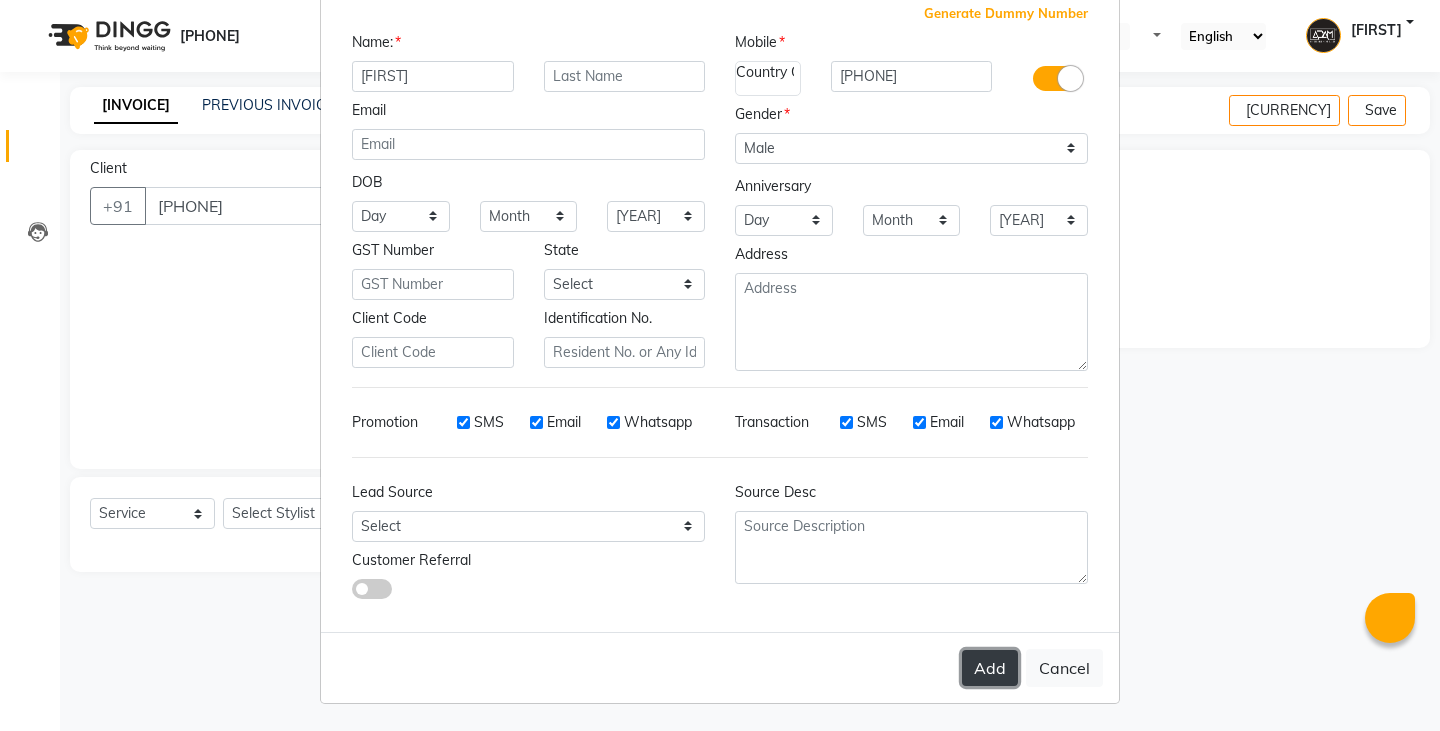 click on "Add" at bounding box center [990, 668] 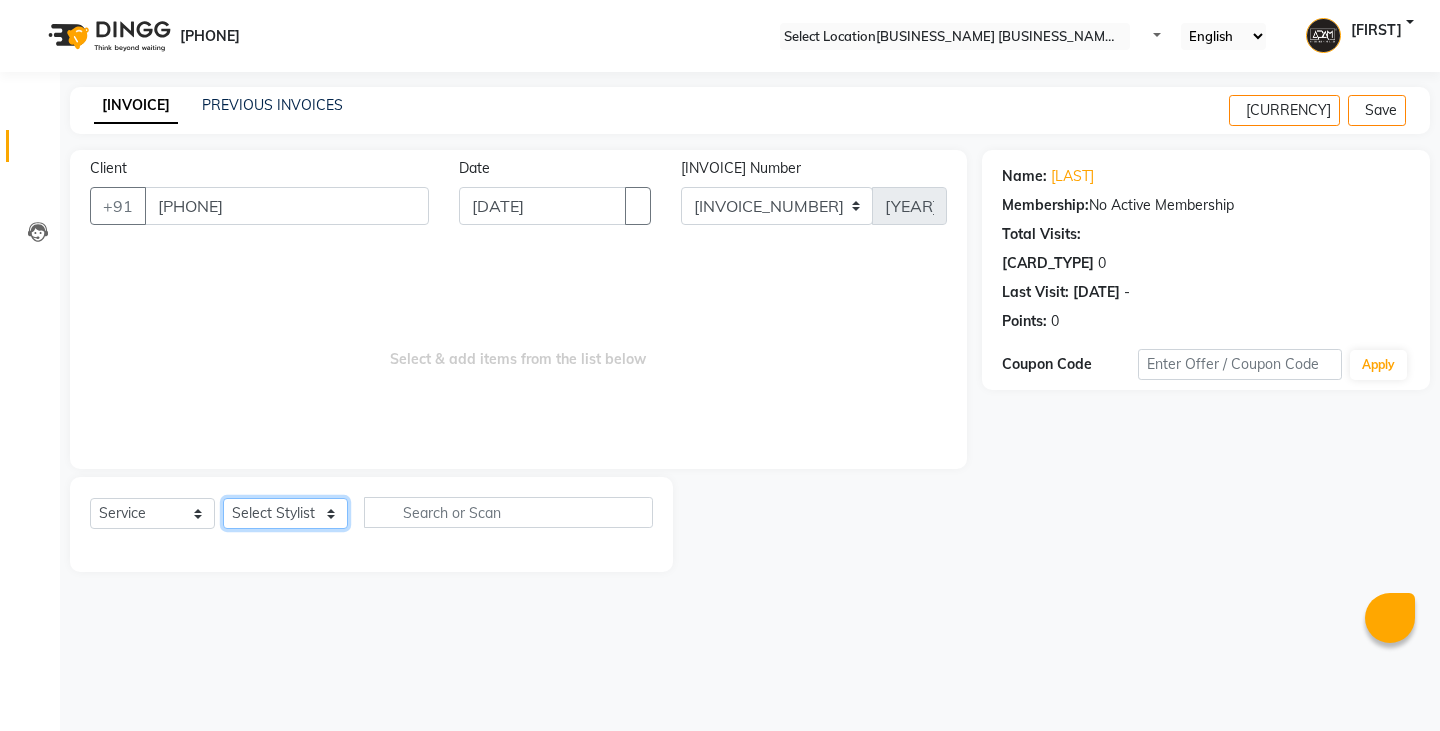 click on "Select Stylist Admin [FIRST] [FIRST] [FIRST] [FIRST] [FIRST] [FIRST] [FIRST]" at bounding box center [285, 513] 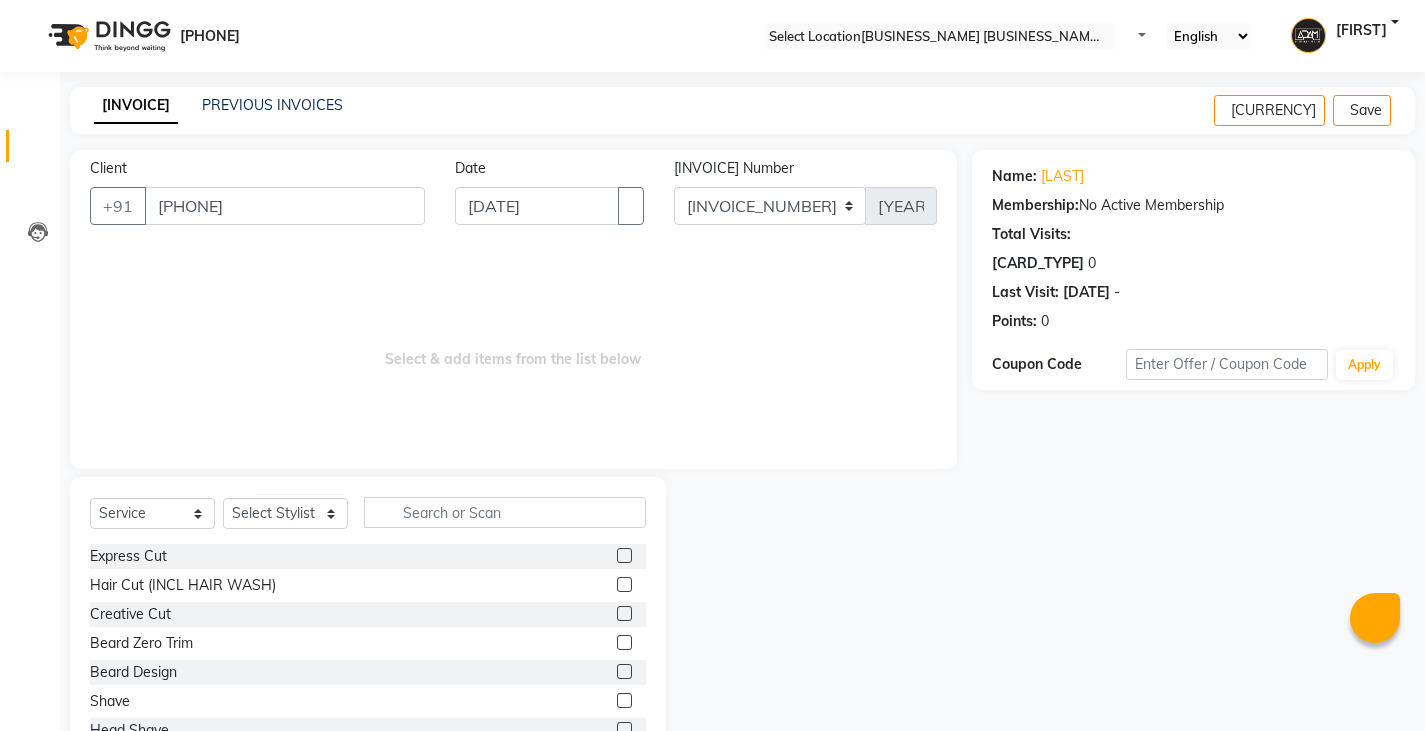 click at bounding box center [624, 671] 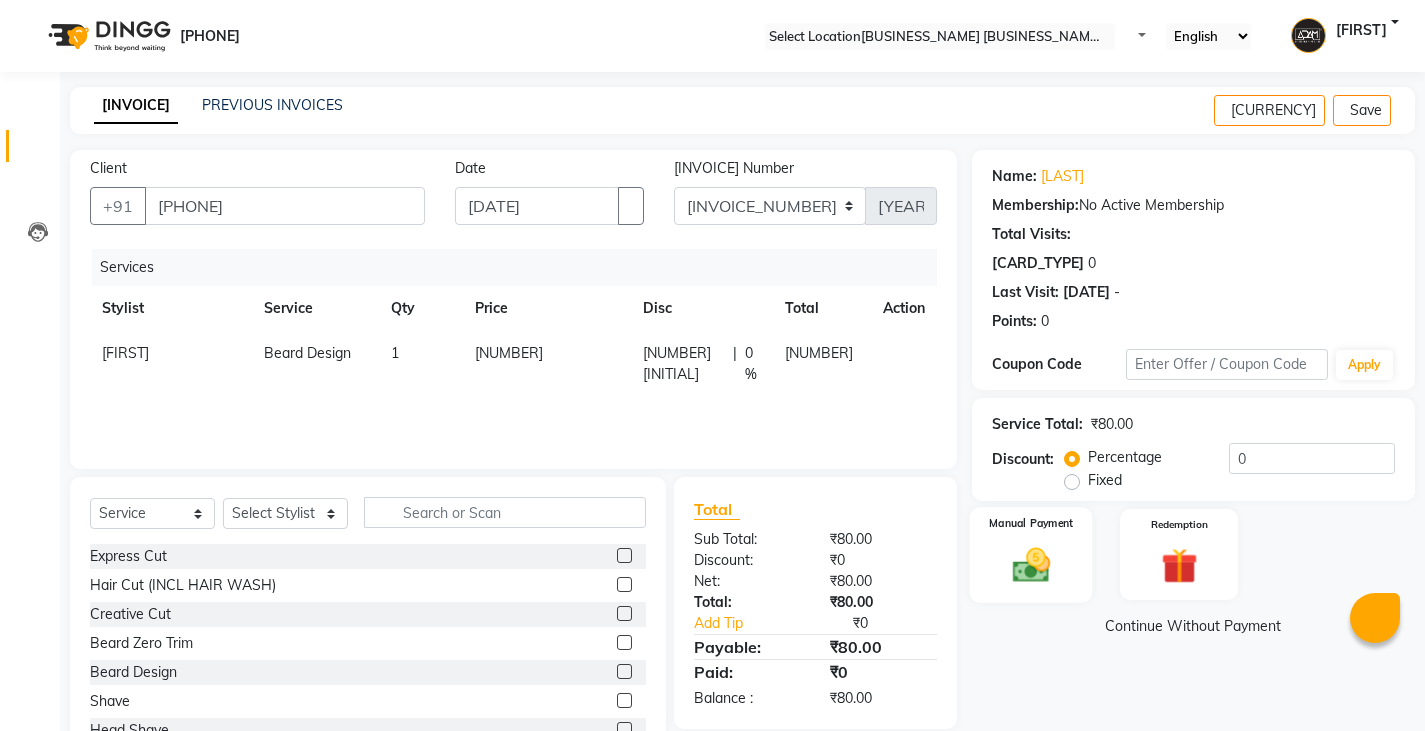 click on "Manual Payment" at bounding box center [1030, 555] 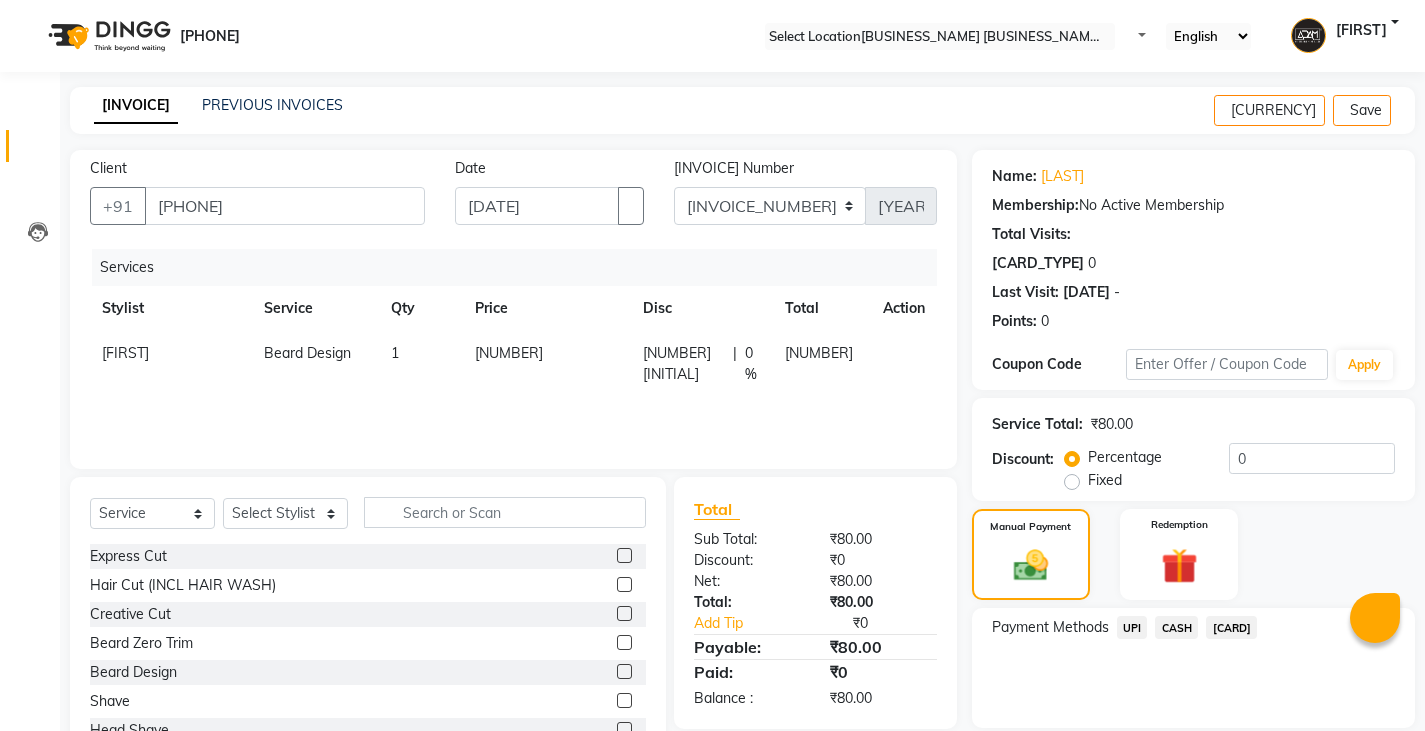 click on "CASH" at bounding box center (1132, 627) 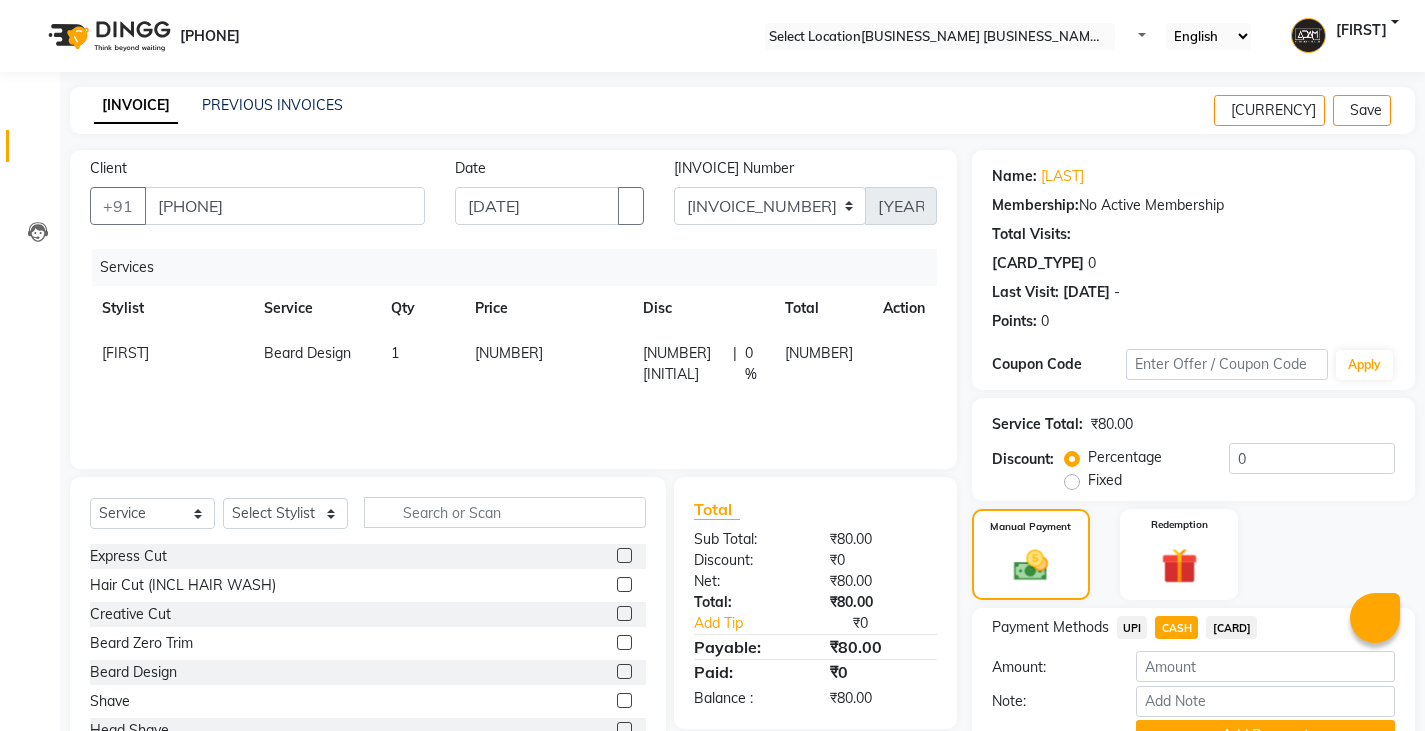 scroll, scrollTop: 104, scrollLeft: 0, axis: vertical 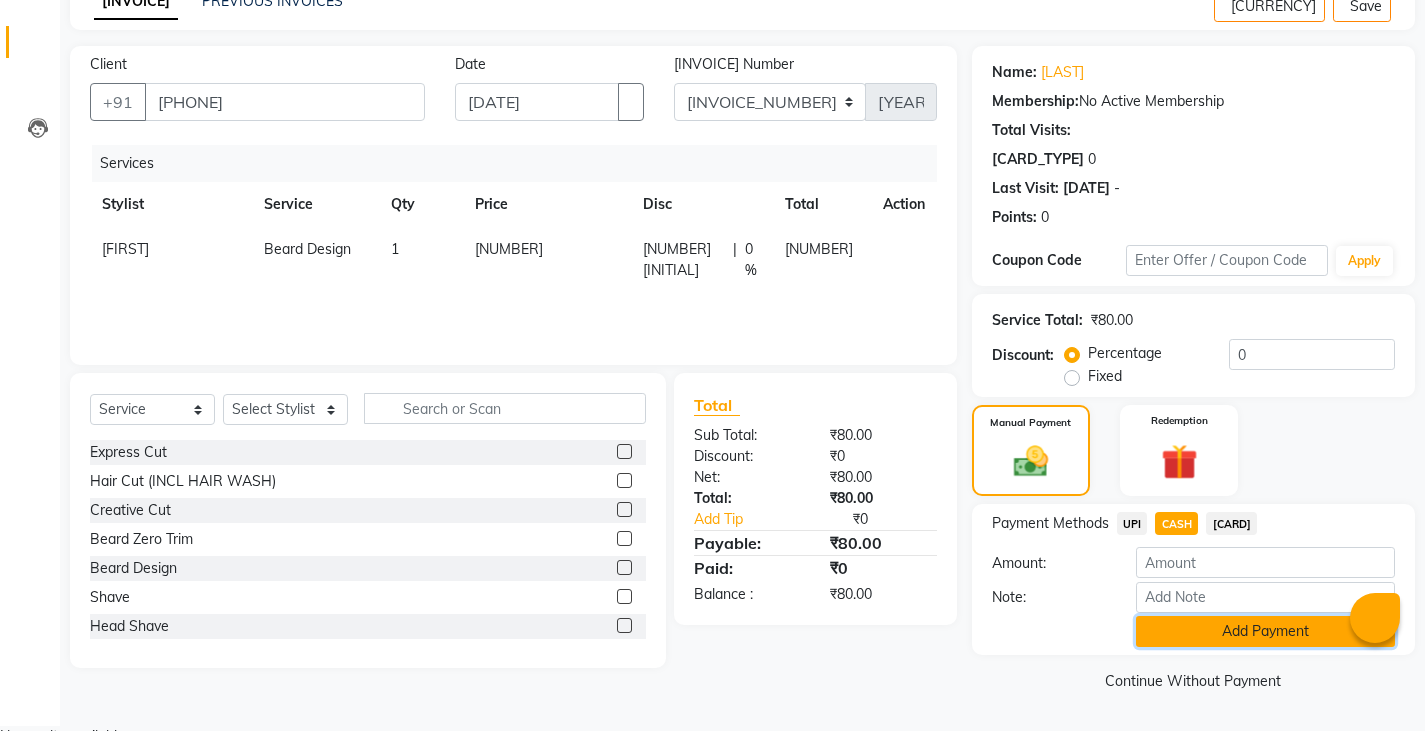 click on "Add Payment" at bounding box center [1265, 631] 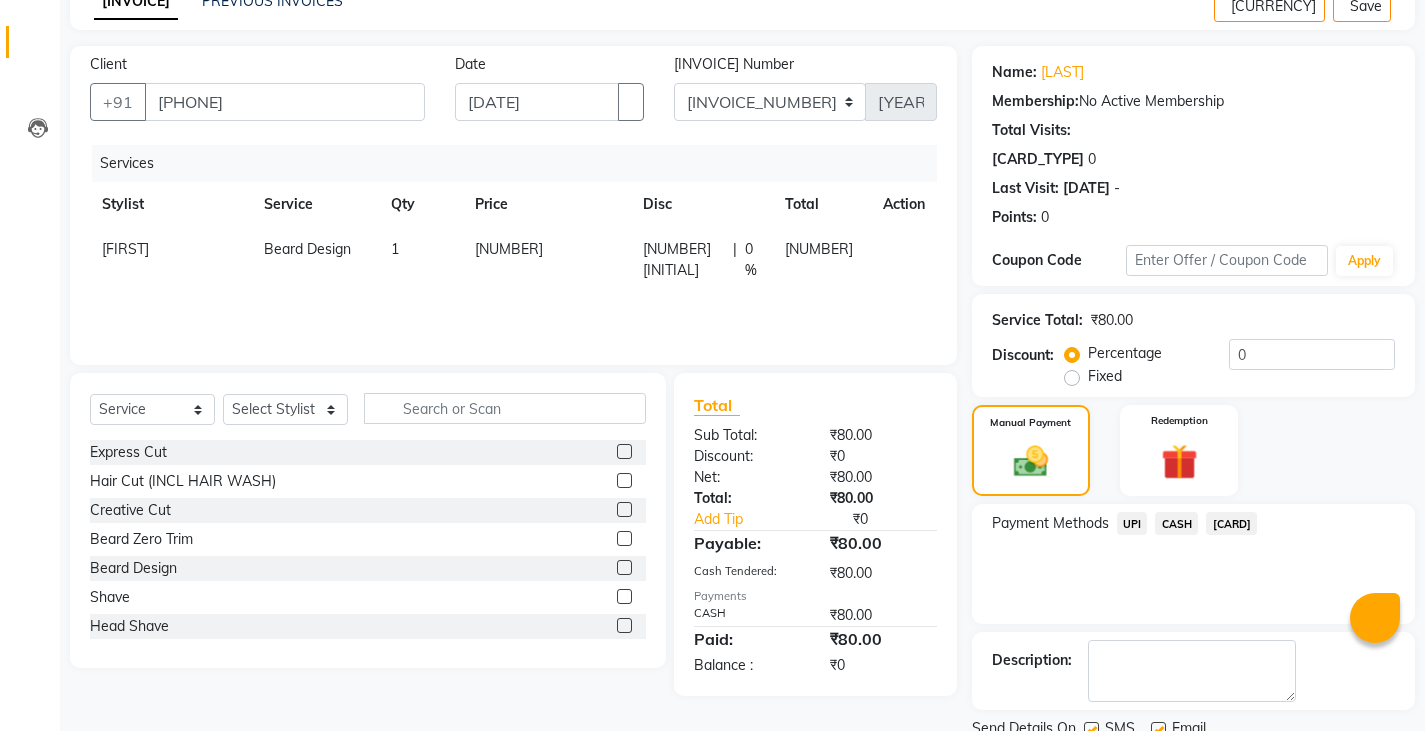scroll, scrollTop: 188, scrollLeft: 0, axis: vertical 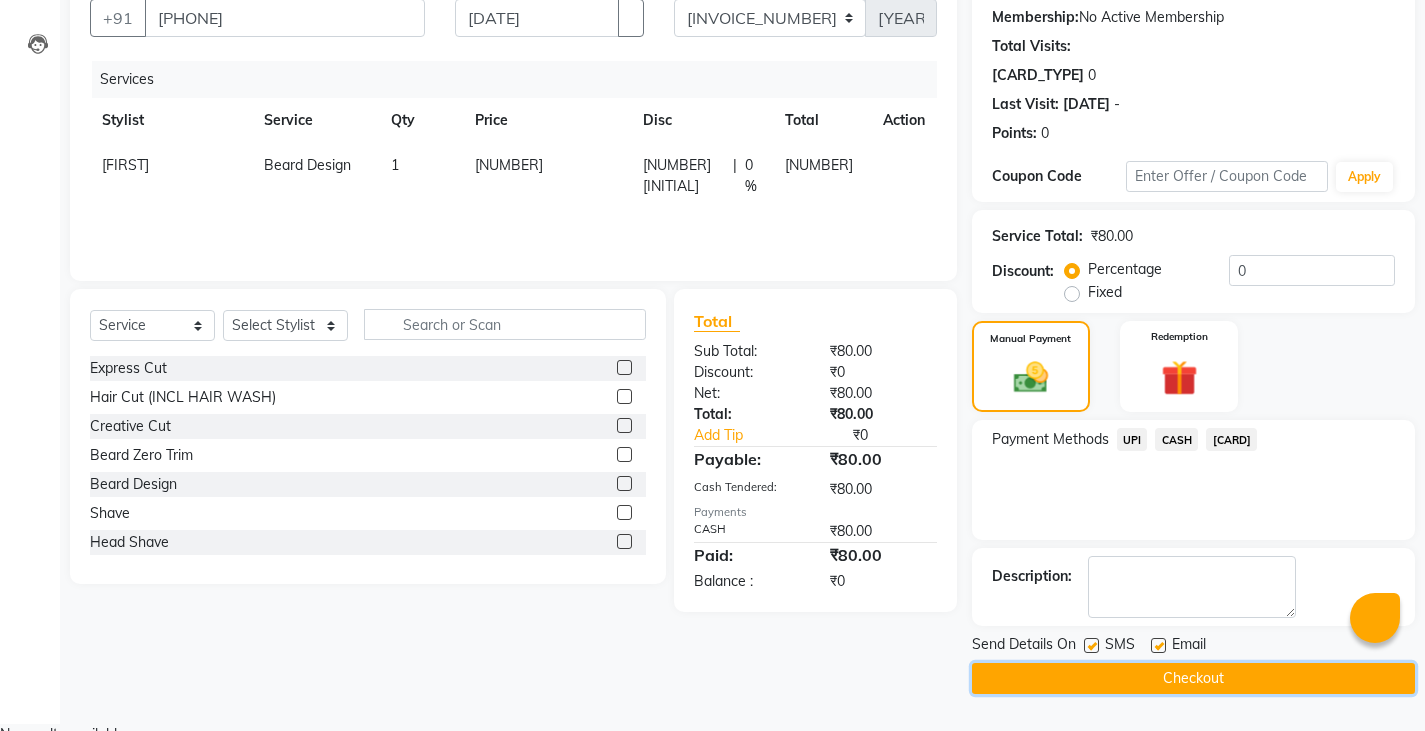 click on "Checkout" at bounding box center (1193, 678) 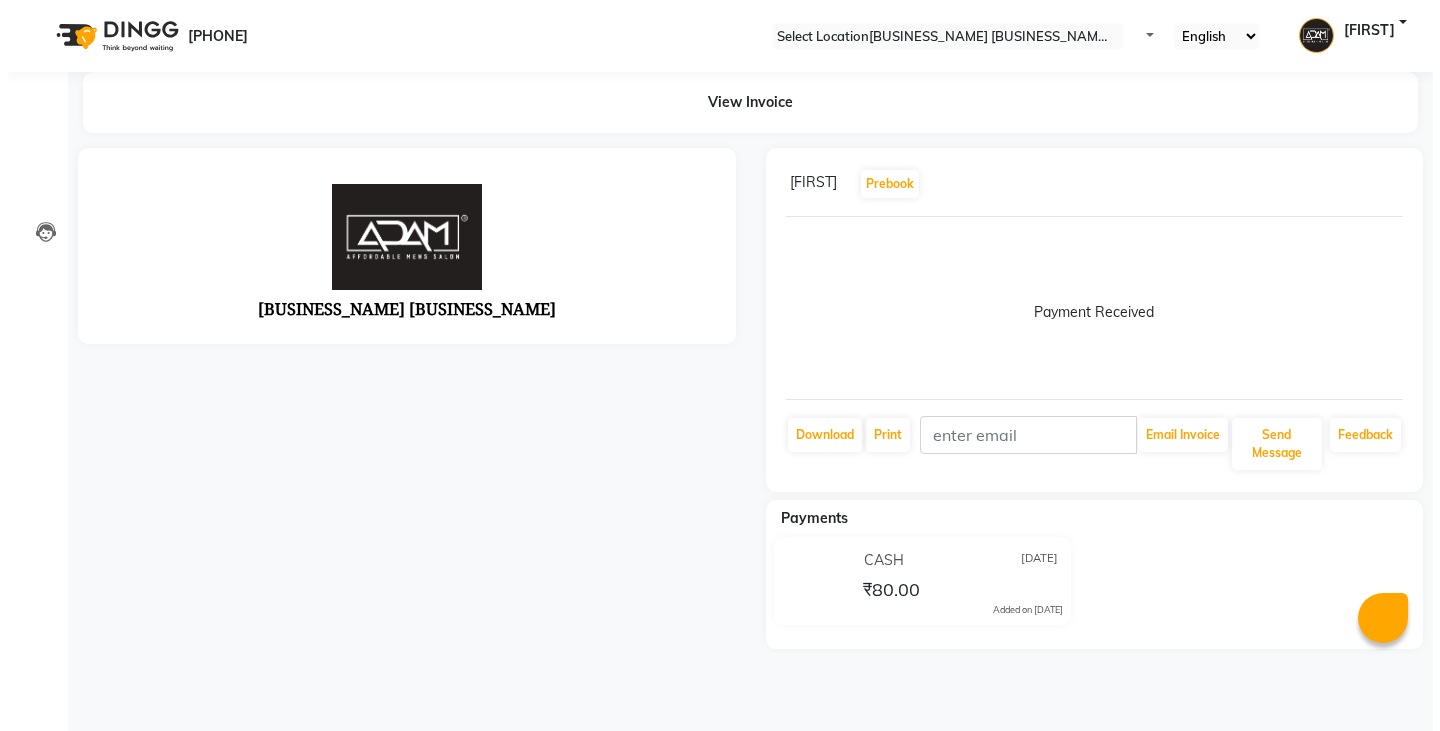 scroll, scrollTop: 0, scrollLeft: 0, axis: both 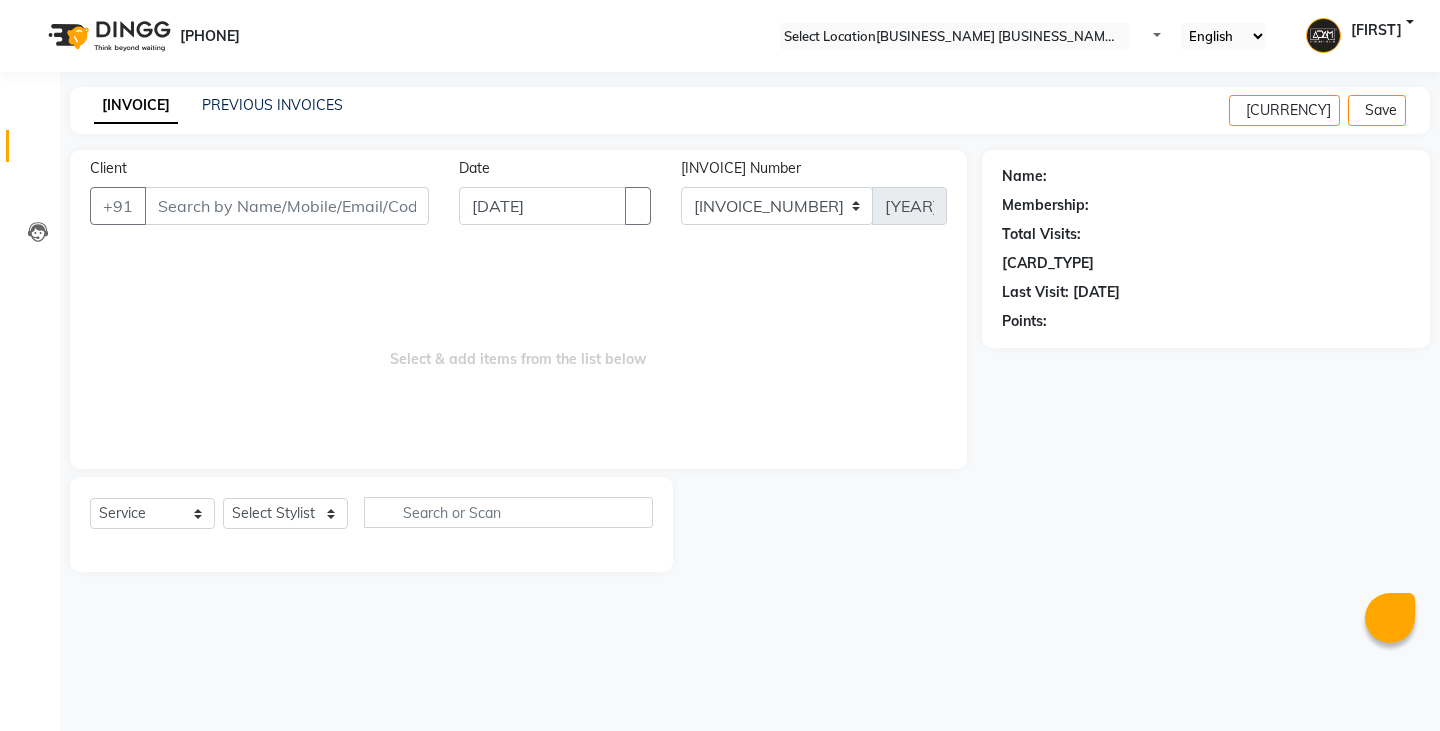 click on "Client" at bounding box center [287, 206] 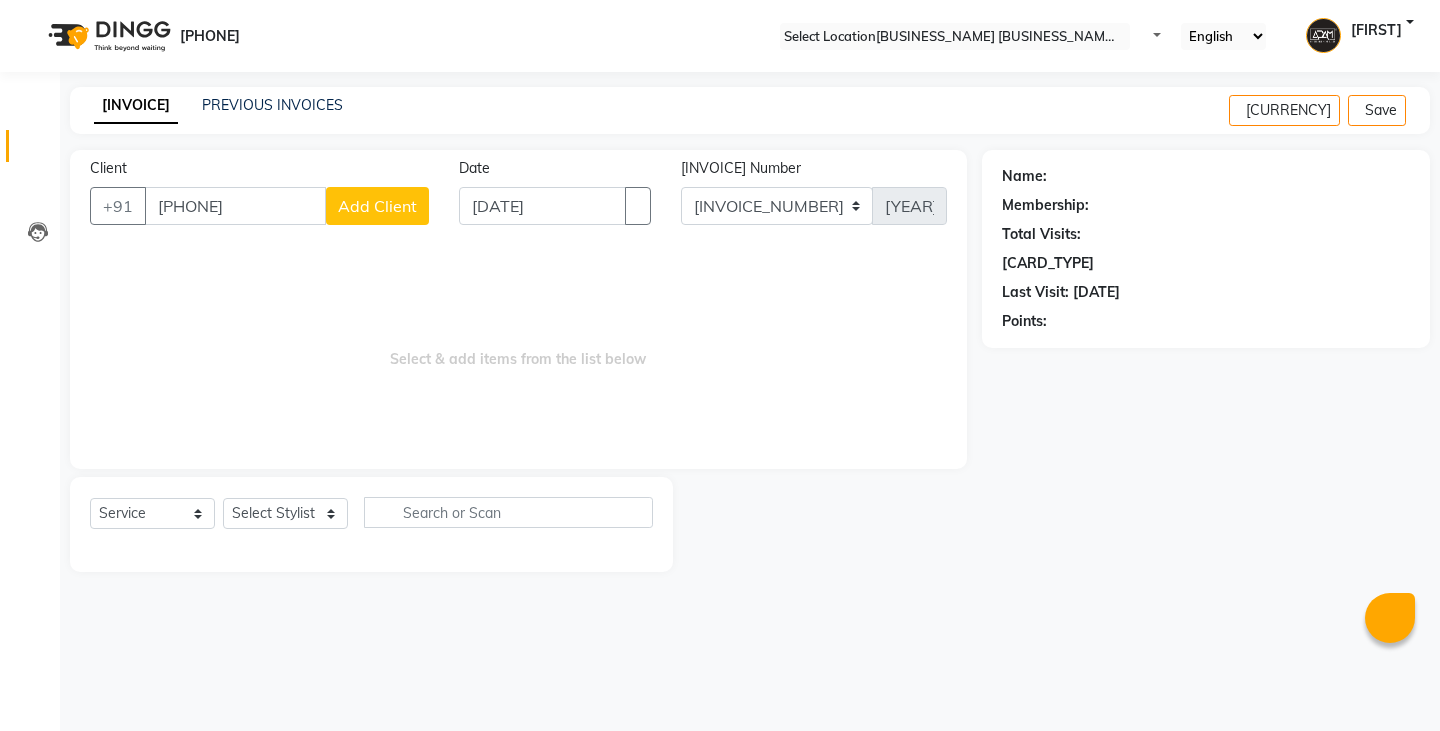 type on "[PHONE]" 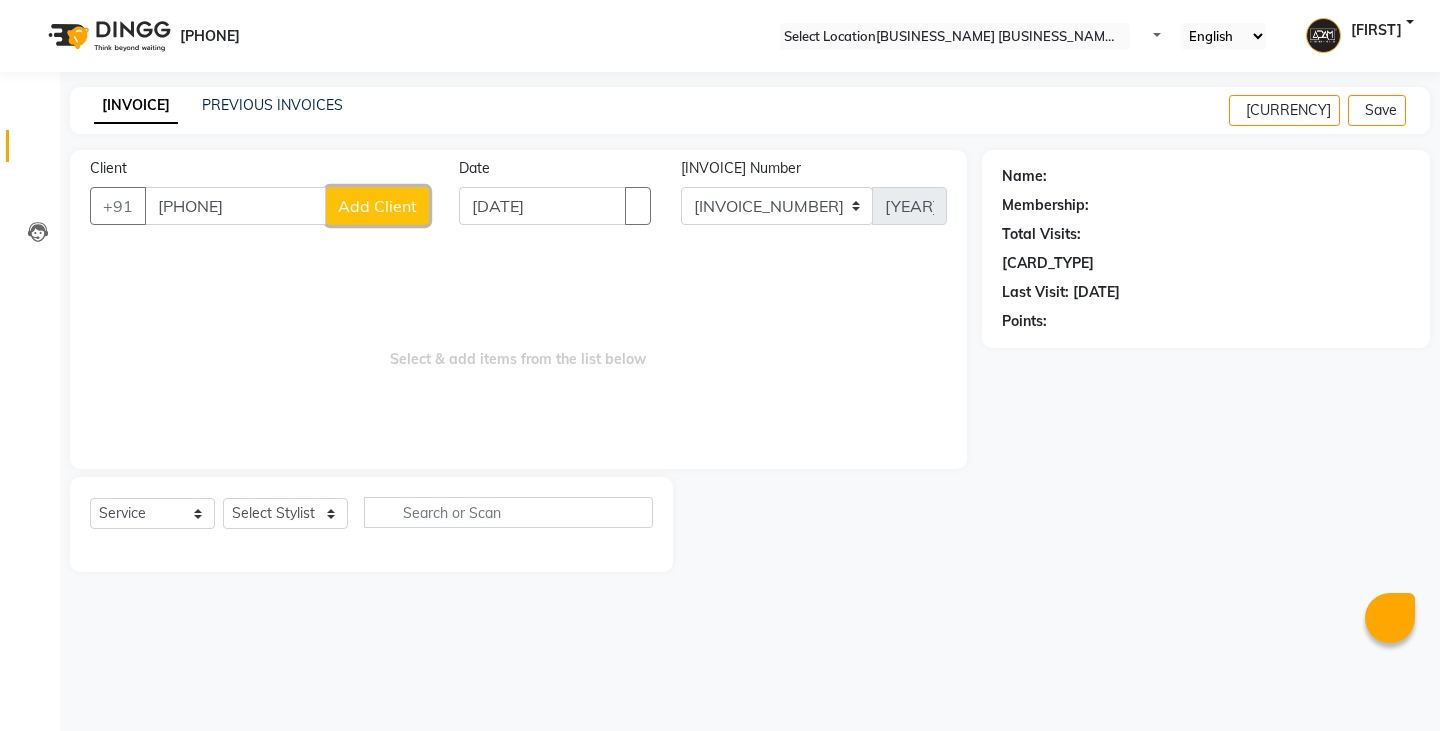 click on "Add Client" at bounding box center [377, 206] 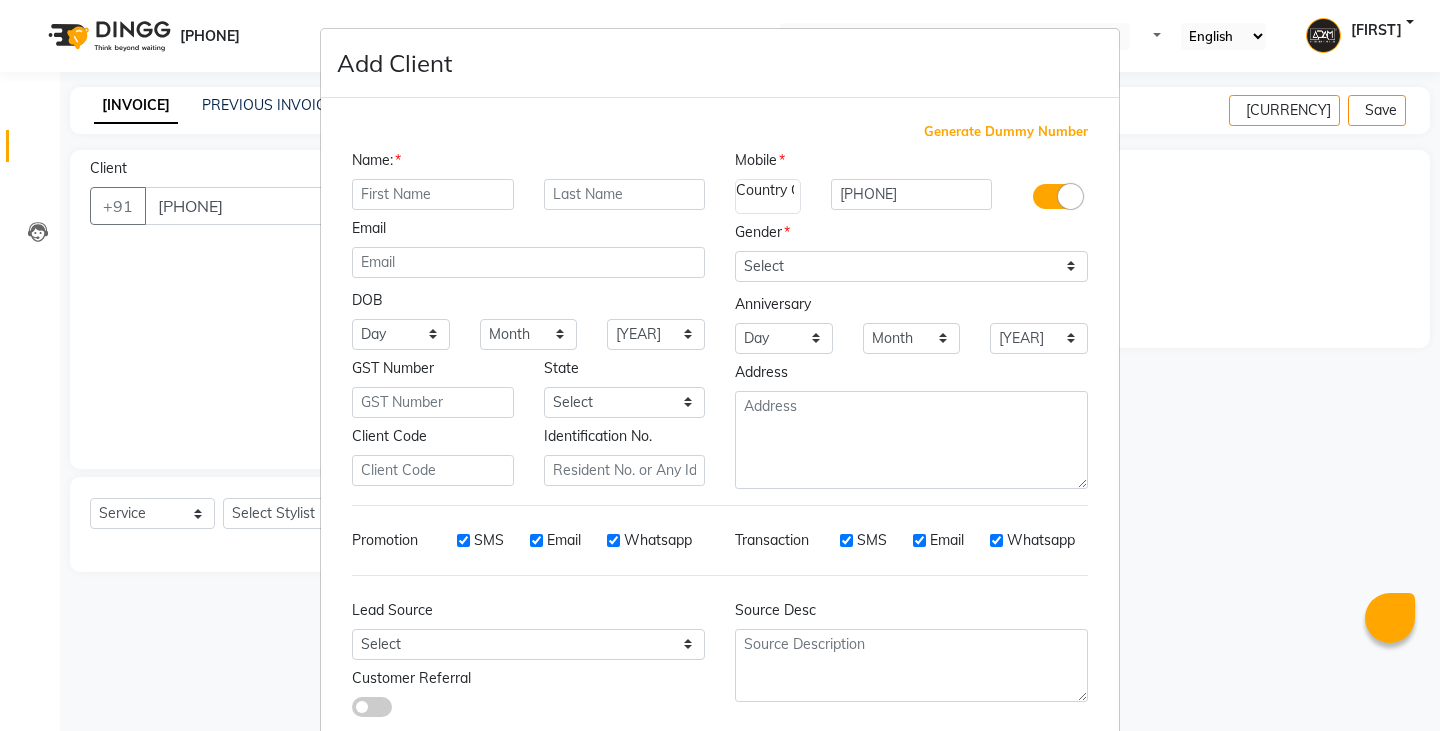 click at bounding box center [433, 194] 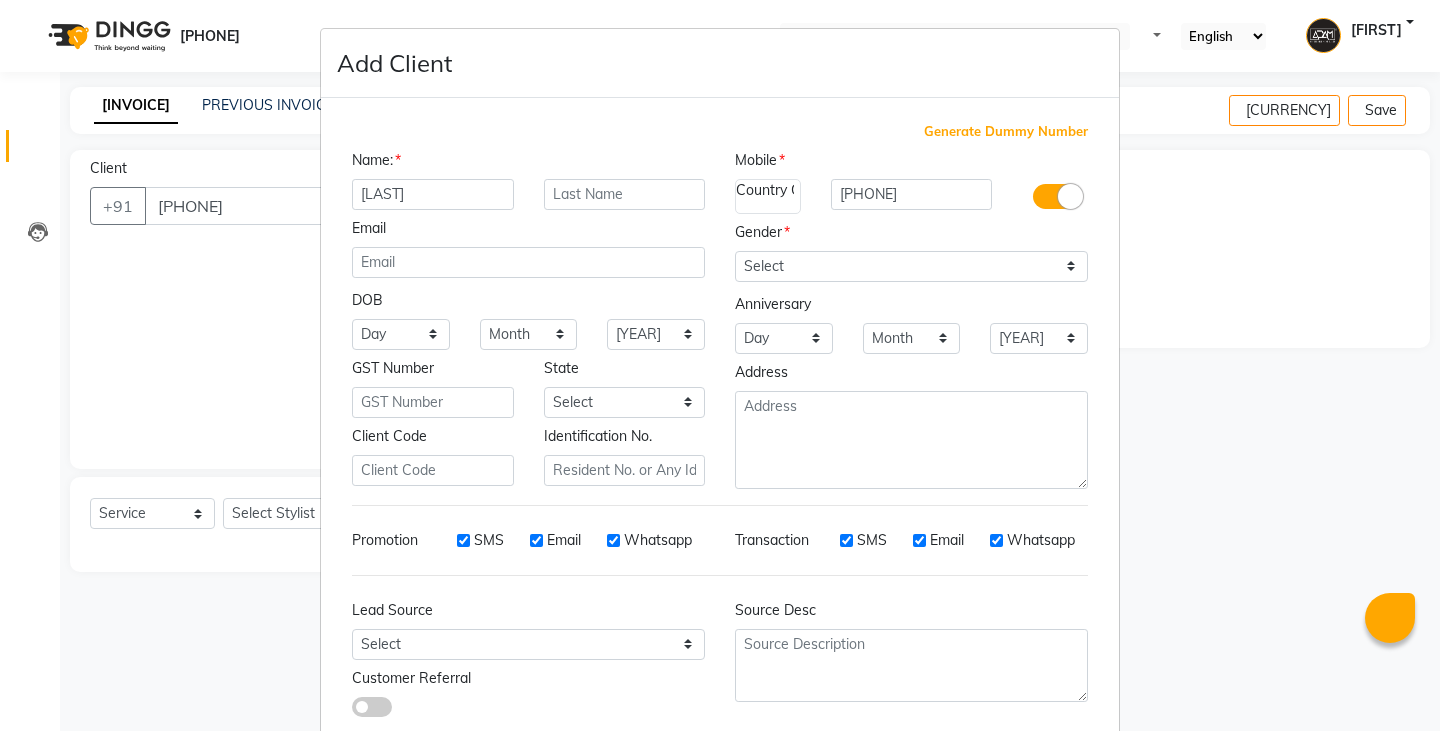 type on "[LAST]" 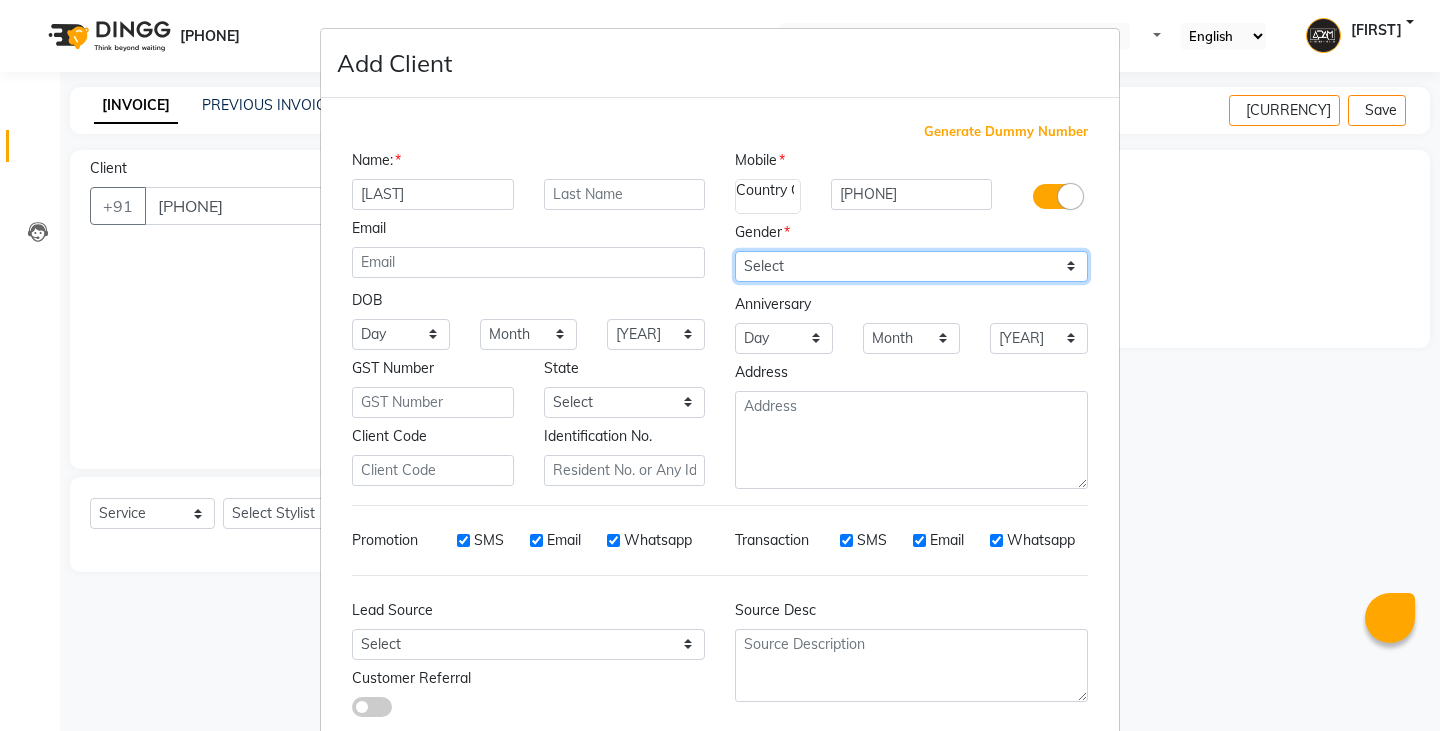 click on "Select Male Female Other Prefer Not To Say" at bounding box center (911, 266) 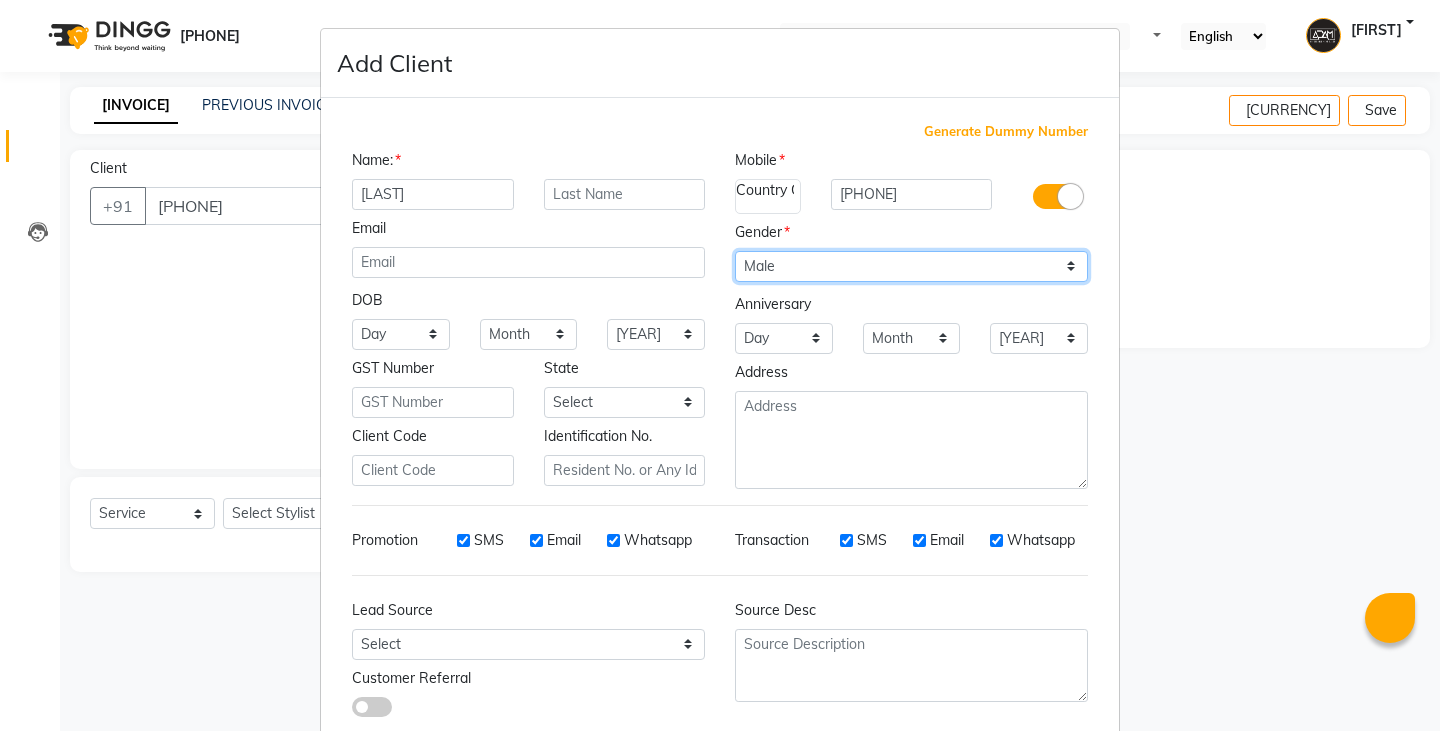 click on "Select Male Female Other Prefer Not To Say" at bounding box center [911, 266] 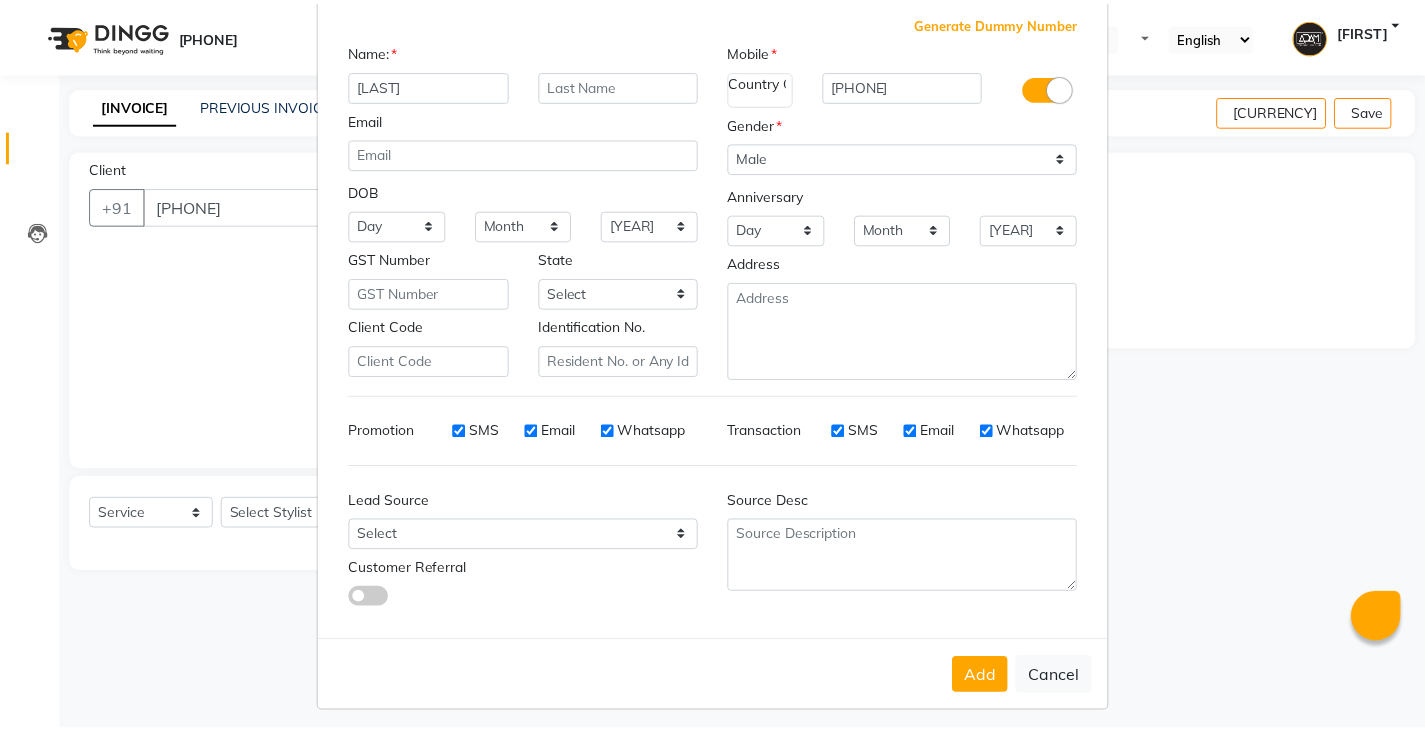 scroll, scrollTop: 118, scrollLeft: 0, axis: vertical 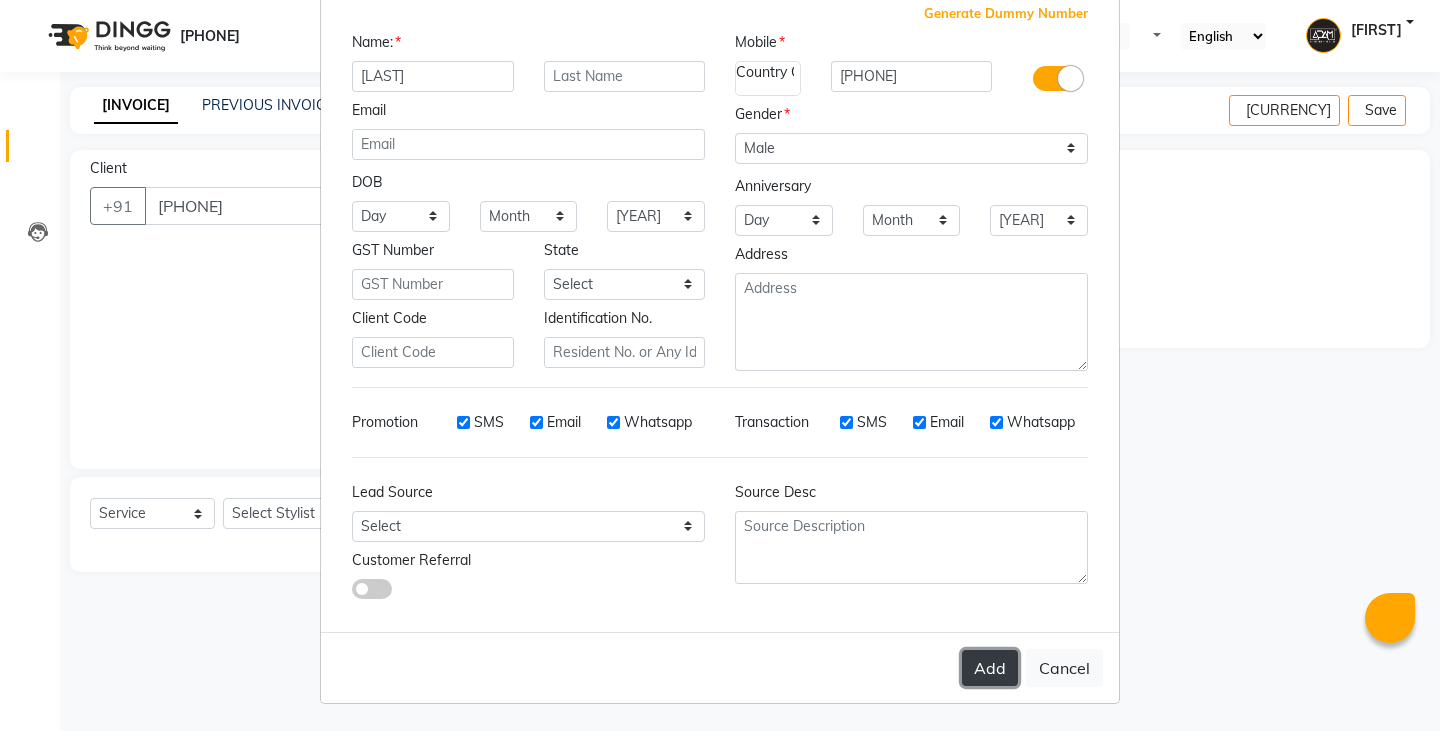 click on "Add" at bounding box center [990, 668] 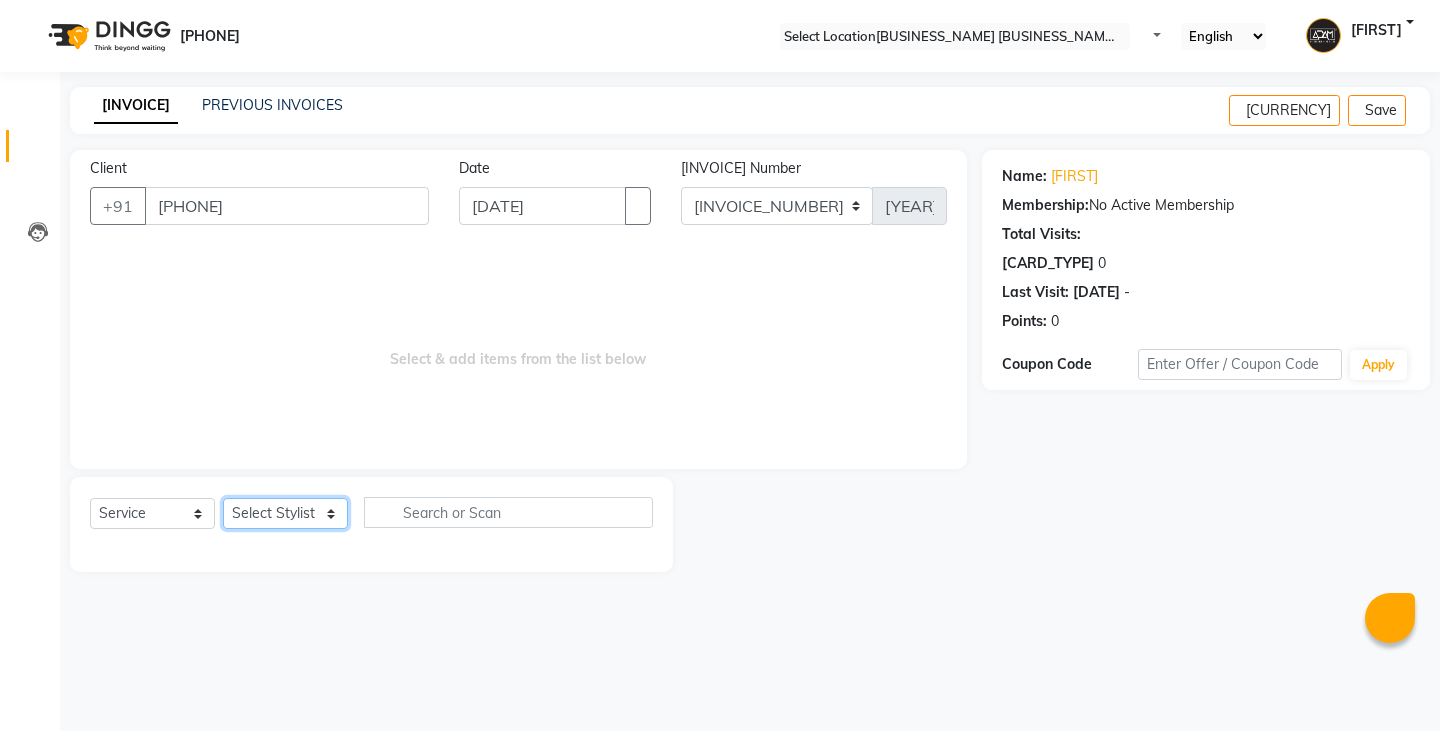click on "Select Stylist Admin [FIRST] [FIRST] [FIRST] [FIRST] [FIRST] [FIRST] [FIRST]" at bounding box center (285, 513) 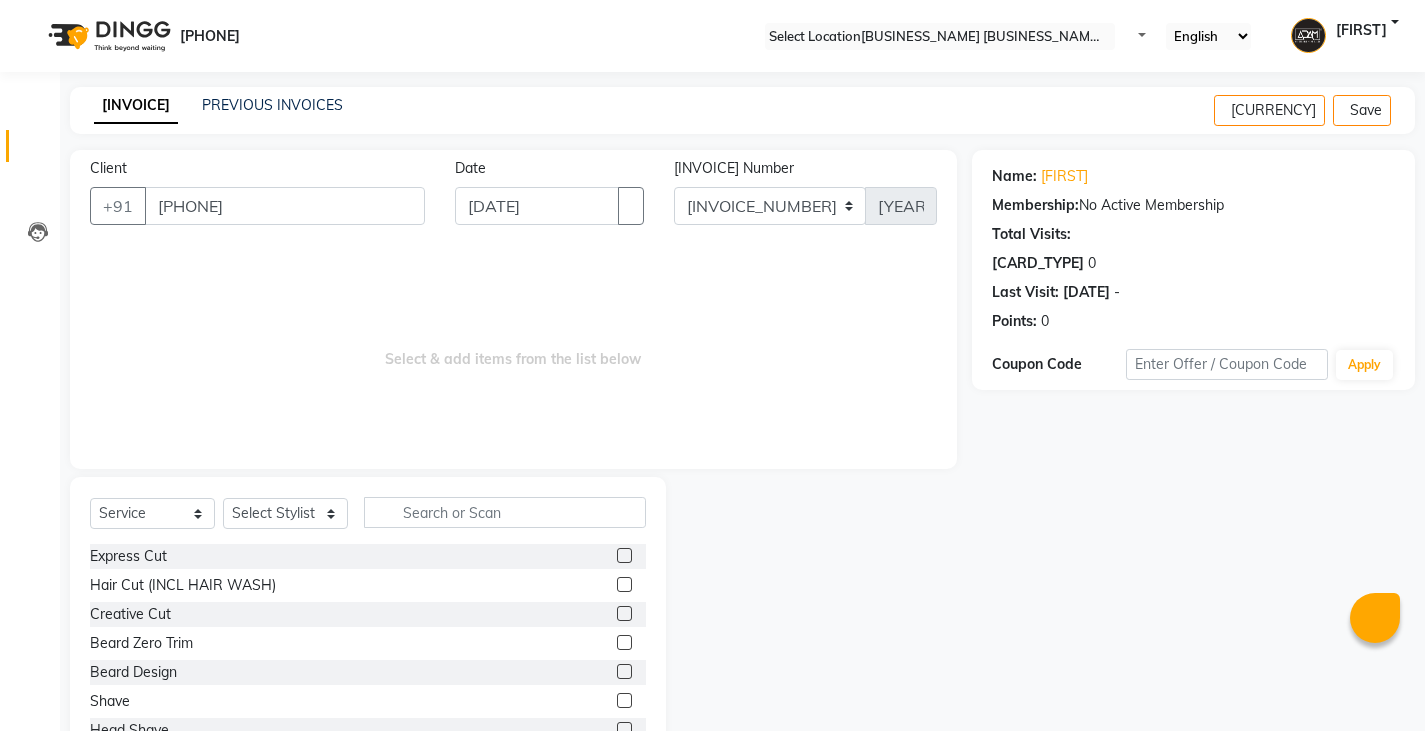 click at bounding box center [624, 555] 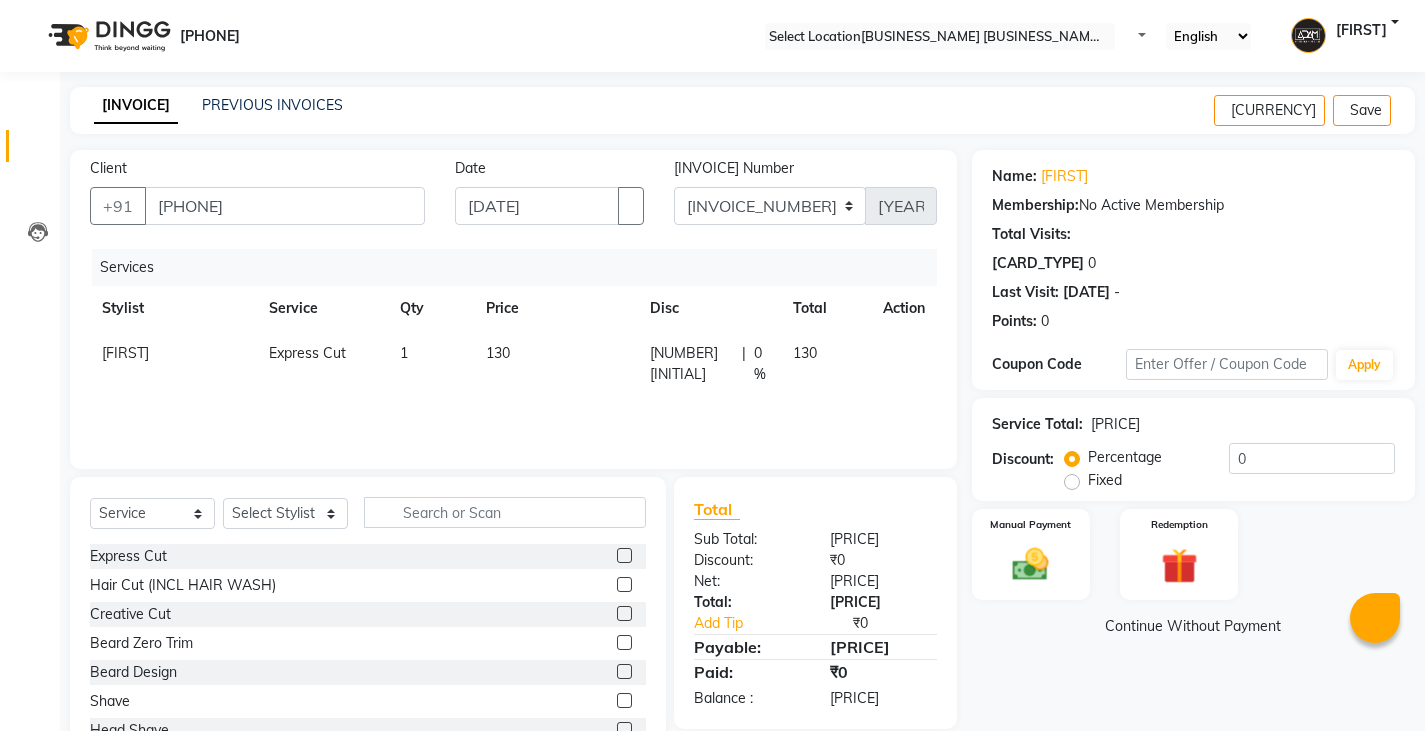 click at bounding box center (624, 671) 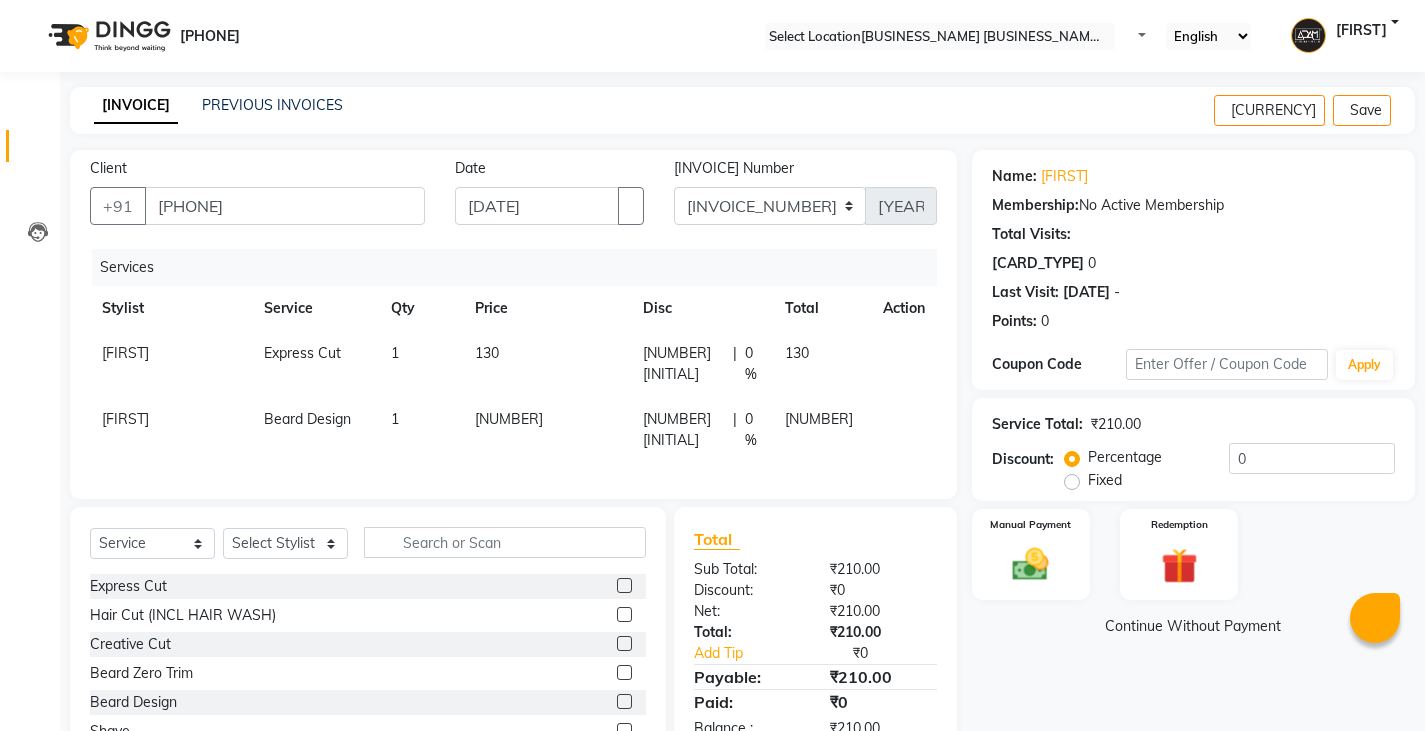 click on "130" at bounding box center [547, 364] 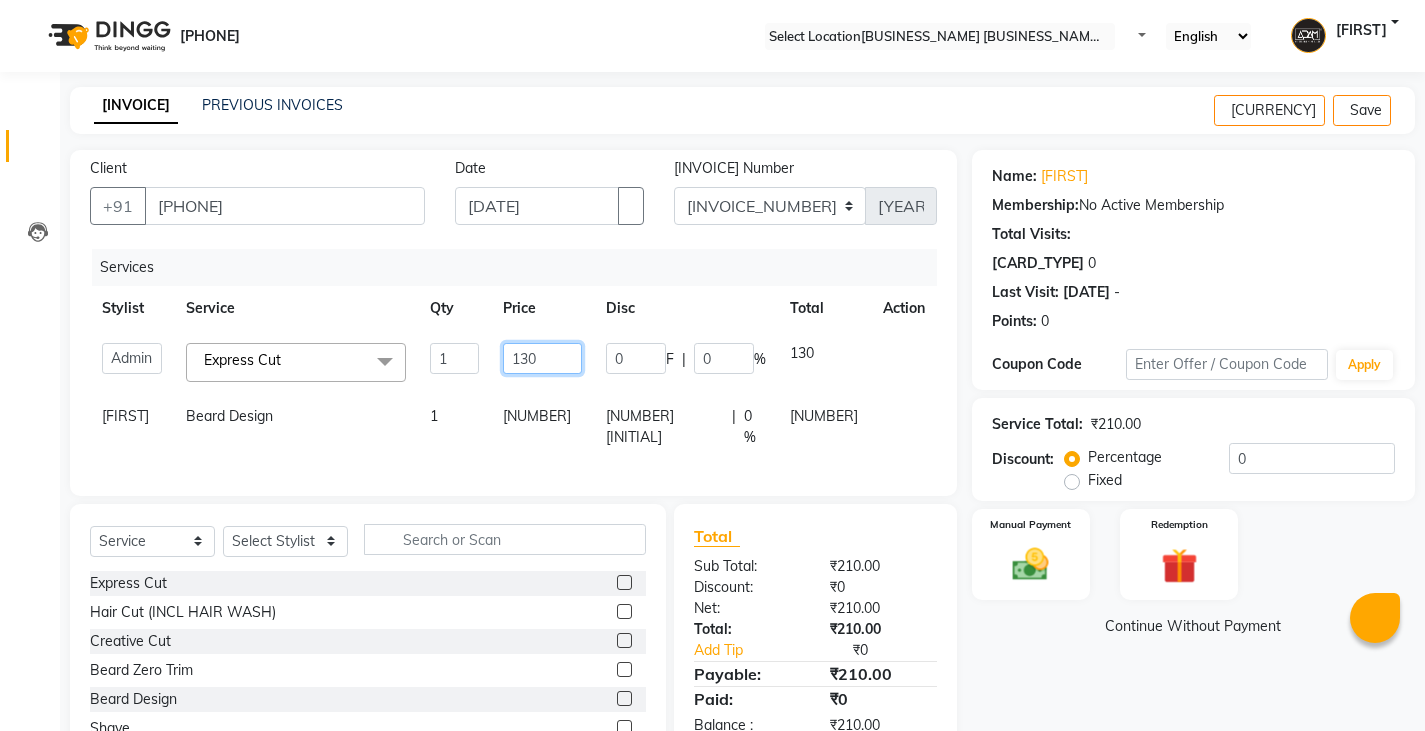 click on "130" at bounding box center [454, 358] 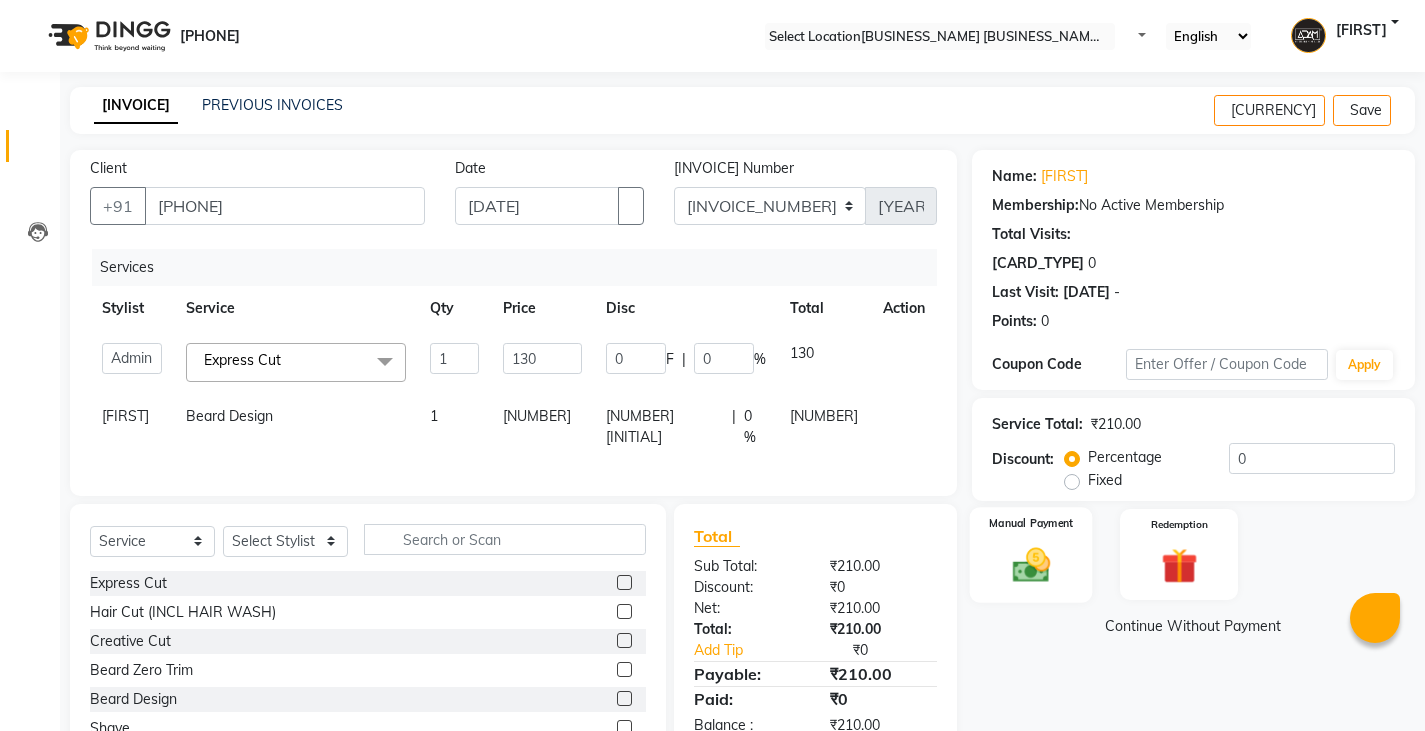 click on "Manual Payment" at bounding box center [1031, 523] 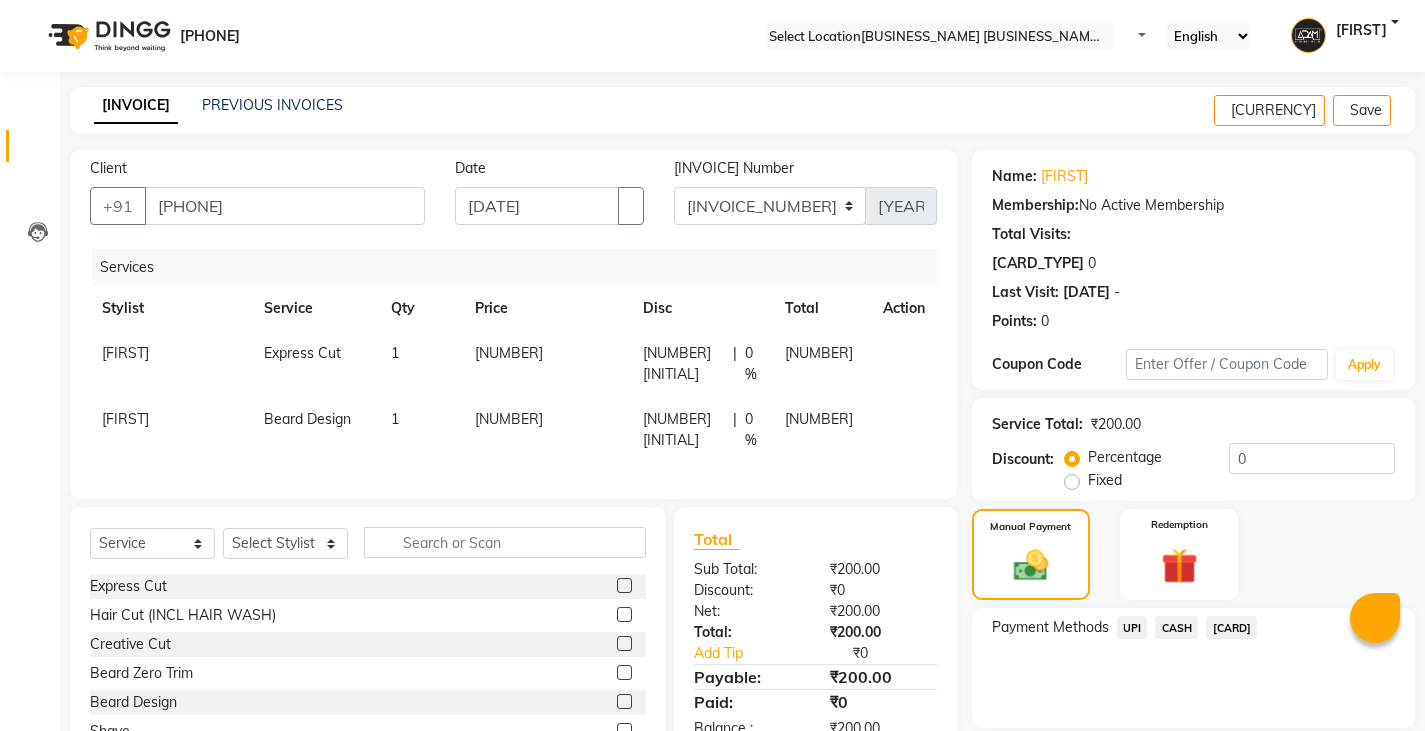click on "CASH" at bounding box center [1132, 627] 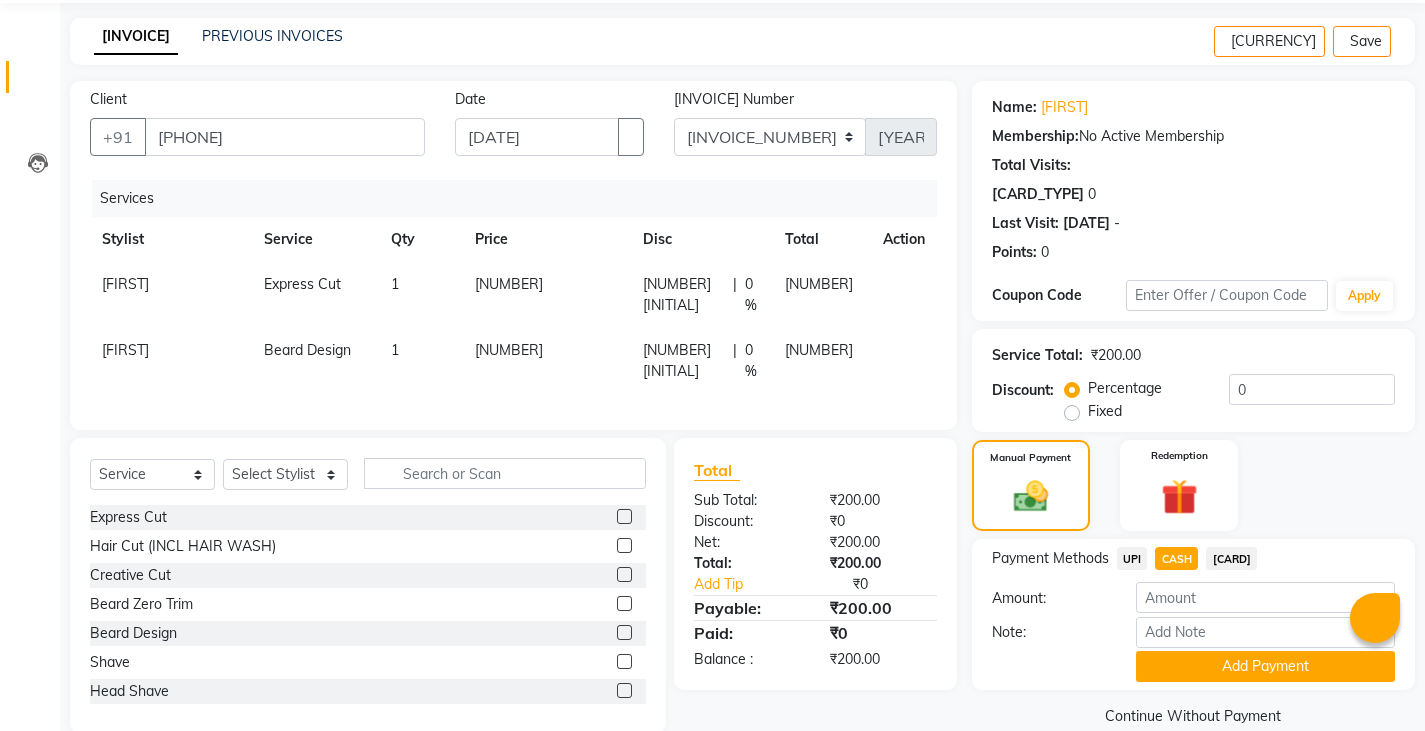 scroll, scrollTop: 104, scrollLeft: 0, axis: vertical 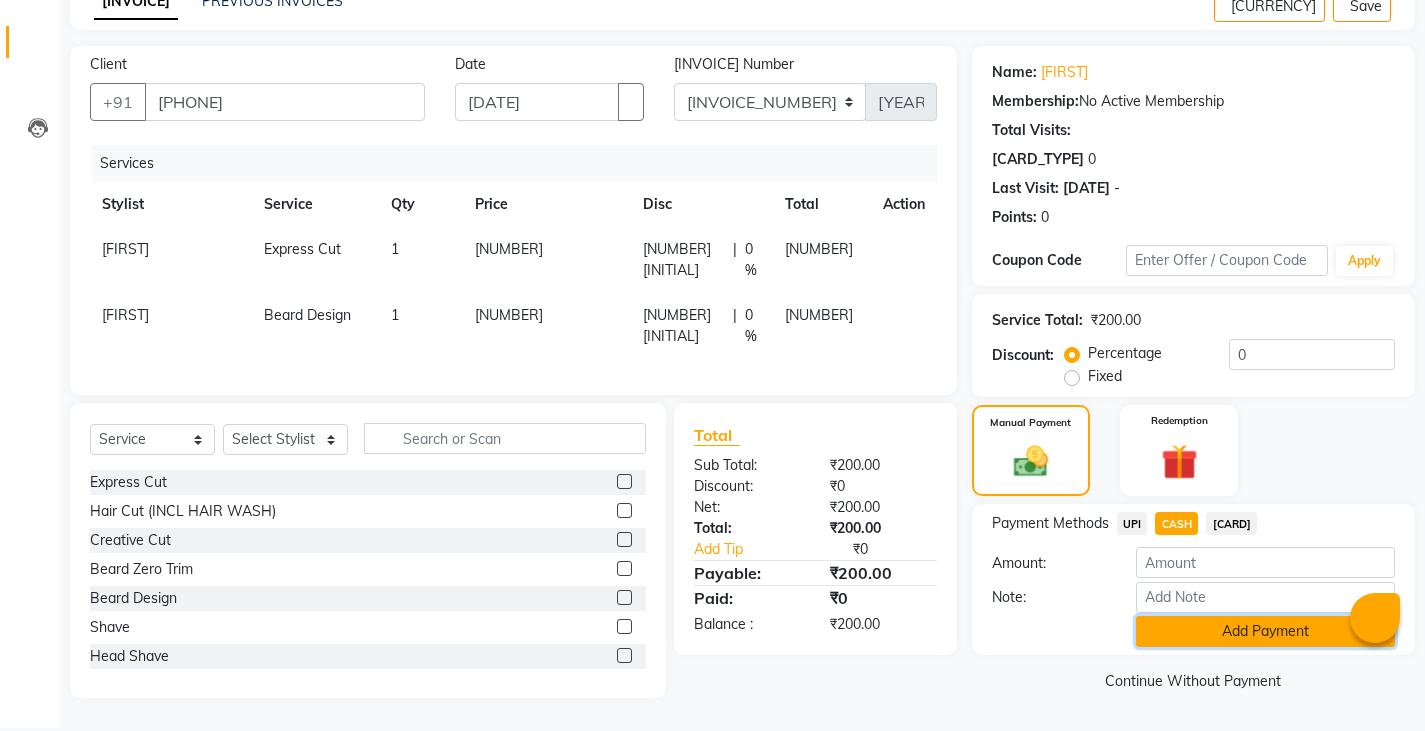 click on "Add Payment" at bounding box center [1265, 631] 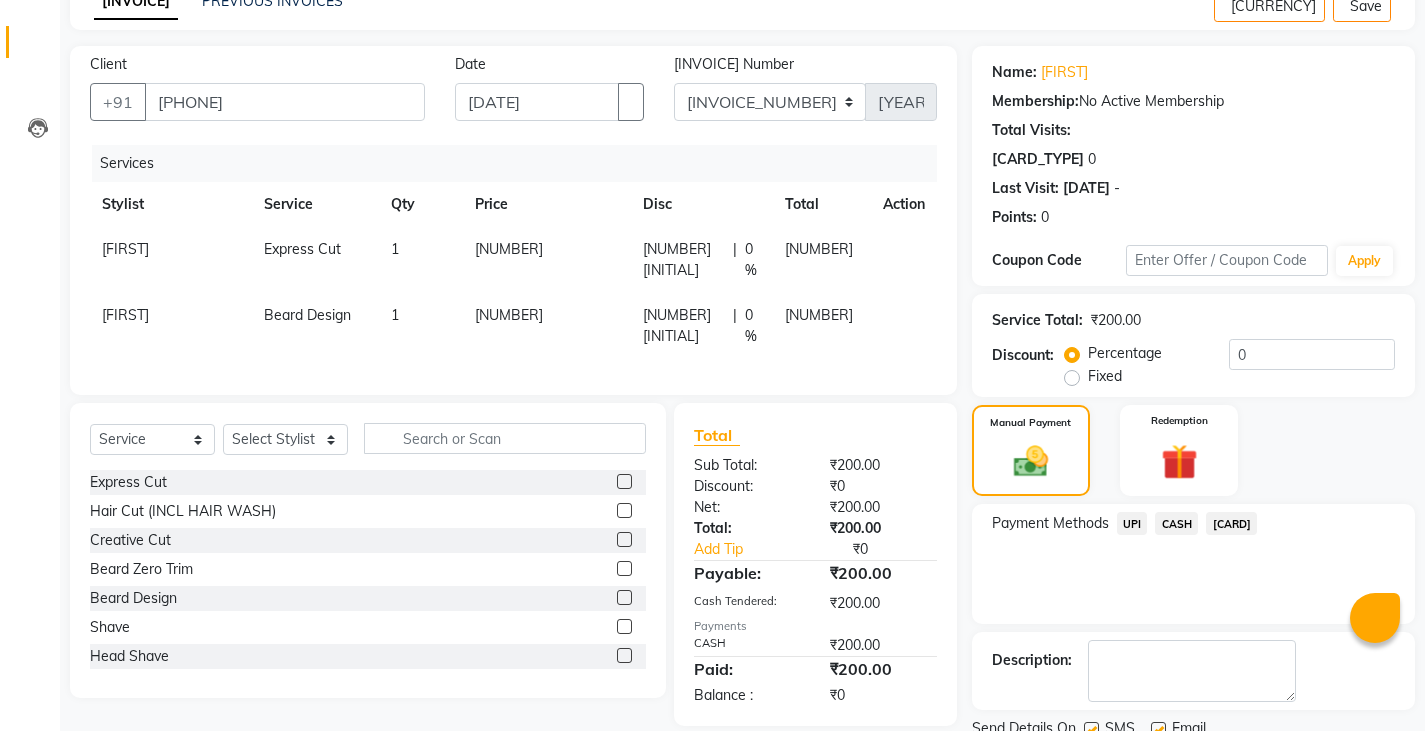 scroll, scrollTop: 188, scrollLeft: 0, axis: vertical 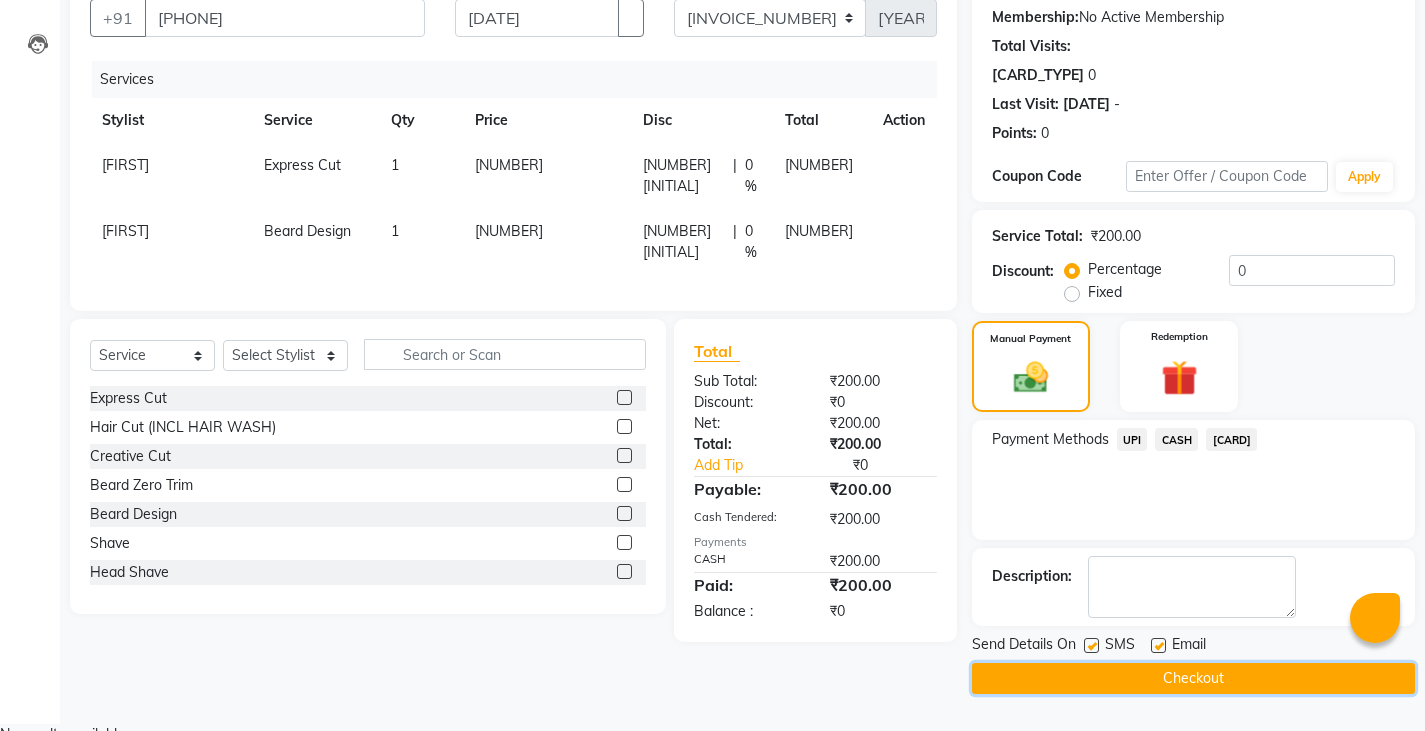 click on "Checkout" at bounding box center (1193, 678) 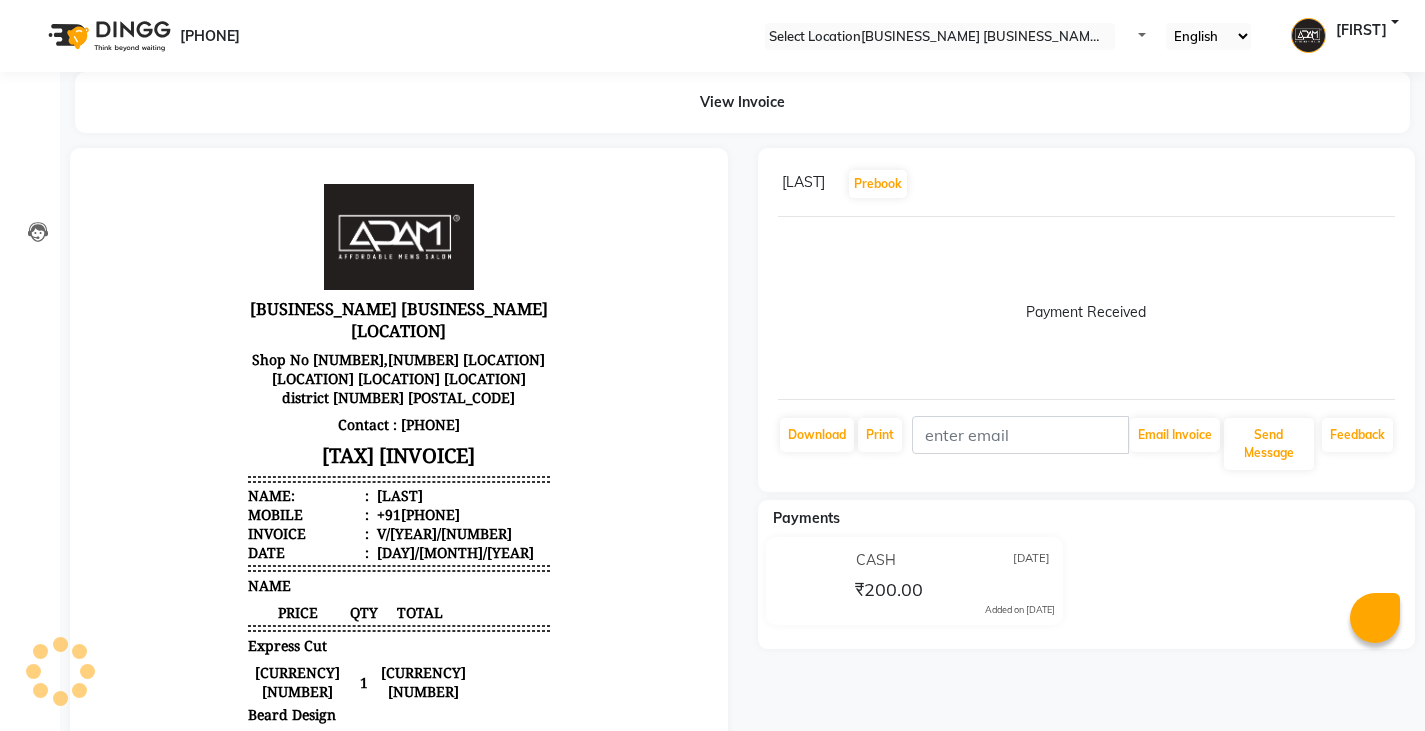 scroll, scrollTop: 0, scrollLeft: 0, axis: both 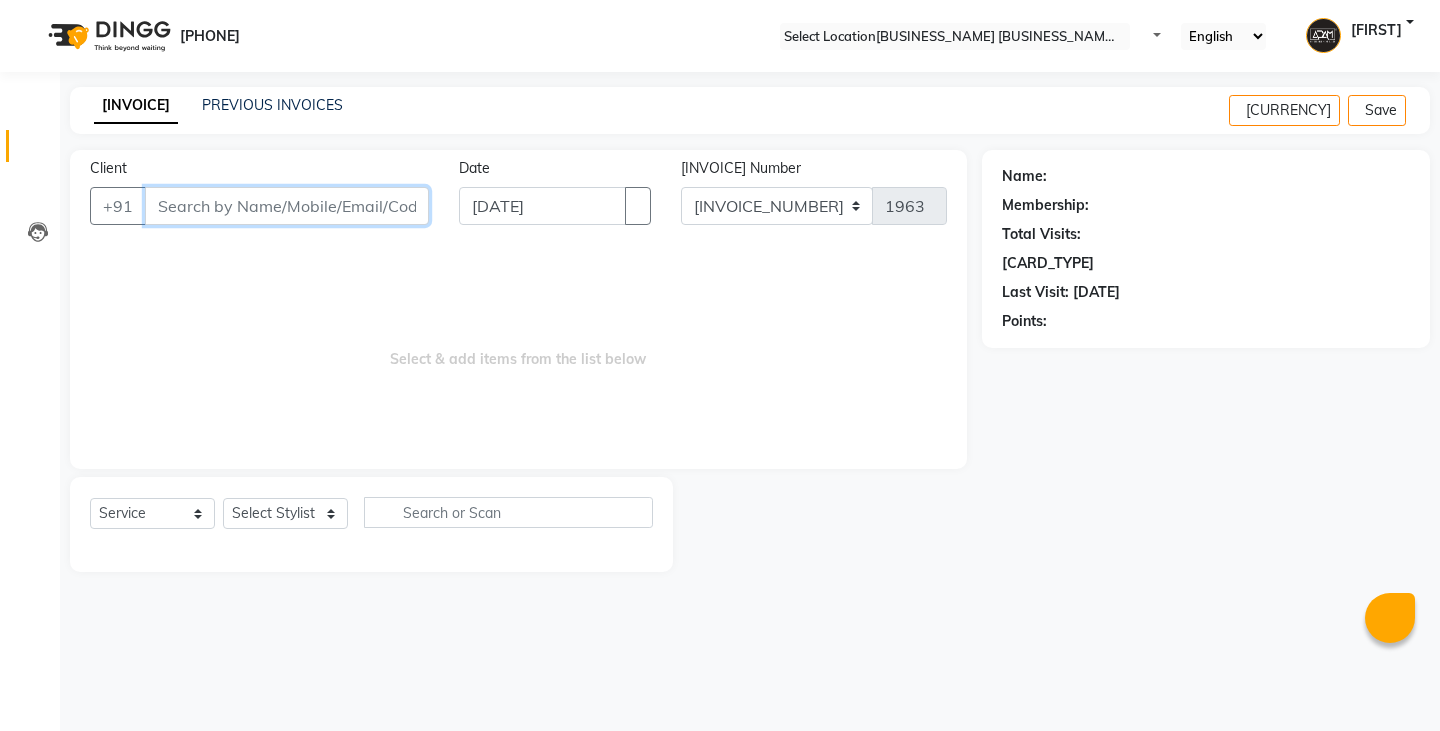 click on "Client" at bounding box center (287, 206) 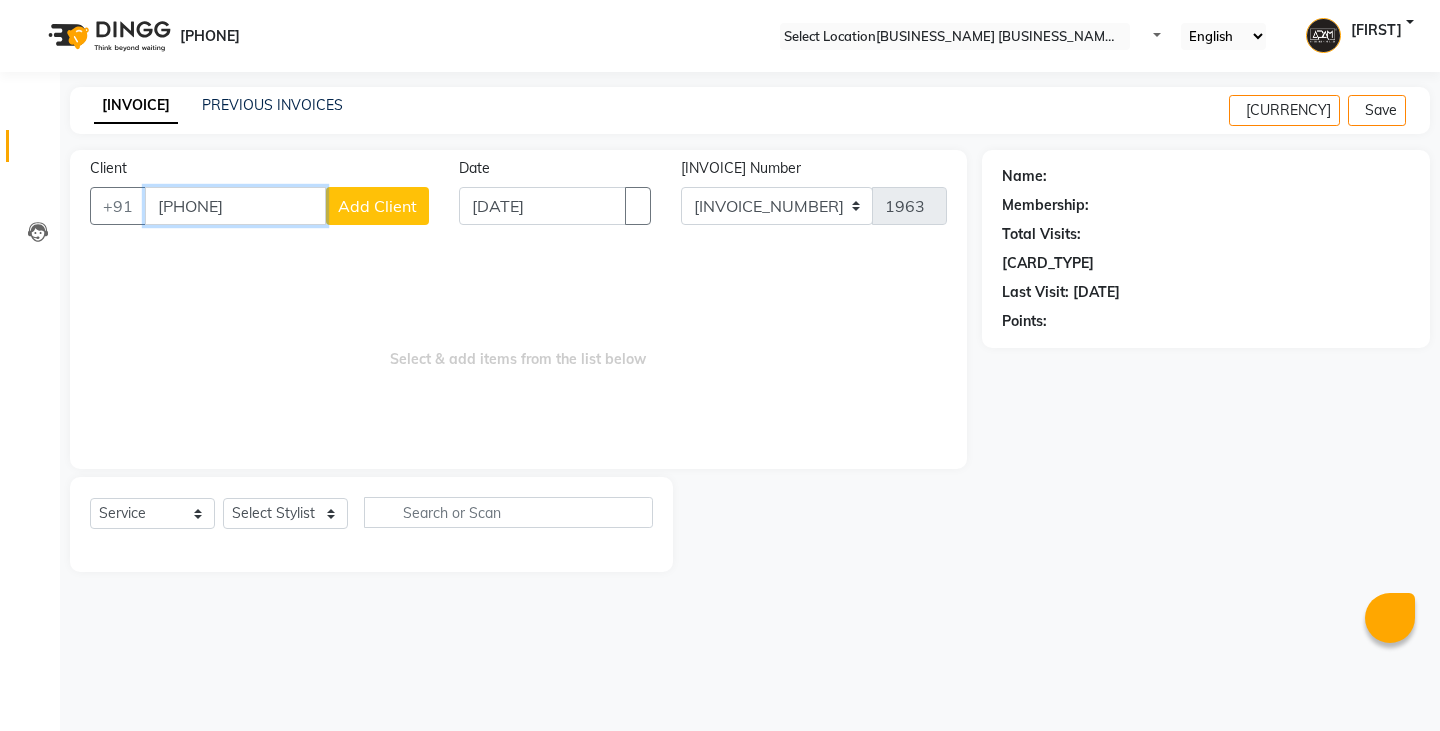 click on "[PHONE]" at bounding box center (235, 206) 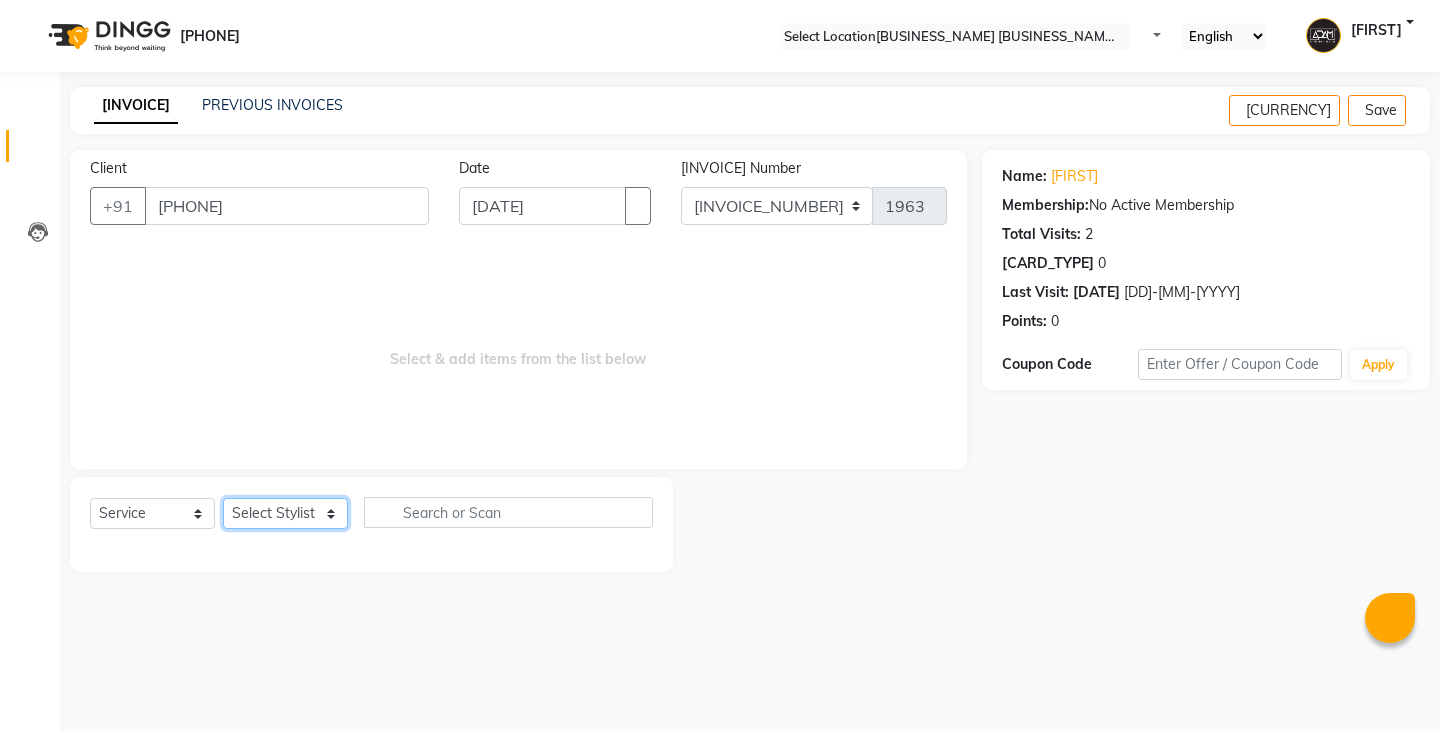 click on "Select Stylist Admin [FIRST] [FIRST] [FIRST] [FIRST] [FIRST] [FIRST] [FIRST]" at bounding box center (285, 513) 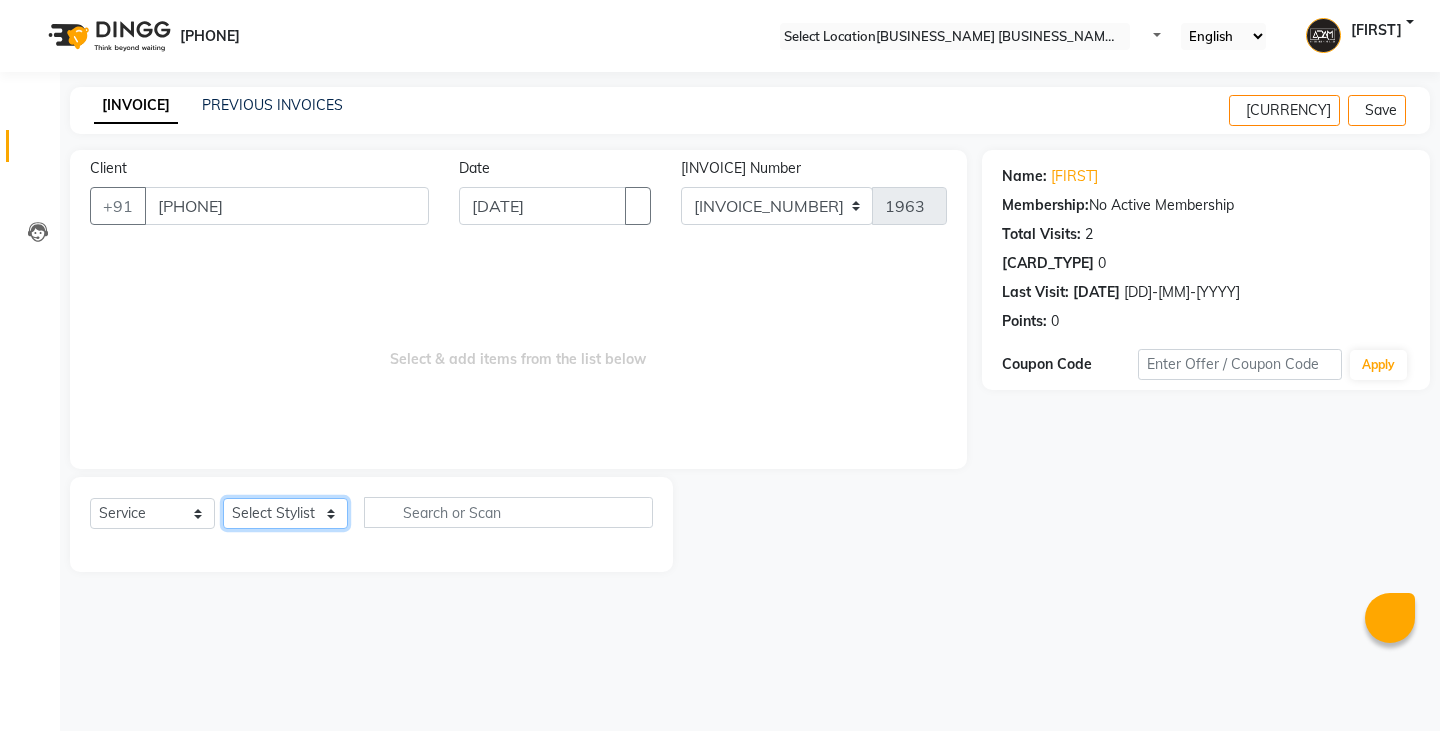 select on "[NUMBER]" 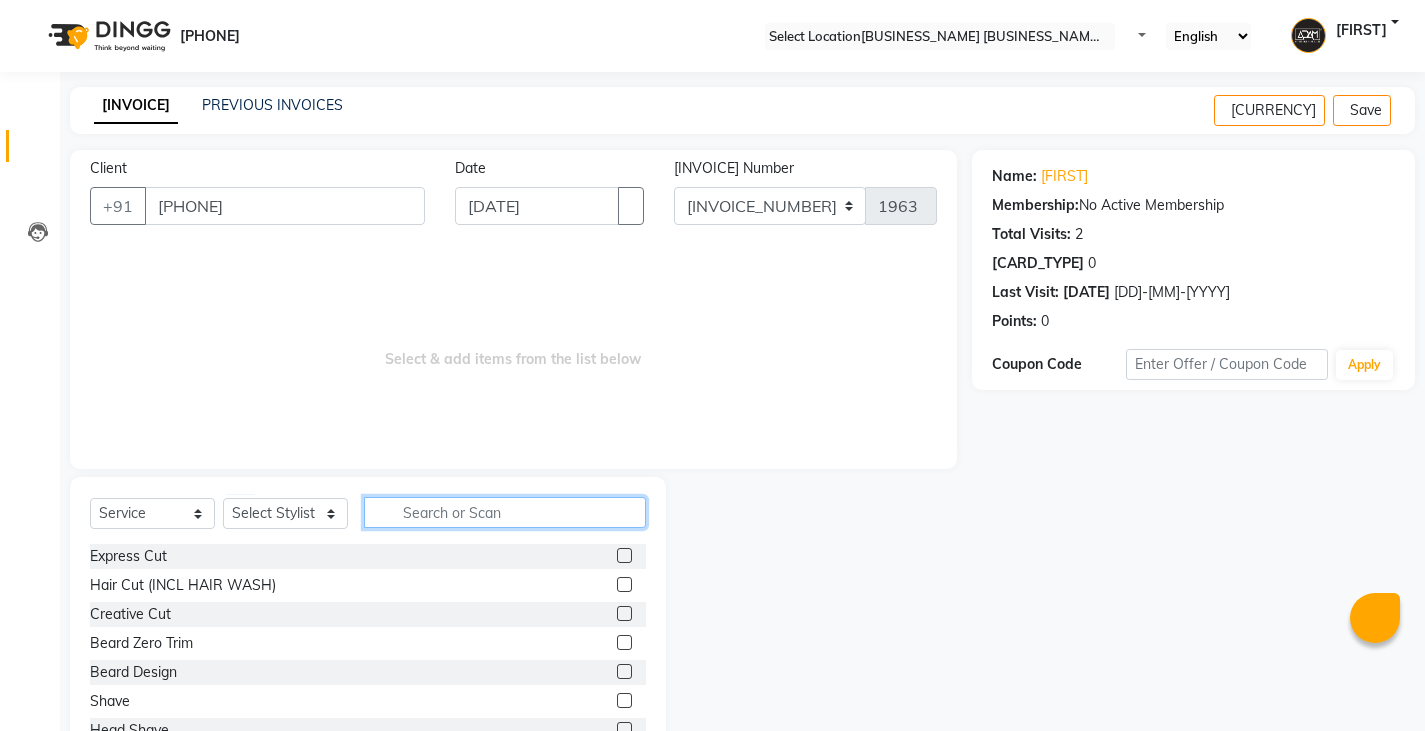 click at bounding box center (505, 512) 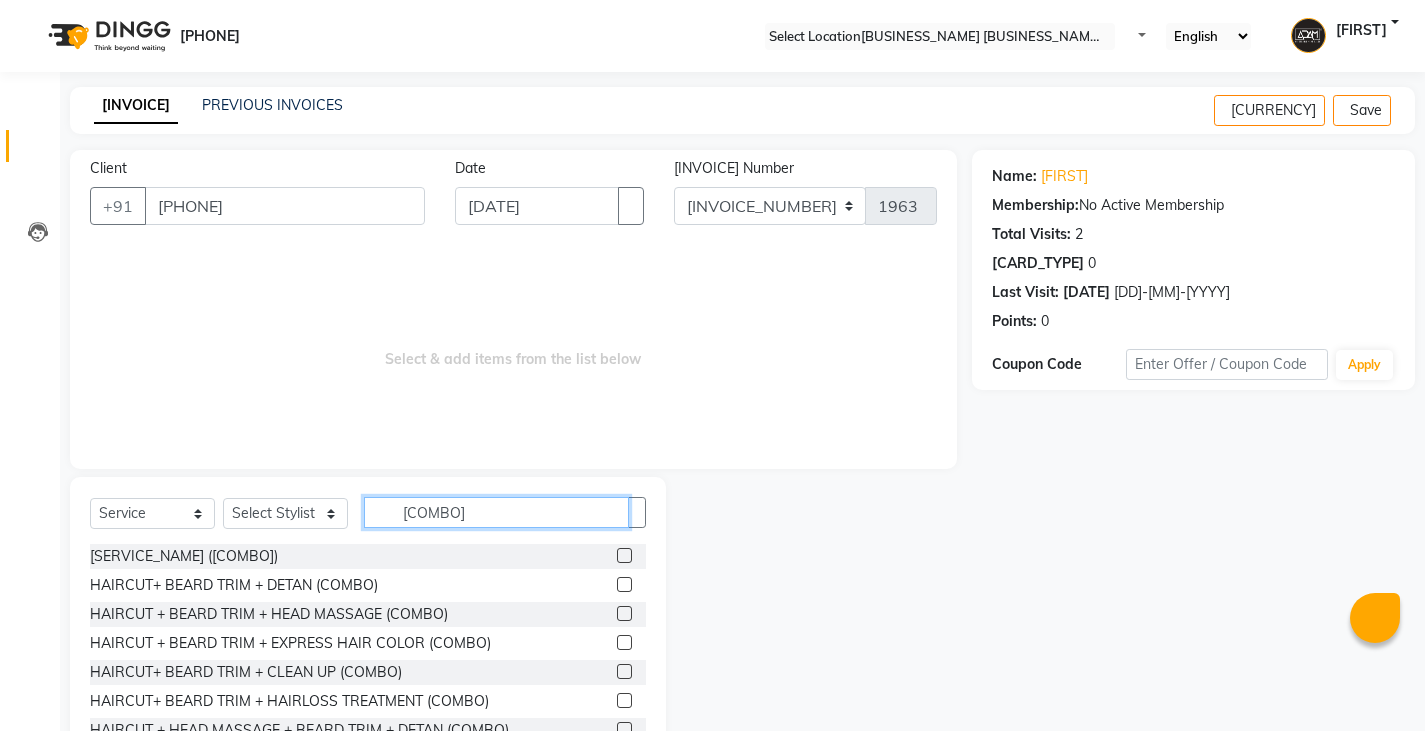 type on "[COMBO]" 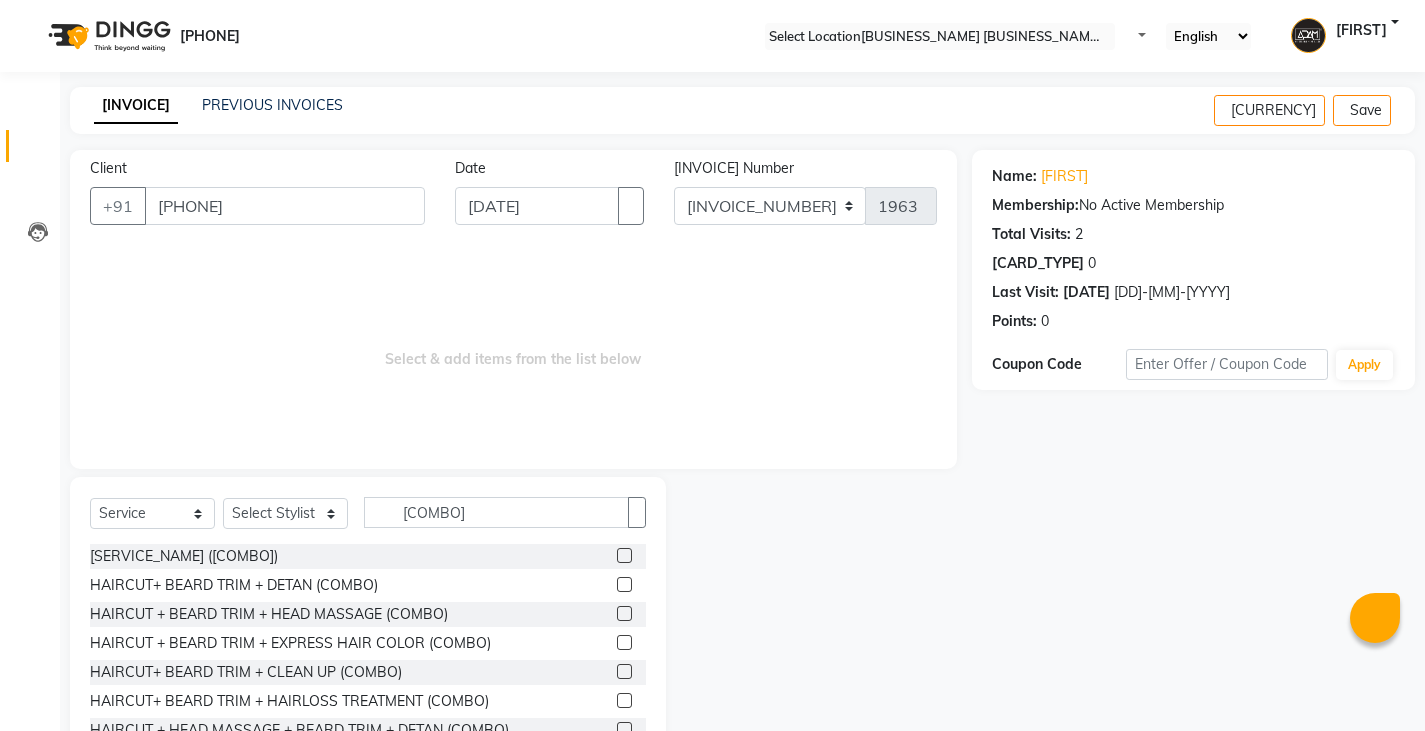 click at bounding box center [624, 584] 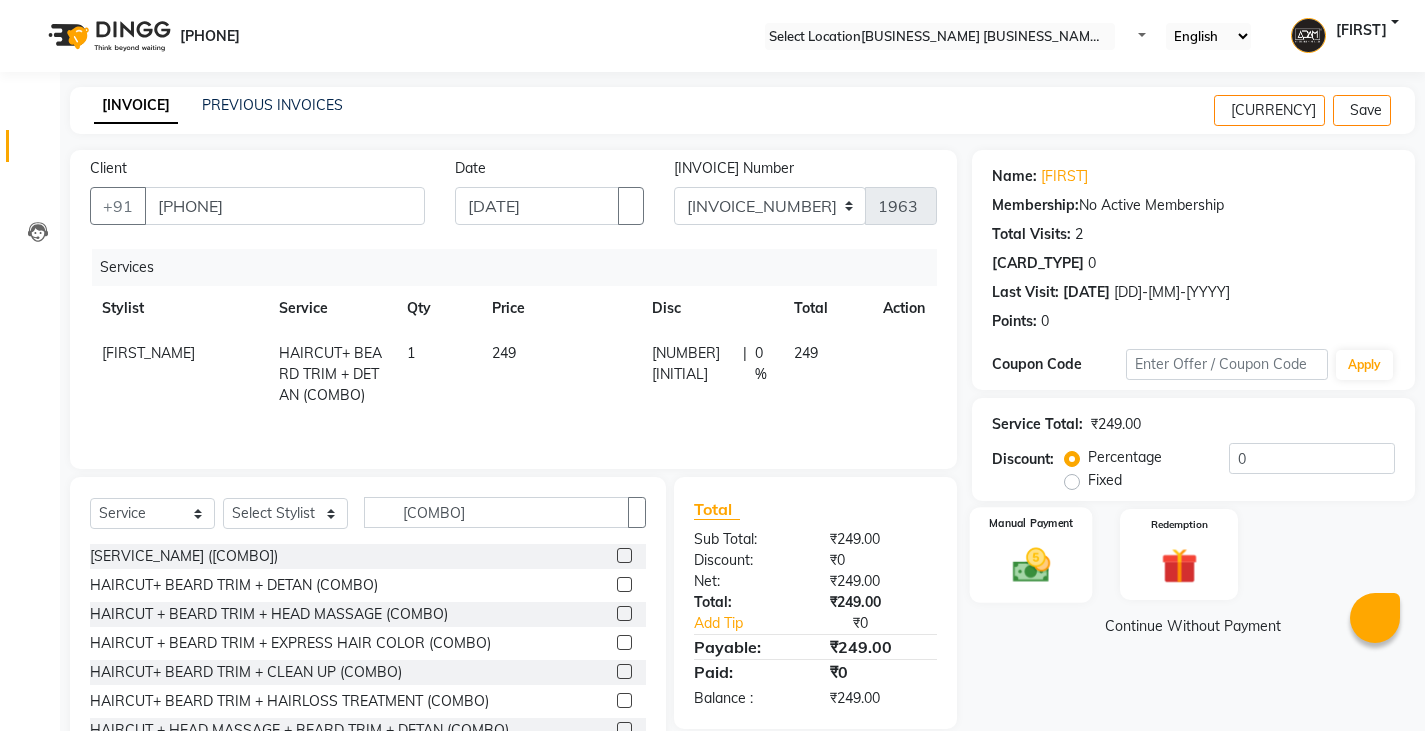 click at bounding box center [1030, 564] 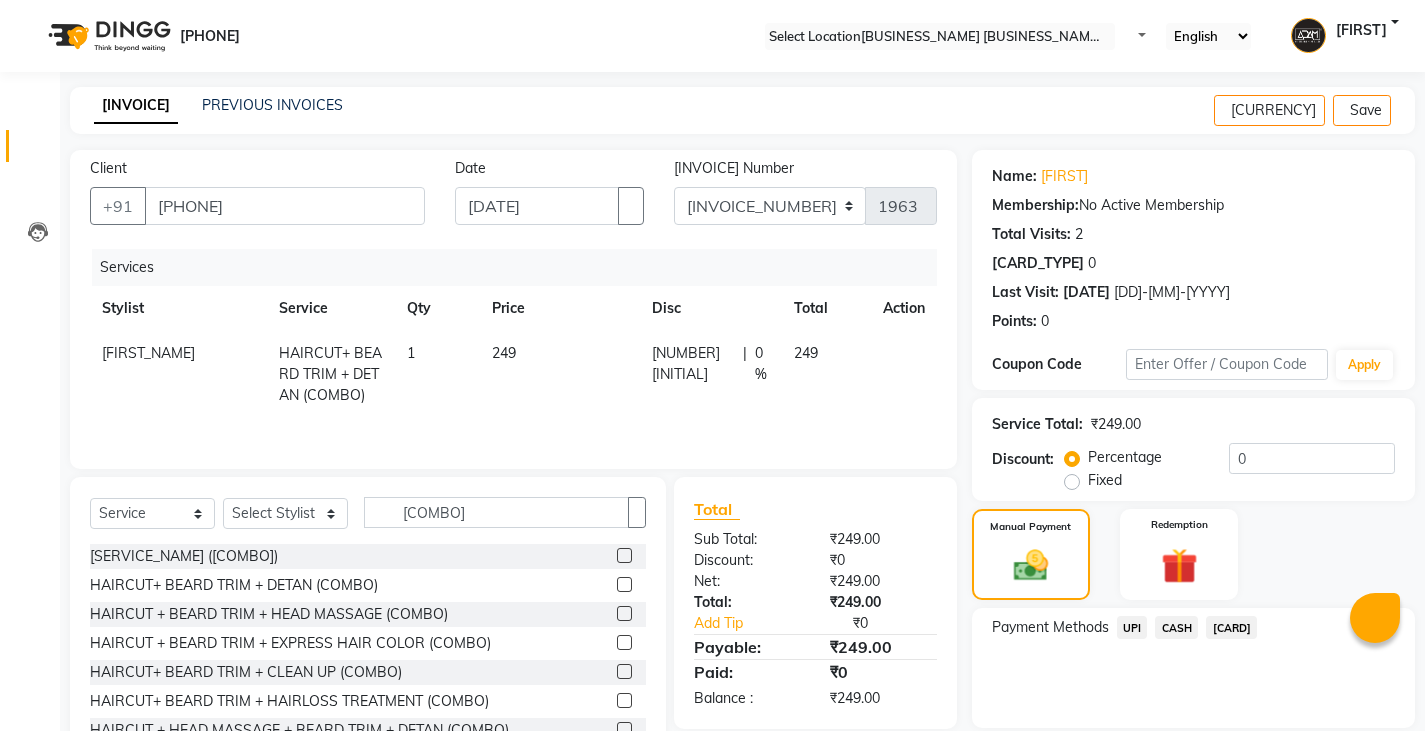 click on "UPI" at bounding box center (1132, 627) 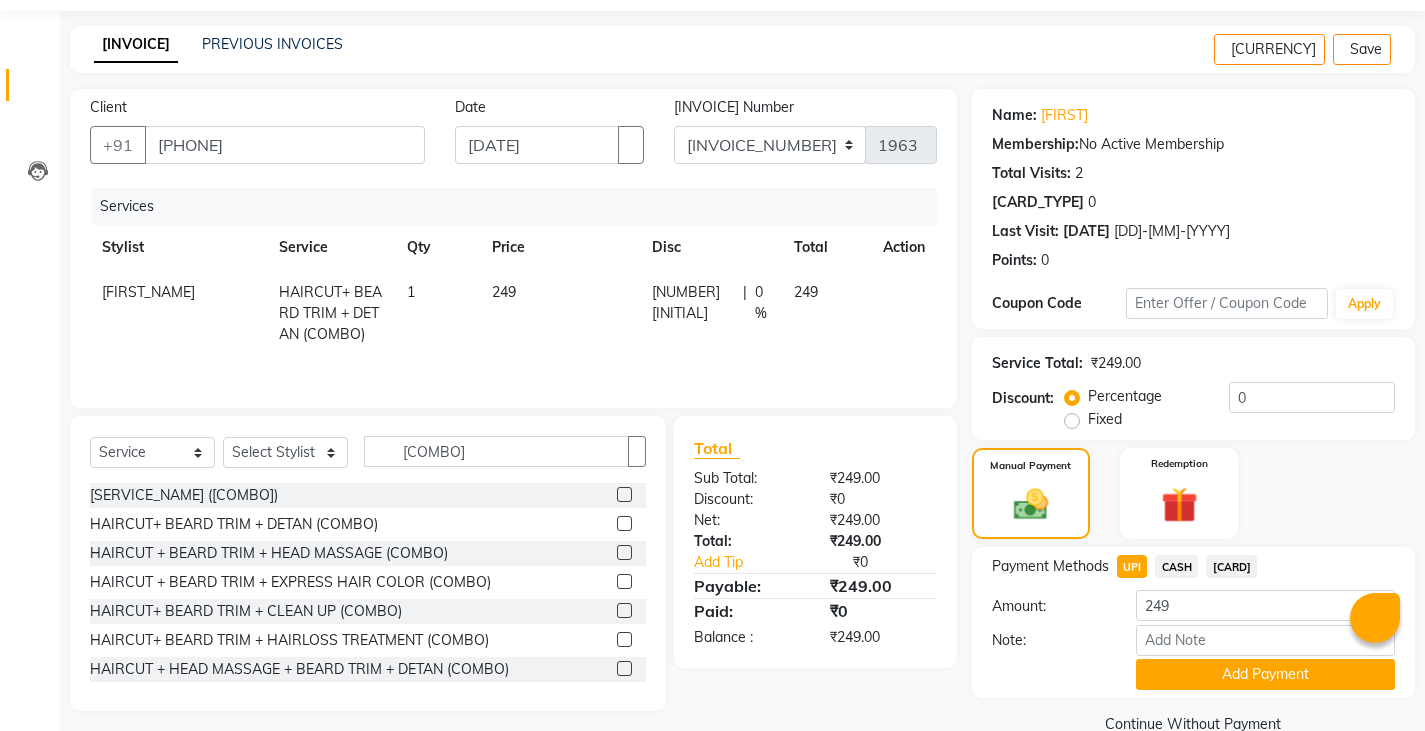 scroll, scrollTop: 71, scrollLeft: 0, axis: vertical 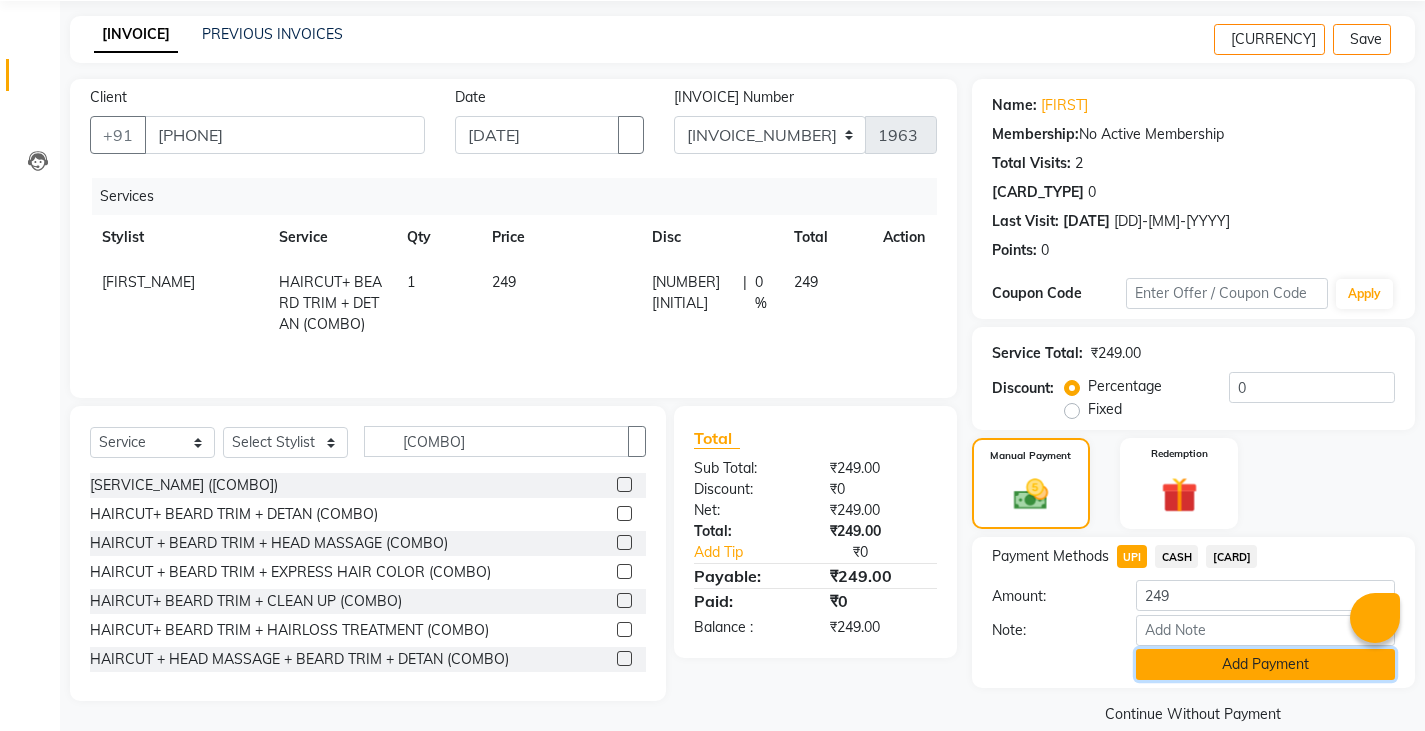click on "Add Payment" at bounding box center [1265, 664] 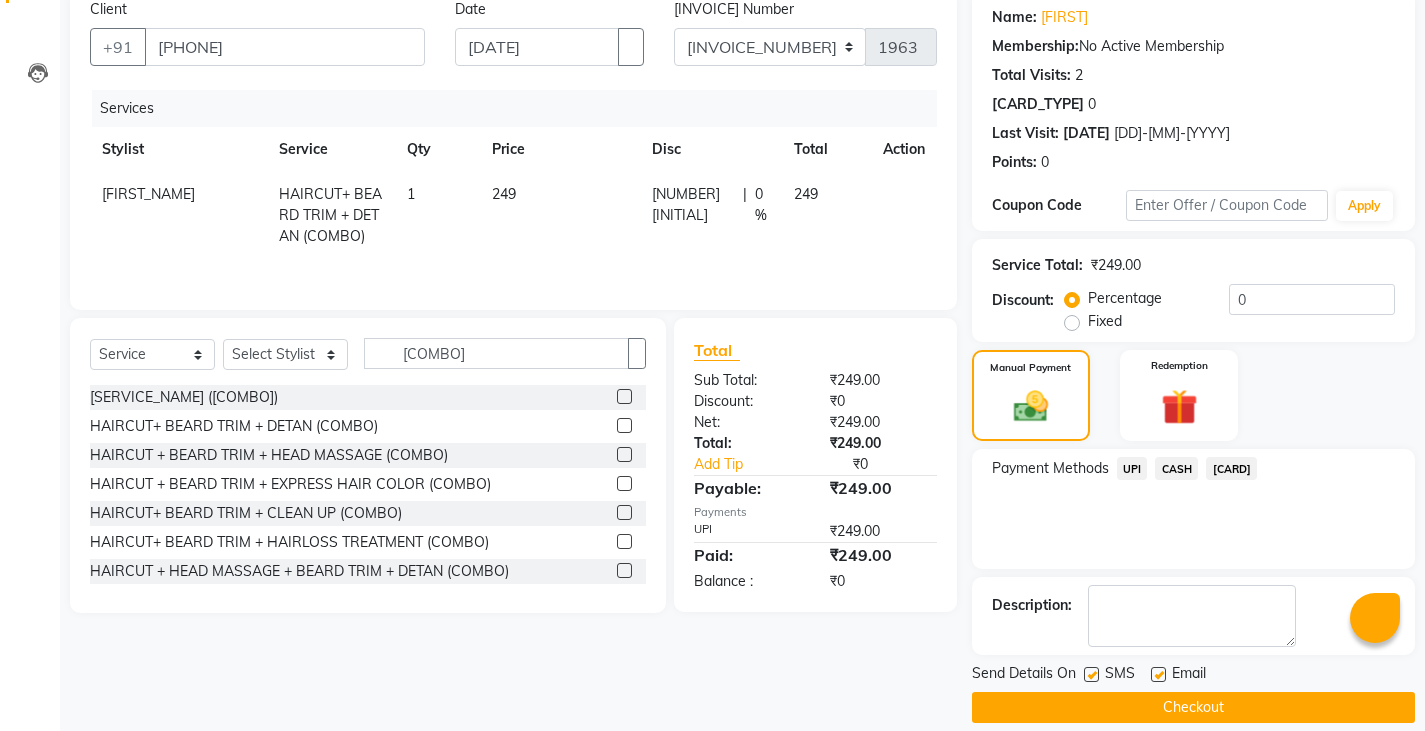 scroll, scrollTop: 188, scrollLeft: 0, axis: vertical 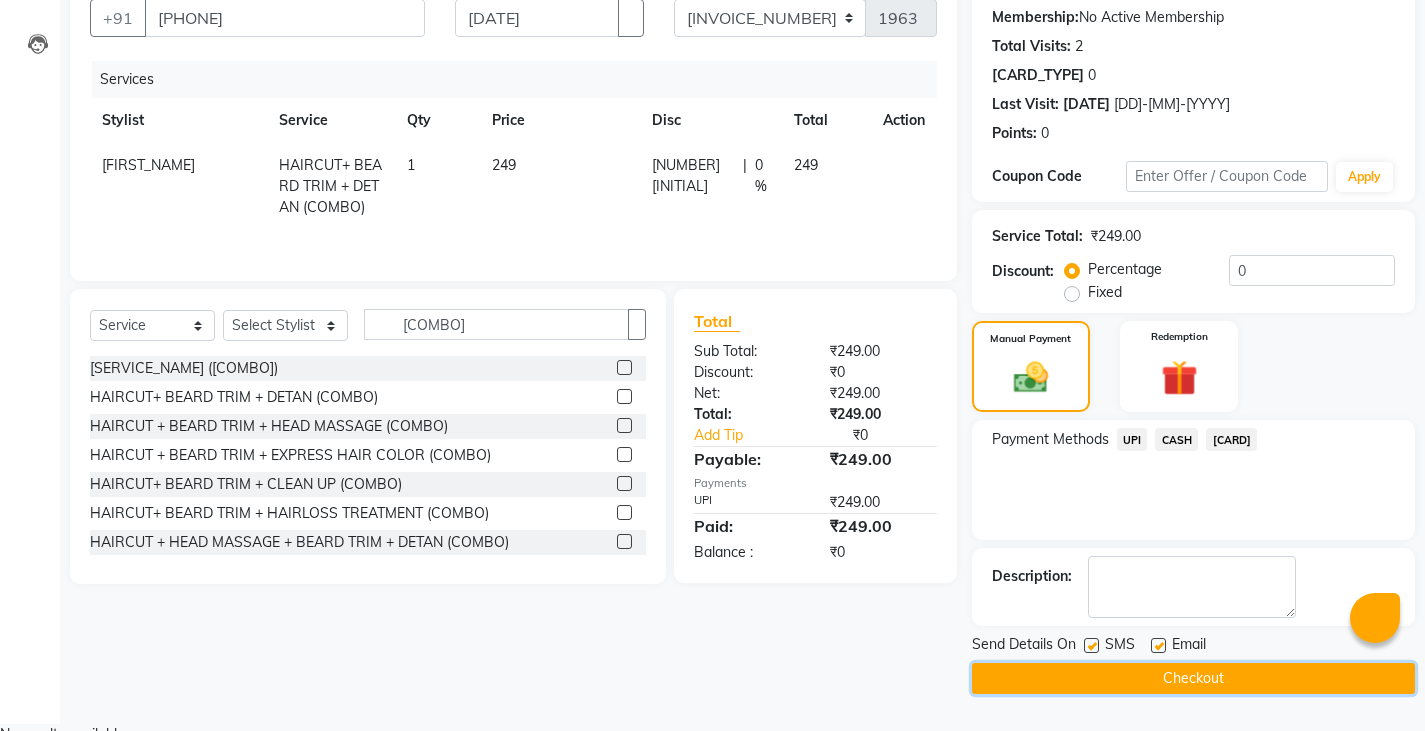 click on "Checkout" at bounding box center (1193, 678) 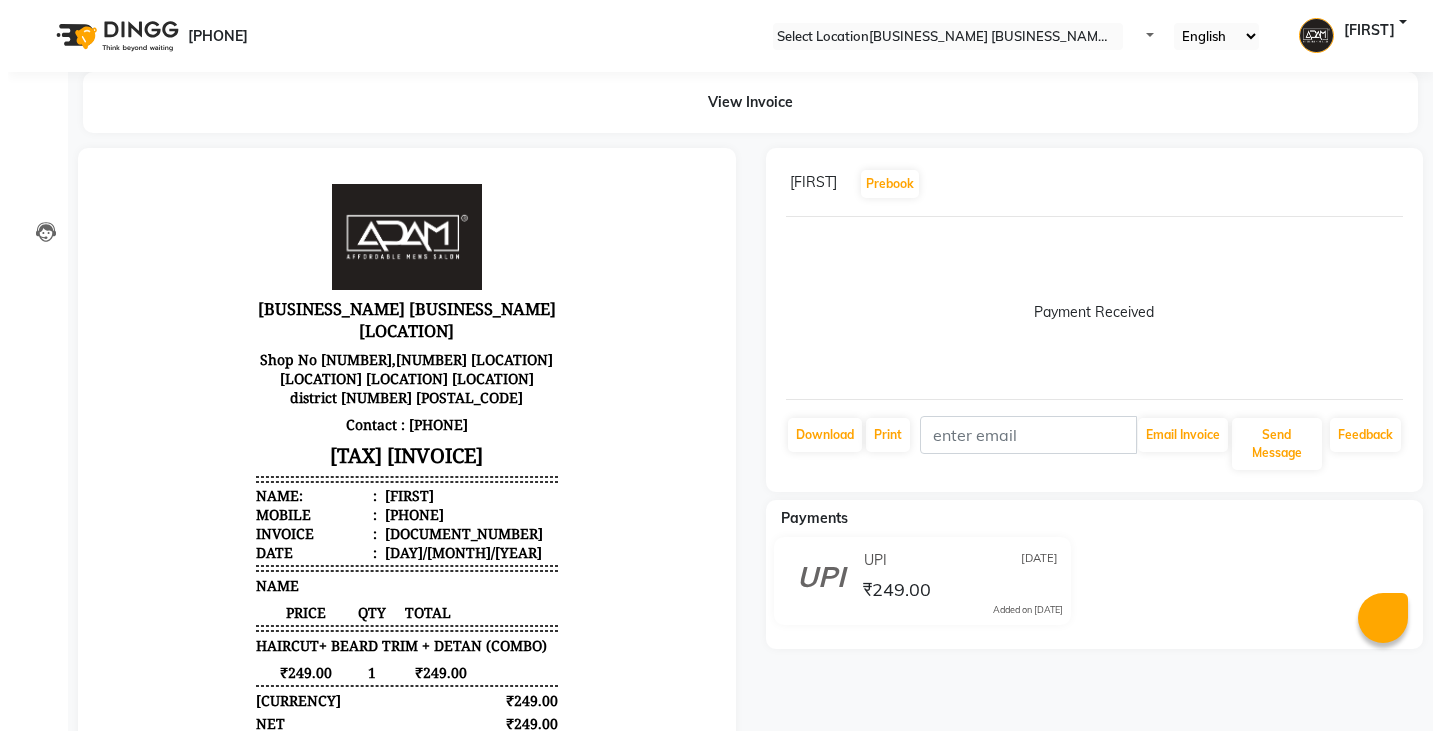 scroll, scrollTop: 0, scrollLeft: 0, axis: both 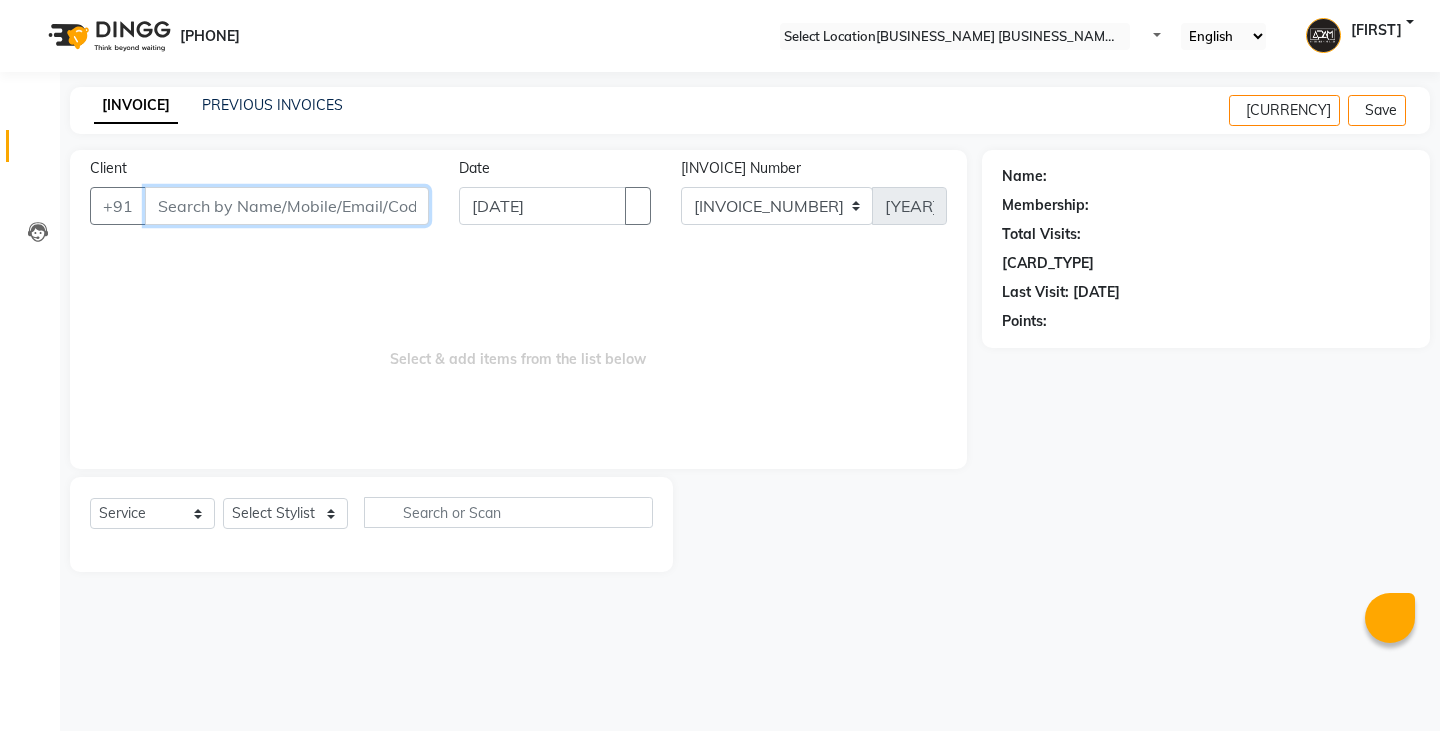 click on "Client" at bounding box center [287, 206] 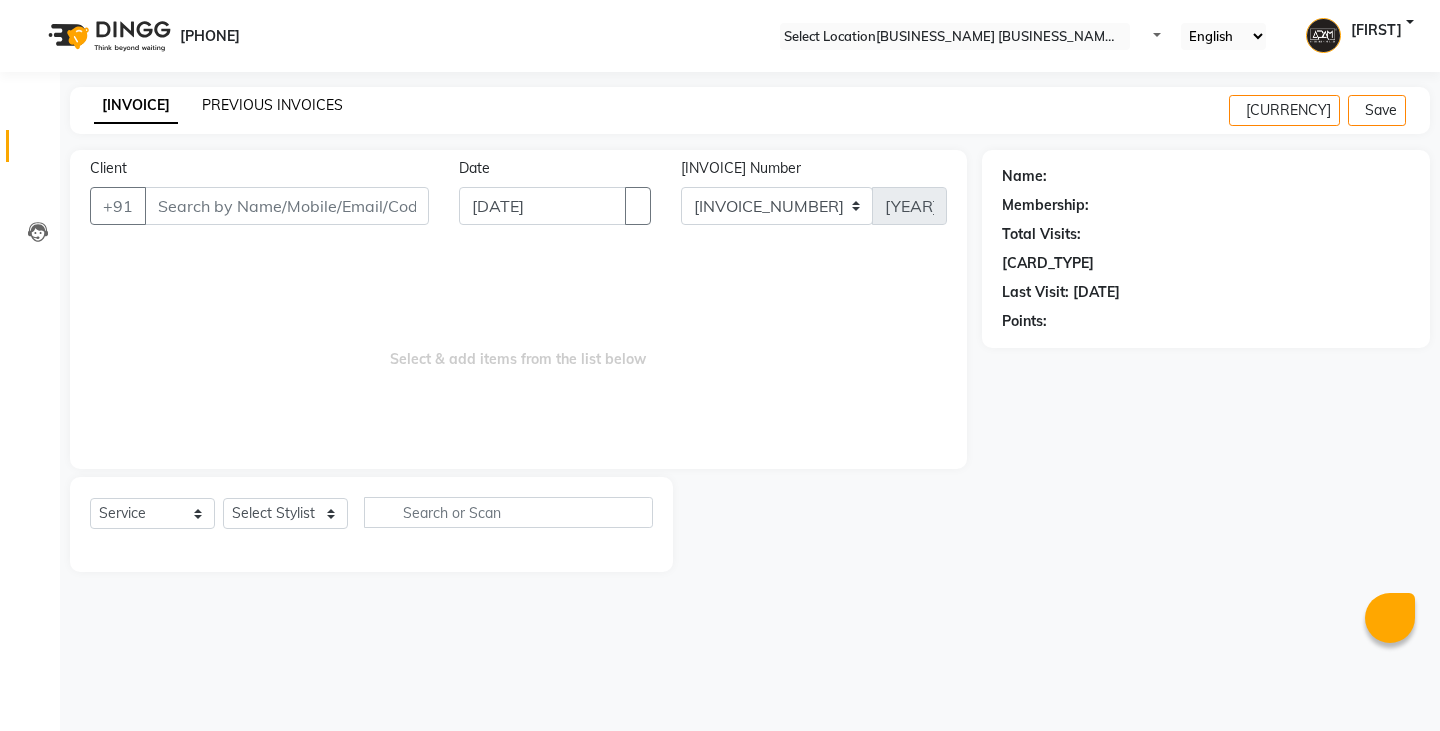 click on "PREVIOUS INVOICES" at bounding box center [272, 105] 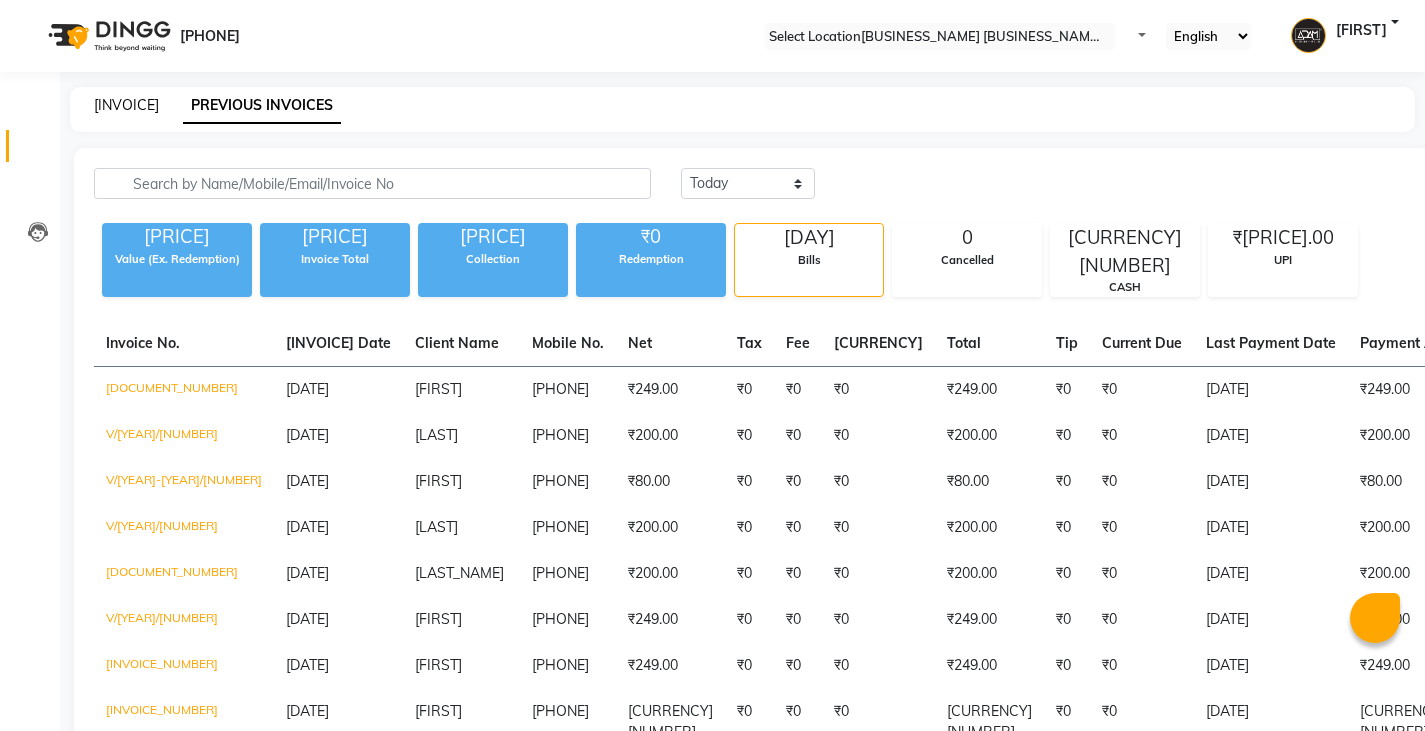 click on "[INVOICE]" at bounding box center [126, 105] 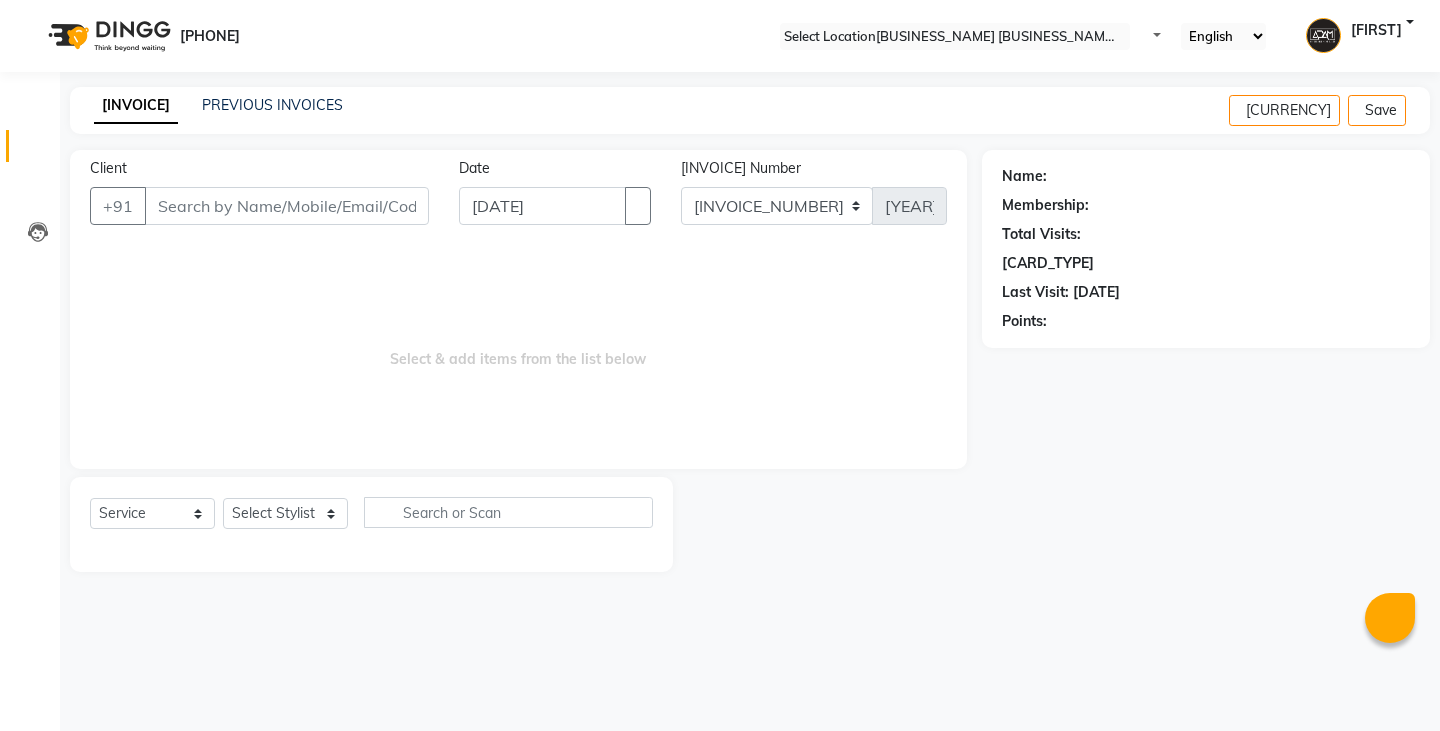 click on "Client" at bounding box center (287, 206) 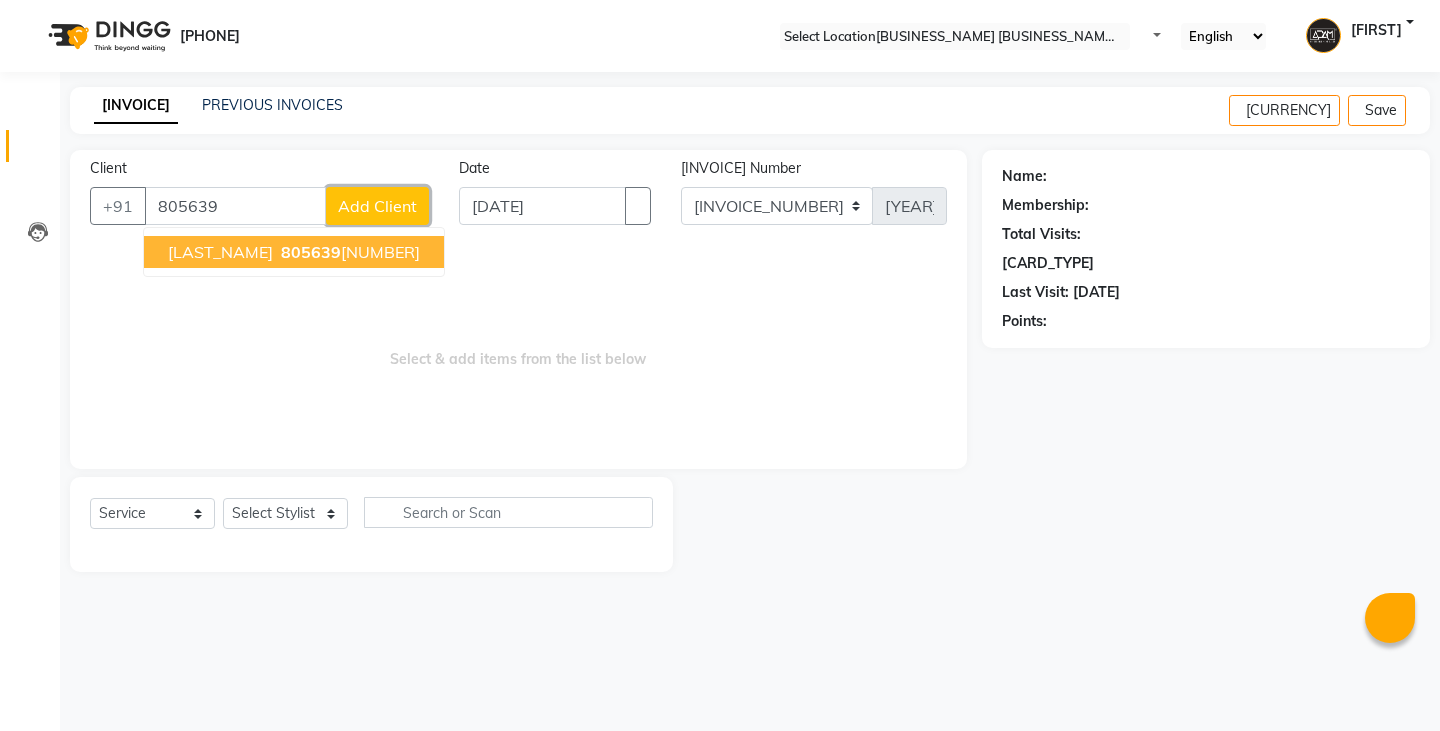 click on "Add Client" at bounding box center (377, 206) 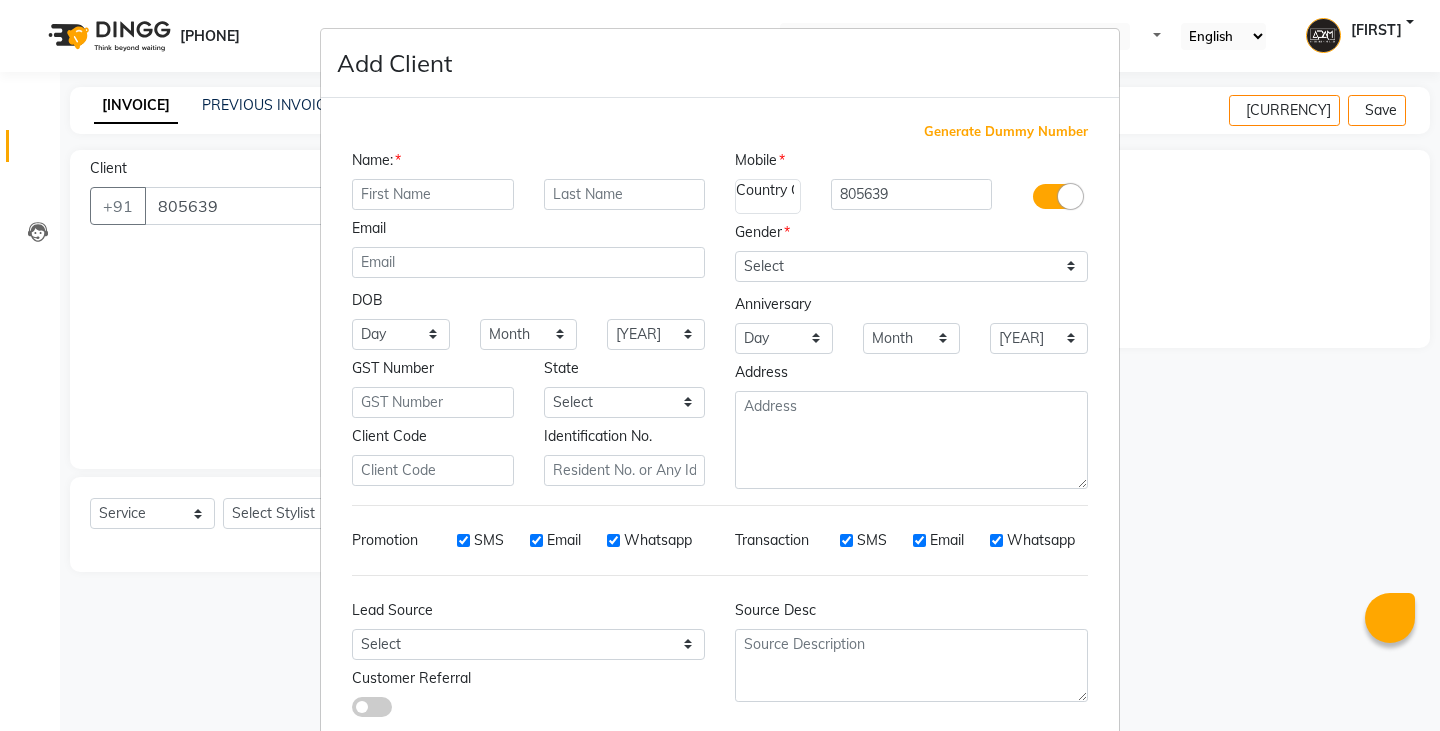 click on "Add Client Generate Dummy Number Name Email DOB Day 01 02 03 04 05 06 07 08 09 10 11 12 13 14 15 16 17 18 19 20 21 22 23 24 25 26 27 28 29 30 31 Month January February March April May June July August September October November December 1940 1941 1942 1943 1944 1945 1946 1947 1948 1949 1950 1951 1952 1953 1954 1955 1956 1957 1958 1959 1960 1961 1962 1963 1964 1965 1966 1967 1968 1969 1970 1971 1972 1973 1974 1975 1976 1977 1978 1979 1980 1981 1982 1983 1984 1985 1986 1987 1988 1989 1990 1991 1992 1993 1994 1995 1996 1997 1998 1999 2000 2001 2002 2003 2004 2005 2006 2007 2008 2009 2010 2011 2012 2013 2014 2015 2016 2017 2018 2019 2020 2021 2022 2023 2024 GST Number State Select Andaman and Nicobar Islands Andhra Pradesh Arunachal Pradesh Assam Bihar Chandigarh Chhattisgarh Dadra and Nagar Haveli Daman and Diu Delhi Goa Gujarat Haryana Himachal Pradesh Jammu and Kashmir Jharkhand Karnataka Kerala Lakshadweep Madhya Pradesh Maharashtra Manipur Meghalaya Mizoram Nagaland Odisha Pondicherry Punjab Rajasthan Sikkim" at bounding box center [720, 365] 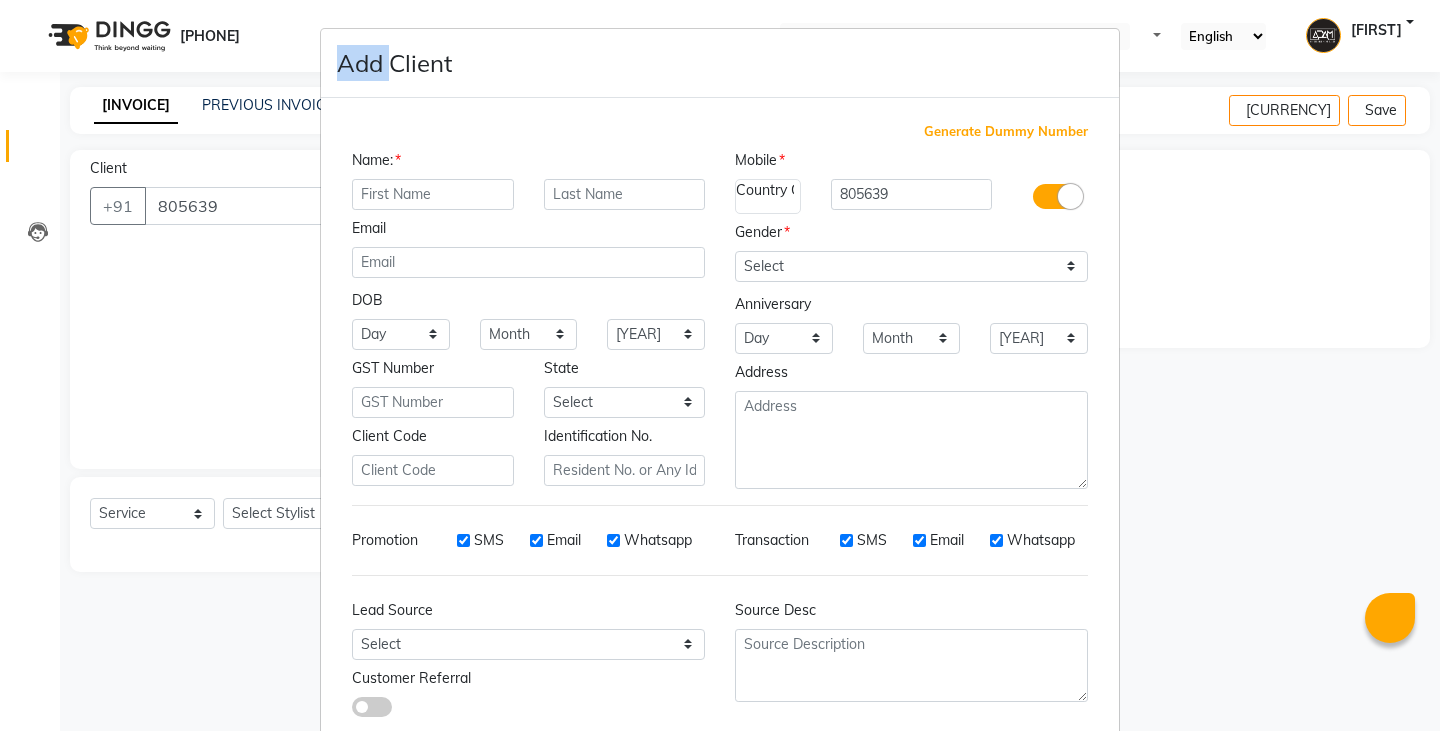 click on "Add Client Generate Dummy Number Name Email DOB Day 01 02 03 04 05 06 07 08 09 10 11 12 13 14 15 16 17 18 19 20 21 22 23 24 25 26 27 28 29 30 31 Month January February March April May June July August September October November December 1940 1941 1942 1943 1944 1945 1946 1947 1948 1949 1950 1951 1952 1953 1954 1955 1956 1957 1958 1959 1960 1961 1962 1963 1964 1965 1966 1967 1968 1969 1970 1971 1972 1973 1974 1975 1976 1977 1978 1979 1980 1981 1982 1983 1984 1985 1986 1987 1988 1989 1990 1991 1992 1993 1994 1995 1996 1997 1998 1999 2000 2001 2002 2003 2004 2005 2006 2007 2008 2009 2010 2011 2012 2013 2014 2015 2016 2017 2018 2019 2020 2021 2022 2023 2024 GST Number State Select Andaman and Nicobar Islands Andhra Pradesh Arunachal Pradesh Assam Bihar Chandigarh Chhattisgarh Dadra and Nagar Haveli Daman and Diu Delhi Goa Gujarat Haryana Himachal Pradesh Jammu and Kashmir Jharkhand Karnataka Kerala Lakshadweep Madhya Pradesh Maharashtra Manipur Meghalaya Mizoram Nagaland Odisha Pondicherry Punjab Rajasthan Sikkim" at bounding box center (720, 365) 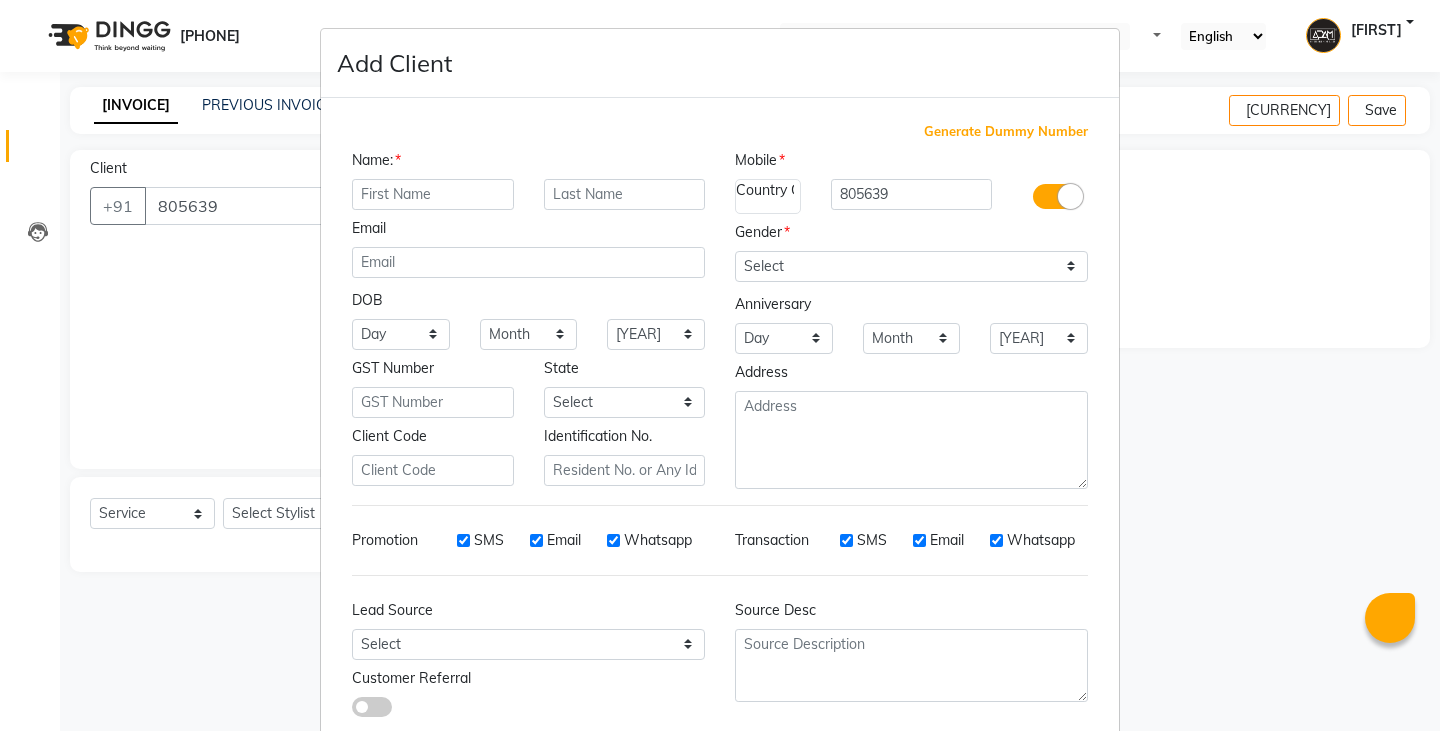 click on "Add Client Generate Dummy Number Name Email DOB Day 01 02 03 04 05 06 07 08 09 10 11 12 13 14 15 16 17 18 19 20 21 22 23 24 25 26 27 28 29 30 31 Month January February March April May June July August September October November December 1940 1941 1942 1943 1944 1945 1946 1947 1948 1949 1950 1951 1952 1953 1954 1955 1956 1957 1958 1959 1960 1961 1962 1963 1964 1965 1966 1967 1968 1969 1970 1971 1972 1973 1974 1975 1976 1977 1978 1979 1980 1981 1982 1983 1984 1985 1986 1987 1988 1989 1990 1991 1992 1993 1994 1995 1996 1997 1998 1999 2000 2001 2002 2003 2004 2005 2006 2007 2008 2009 2010 2011 2012 2013 2014 2015 2016 2017 2018 2019 2020 2021 2022 2023 2024 GST Number State Select Andaman and Nicobar Islands Andhra Pradesh Arunachal Pradesh Assam Bihar Chandigarh Chhattisgarh Dadra and Nagar Haveli Daman and Diu Delhi Goa Gujarat Haryana Himachal Pradesh Jammu and Kashmir Jharkhand Karnataka Kerala Lakshadweep Madhya Pradesh Maharashtra Manipur Meghalaya Mizoram Nagaland Odisha Pondicherry Punjab Rajasthan Sikkim" at bounding box center [720, 365] 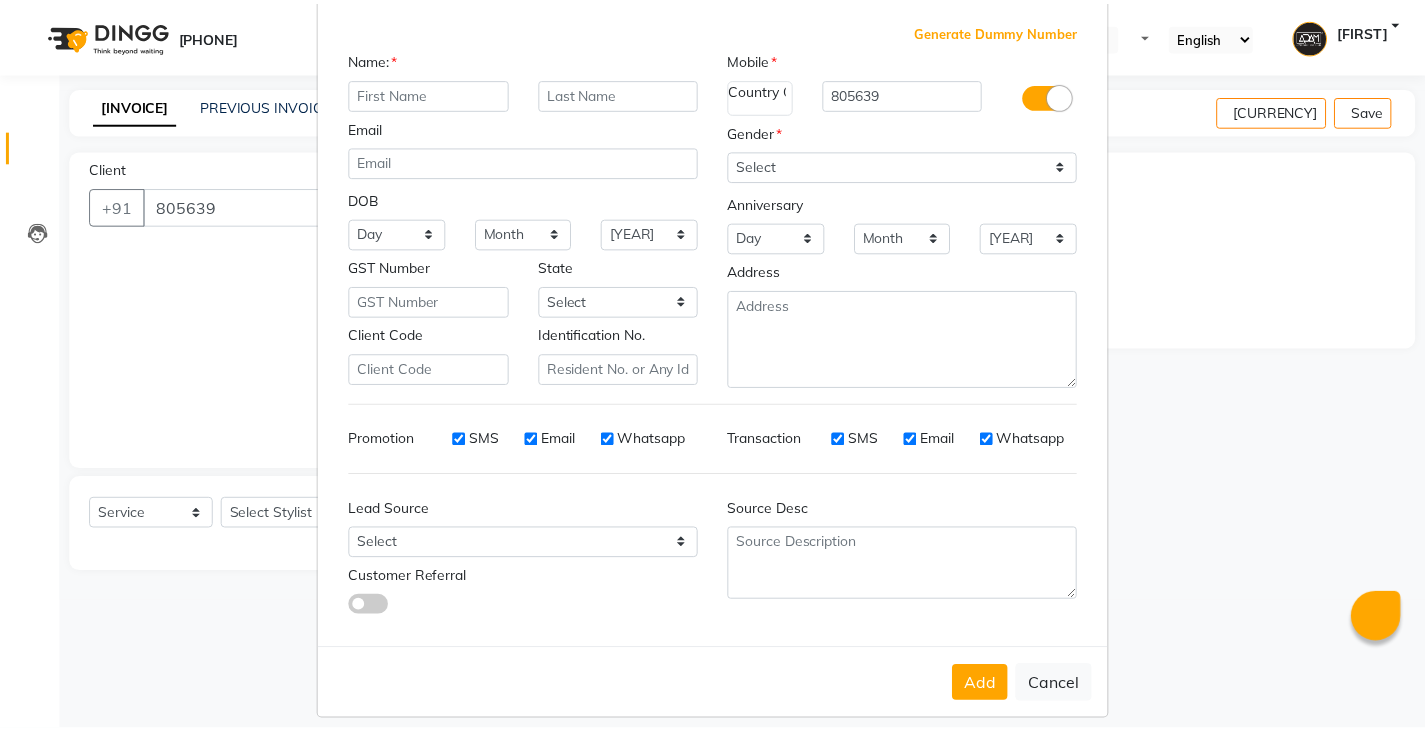 scroll, scrollTop: 118, scrollLeft: 0, axis: vertical 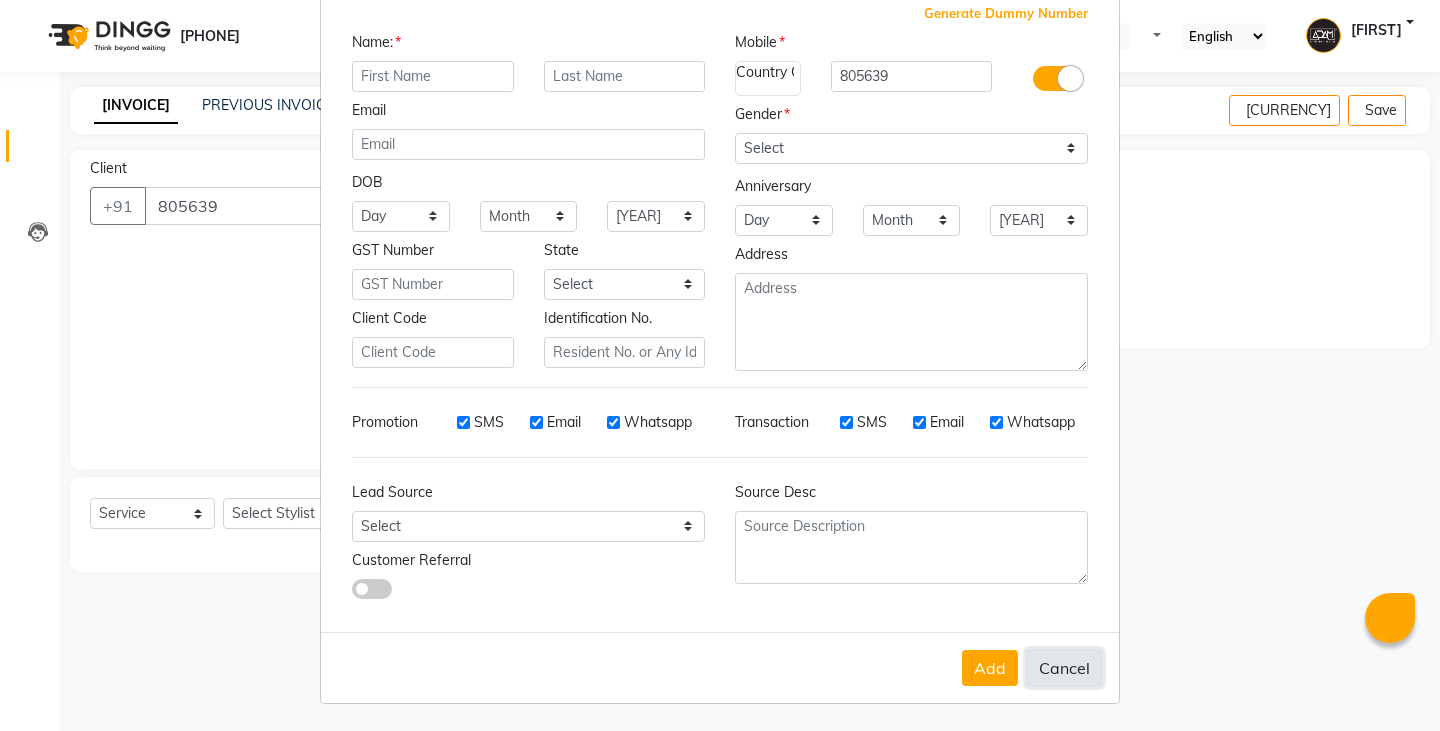 click on "Cancel" at bounding box center [1064, 668] 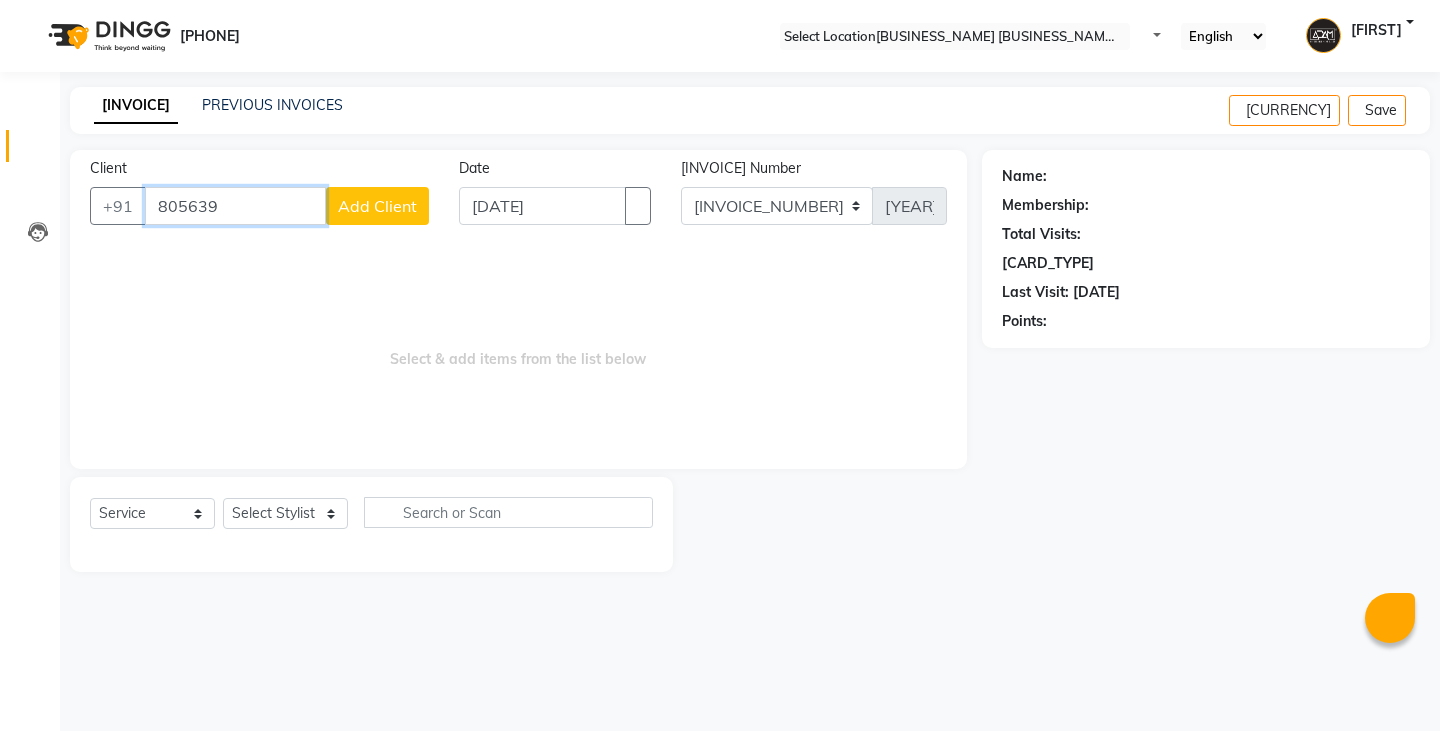 click on "805639" at bounding box center [235, 206] 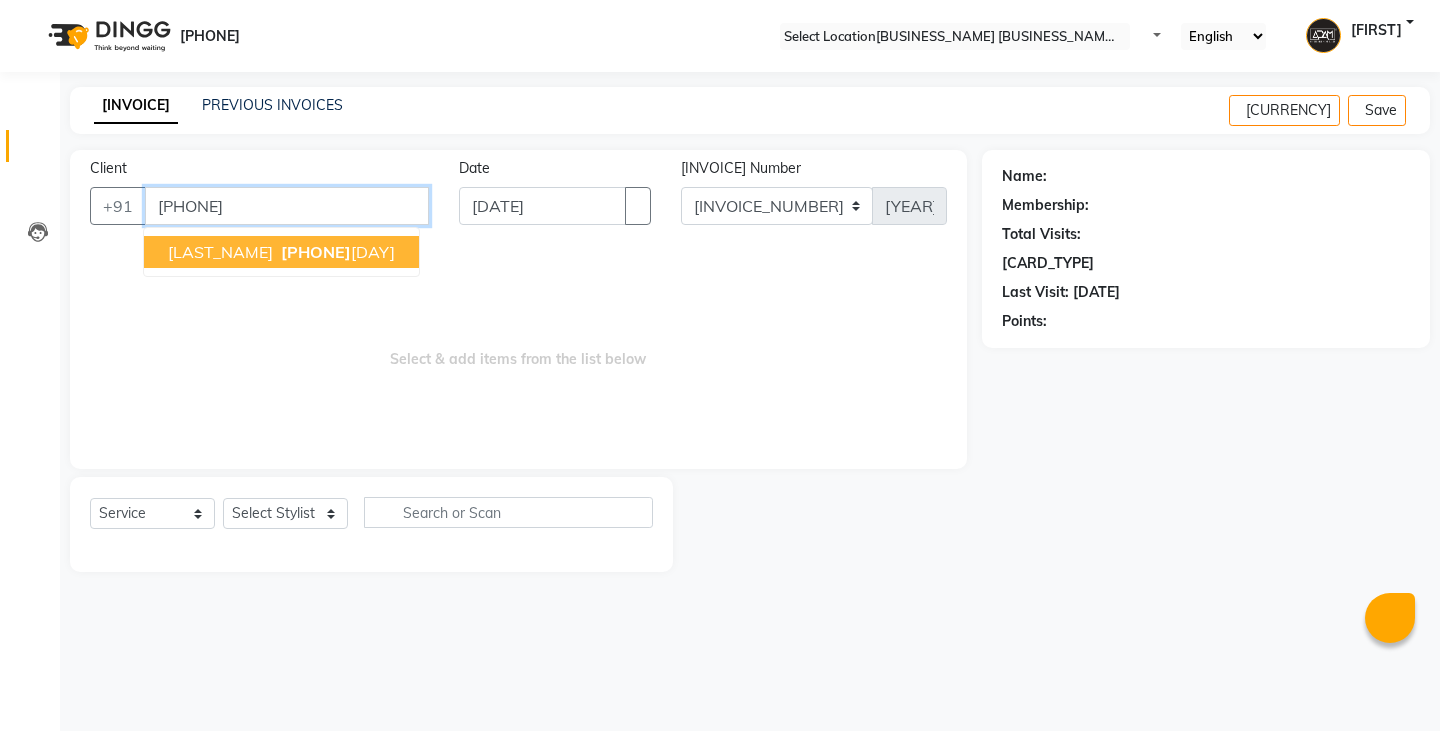 type on "[PHONE]" 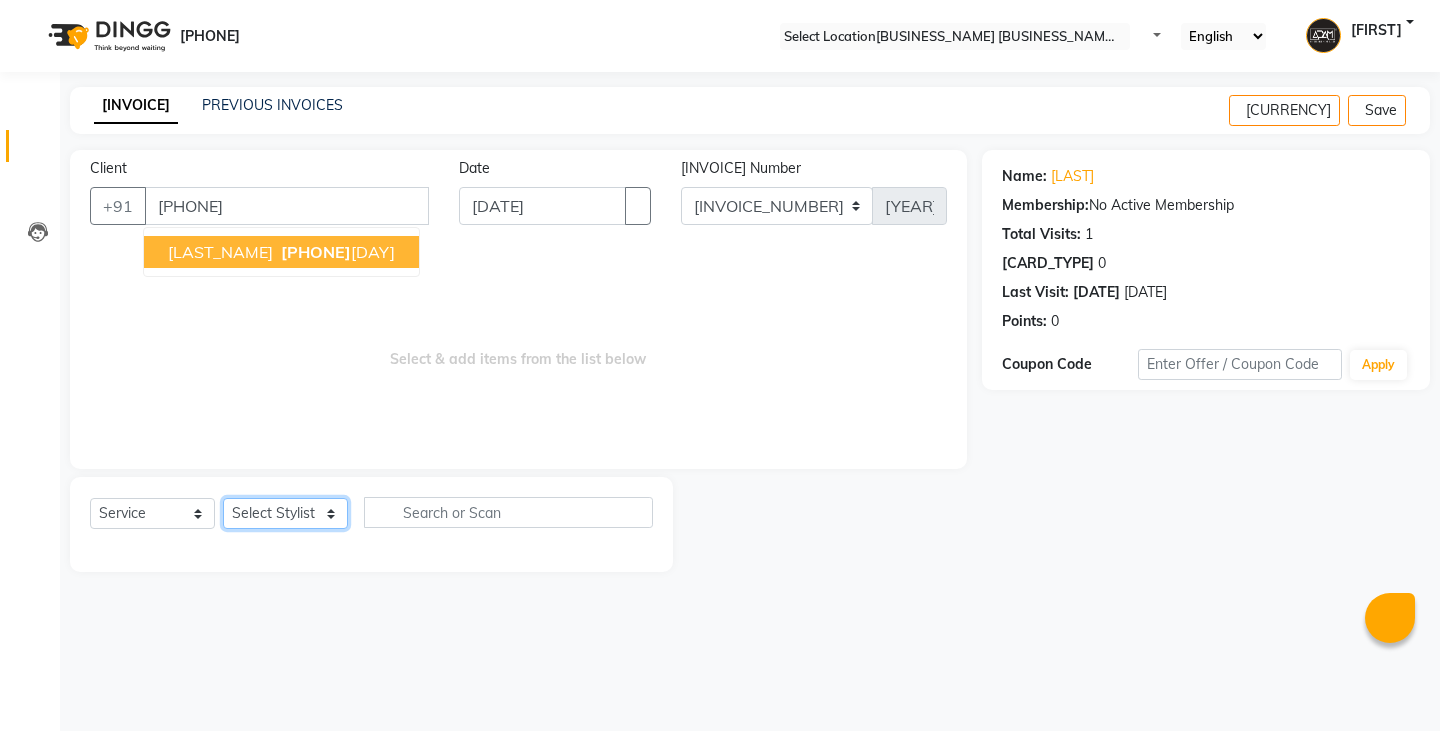 click on "Select Stylist Admin [FIRST] [FIRST] [FIRST] [FIRST] [FIRST] [FIRST] [FIRST]" at bounding box center [285, 513] 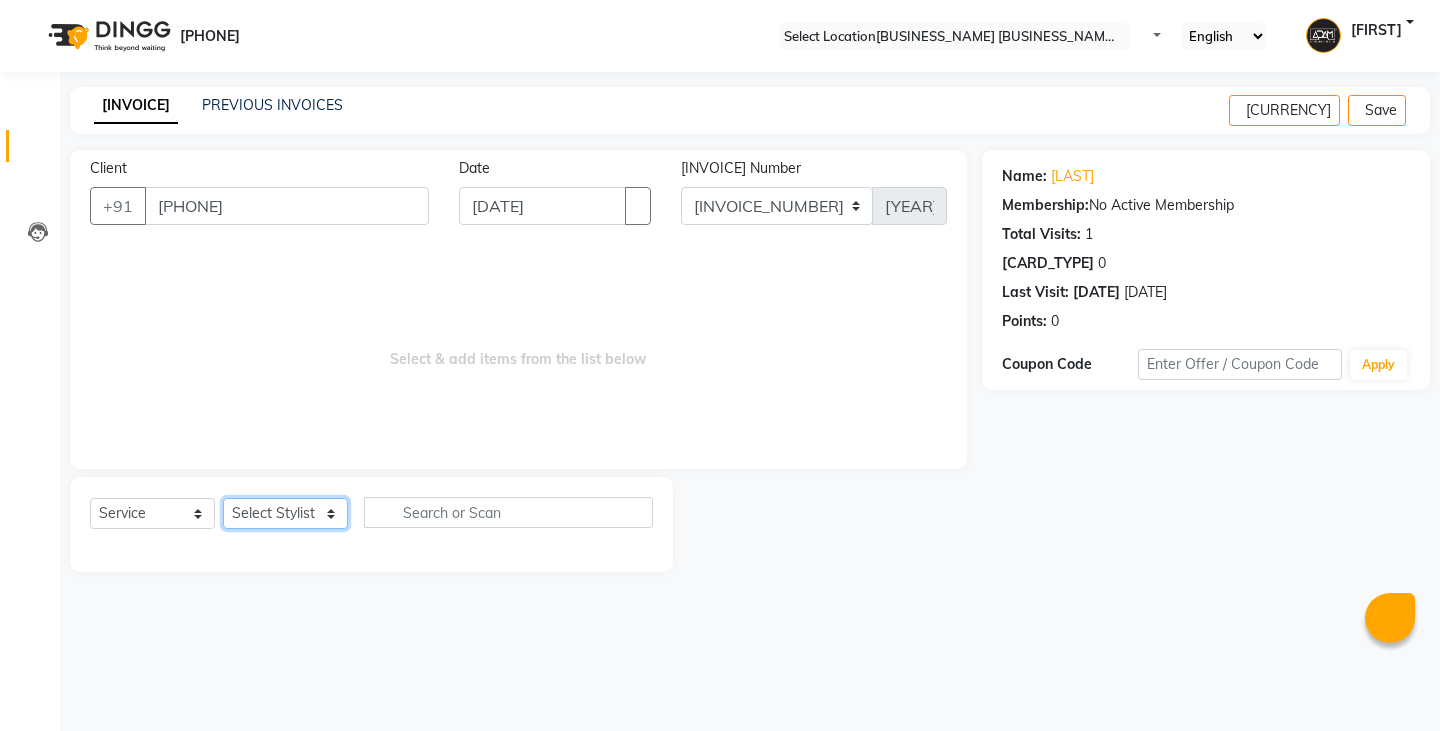 select on "[PHONE]" 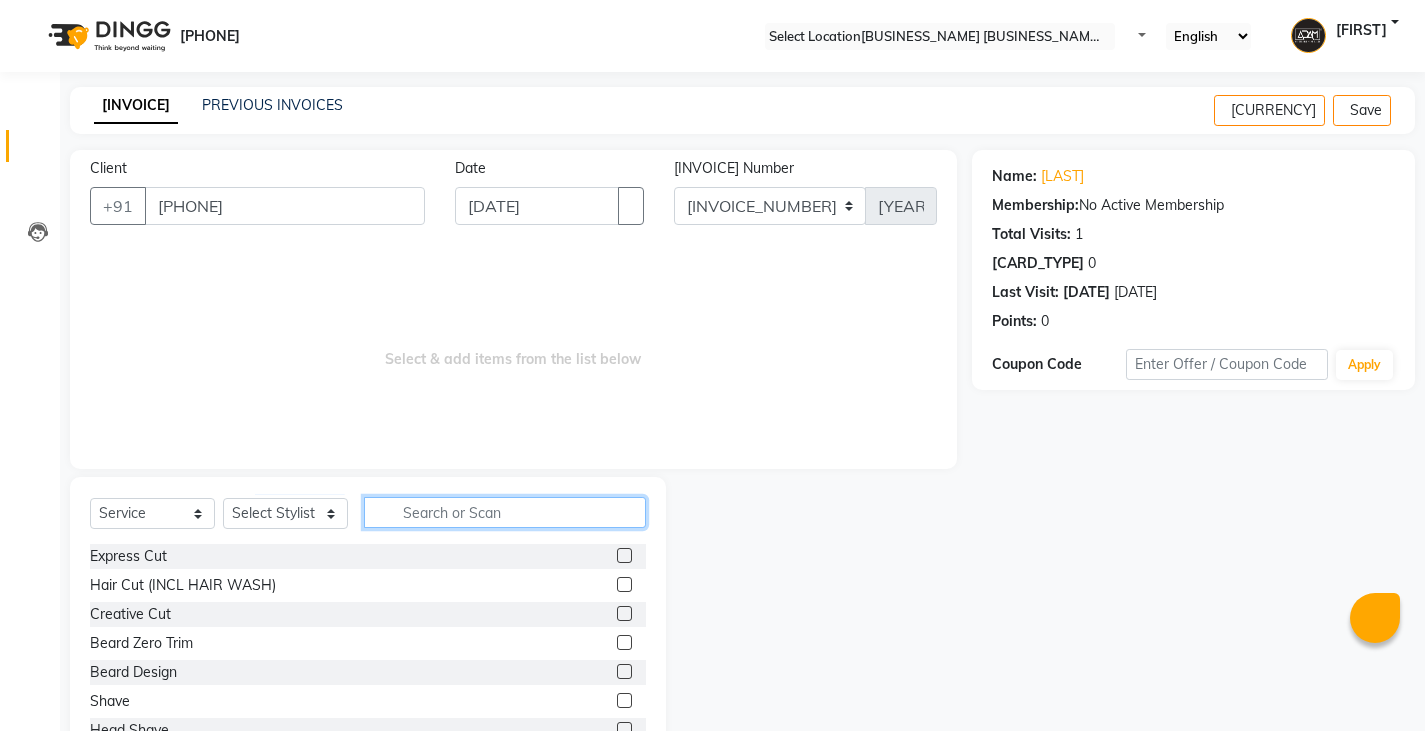 click at bounding box center (505, 512) 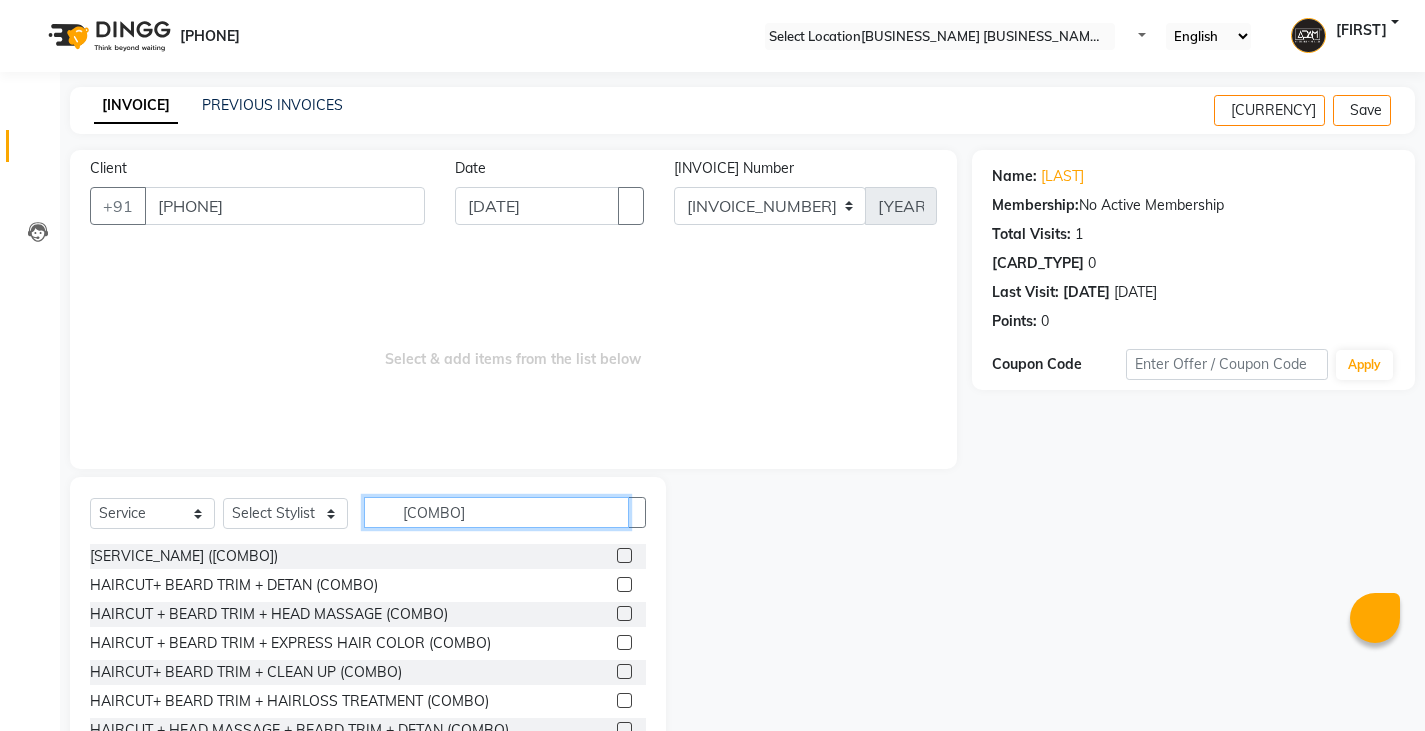 type on "[COMBO]" 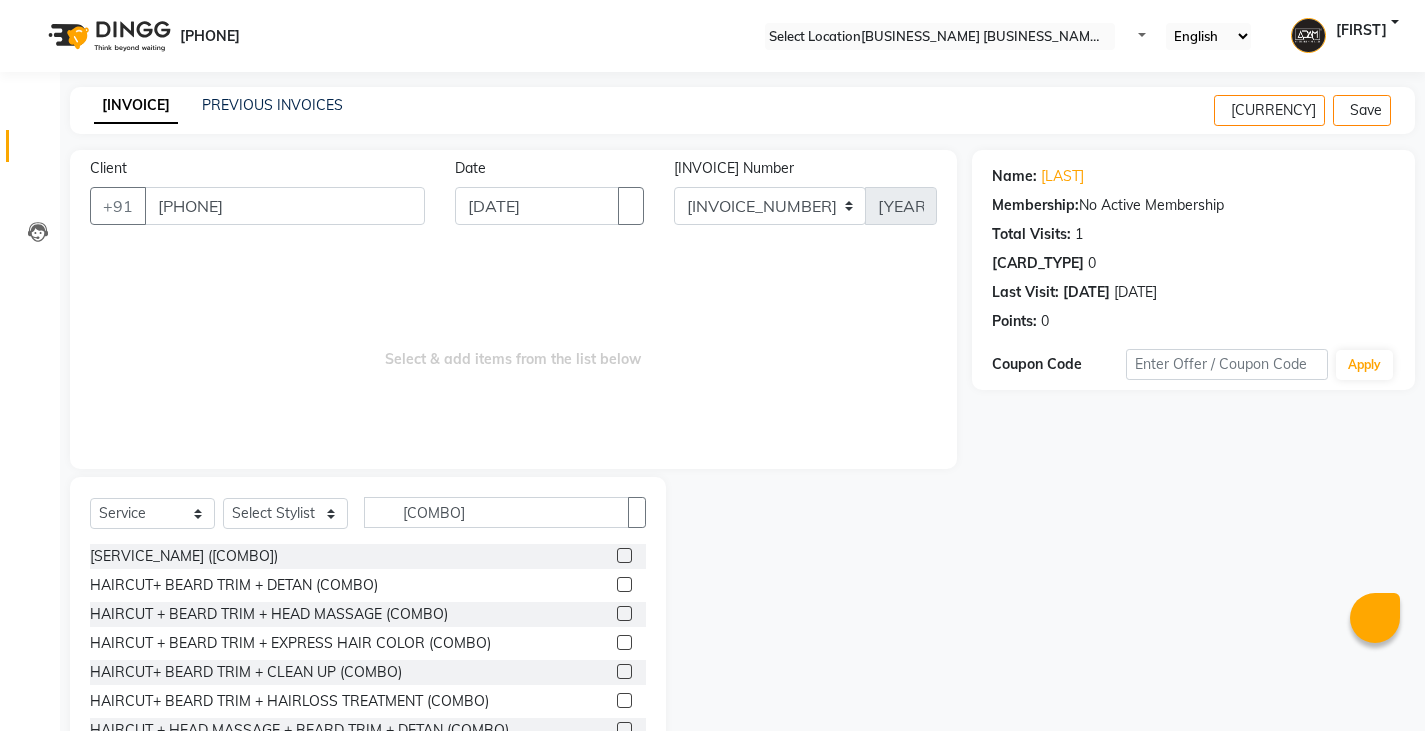click at bounding box center (624, 642) 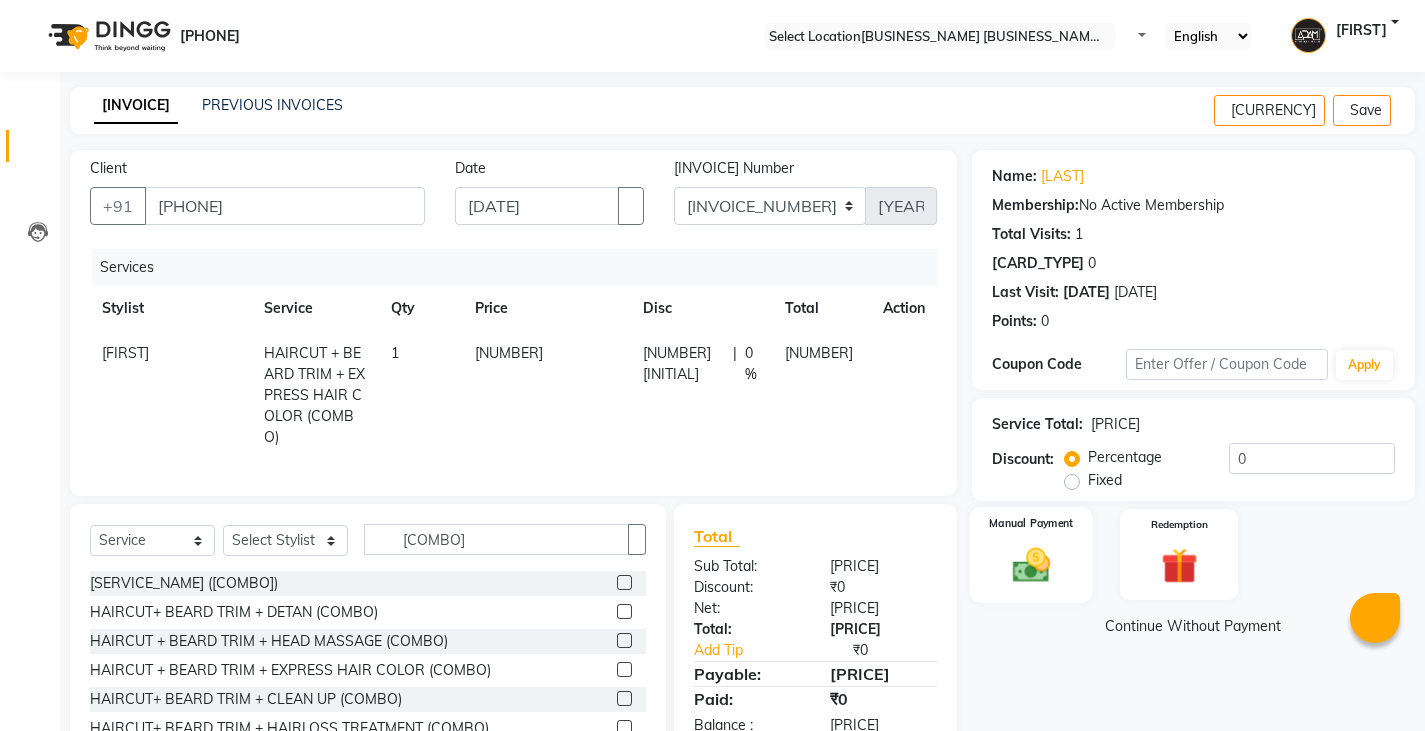 click at bounding box center (1030, 564) 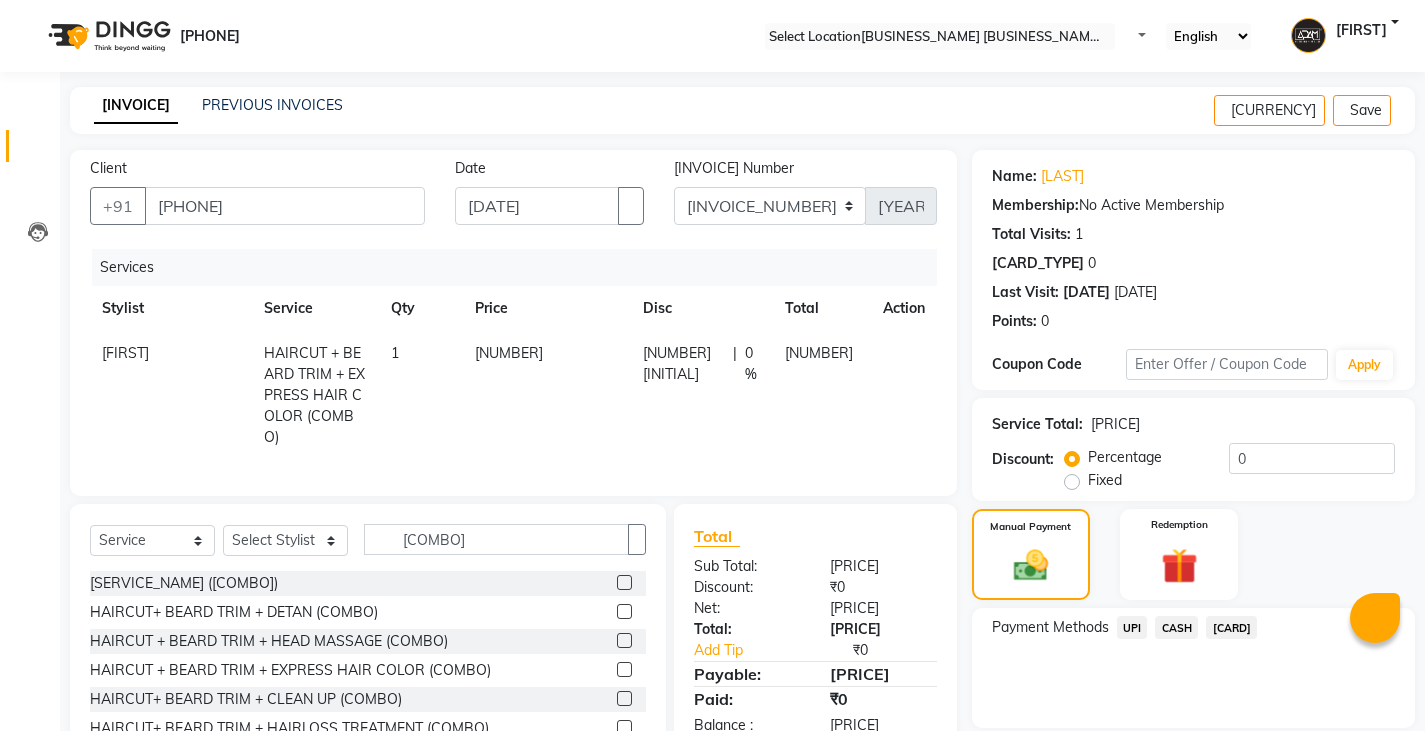 click on "UPI" at bounding box center [1132, 627] 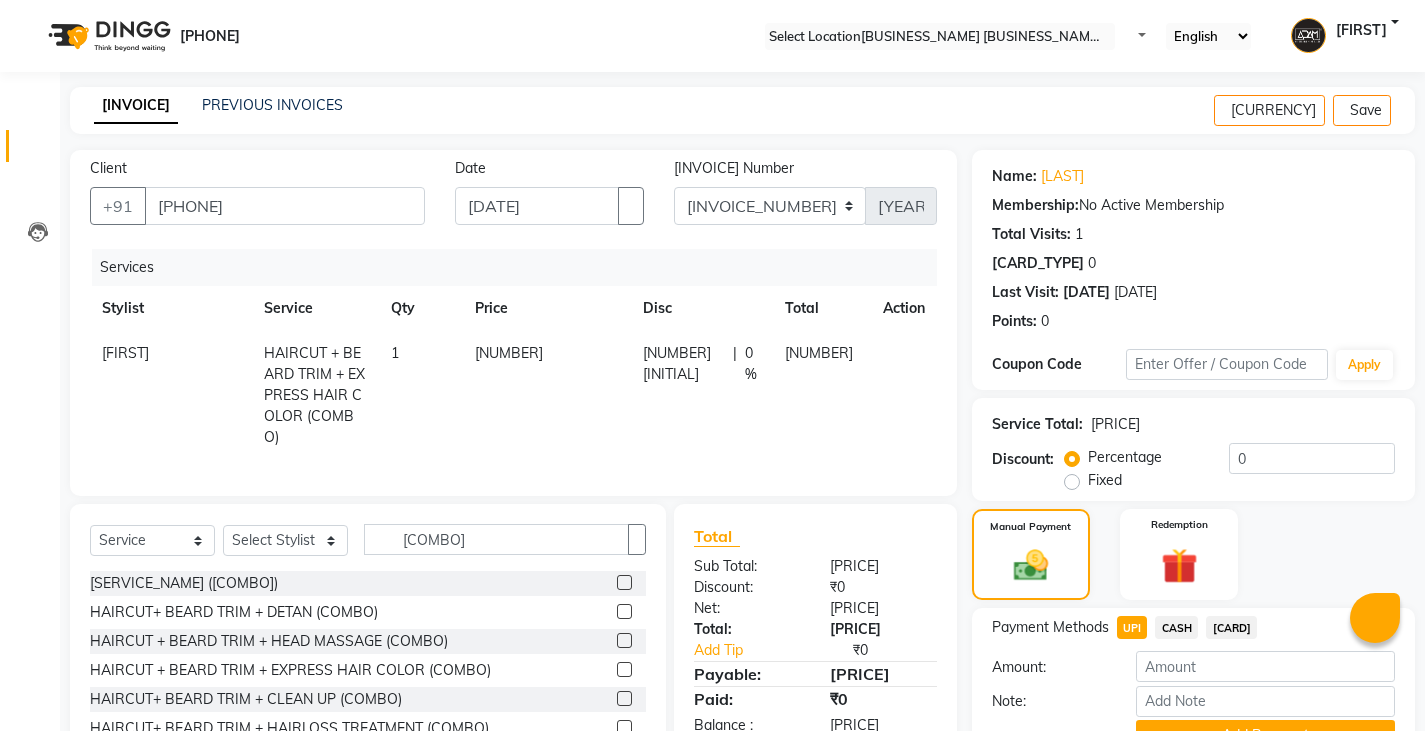 scroll, scrollTop: 104, scrollLeft: 0, axis: vertical 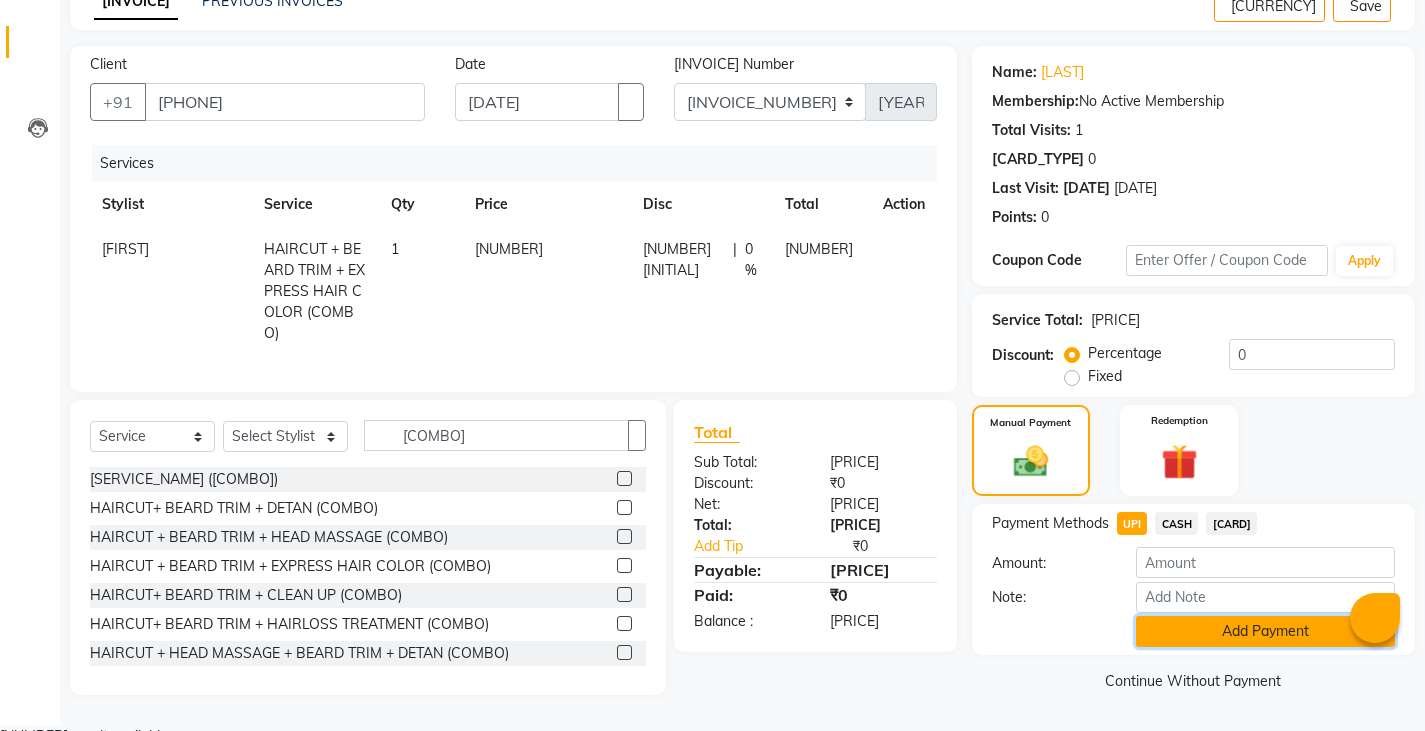 click on "Add Payment" at bounding box center (1265, 631) 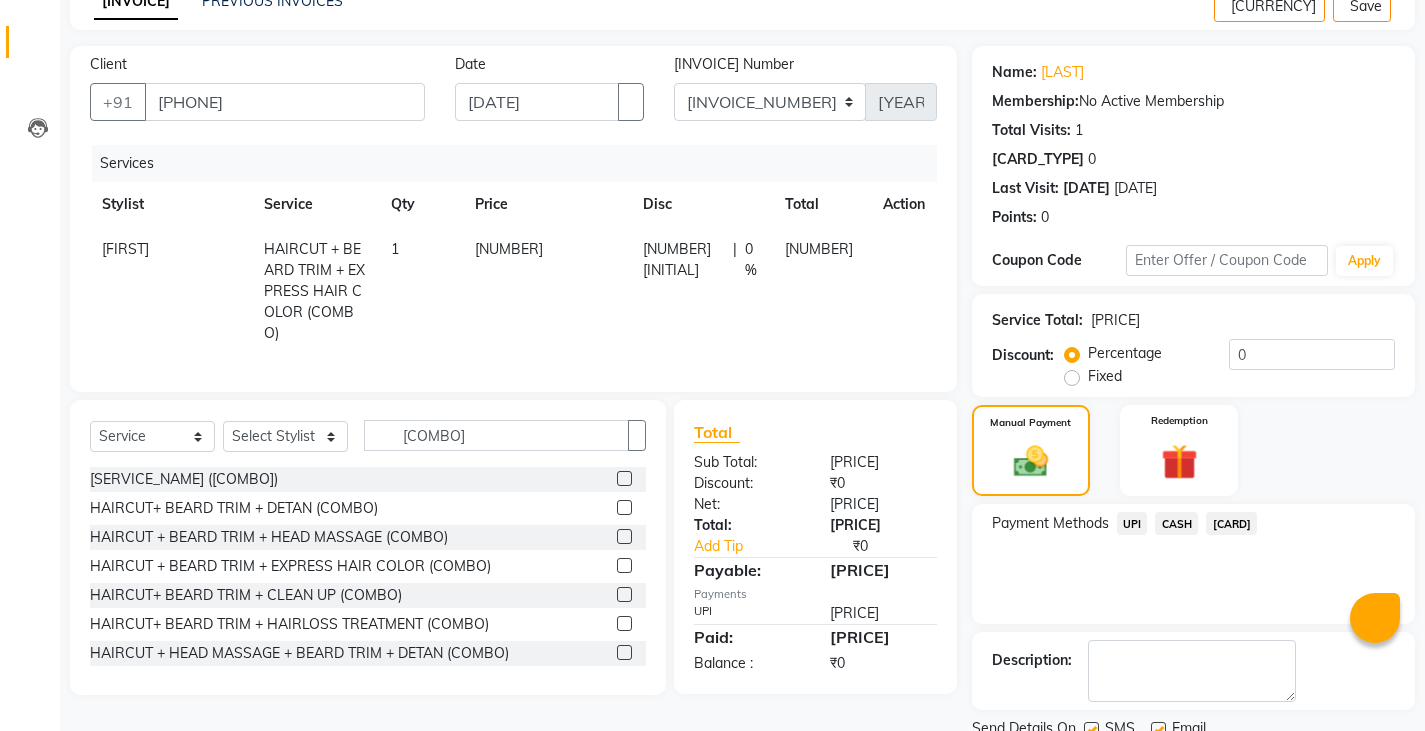 click on "[NUMBER]" at bounding box center (547, 291) 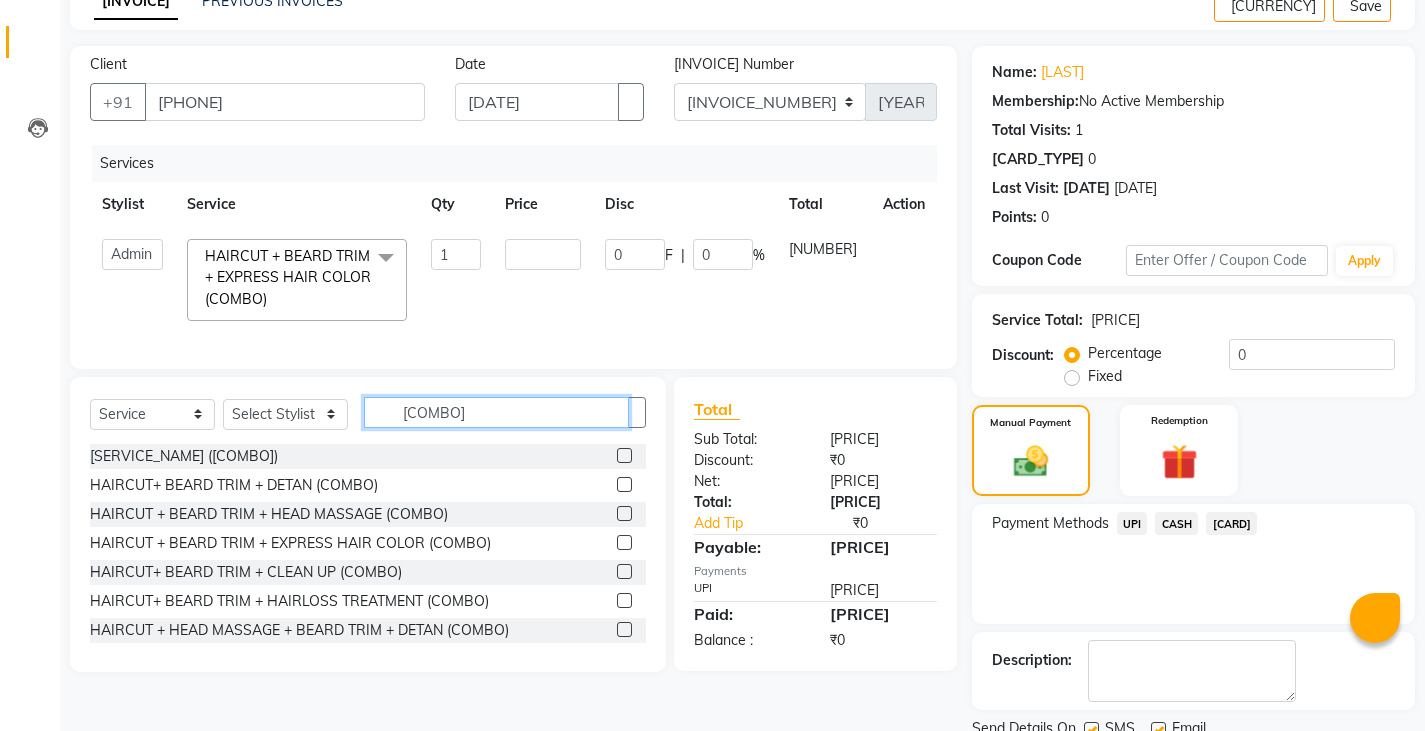 click on "[COMBO]" at bounding box center (496, 412) 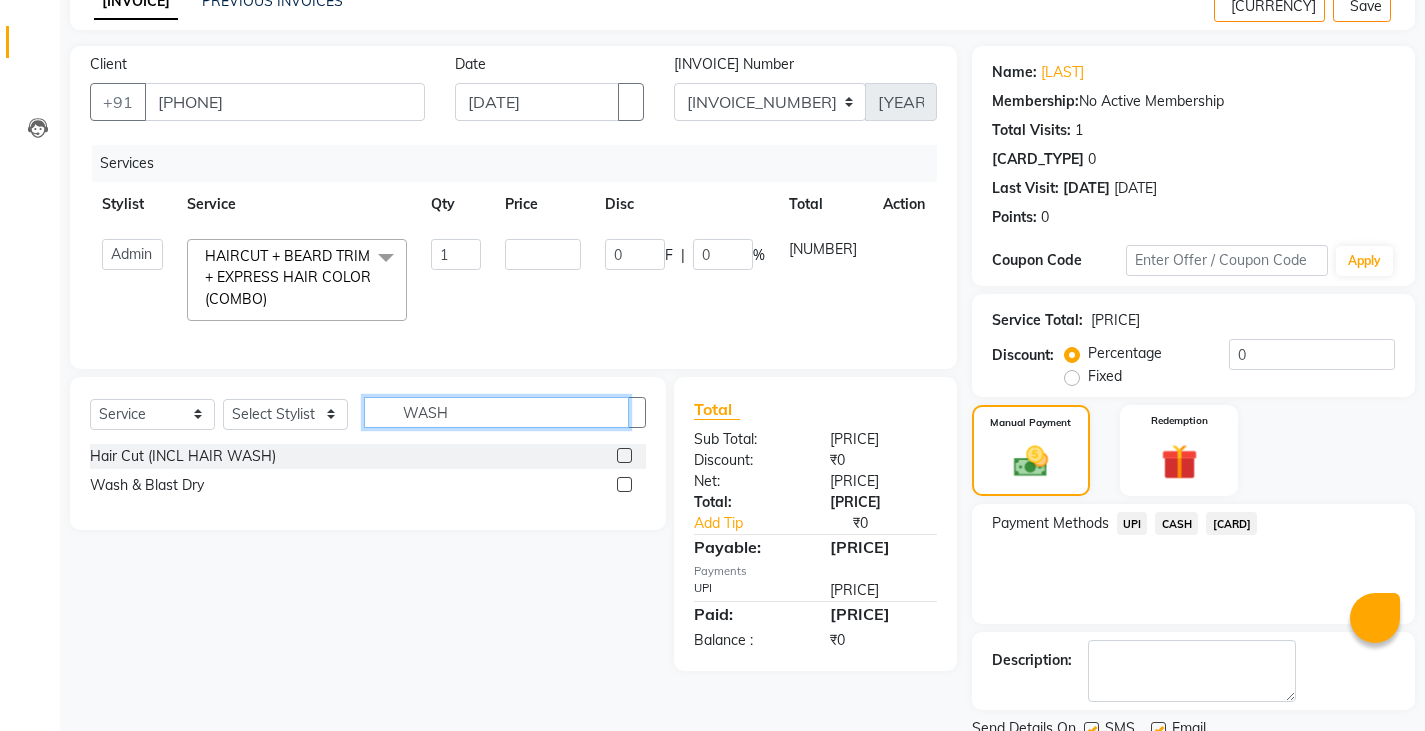 type on "WASH" 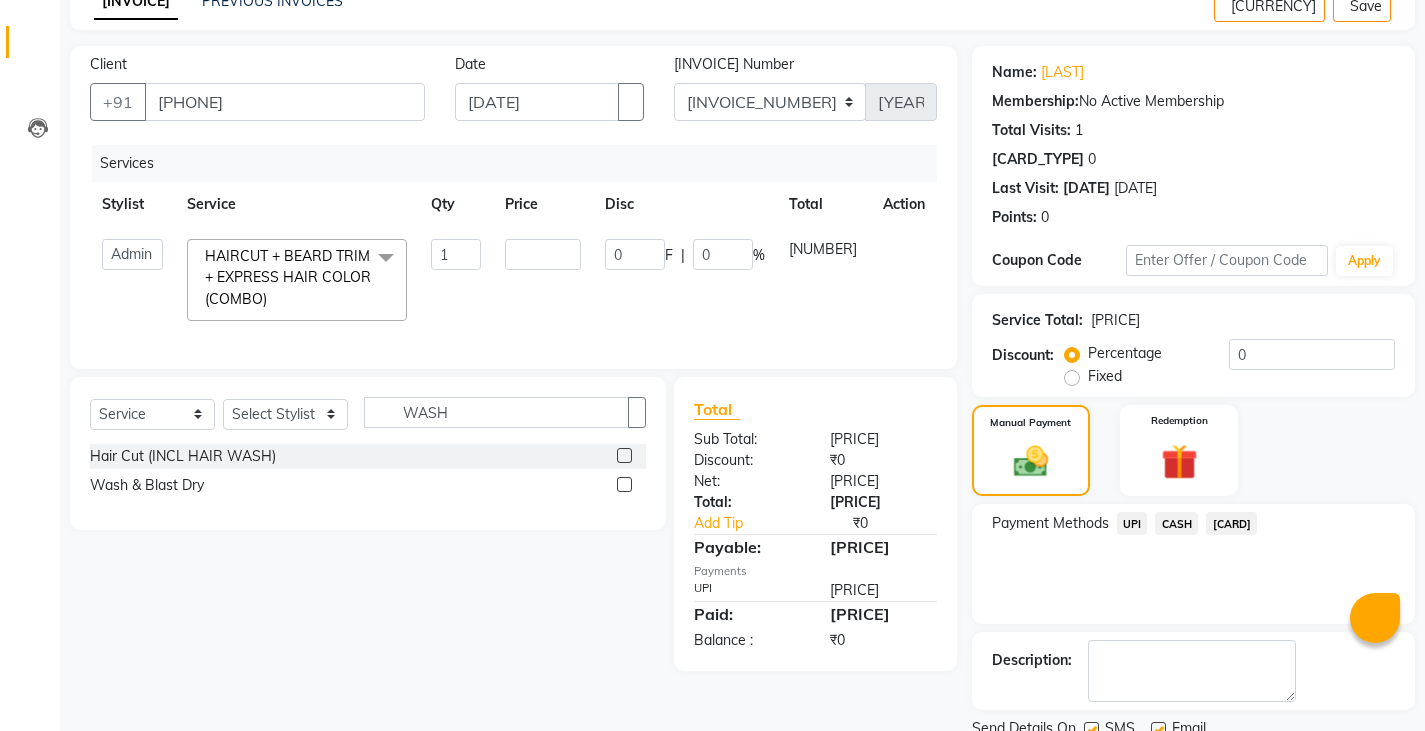 click at bounding box center (624, 484) 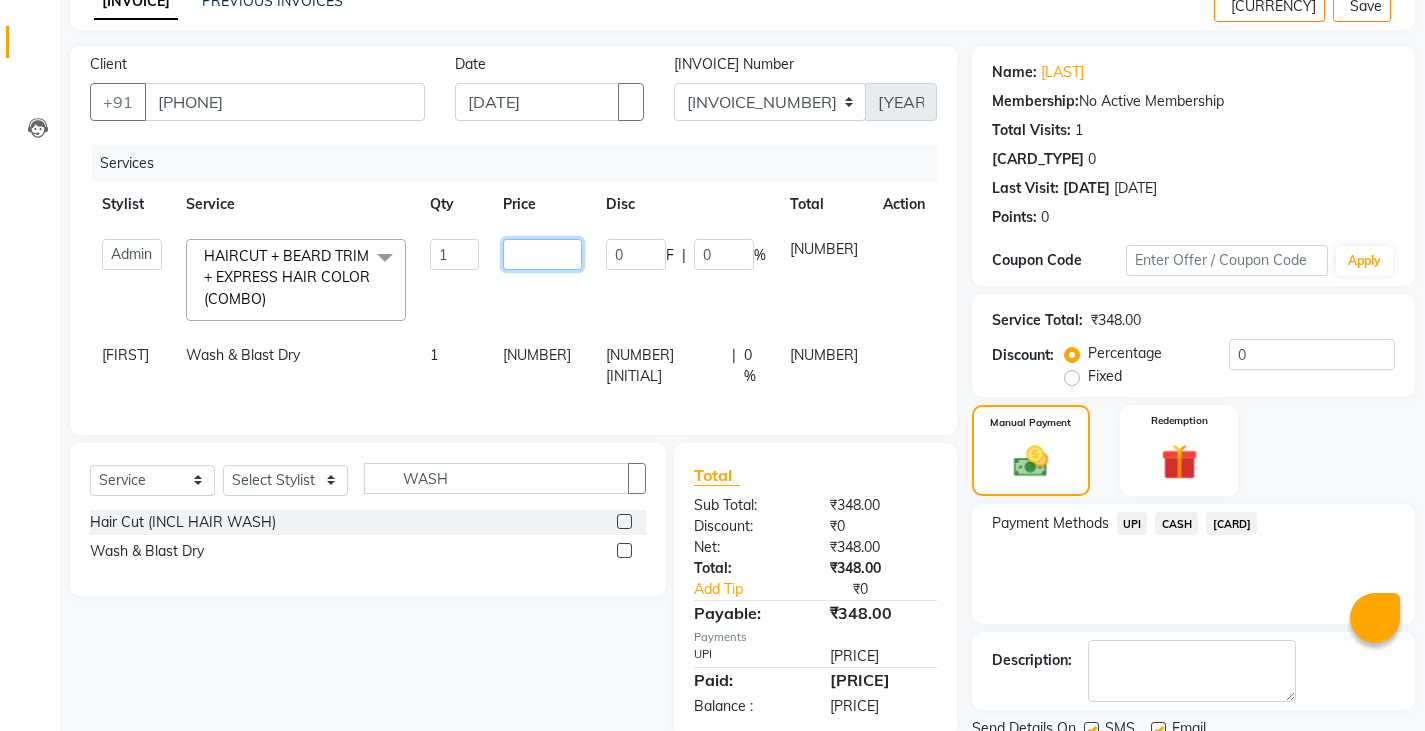 click on "[NUMBER]" at bounding box center (454, 254) 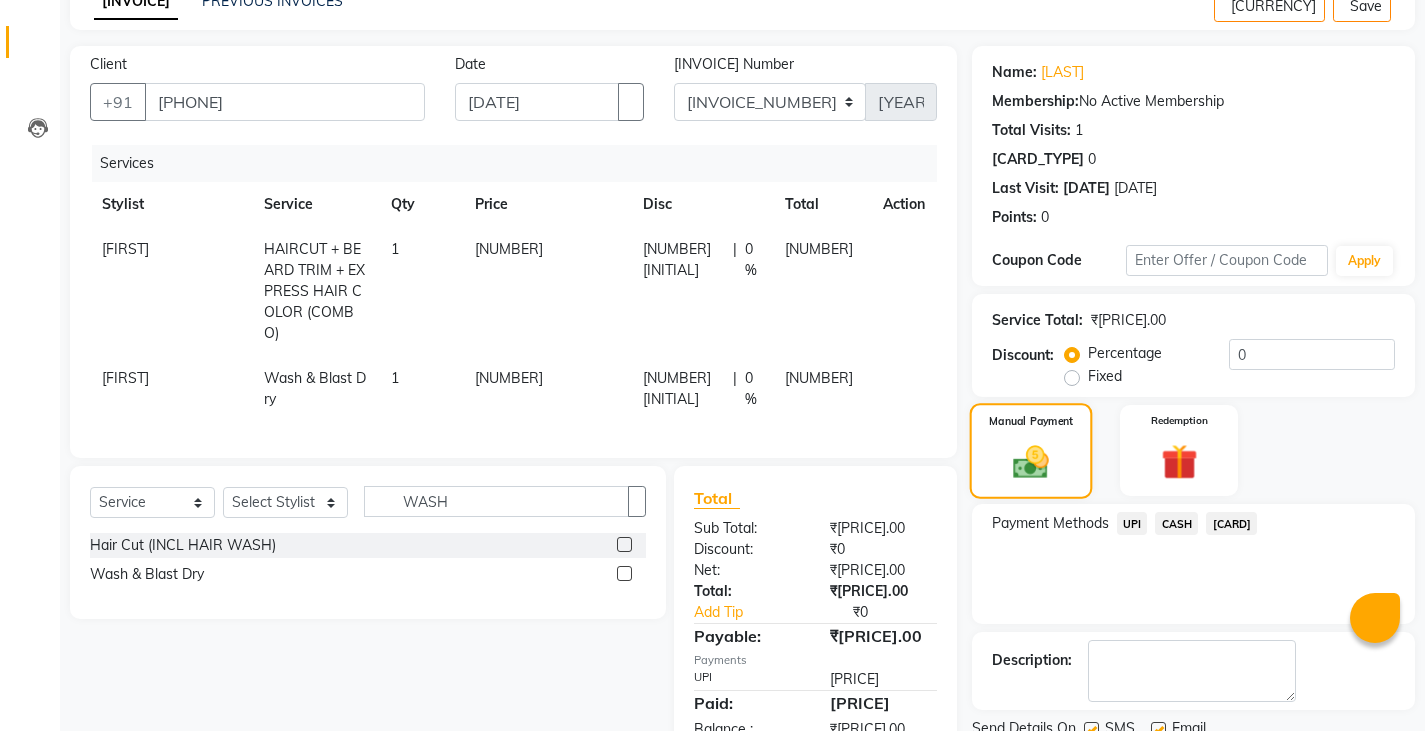 click on "Manual Payment" at bounding box center [1030, 451] 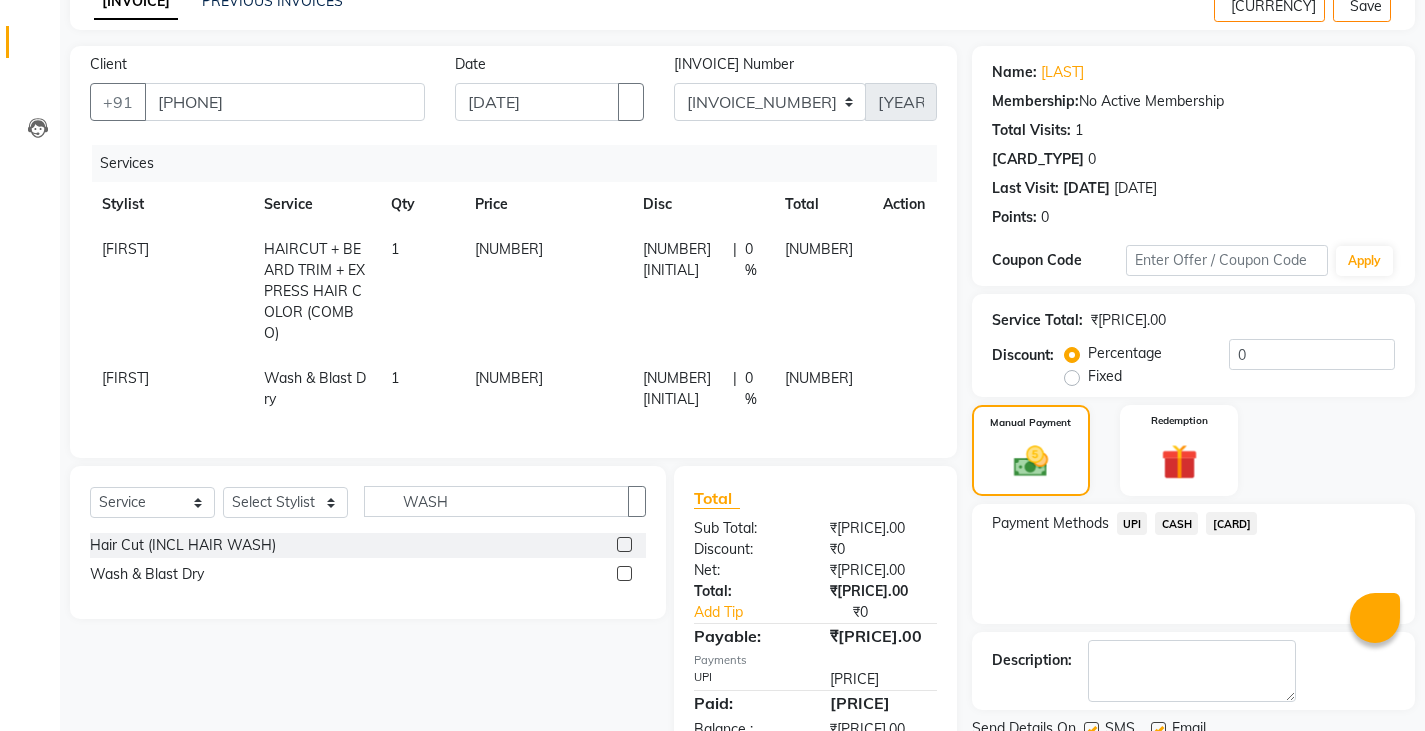 click on "UPI" at bounding box center [1132, 523] 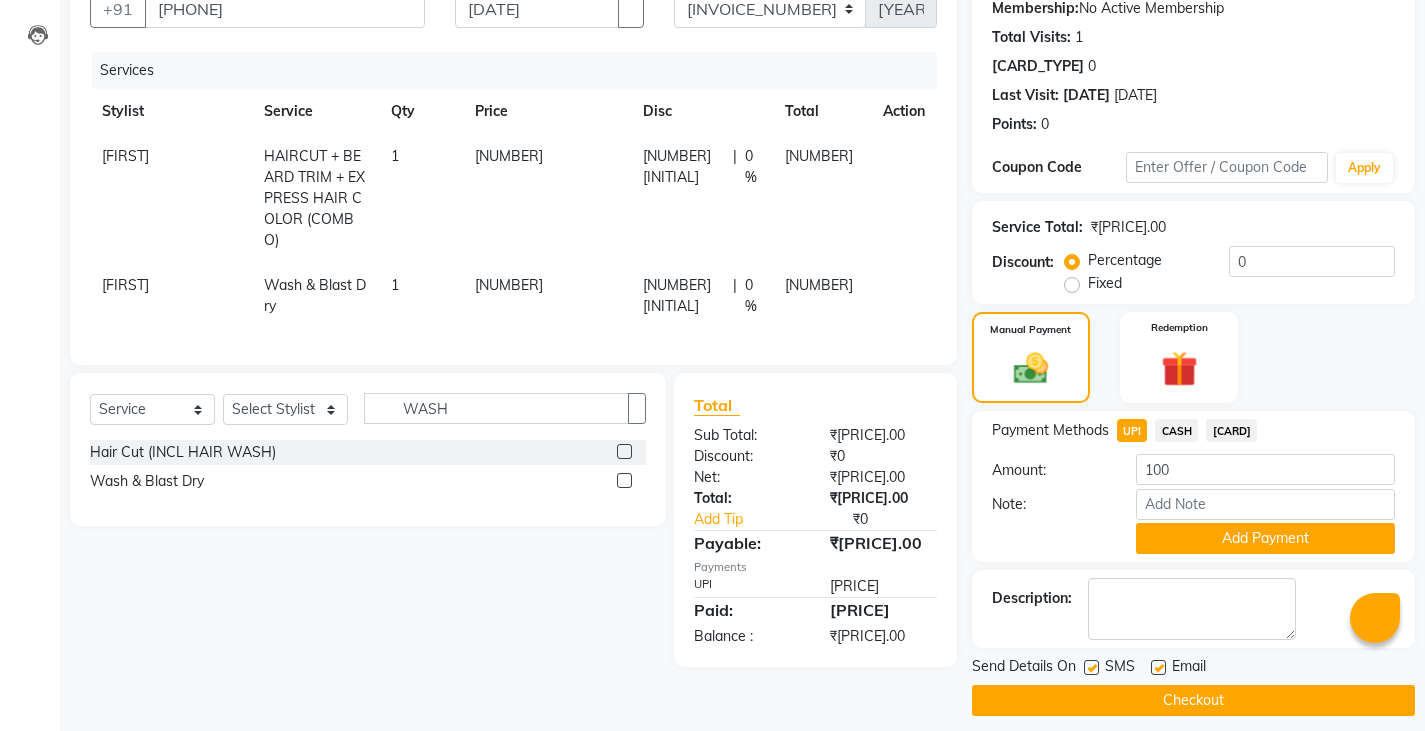 scroll, scrollTop: 217, scrollLeft: 0, axis: vertical 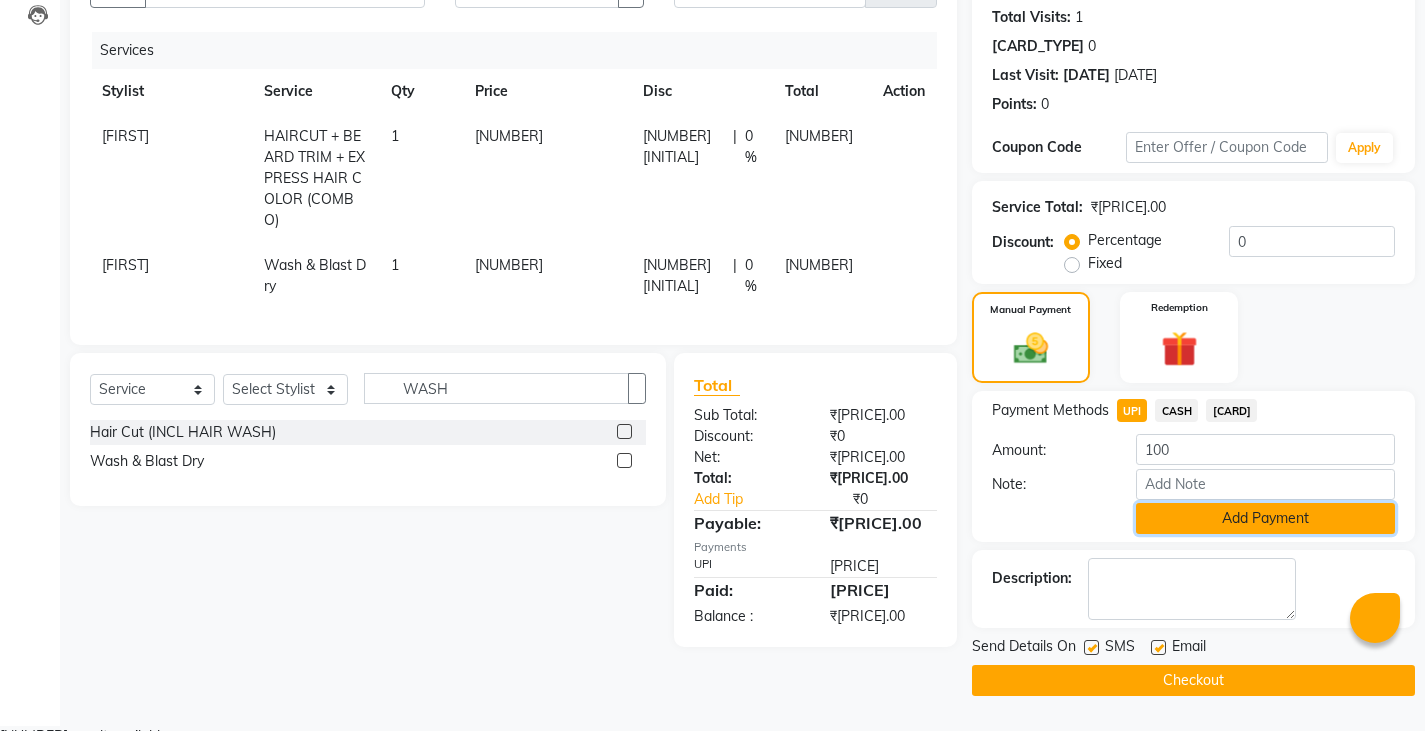 click on "Add Payment" at bounding box center [1265, 518] 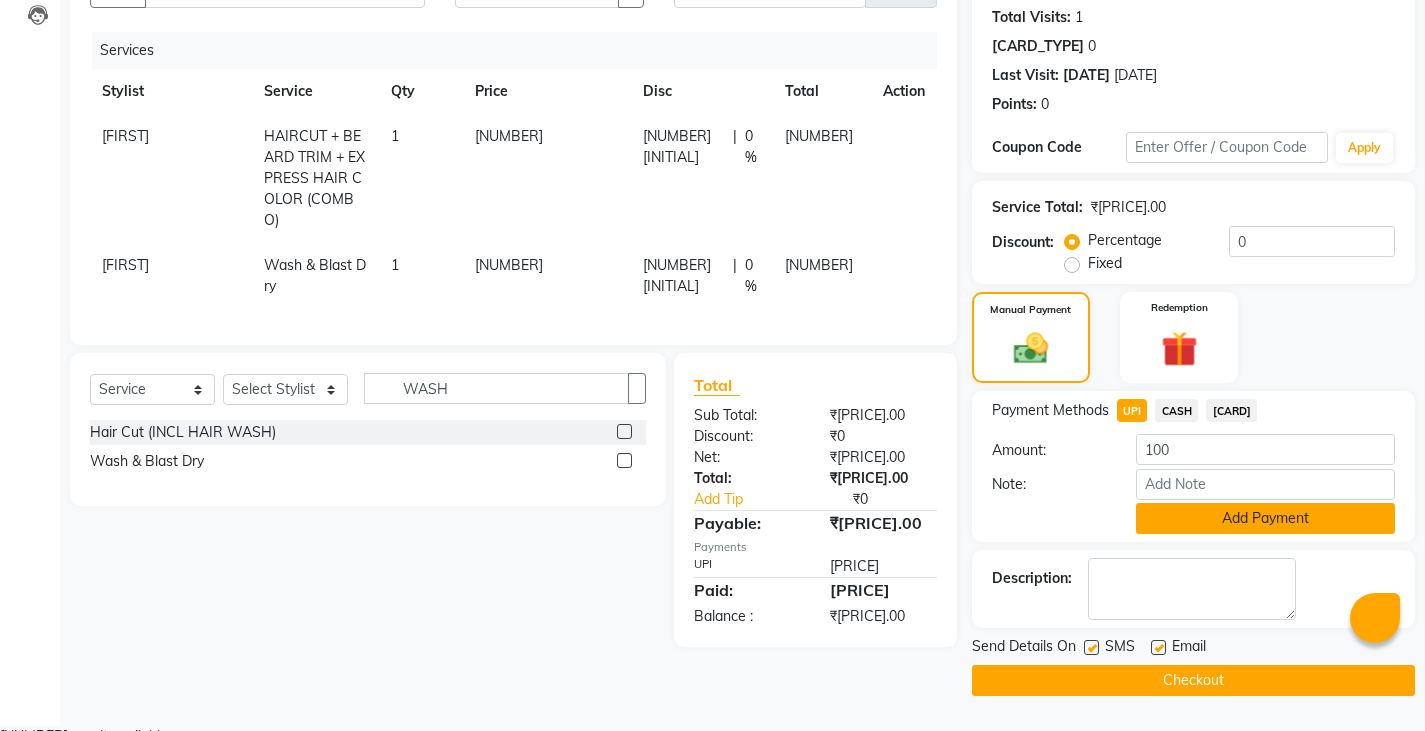 scroll, scrollTop: 188, scrollLeft: 0, axis: vertical 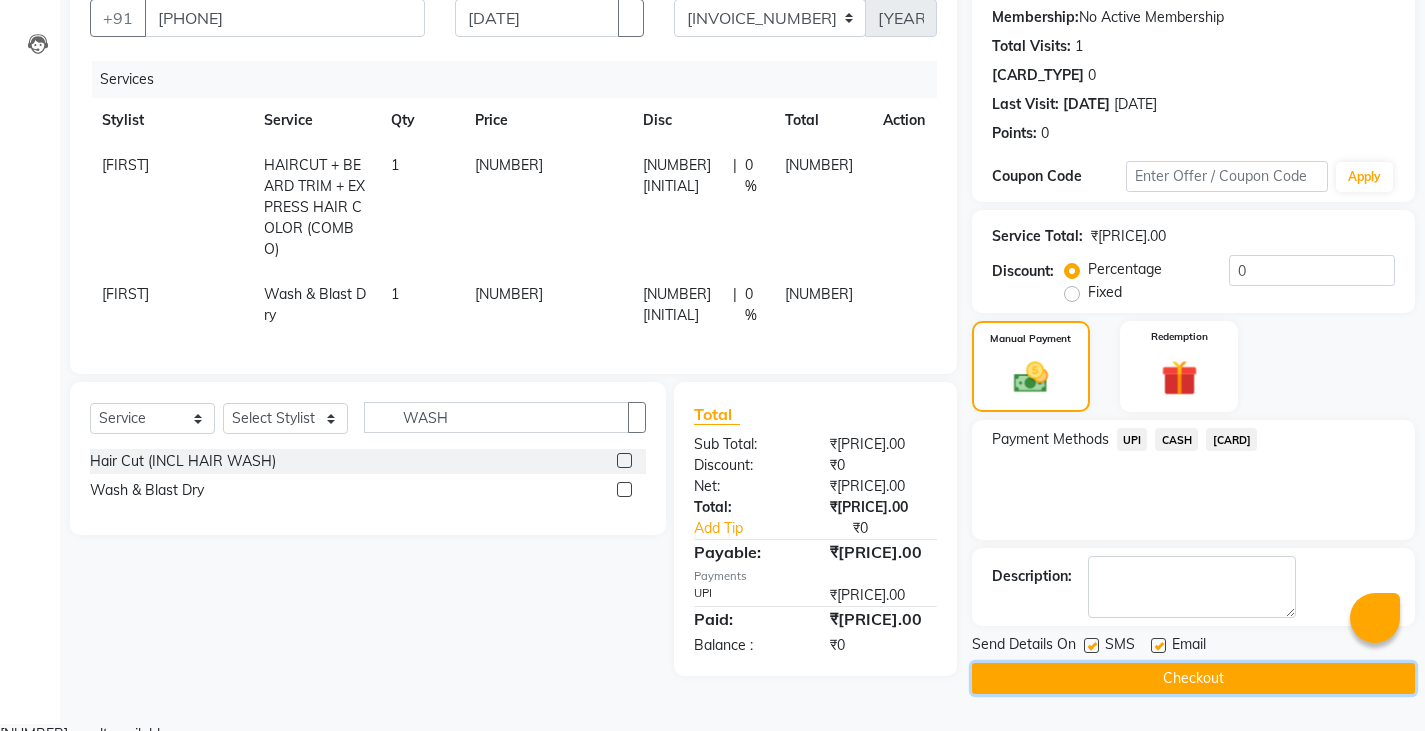 click on "Checkout" at bounding box center (1193, 678) 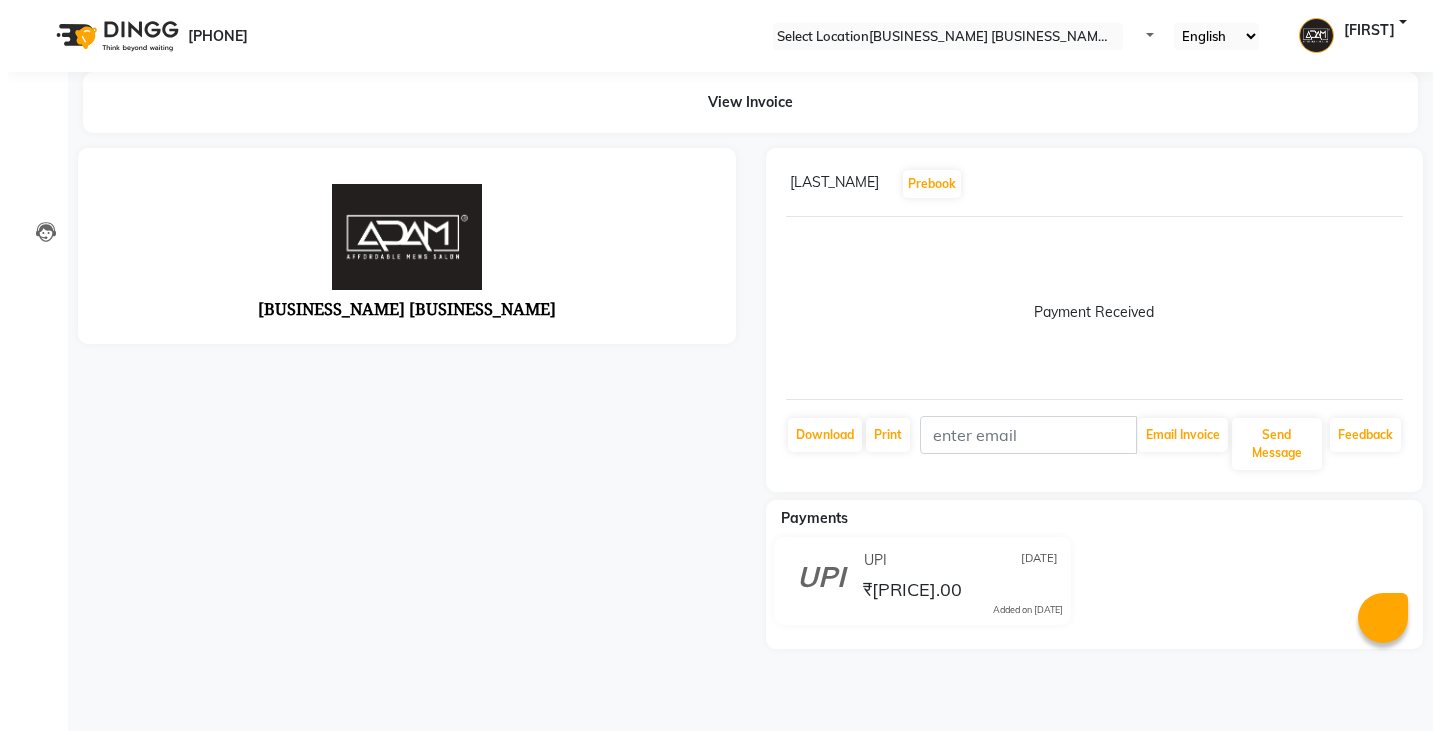 scroll, scrollTop: 0, scrollLeft: 0, axis: both 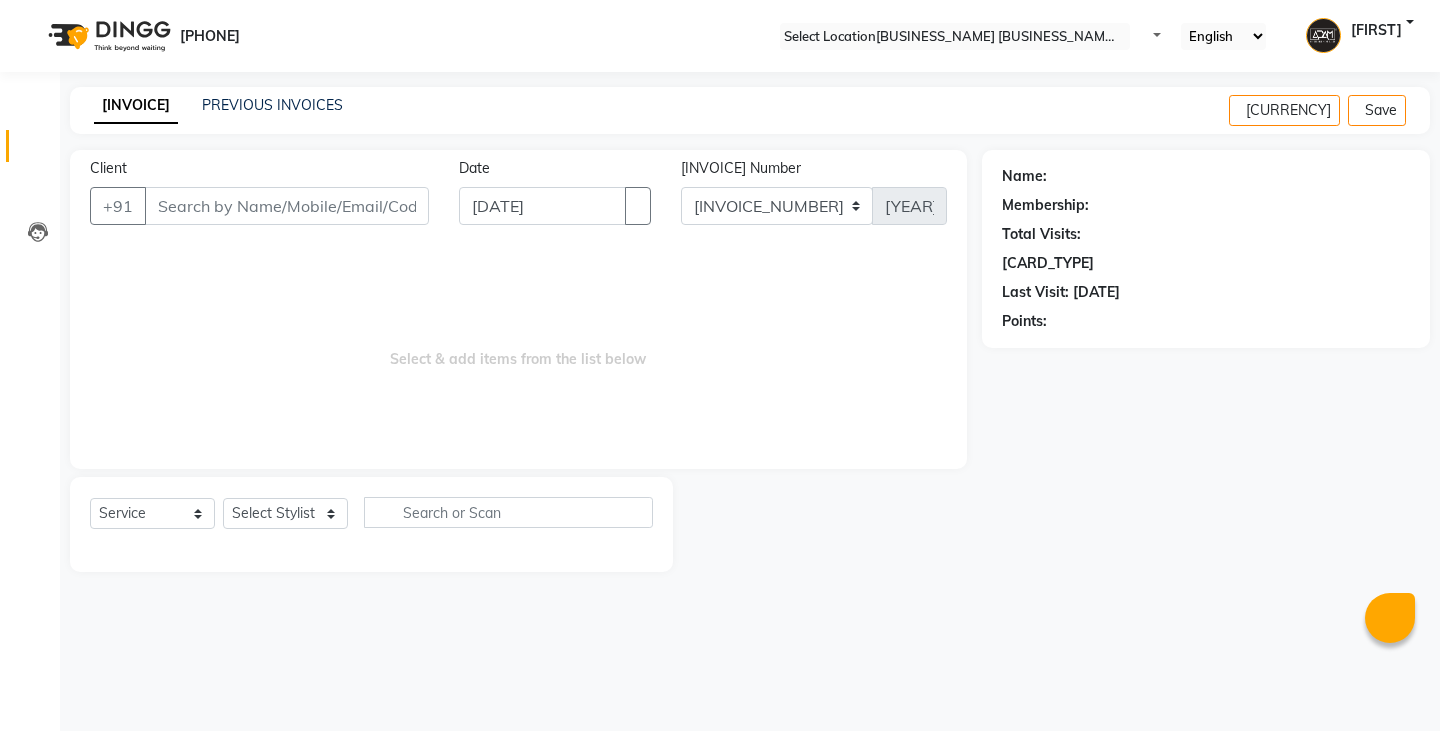 click on "Client" at bounding box center [287, 206] 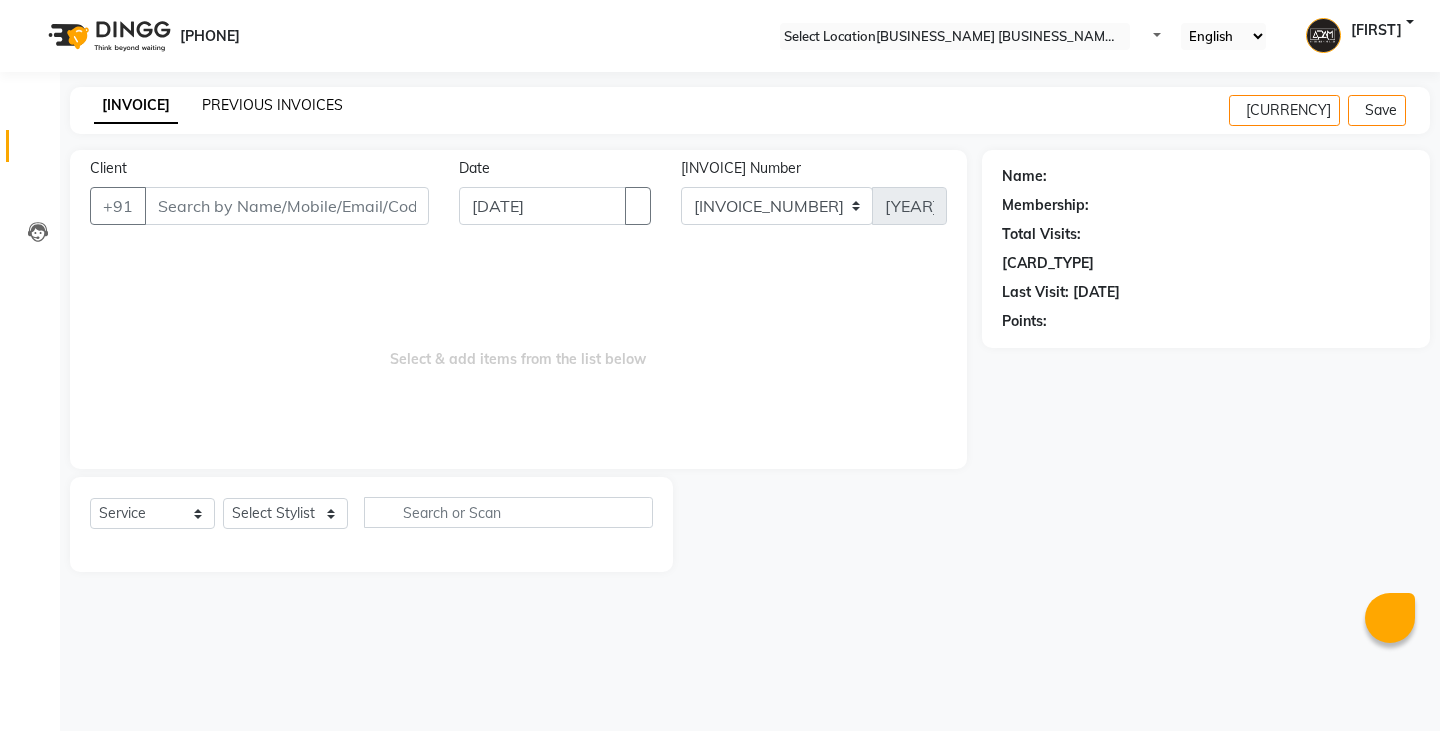 click on "PREVIOUS INVOICES" at bounding box center (272, 105) 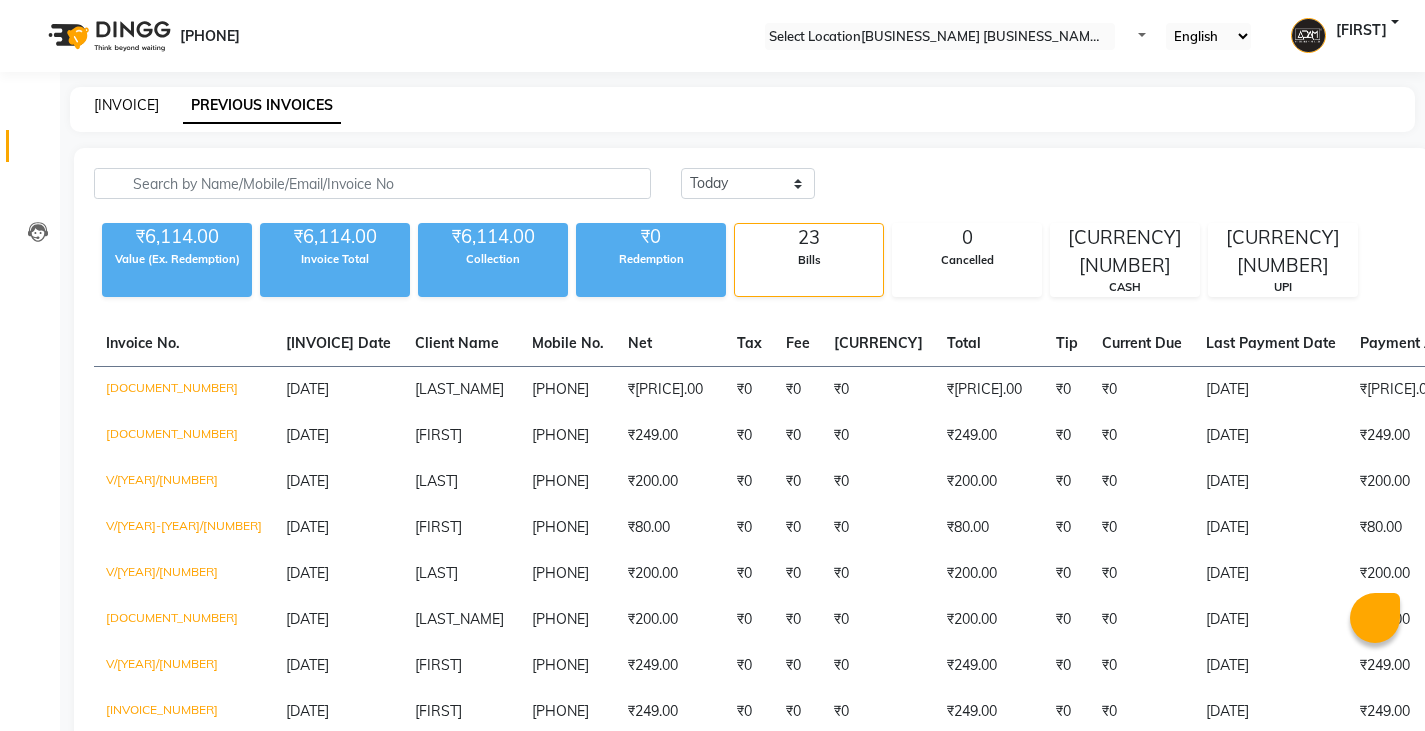 click on "[INVOICE]" at bounding box center (126, 105) 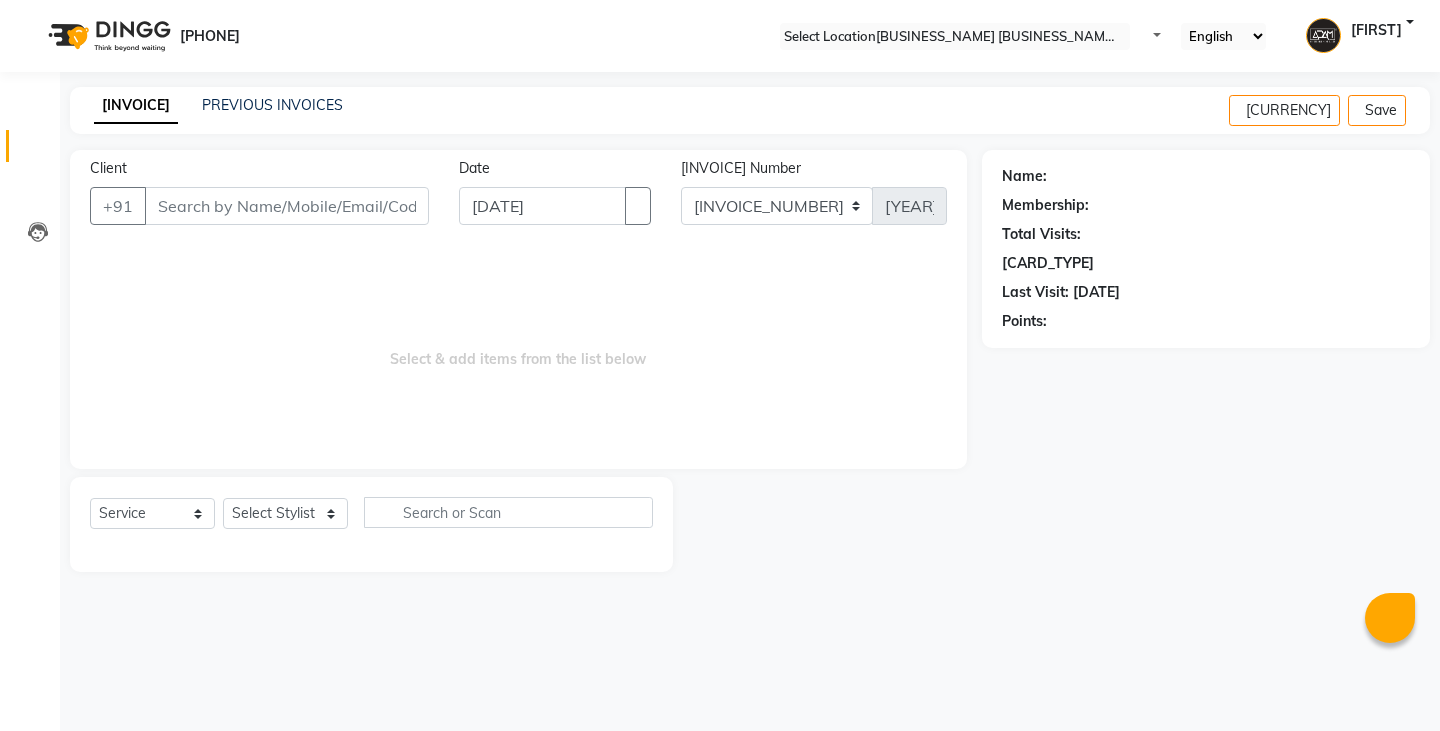 click on "Client" at bounding box center [287, 206] 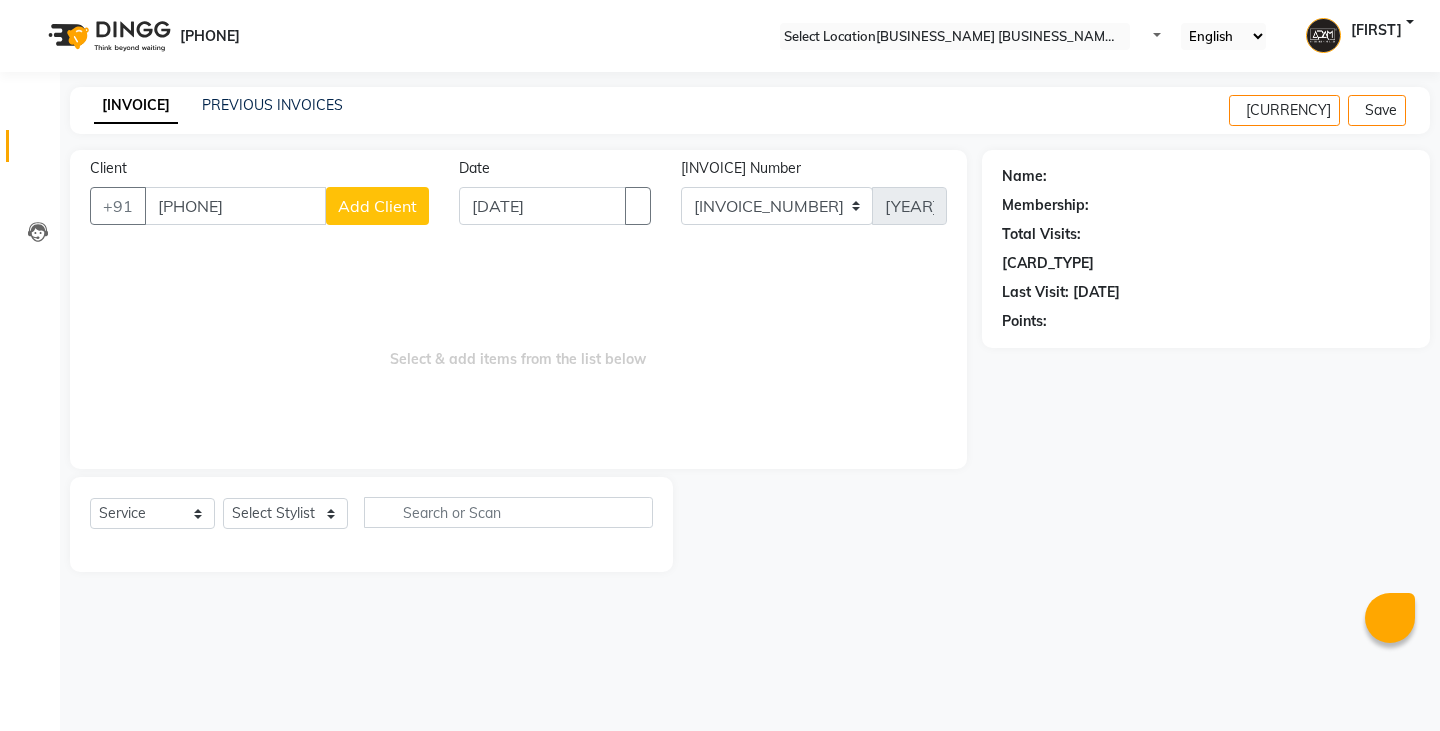 type on "[PHONE]" 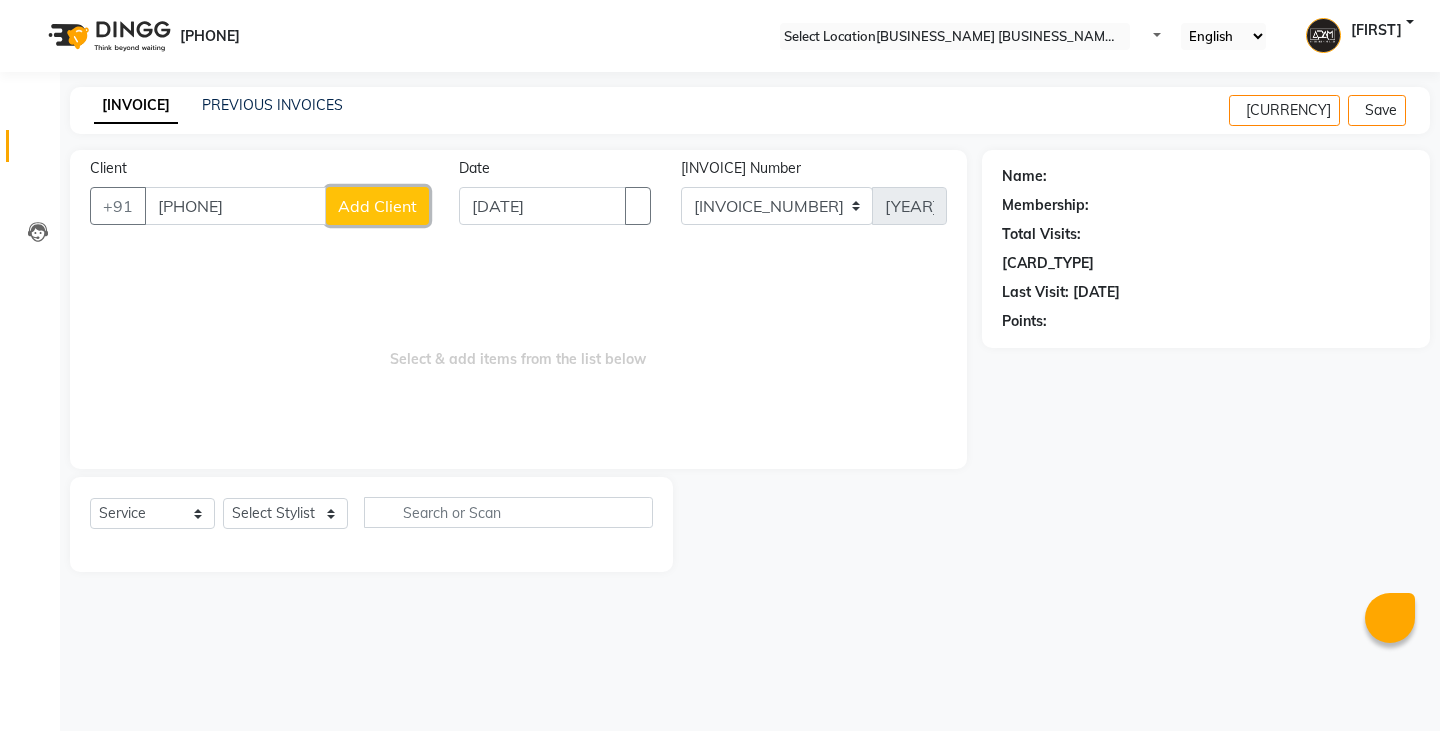 click on "Add Client" at bounding box center (377, 206) 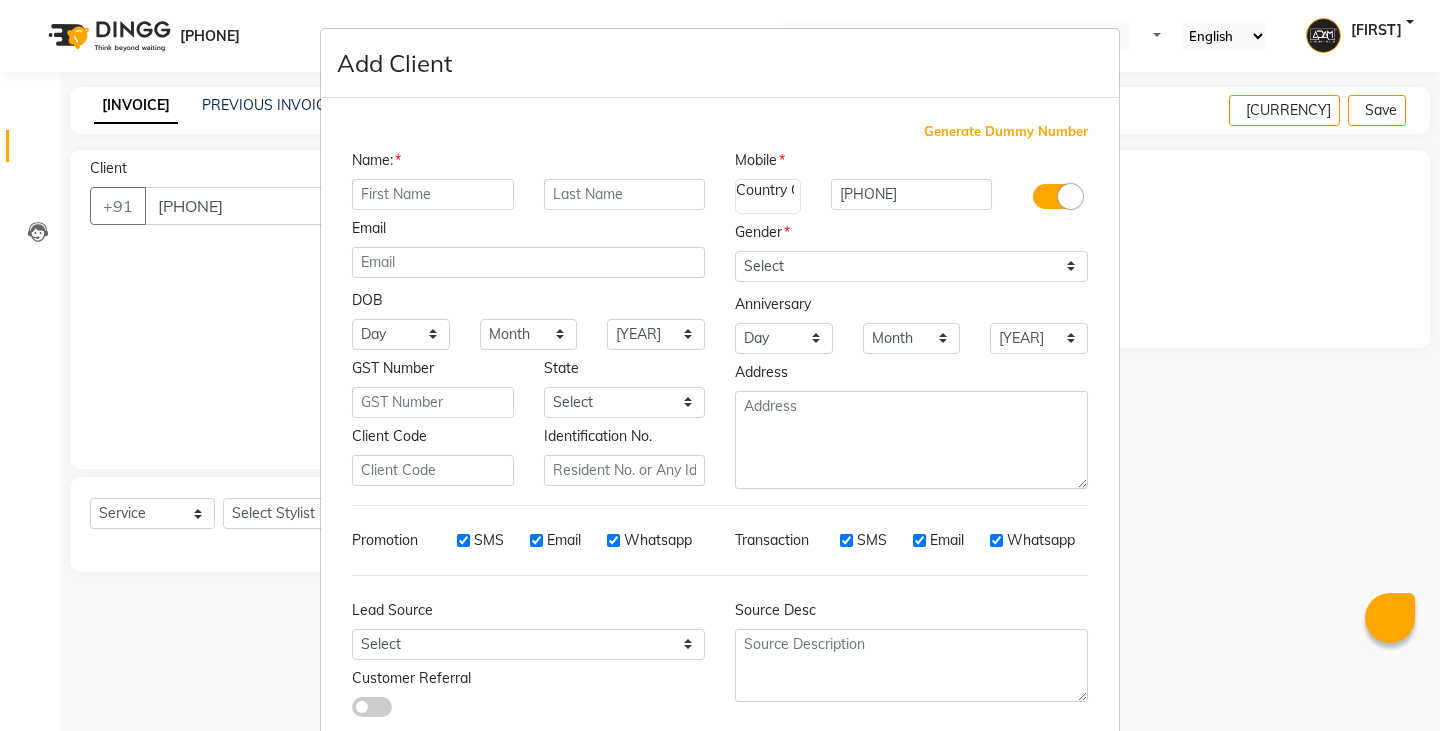click at bounding box center (433, 194) 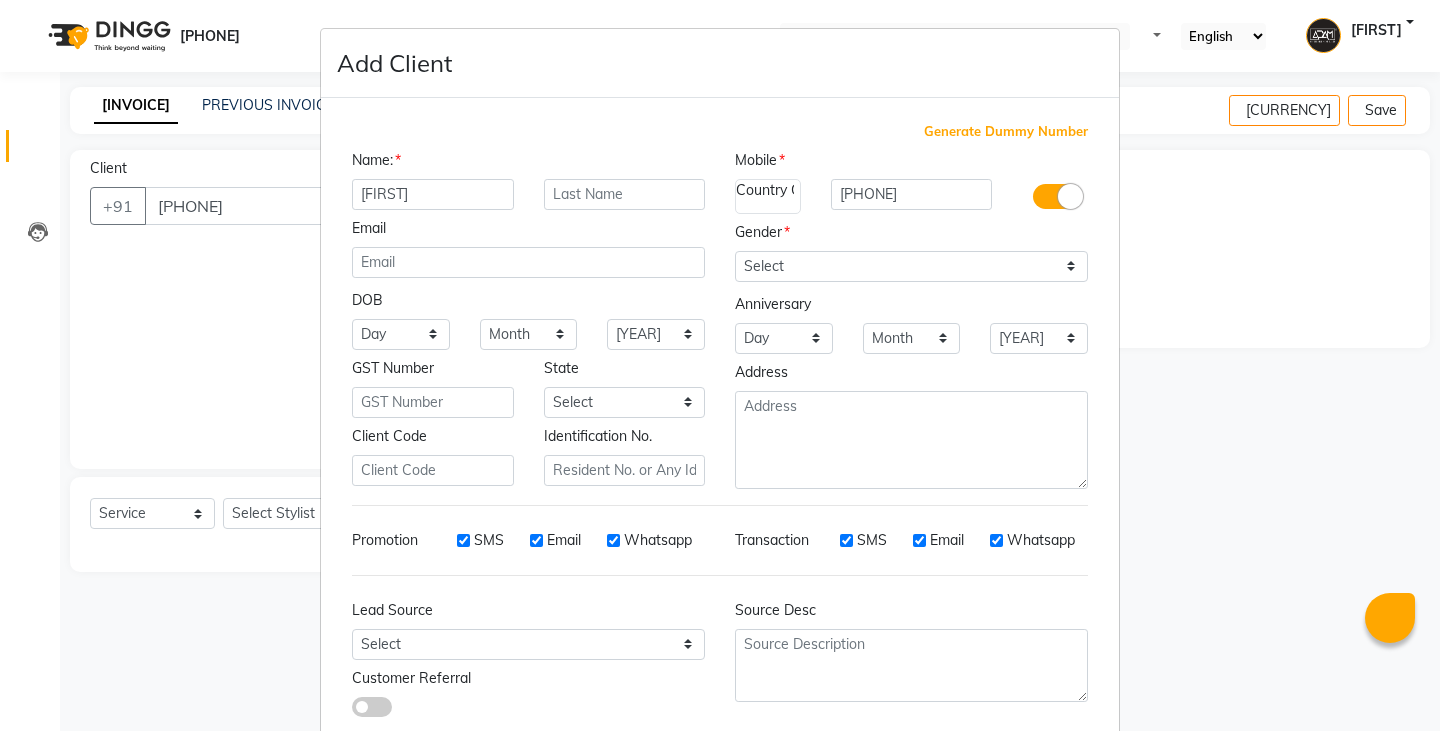 type on "[FIRST]" 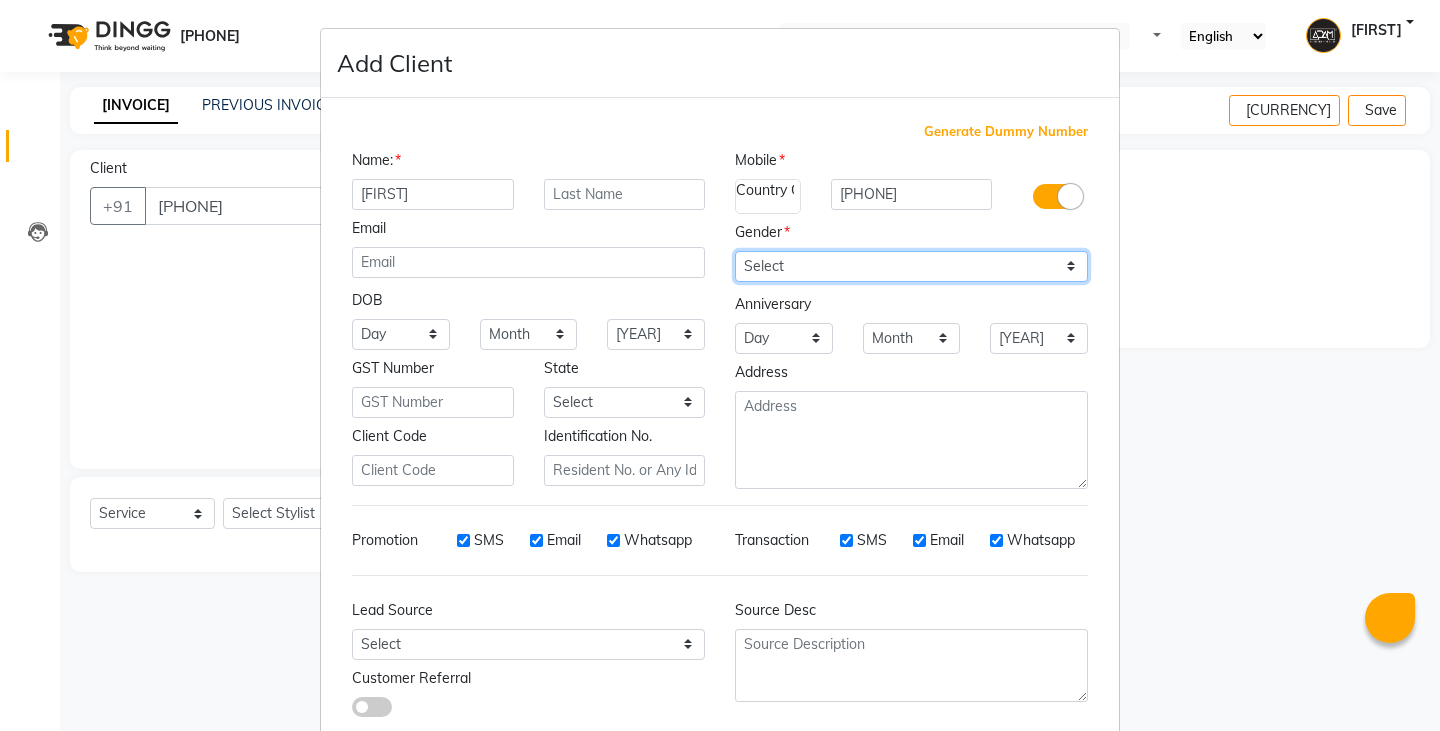 click on "Select Male Female Other Prefer Not To Say" at bounding box center (911, 266) 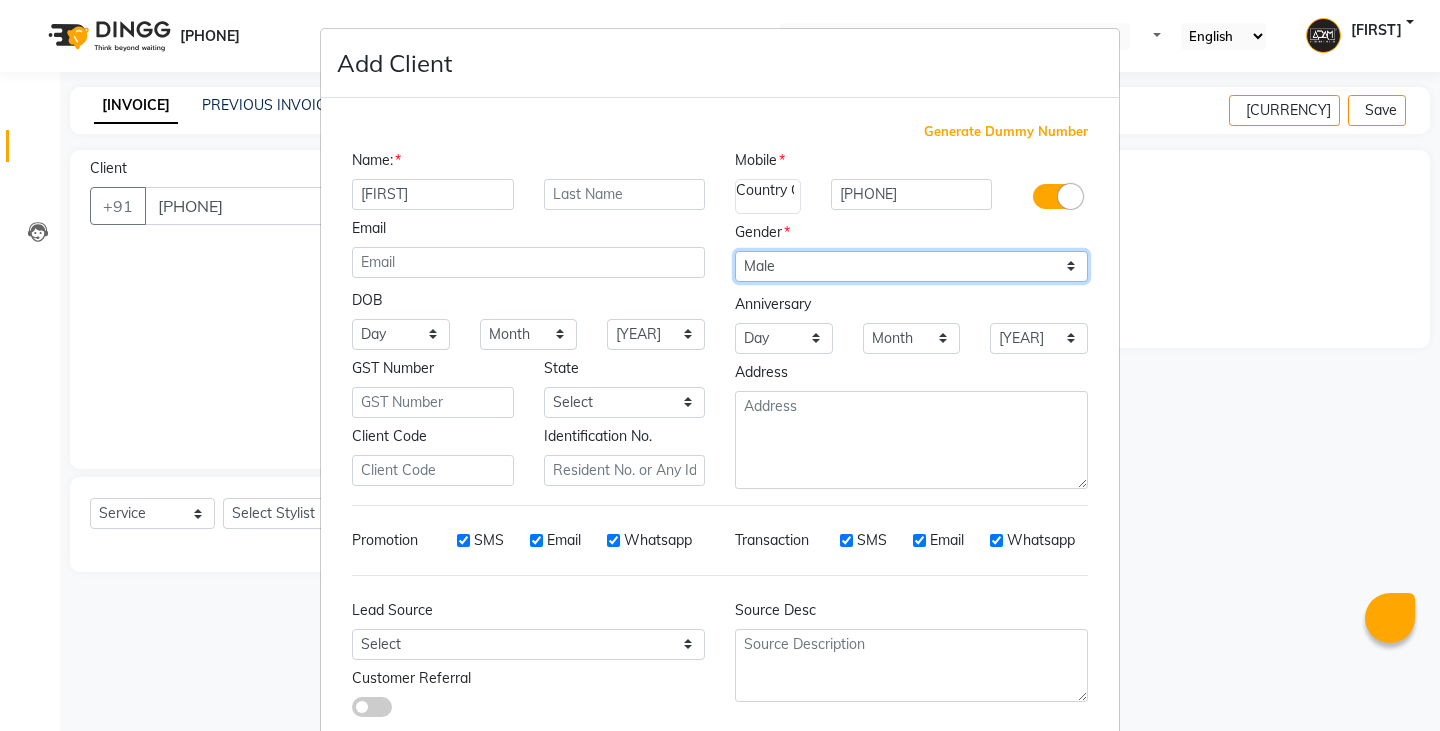 click on "Select Male Female Other Prefer Not To Say" at bounding box center (911, 266) 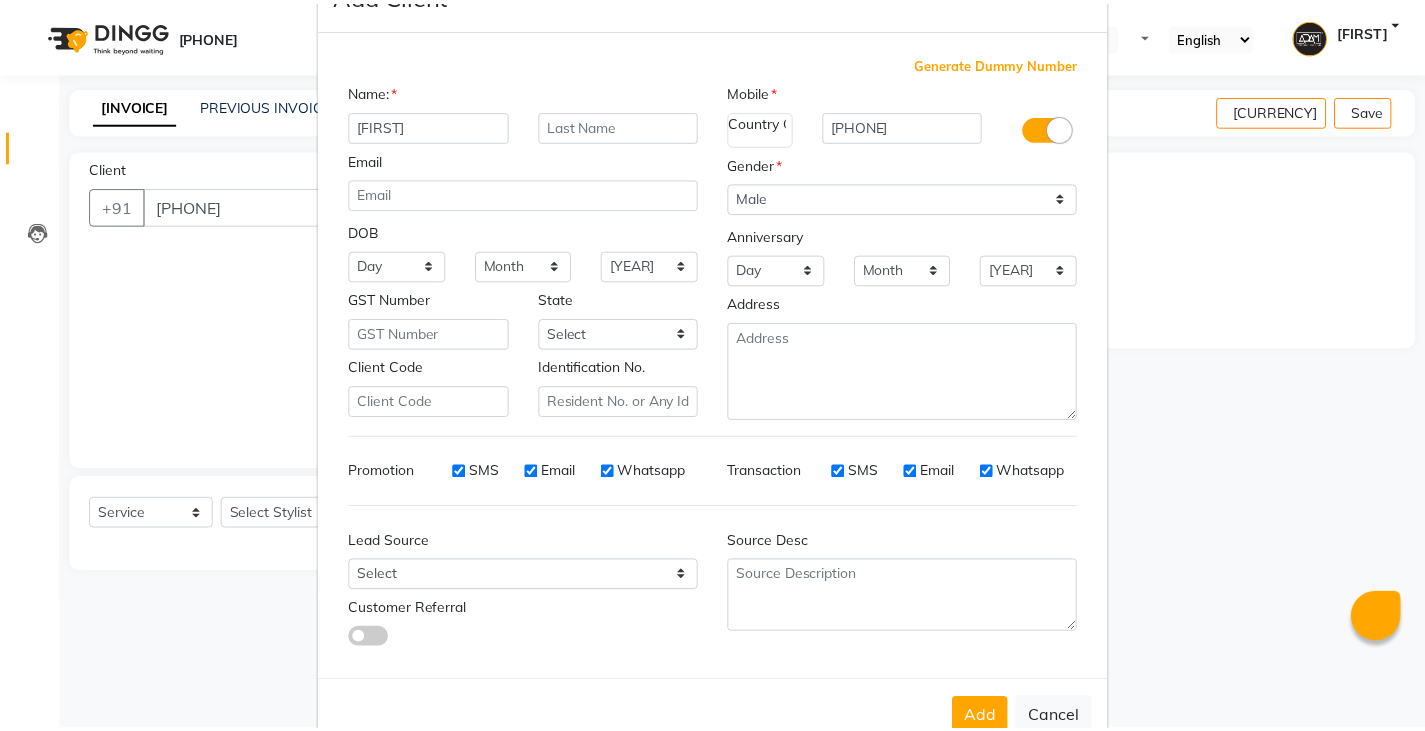 scroll, scrollTop: 118, scrollLeft: 0, axis: vertical 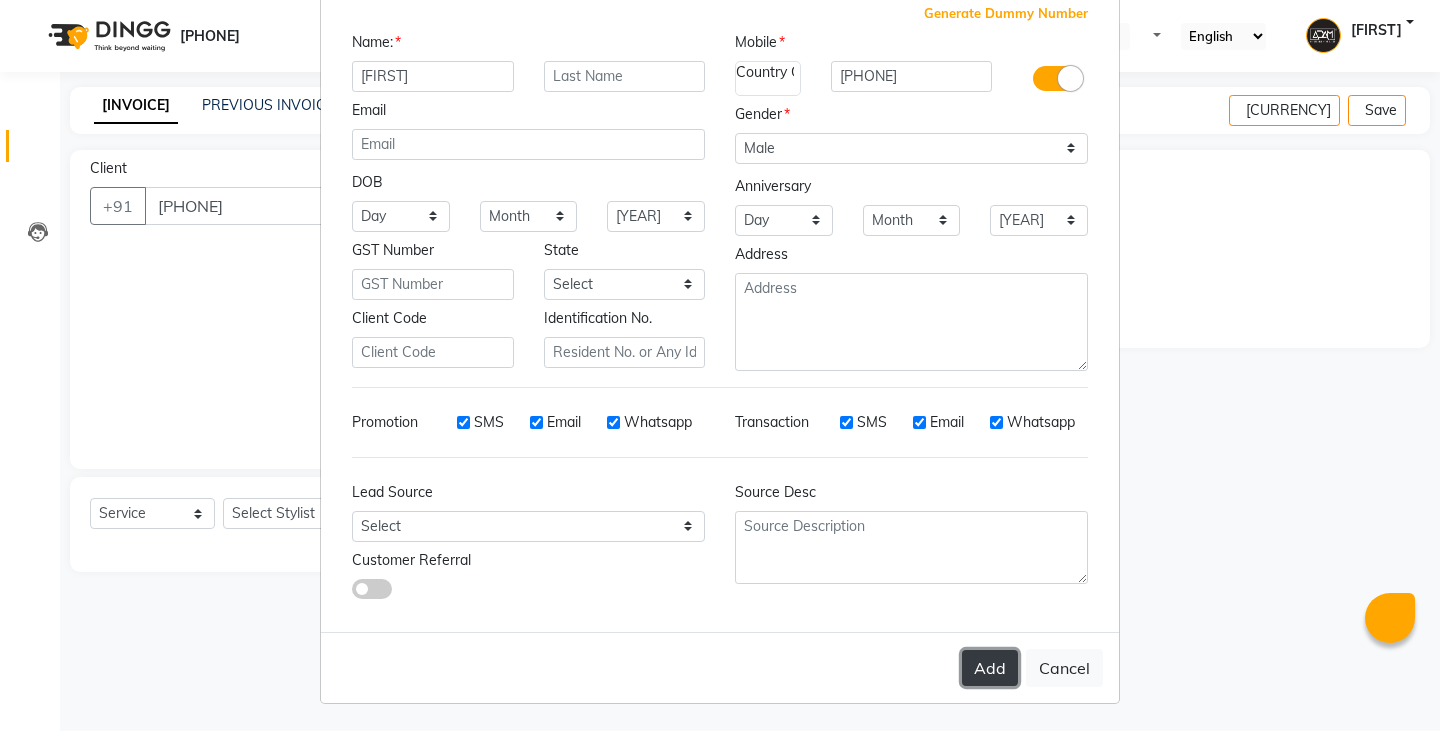 click on "Add" at bounding box center (990, 668) 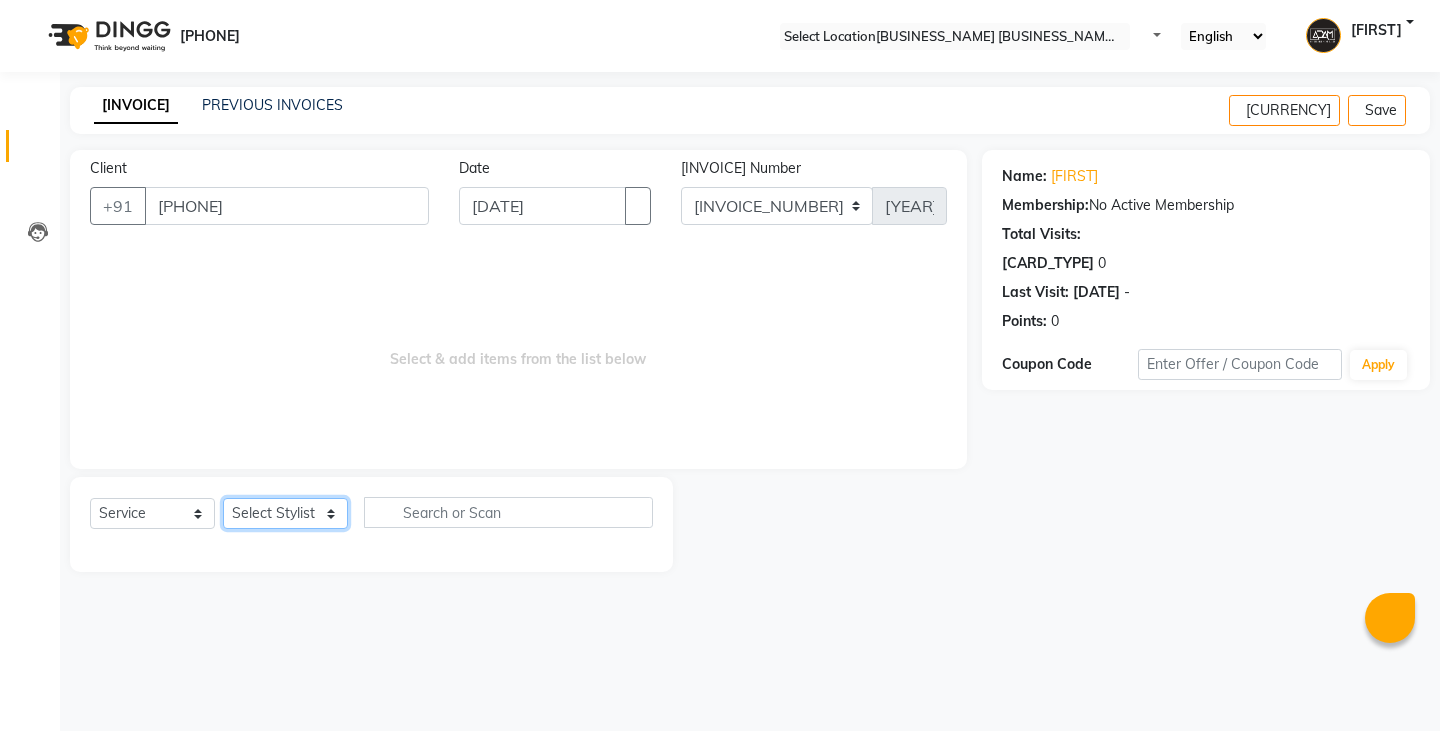 click on "Select Stylist Admin [FIRST] [FIRST] [FIRST] [FIRST] [FIRST] [FIRST] [FIRST]" at bounding box center [285, 513] 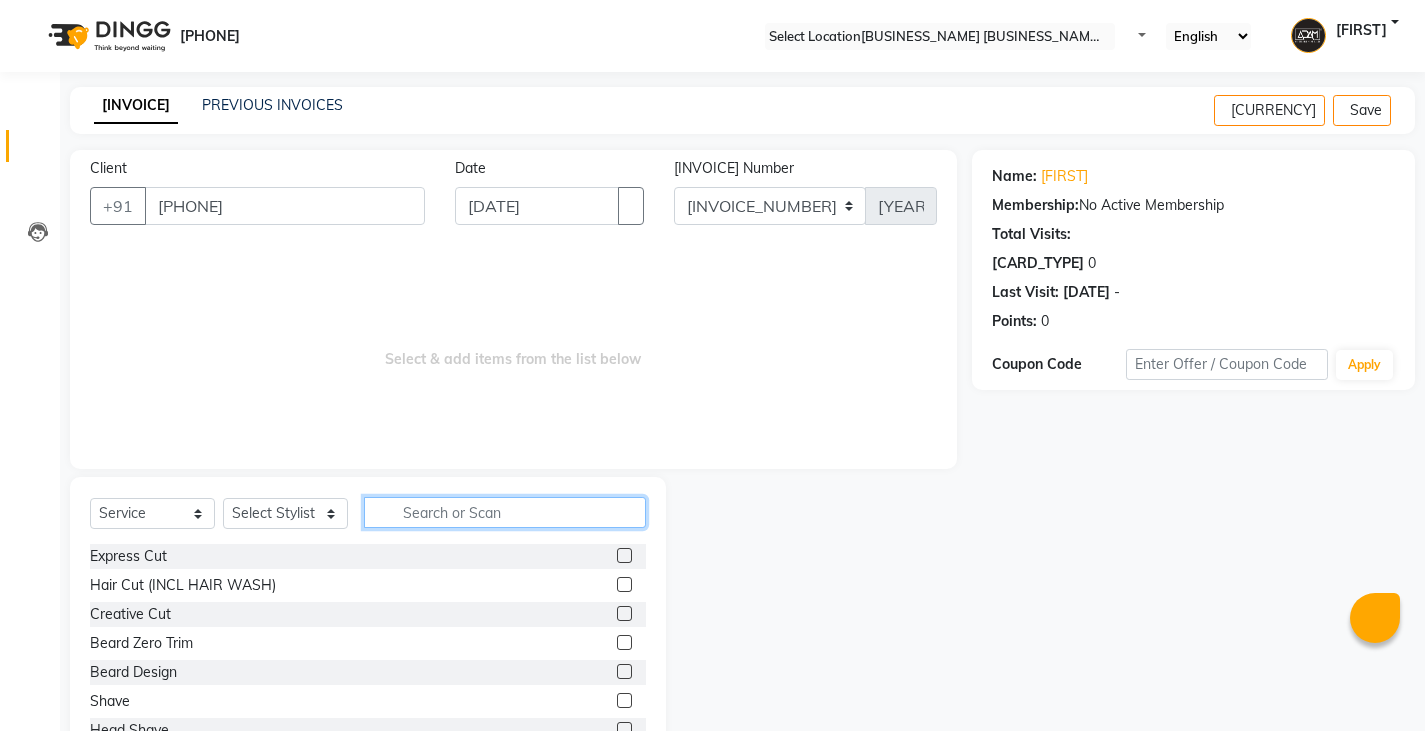 click at bounding box center [505, 512] 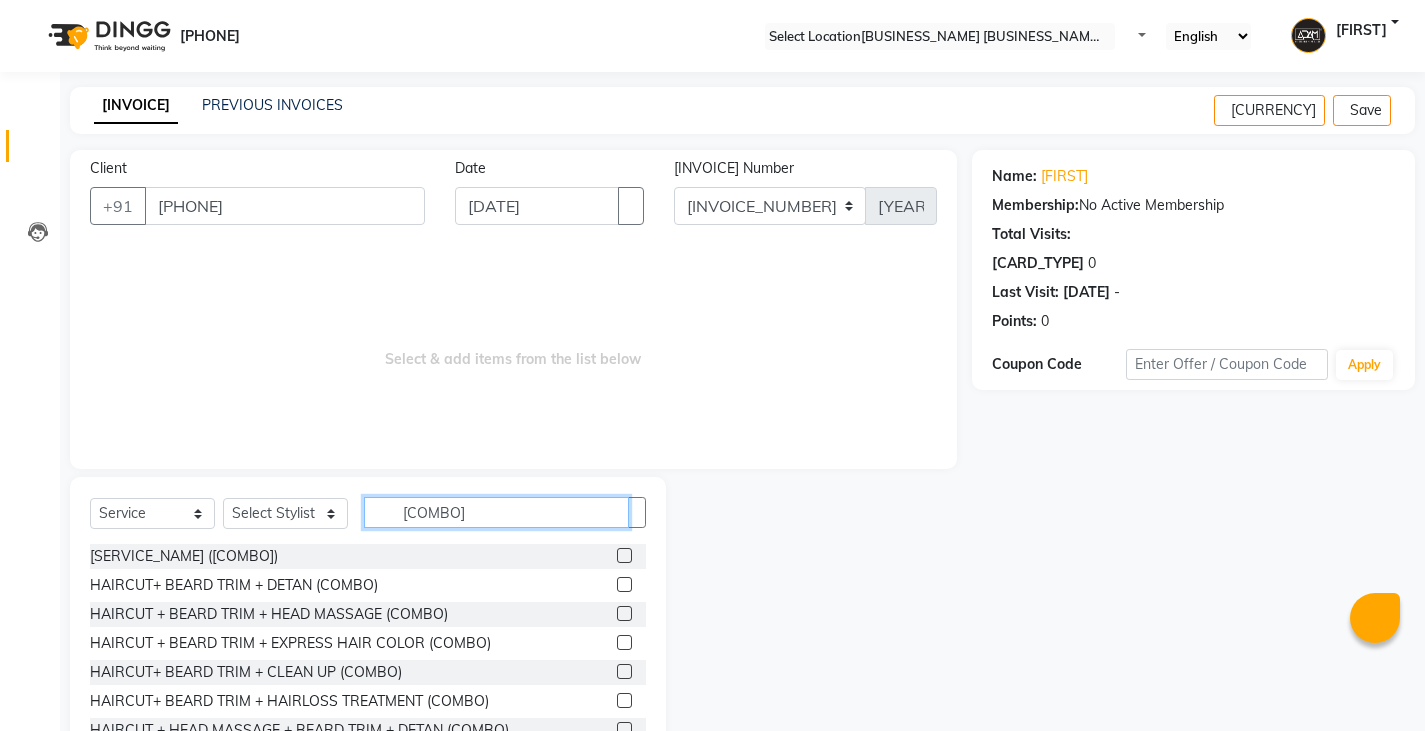type on "[COMBO]" 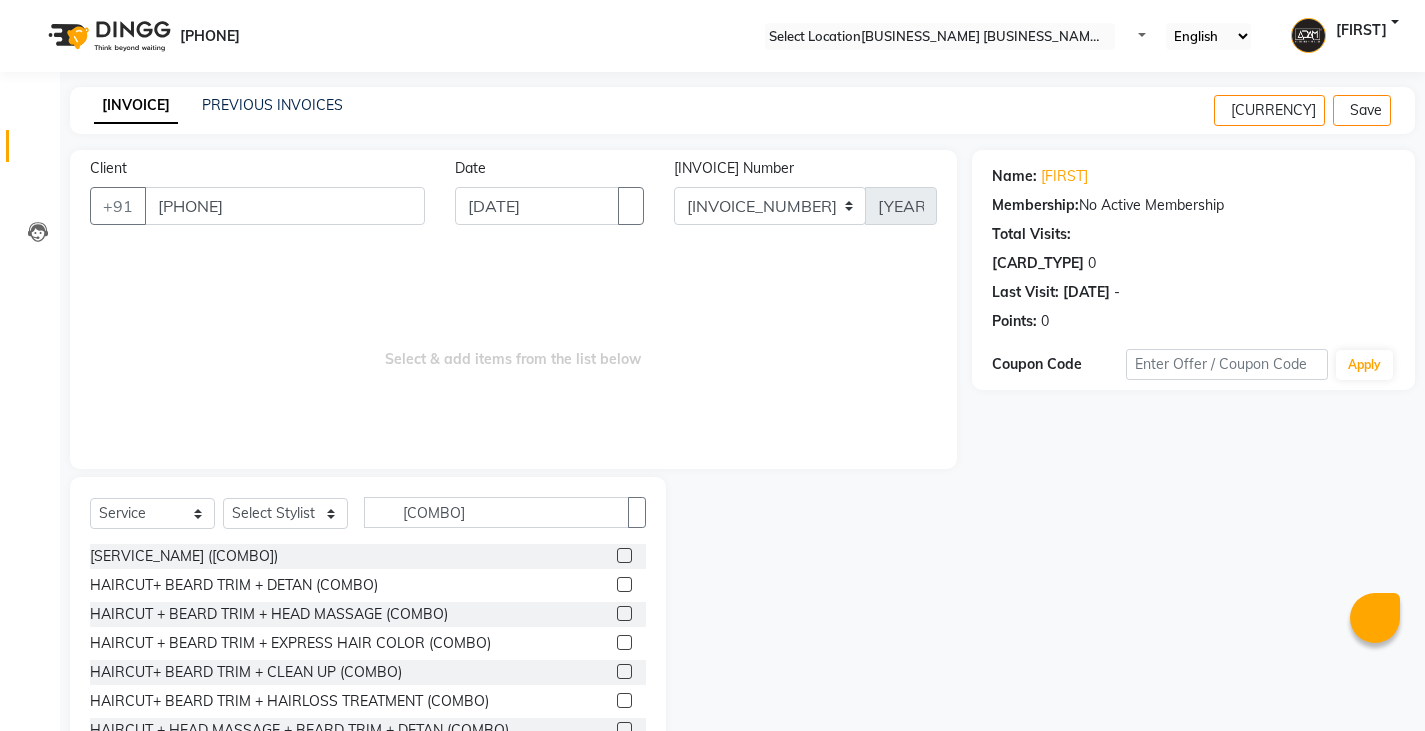 click at bounding box center (624, 642) 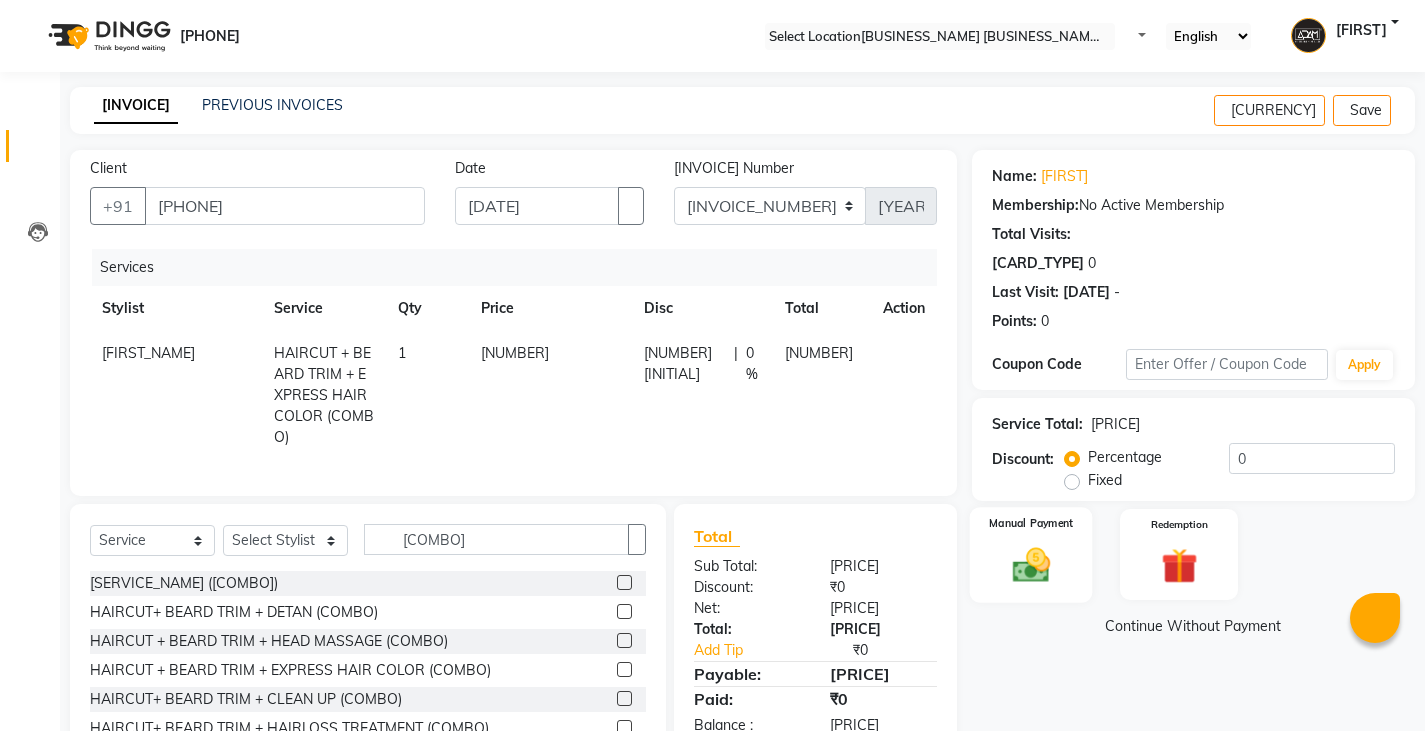 click at bounding box center [1030, 564] 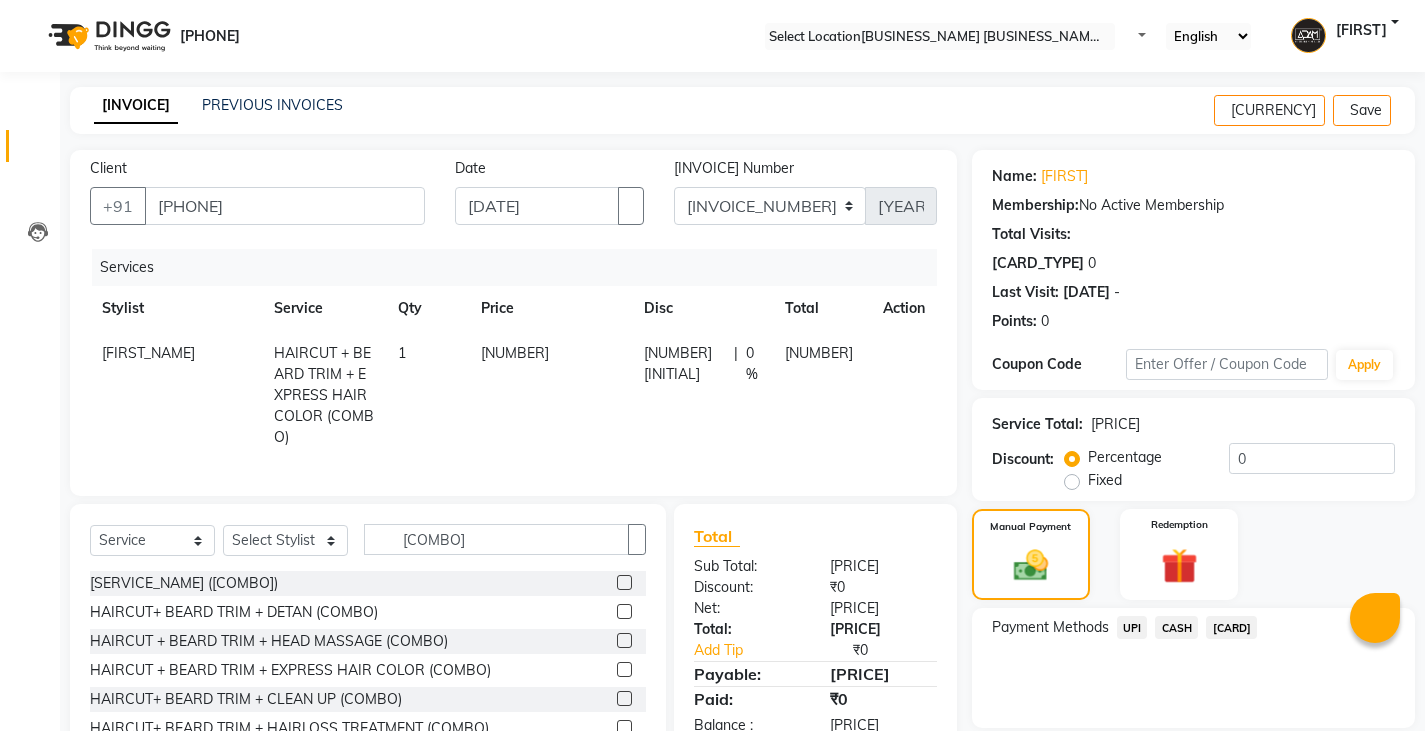 click on "UPI" at bounding box center [1132, 627] 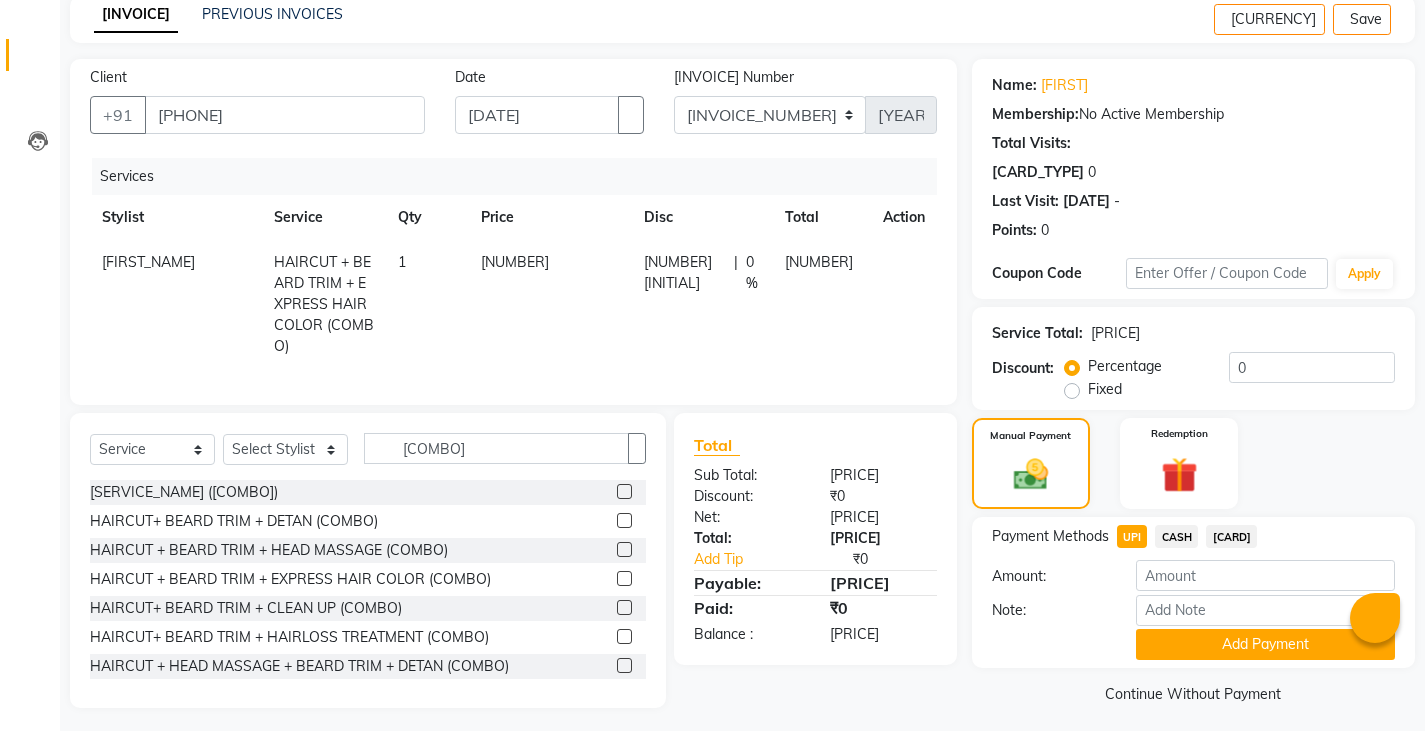 scroll, scrollTop: 104, scrollLeft: 0, axis: vertical 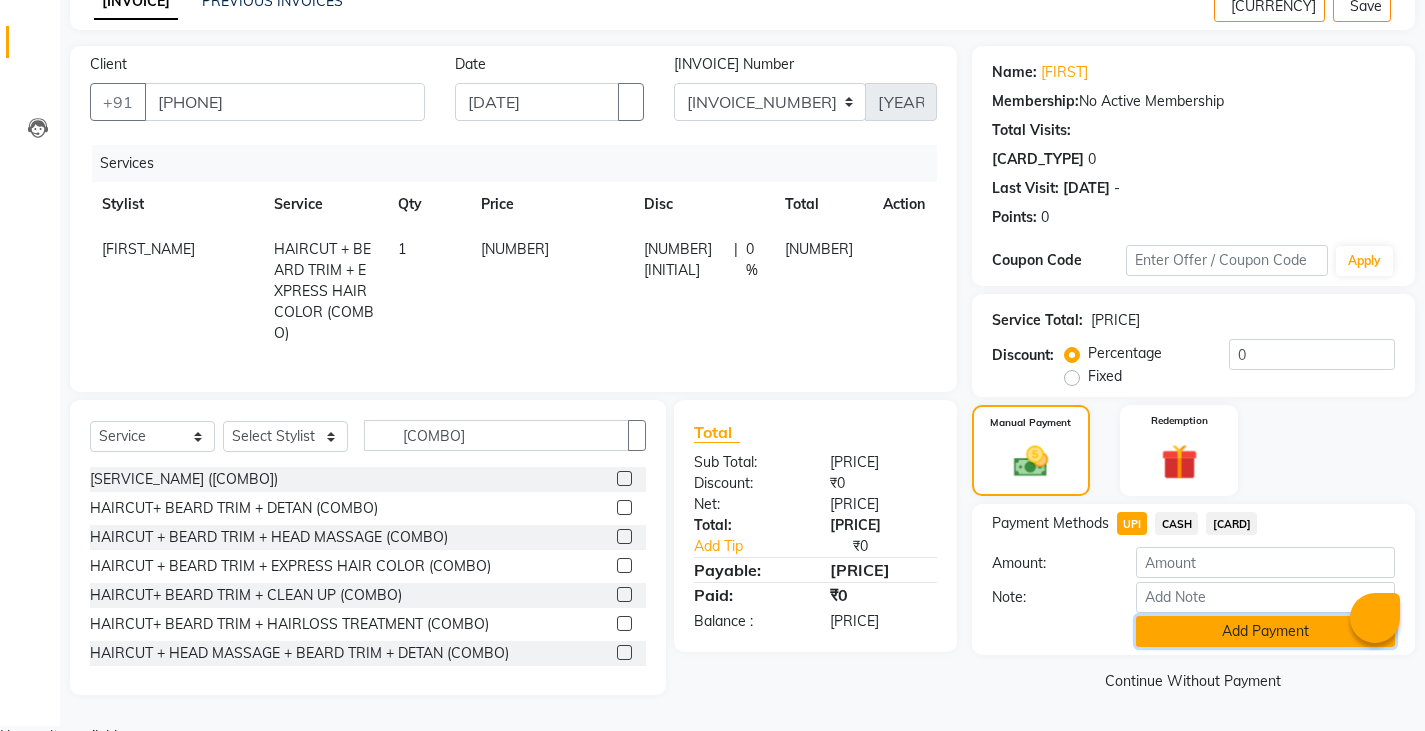 click on "Add Payment" at bounding box center (1265, 631) 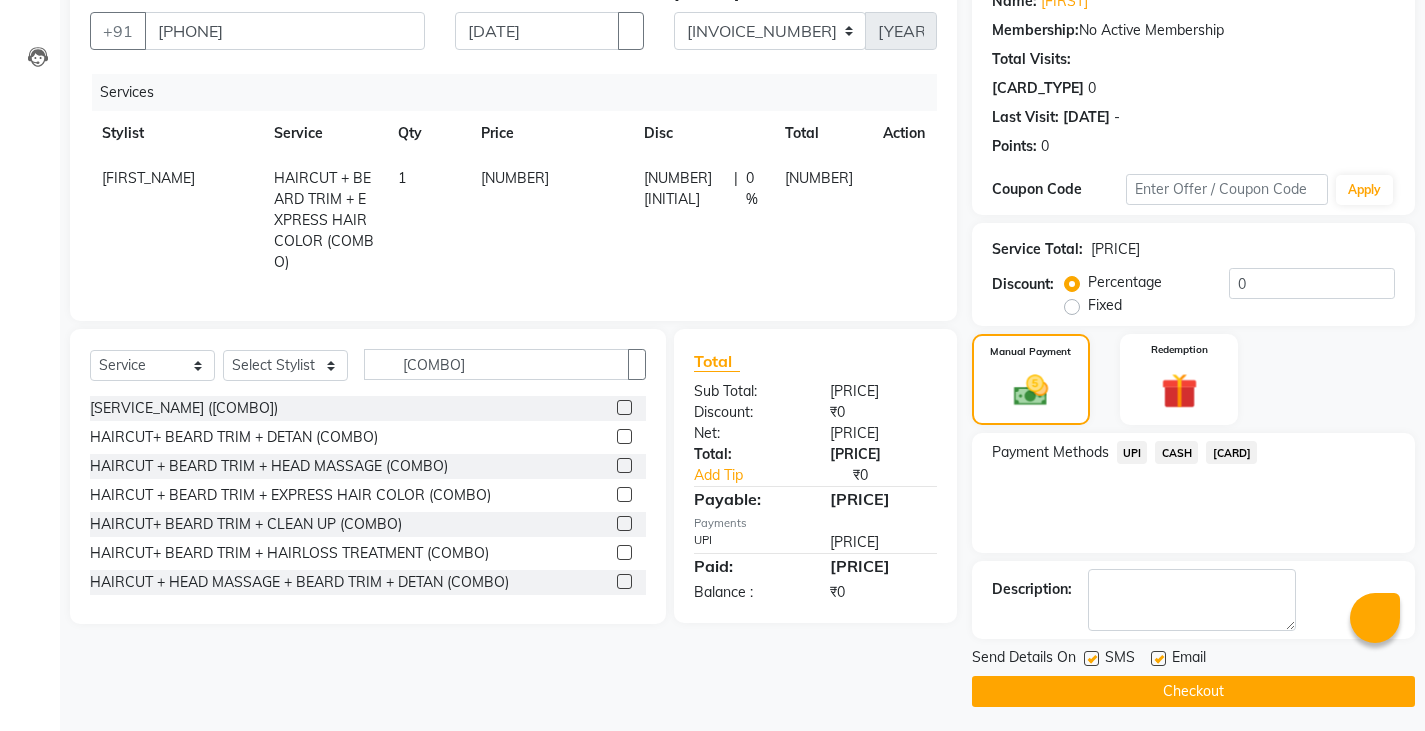scroll, scrollTop: 188, scrollLeft: 0, axis: vertical 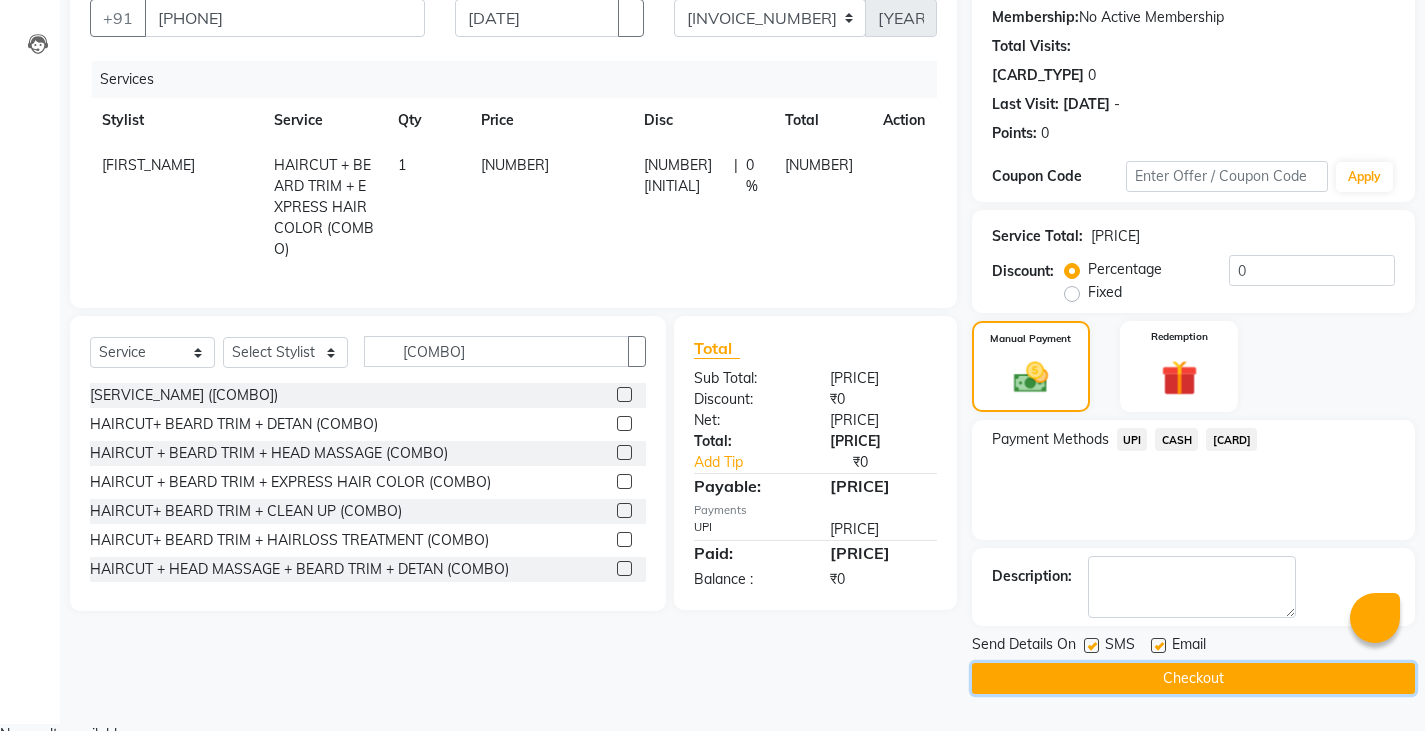 click on "Checkout" at bounding box center [1193, 678] 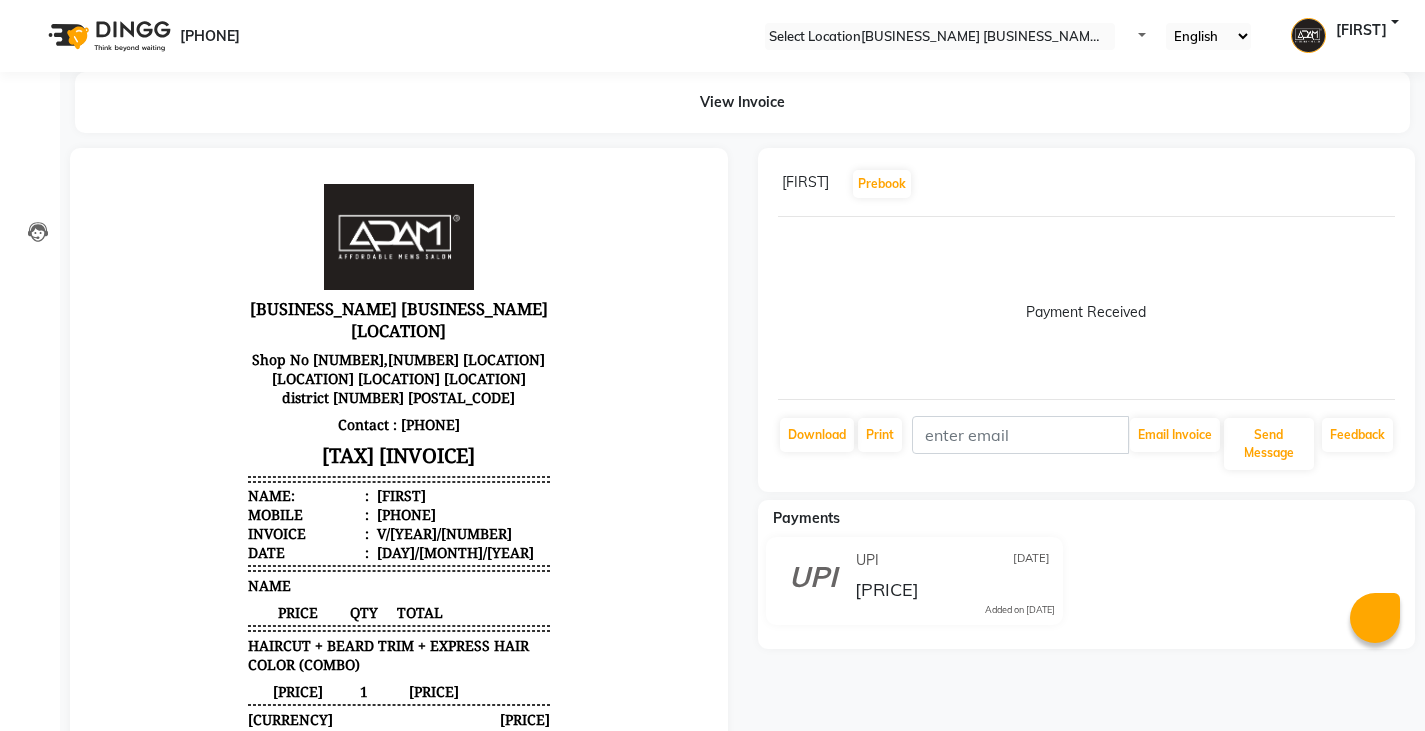 scroll, scrollTop: 0, scrollLeft: 0, axis: both 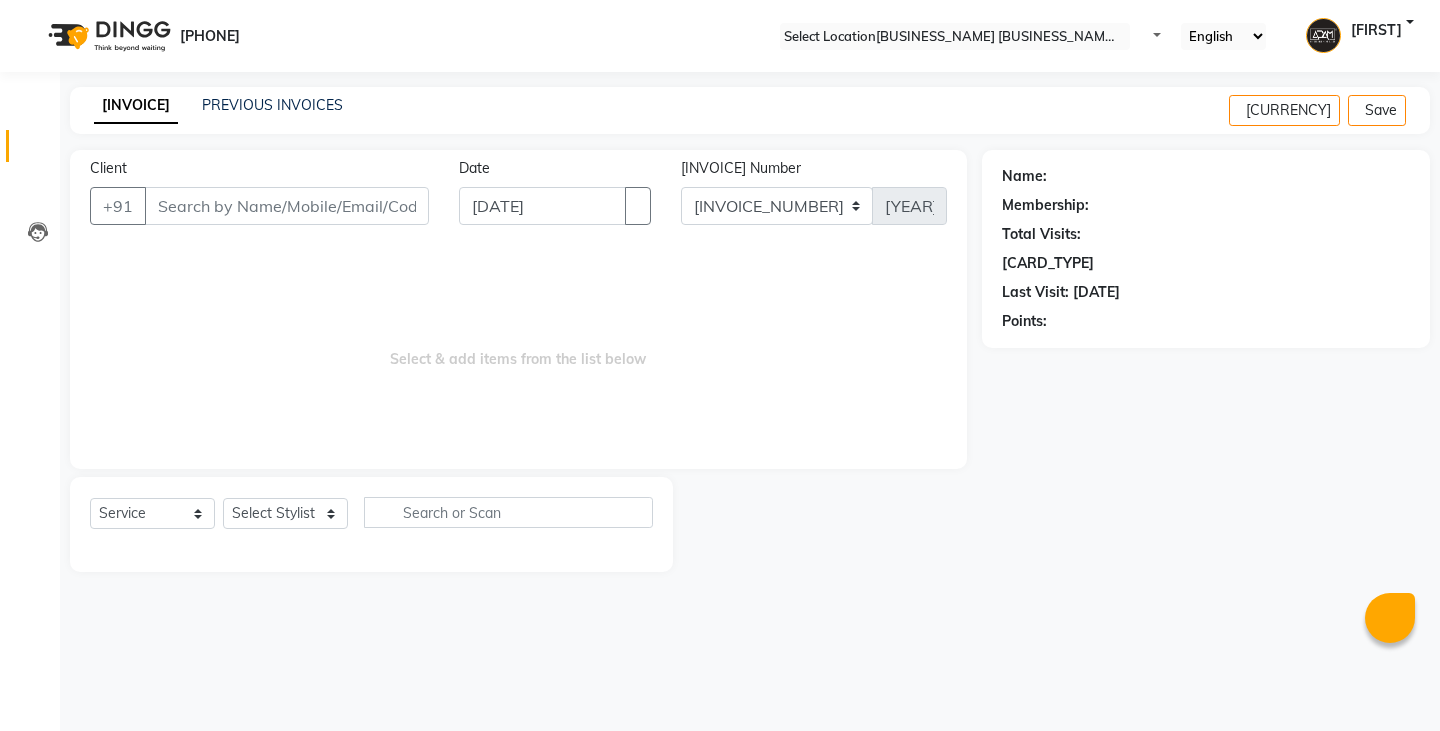 click on "Client" at bounding box center [287, 206] 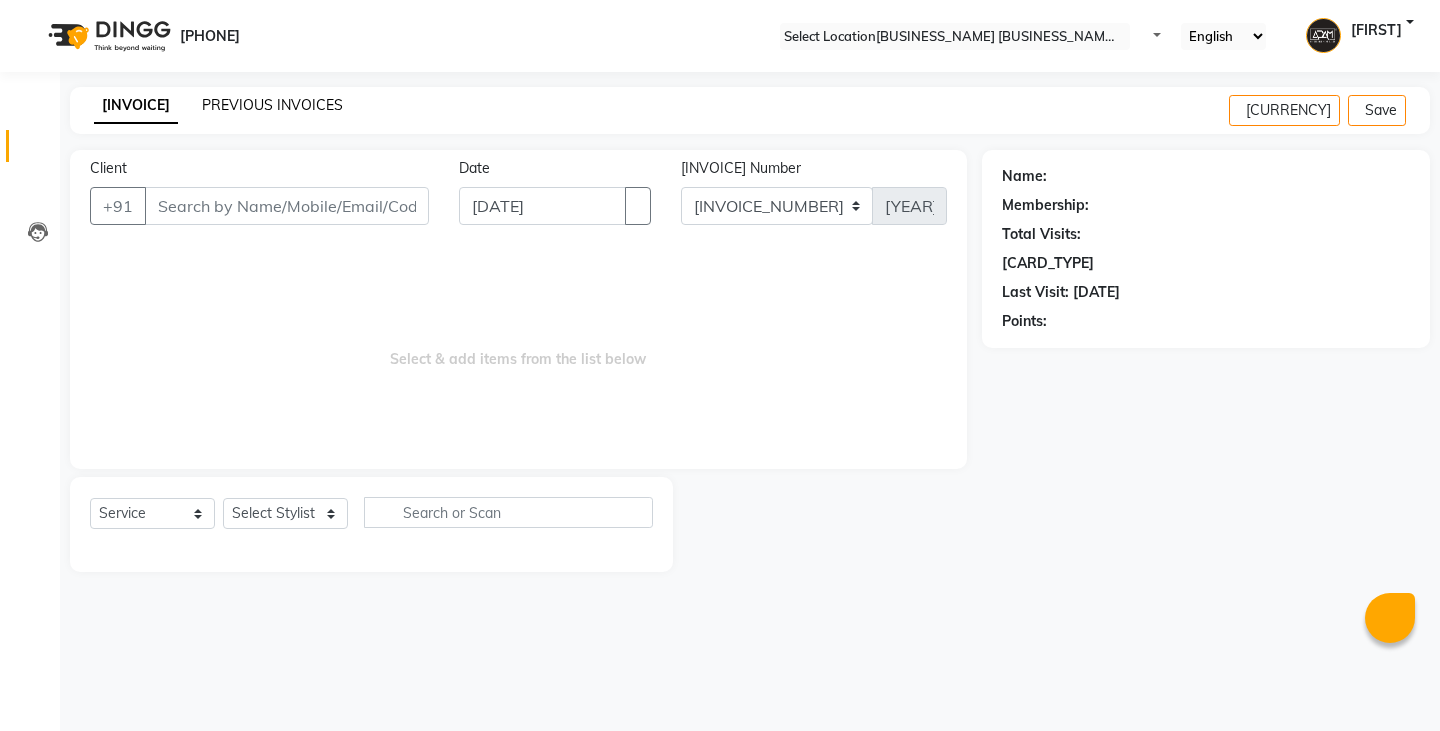 click on "PREVIOUS INVOICES" at bounding box center [272, 105] 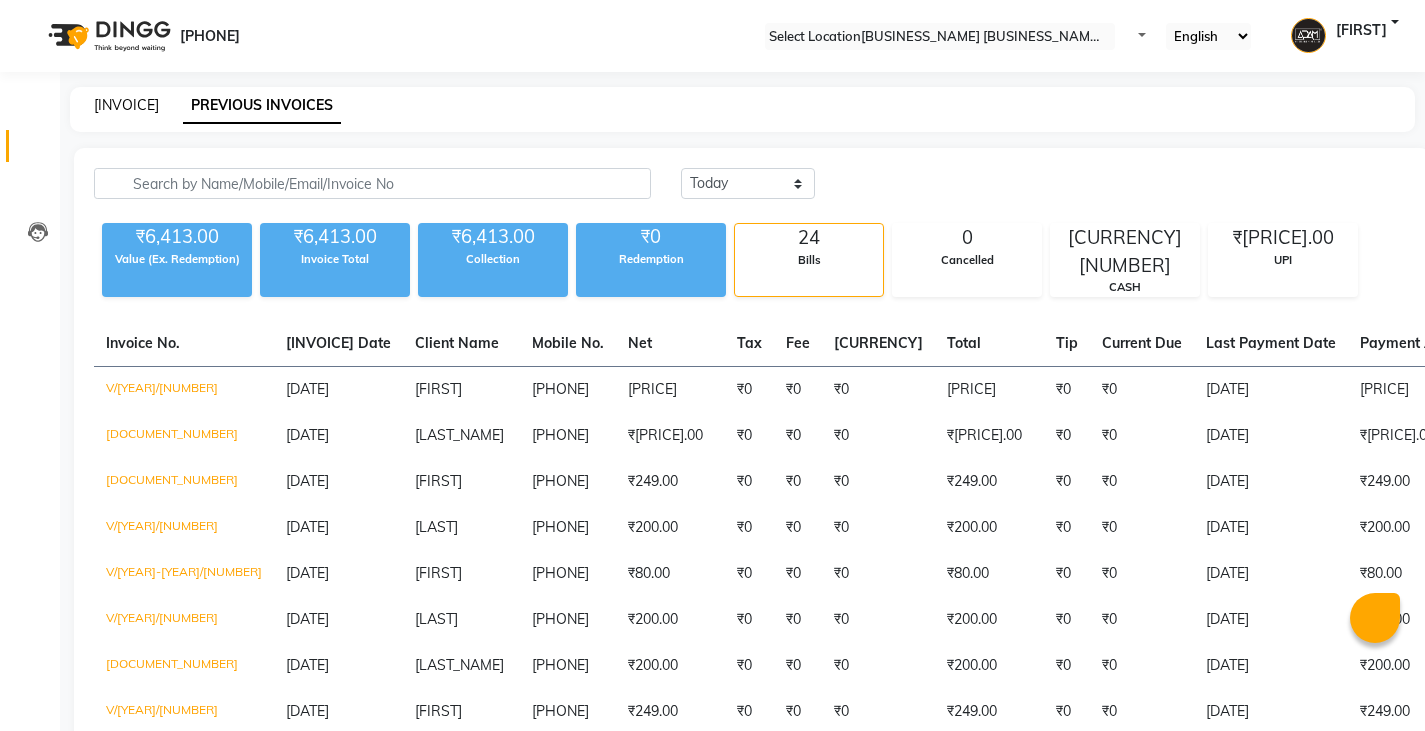 click on "[INVOICE]" at bounding box center (126, 105) 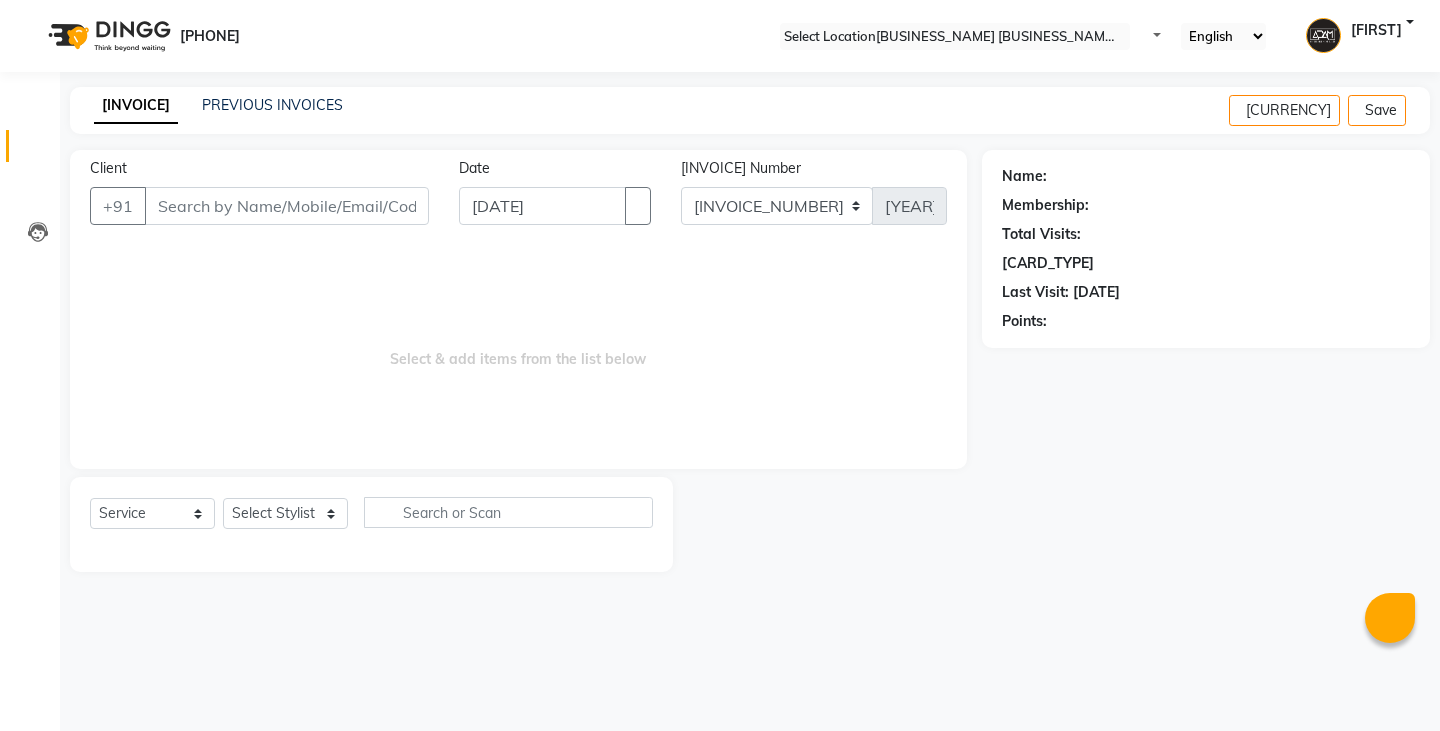 click on "Client" at bounding box center (287, 206) 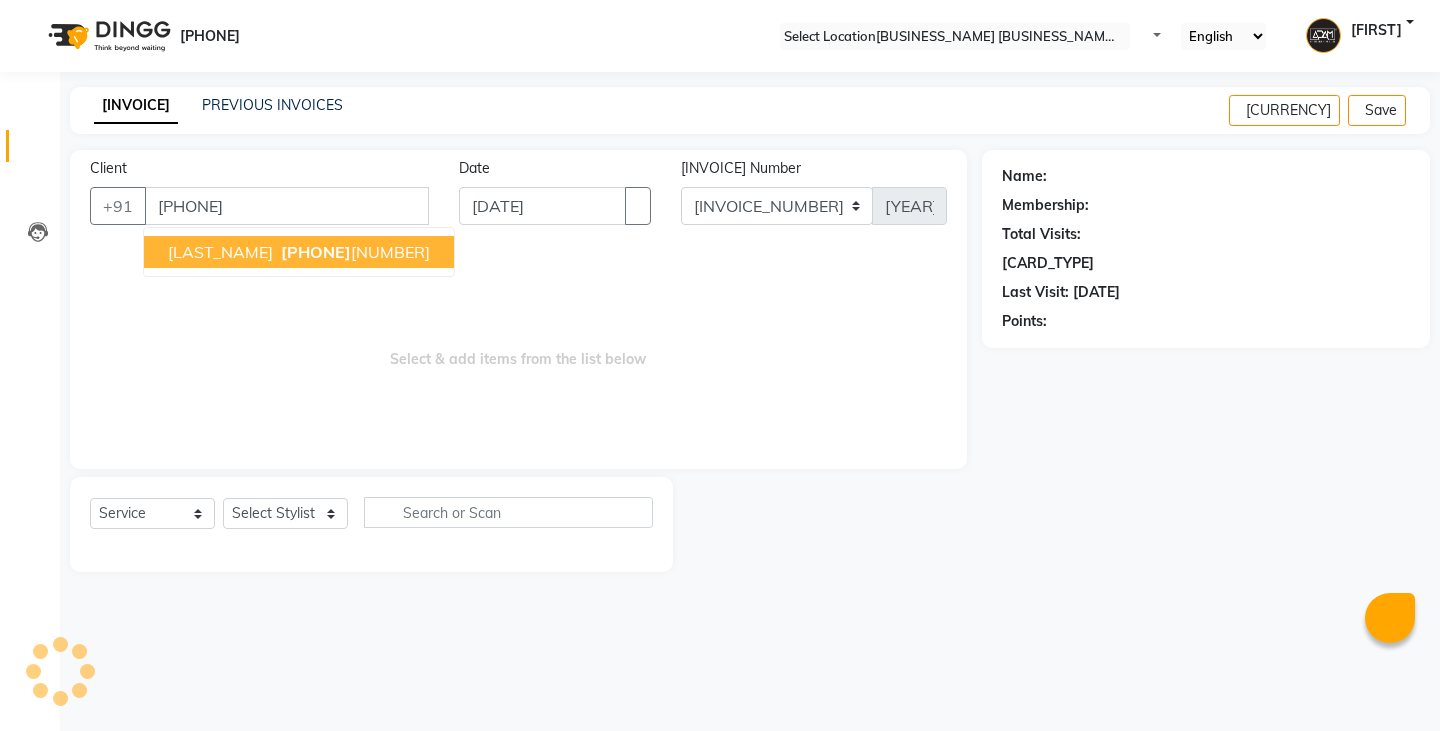 type on "[PHONE]" 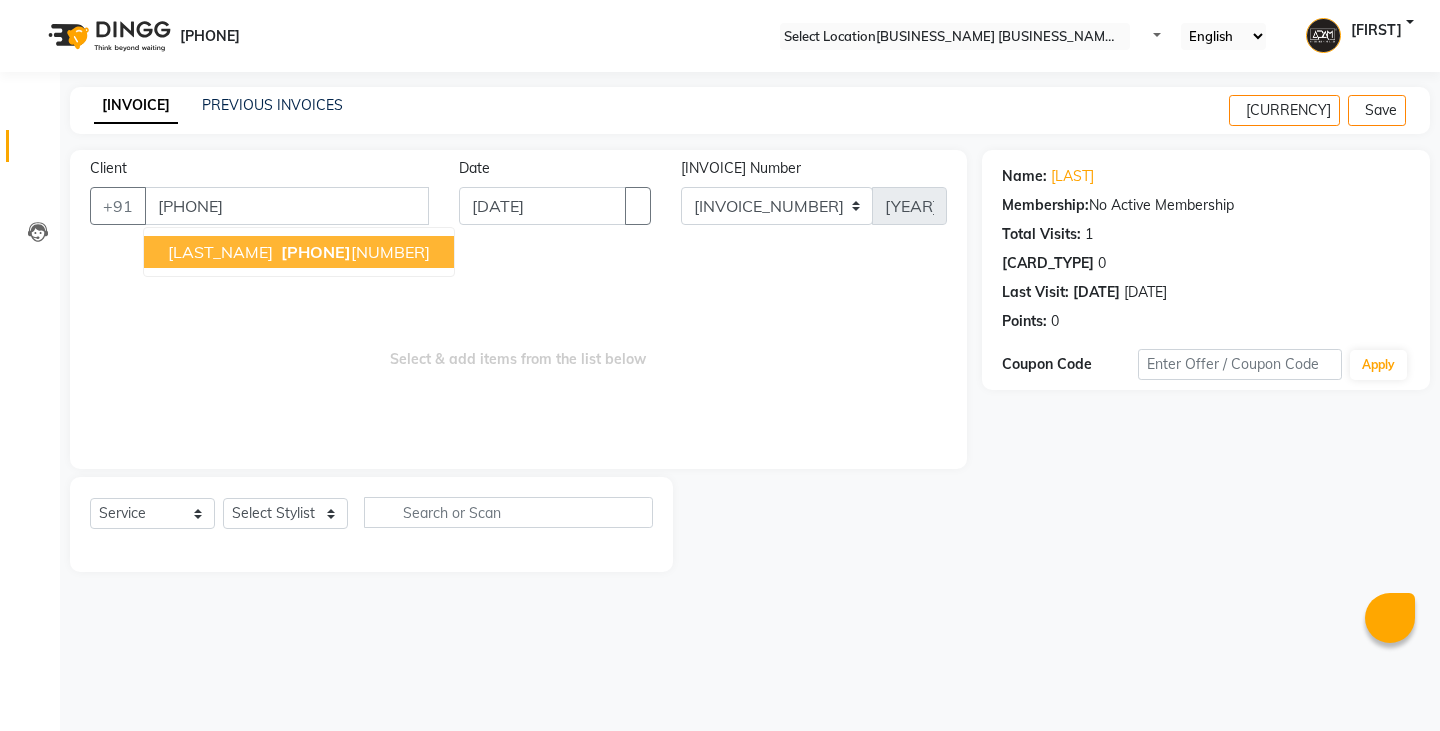 click on "[PHONE]" at bounding box center [316, 252] 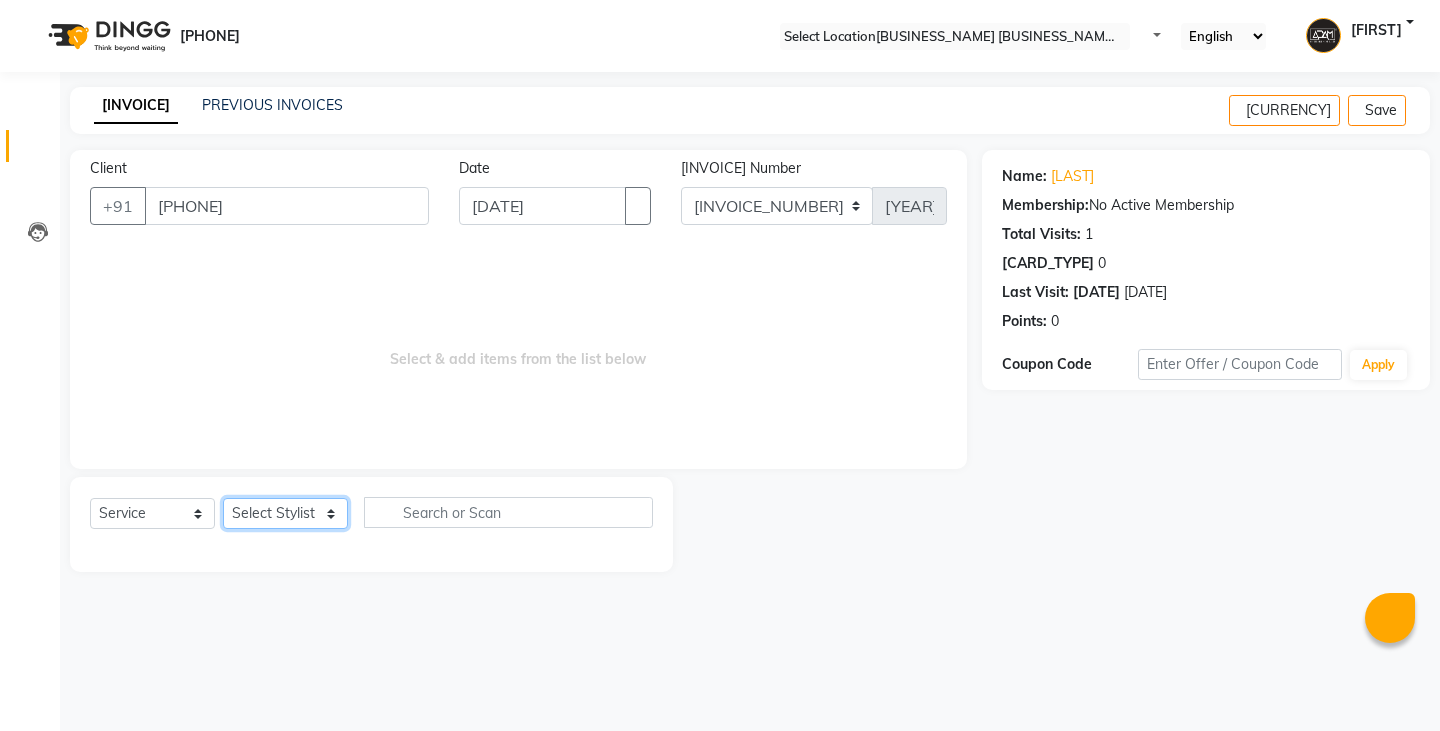 click on "Select Stylist Admin [FIRST] [FIRST] [FIRST] [FIRST] [FIRST] [FIRST] [FIRST]" at bounding box center [285, 513] 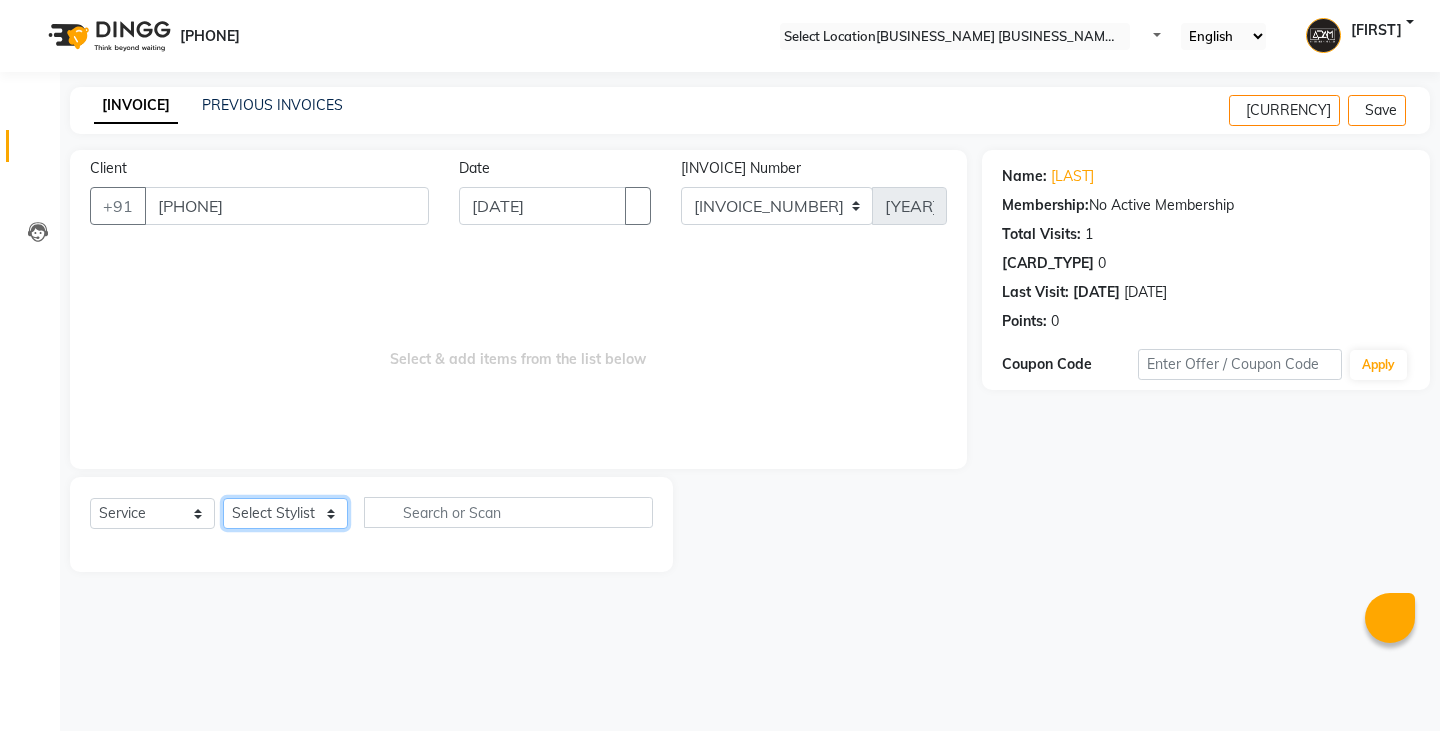 select on "[PHONE]" 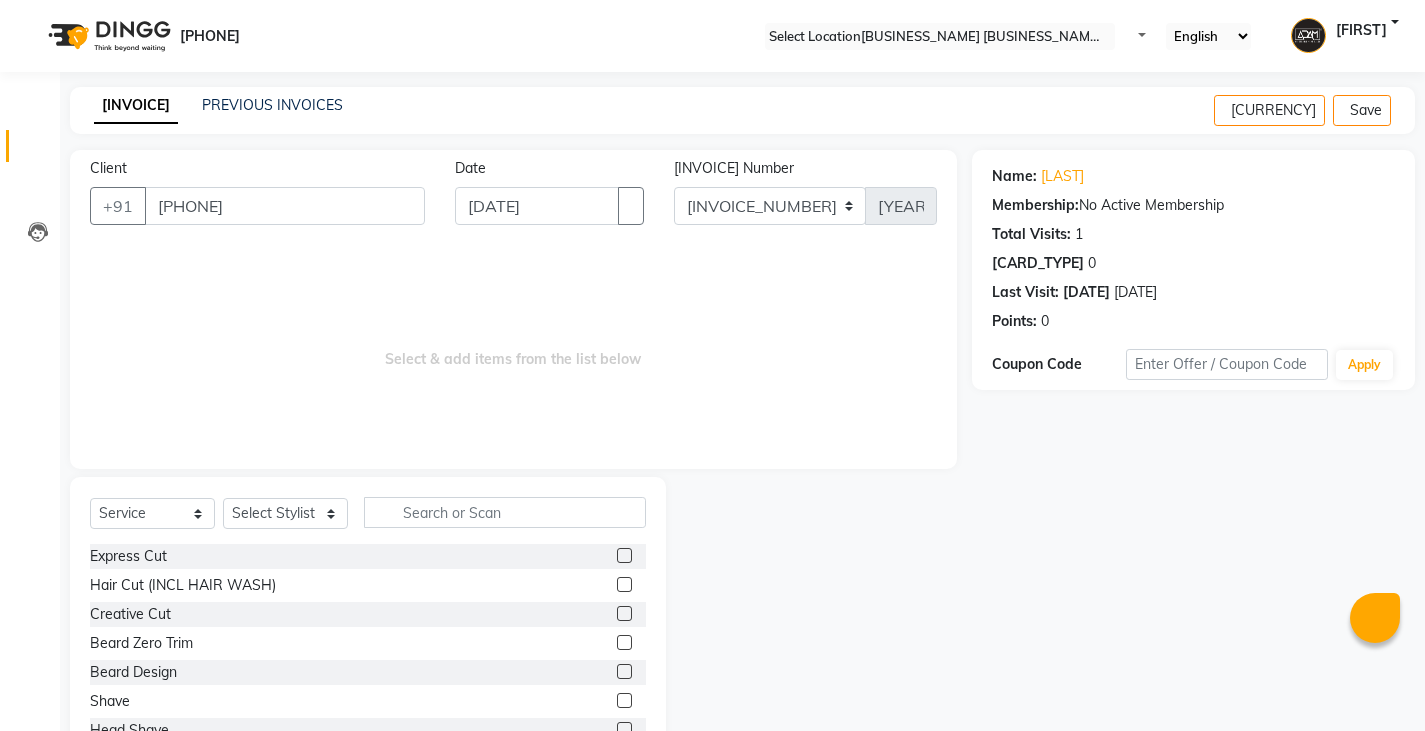 click at bounding box center (624, 671) 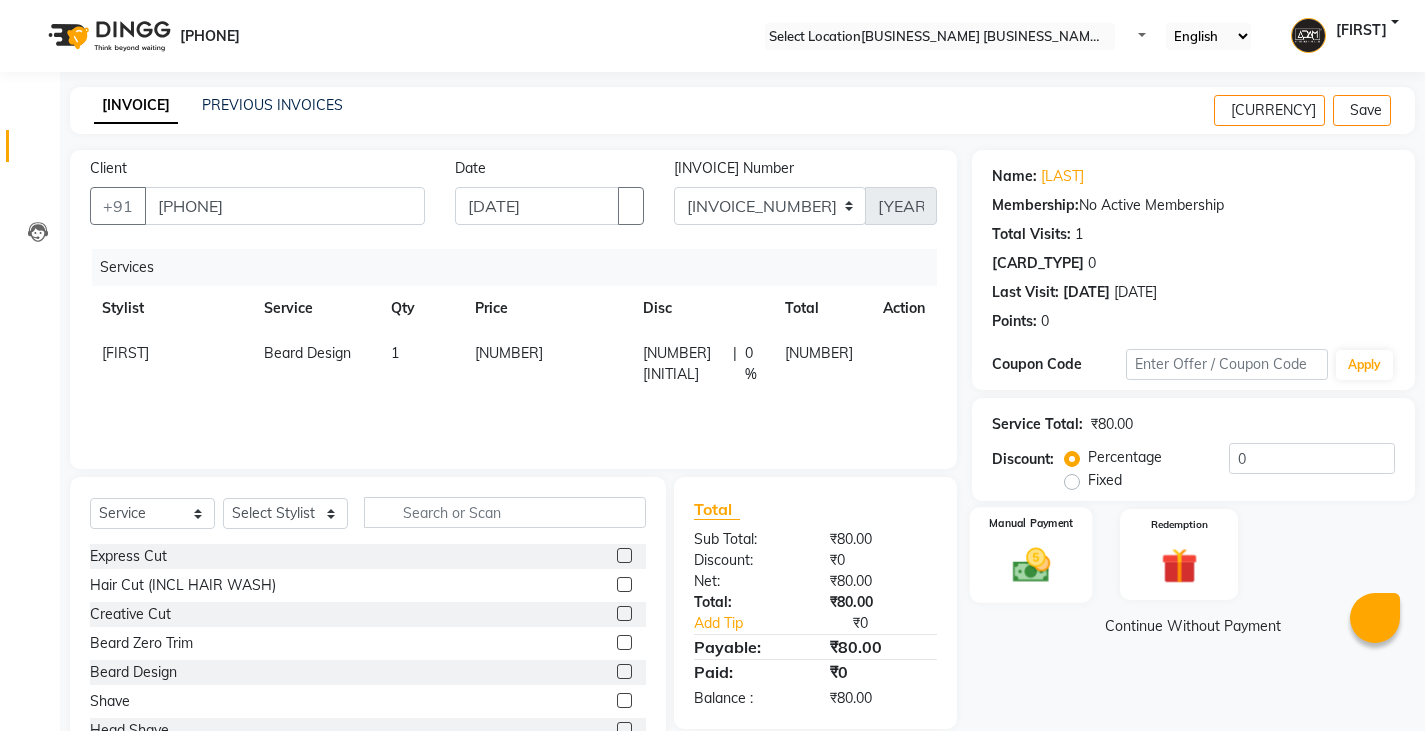 click at bounding box center [1030, 564] 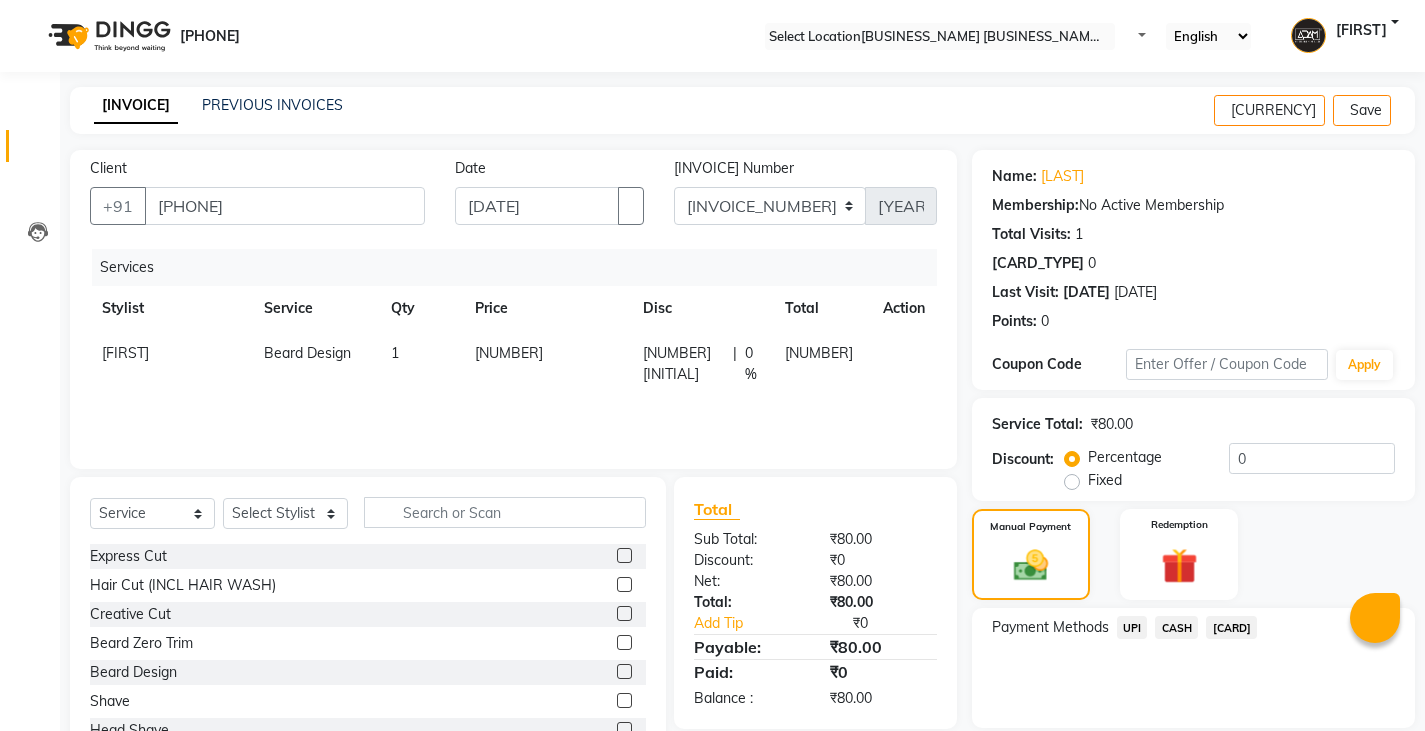 click on "CASH" at bounding box center [1132, 627] 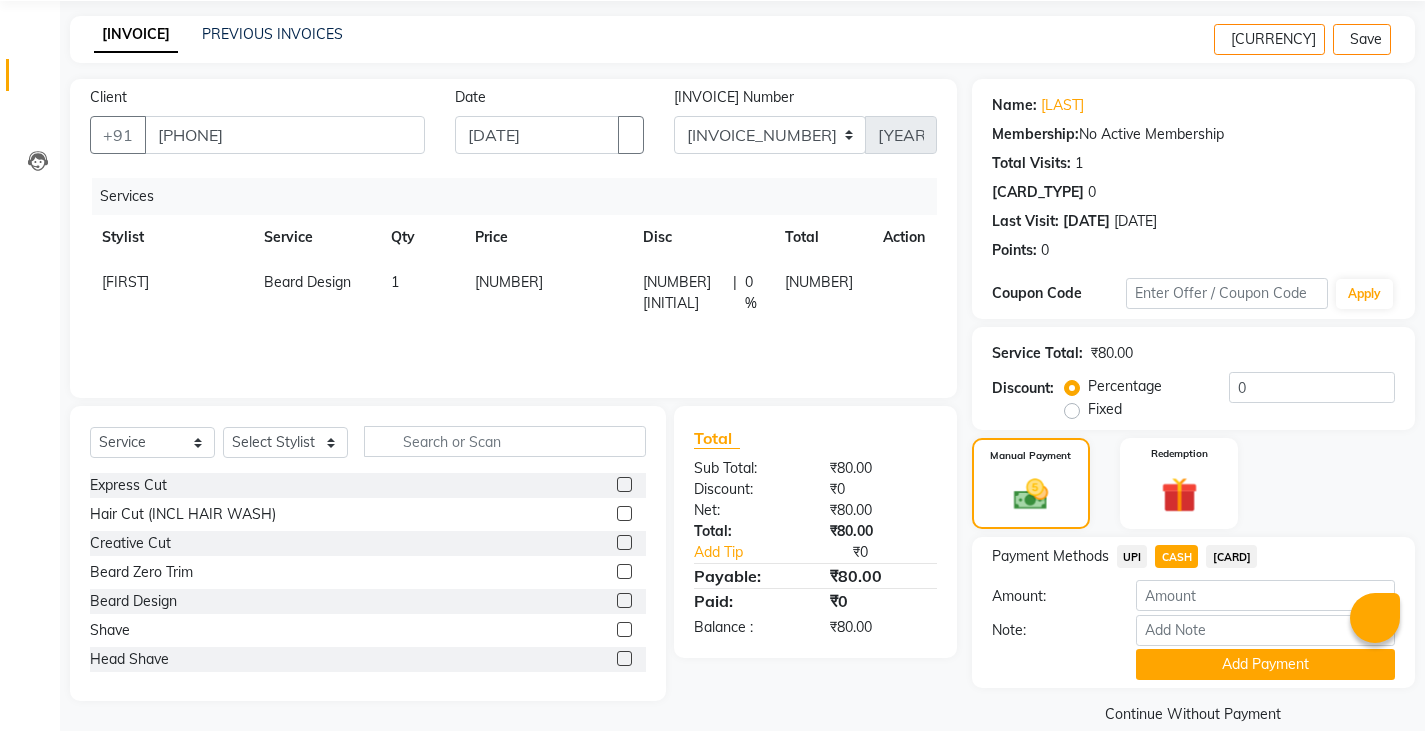 scroll, scrollTop: 104, scrollLeft: 0, axis: vertical 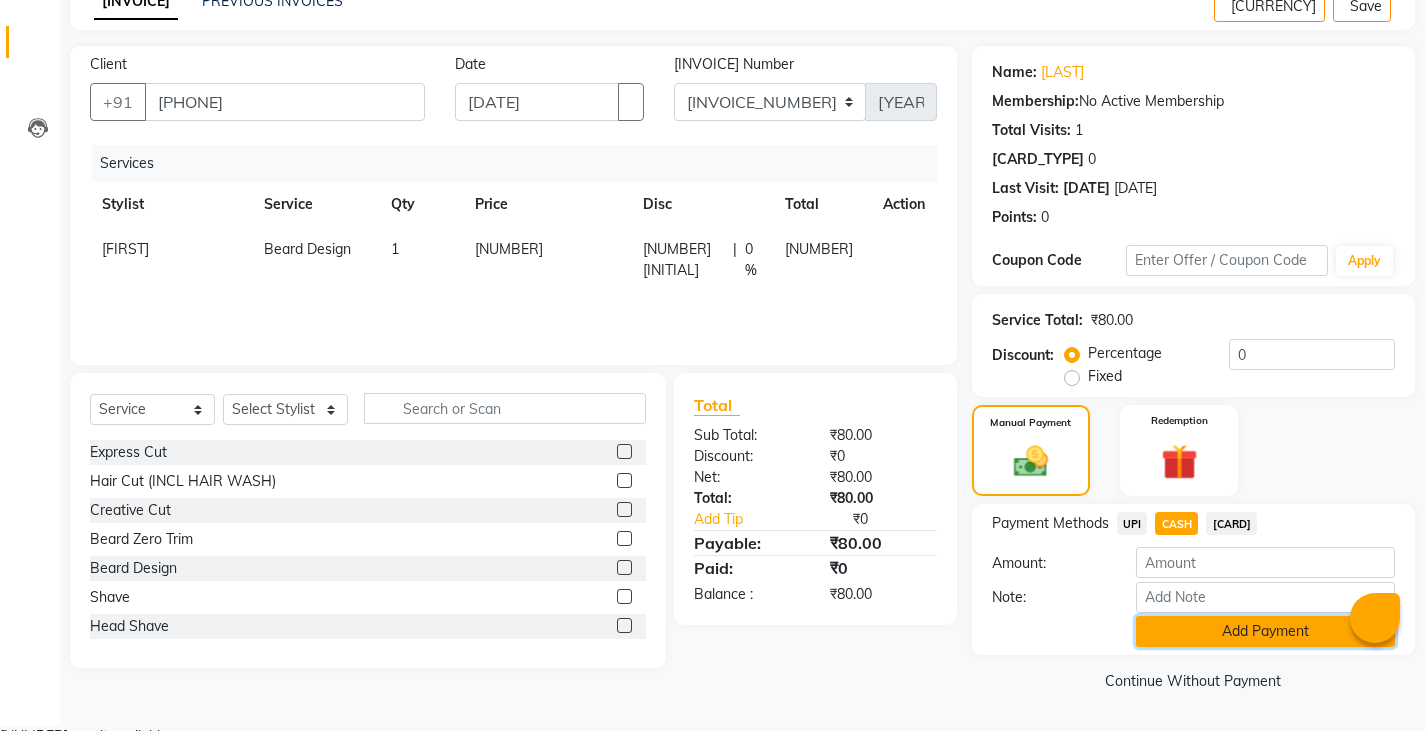 click on "Add Payment" at bounding box center [1265, 631] 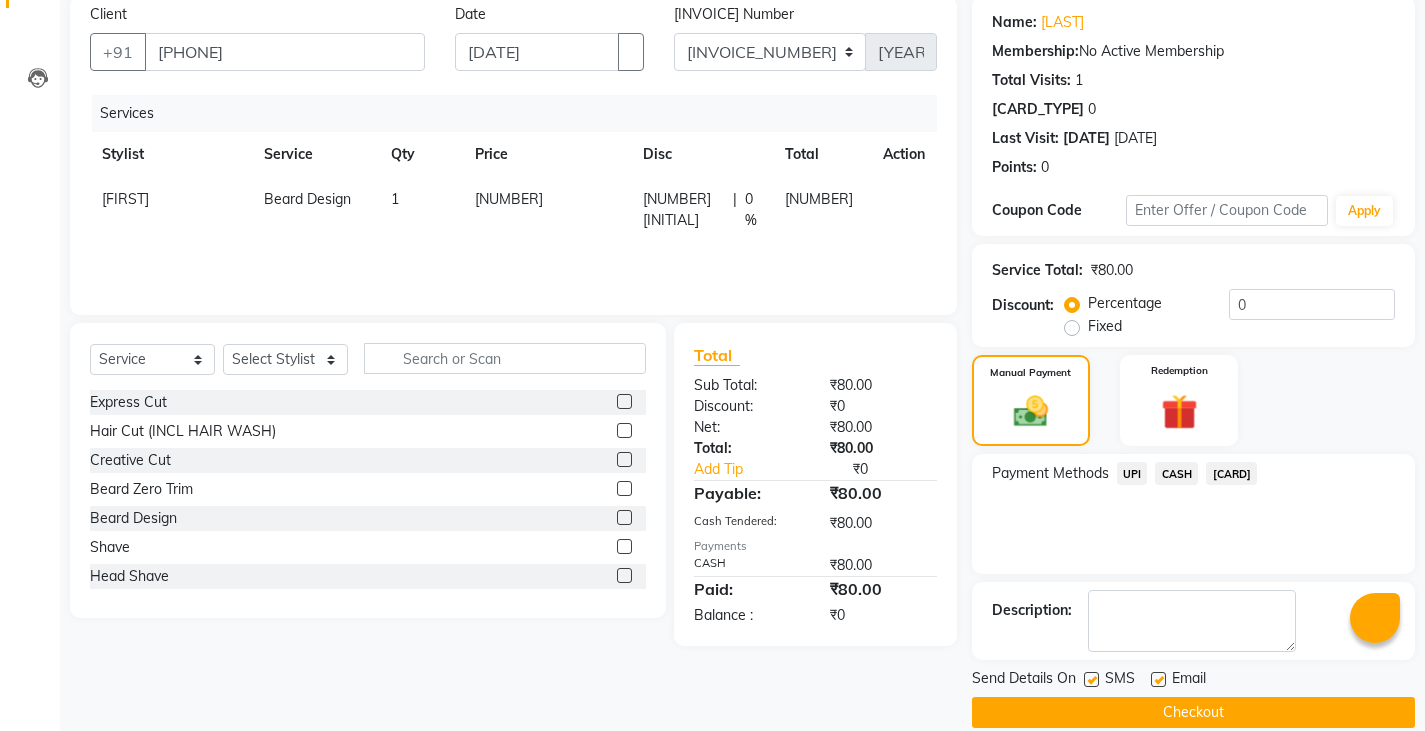 scroll, scrollTop: 188, scrollLeft: 0, axis: vertical 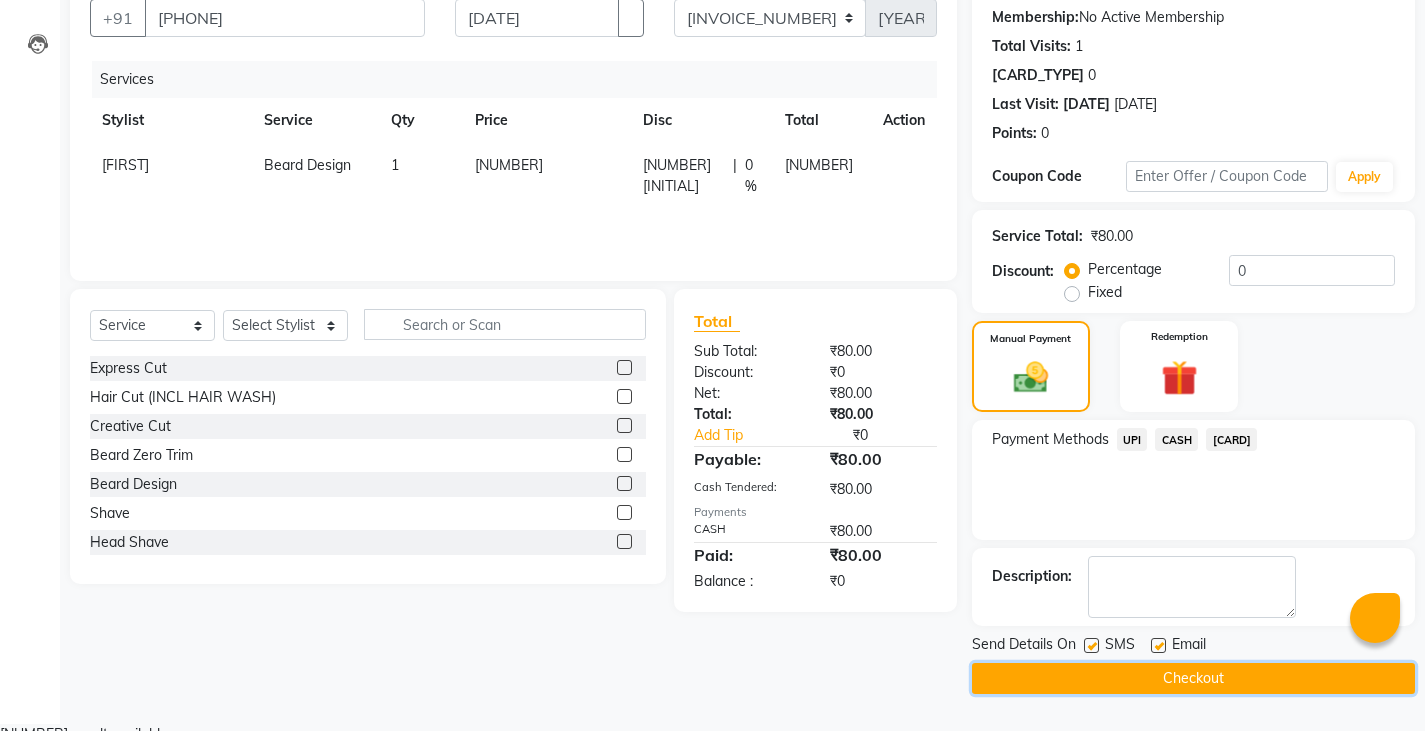 click on "Checkout" at bounding box center [1193, 678] 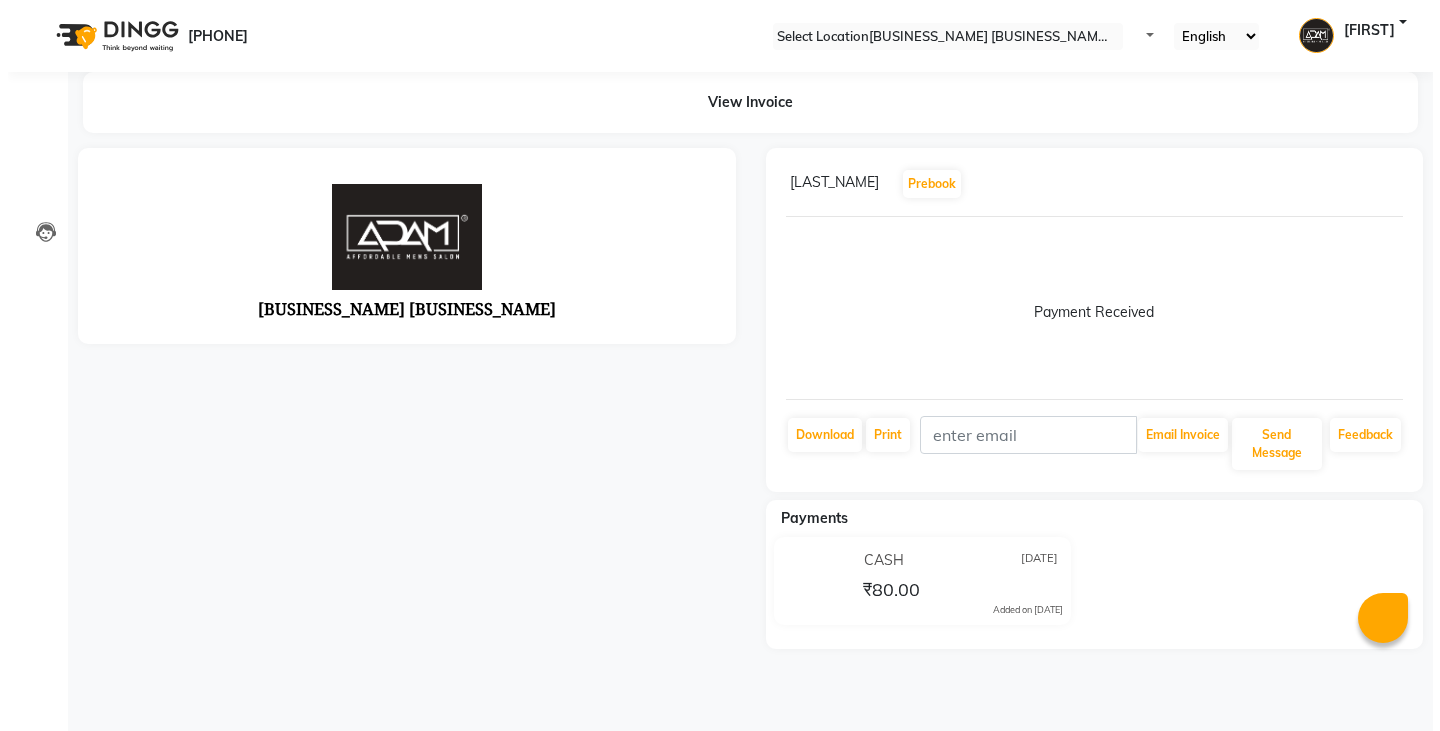 scroll, scrollTop: 0, scrollLeft: 0, axis: both 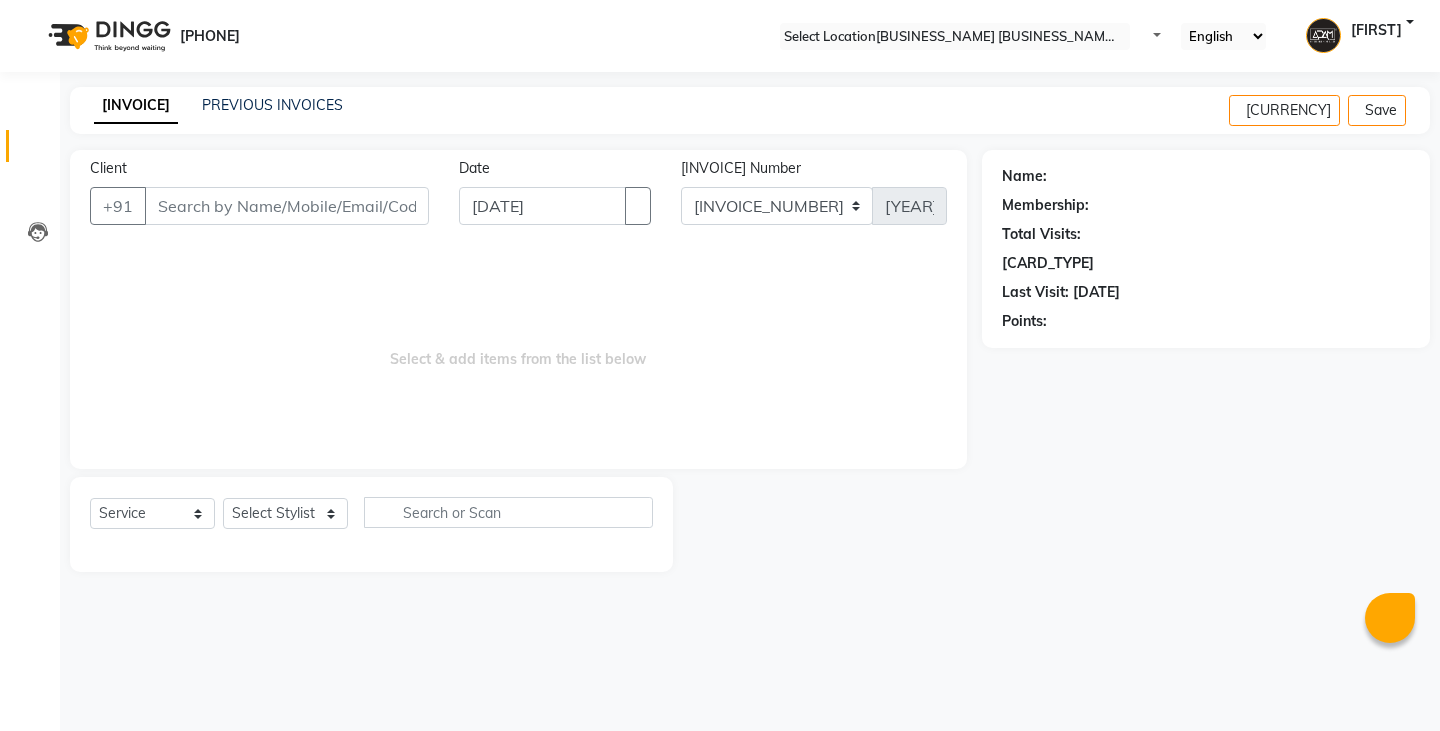 click on "Client" at bounding box center (287, 206) 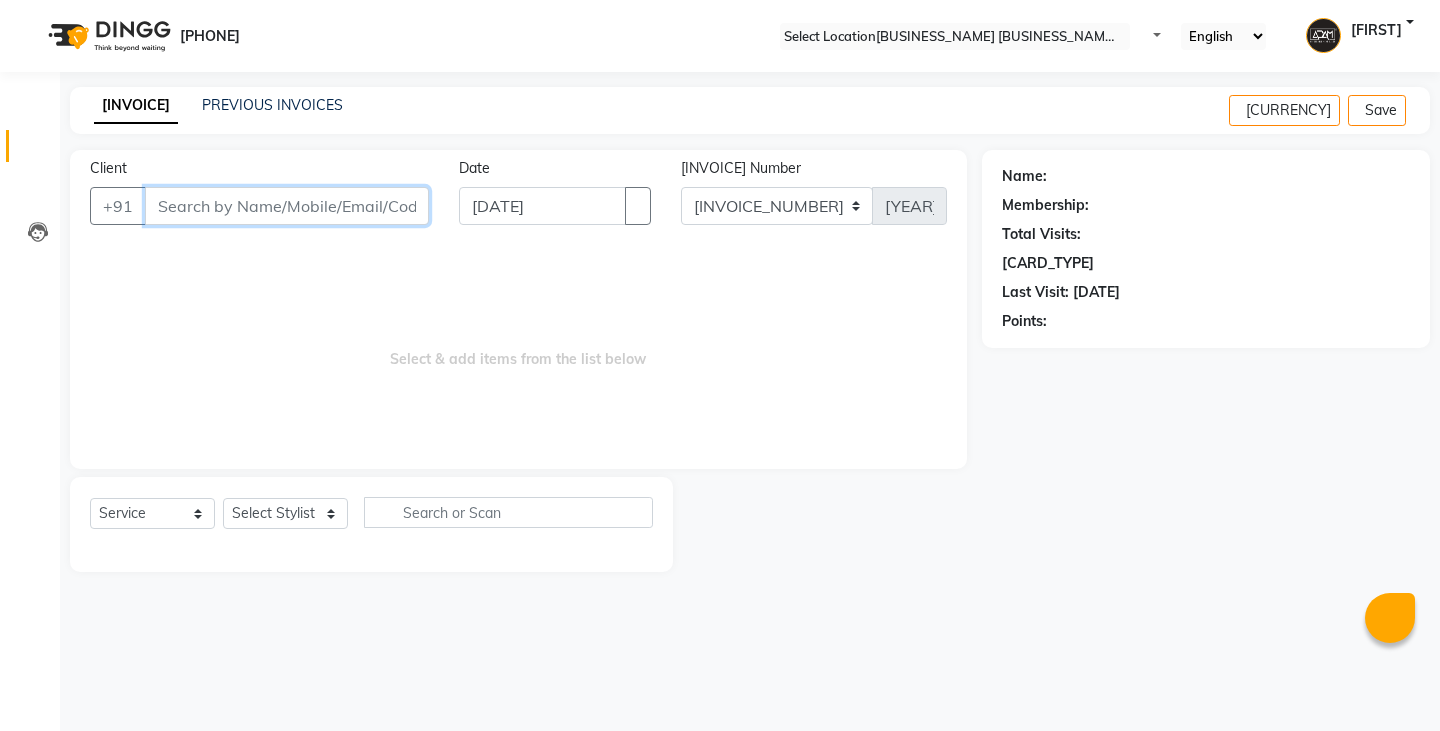 click on "Client" at bounding box center (287, 206) 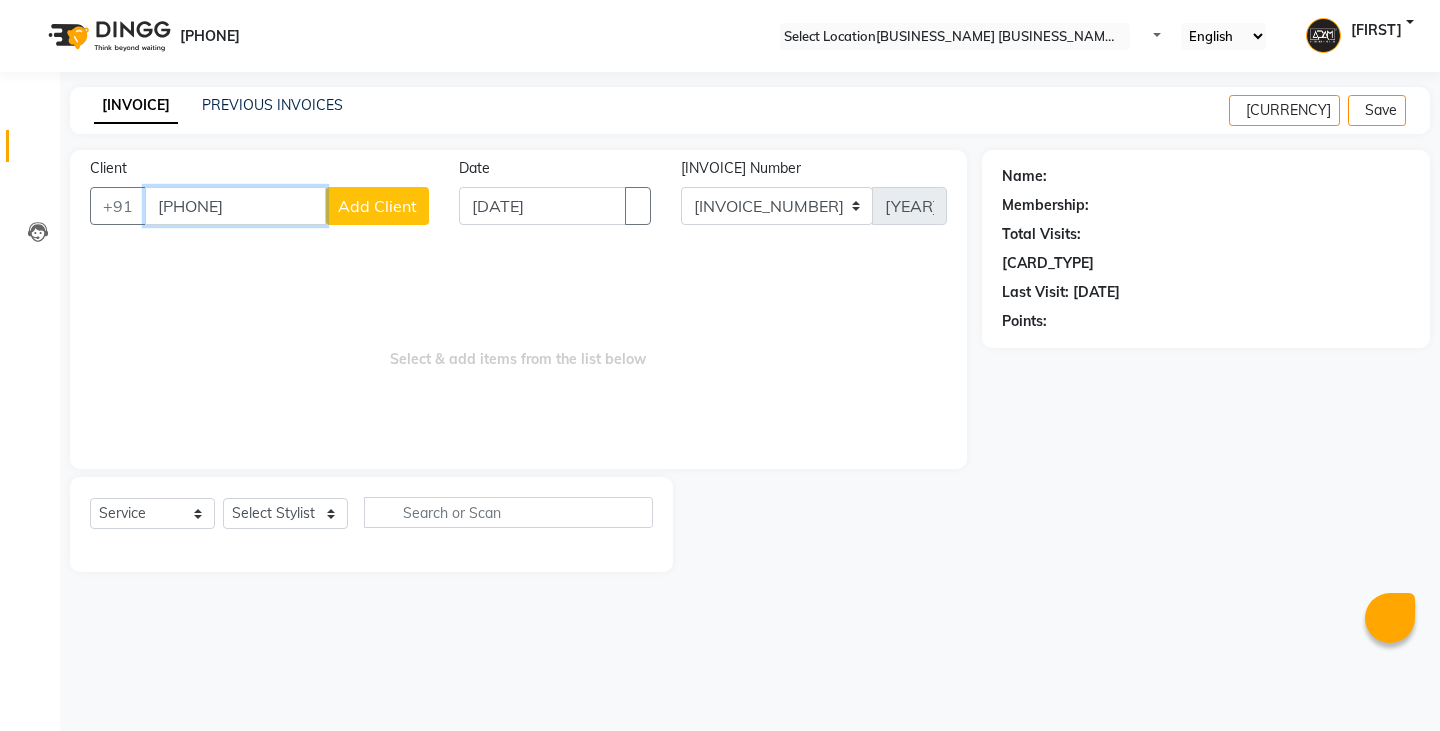 type on "[PHONE]" 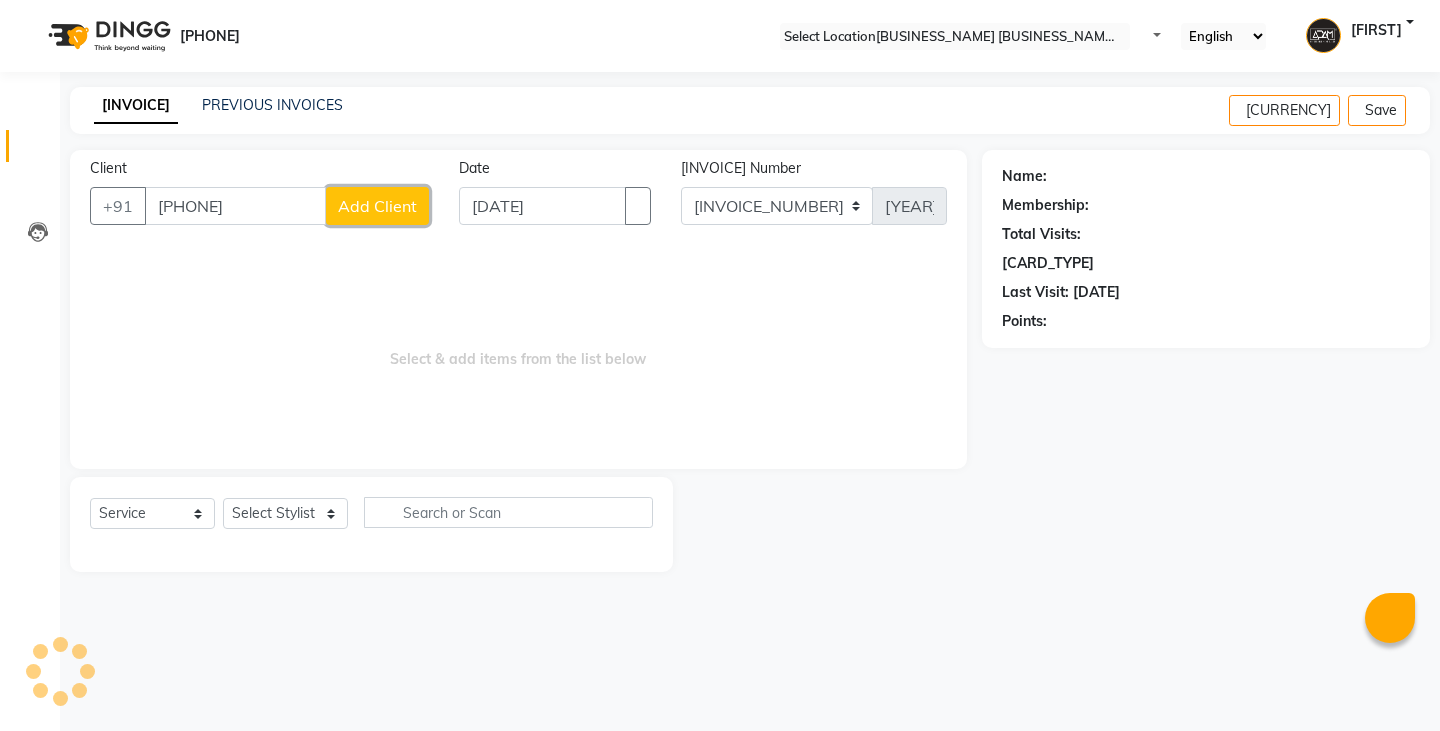 click on "Add Client" at bounding box center (377, 206) 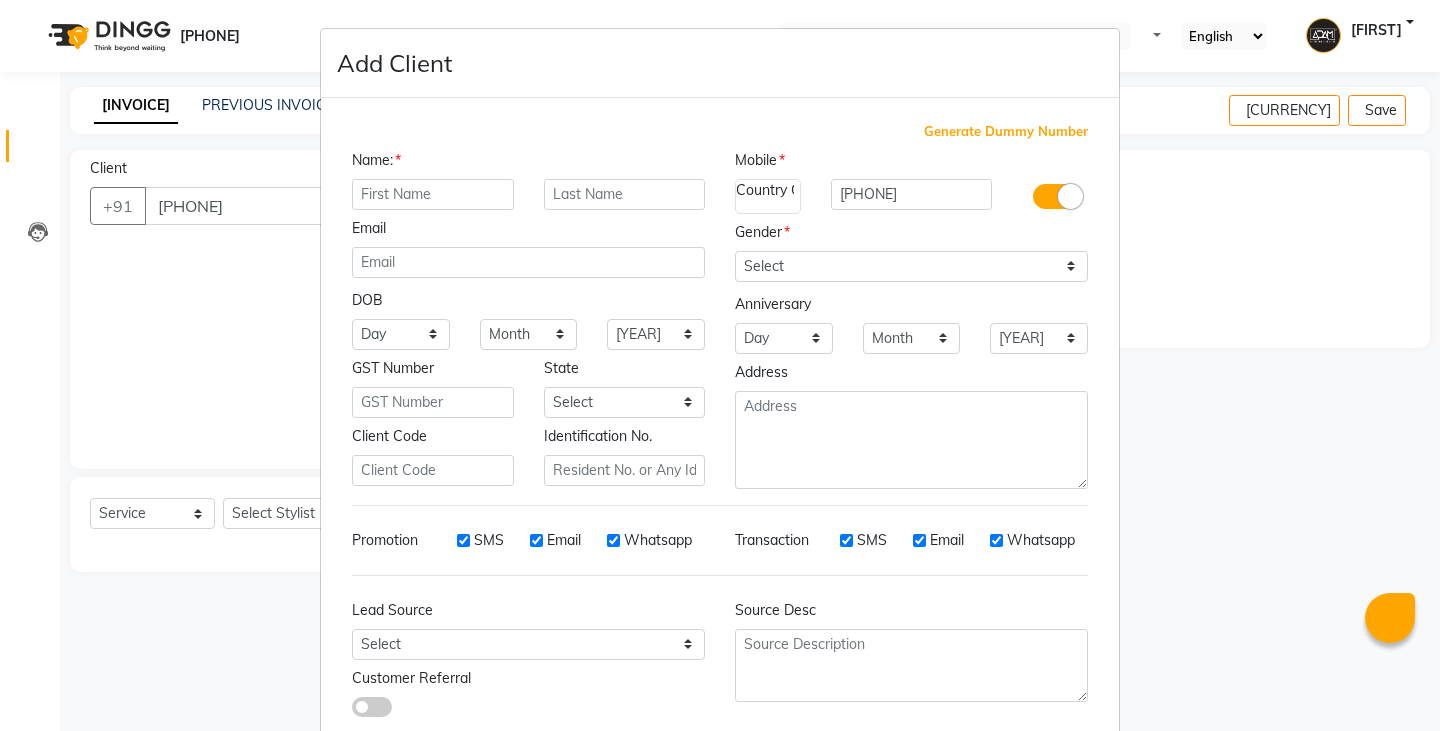 click on "Email" at bounding box center [528, 232] 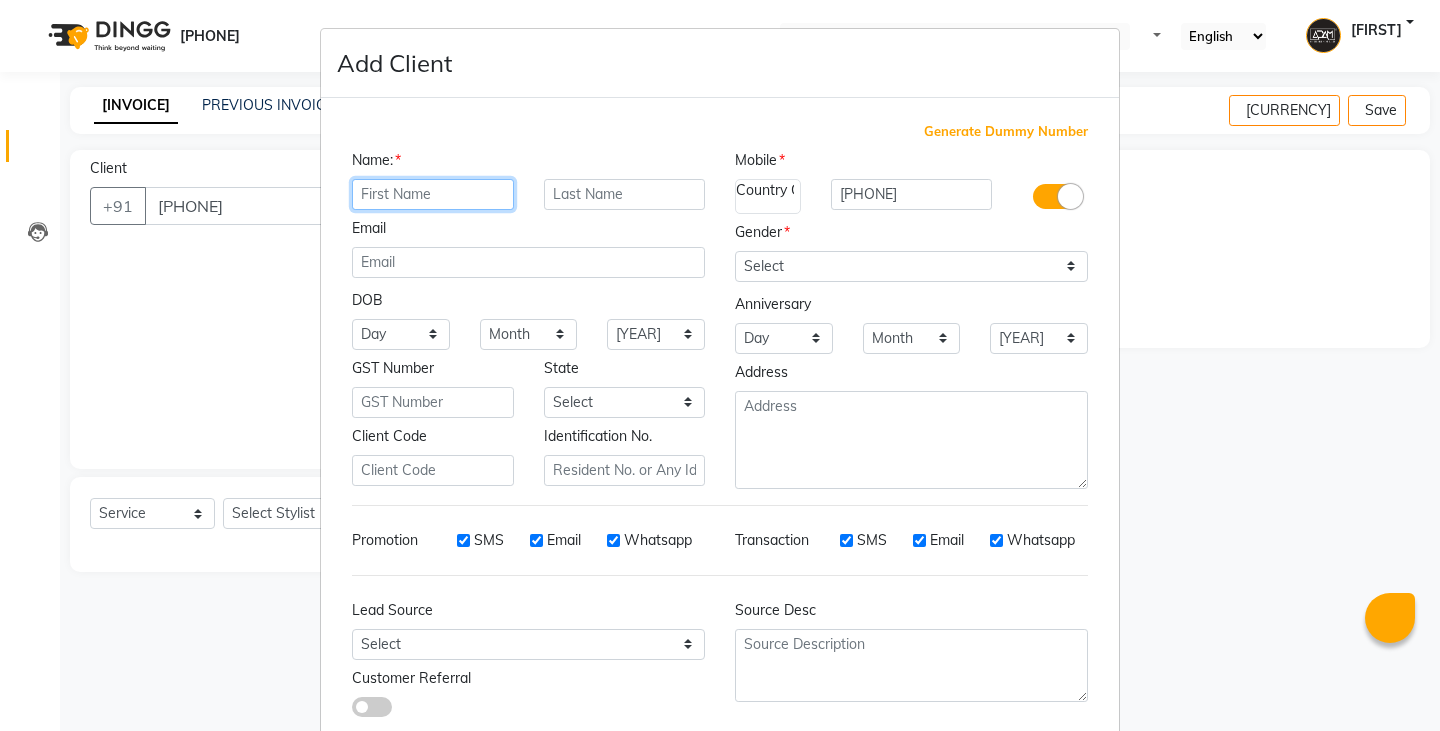 click at bounding box center [433, 194] 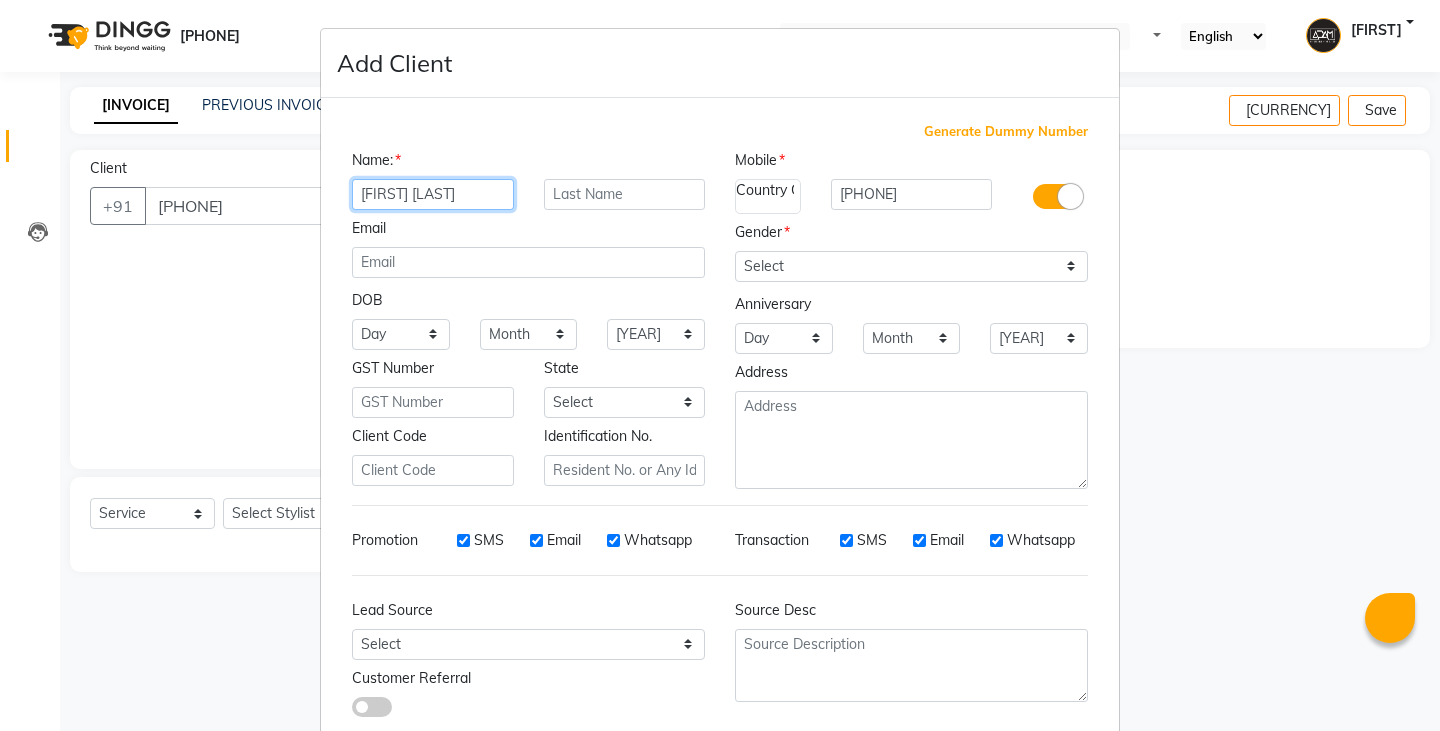 type on "[FIRST] [LAST]" 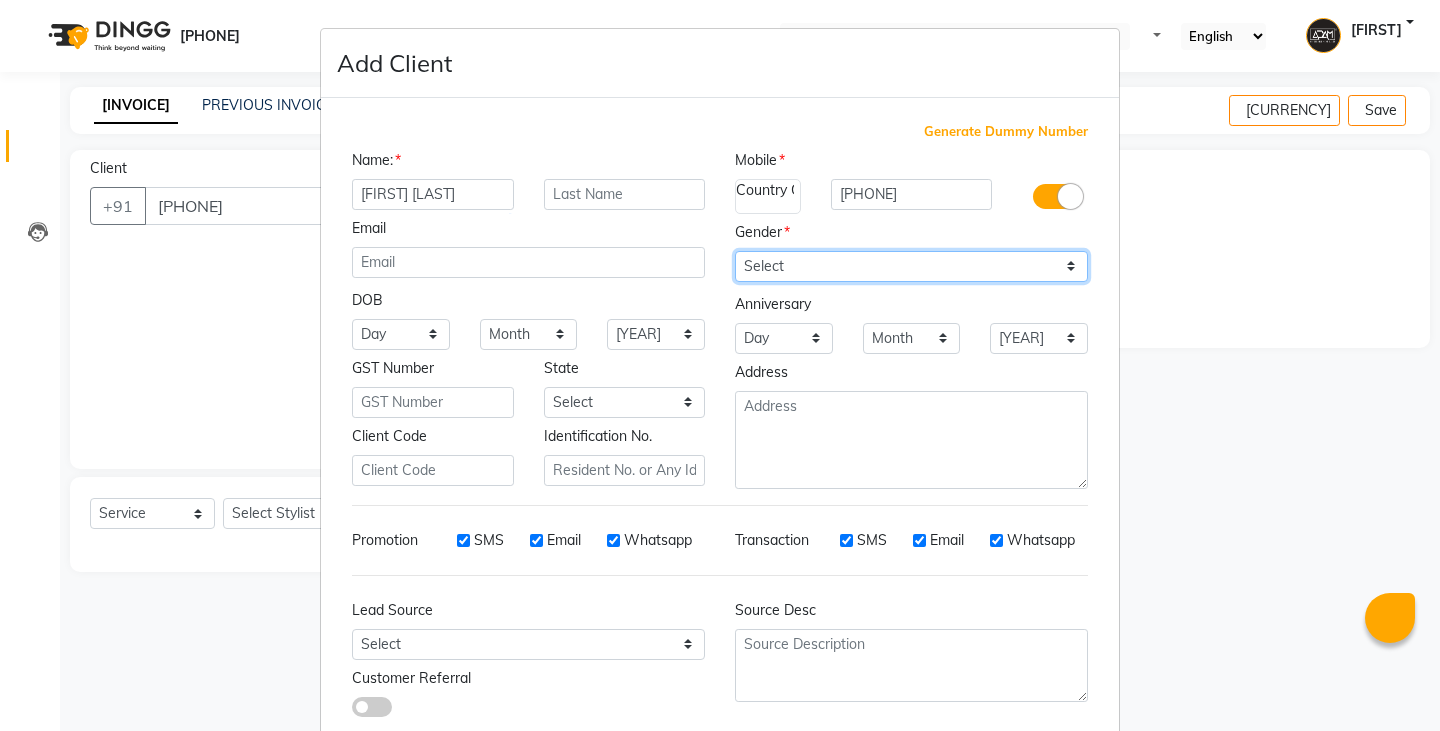 click on "Select Male Female Other Prefer Not To Say" at bounding box center (911, 266) 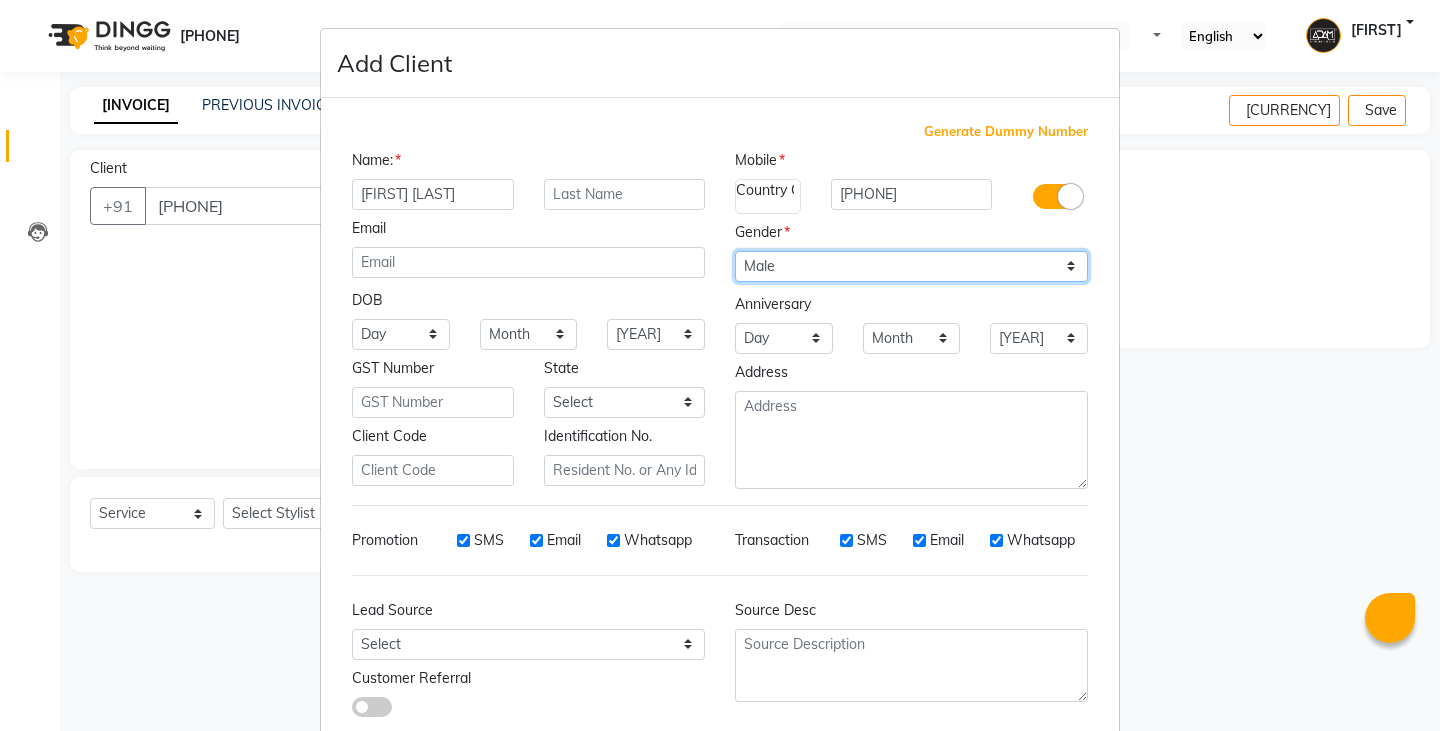 click on "Select Male Female Other Prefer Not To Say" at bounding box center [911, 266] 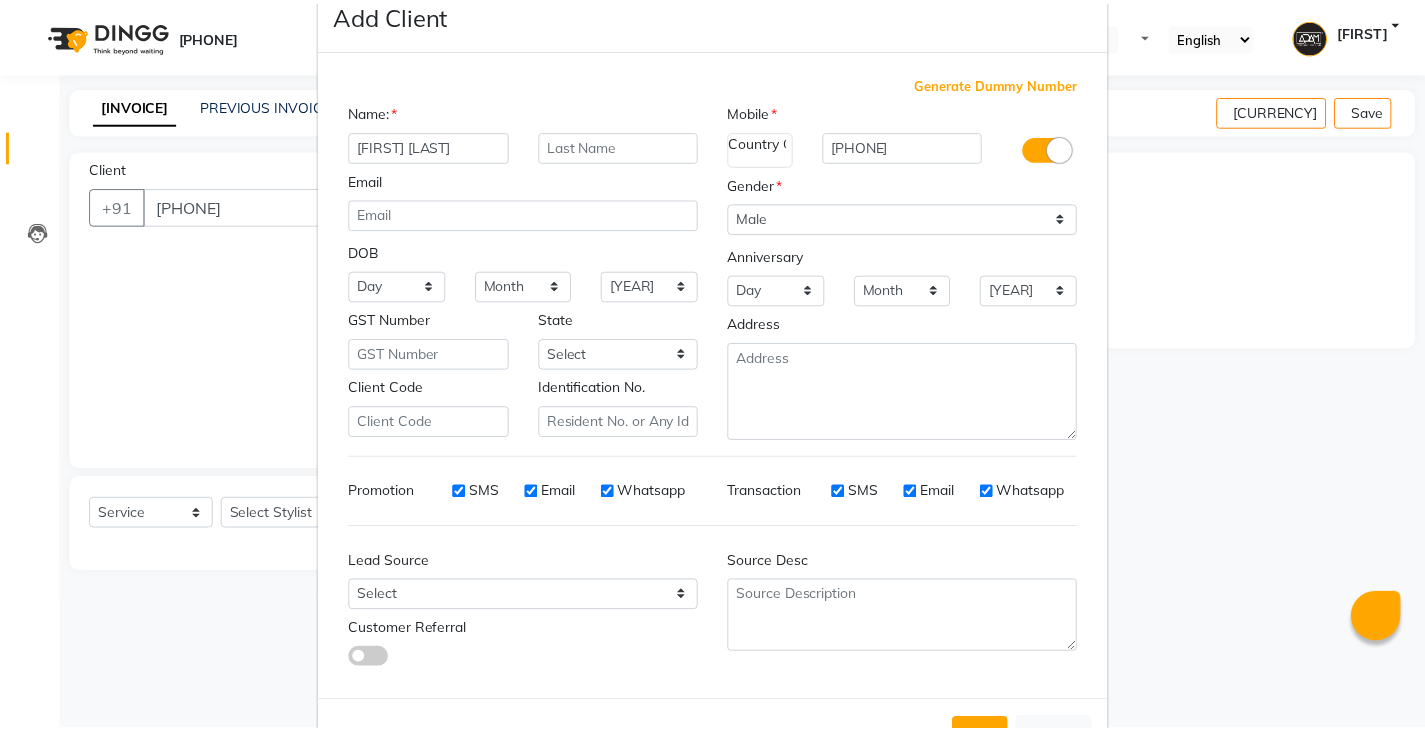 scroll, scrollTop: 118, scrollLeft: 0, axis: vertical 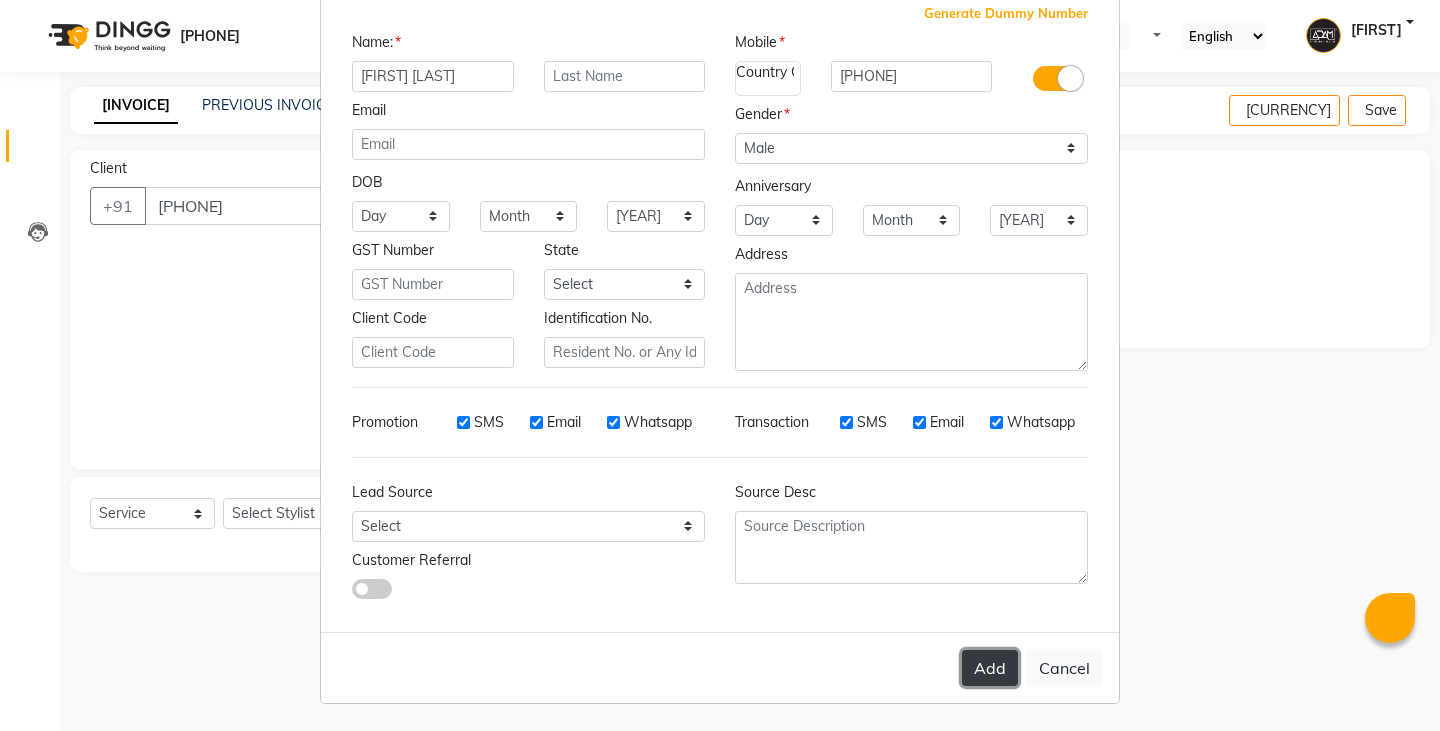 click on "Add" at bounding box center [990, 668] 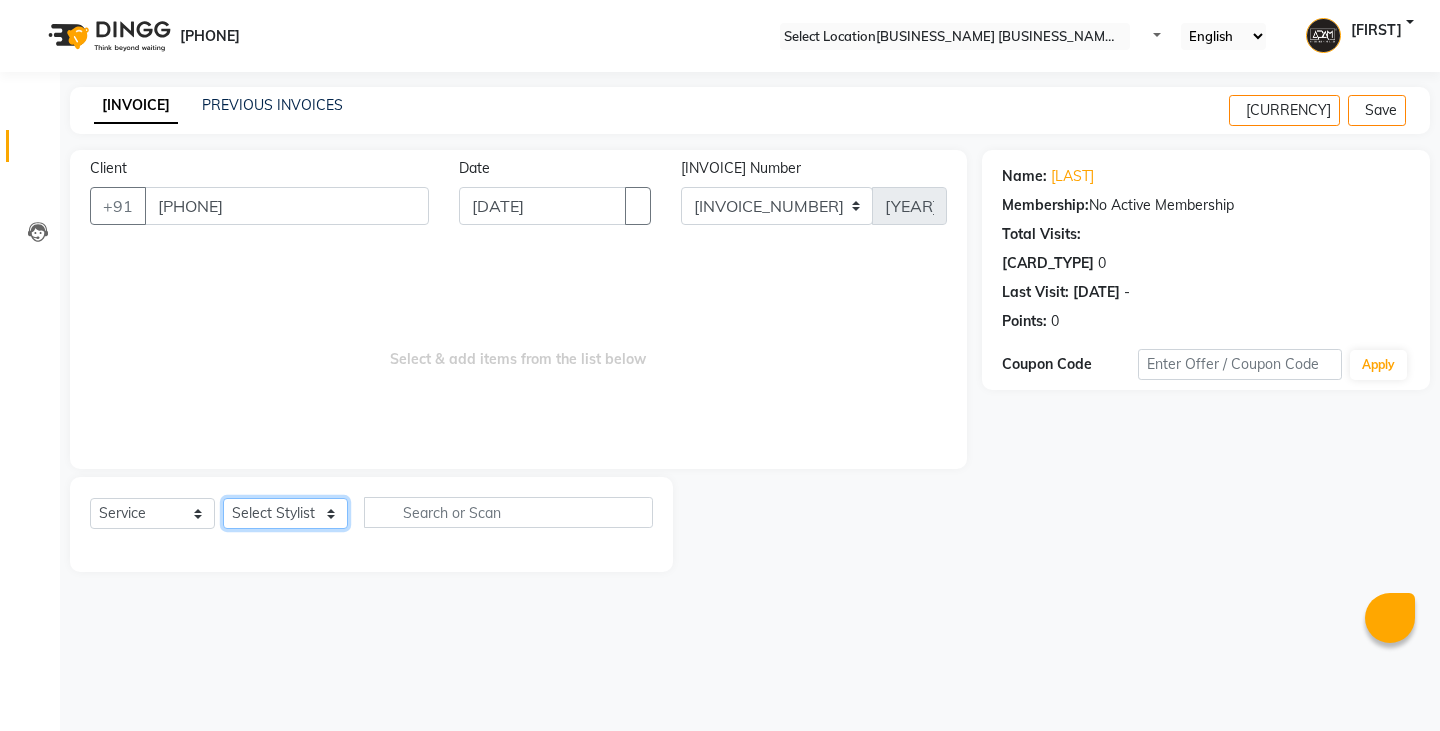 click on "Select Stylist Admin [FIRST] [FIRST] [FIRST] [FIRST] [FIRST] [FIRST] [FIRST]" at bounding box center [285, 513] 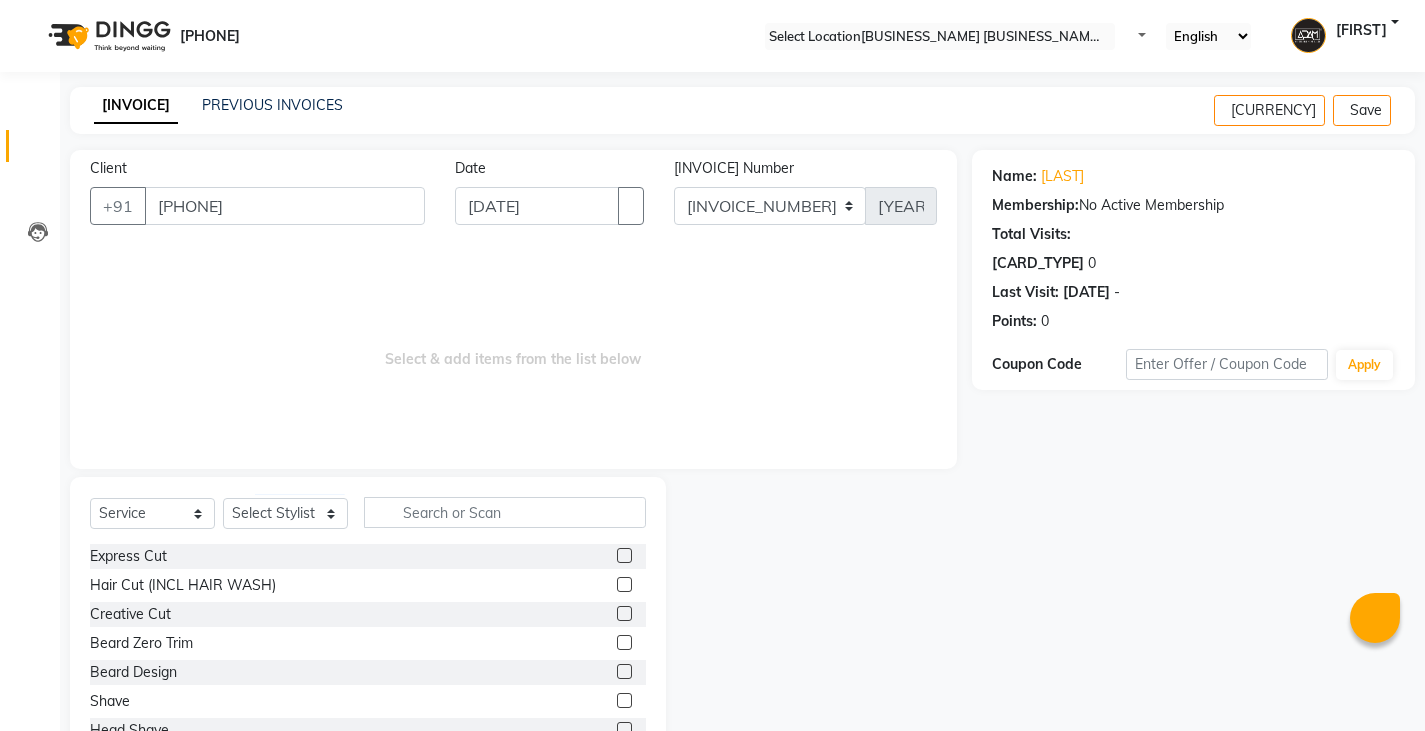 click at bounding box center [624, 671] 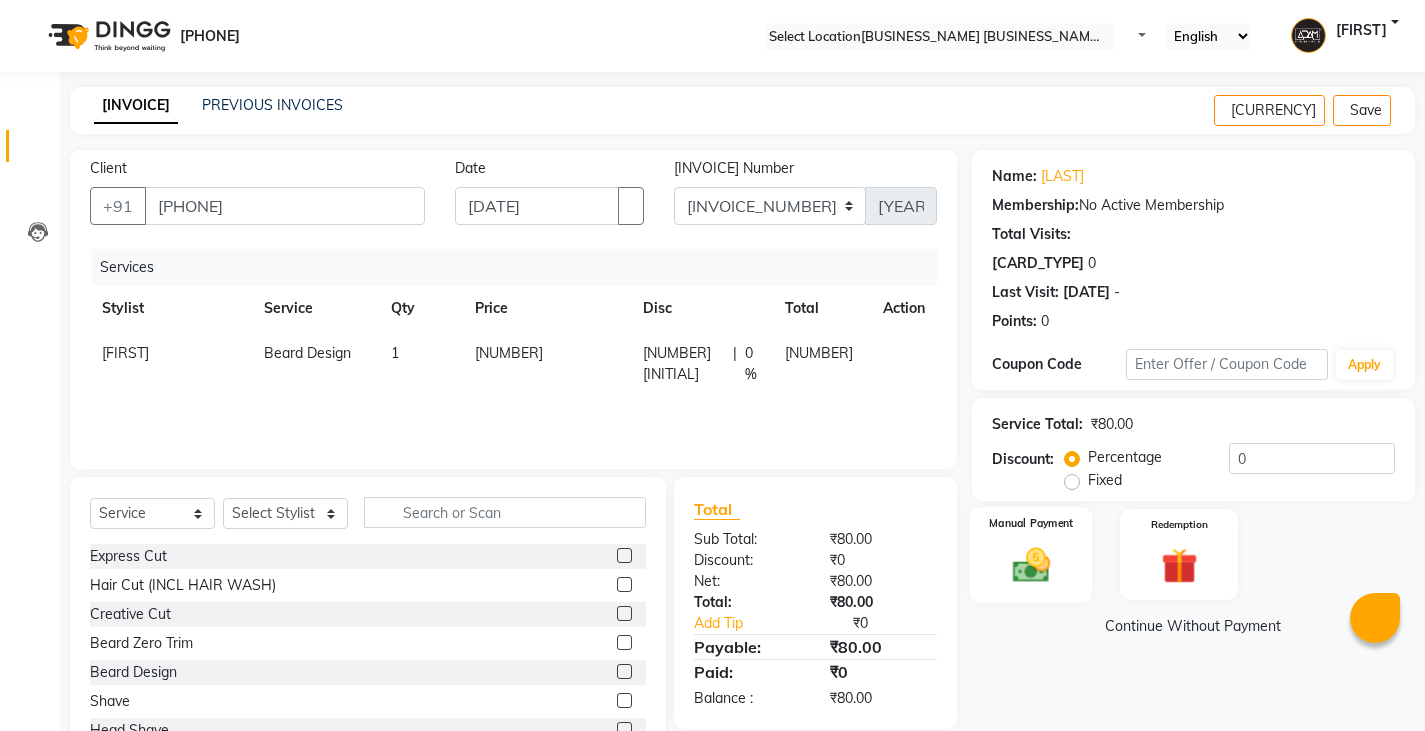click at bounding box center (1030, 564) 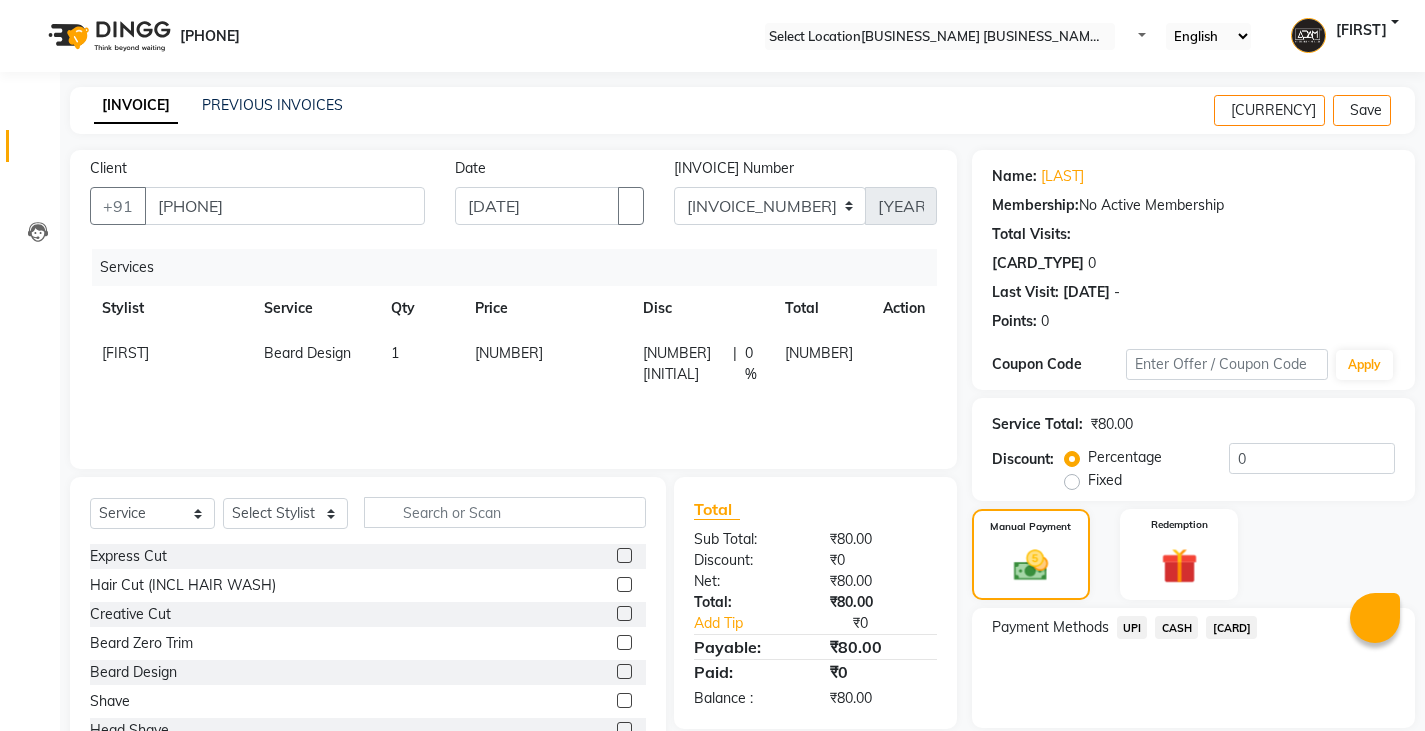 click on "UPI" at bounding box center (1132, 627) 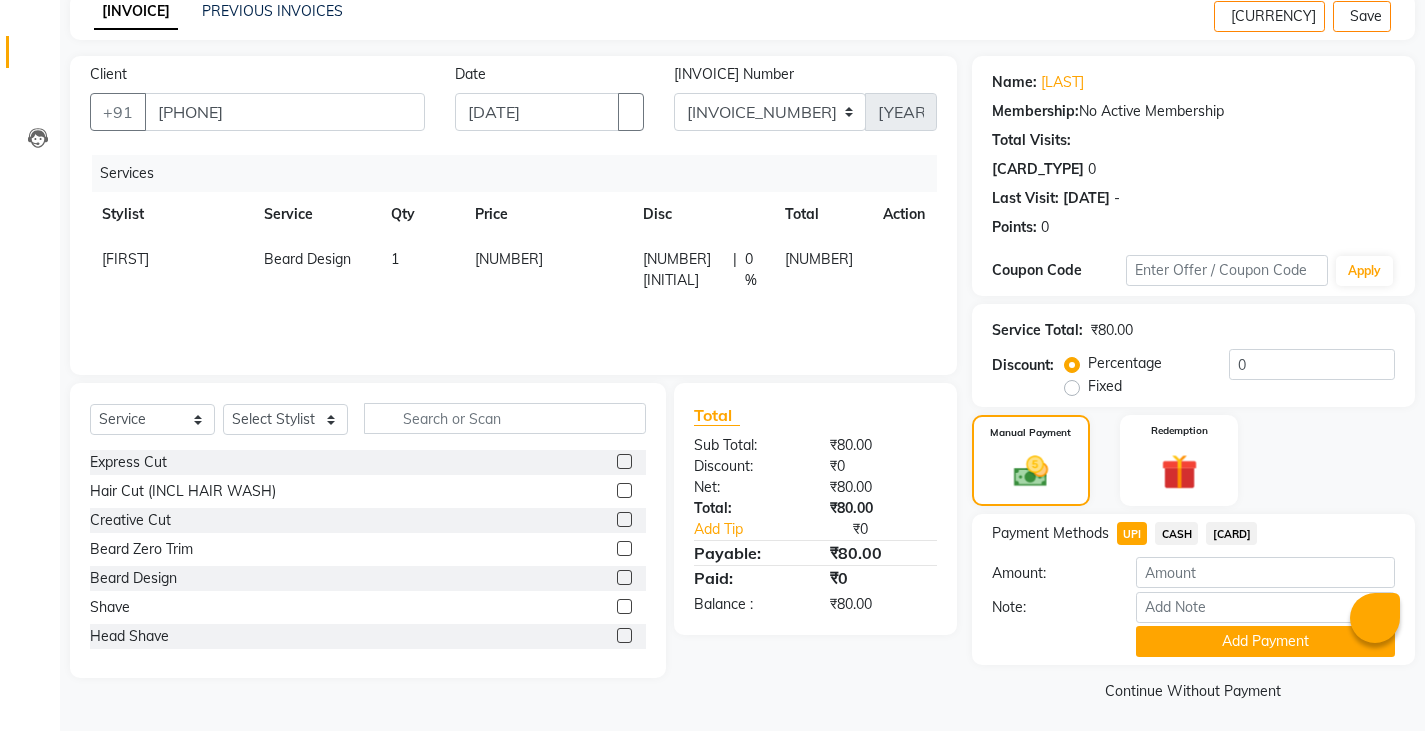 scroll, scrollTop: 104, scrollLeft: 0, axis: vertical 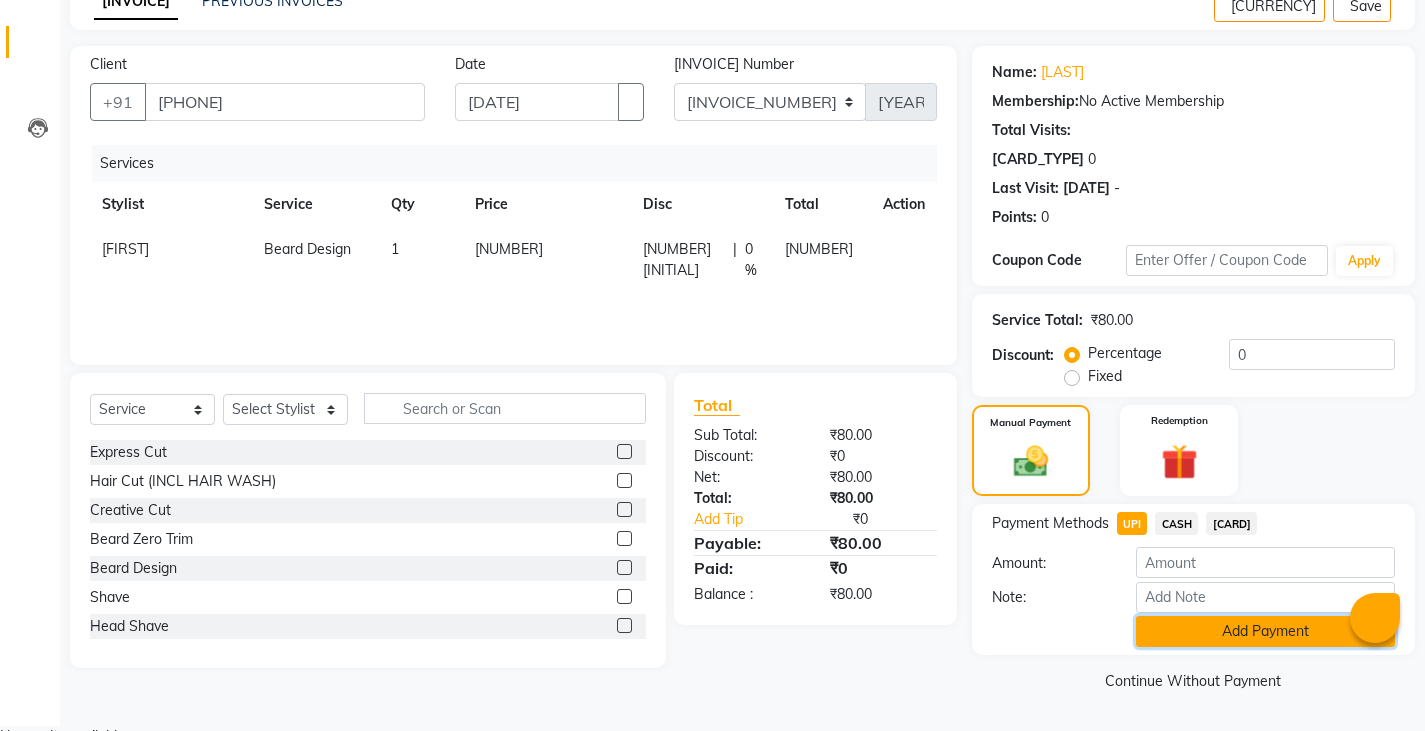 click on "Add Payment" at bounding box center (1265, 631) 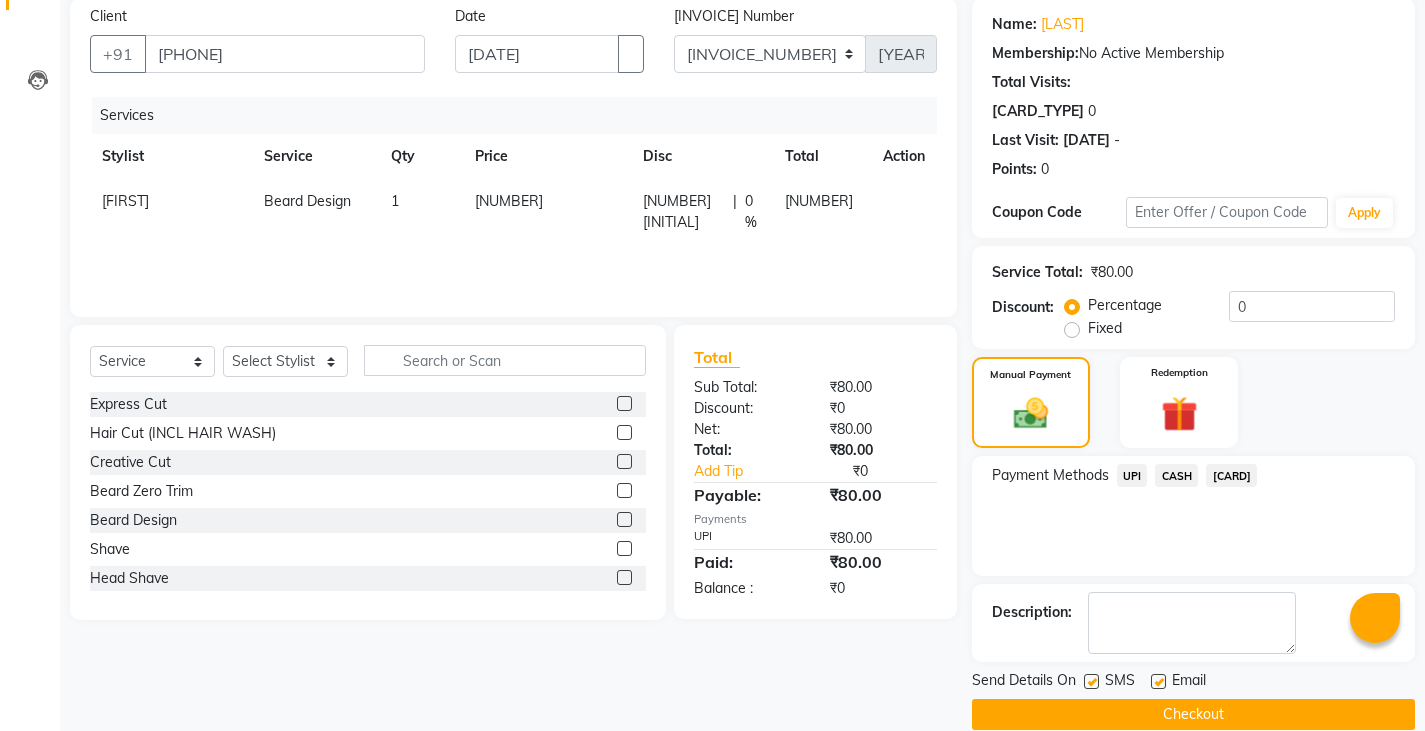 scroll, scrollTop: 188, scrollLeft: 0, axis: vertical 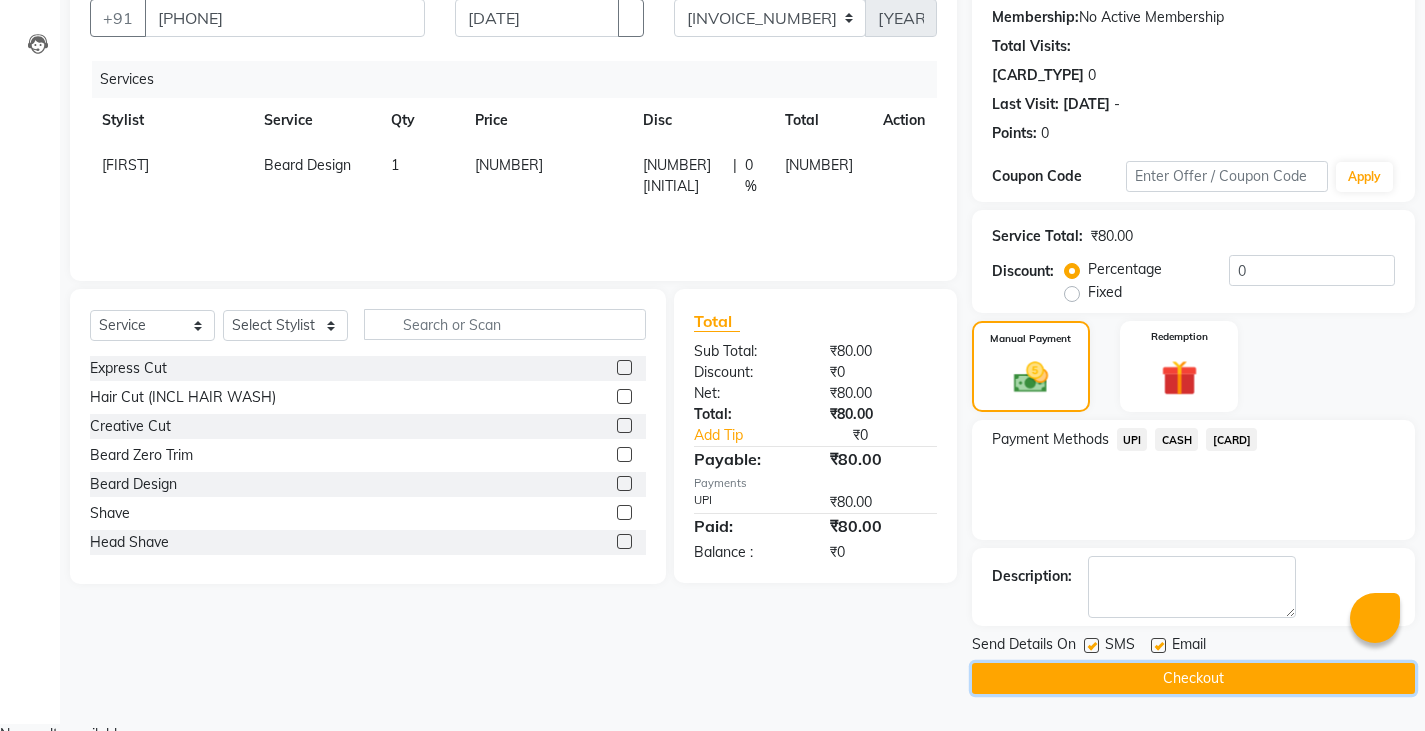 click on "Checkout" at bounding box center (1193, 678) 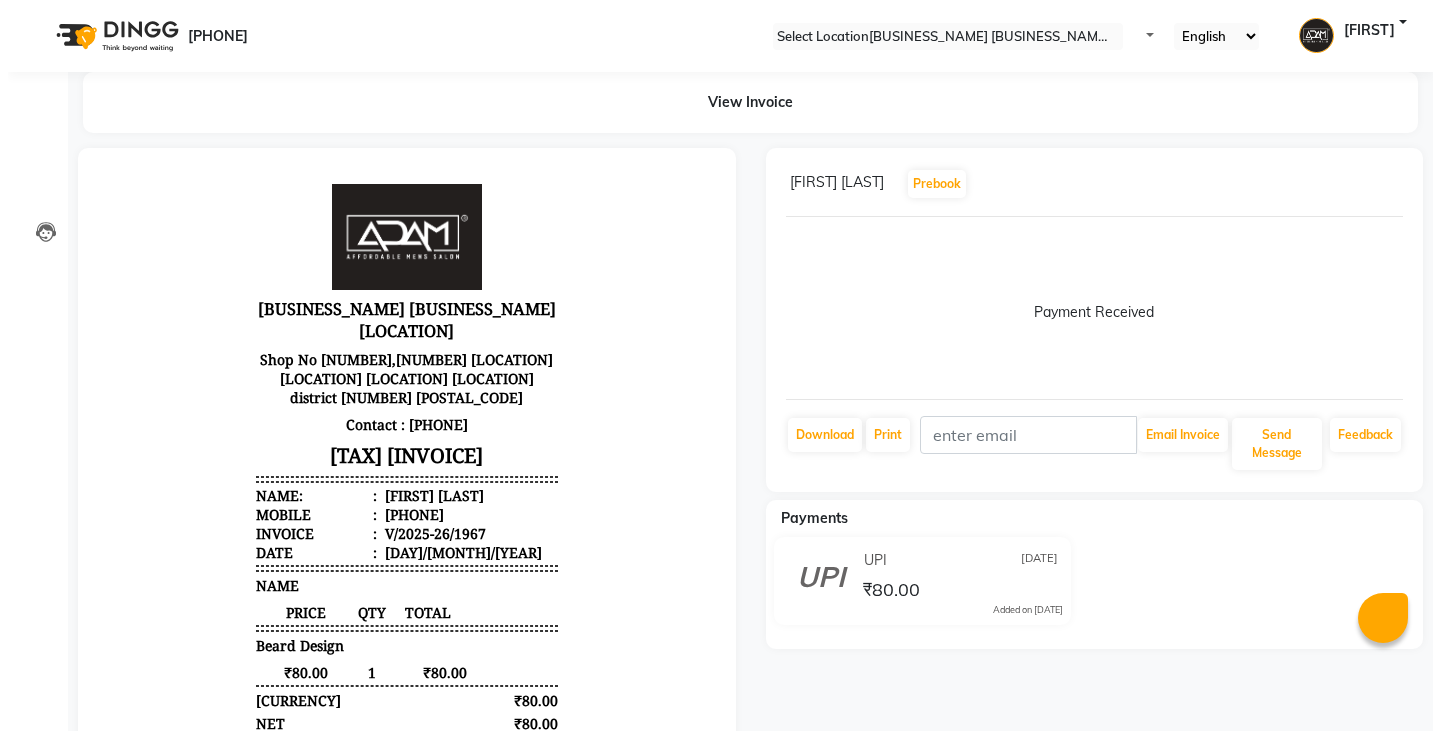 scroll, scrollTop: 0, scrollLeft: 0, axis: both 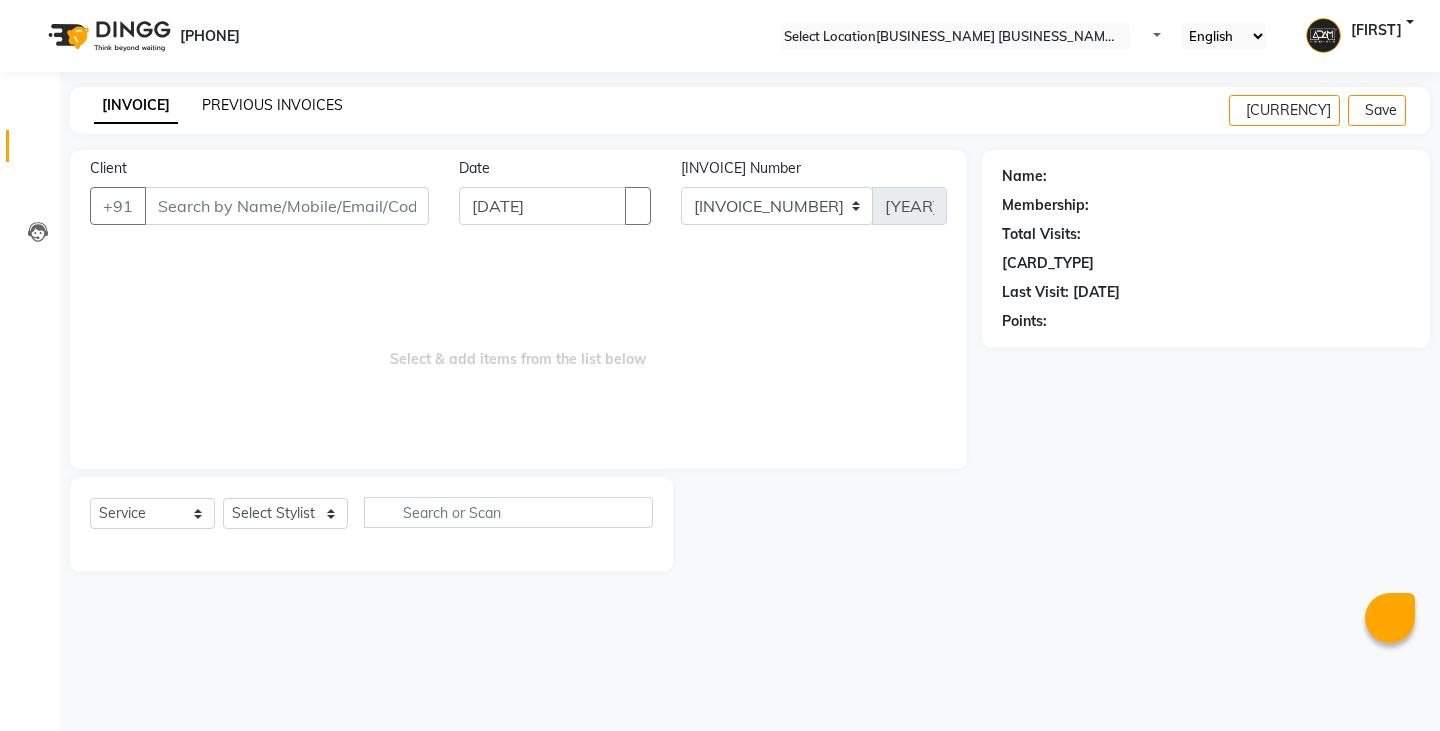 click on "PREVIOUS INVOICES" at bounding box center [272, 105] 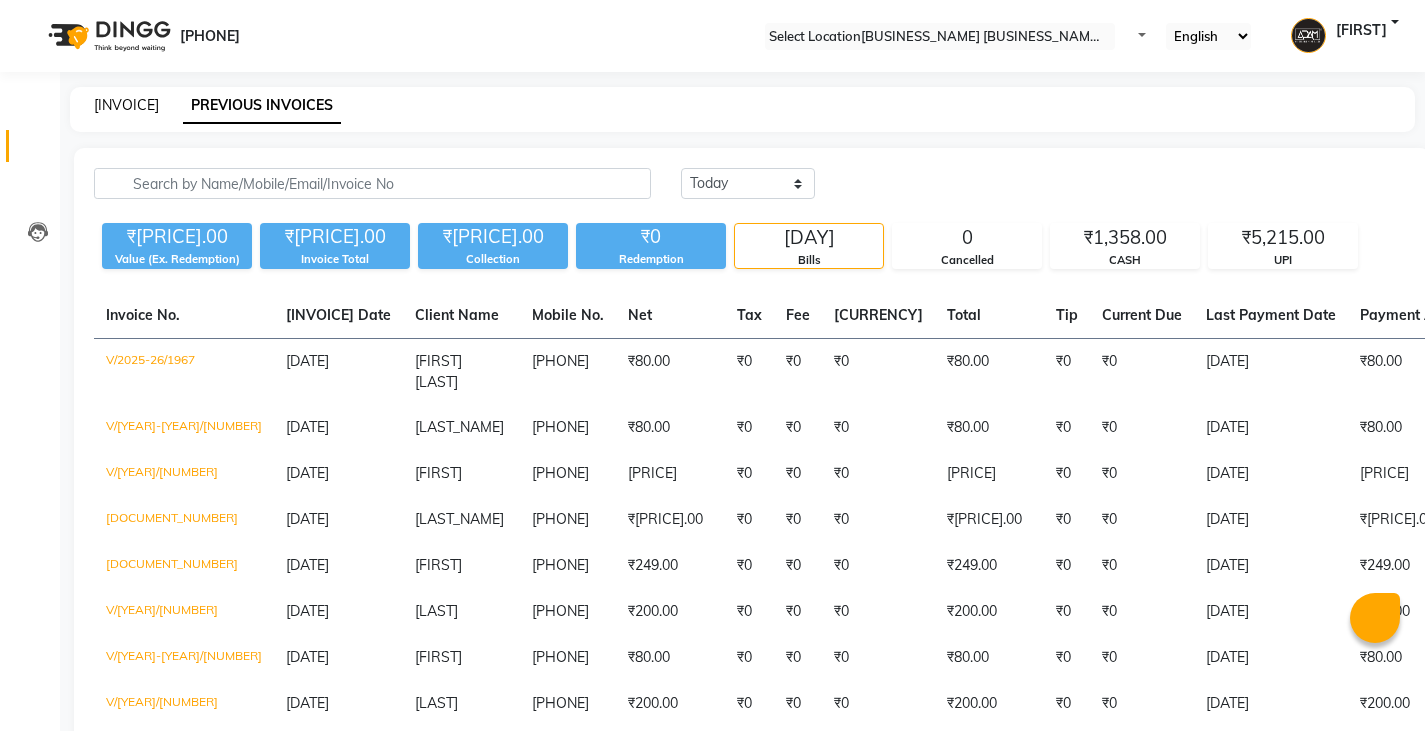 click on "[INVOICE]" at bounding box center [126, 105] 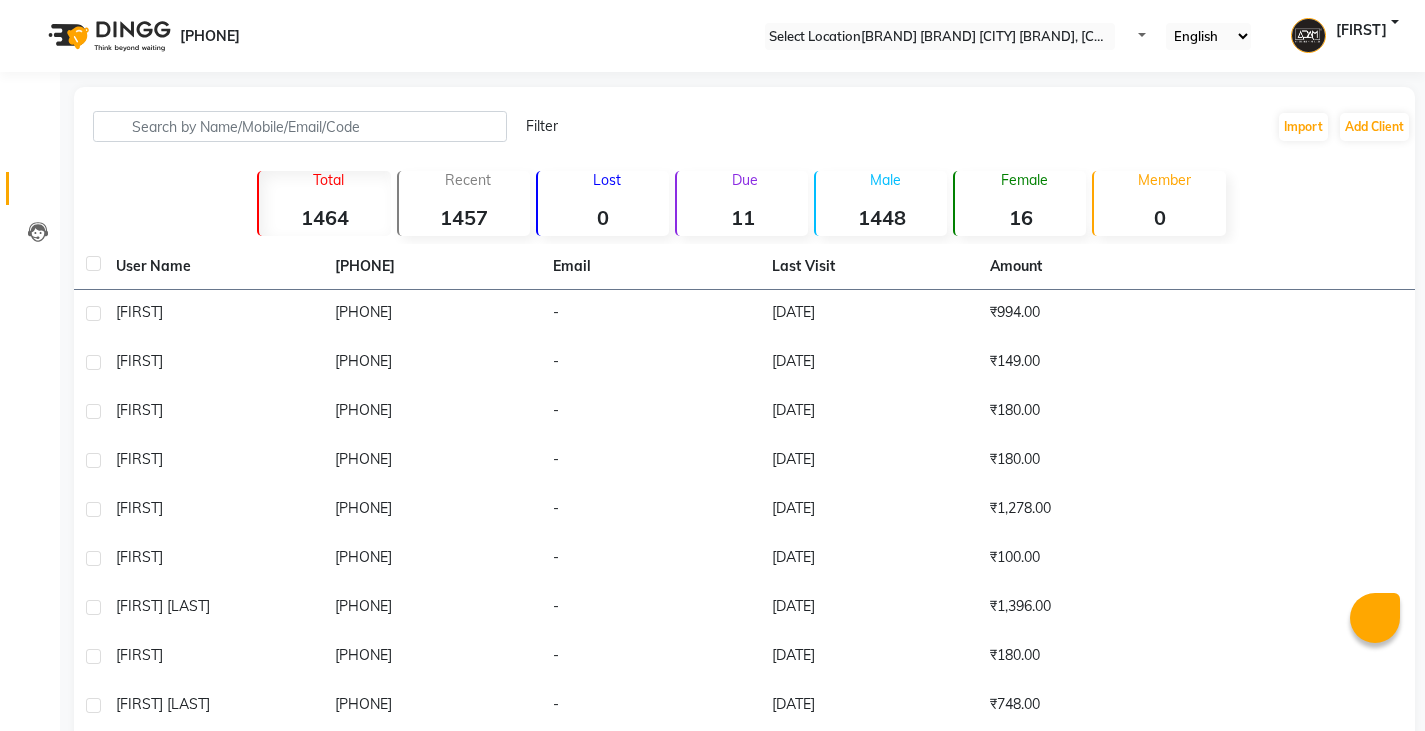 scroll, scrollTop: 0, scrollLeft: 0, axis: both 